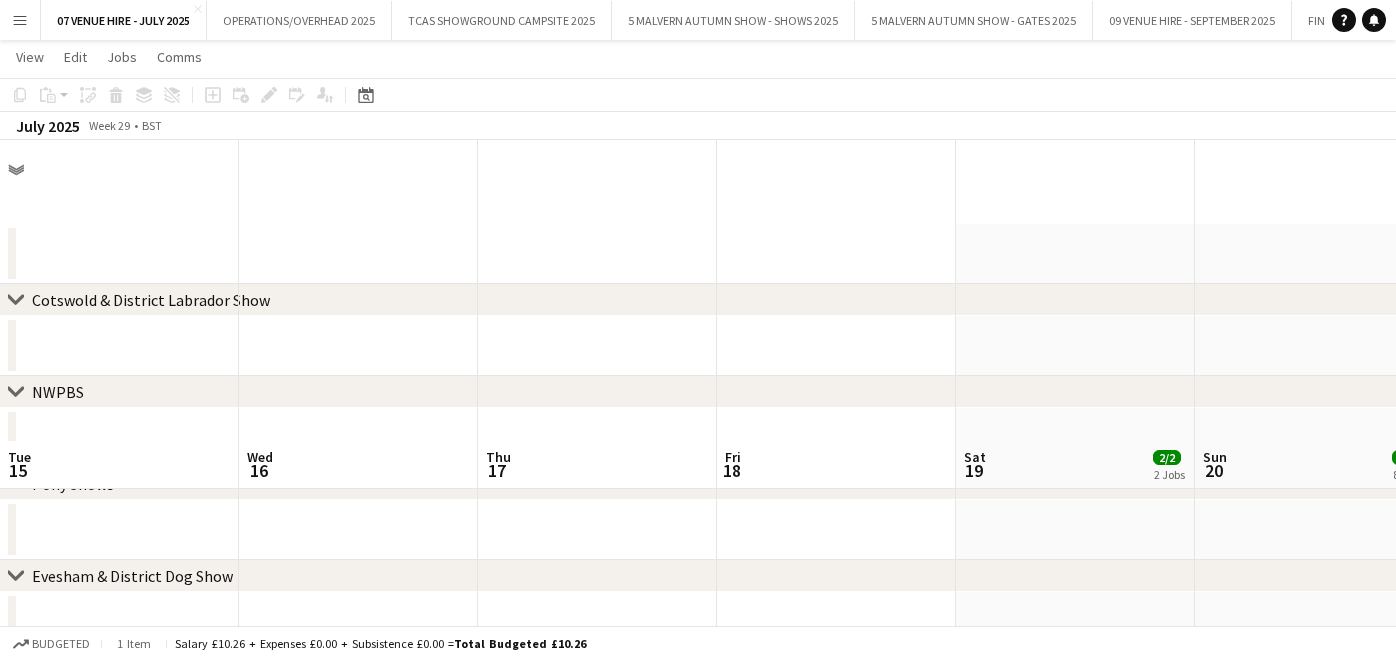 scroll, scrollTop: 301, scrollLeft: 0, axis: vertical 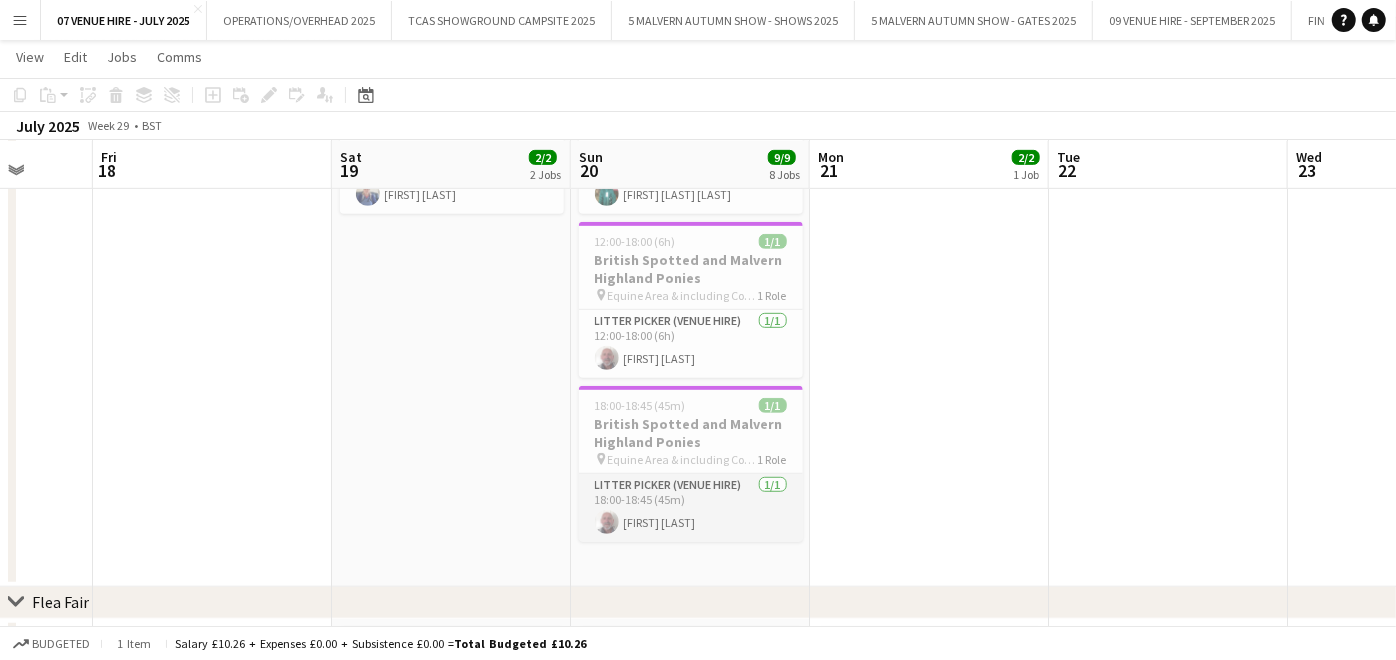 click on "Litter Picker (Venue Hire)   1/1   18:00-18:45 (45m)
[FIRST] [LAST]" at bounding box center (691, 508) 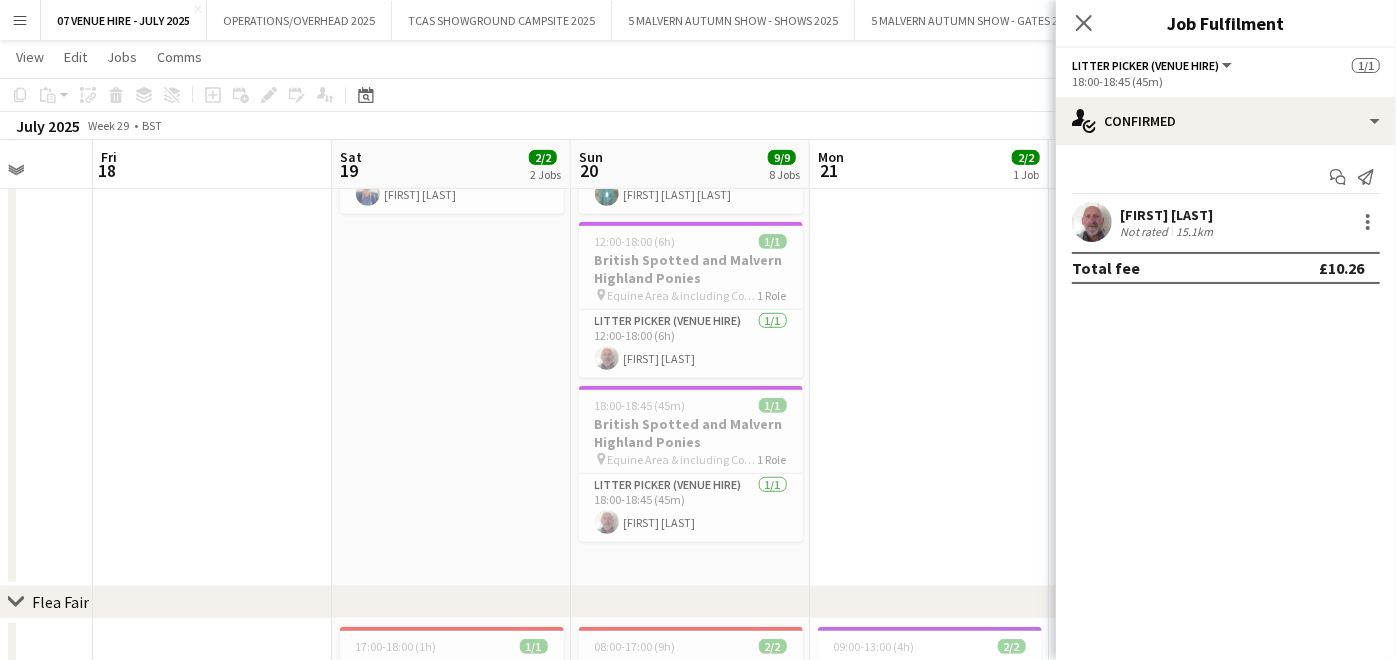 click at bounding box center [929, 318] 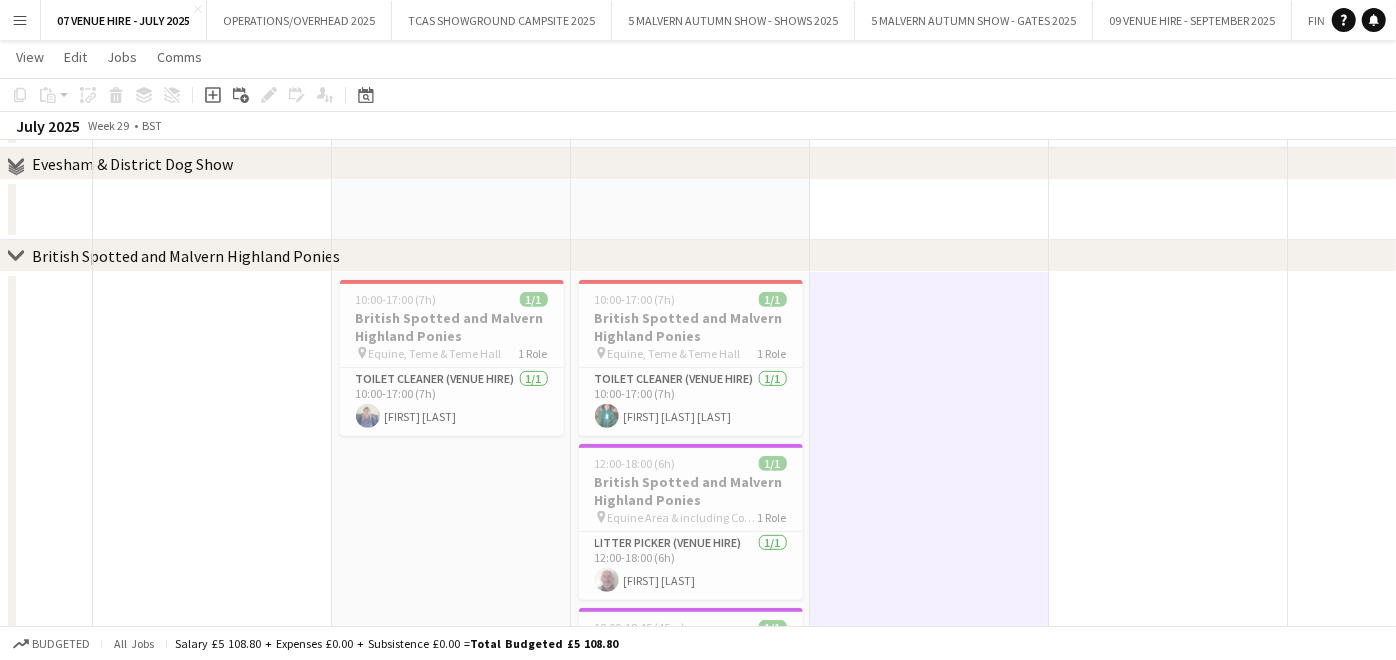 scroll, scrollTop: 79, scrollLeft: 0, axis: vertical 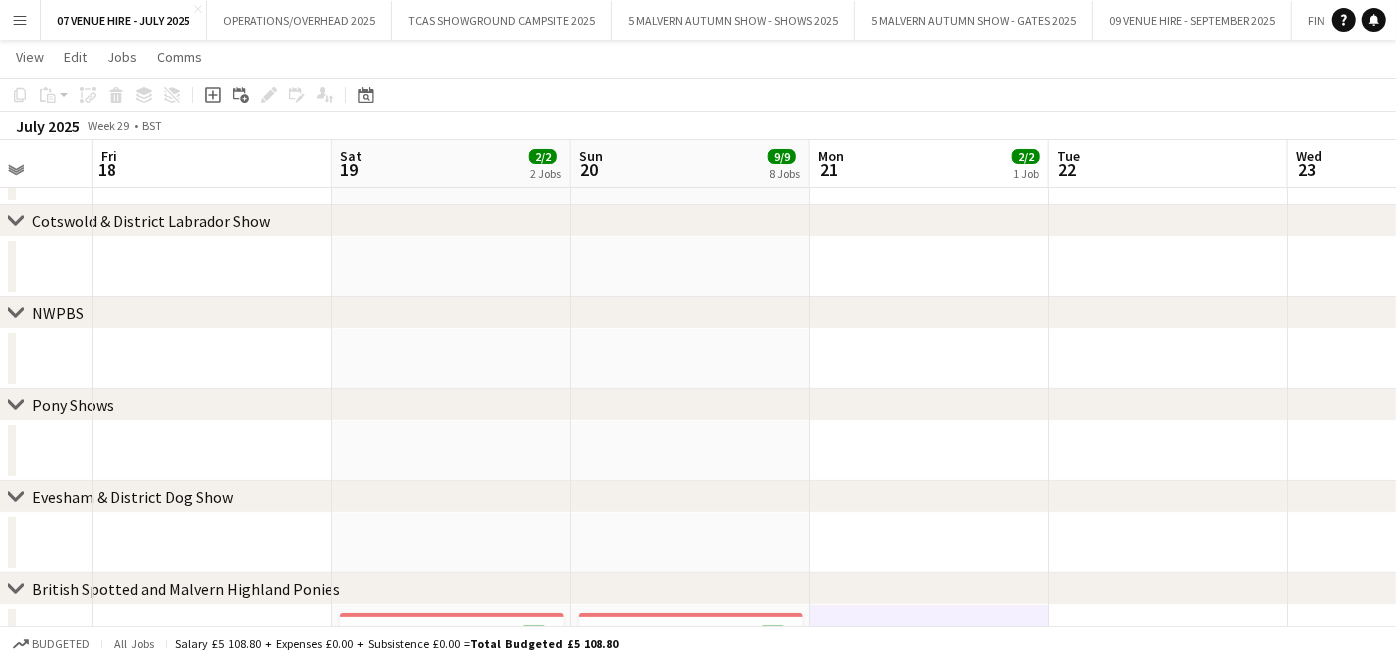 click on "Menu" at bounding box center [20, 20] 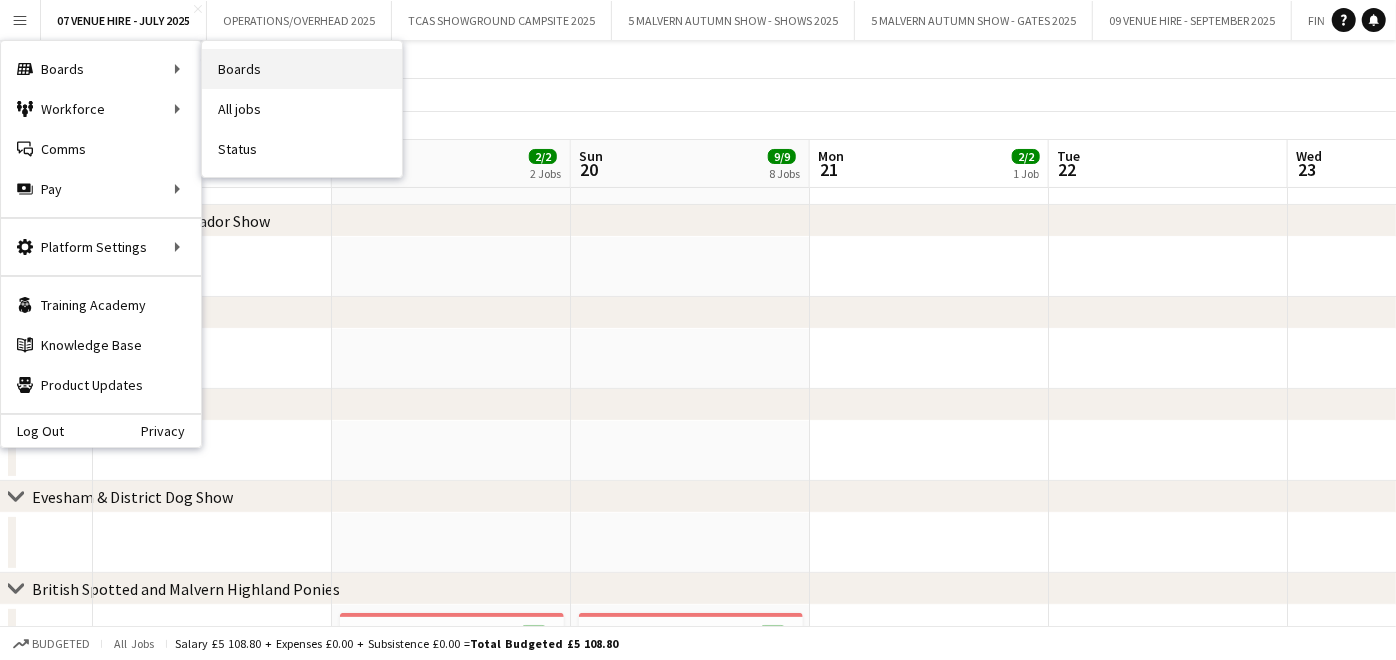 click on "Boards" at bounding box center (302, 69) 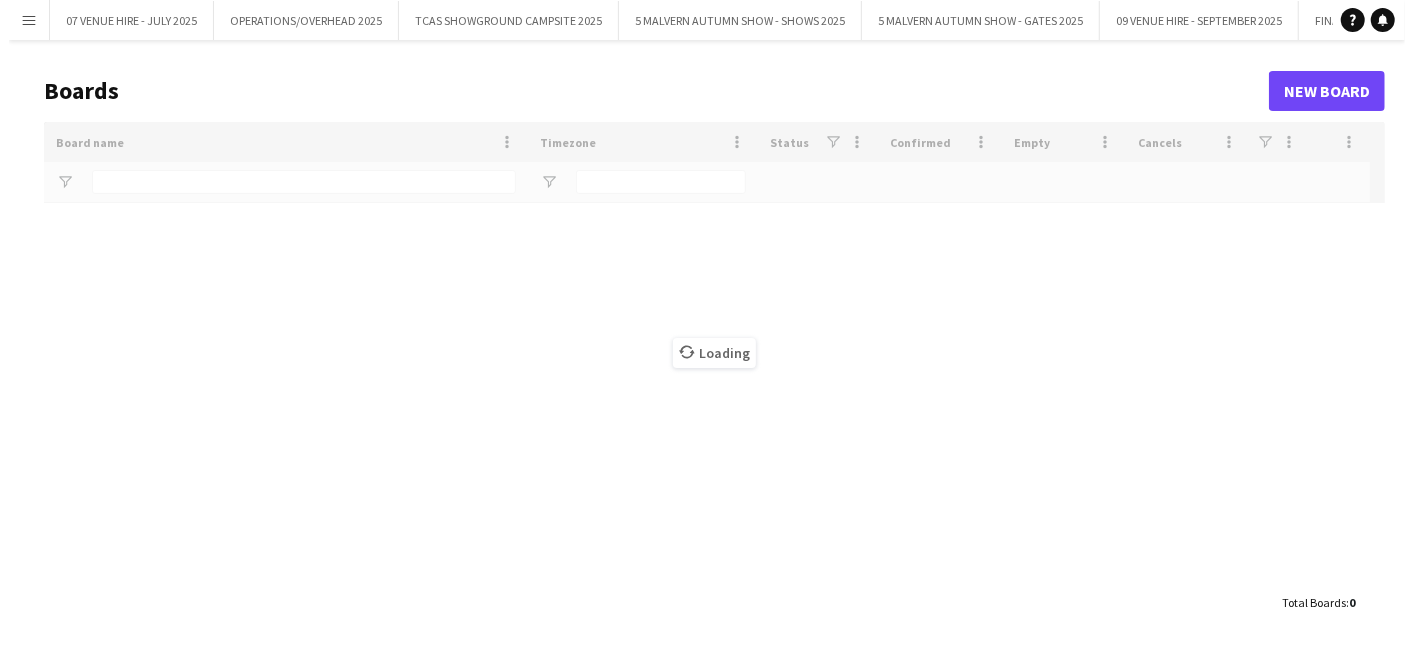 scroll, scrollTop: 0, scrollLeft: 0, axis: both 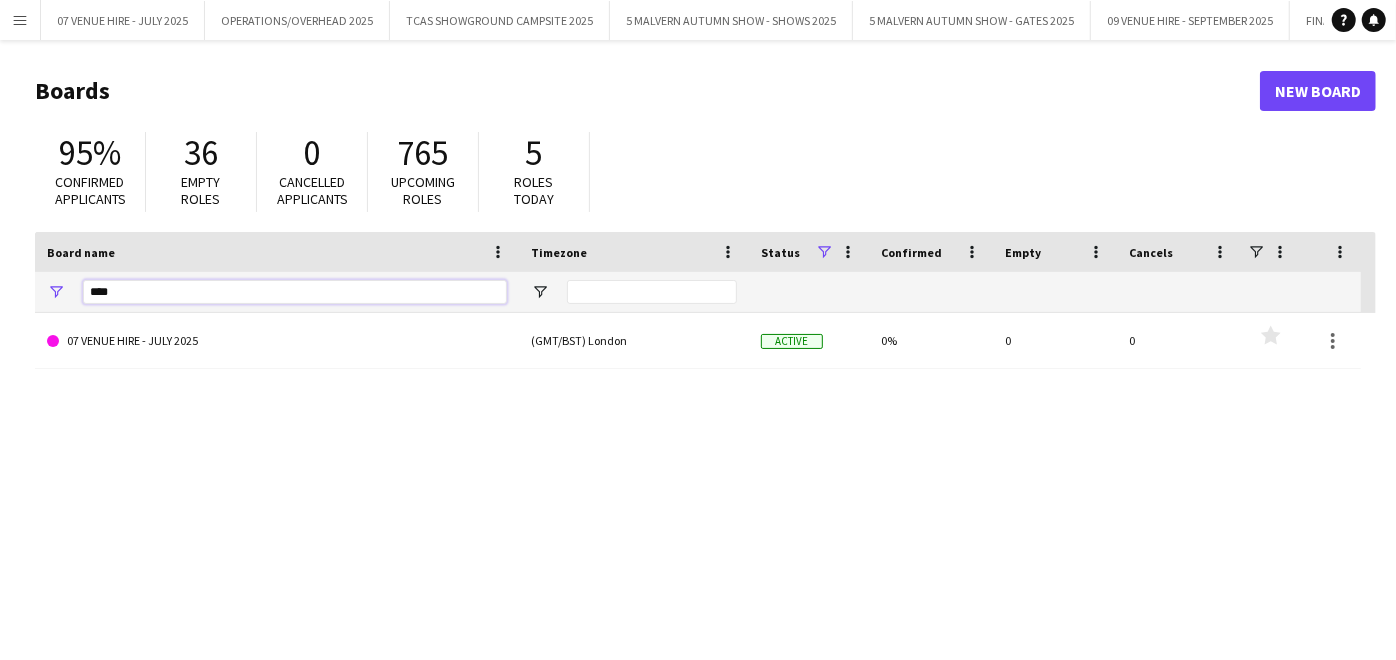 drag, startPoint x: 177, startPoint y: 302, endPoint x: -5, endPoint y: 256, distance: 187.7232 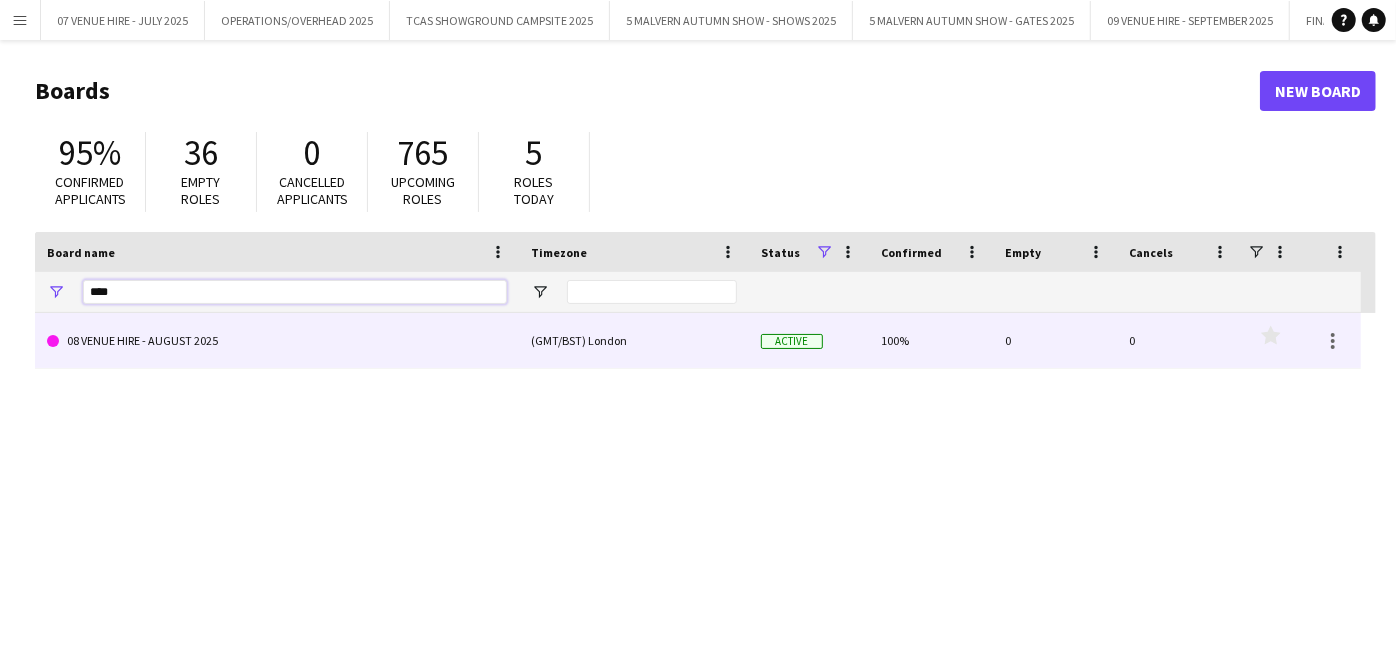 type on "****" 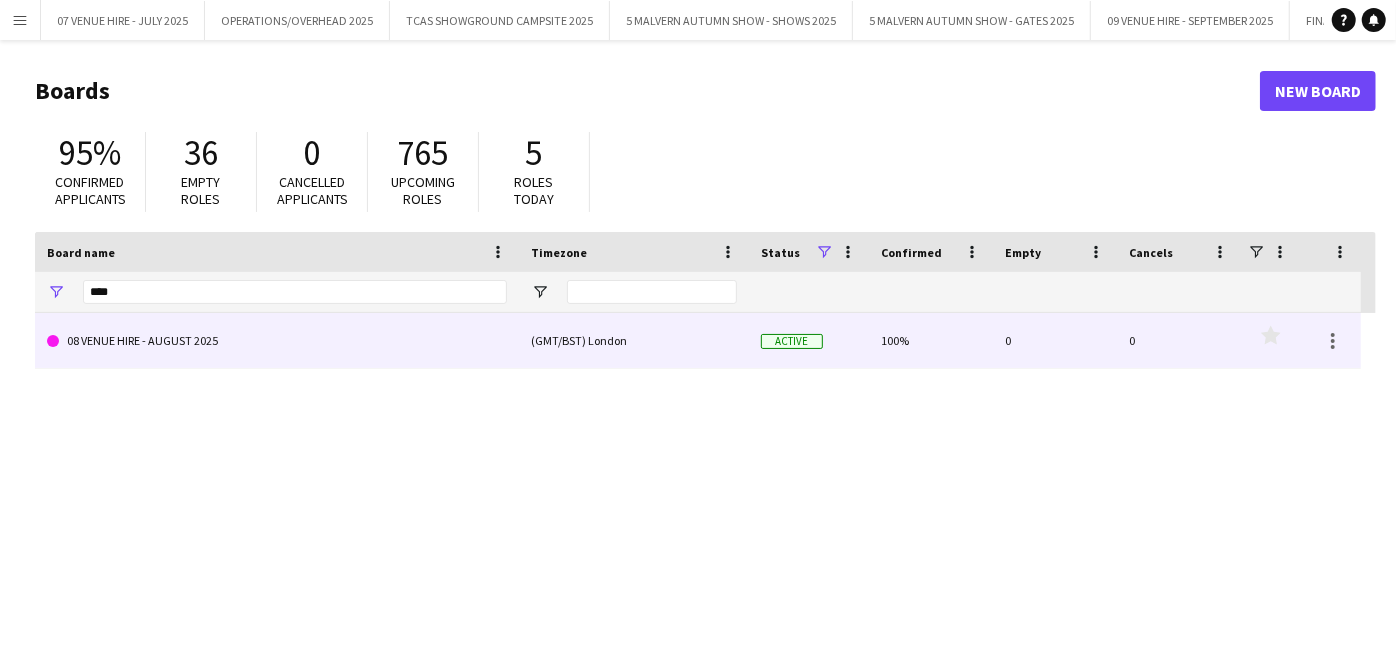 click on "08 VENUE HIRE - AUGUST 2025" 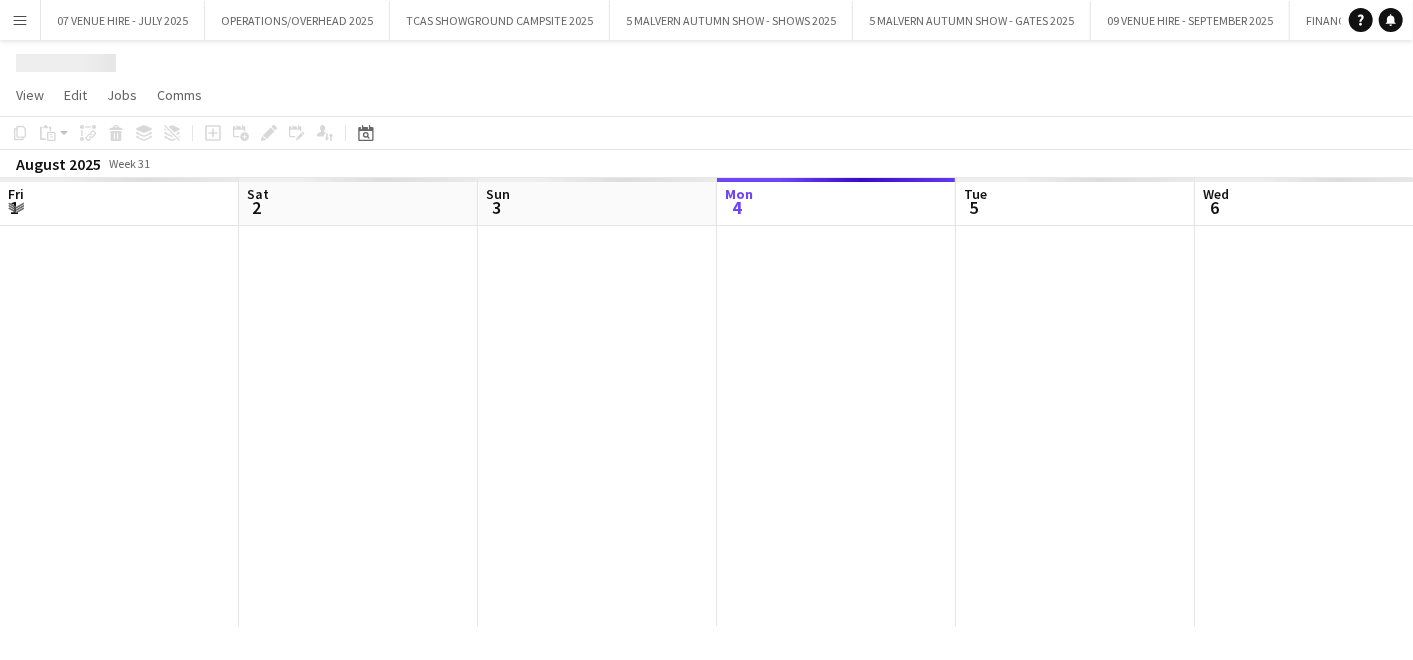 scroll, scrollTop: 0, scrollLeft: 477, axis: horizontal 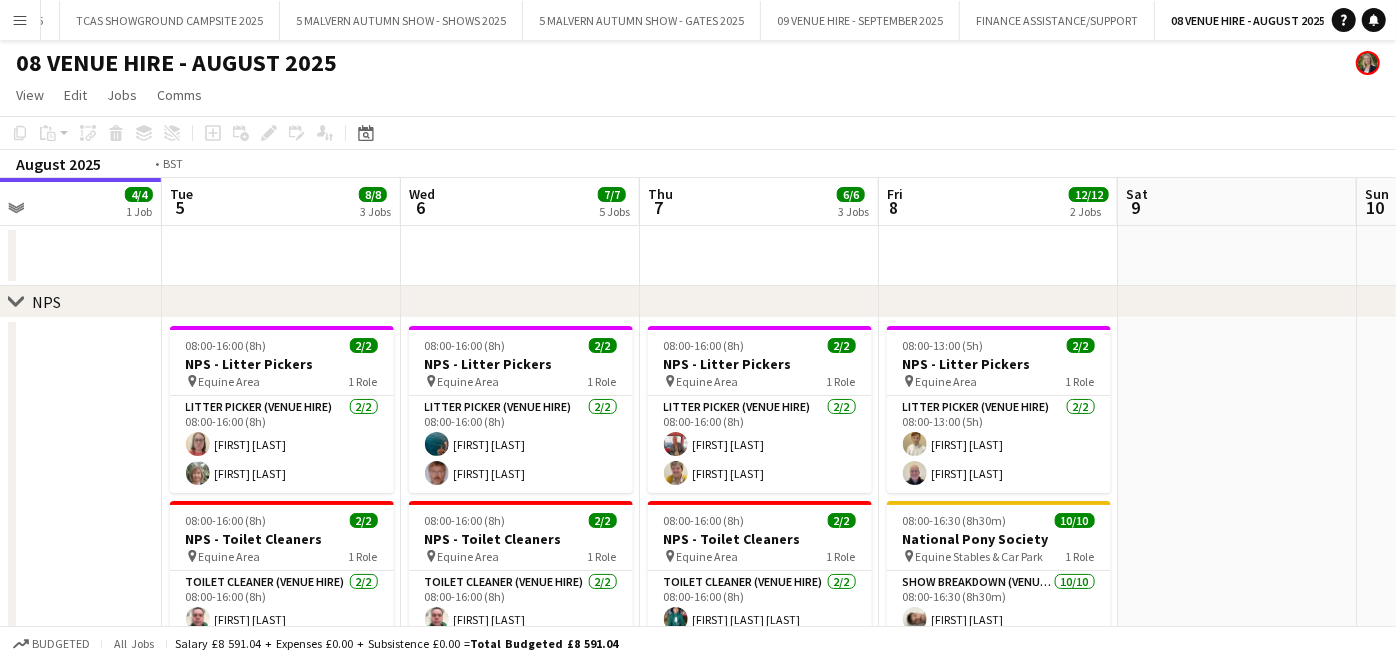 drag, startPoint x: 804, startPoint y: 357, endPoint x: 488, endPoint y: 359, distance: 316.00632 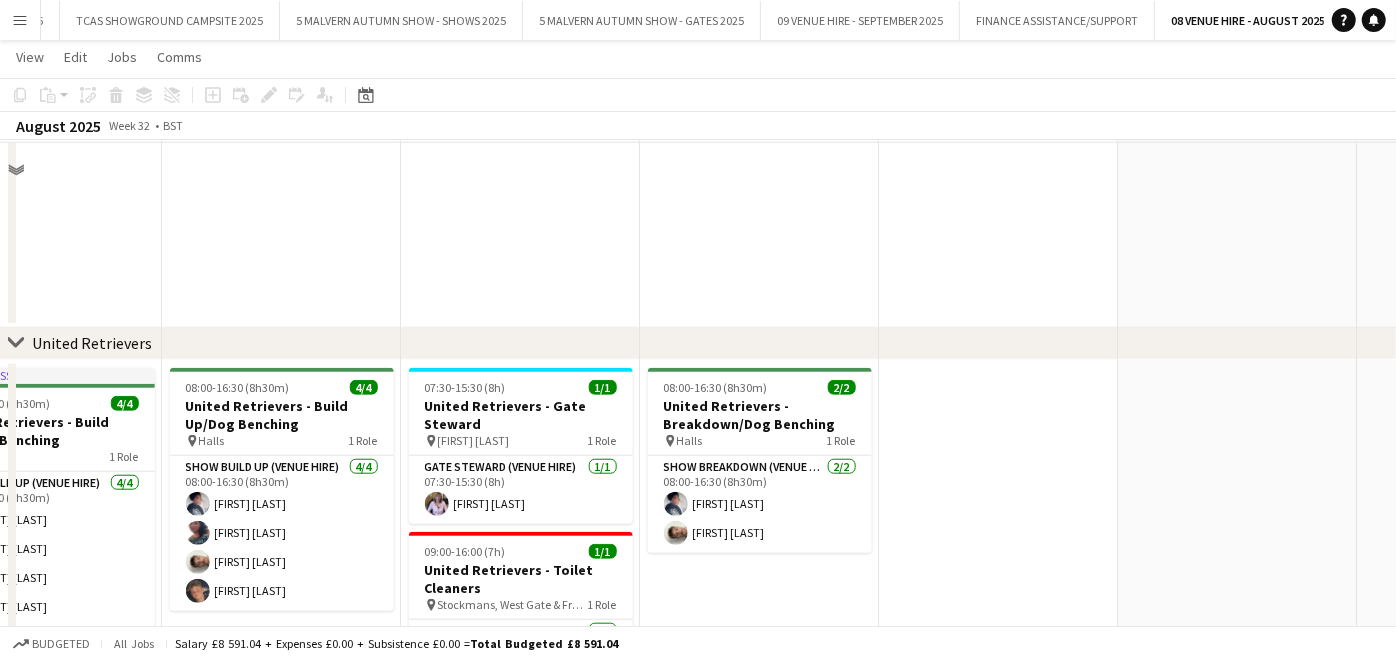 scroll, scrollTop: 1000, scrollLeft: 0, axis: vertical 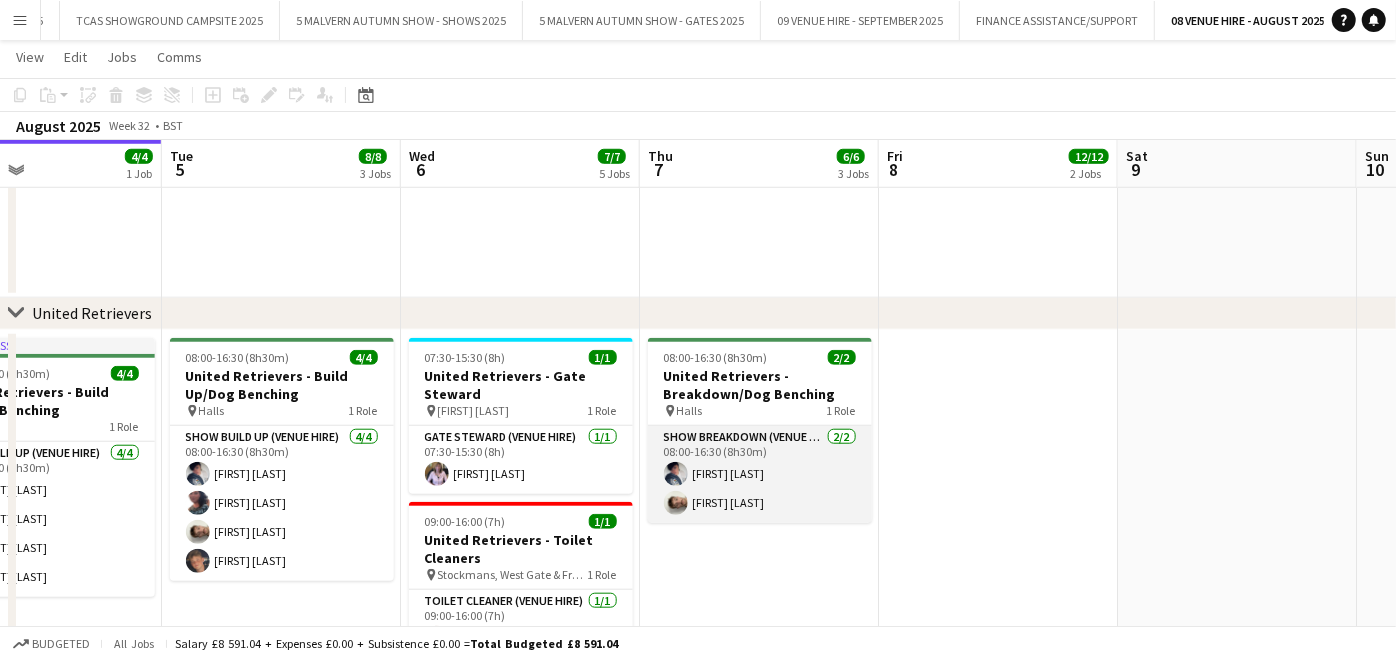 click on "Show Breakdown (Venue Hire)   2/2   08:00-16:30 (8h30m)
[FIRST] [LAST] [FIRST] [LAST]" at bounding box center [760, 474] 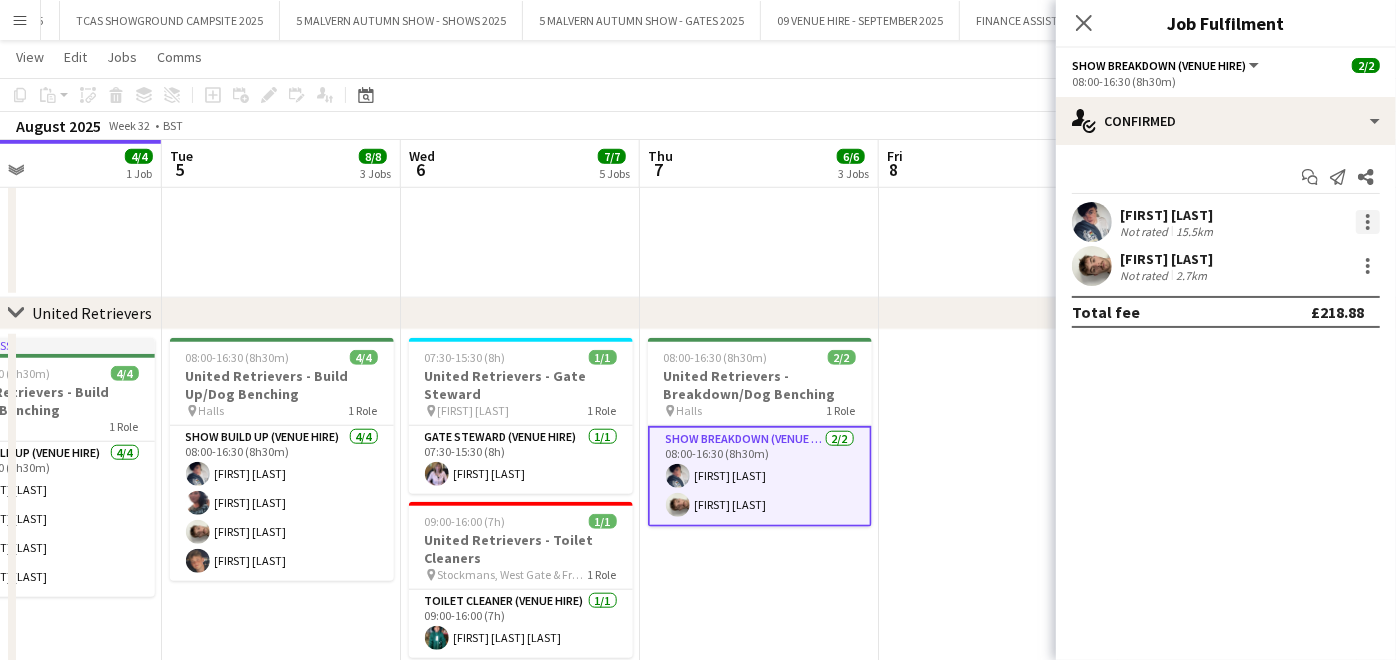 click at bounding box center [1368, 222] 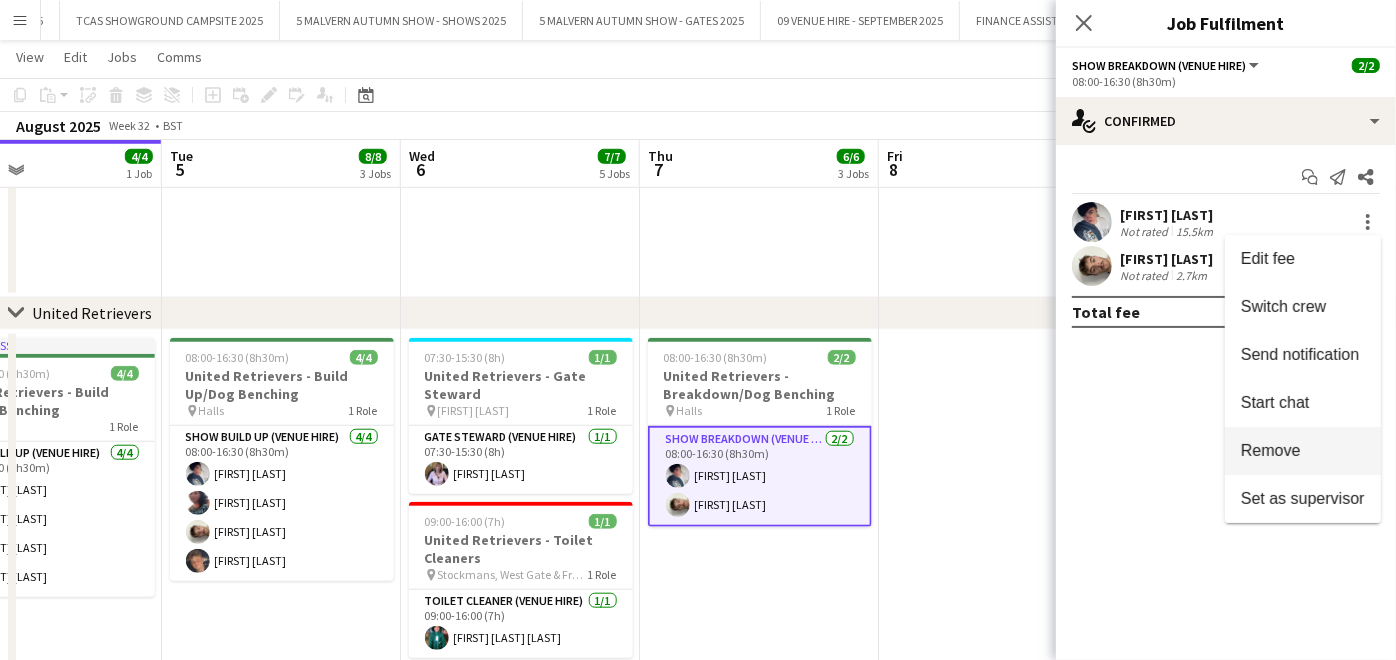 click on "Remove" at bounding box center [1303, 451] 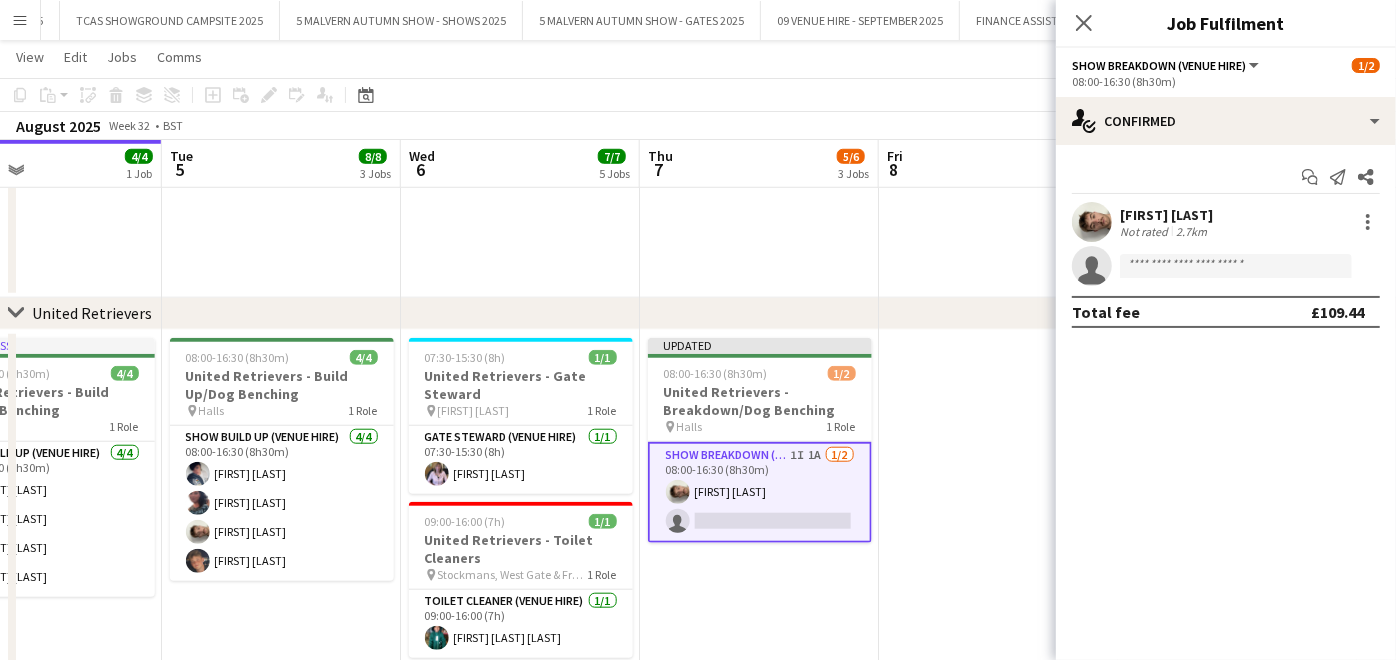 click at bounding box center [998, 598] 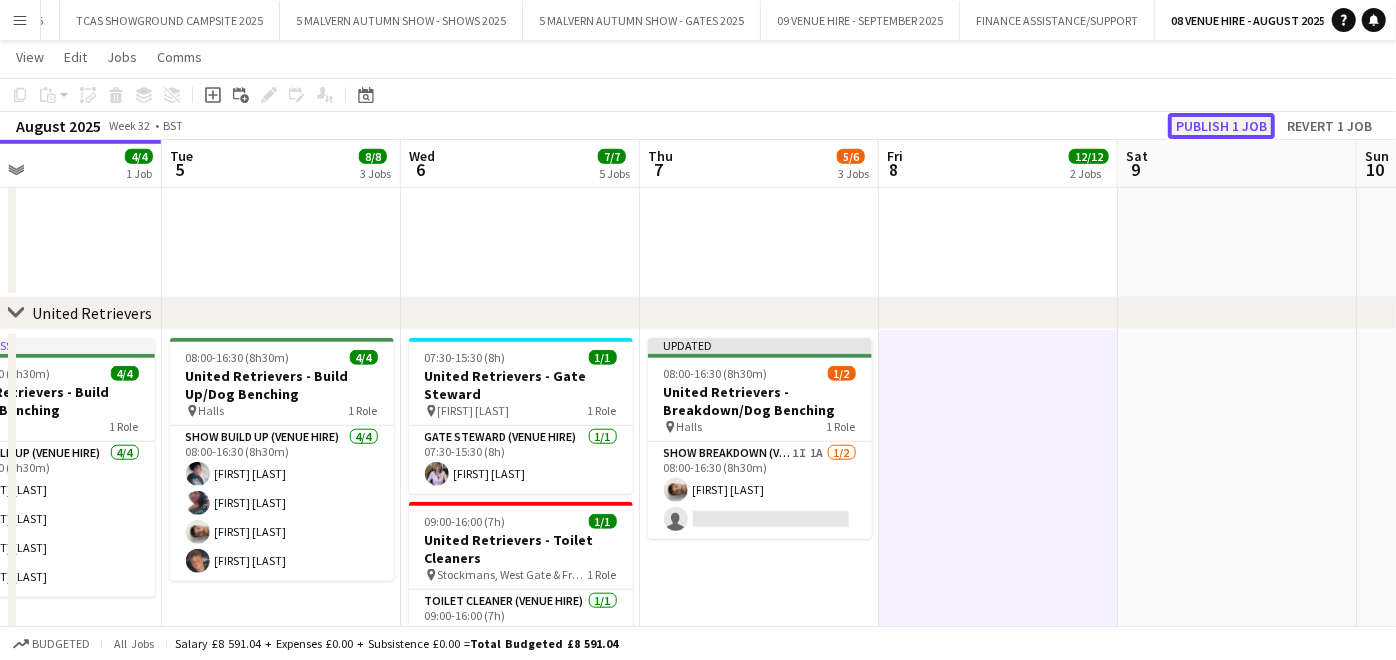 click on "Publish 1 job" 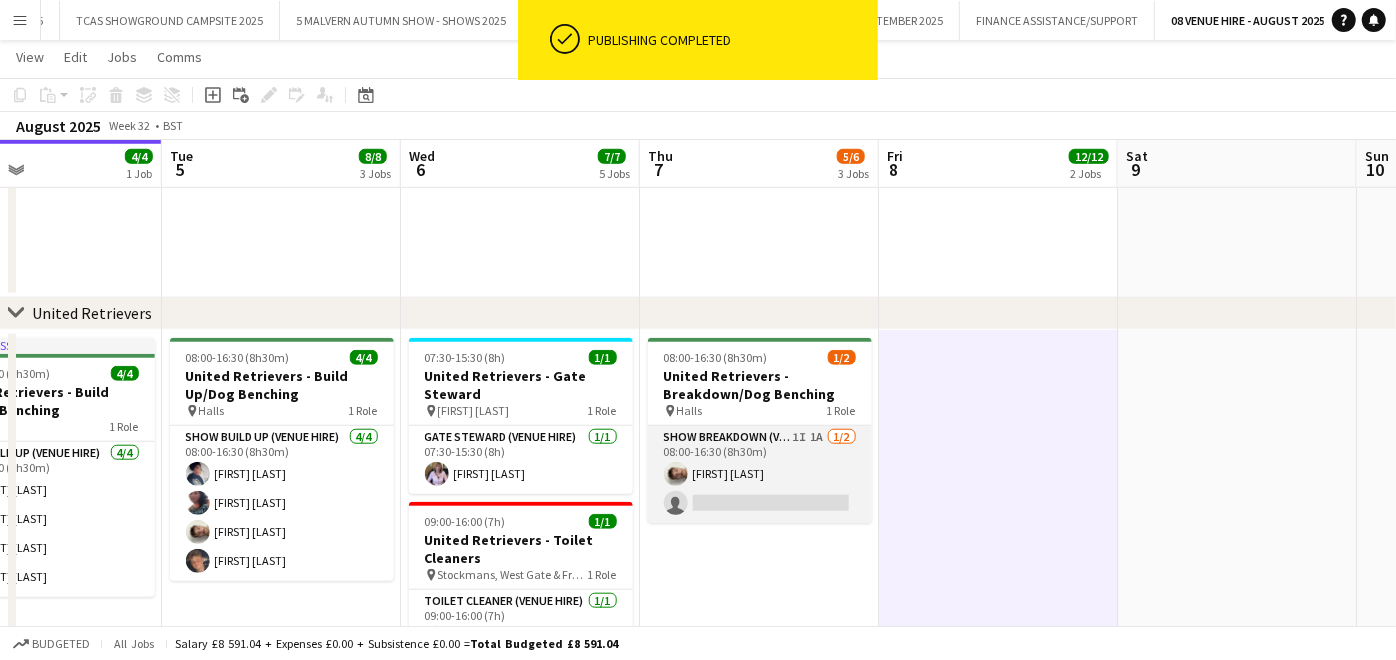 click on "Show Breakdown (Venue Hire)   1I   1A   1/2   08:00-16:30 (8h30m)
[FIRST] [LAST]
single-neutral-actions" at bounding box center (760, 474) 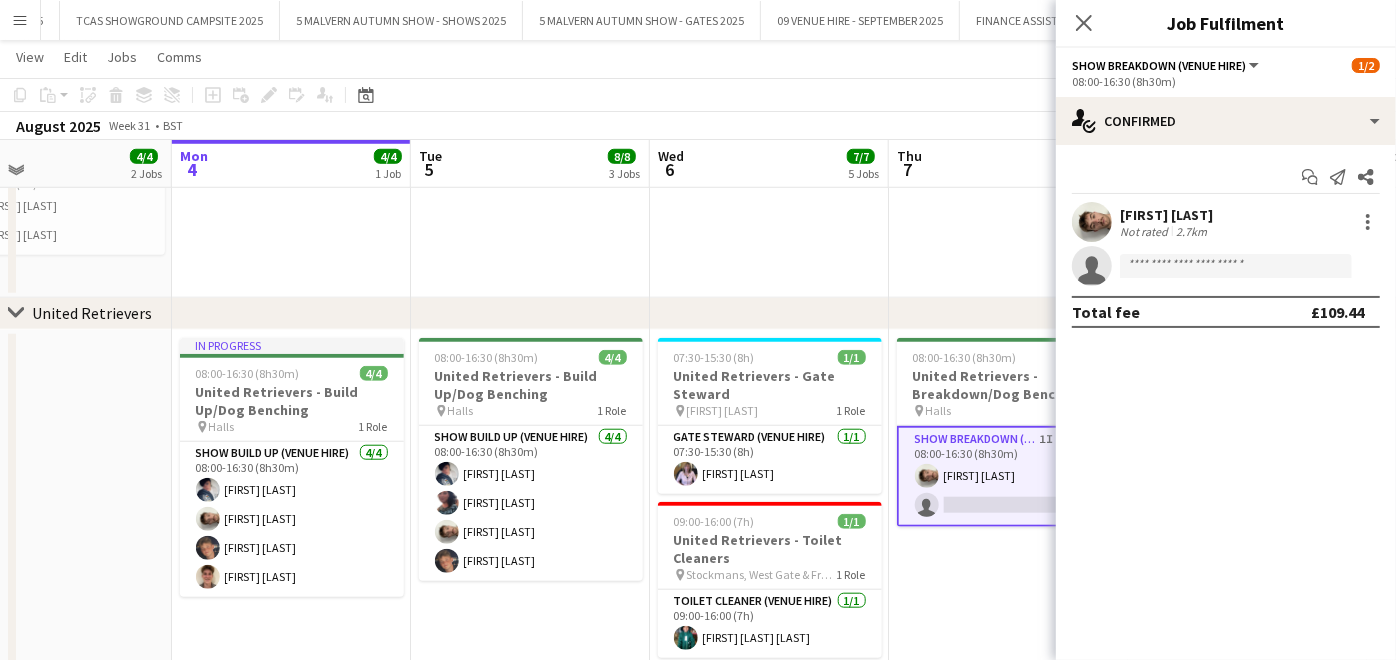 scroll, scrollTop: 0, scrollLeft: 511, axis: horizontal 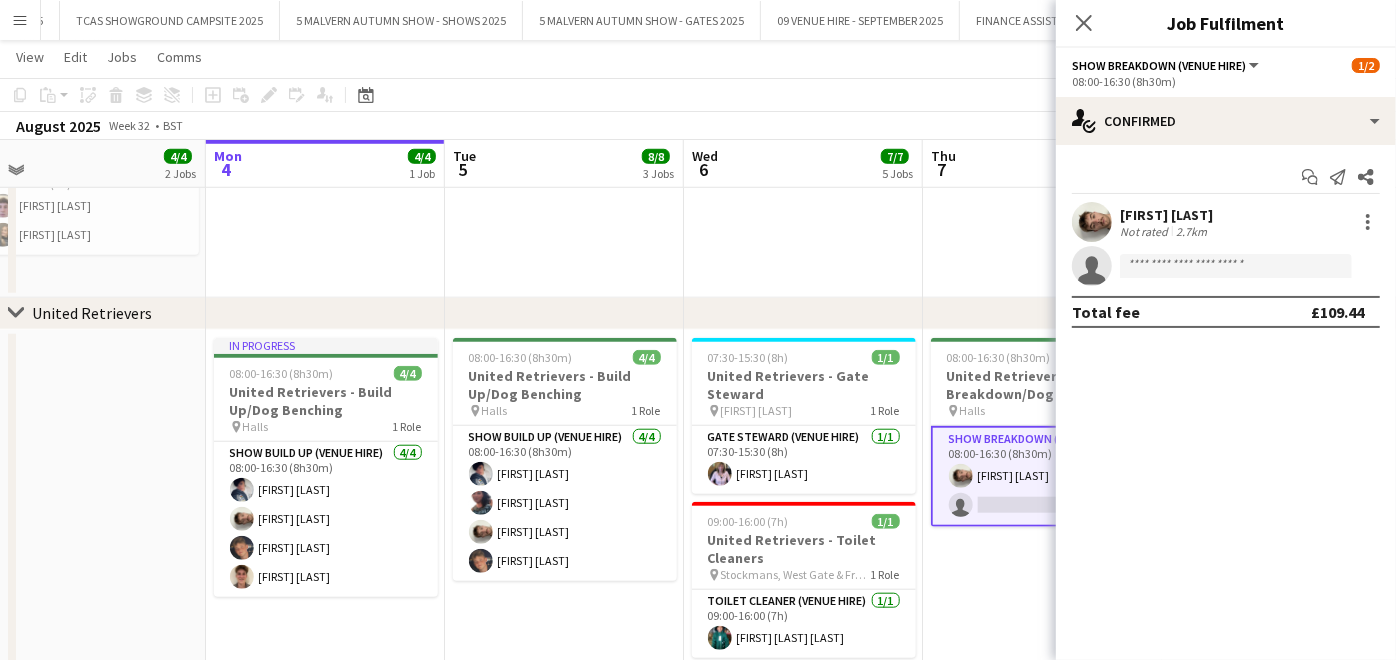 drag, startPoint x: 213, startPoint y: 350, endPoint x: 496, endPoint y: 372, distance: 283.85382 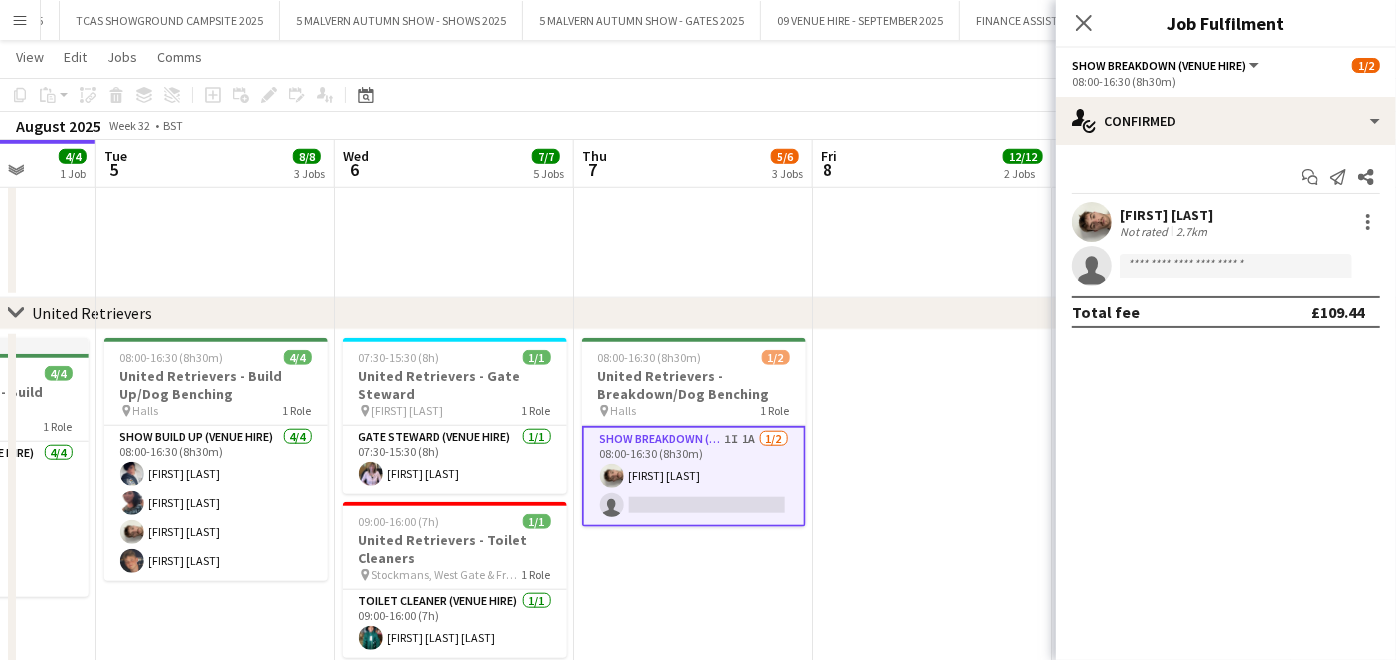 scroll, scrollTop: 0, scrollLeft: 625, axis: horizontal 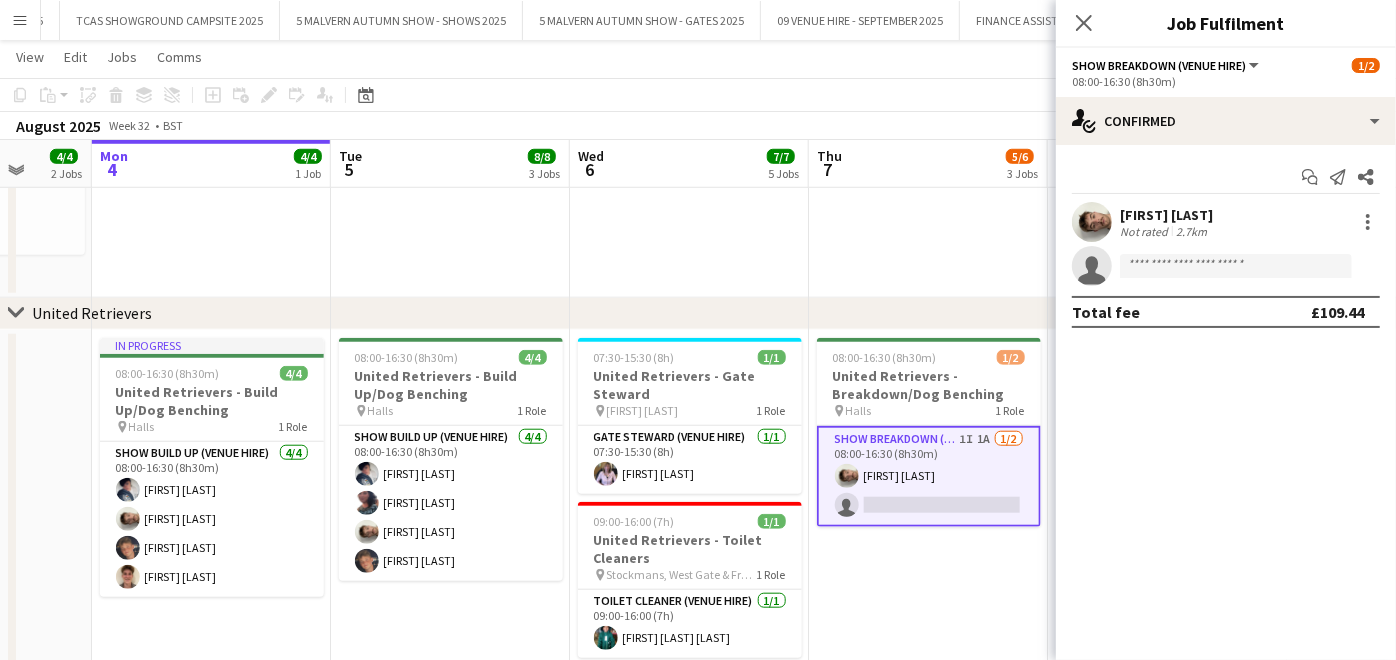 drag, startPoint x: 537, startPoint y: 367, endPoint x: 183, endPoint y: 377, distance: 354.1412 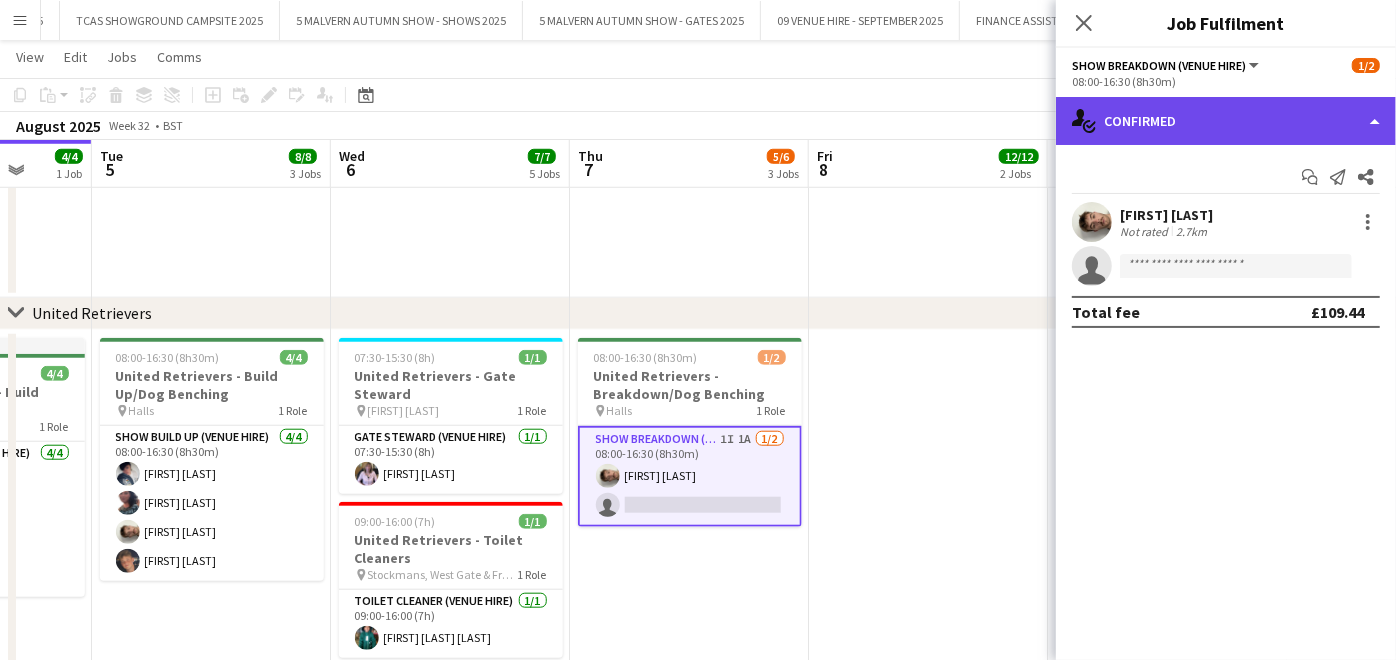 click on "single-neutral-actions-check-2
Confirmed" 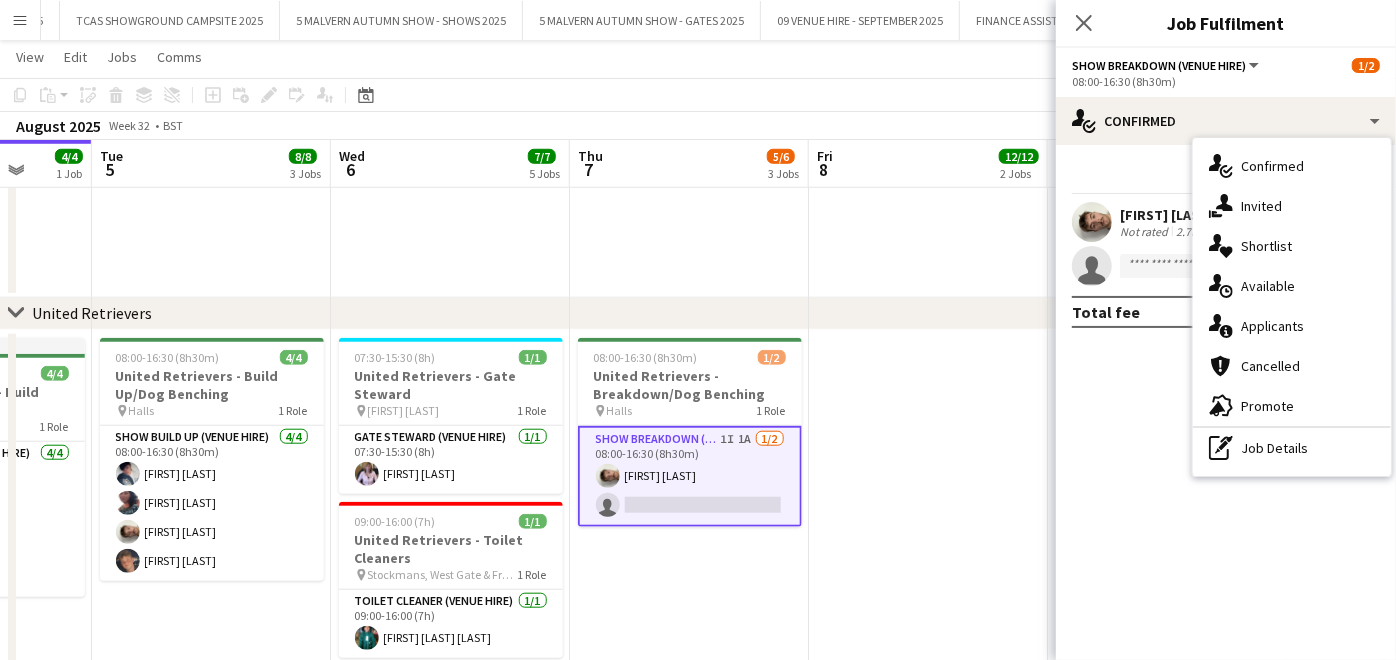 click at bounding box center (928, 598) 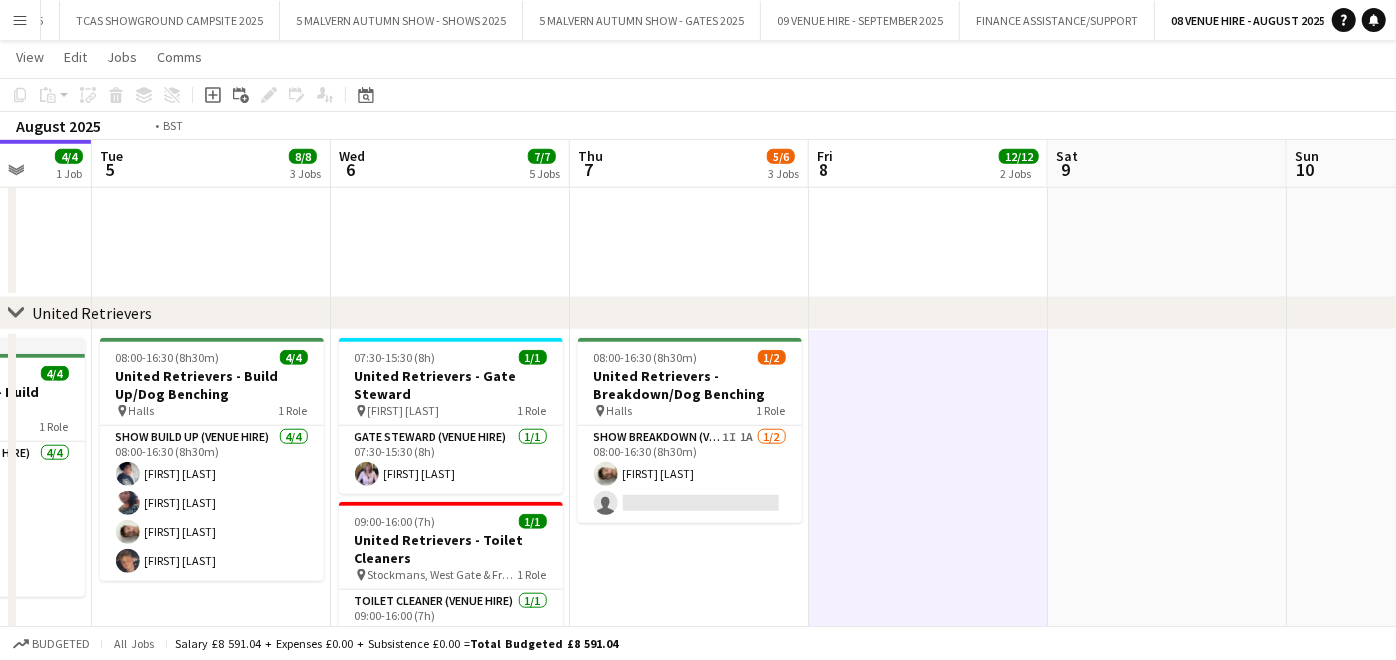 scroll, scrollTop: 0, scrollLeft: 400, axis: horizontal 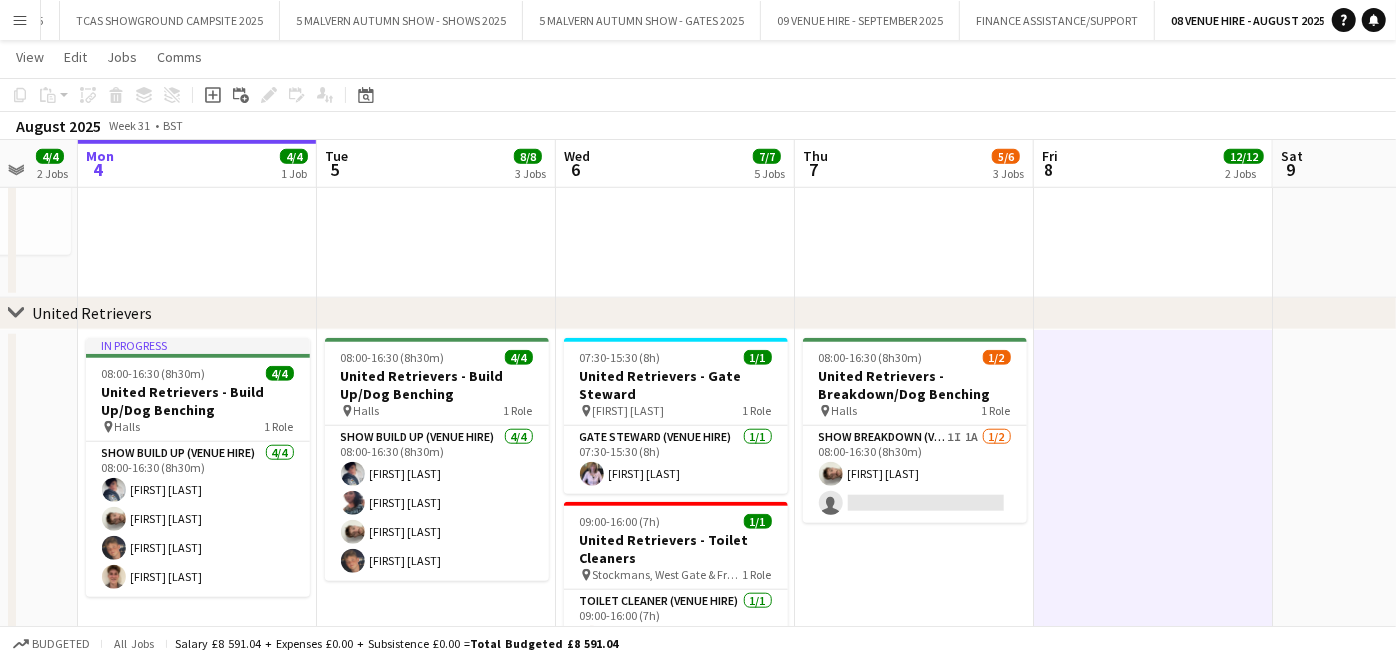drag, startPoint x: 680, startPoint y: 363, endPoint x: 905, endPoint y: 382, distance: 225.8008 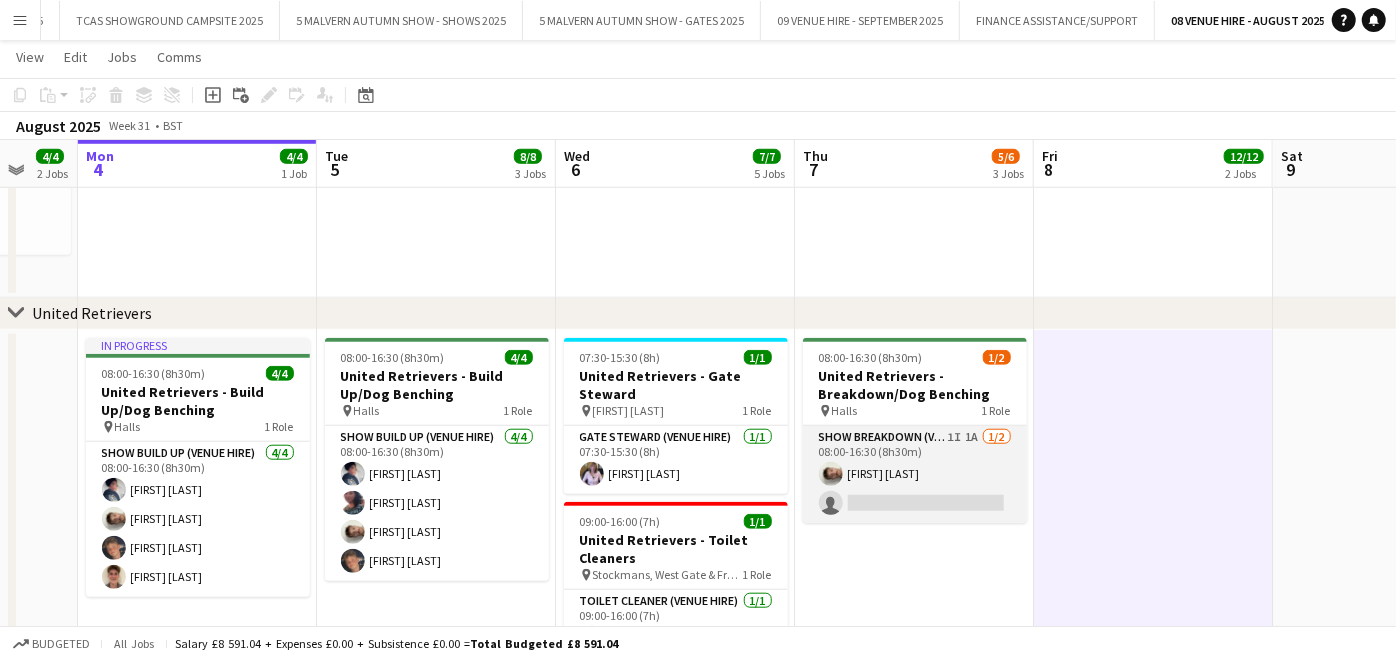click on "Show Breakdown (Venue Hire)   1I   1A   1/2   08:00-16:30 (8h30m)
[FIRST] [LAST]
single-neutral-actions" at bounding box center [915, 474] 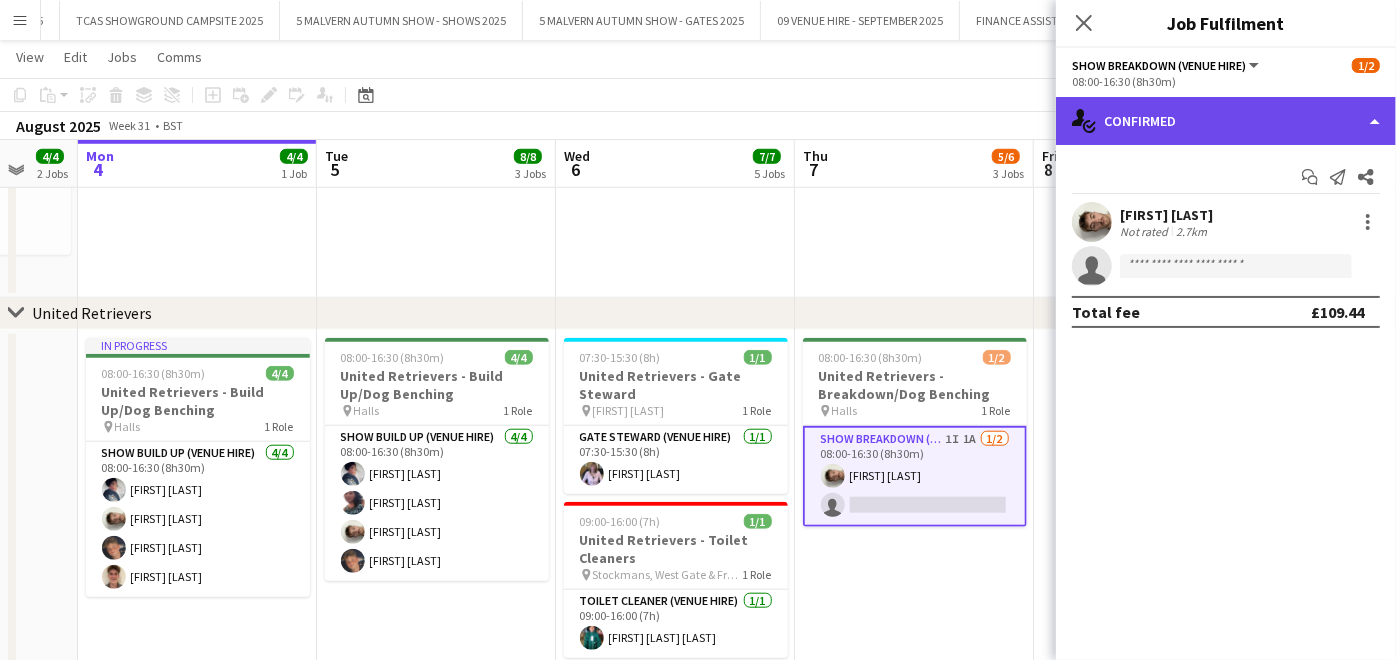 click on "single-neutral-actions-check-2
Confirmed" 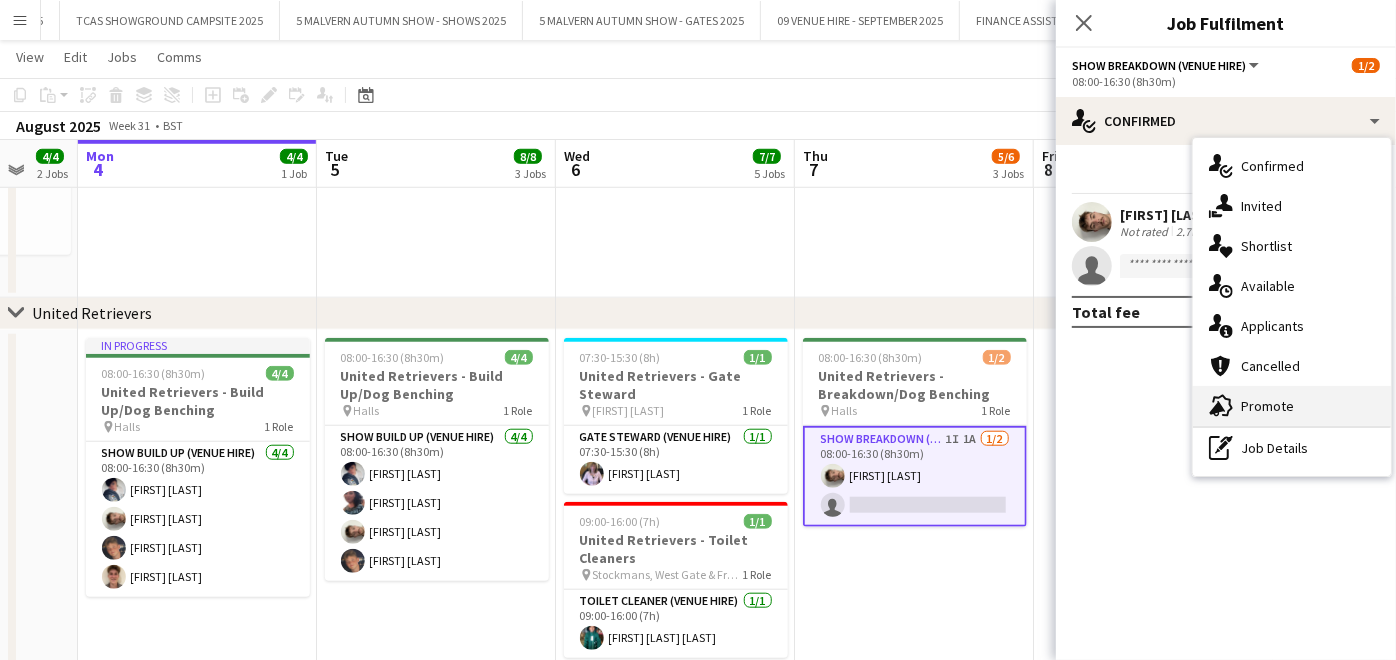 click on "advertising- megaphone
Promote" at bounding box center (1292, 406) 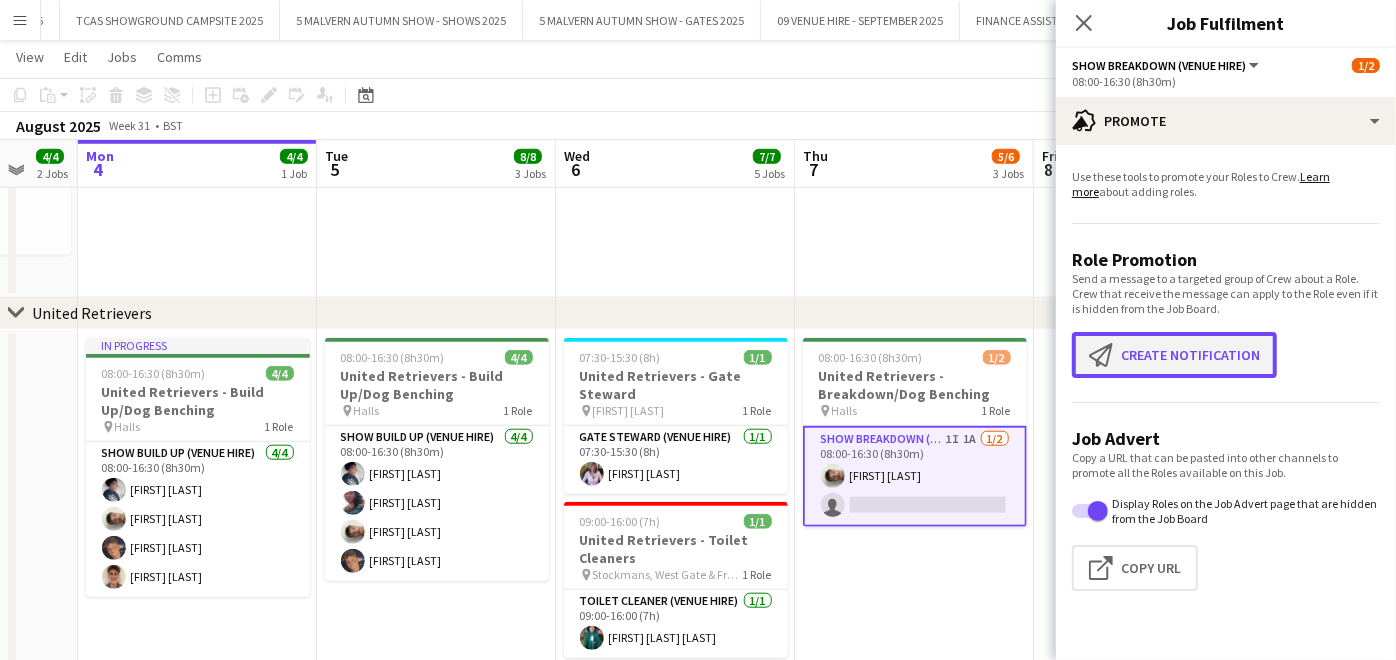 click on "Create notification
Create notification" at bounding box center [1174, 355] 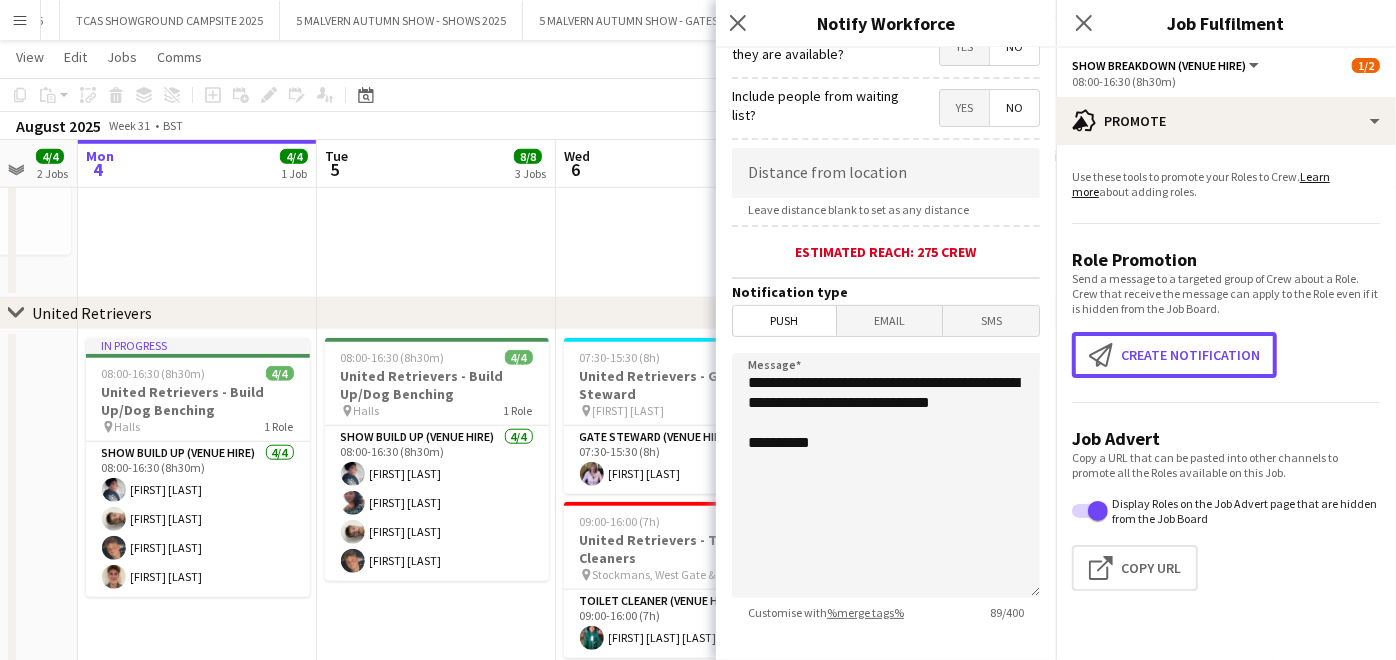 scroll, scrollTop: 432, scrollLeft: 0, axis: vertical 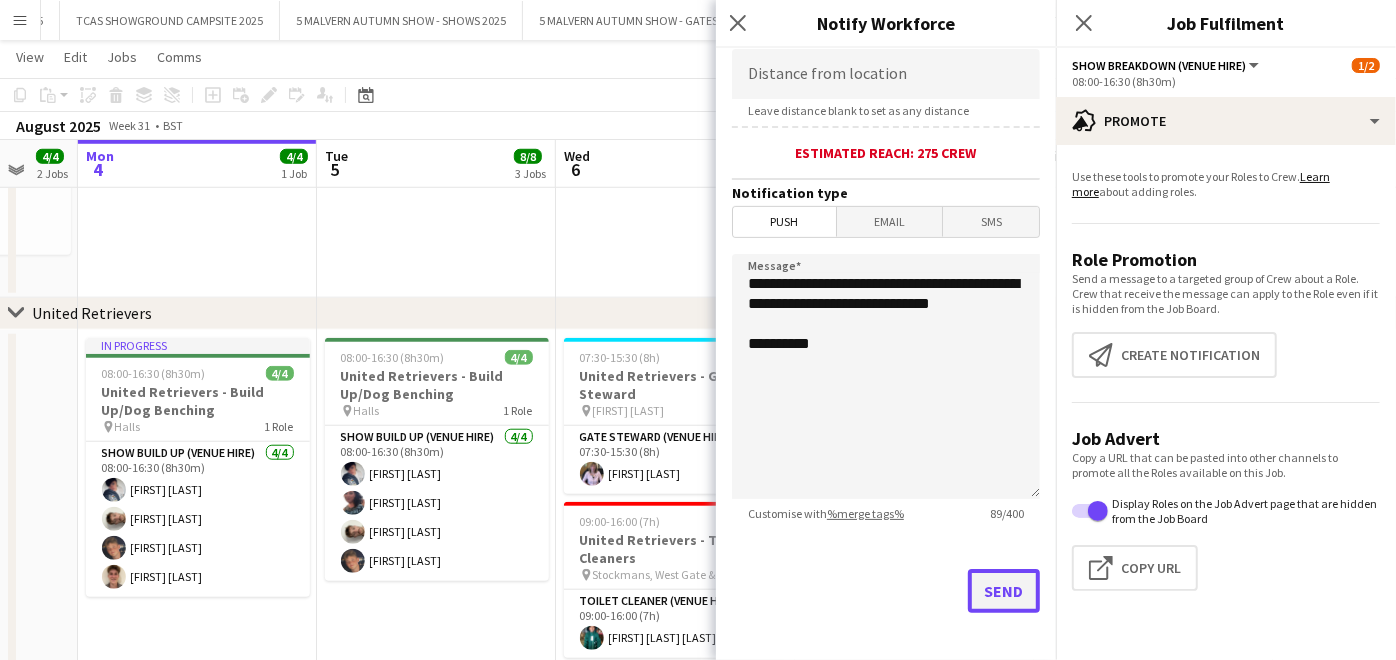click on "Send" 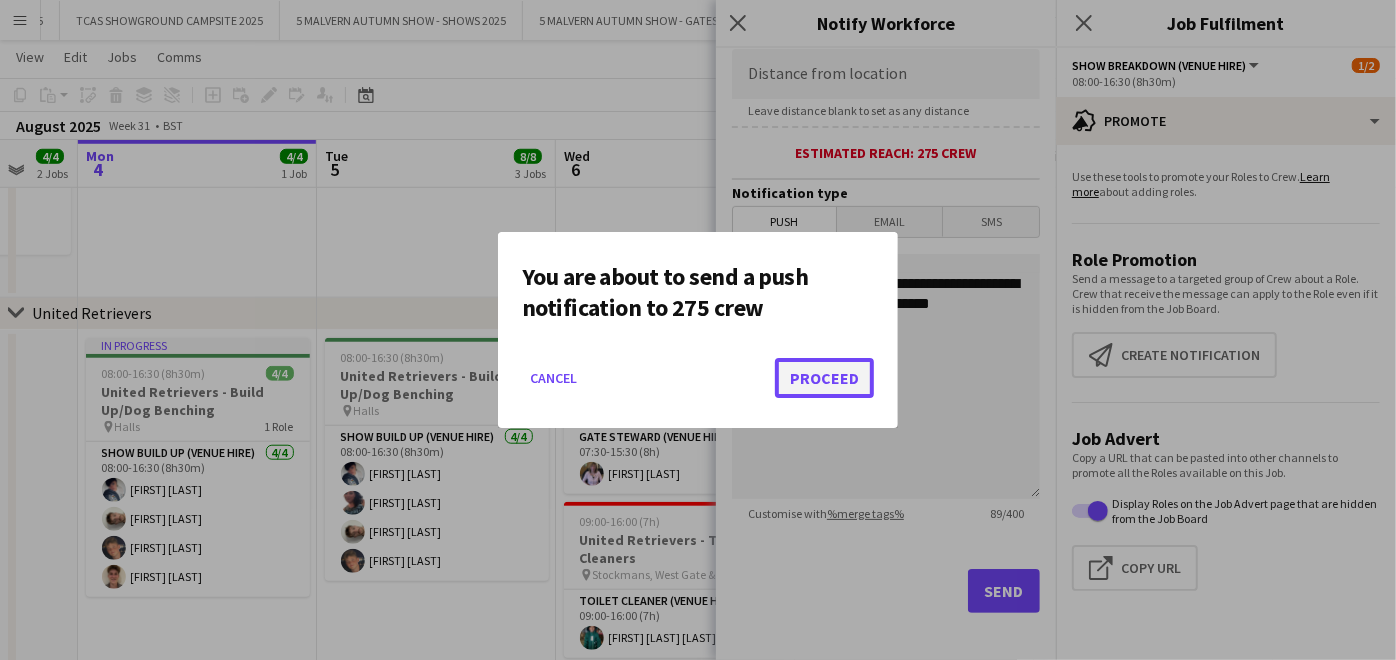 click on "Proceed" 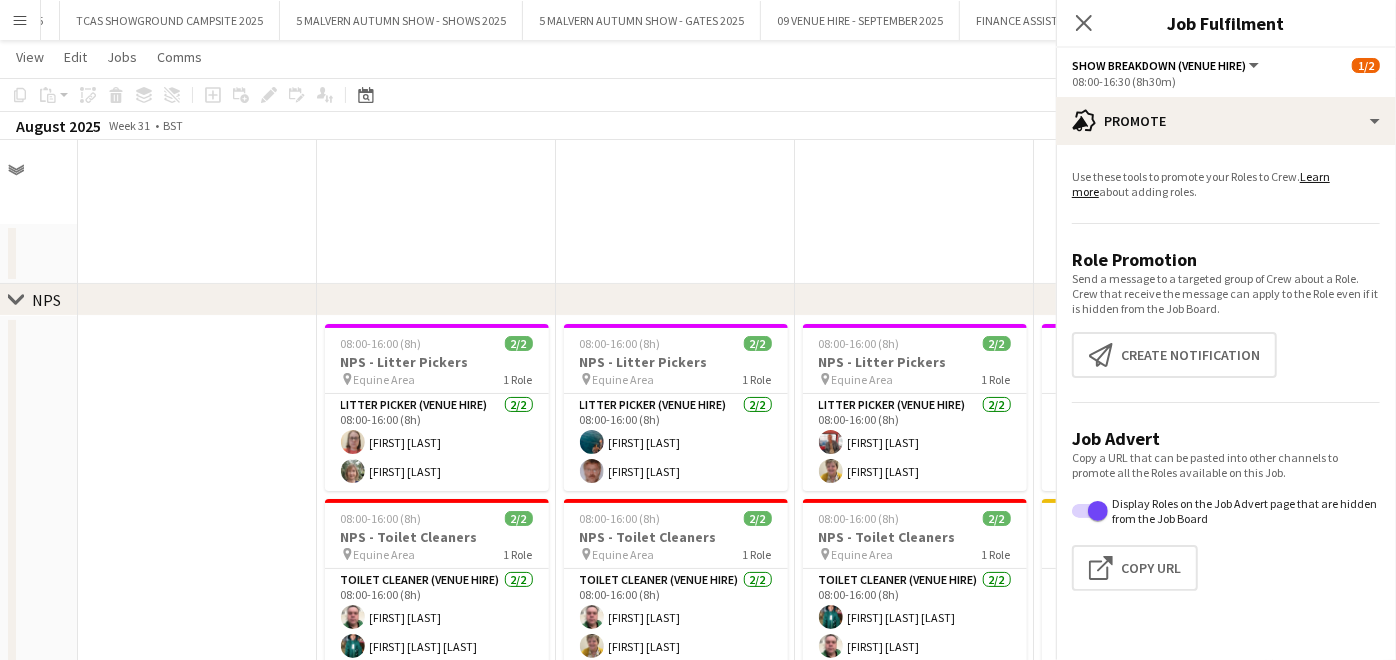 scroll, scrollTop: 1000, scrollLeft: 0, axis: vertical 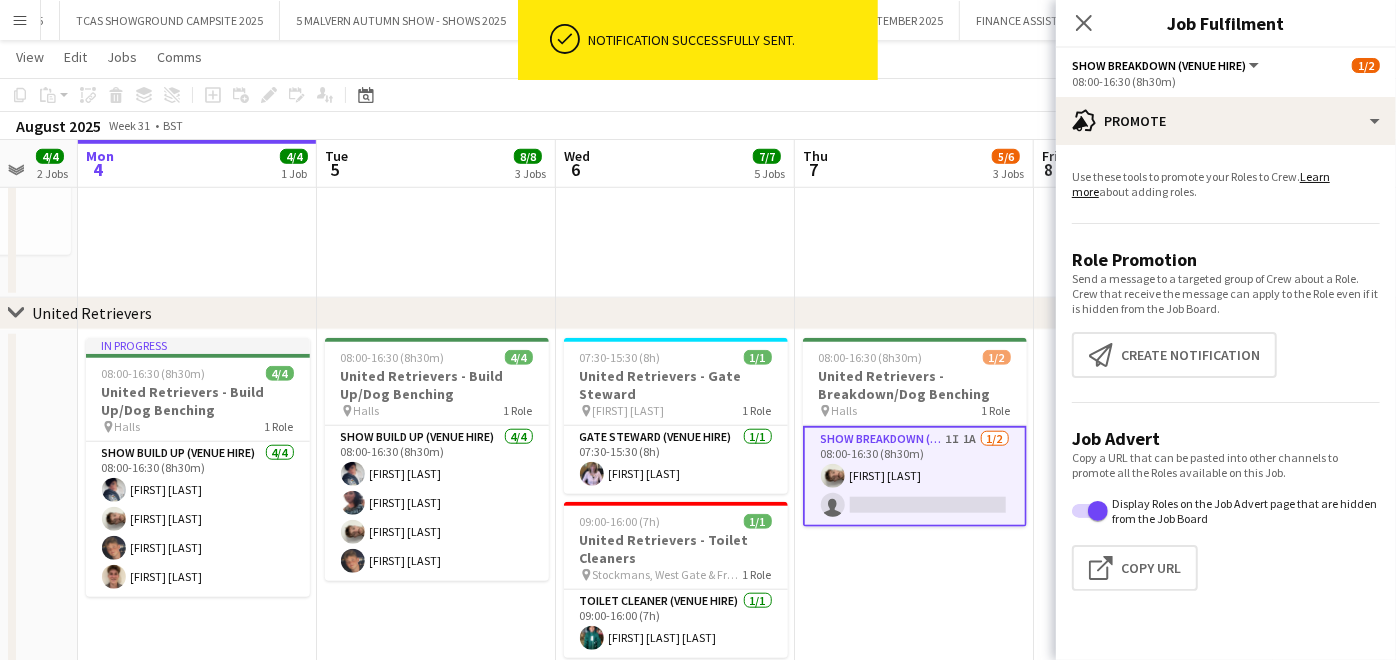 click at bounding box center (675, 83) 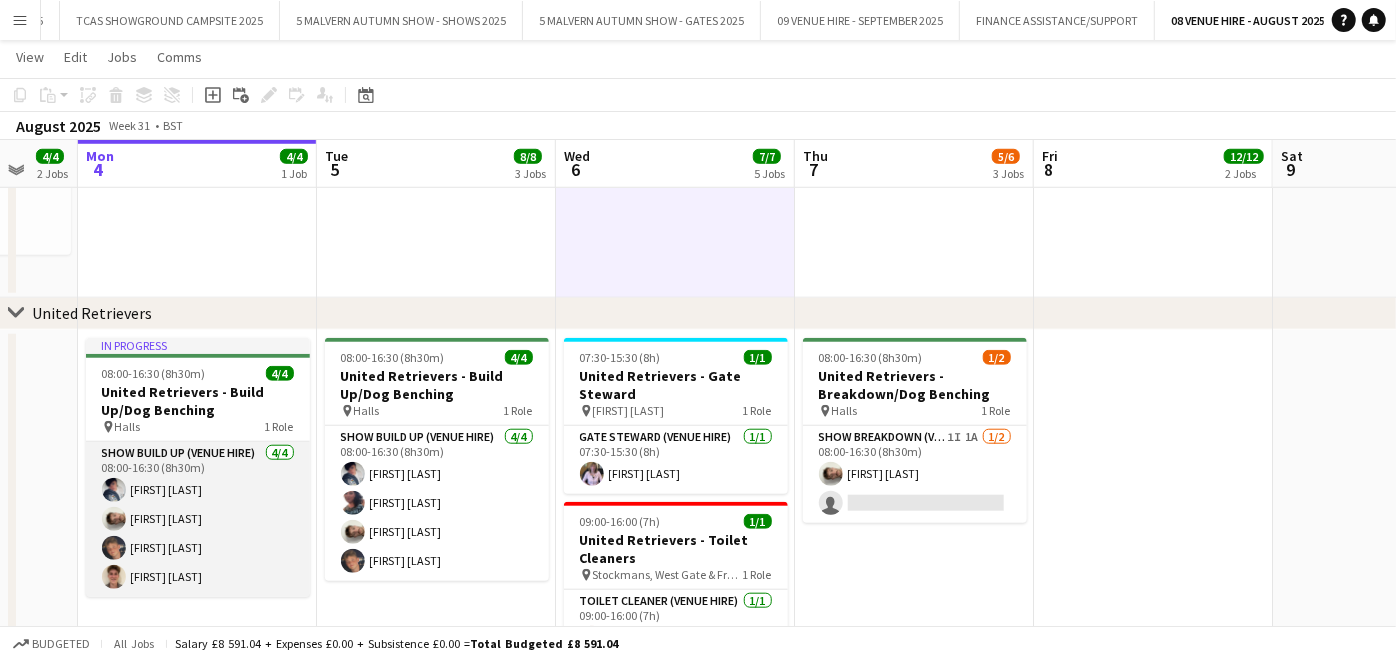 click on "Show Build Up (Venue Hire)   4/4   08:00-16:30 (8h30m)
[FIRST] [LAST] [FIRST] [LAST] [FIRST] [LAST] [FIRST] [LAST]" at bounding box center [198, 519] 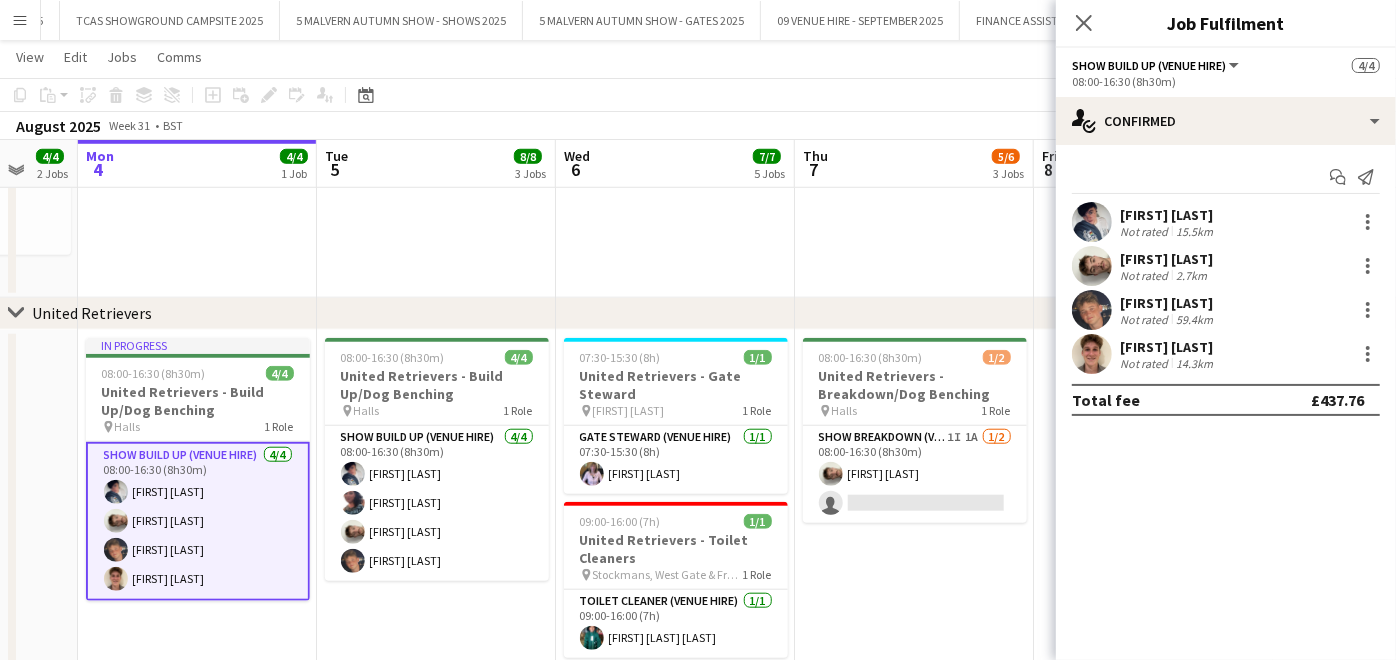 click at bounding box center (1092, 266) 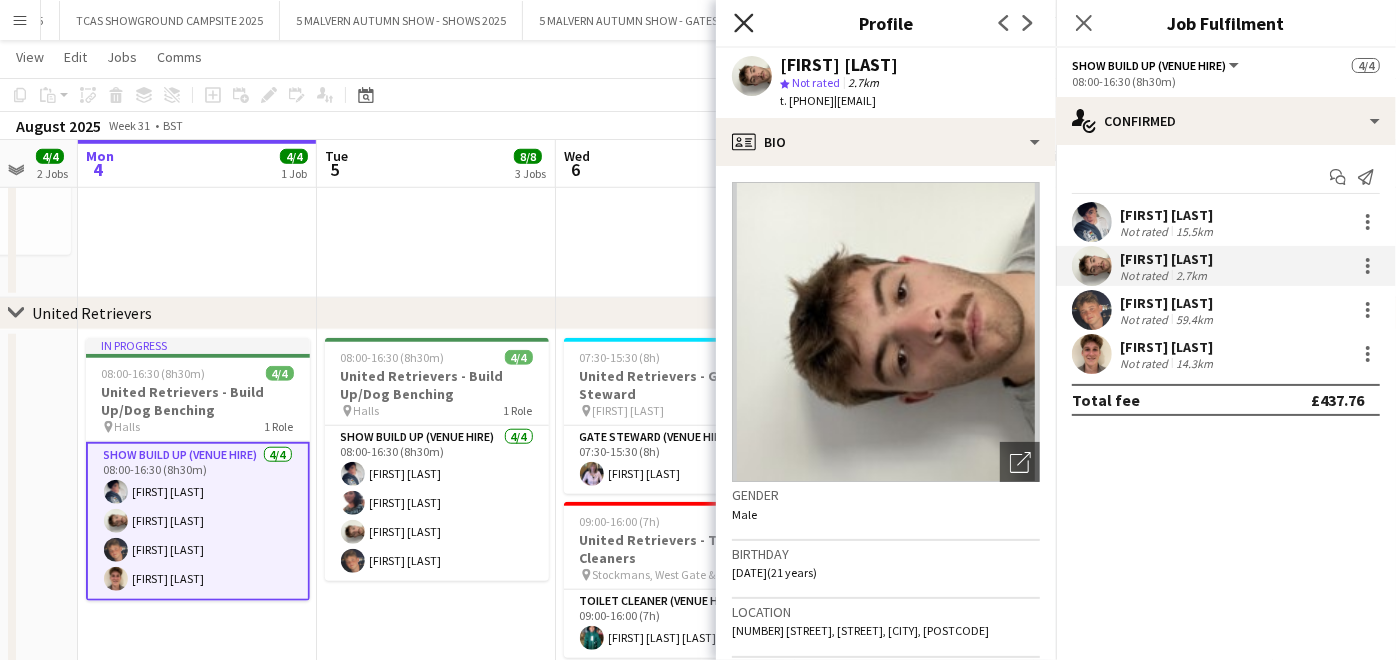 click on "Close pop-in" 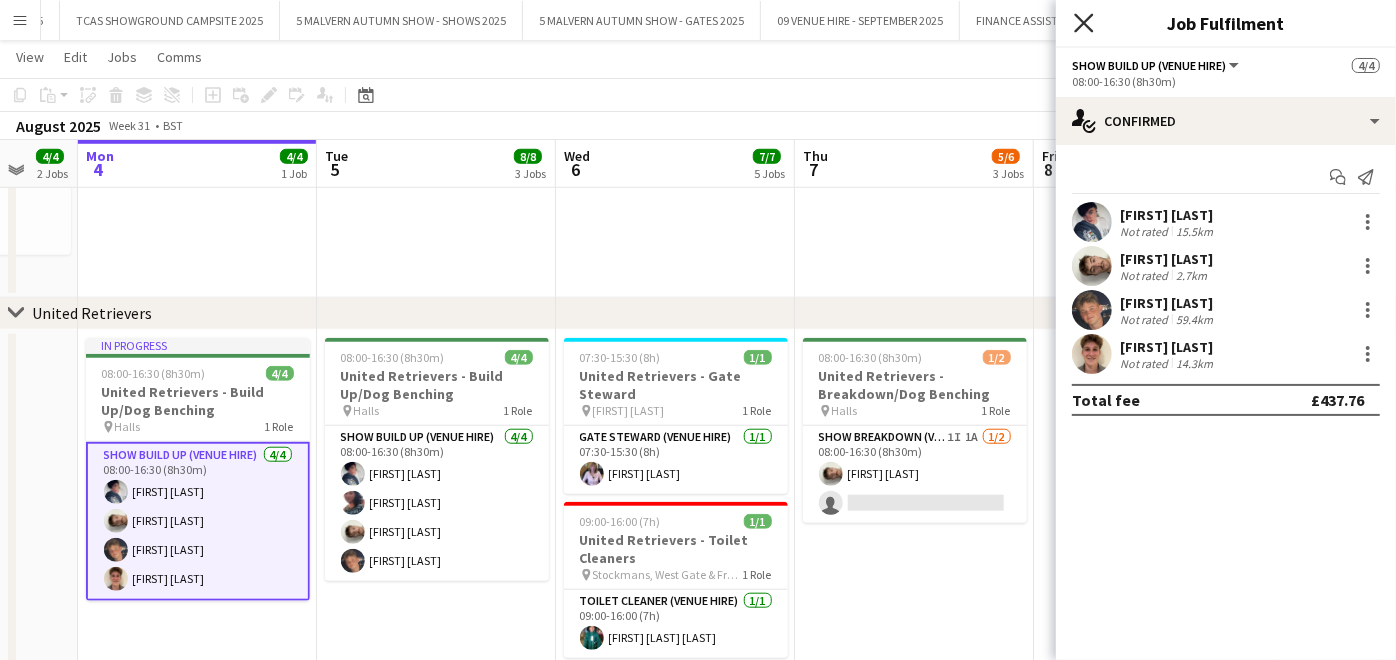 click 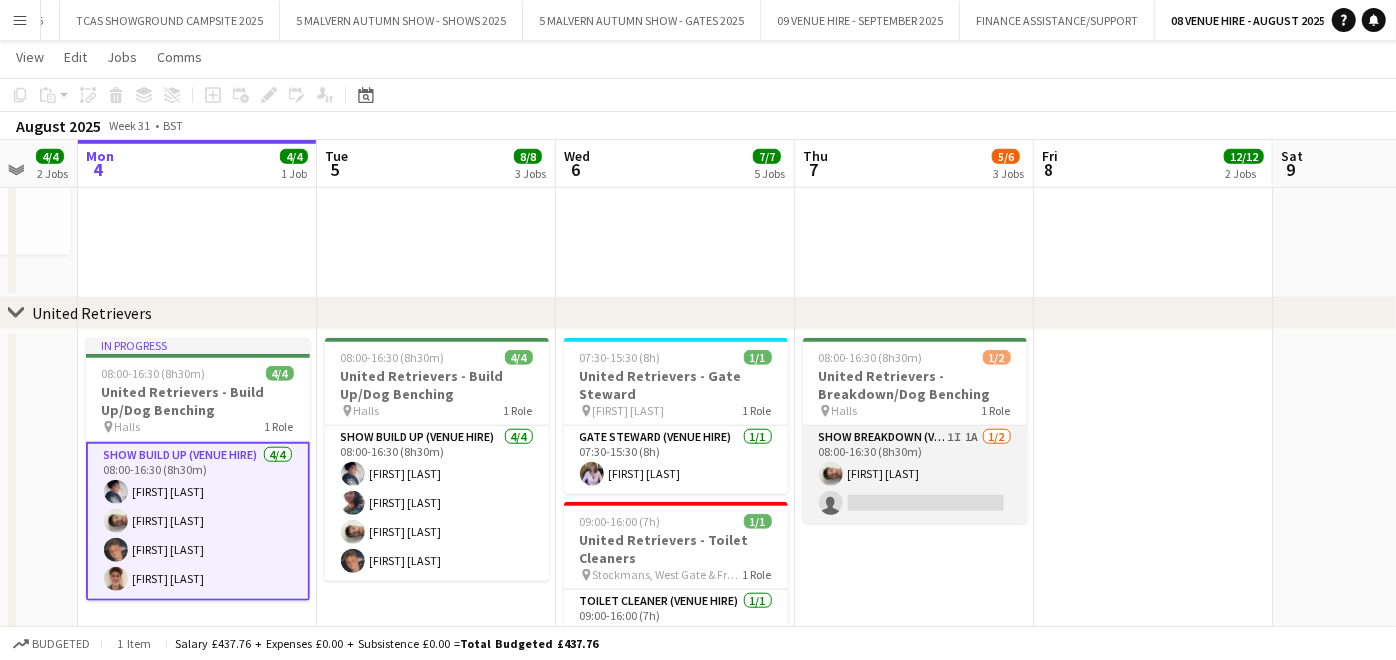 click on "Show Breakdown (Venue Hire)   1I   1A   1/2   08:00-16:30 (8h30m)
[FIRST] [LAST]
single-neutral-actions" at bounding box center (915, 474) 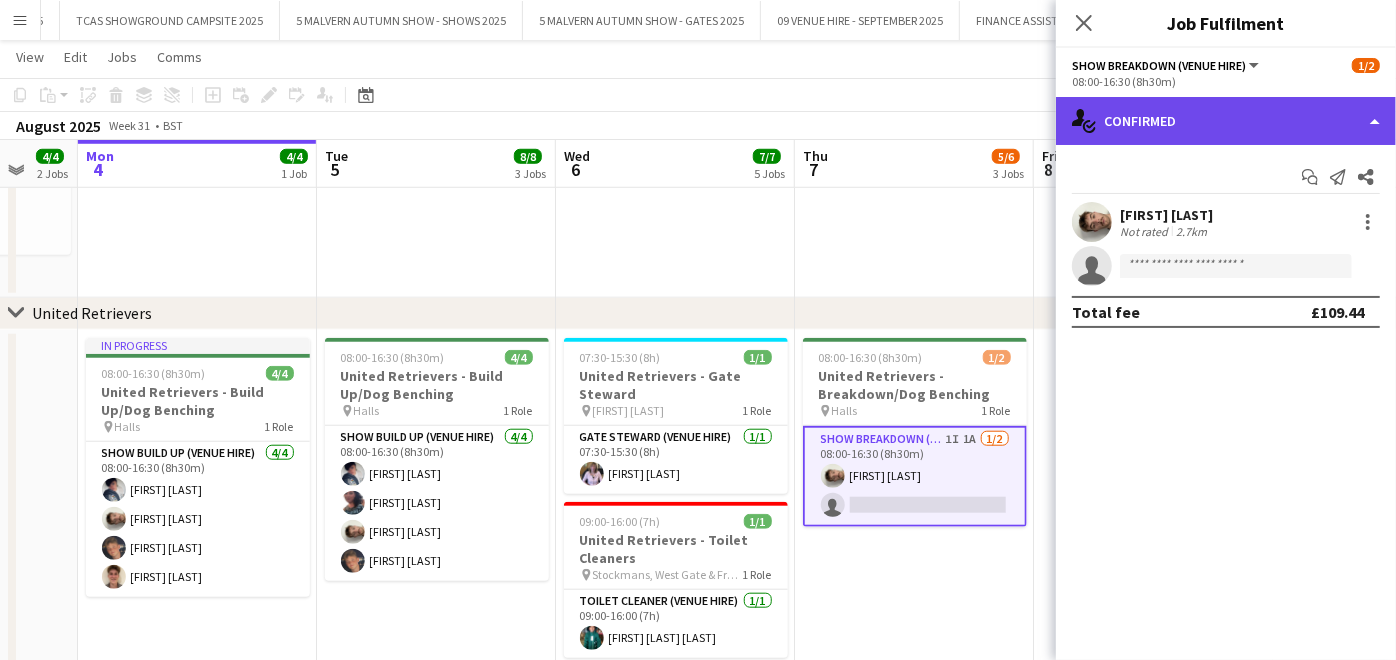 click on "single-neutral-actions-check-2
Confirmed" 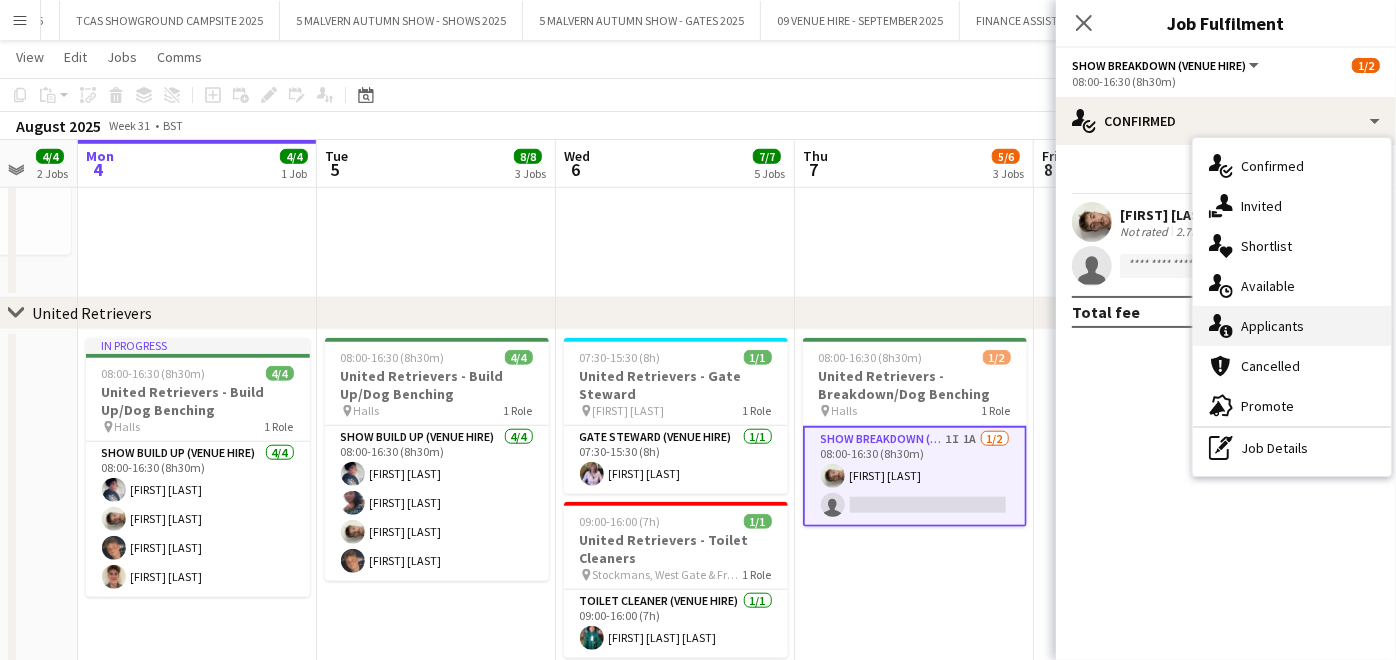 click on "single-neutral-actions-information
Applicants" at bounding box center (1292, 326) 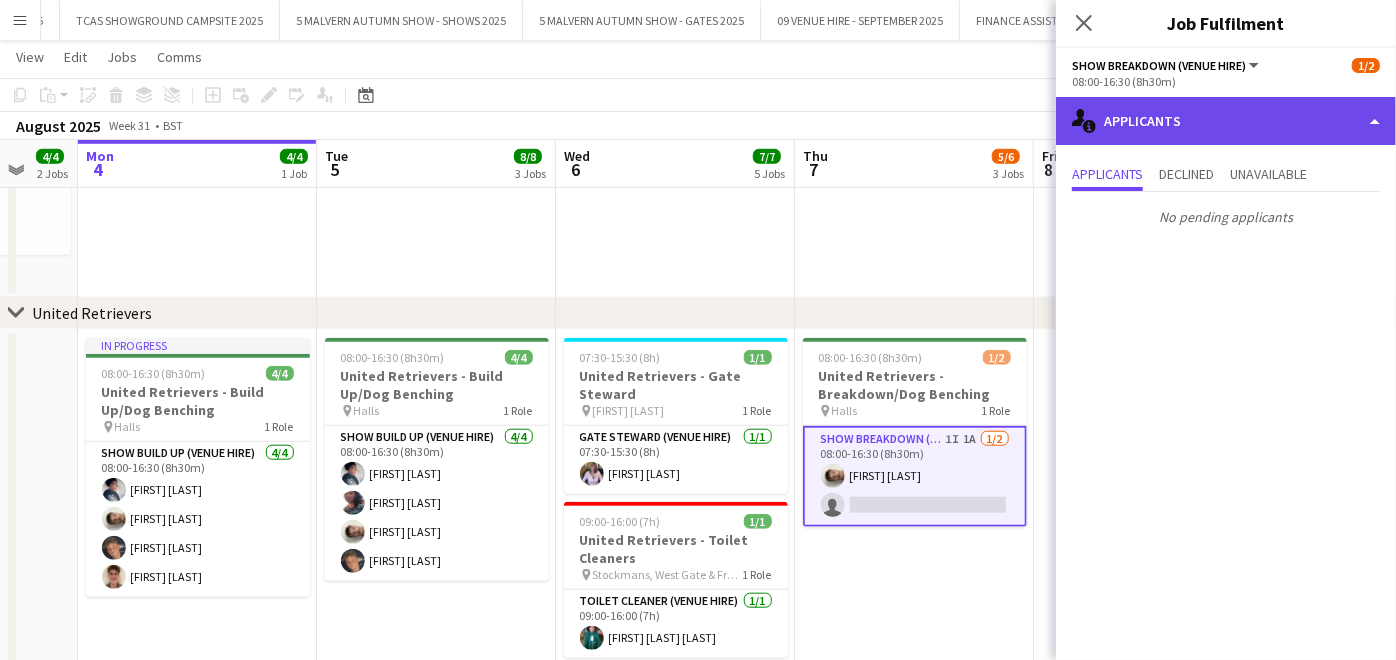 click on "single-neutral-actions-information
Applicants" 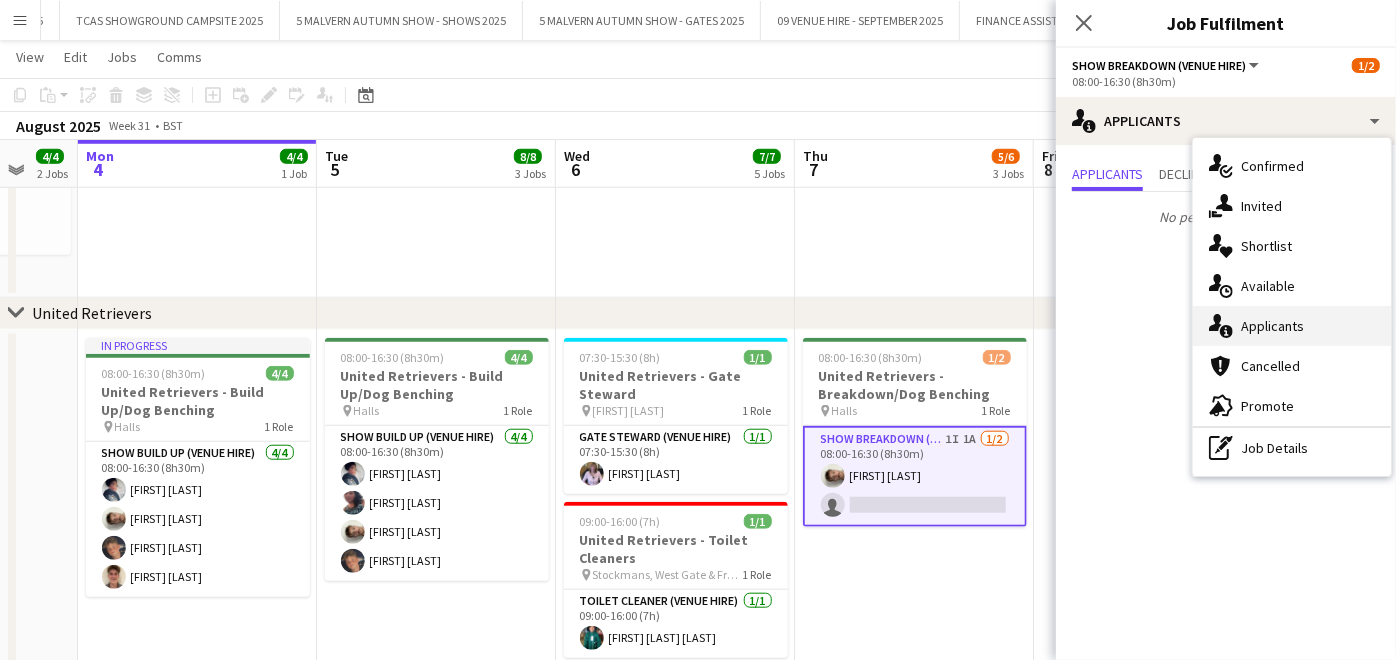 click on "single-neutral-actions-information
Applicants" at bounding box center (1292, 326) 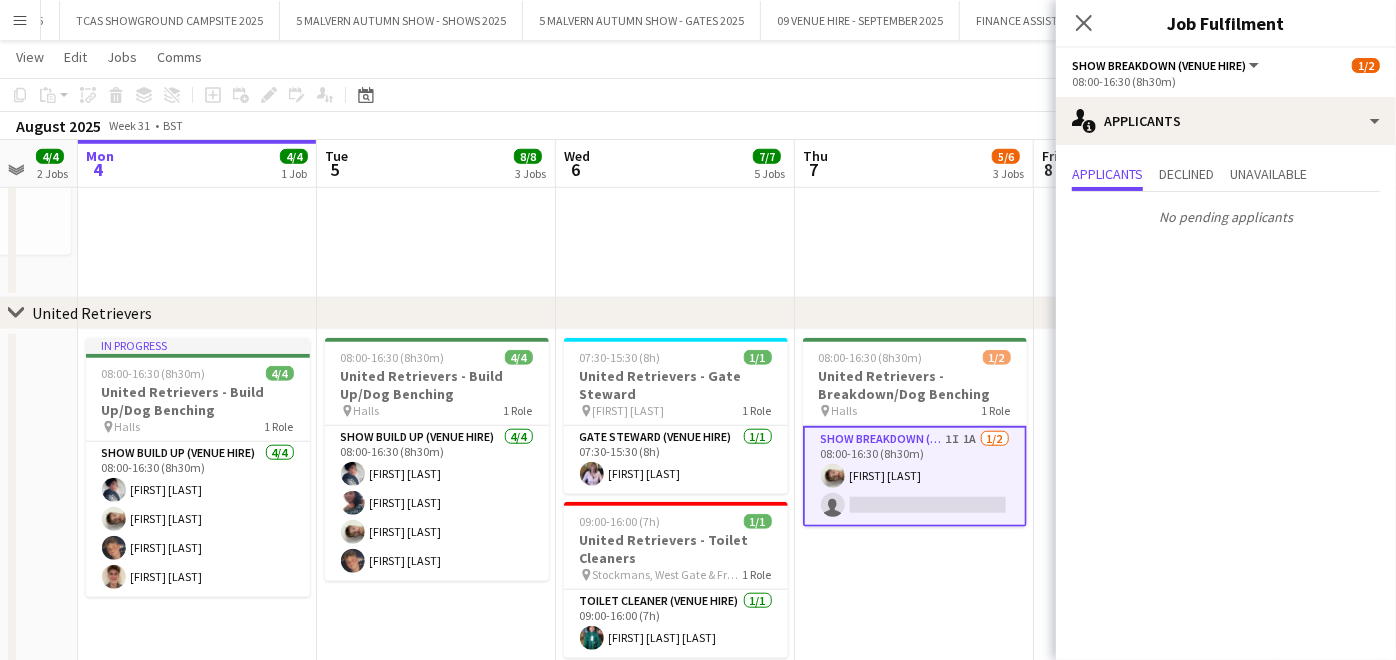 click on "08:00-16:30 (8h30m)    1/2   United Retrievers - Breakdown/Dog Benching
pin
Halls   1 Role   Show Breakdown (Venue Hire)   1I   1A   1/2   08:00-16:30 (8h30m)
[FIRST] [LAST]
single-neutral-actions" at bounding box center (914, 598) 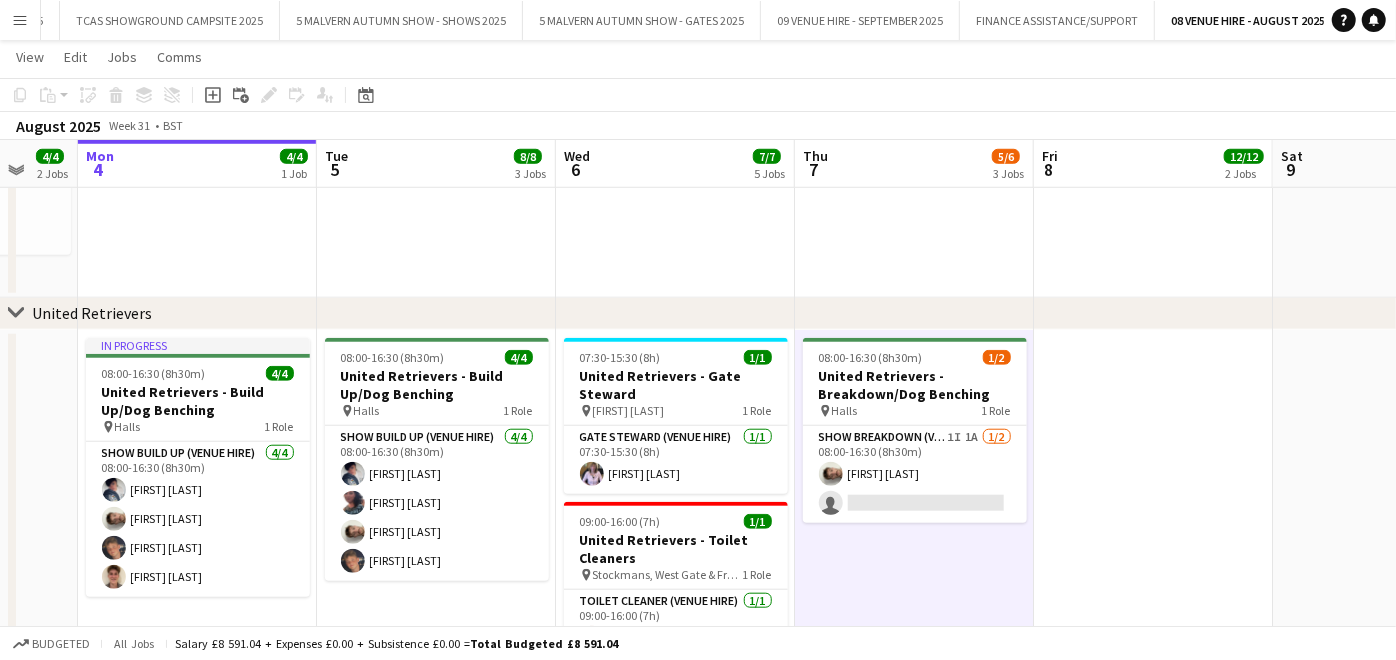 drag, startPoint x: 912, startPoint y: 491, endPoint x: 927, endPoint y: 408, distance: 84.34453 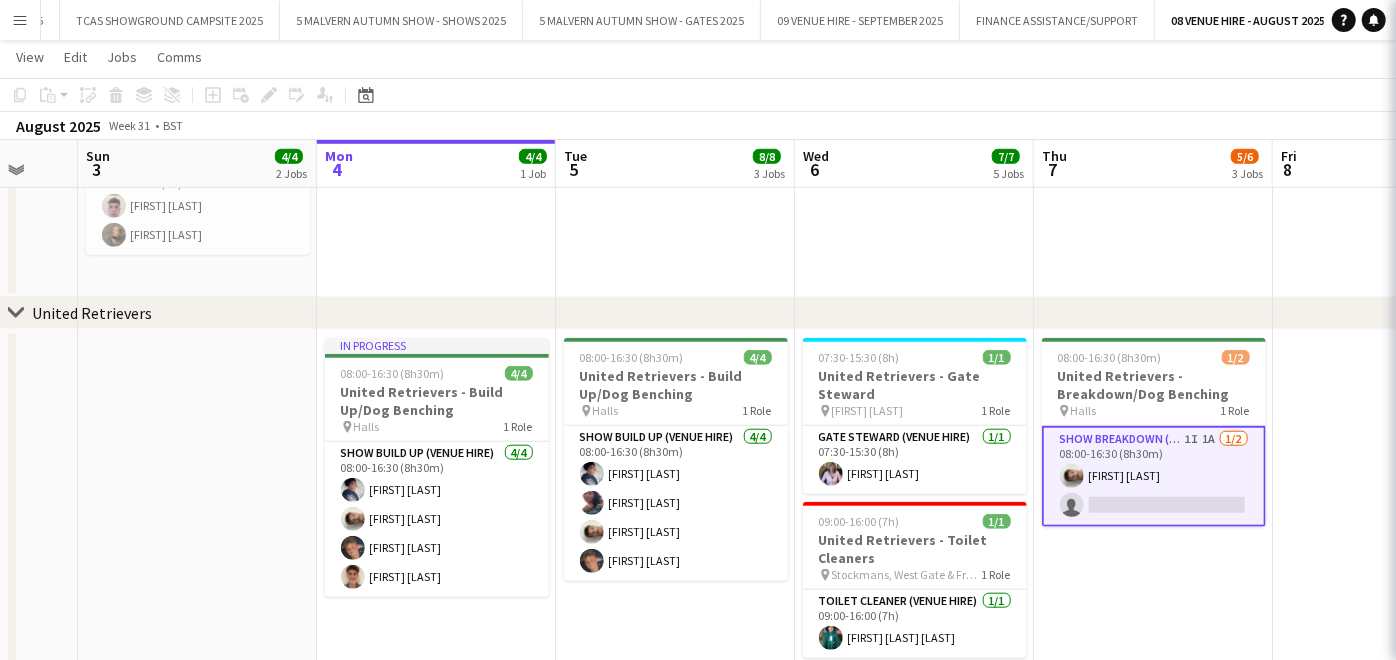 scroll, scrollTop: 0, scrollLeft: 637, axis: horizontal 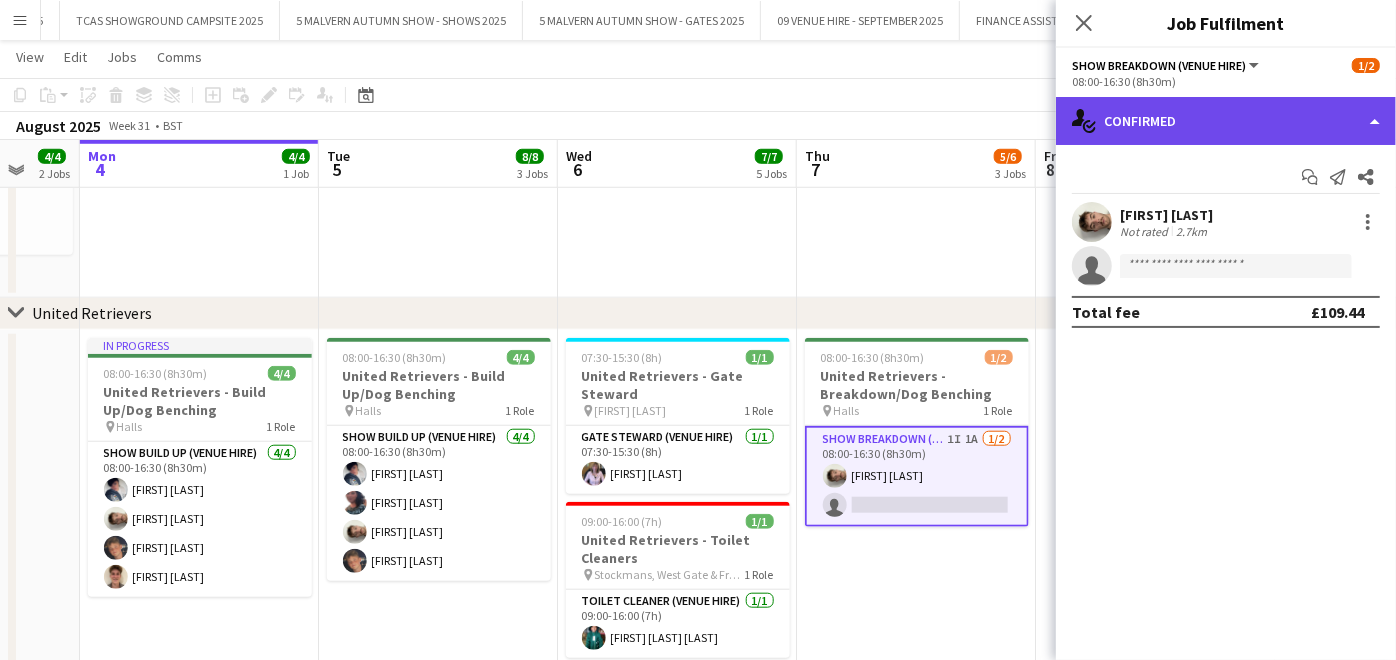 click on "single-neutral-actions-check-2
Confirmed" 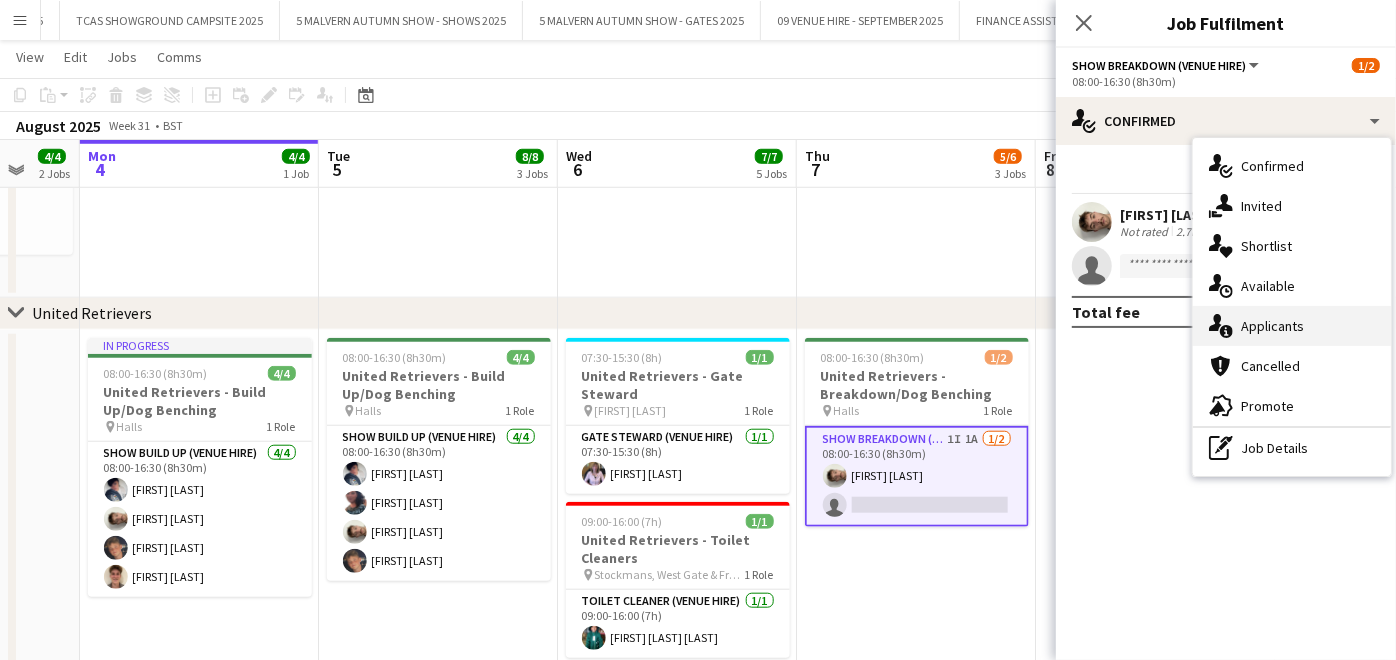 click on "single-neutral-actions-information
Applicants" at bounding box center (1292, 326) 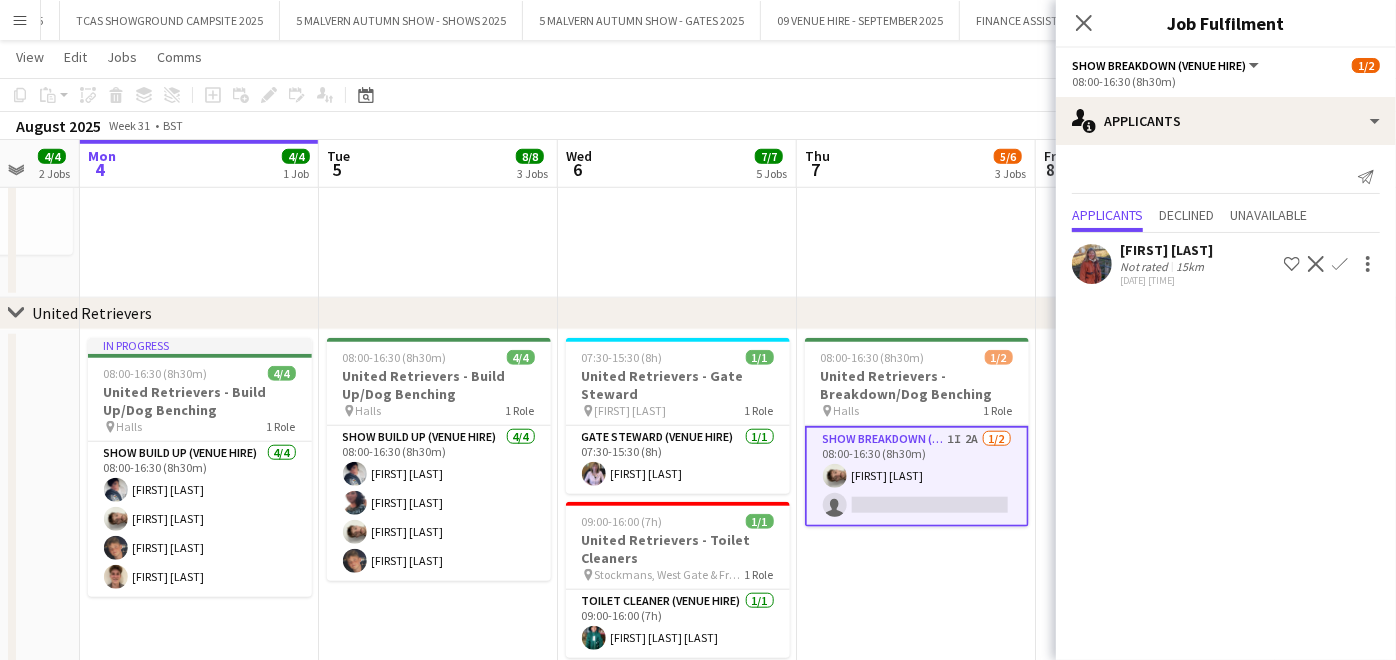 click on "Decline" 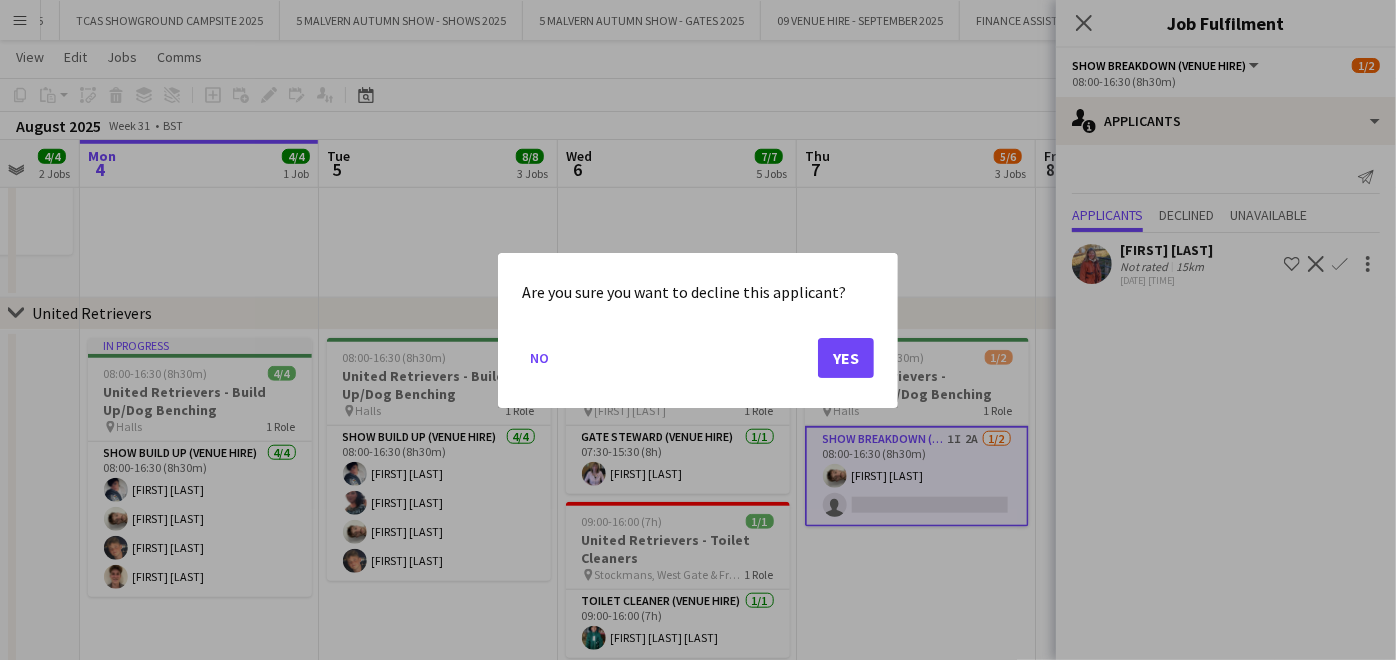 scroll, scrollTop: 0, scrollLeft: 0, axis: both 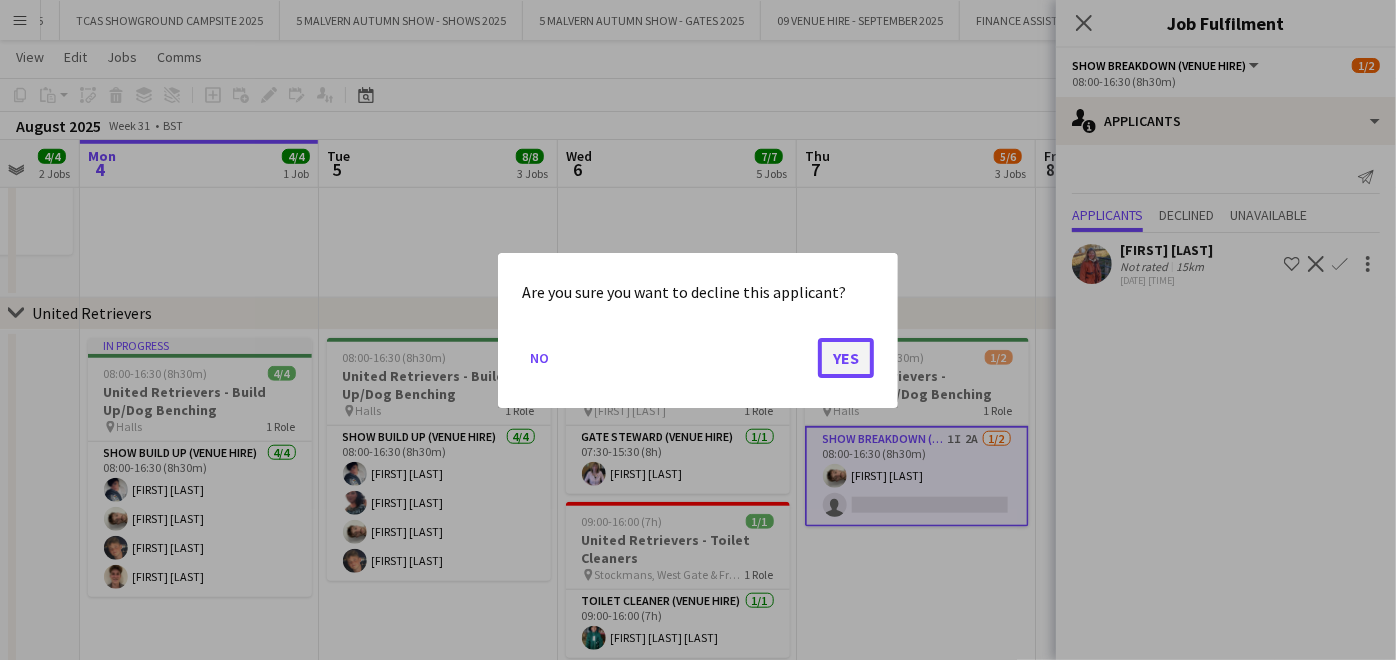 click on "Yes" 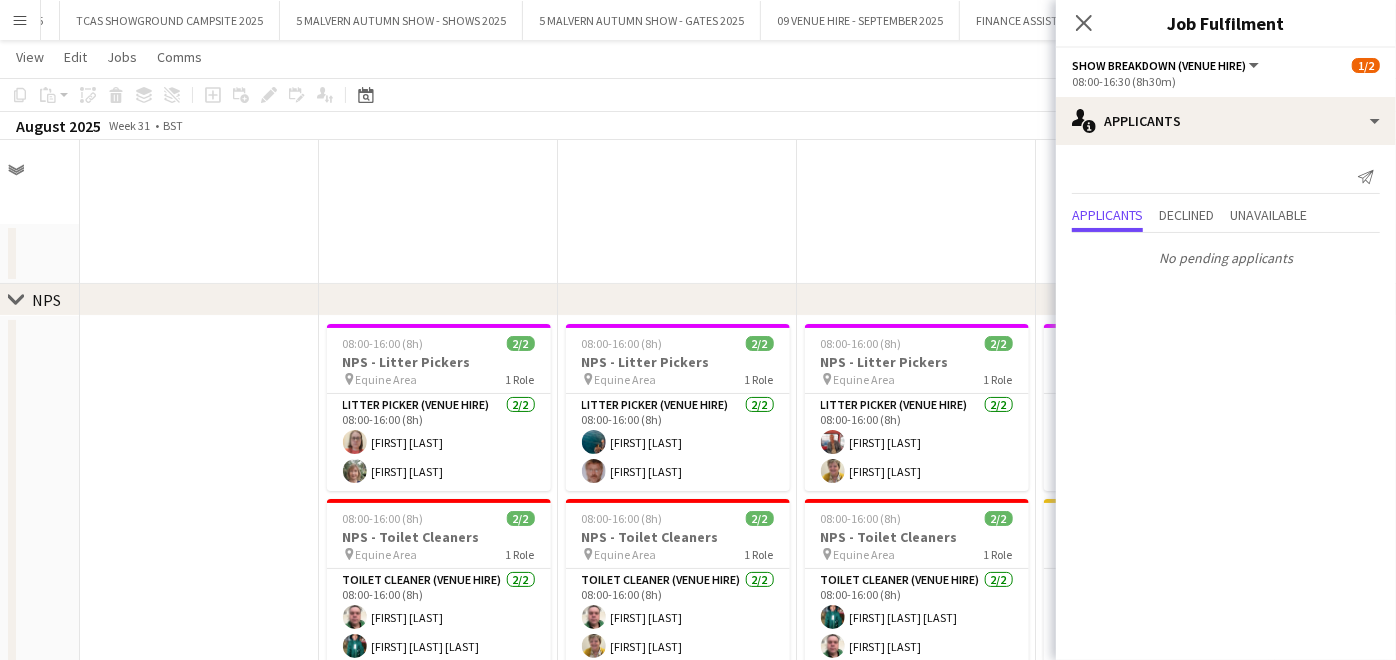 scroll, scrollTop: 1000, scrollLeft: 0, axis: vertical 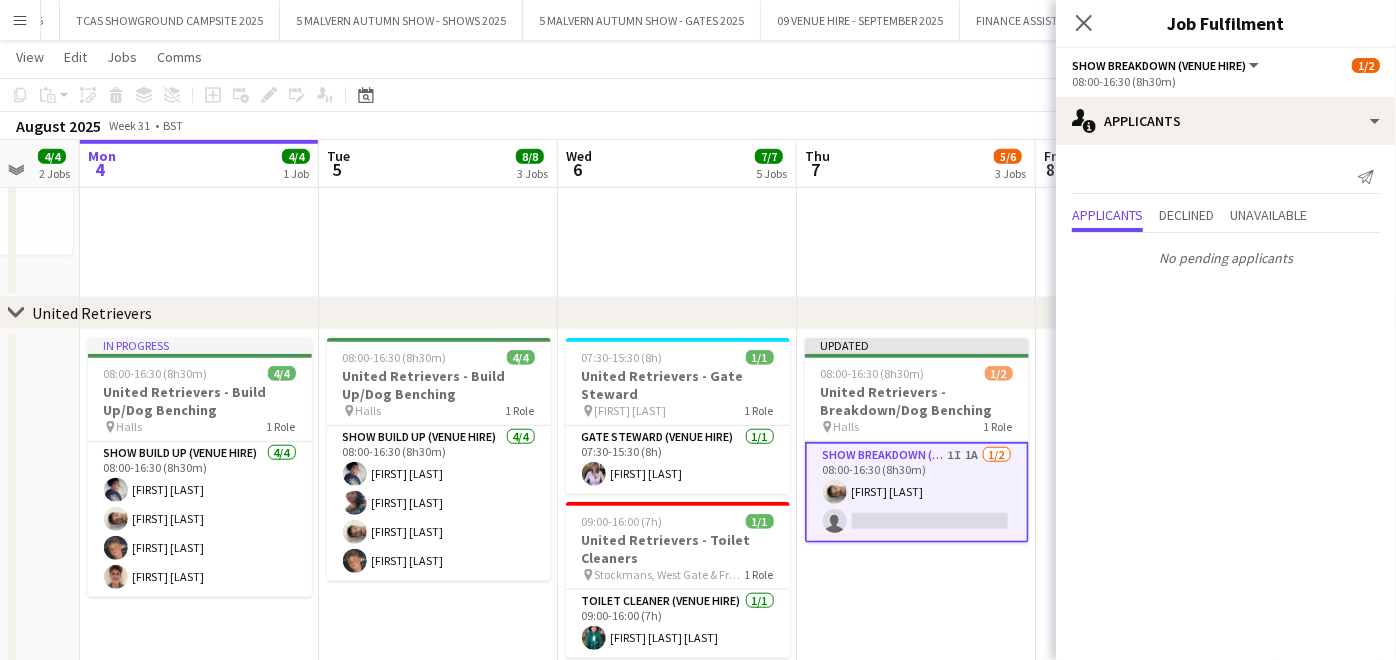 click at bounding box center [916, 83] 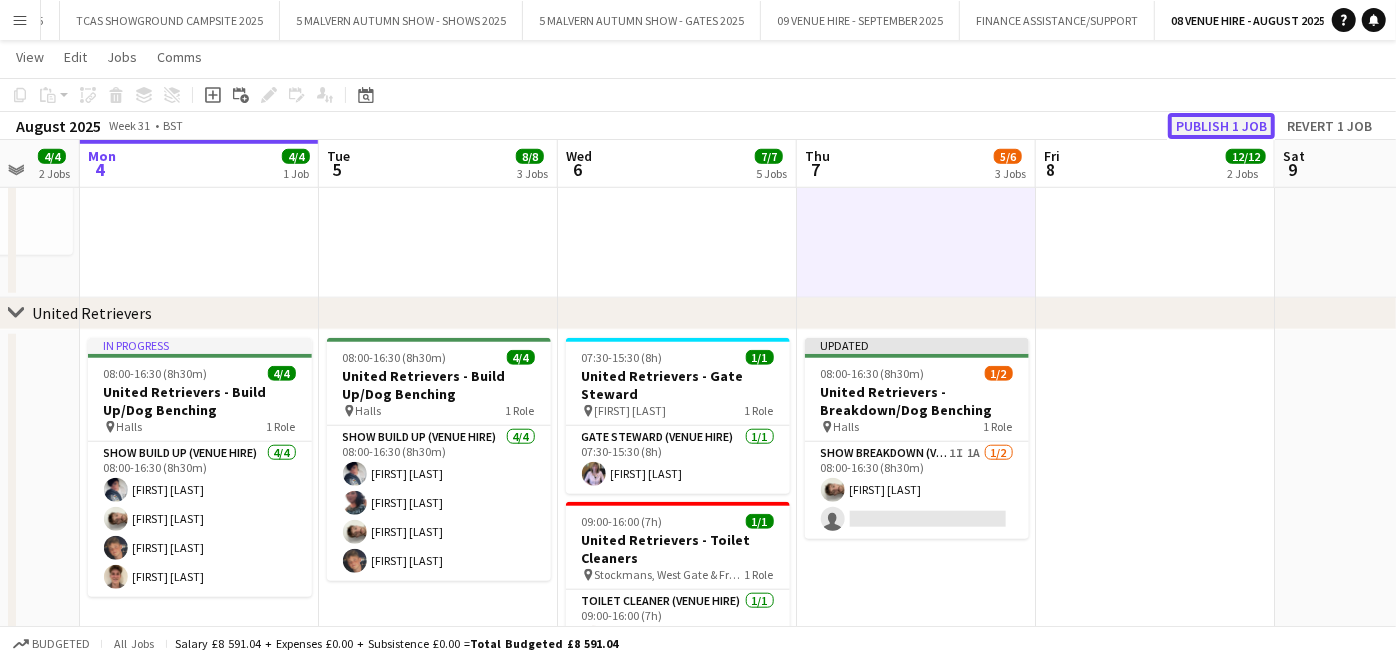 click on "Publish 1 job" 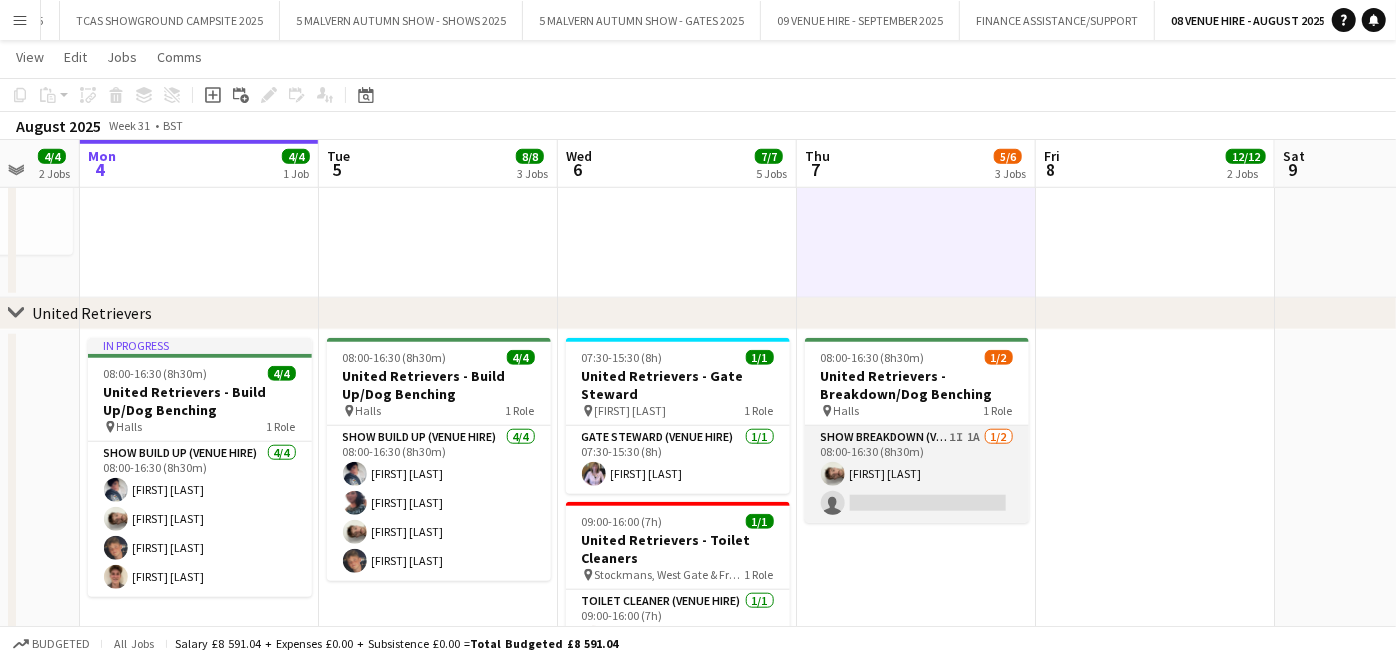 click on "Show Breakdown (Venue Hire)   1I   1A   1/2   08:00-16:30 (8h30m)
[FIRST] [LAST]
single-neutral-actions" at bounding box center [917, 474] 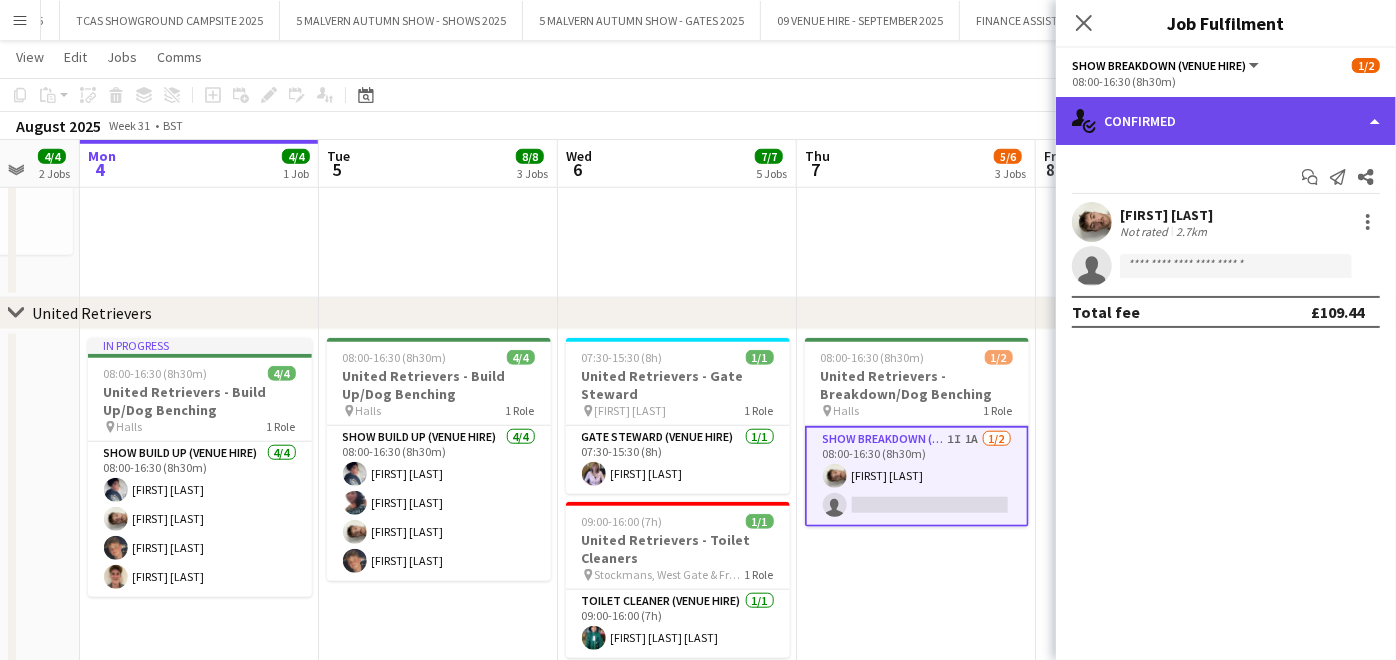 click on "single-neutral-actions-check-2
Confirmed" 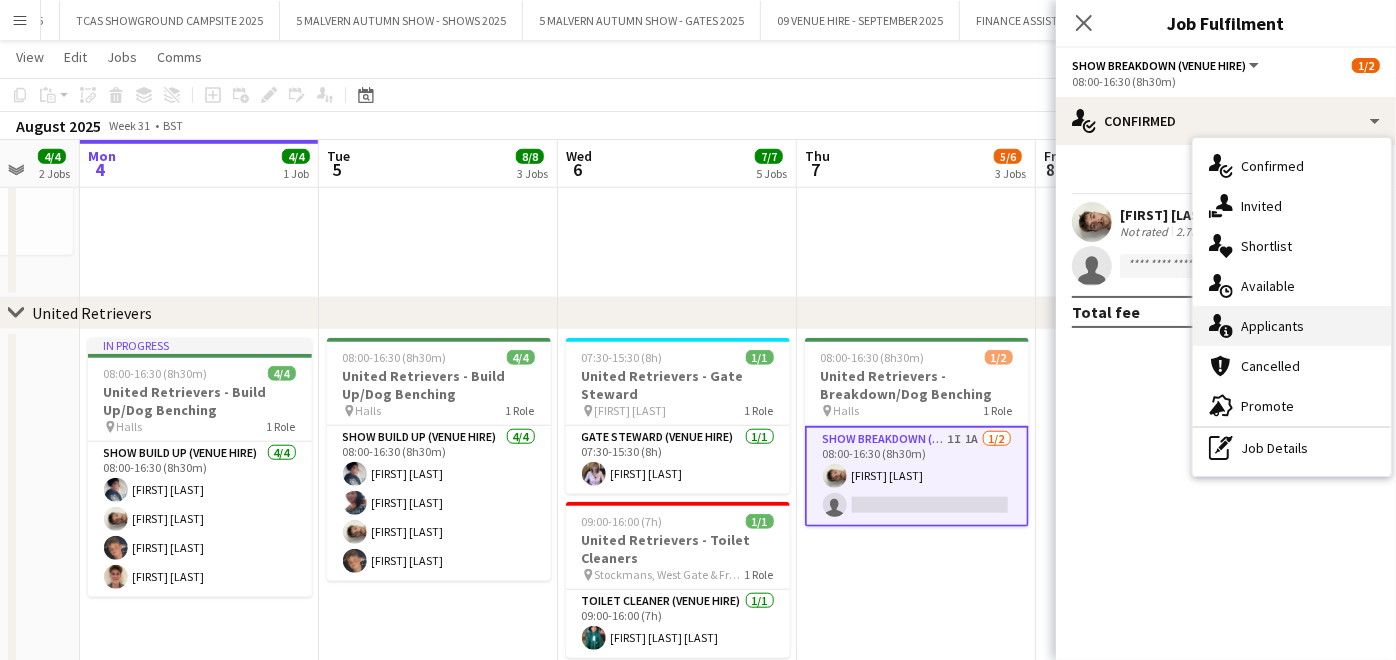 click on "single-neutral-actions-information
Applicants" at bounding box center (1292, 326) 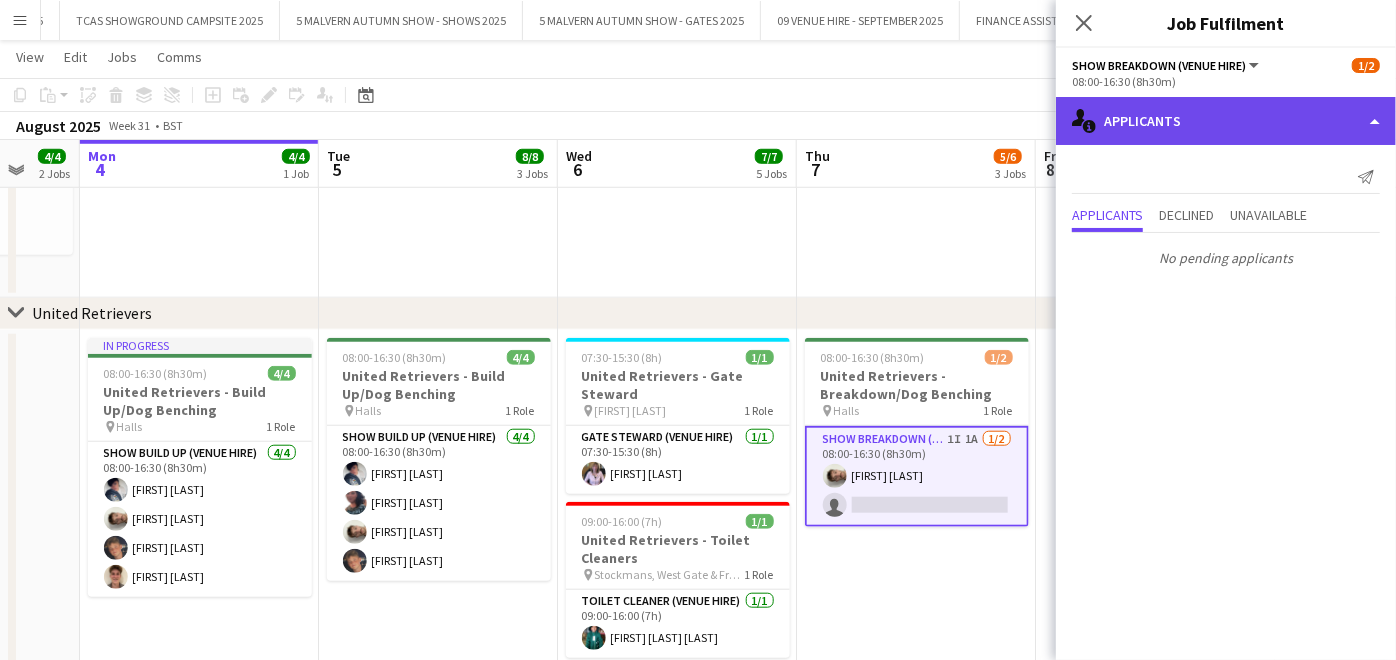 click on "single-neutral-actions-information
Applicants" 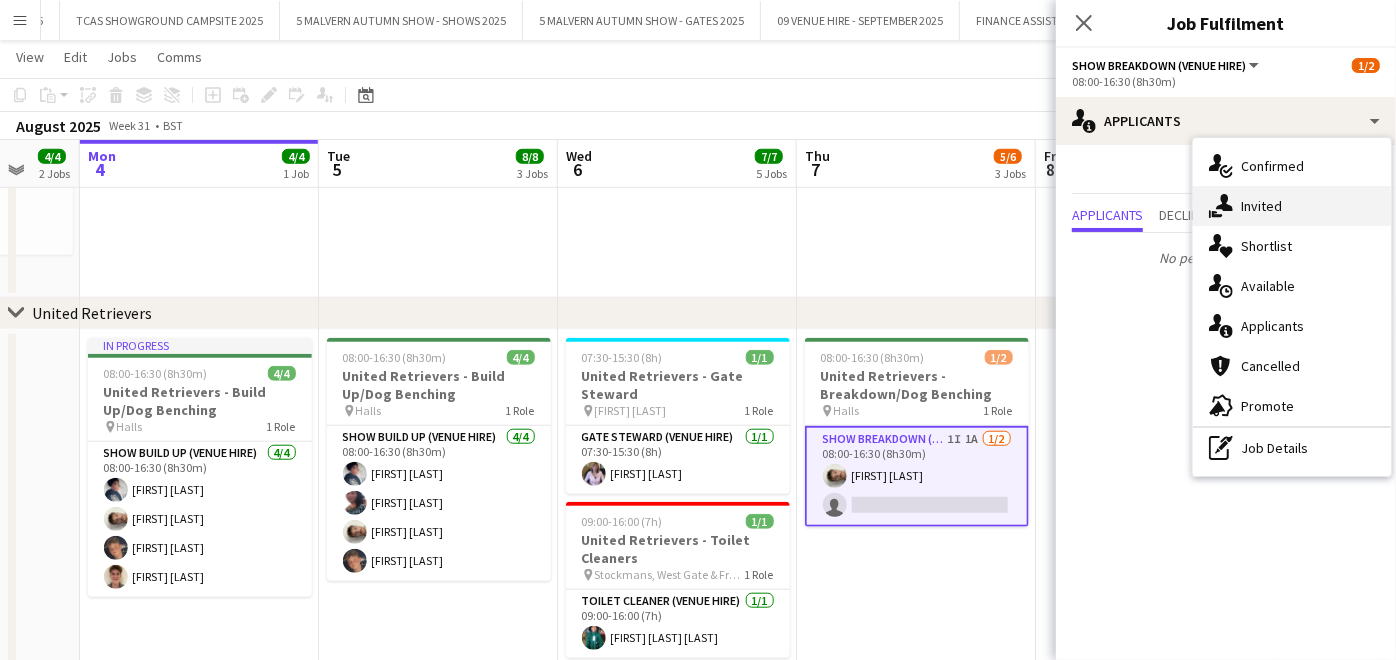 click on "single-neutral-actions-share-1
Invited" at bounding box center (1292, 206) 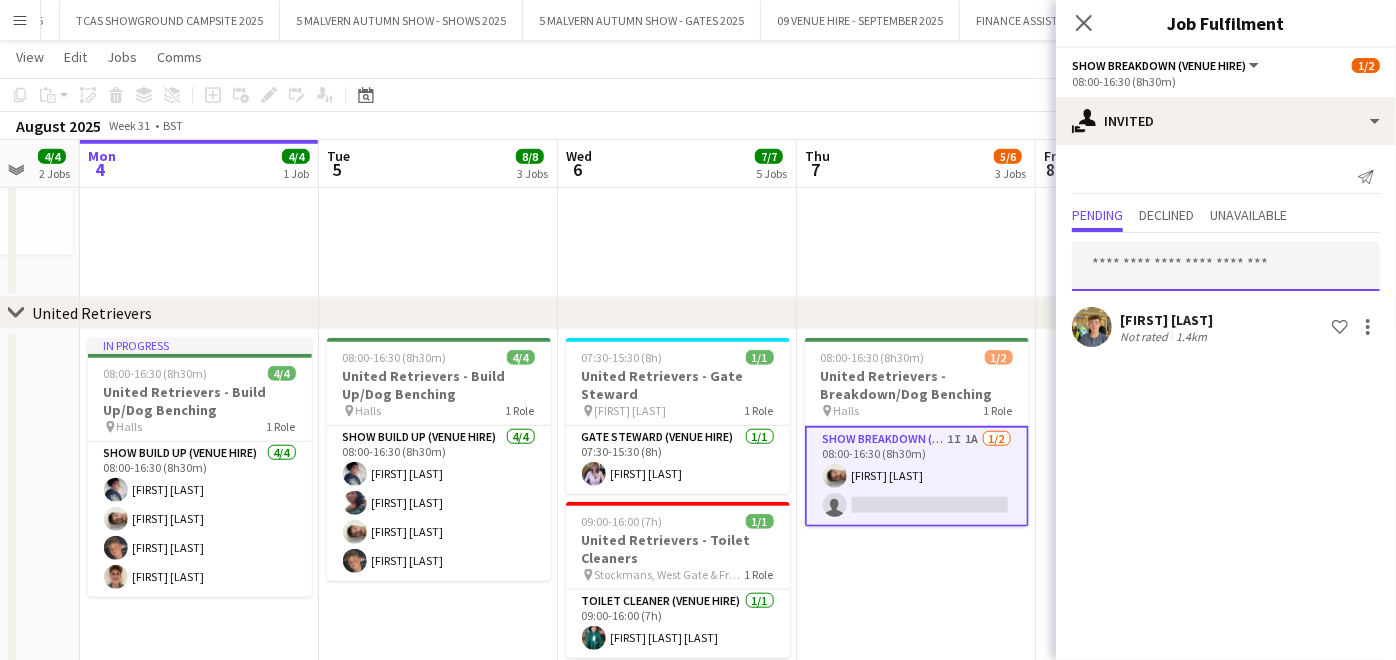 click at bounding box center [1226, 266] 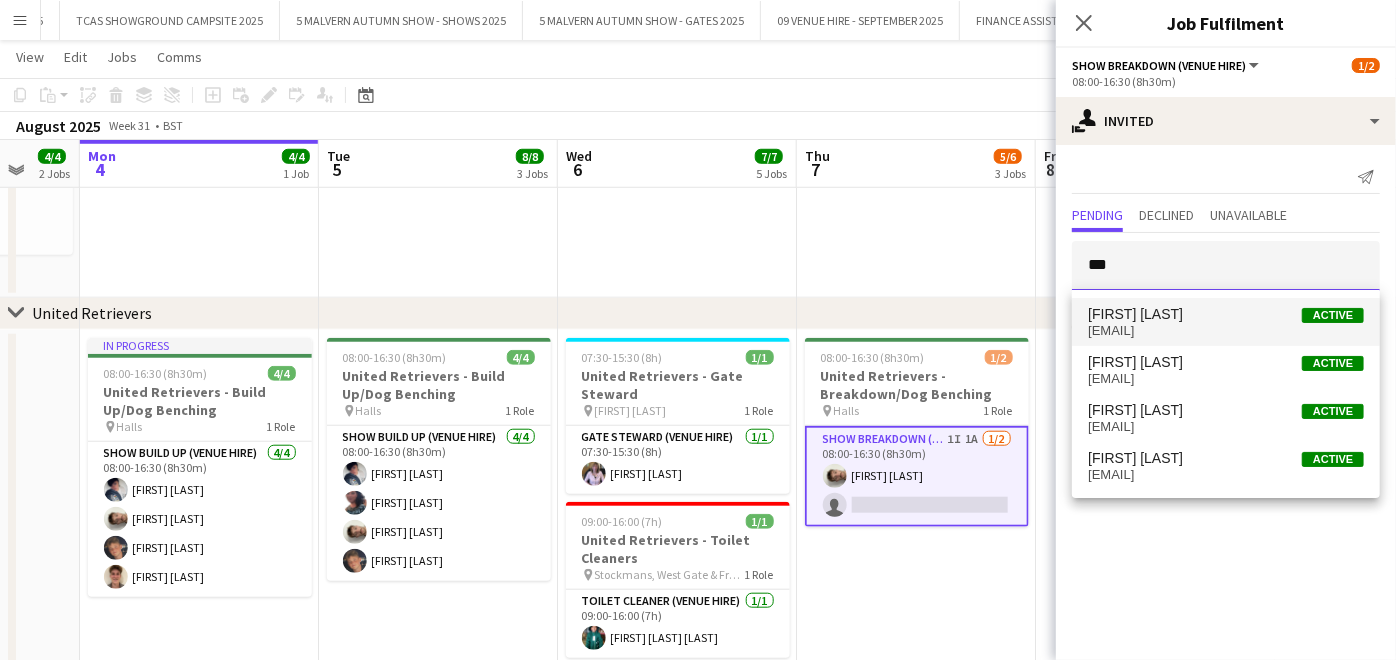 type on "***" 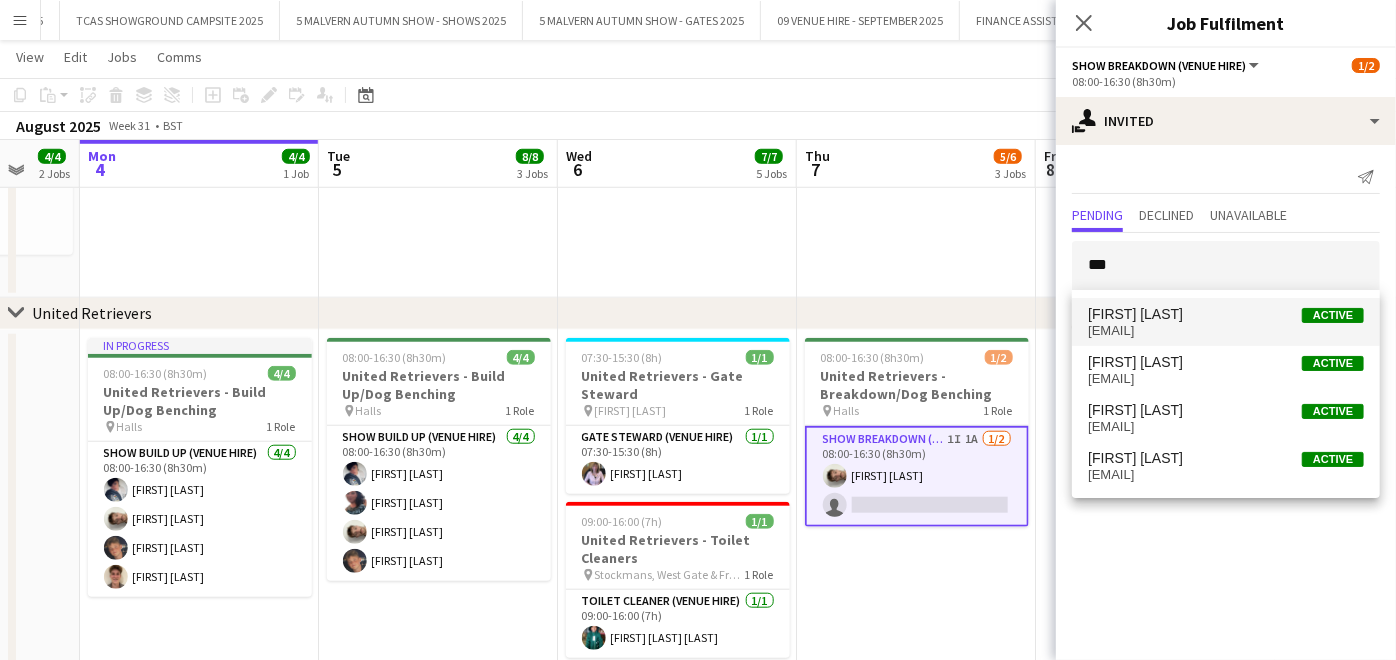 click on "[EMAIL]" at bounding box center [1226, 331] 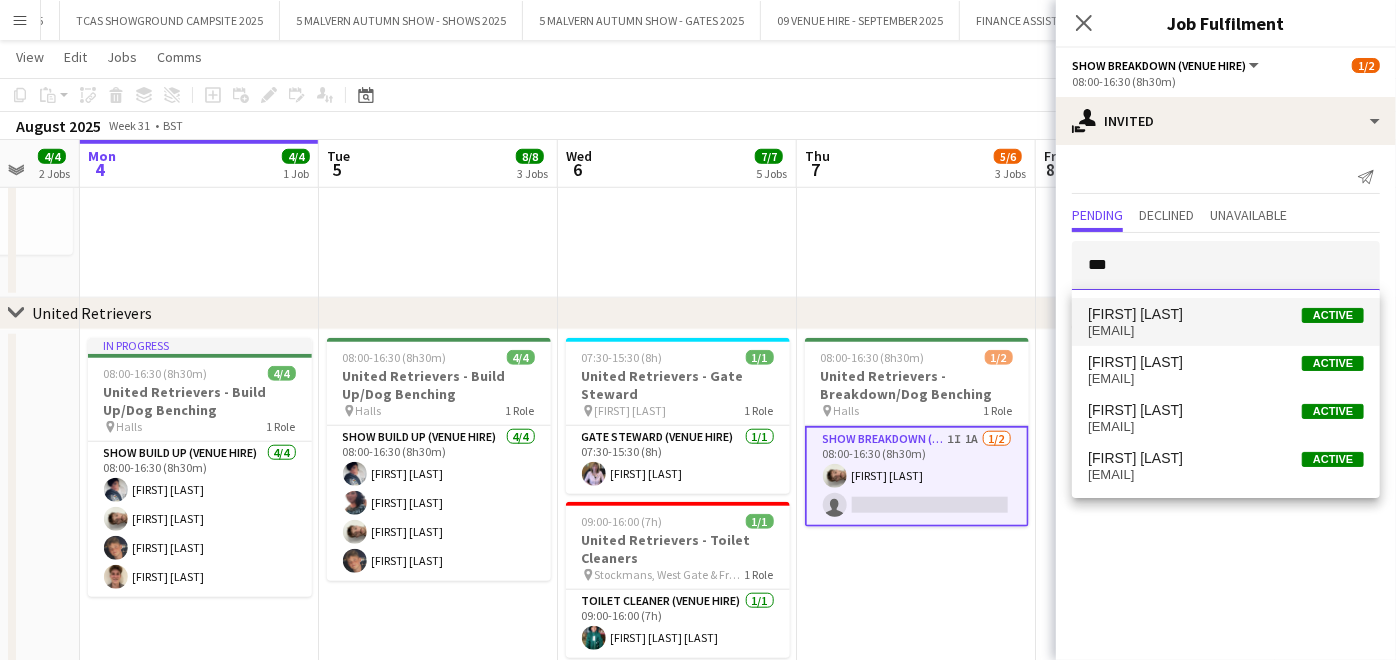 type 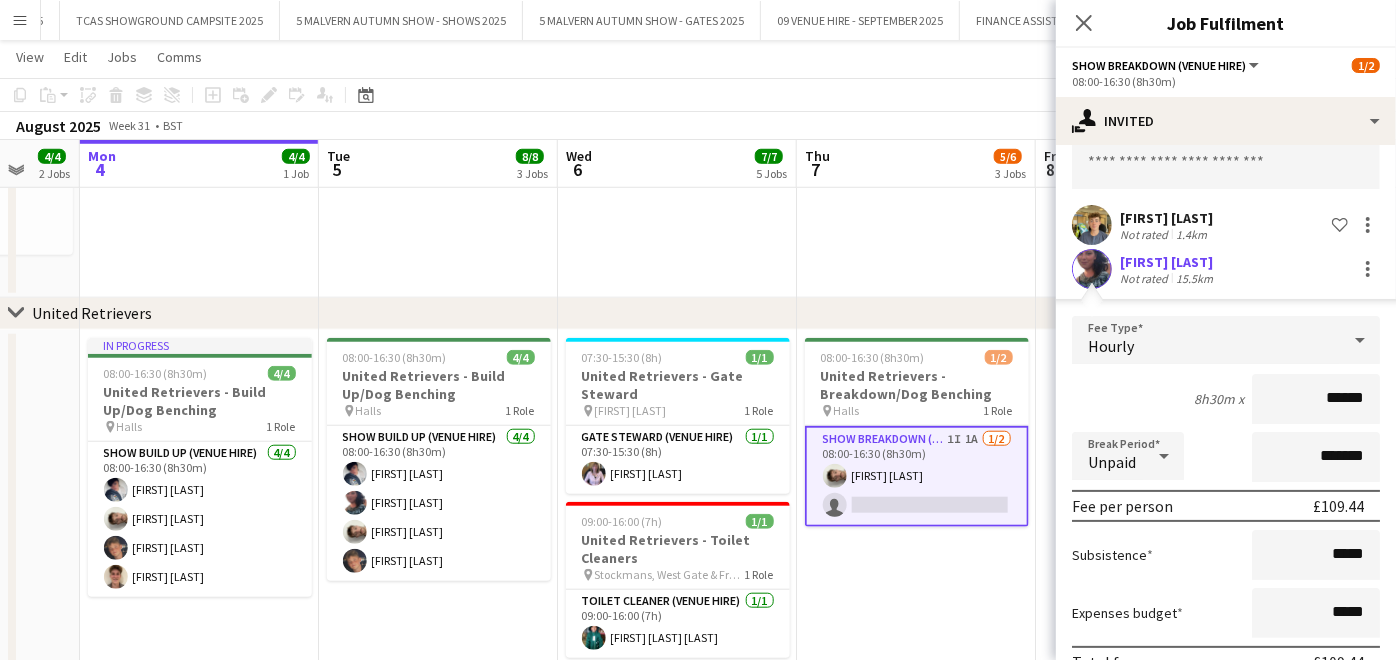 scroll, scrollTop: 200, scrollLeft: 0, axis: vertical 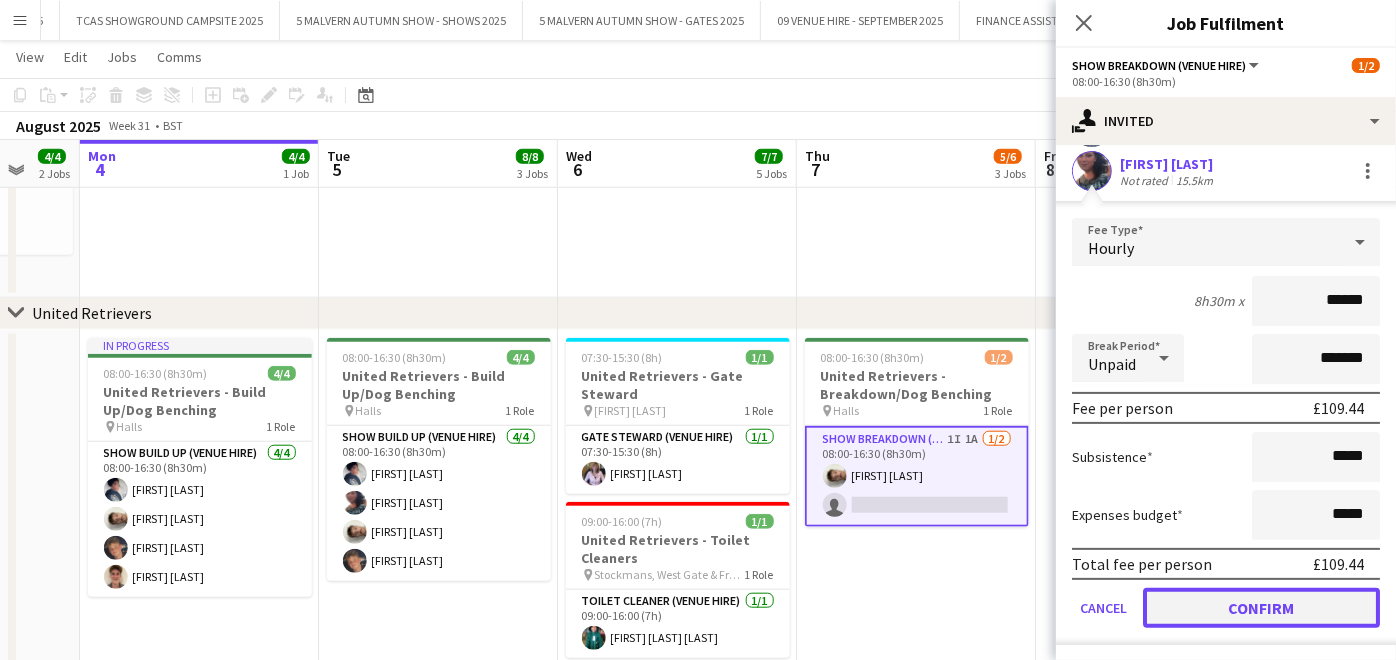 click on "Confirm" 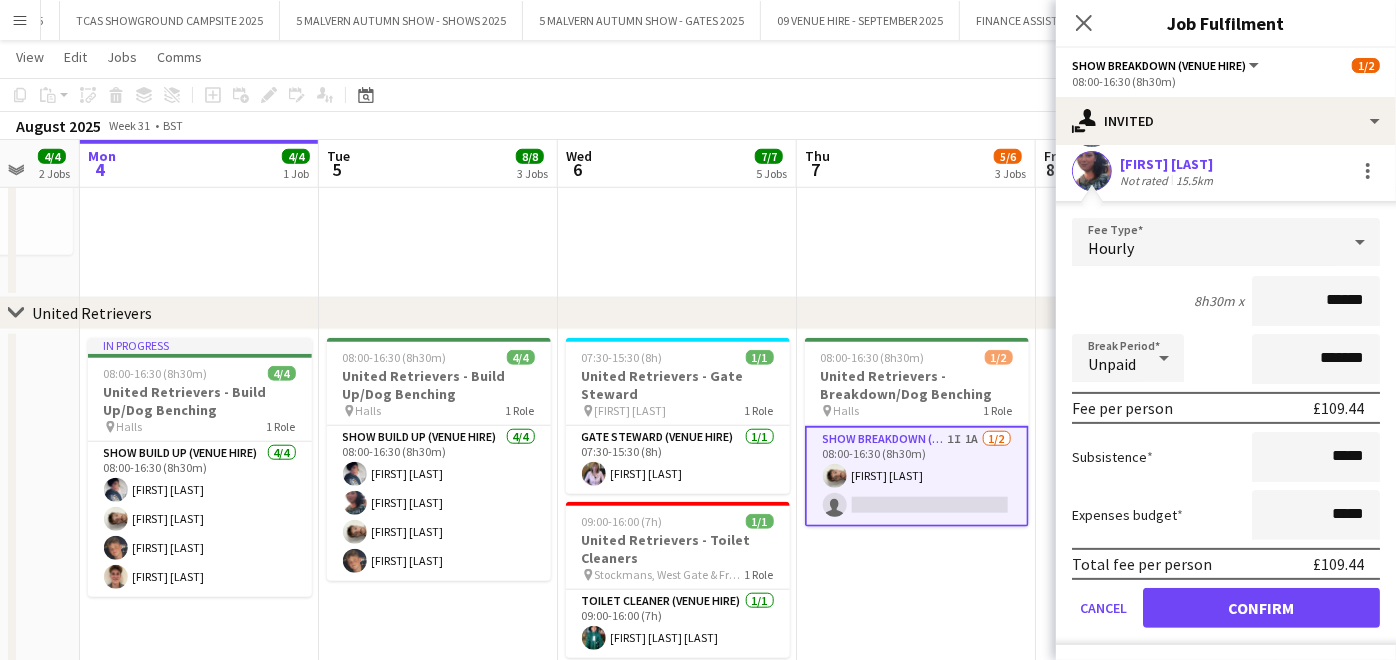 scroll, scrollTop: 0, scrollLeft: 0, axis: both 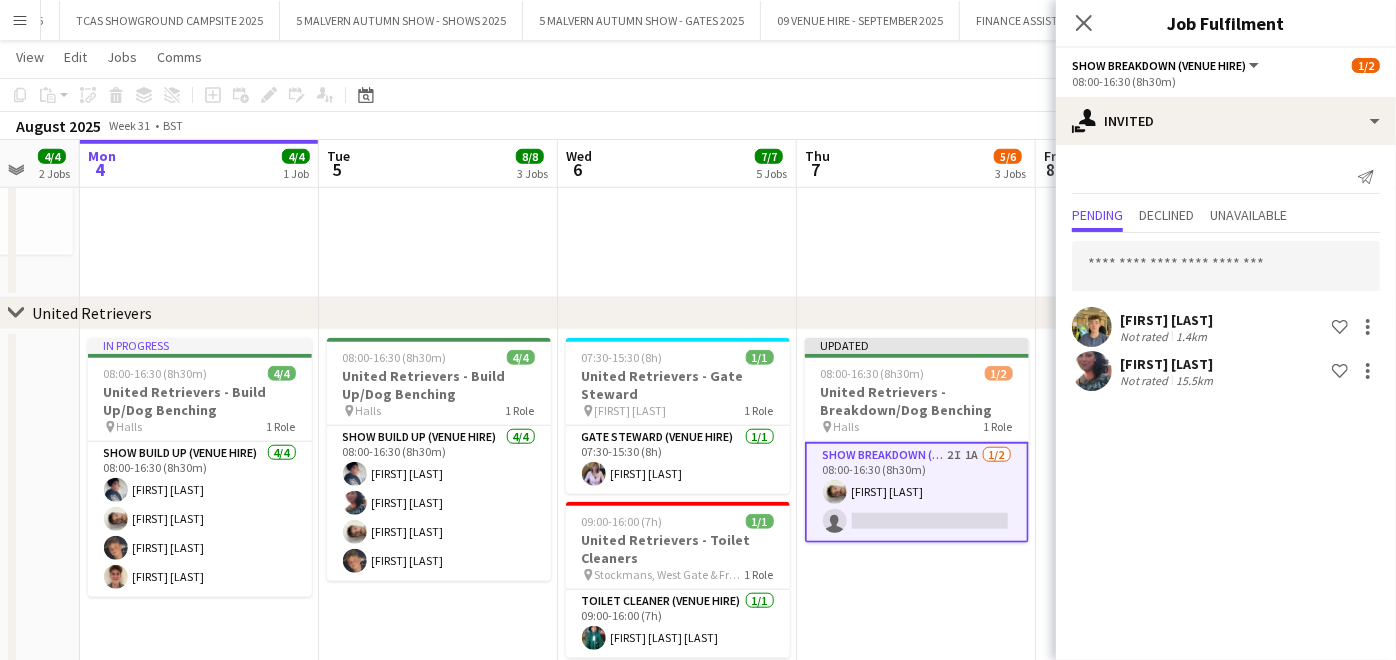 click at bounding box center (916, 83) 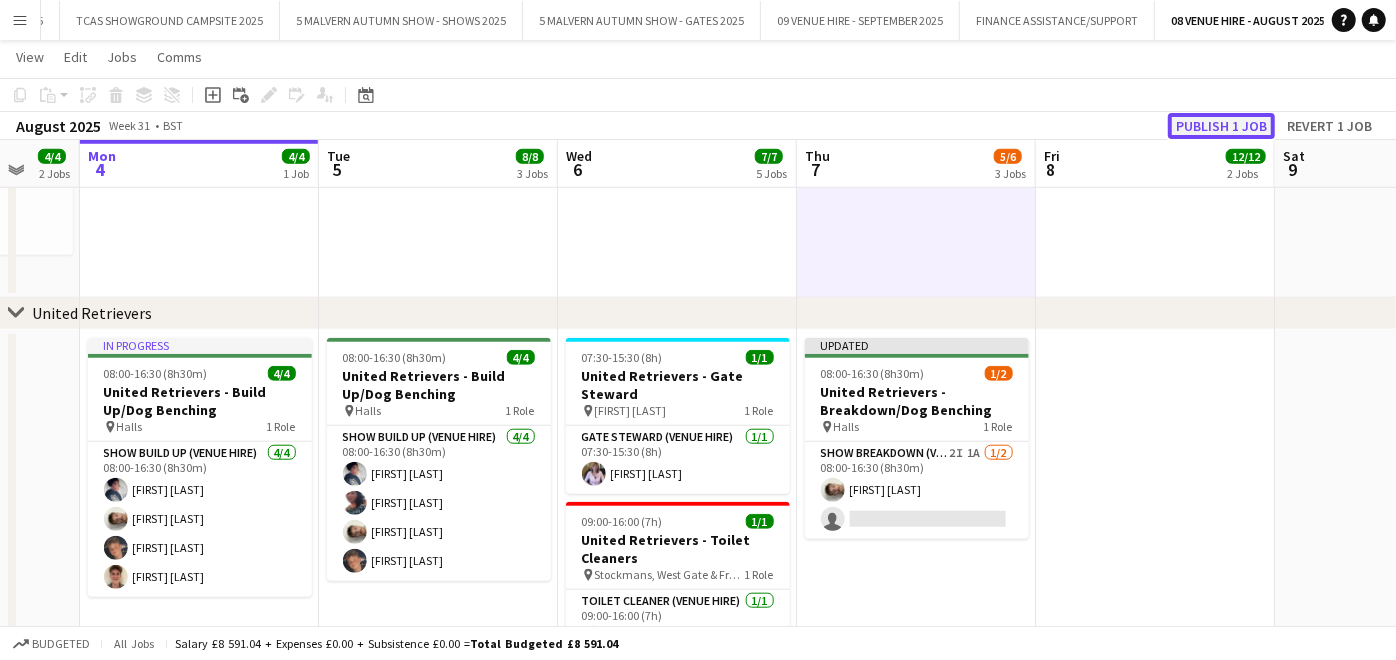 click on "Publish 1 job" 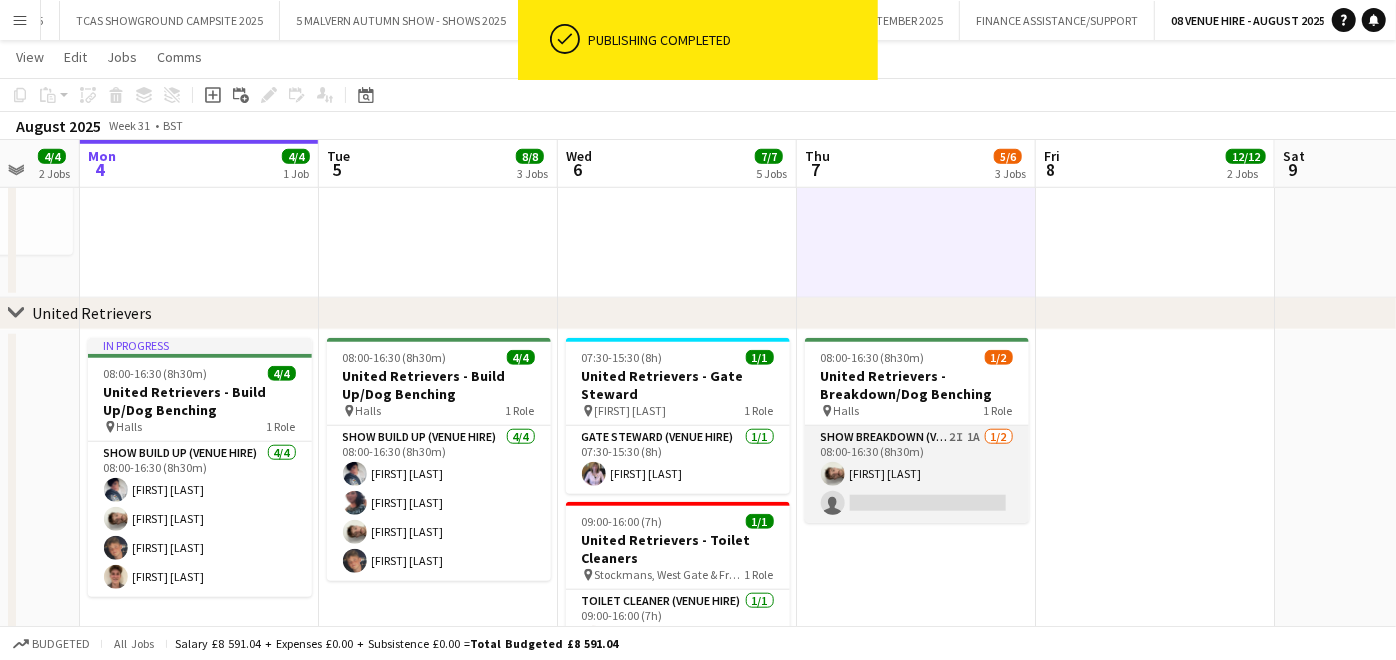 click on "Show Breakdown (Venue Hire)   2I   1A   1/2   08:00-16:30 (8h30m)
[FIRST] [LAST]
single-neutral-actions" at bounding box center (917, 474) 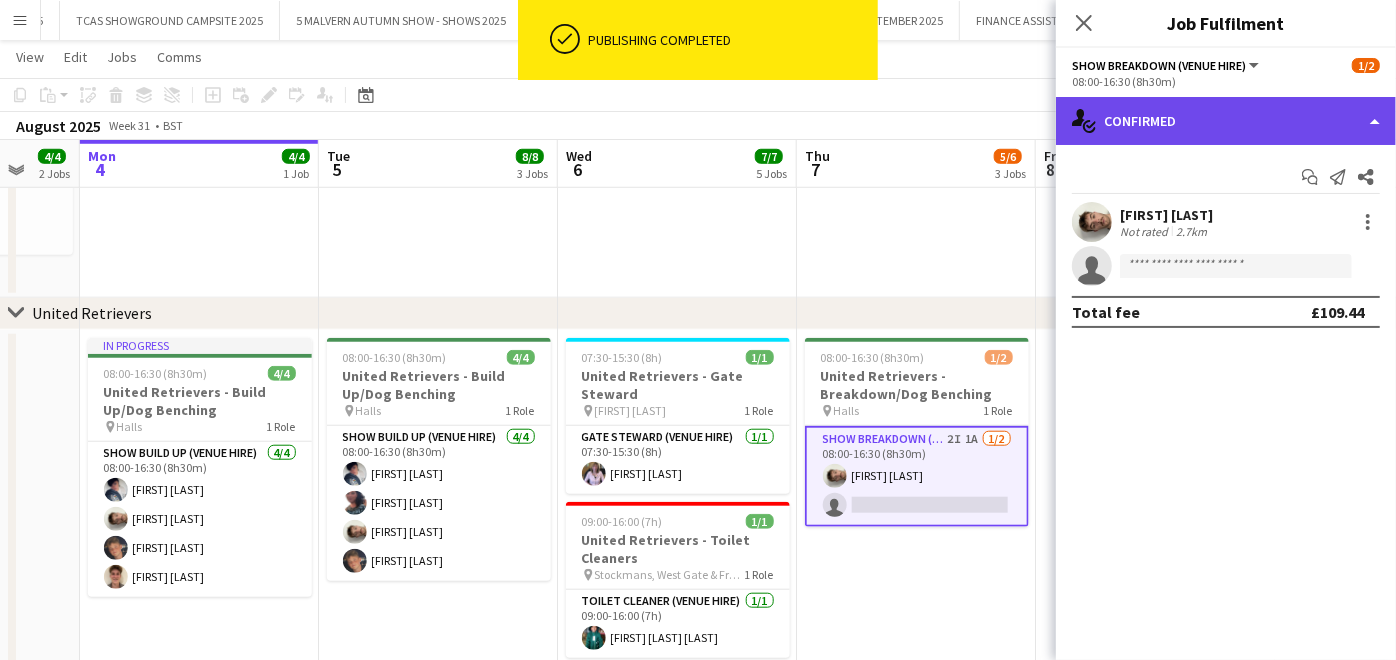 click on "single-neutral-actions-check-2
Confirmed" 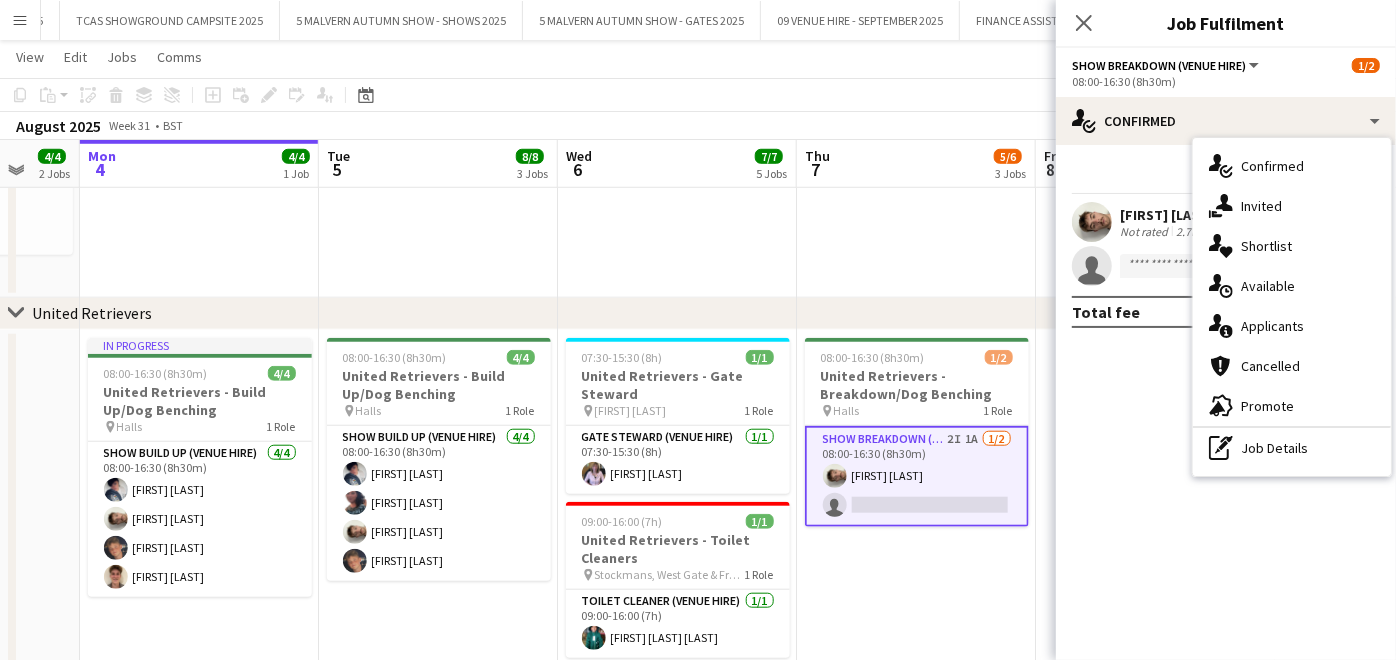click on "single-neutral-actions-upload
Available" at bounding box center (1292, 286) 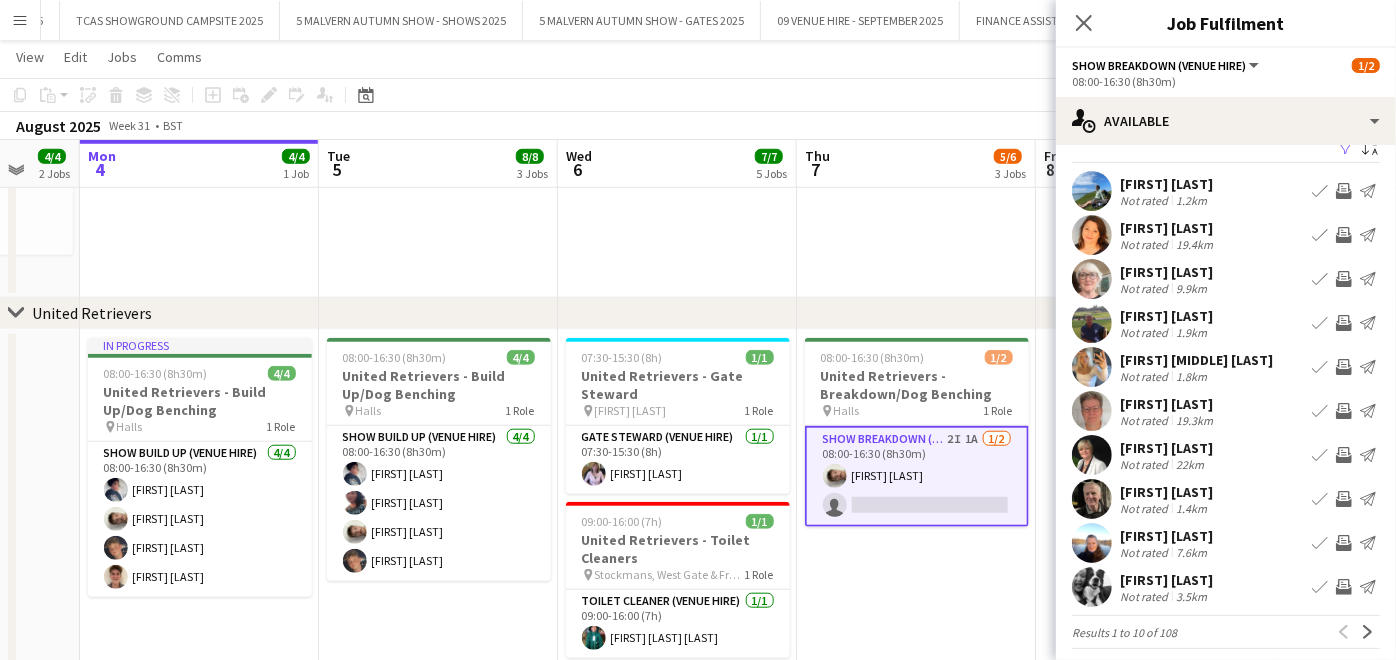 scroll, scrollTop: 39, scrollLeft: 0, axis: vertical 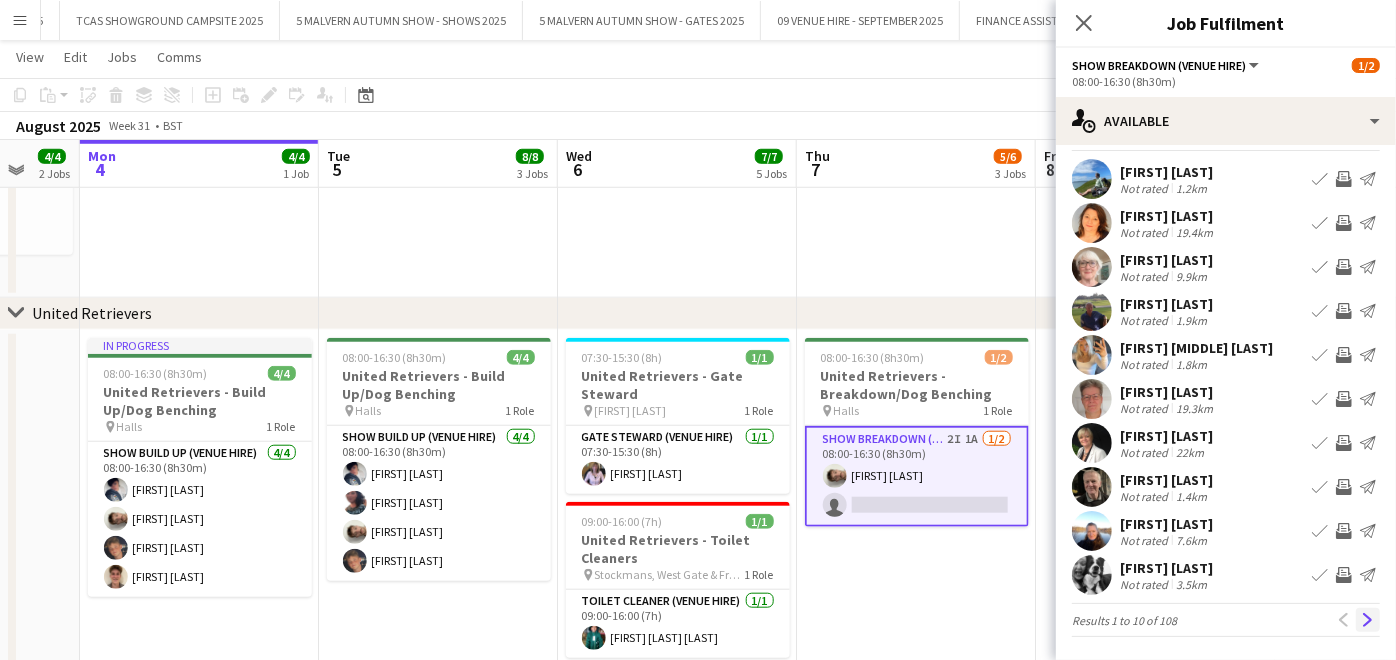 click on "Next" 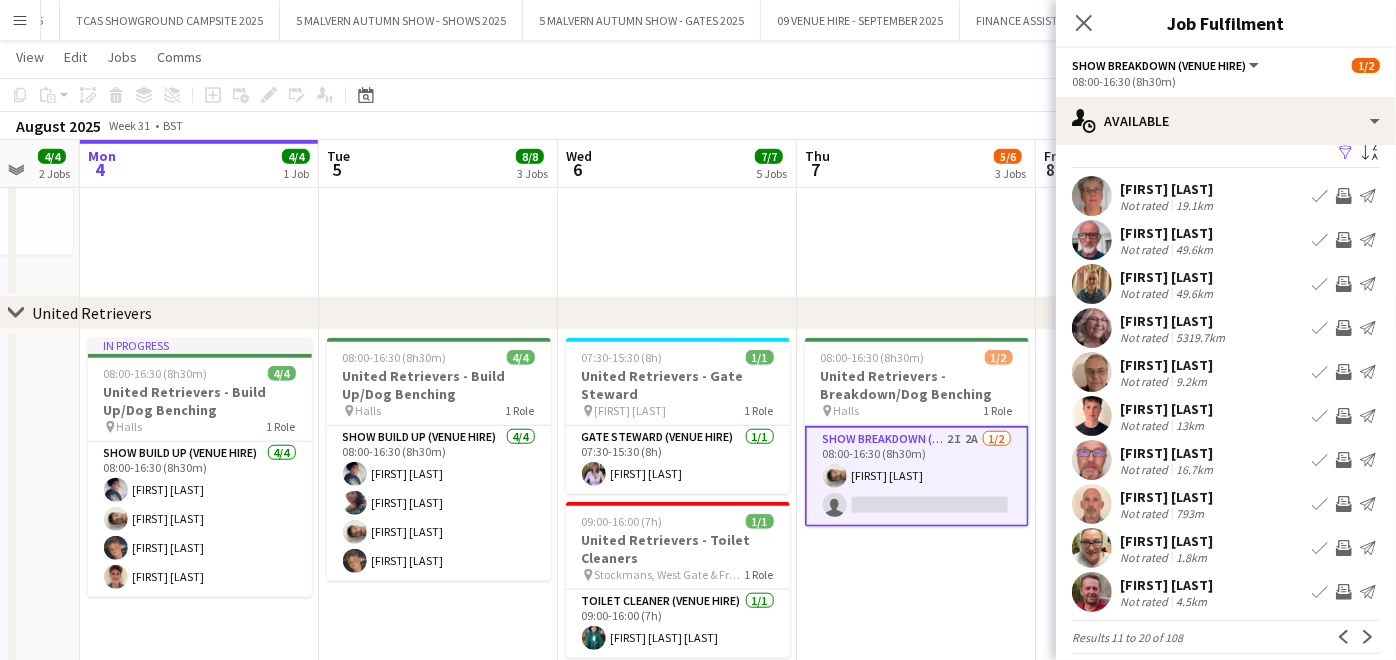 scroll, scrollTop: 39, scrollLeft: 0, axis: vertical 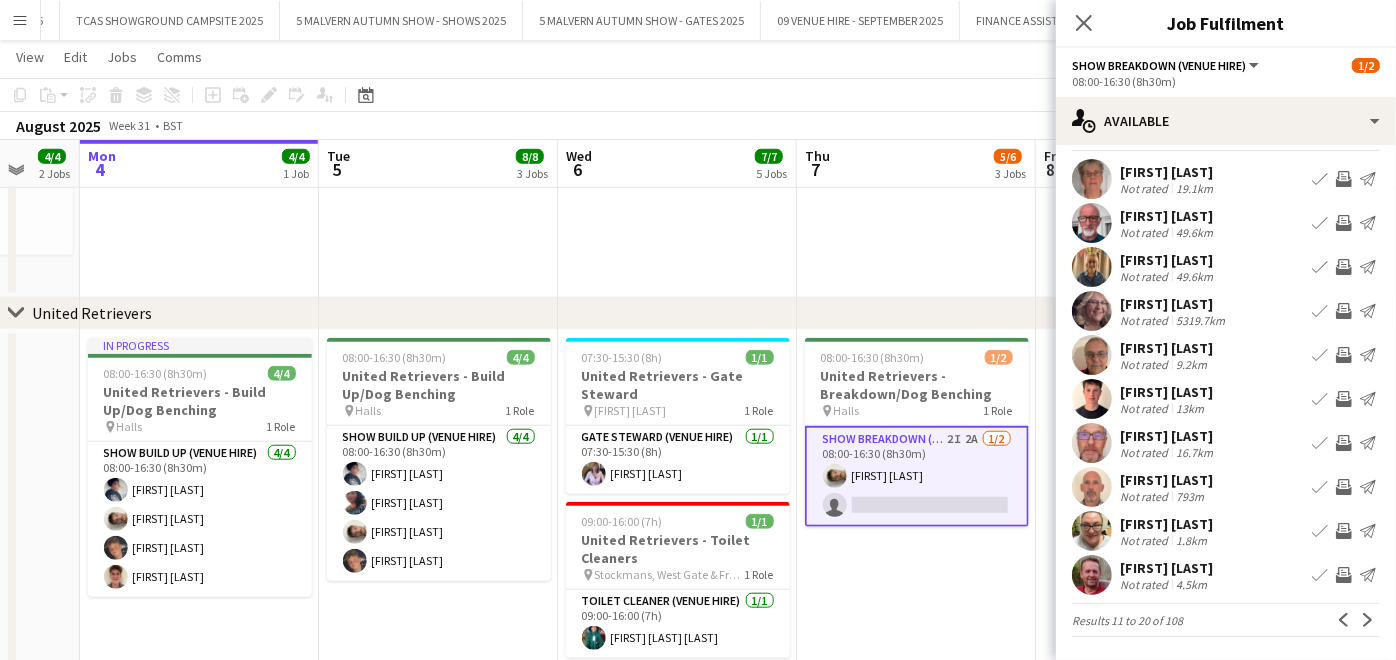click on "Show Breakdown (Venue Hire)   2I   2A   1/2   08:00-16:30 (8h30m)
[FIRST] [LAST]
single-neutral-actions" at bounding box center [917, 476] 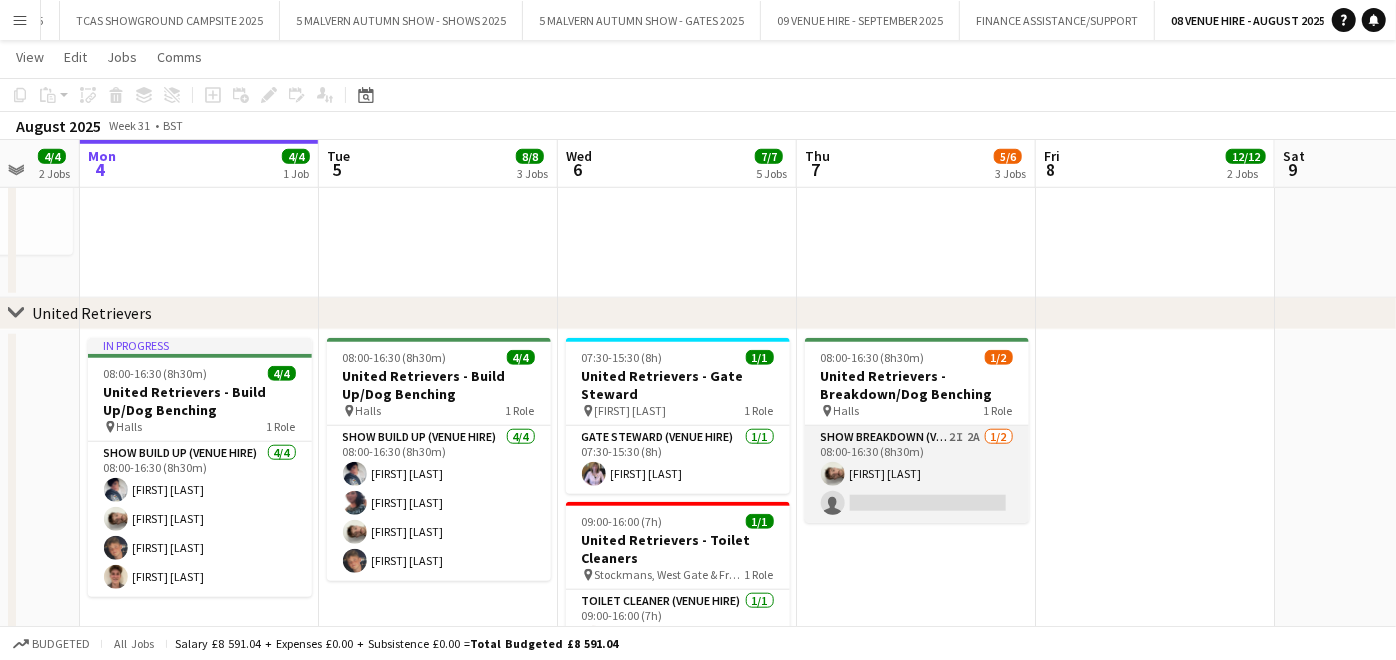 click on "Show Breakdown (Venue Hire)   2I   2A   1/2   08:00-16:30 (8h30m)
[FIRST] [LAST]
single-neutral-actions" at bounding box center (917, 474) 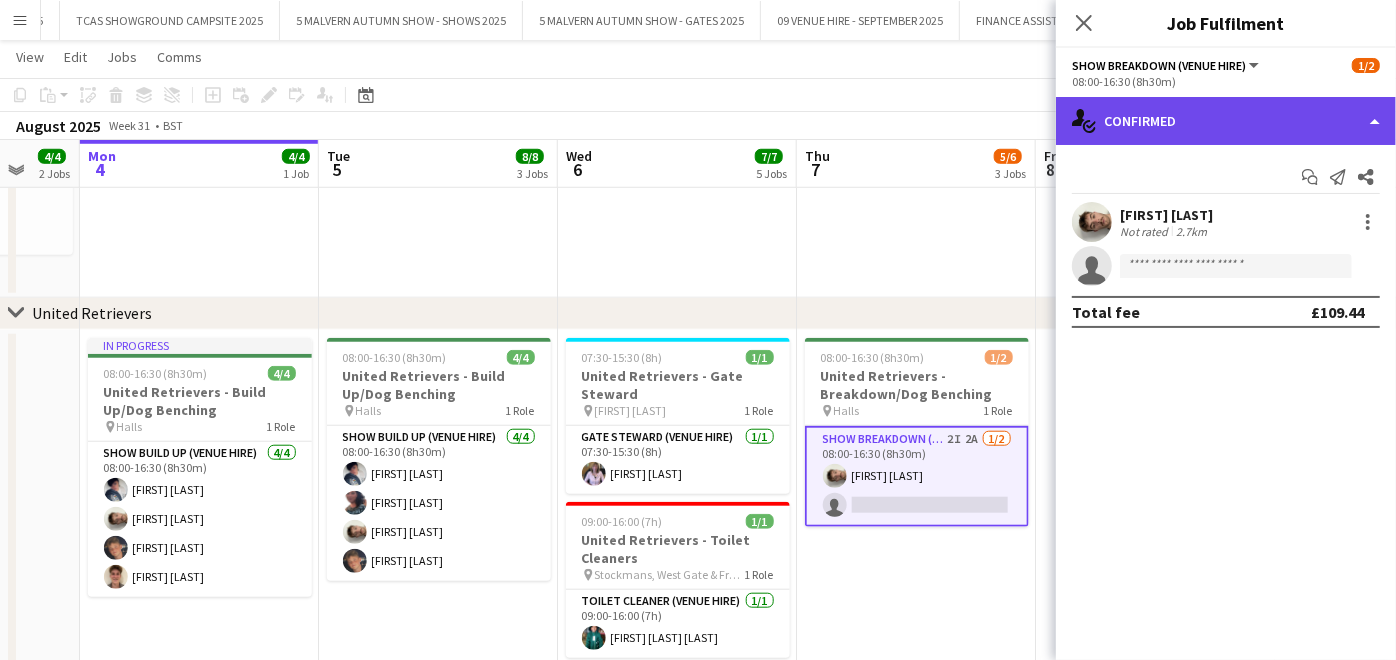 click on "single-neutral-actions-check-2
Confirmed" 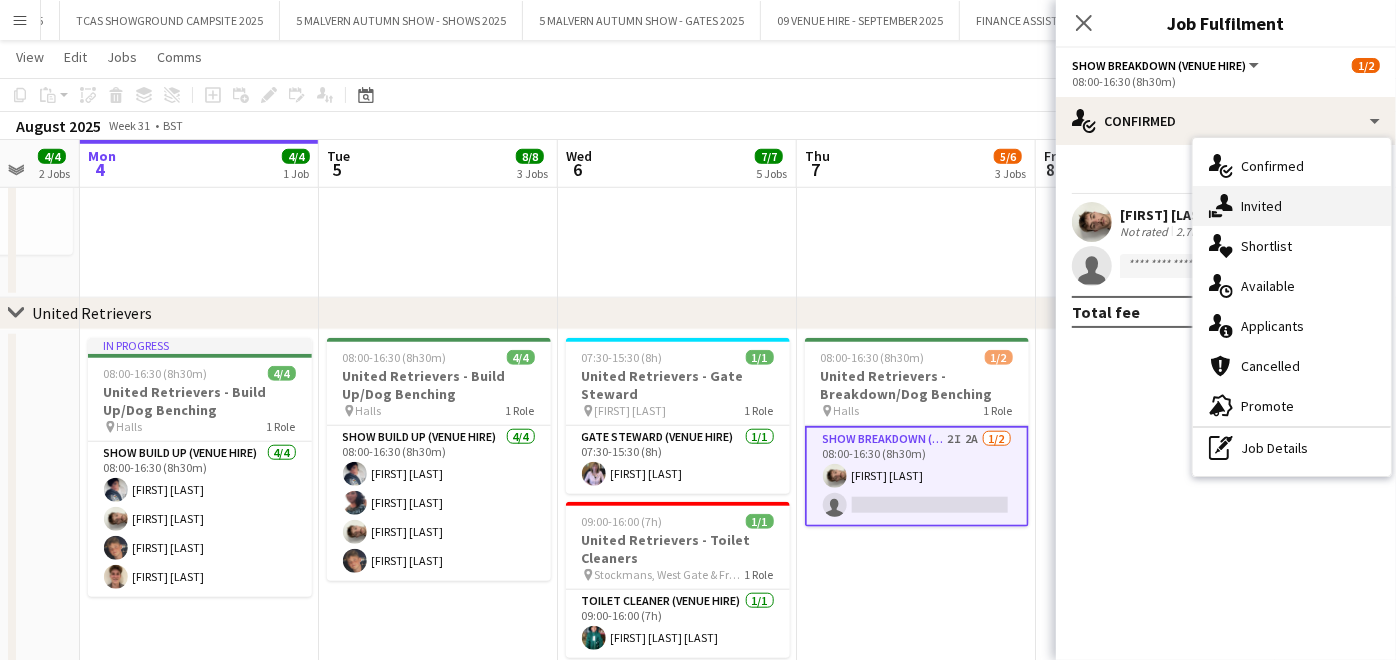 click on "single-neutral-actions-share-1
Invited" at bounding box center (1292, 206) 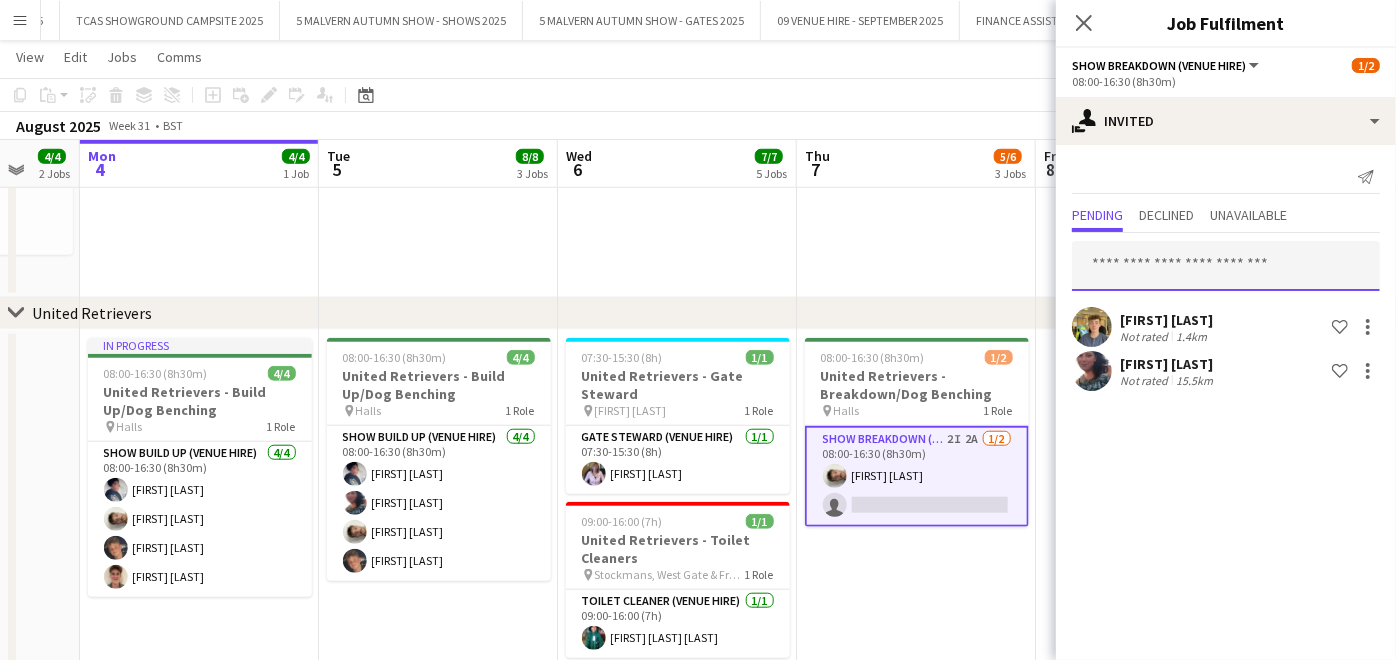 click at bounding box center [1226, 266] 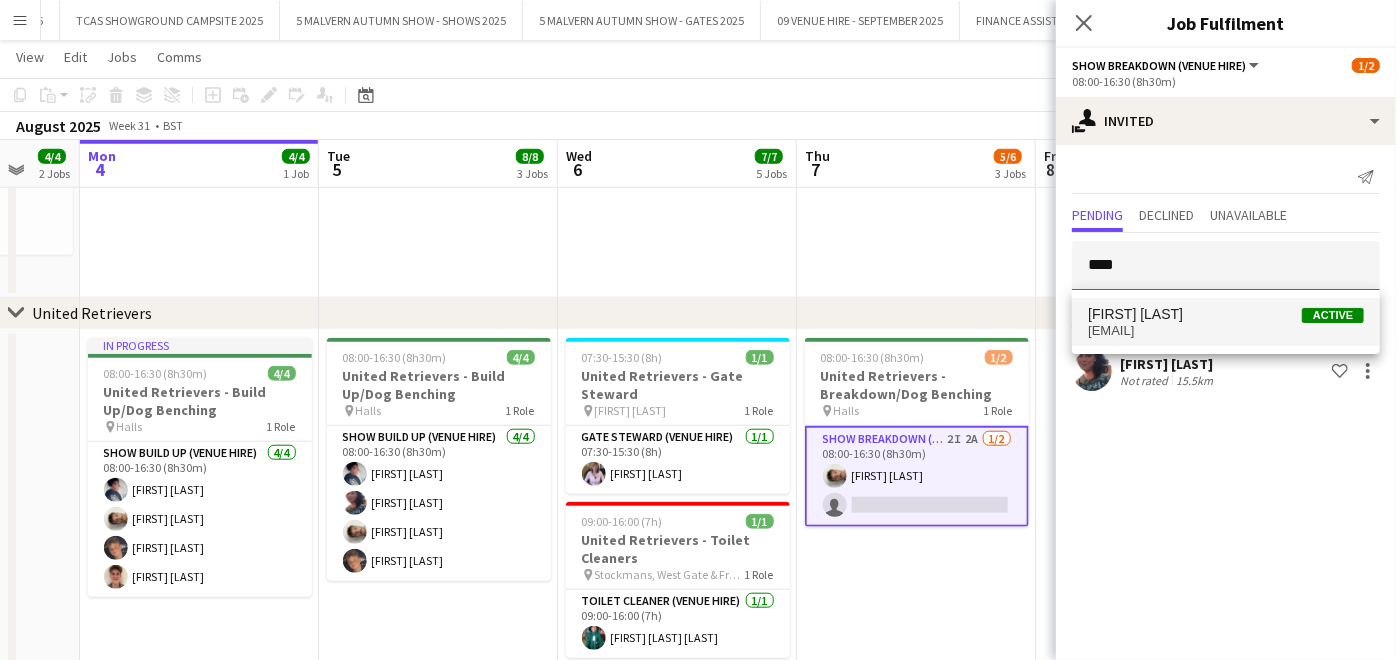 type on "****" 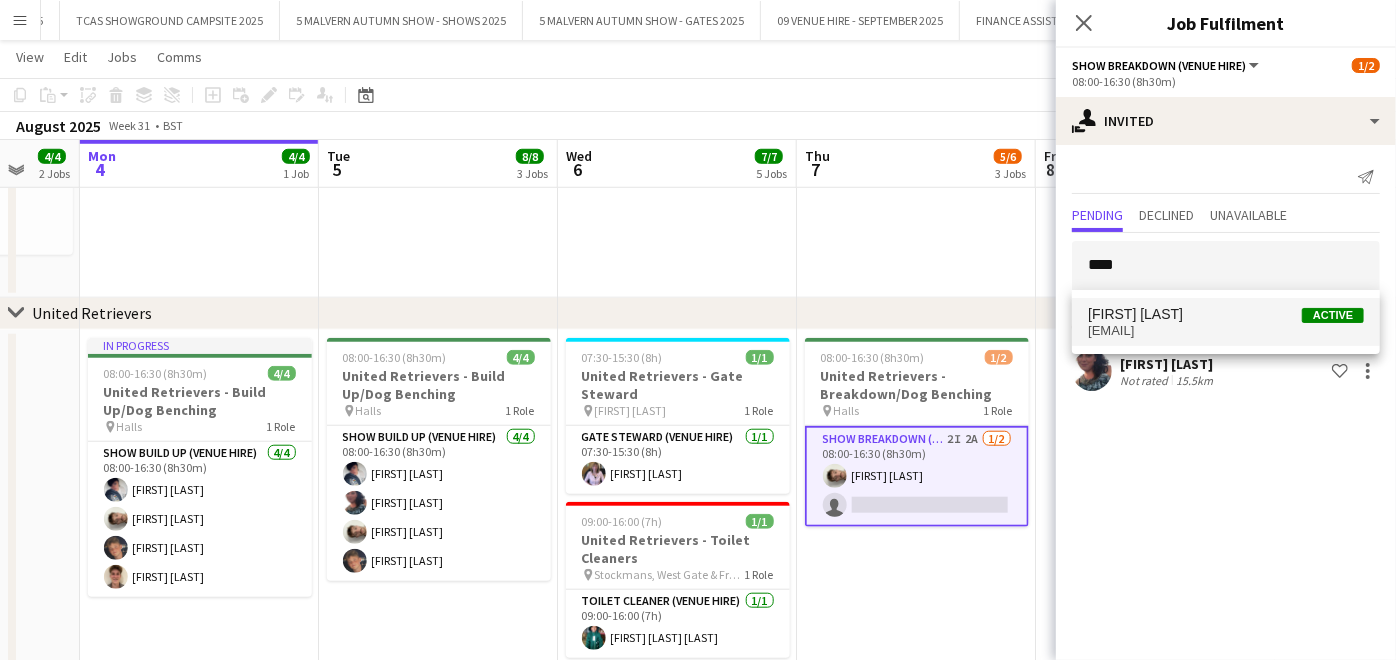click on "[FIRST] [LAST]" at bounding box center [1135, 314] 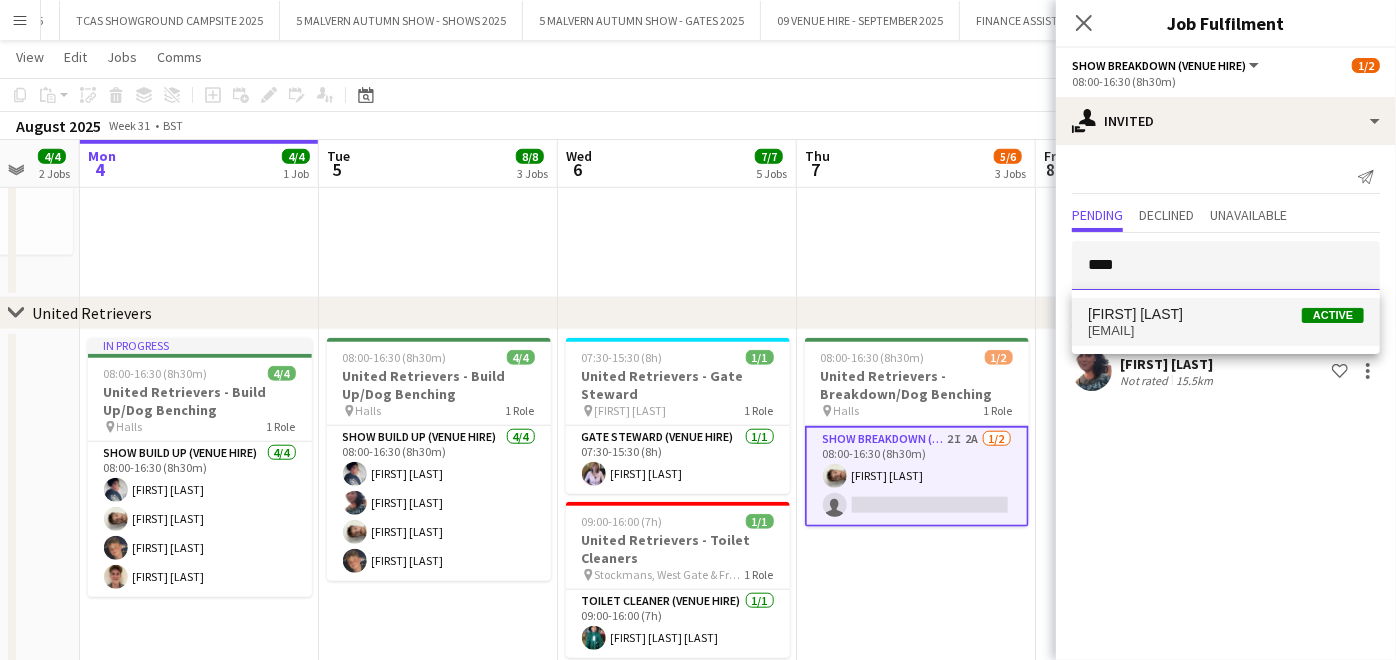 type 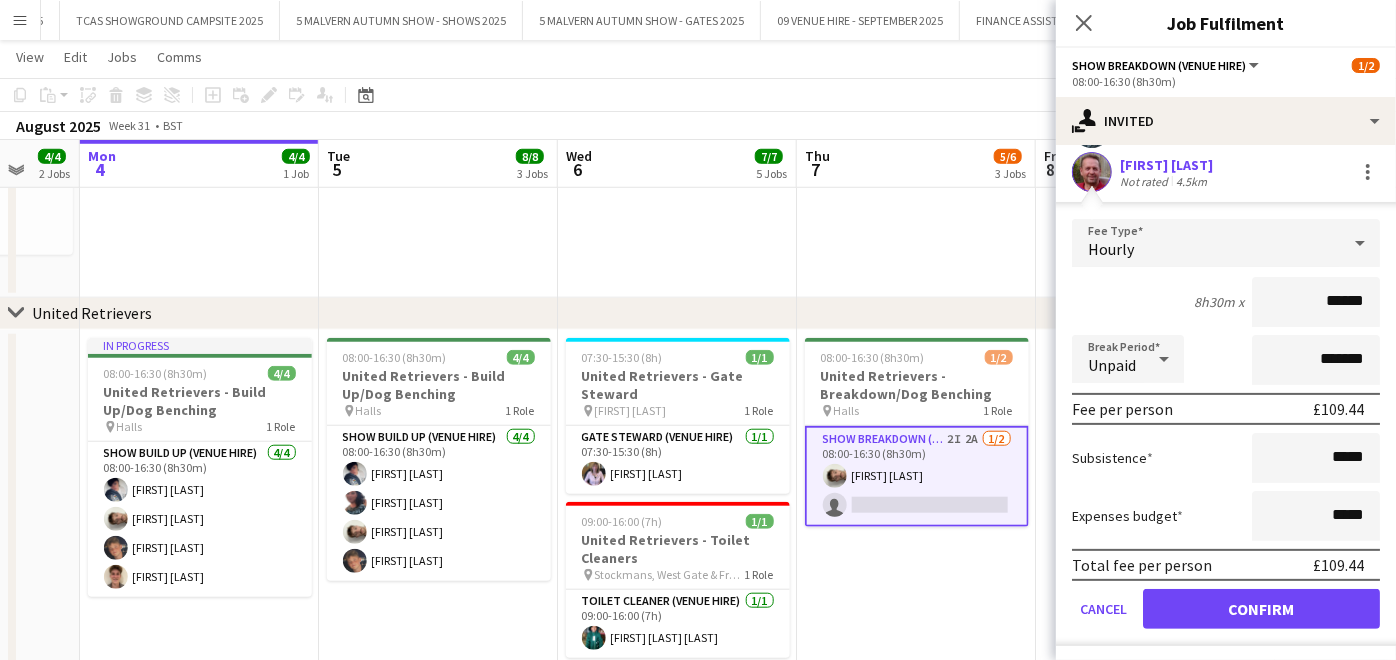 scroll, scrollTop: 244, scrollLeft: 0, axis: vertical 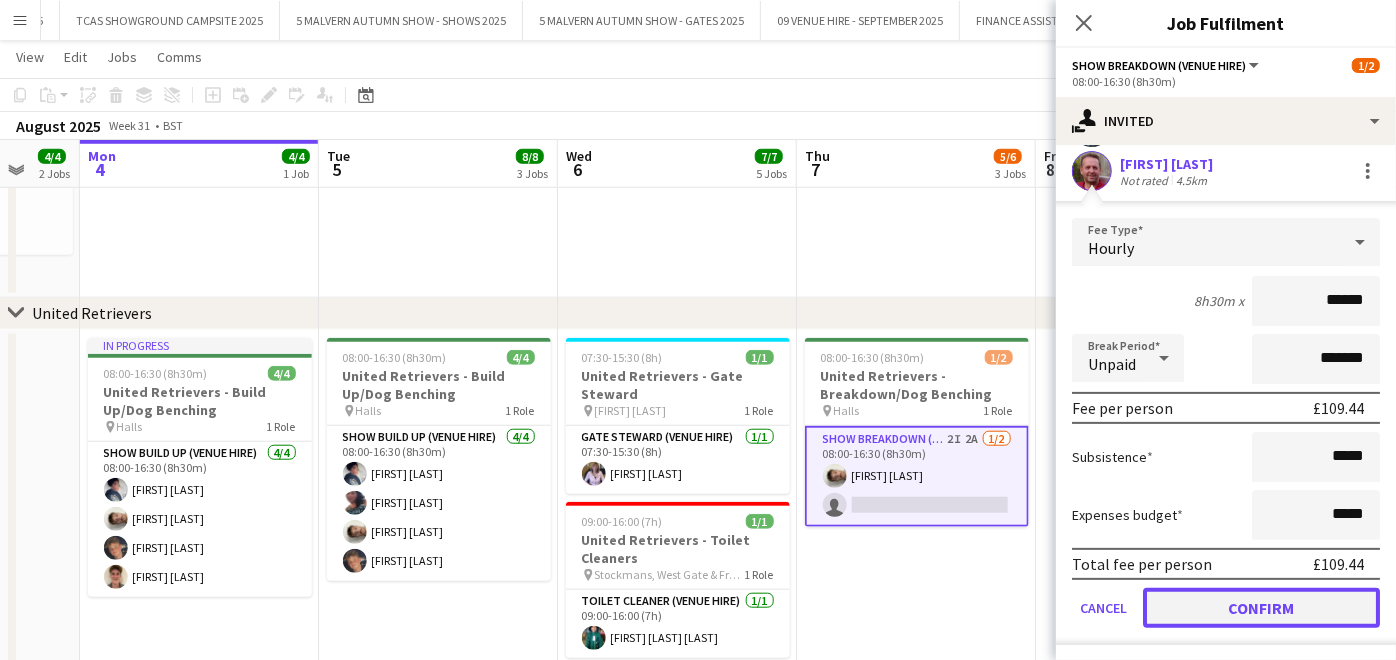 click on "Confirm" 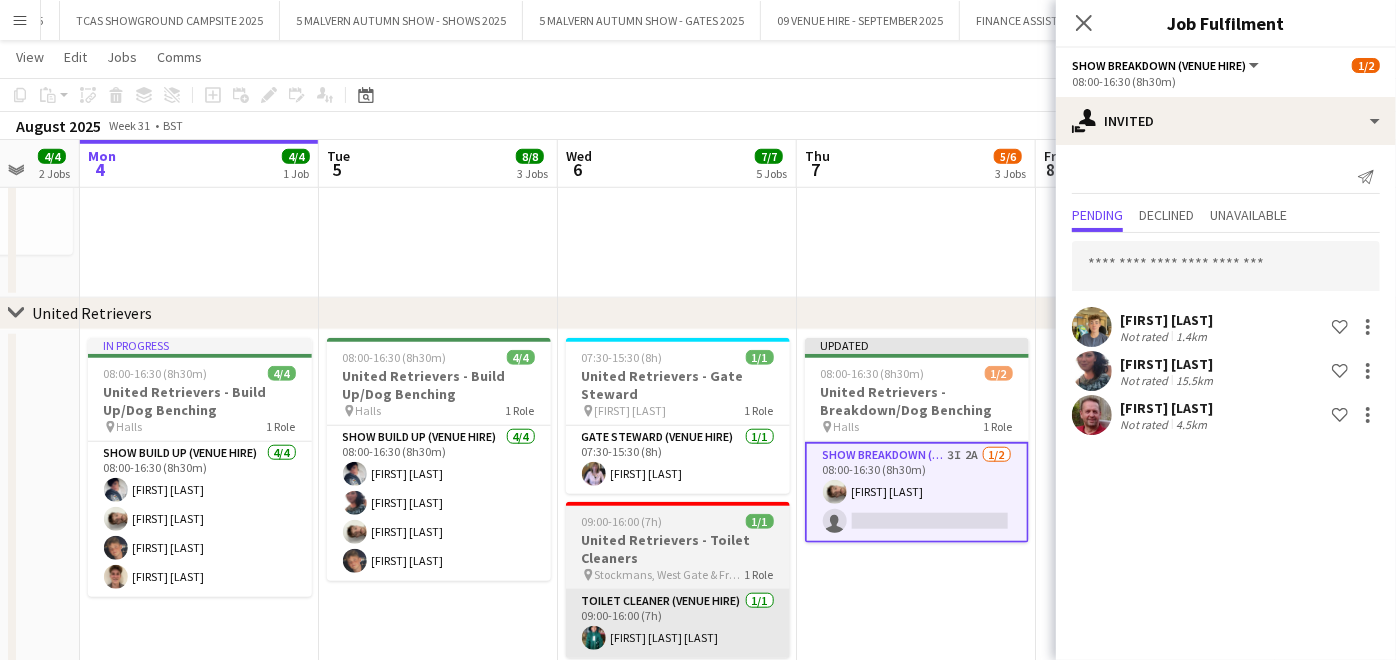 scroll, scrollTop: 0, scrollLeft: 0, axis: both 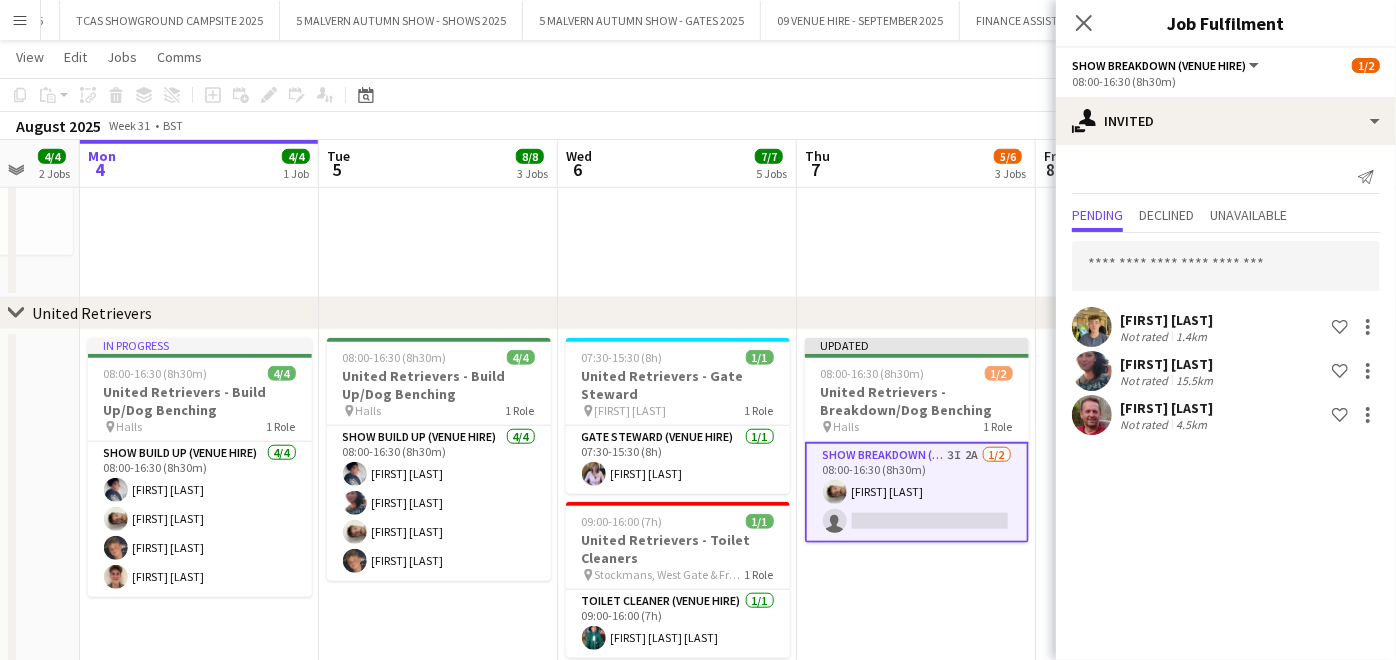 click on "Updated   08:00-16:30 (8h30m)    1/2   United Retrievers - Breakdown/Dog Benching
pin
Halls   1 Role   Show Breakdown (Venue Hire)   3I   2A   1/2   08:00-16:30 (8h30m)
[FIRST] [LAST]
single-neutral-actions" at bounding box center (916, 598) 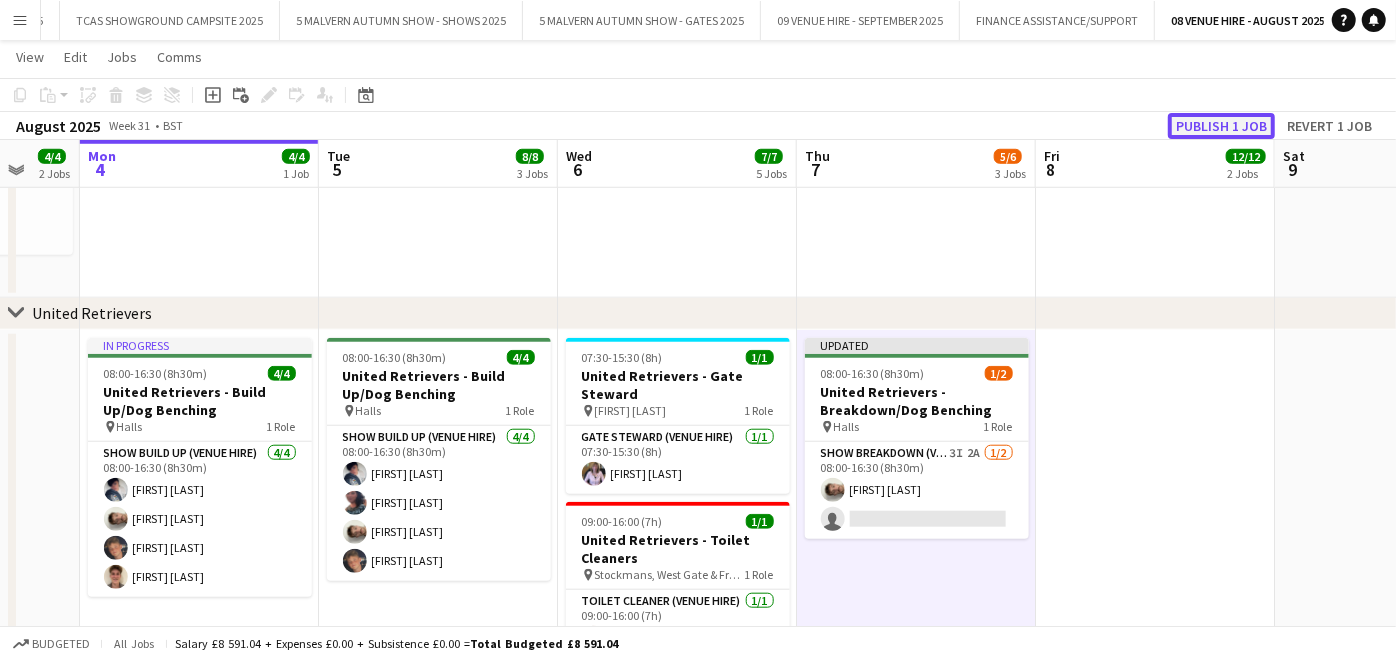 click on "Publish 1 job" 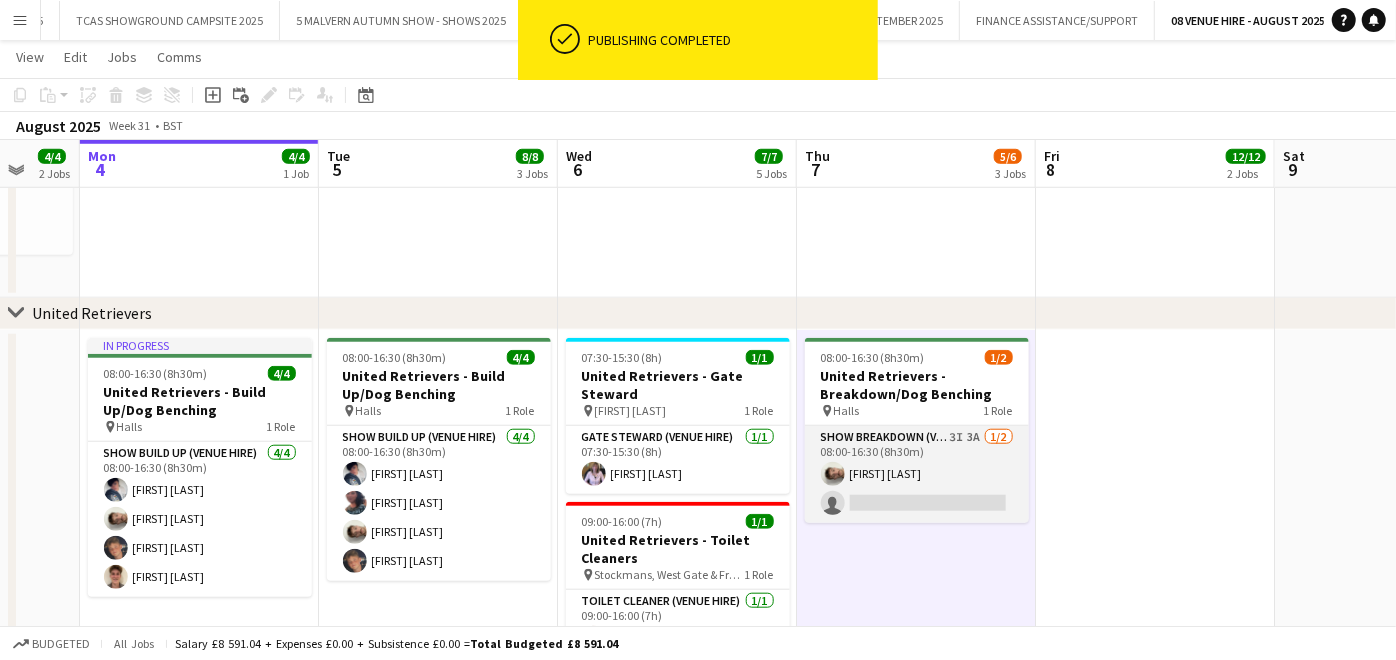 click on "Show Breakdown (Venue Hire)   3I   3A   1/2   08:00-16:30 (8h30m)
[FIRST] [LAST]
single-neutral-actions" at bounding box center (917, 474) 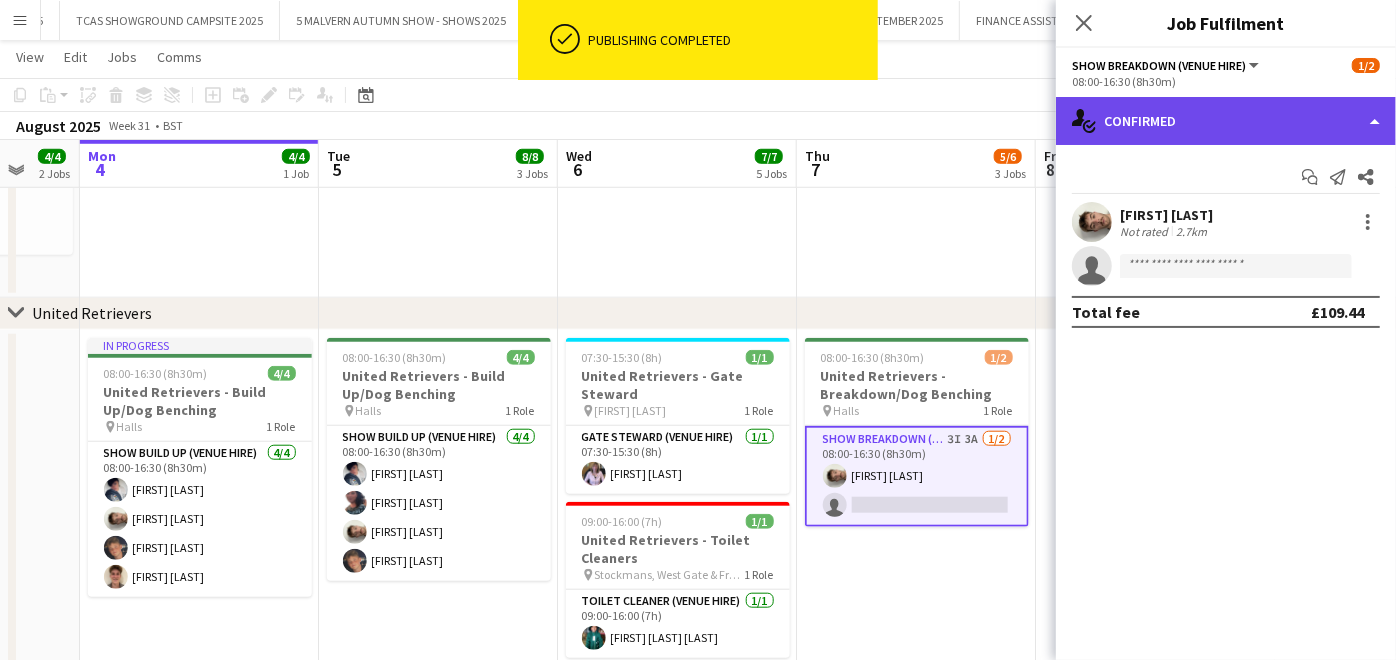 click on "single-neutral-actions-check-2
Confirmed" 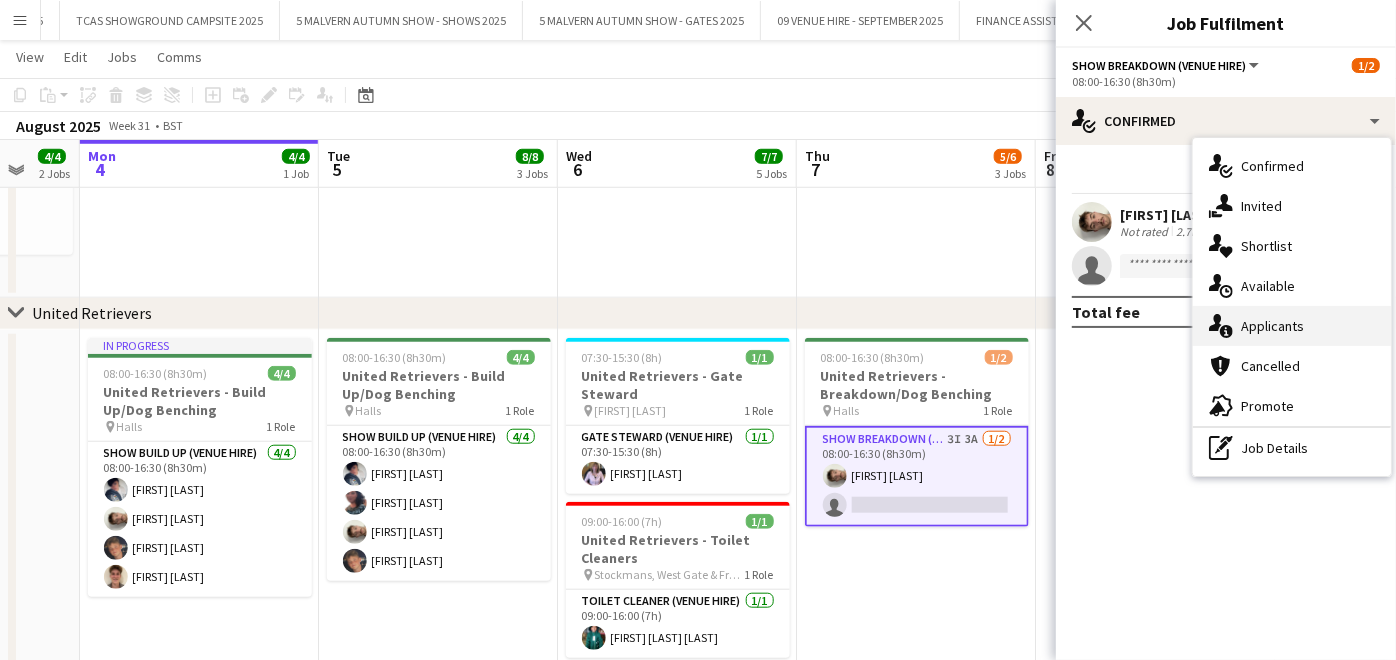 click on "single-neutral-actions-information
Applicants" at bounding box center [1292, 326] 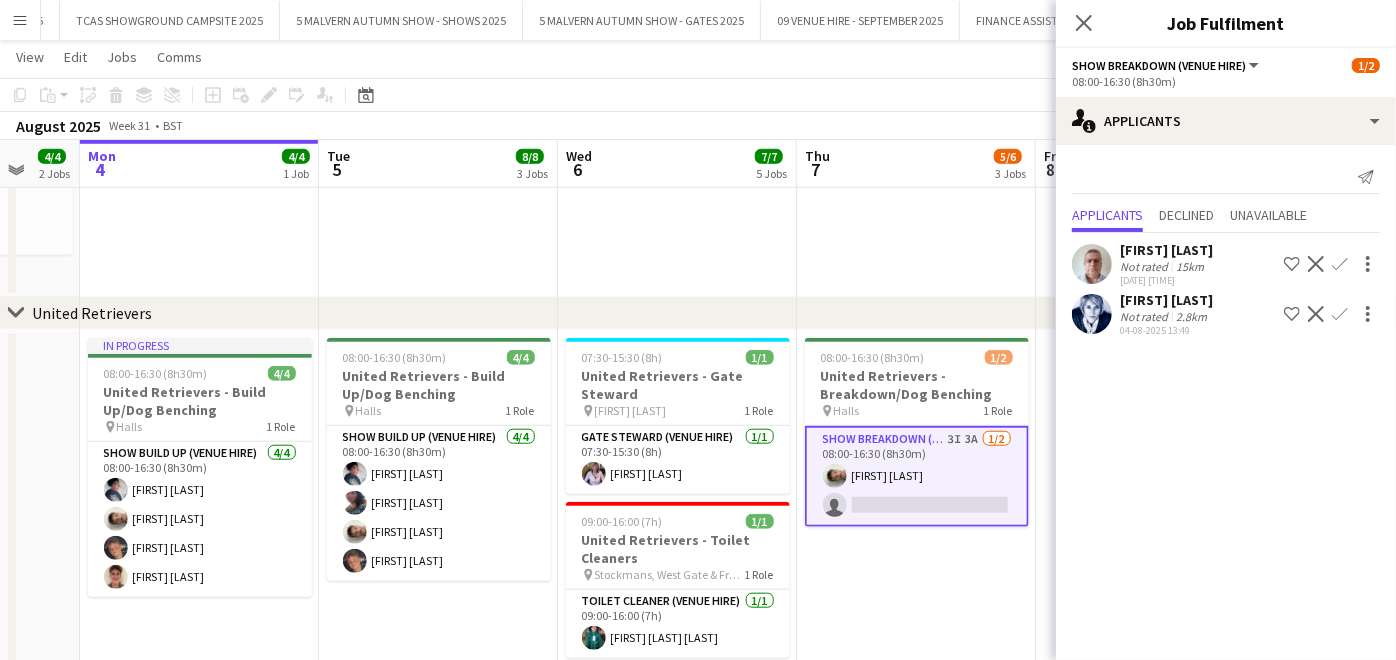 click on "Decline" at bounding box center (1316, 314) 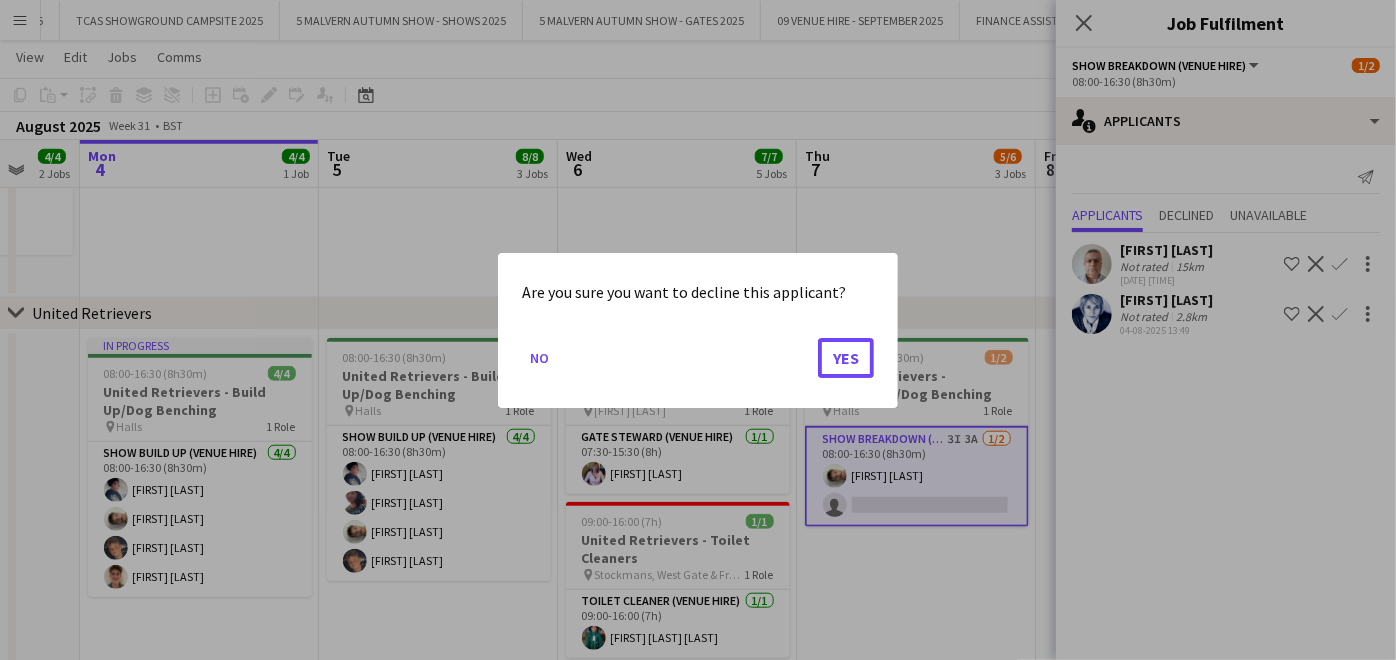 drag, startPoint x: 849, startPoint y: 349, endPoint x: 1010, endPoint y: 327, distance: 162.49615 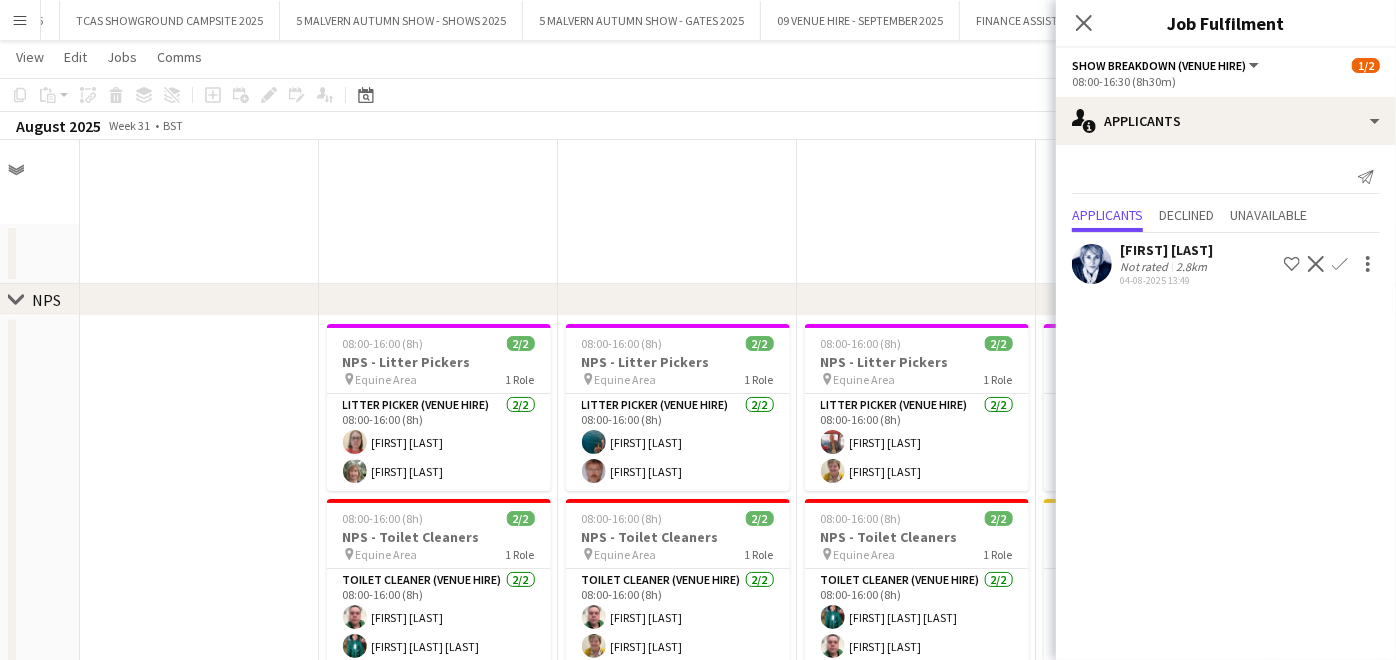 scroll, scrollTop: 1000, scrollLeft: 0, axis: vertical 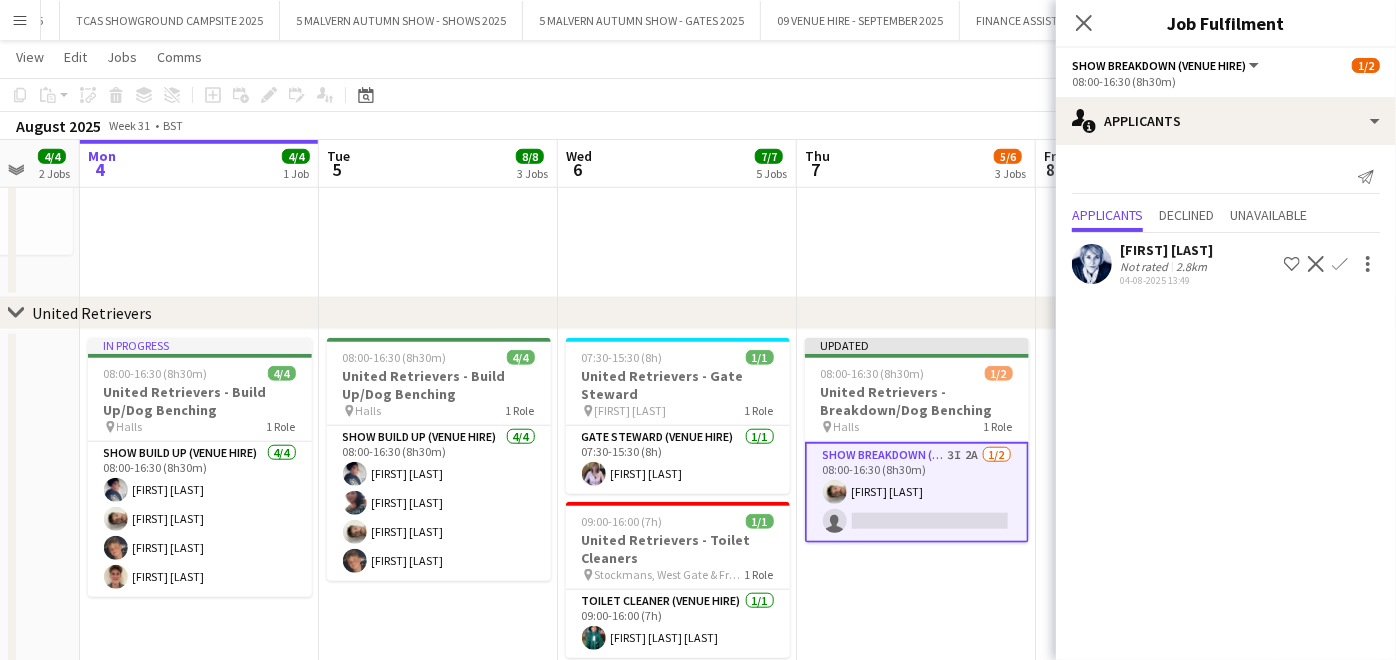 click on "Decline" 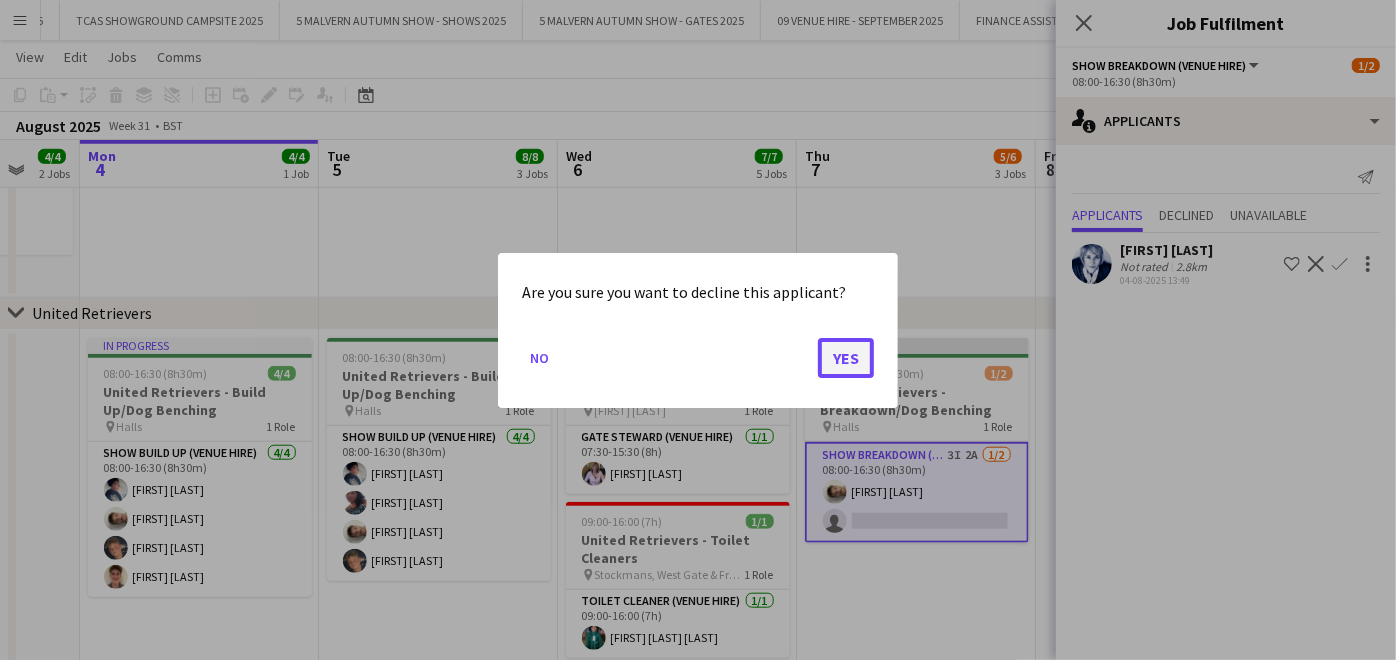 click on "Yes" 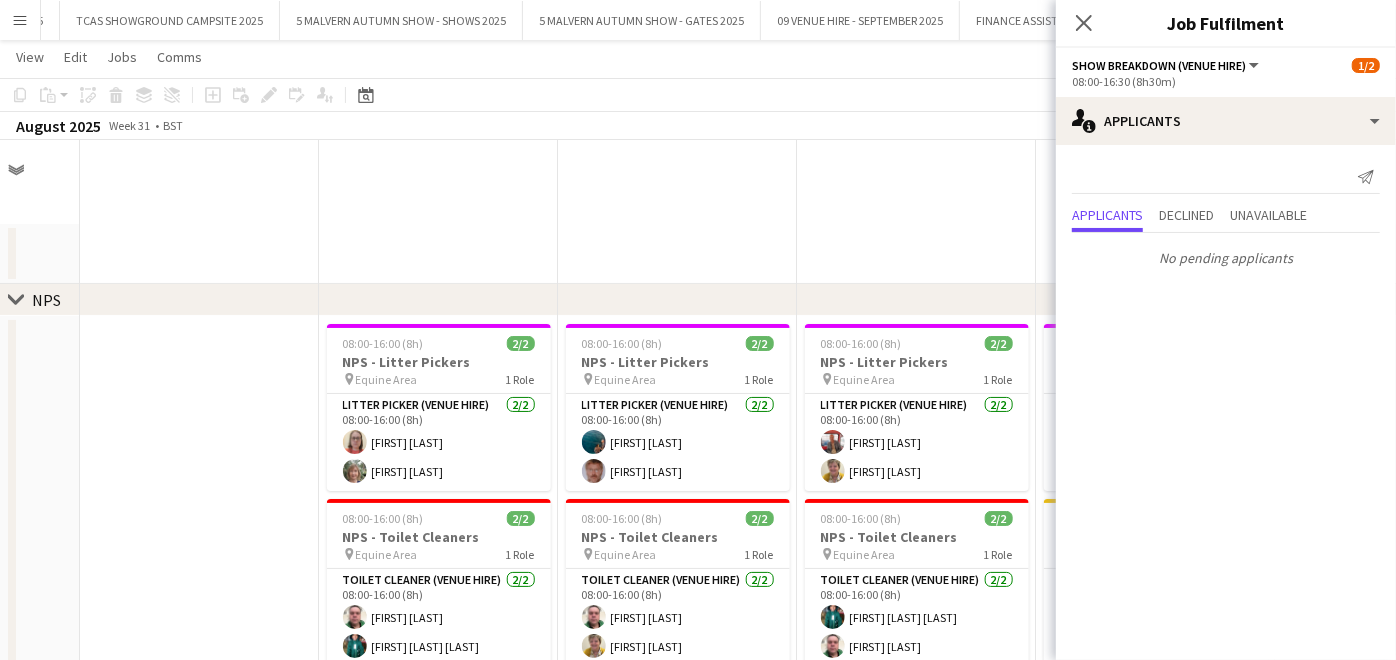 scroll, scrollTop: 1000, scrollLeft: 0, axis: vertical 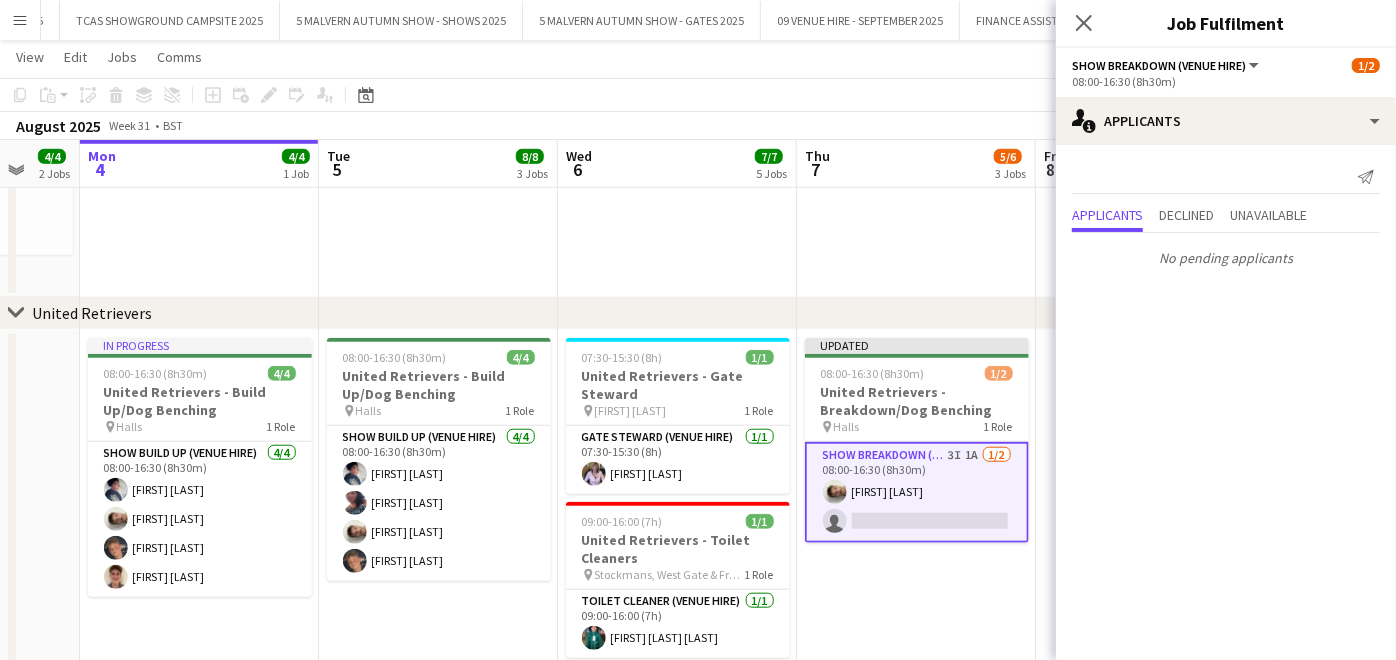 click on "Updated   08:00-16:30 (8h30m)    1/2   United Retrievers - Breakdown/Dog Benching
pin
Halls   1 Role   Show Breakdown (Venue Hire)   3I   1A   1/2   08:00-16:30 (8h30m)
[FIRST] [LAST]
single-neutral-actions" at bounding box center [916, 598] 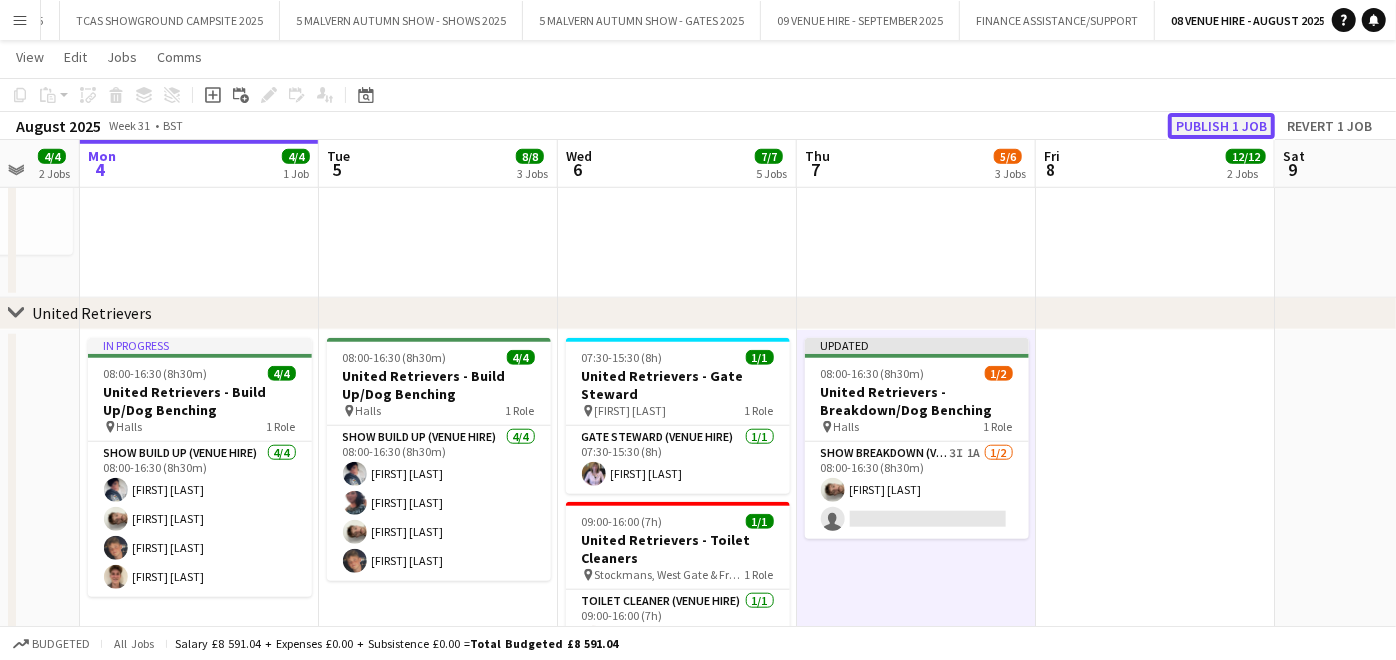 click on "Publish 1 job" 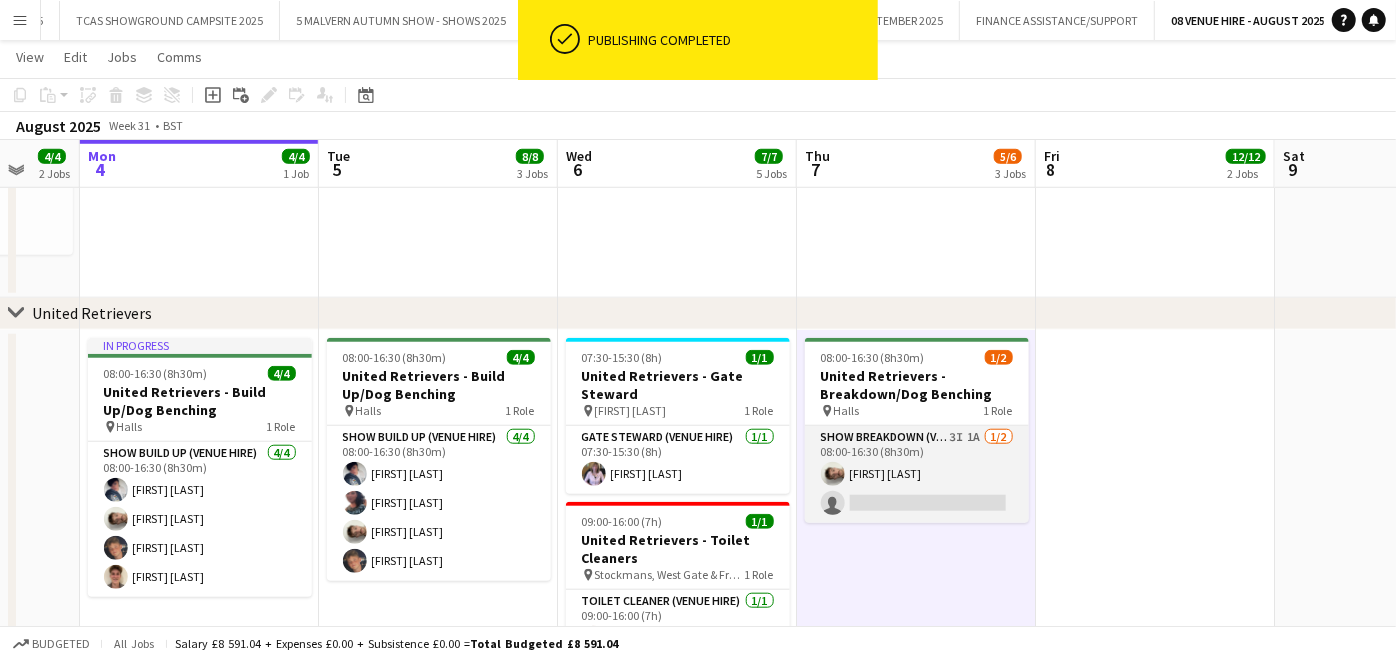 click on "Show Breakdown (Venue Hire)   3I   1A   1/2   08:00-16:30 (8h30m)
[FIRST] [LAST]
single-neutral-actions" at bounding box center [917, 474] 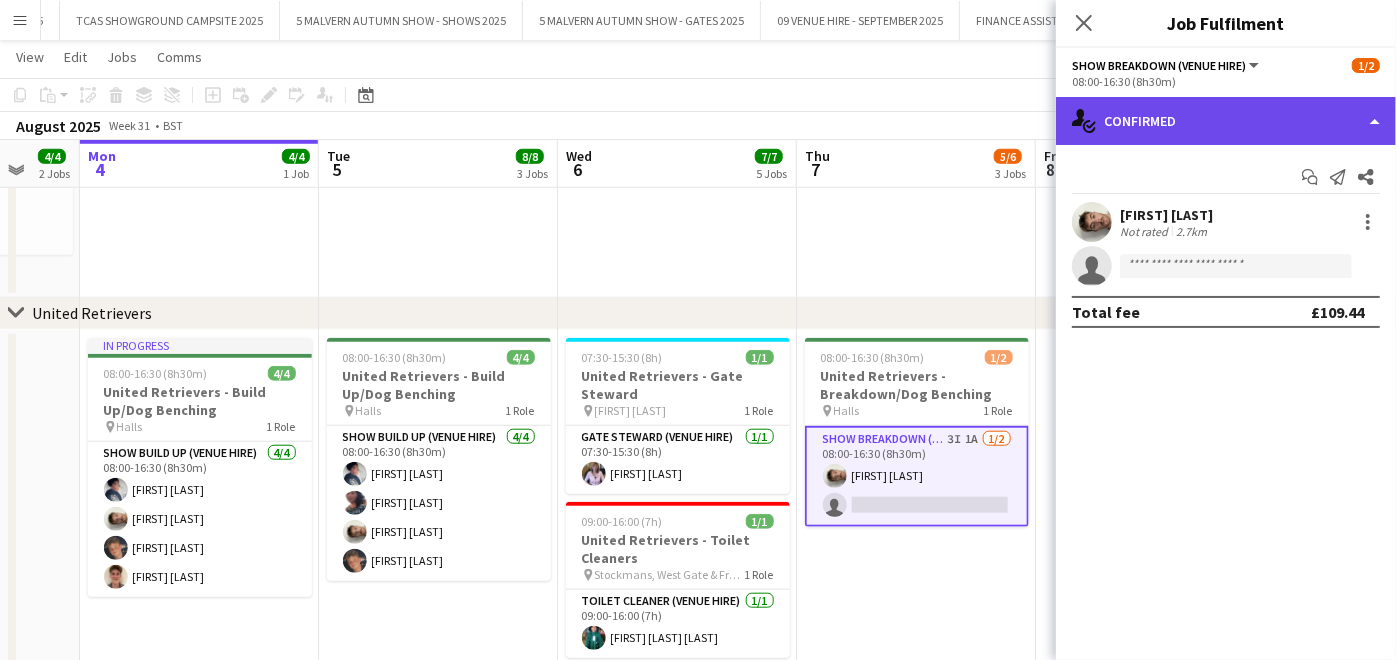 click on "single-neutral-actions-check-2
Confirmed" 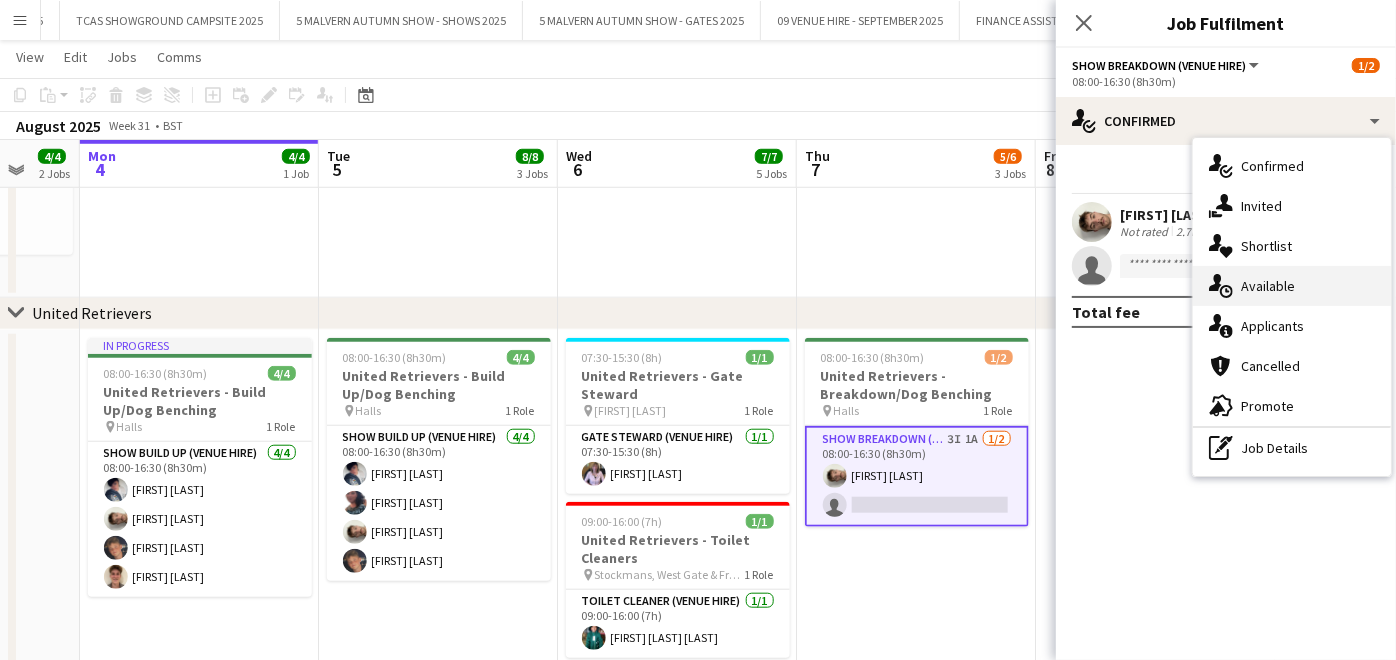 click on "single-neutral-actions-upload
Available" at bounding box center (1292, 286) 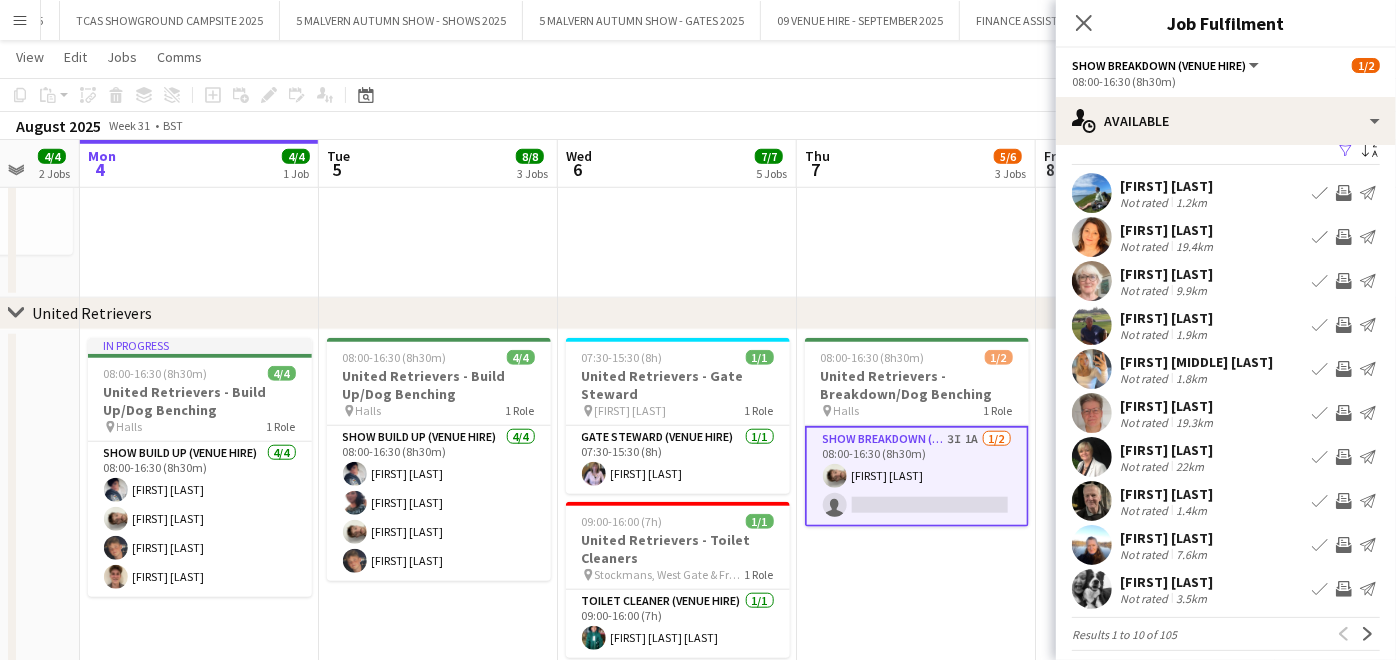 scroll, scrollTop: 39, scrollLeft: 0, axis: vertical 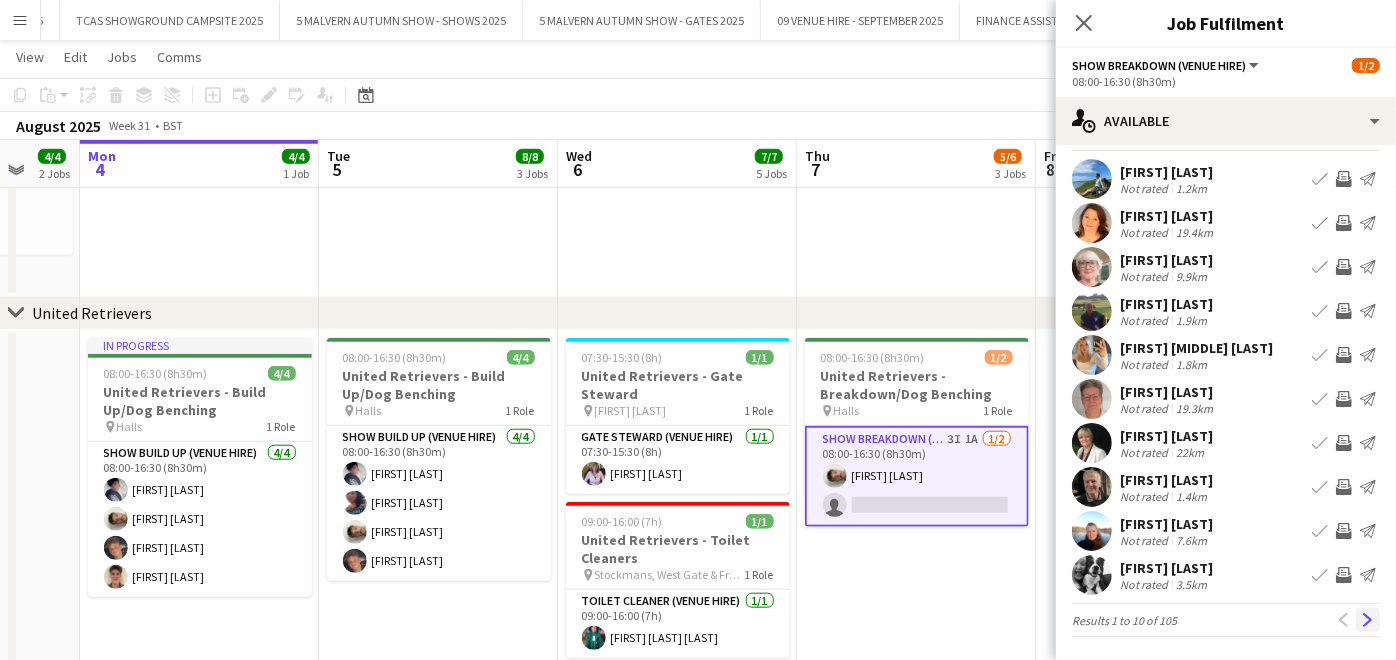 click on "Next" 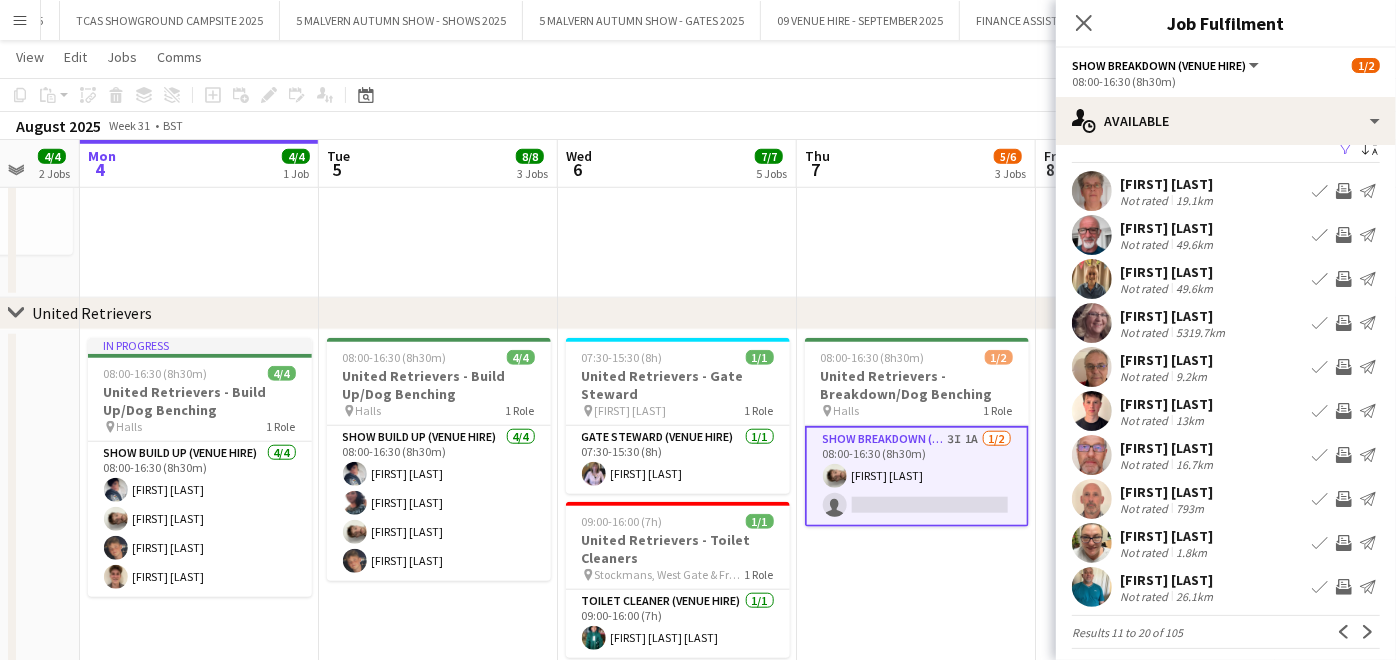 scroll, scrollTop: 39, scrollLeft: 0, axis: vertical 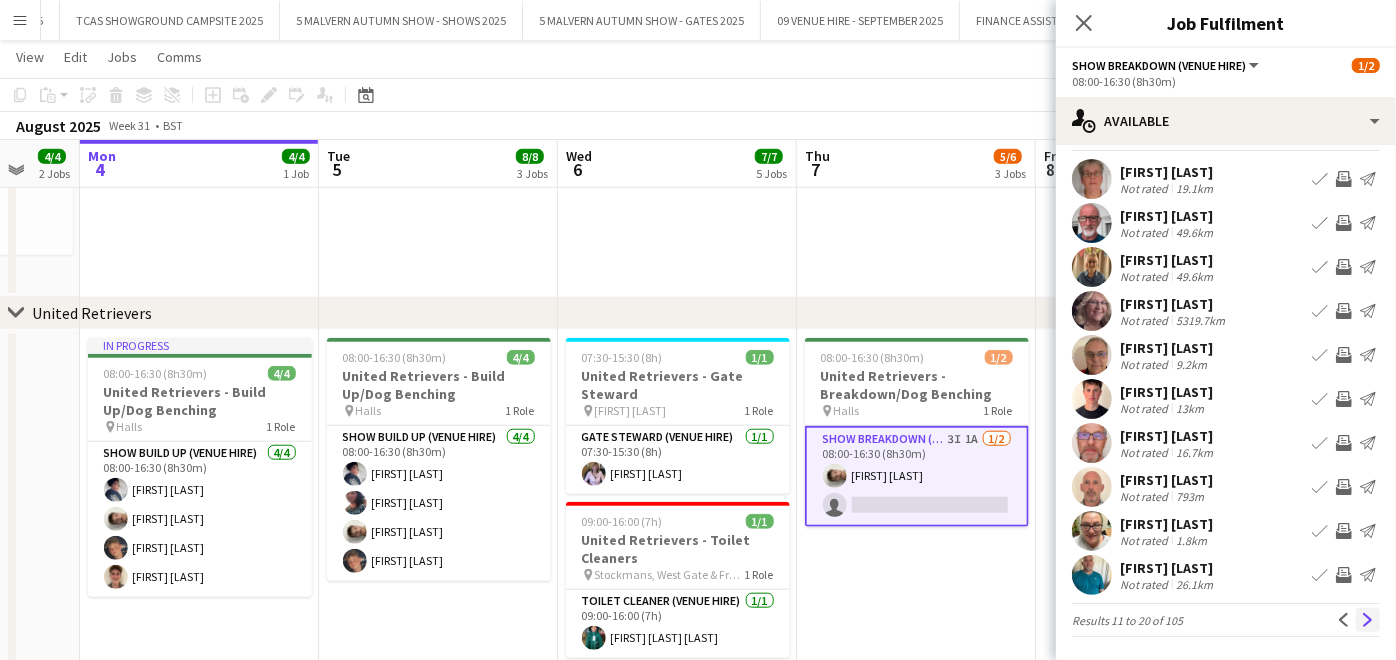 click on "Next" 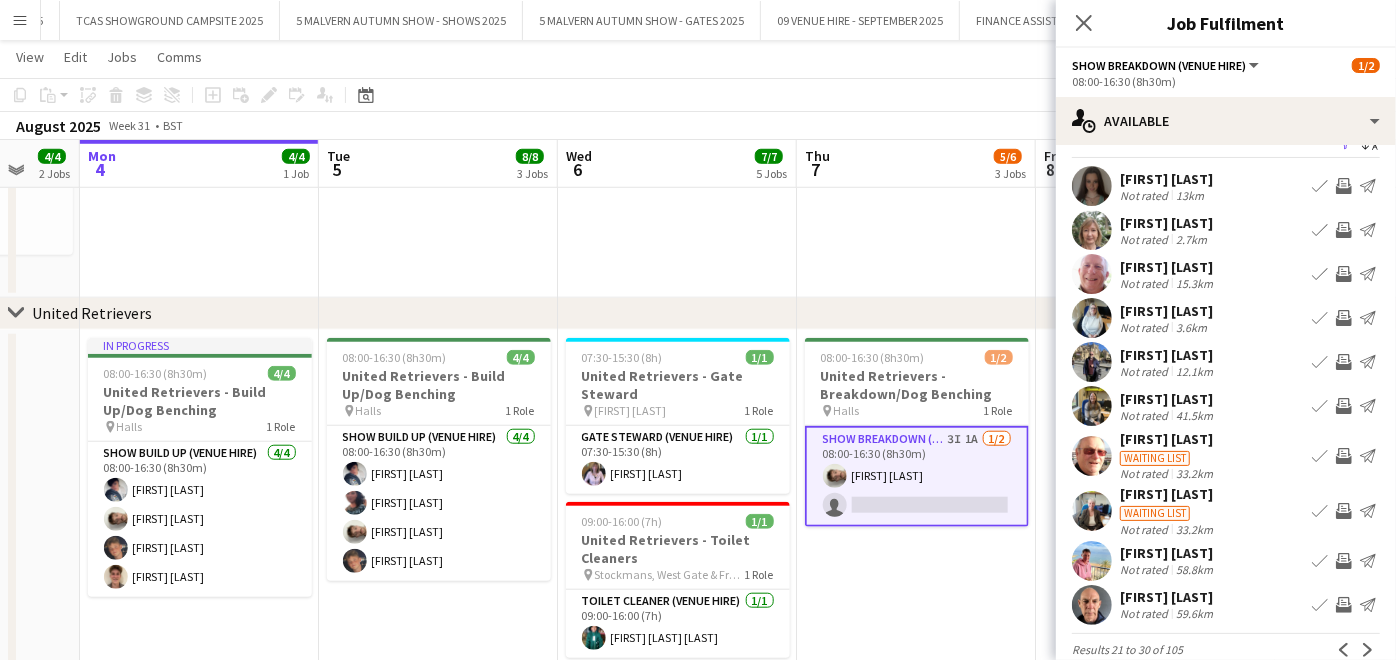 scroll, scrollTop: 61, scrollLeft: 0, axis: vertical 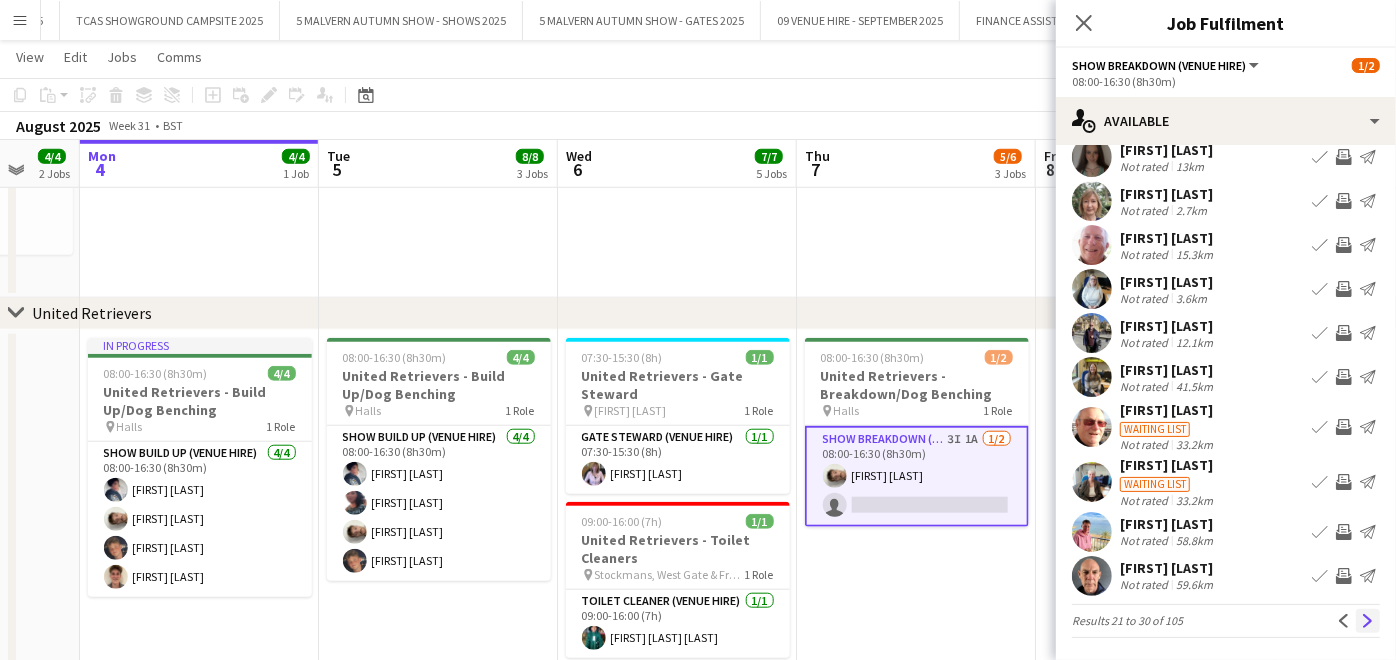 click on "Next" 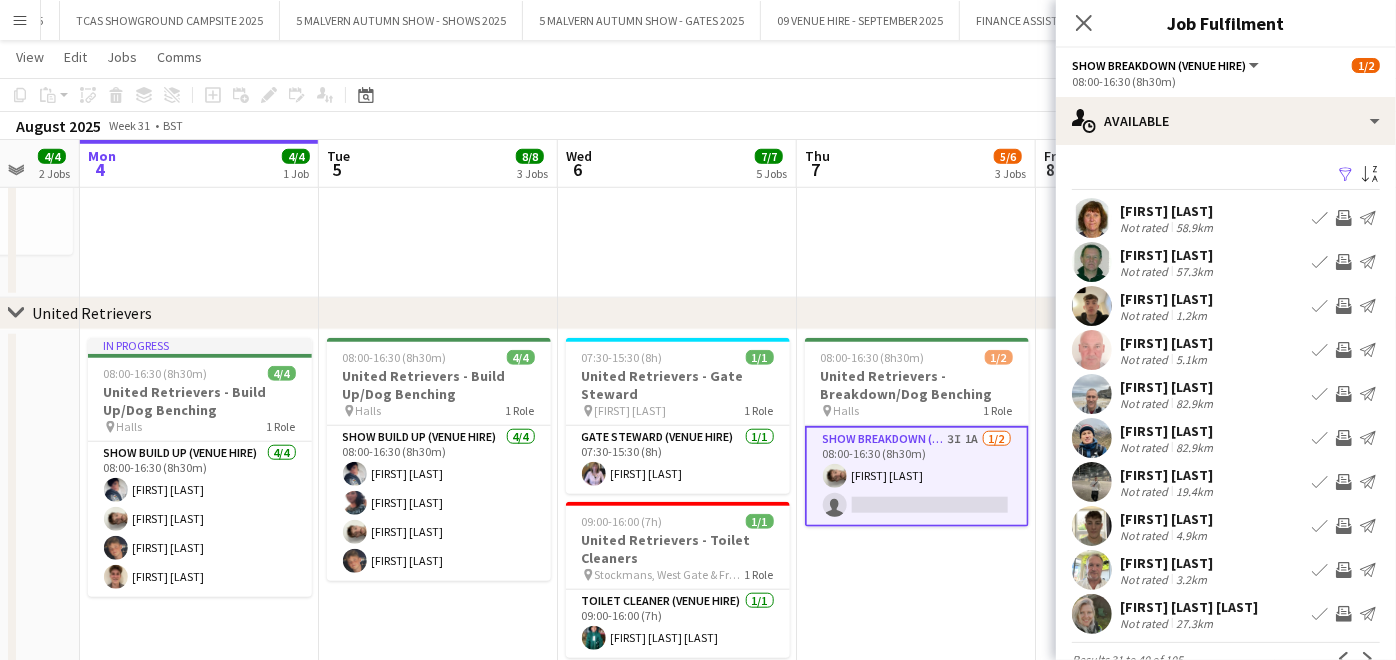 scroll, scrollTop: 39, scrollLeft: 0, axis: vertical 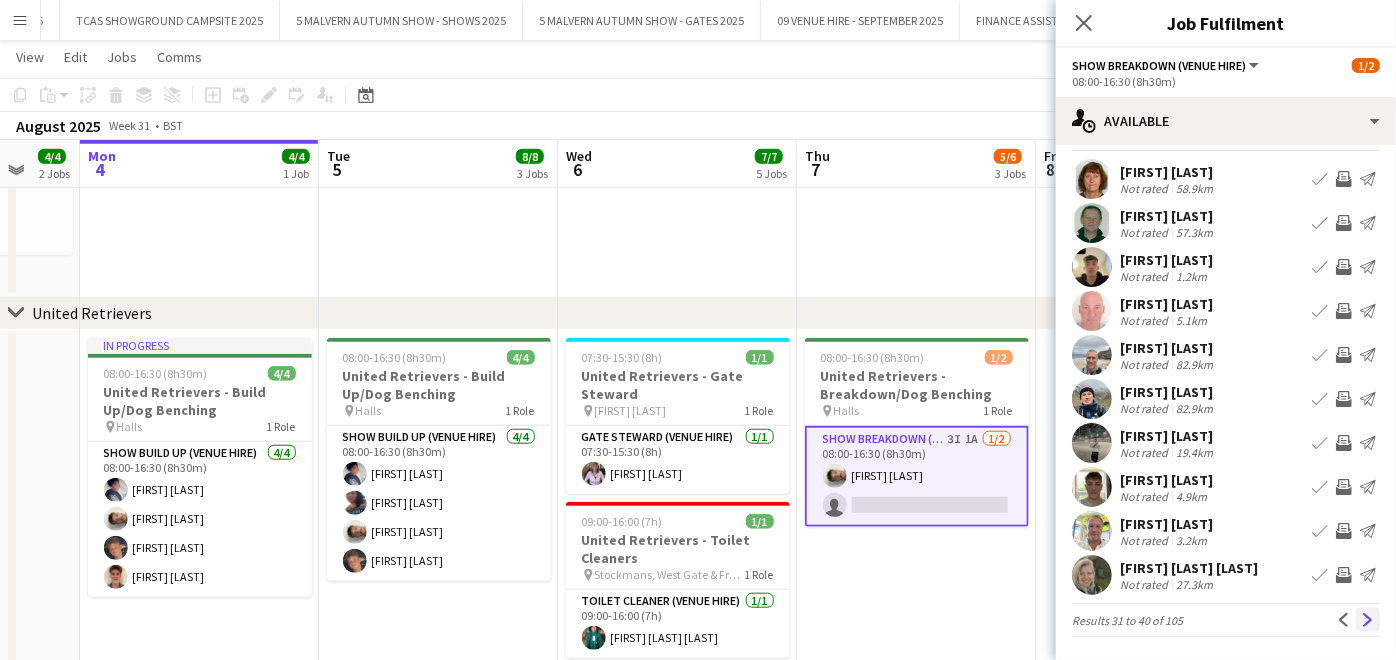 click on "Next" 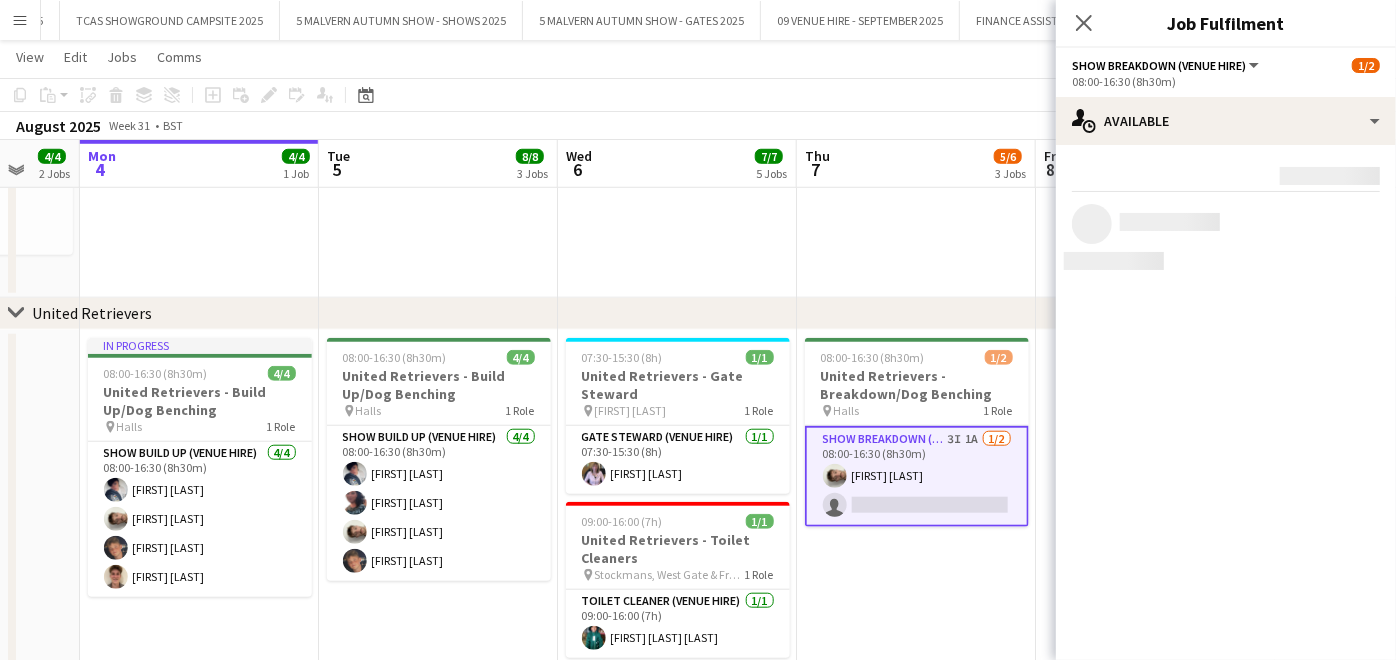 scroll, scrollTop: 0, scrollLeft: 0, axis: both 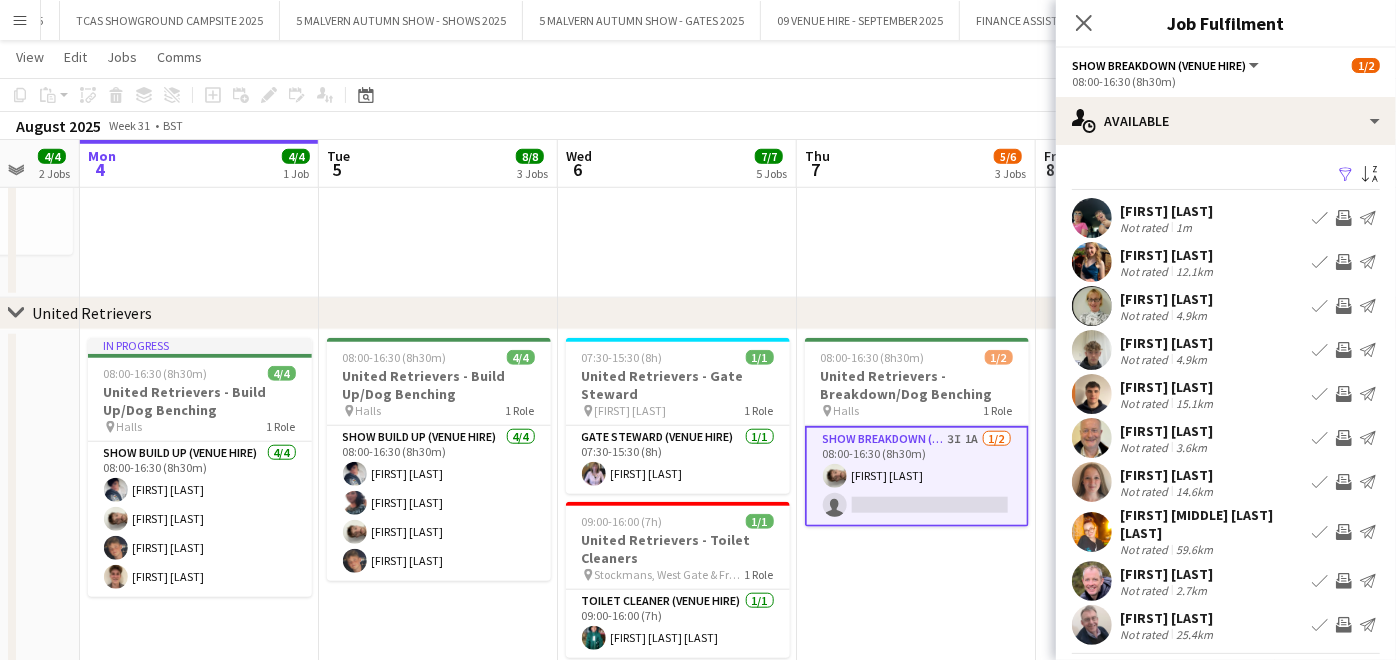 click on "Show Breakdown (Venue Hire)   3I   1A   1/2   08:00-16:30 (8h30m)
[FIRST] [LAST]
single-neutral-actions" at bounding box center (917, 476) 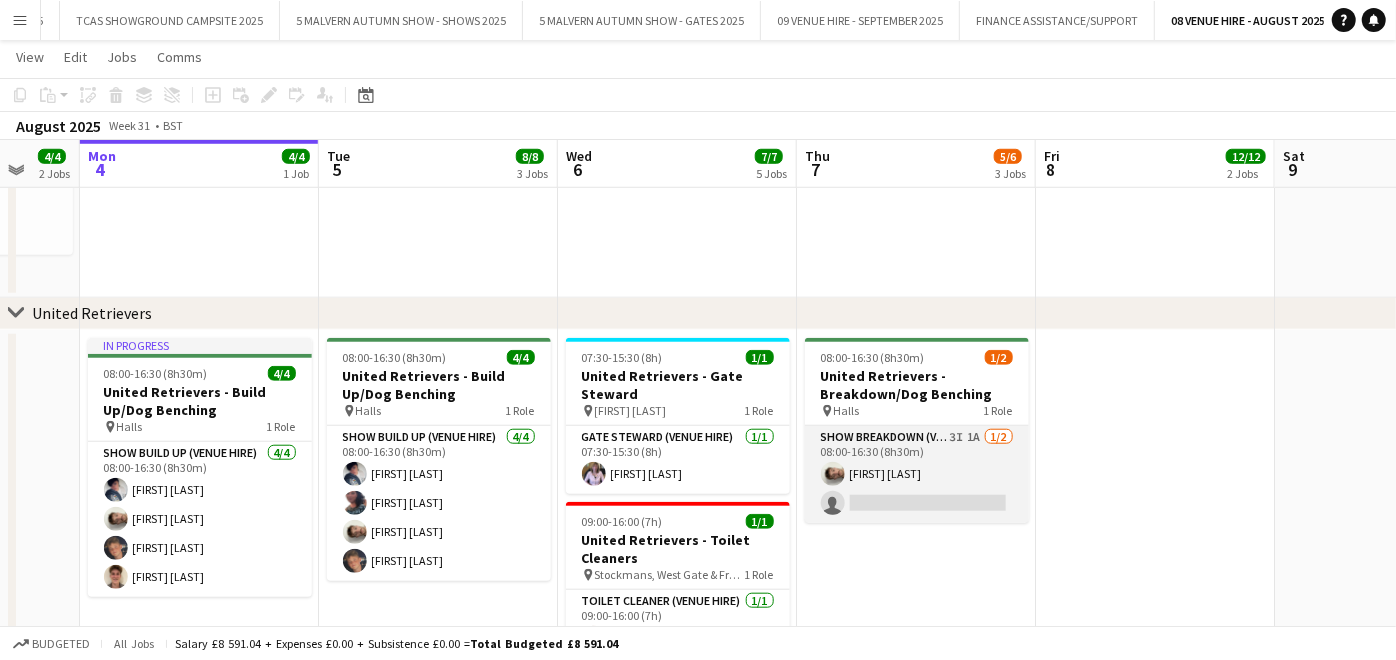 click on "Show Breakdown (Venue Hire)   3I   1A   1/2   08:00-16:30 (8h30m)
[FIRST] [LAST]
single-neutral-actions" at bounding box center (917, 474) 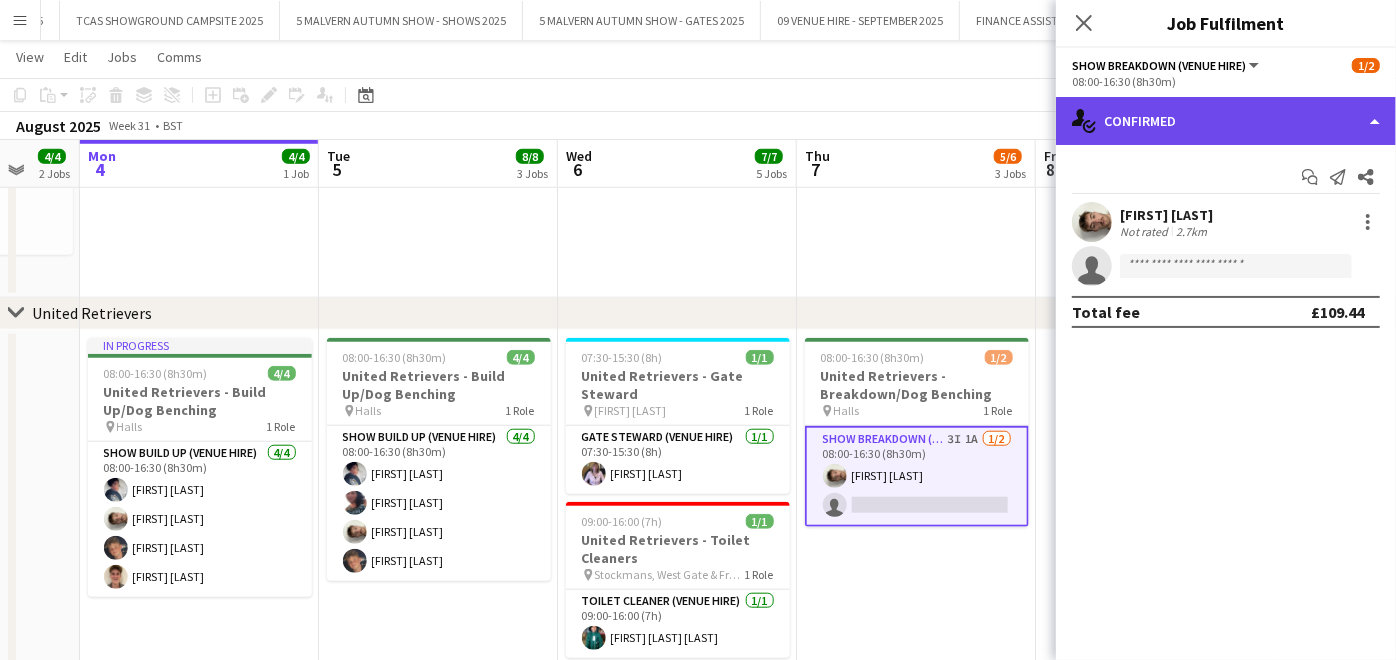 click on "single-neutral-actions-check-2
Confirmed" 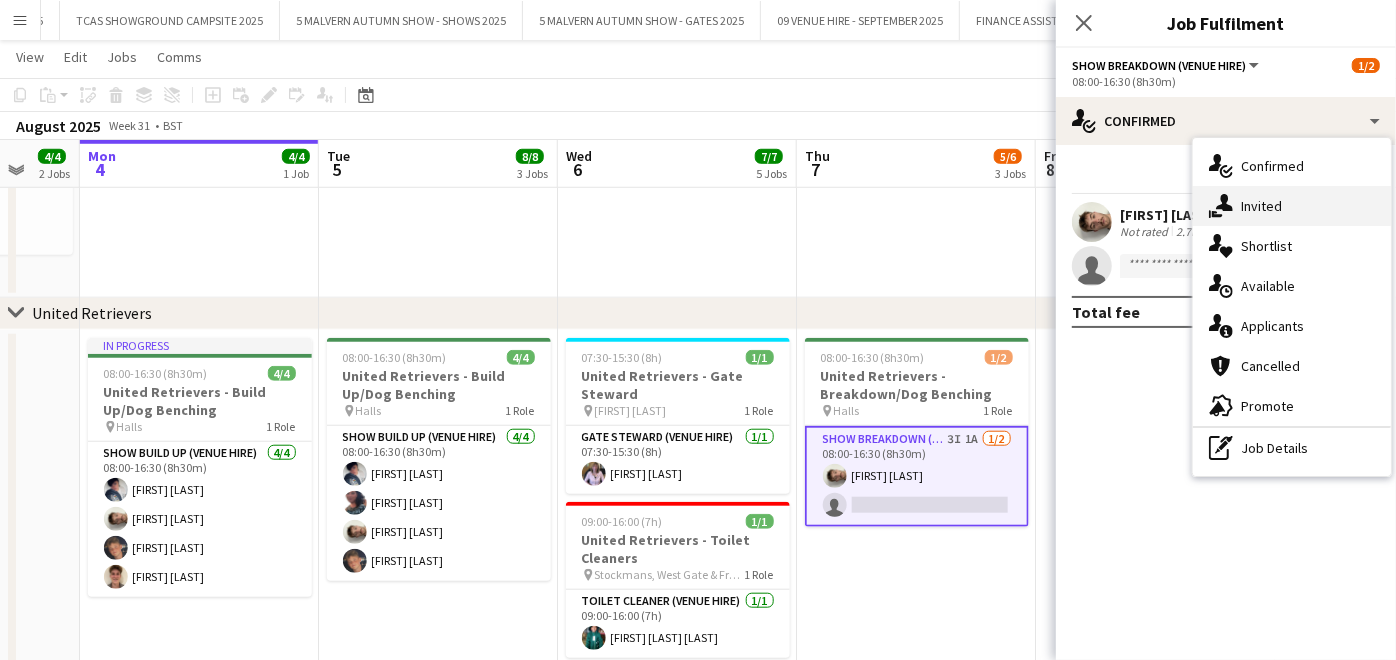 click on "single-neutral-actions-share-1
Invited" at bounding box center [1292, 206] 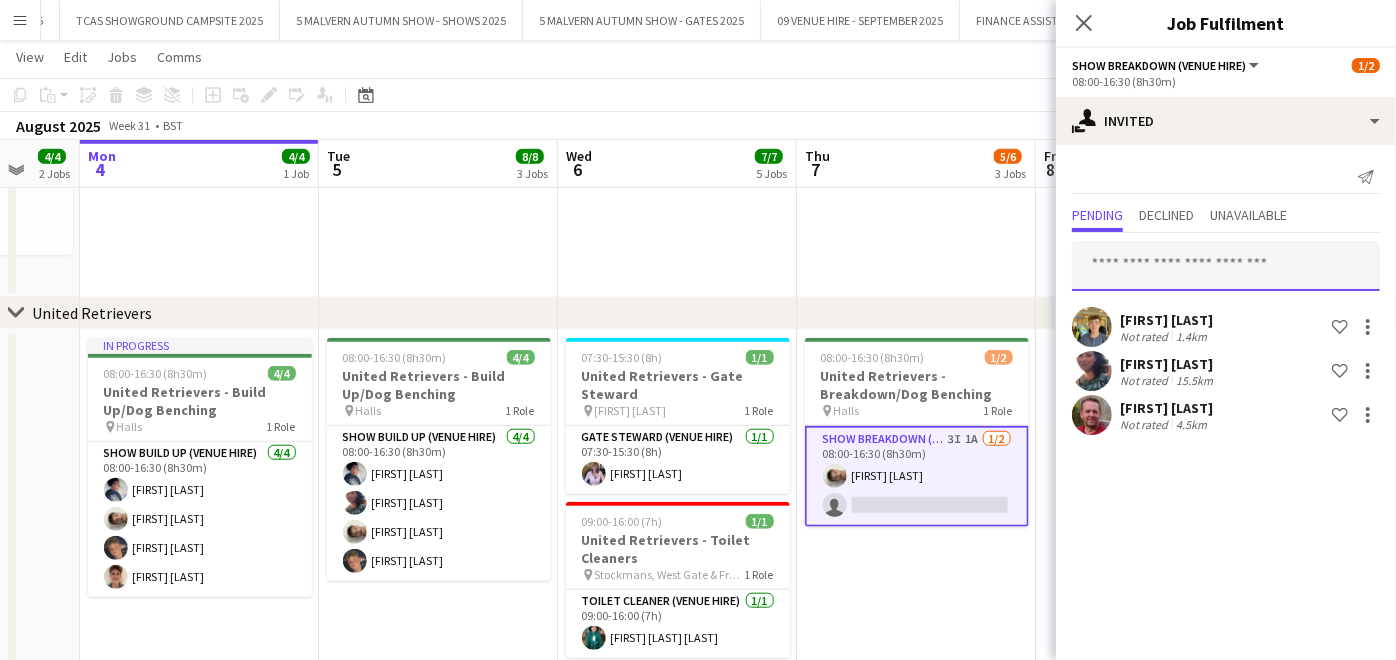 click at bounding box center [1226, 266] 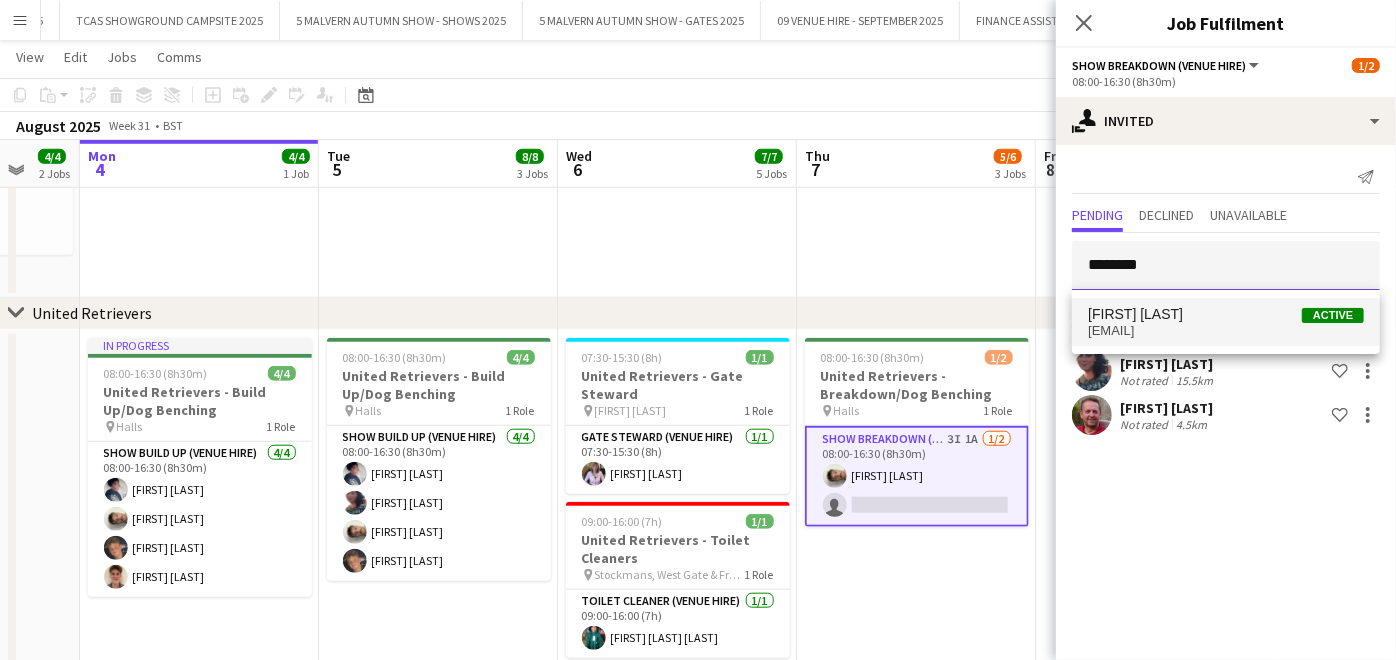 type on "********" 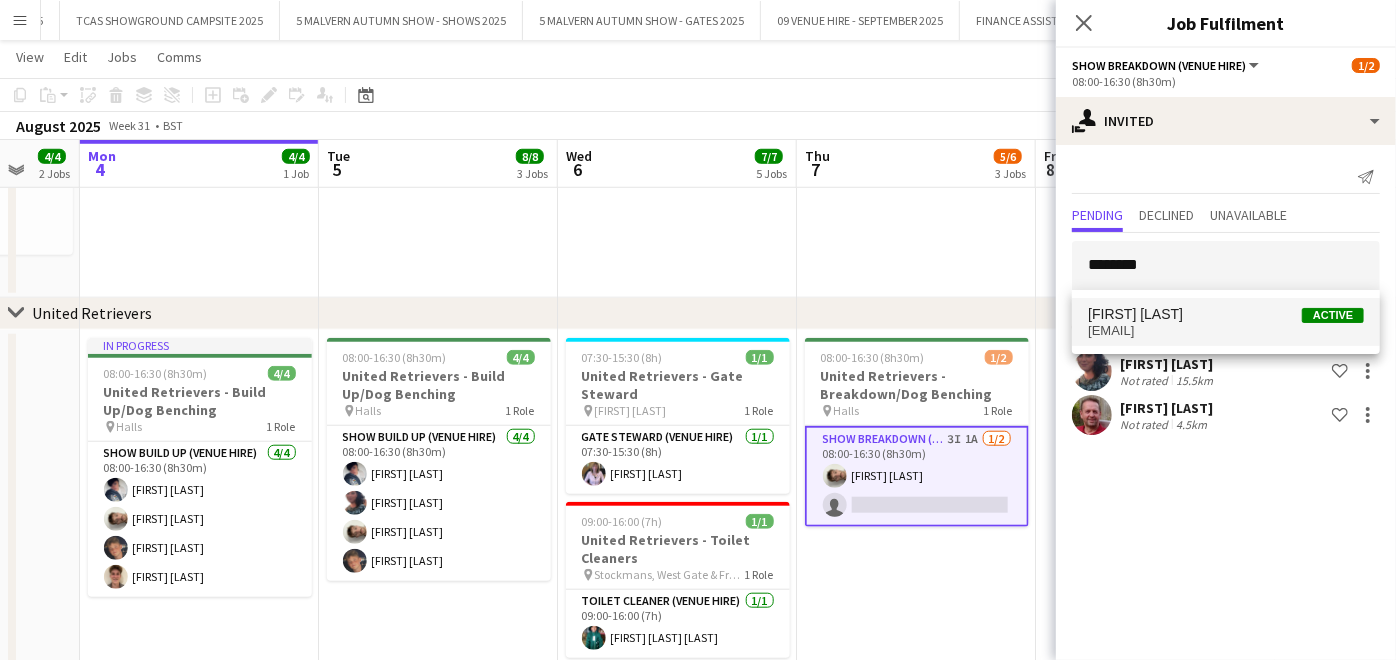 click on "[EMAIL]" at bounding box center [1226, 331] 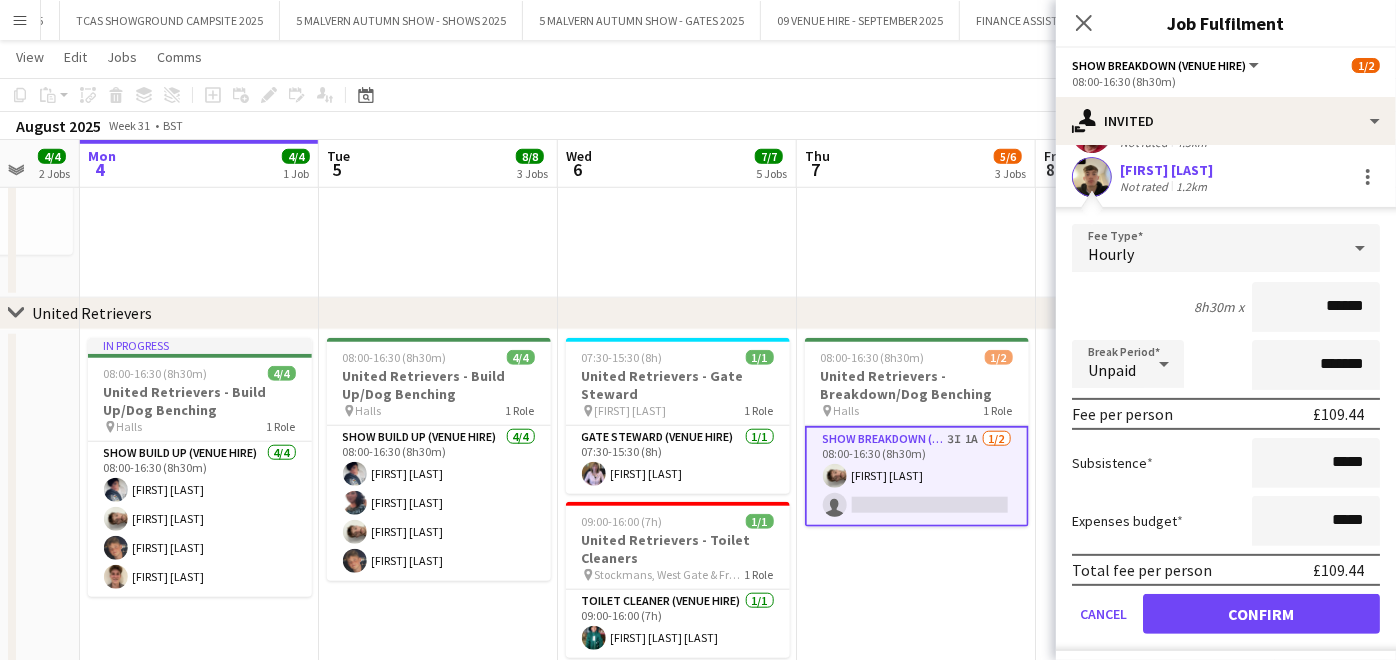 scroll, scrollTop: 288, scrollLeft: 0, axis: vertical 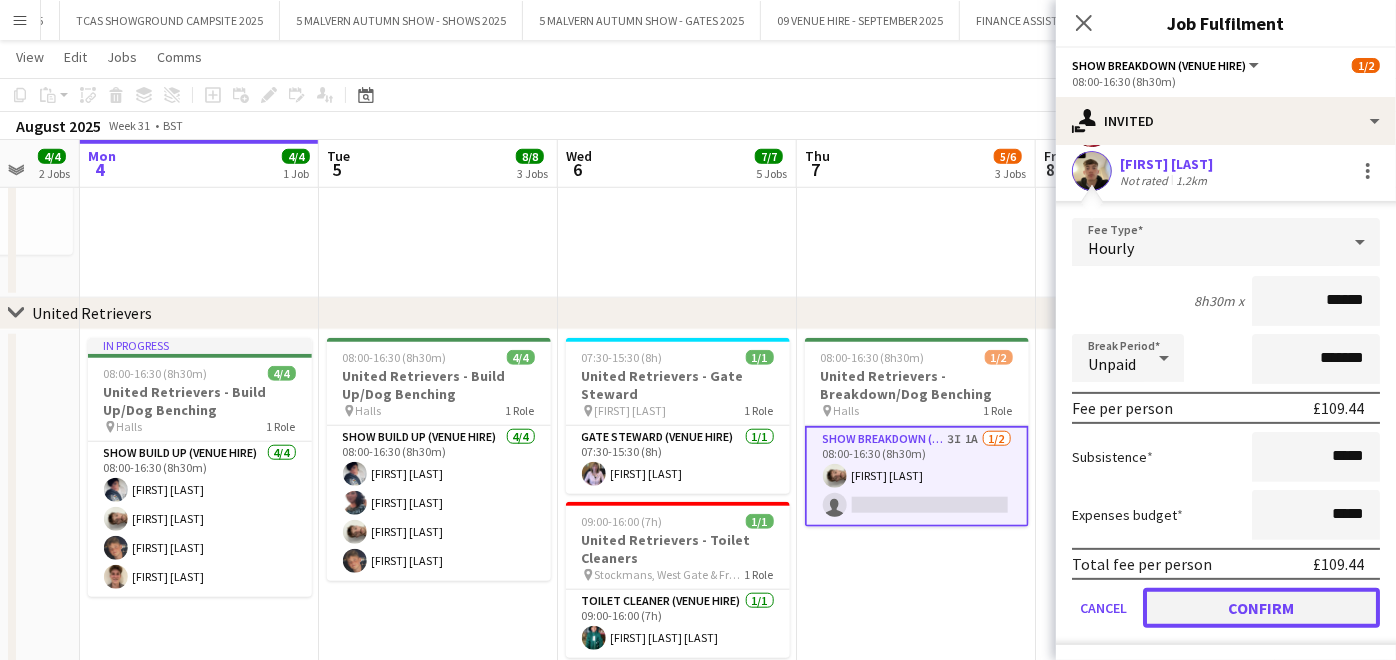 click on "Confirm" 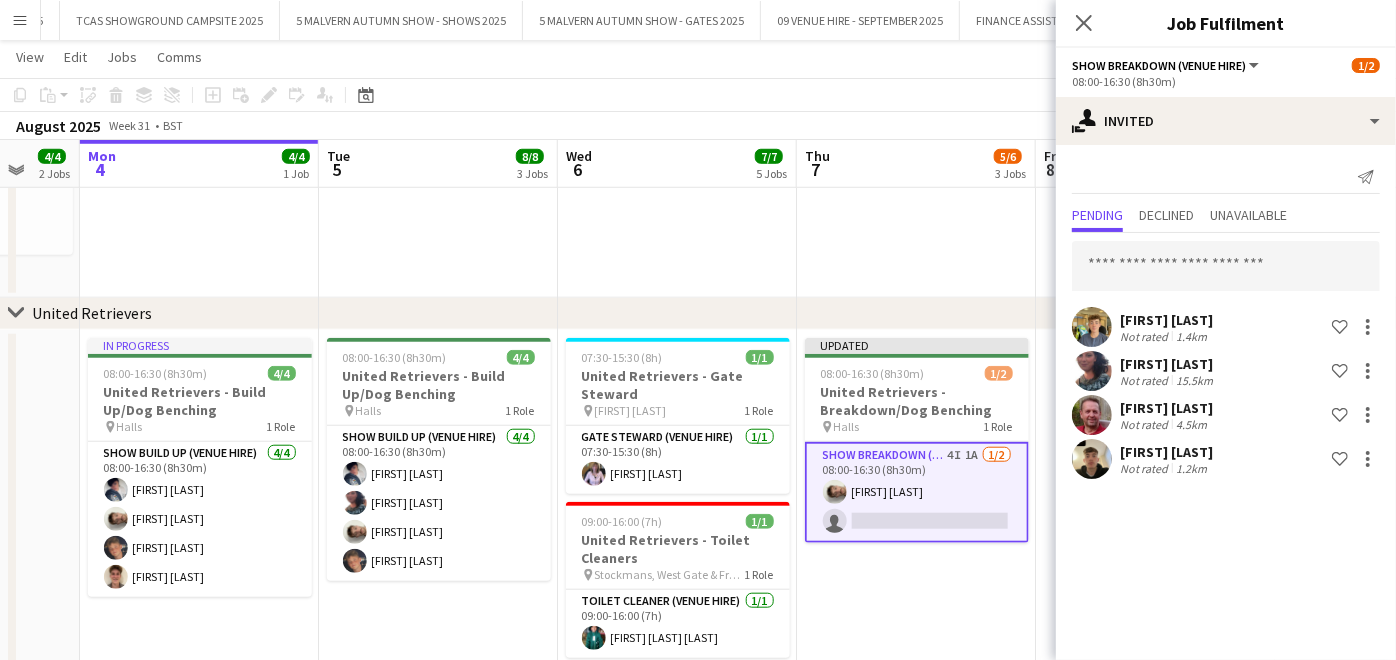 scroll, scrollTop: 0, scrollLeft: 0, axis: both 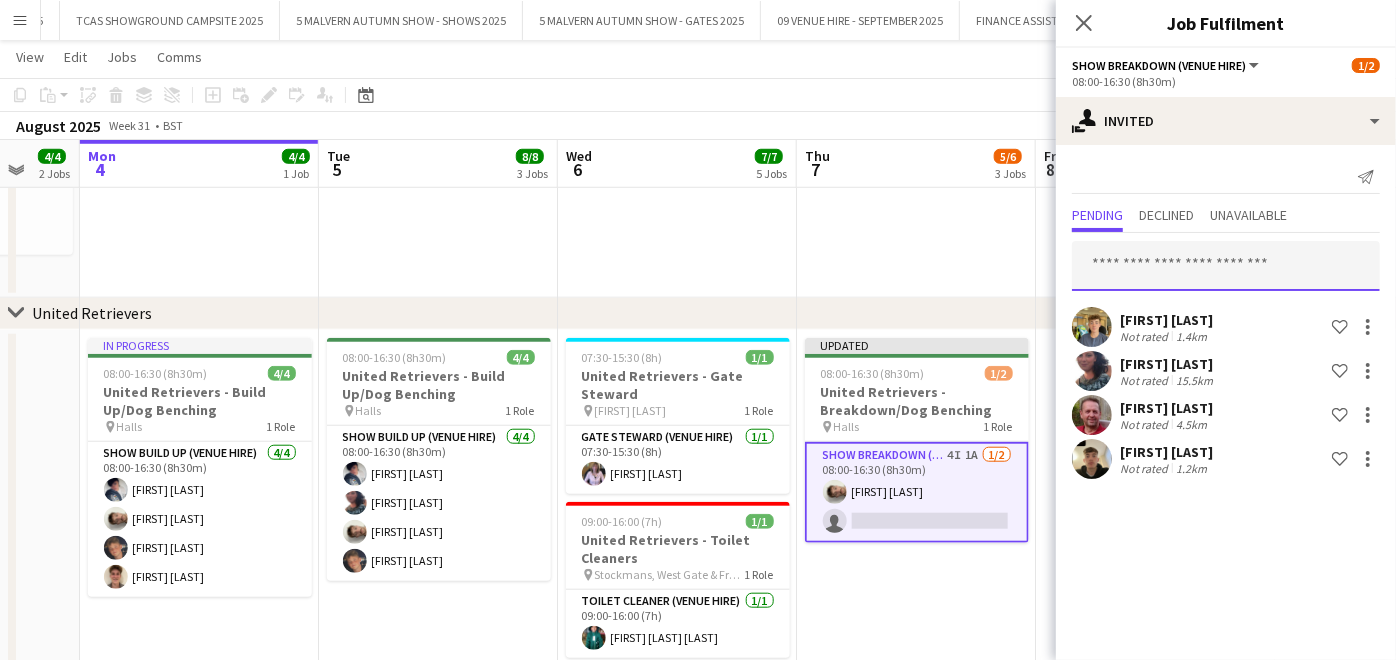 click at bounding box center [1226, 266] 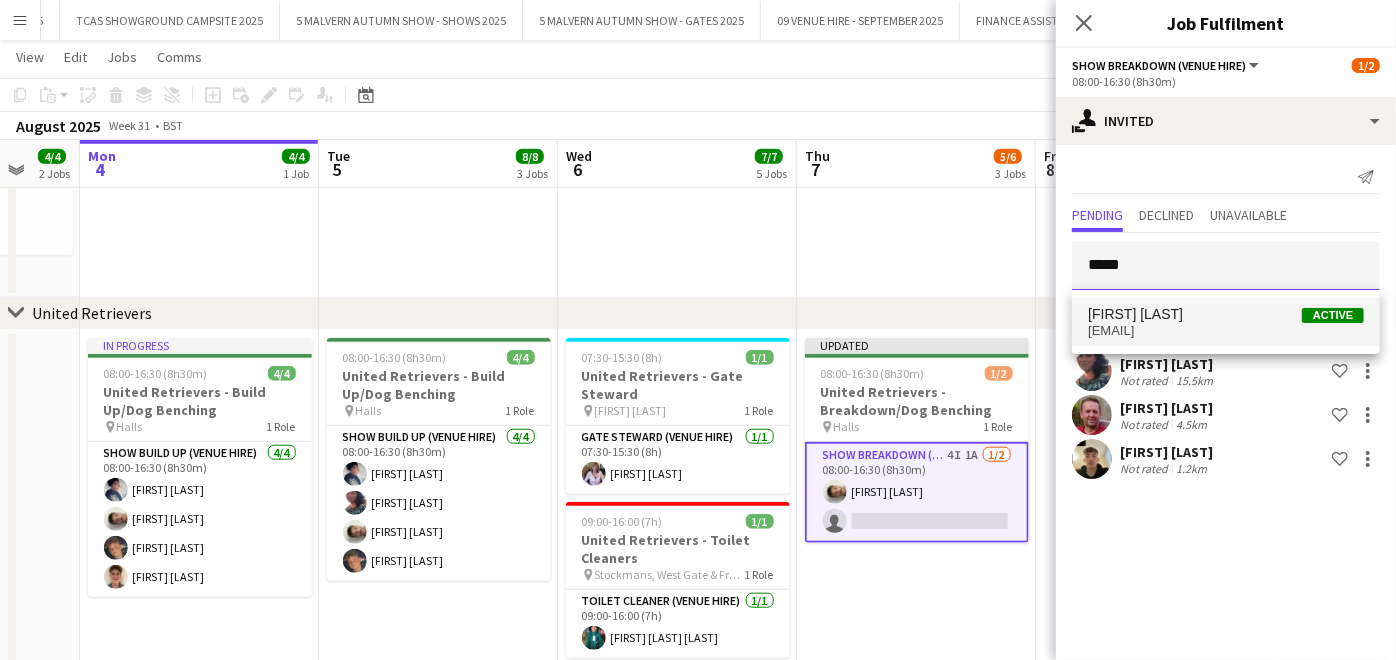 type on "*****" 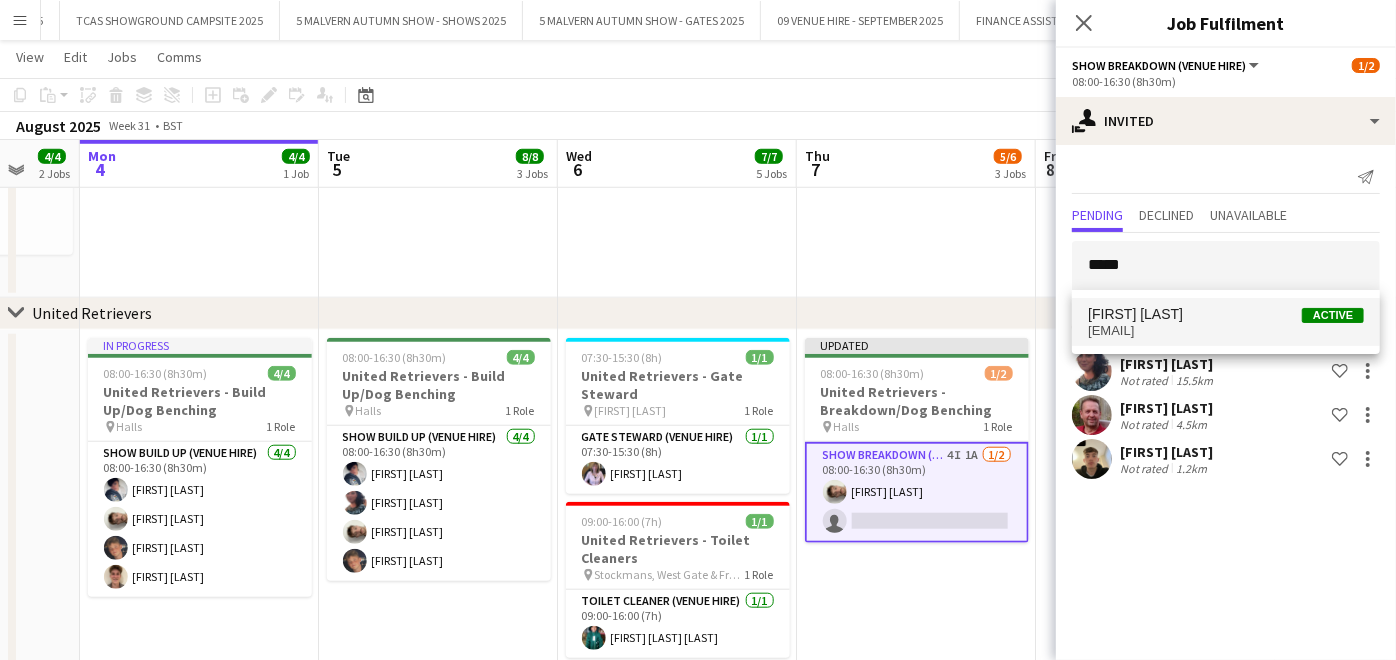 click on "[EMAIL]" at bounding box center (1226, 331) 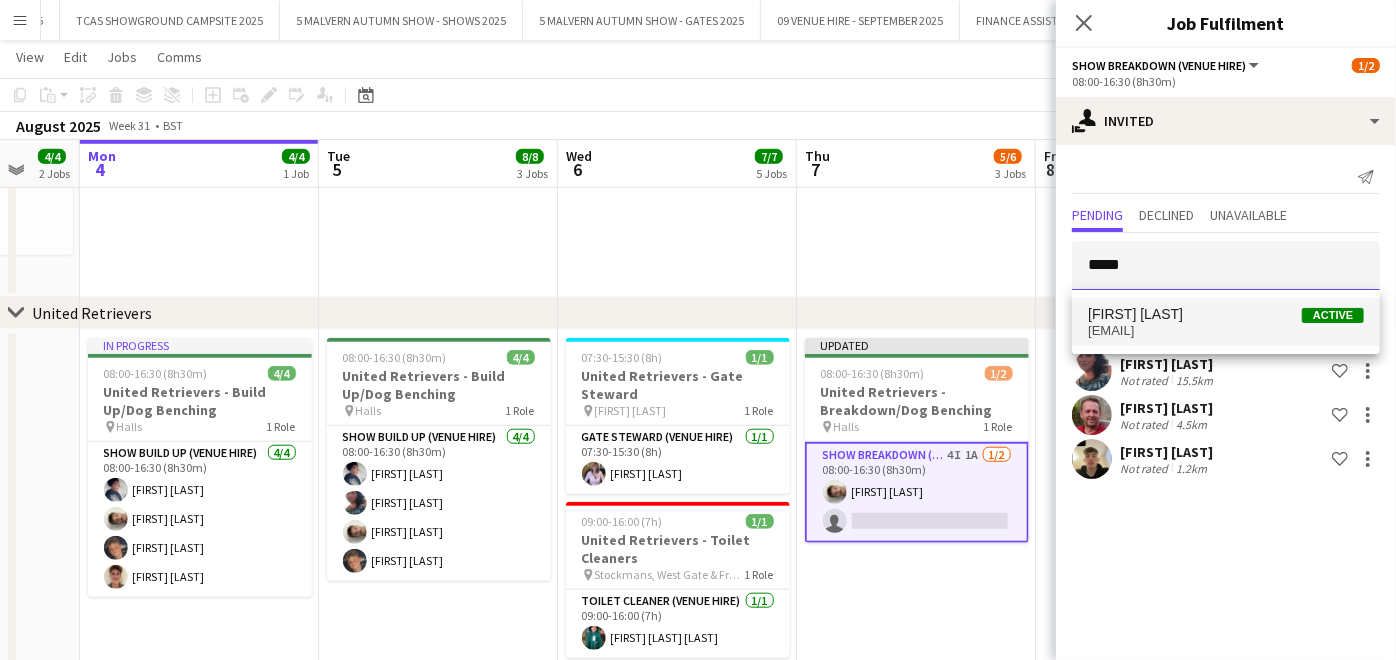 type 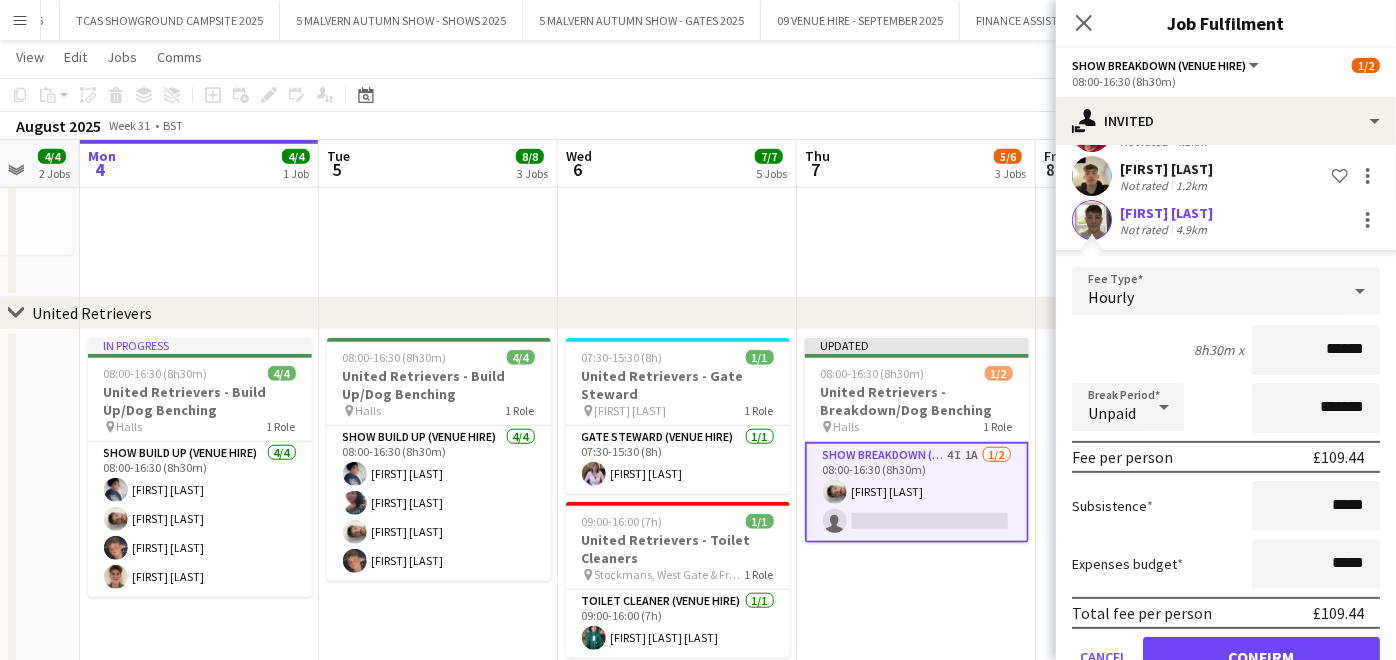 scroll, scrollTop: 331, scrollLeft: 0, axis: vertical 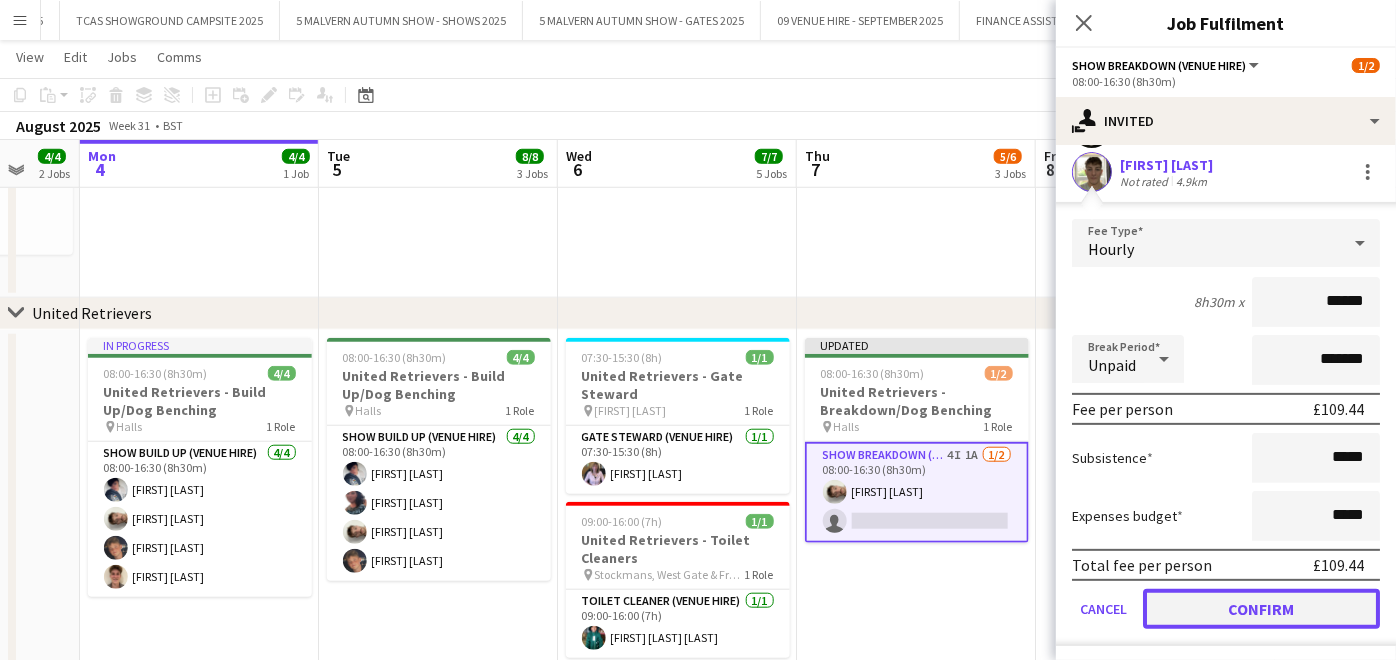 click on "Confirm" 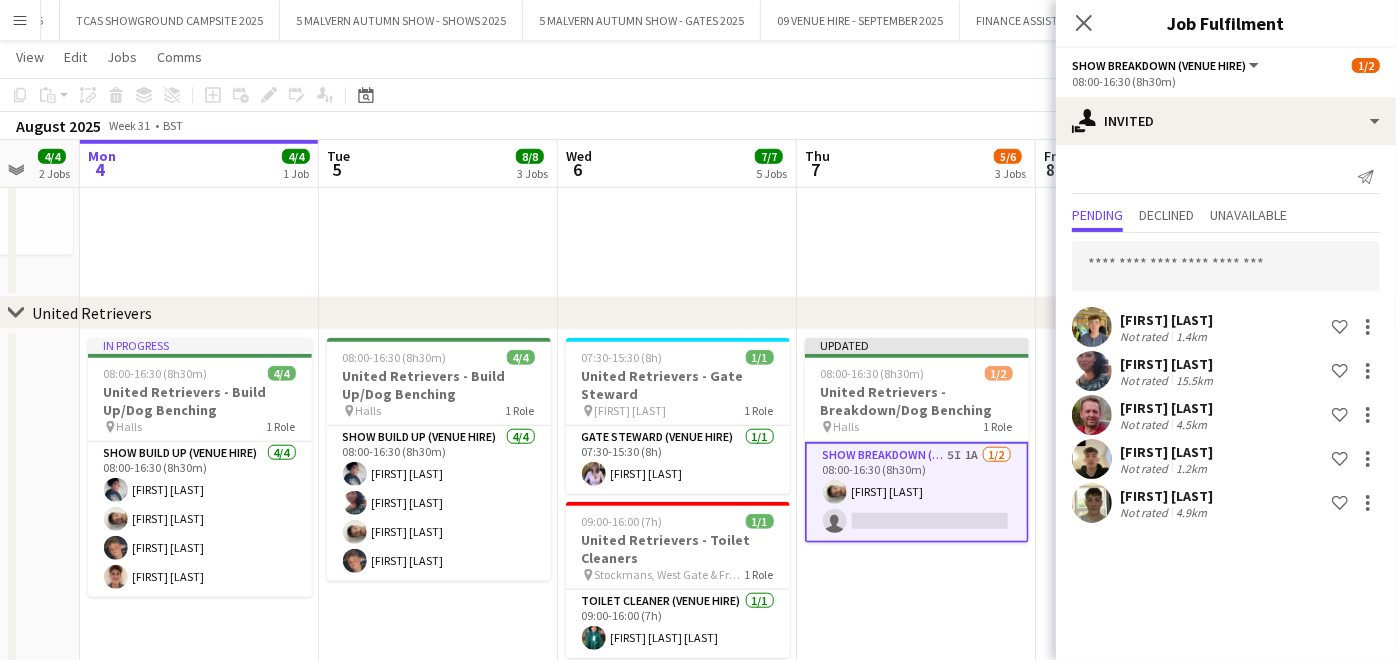 scroll, scrollTop: 0, scrollLeft: 0, axis: both 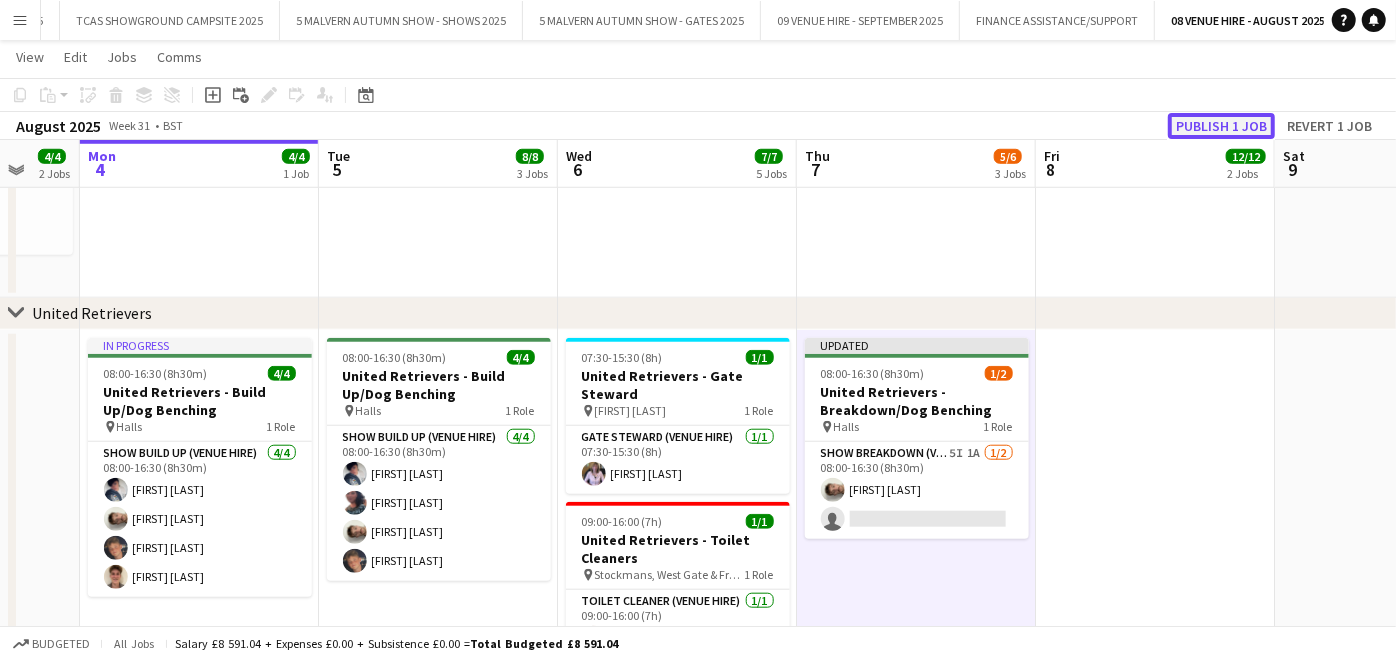 click on "Publish 1 job" 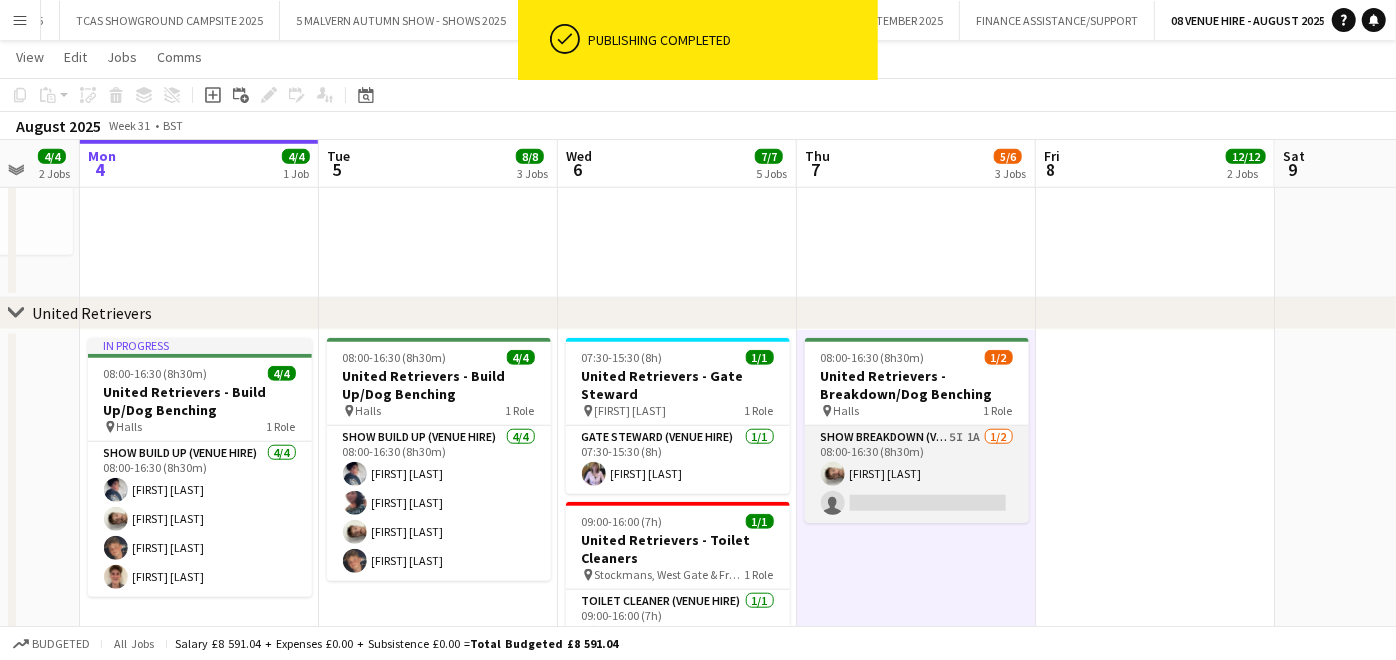 click on "Show Breakdown (Venue Hire)   5I   1A   1/2   08:00-16:30 (8h30m)
[FIRST] [LAST]
single-neutral-actions" at bounding box center (917, 474) 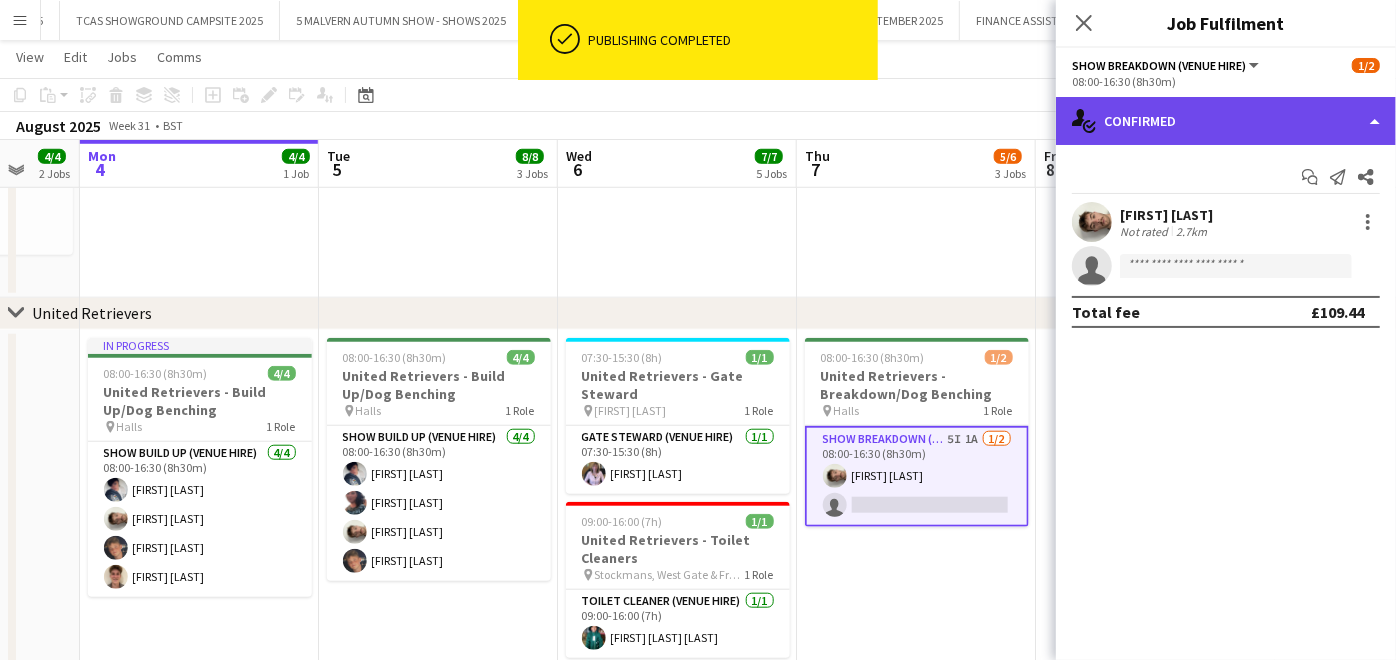 click on "single-neutral-actions-check-2
Confirmed" 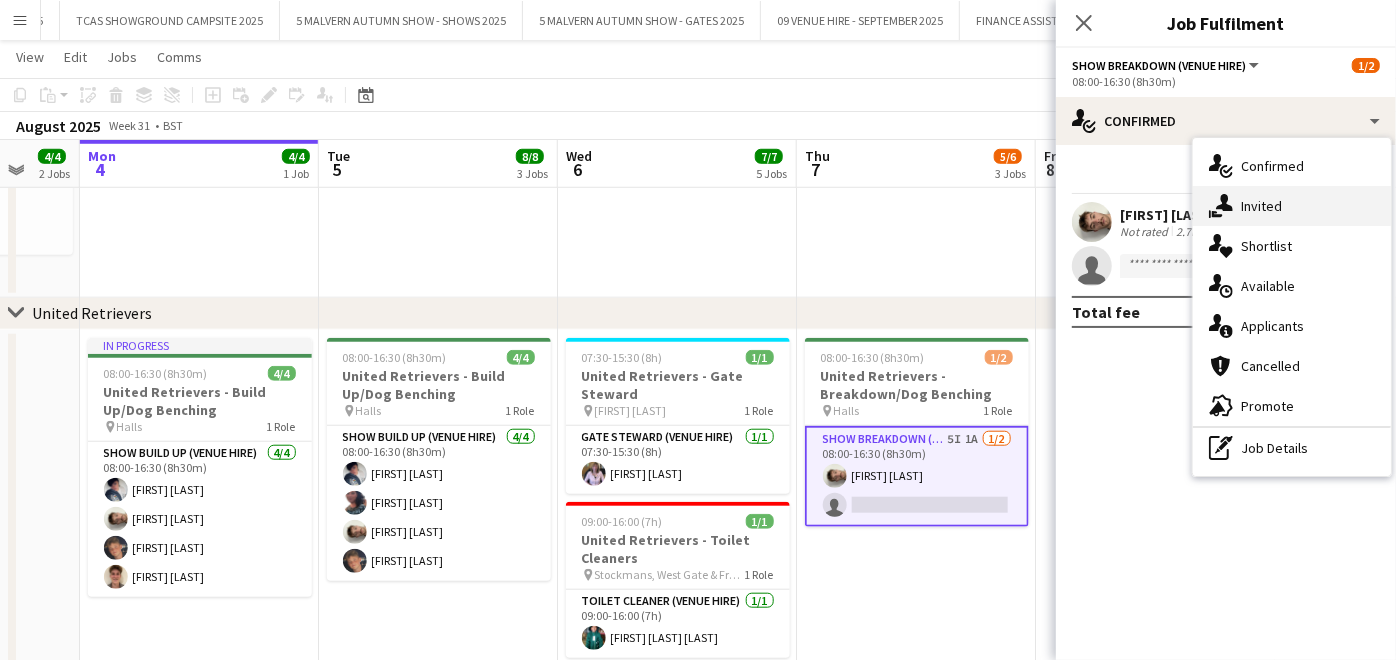 click on "single-neutral-actions-share-1
Invited" at bounding box center (1292, 206) 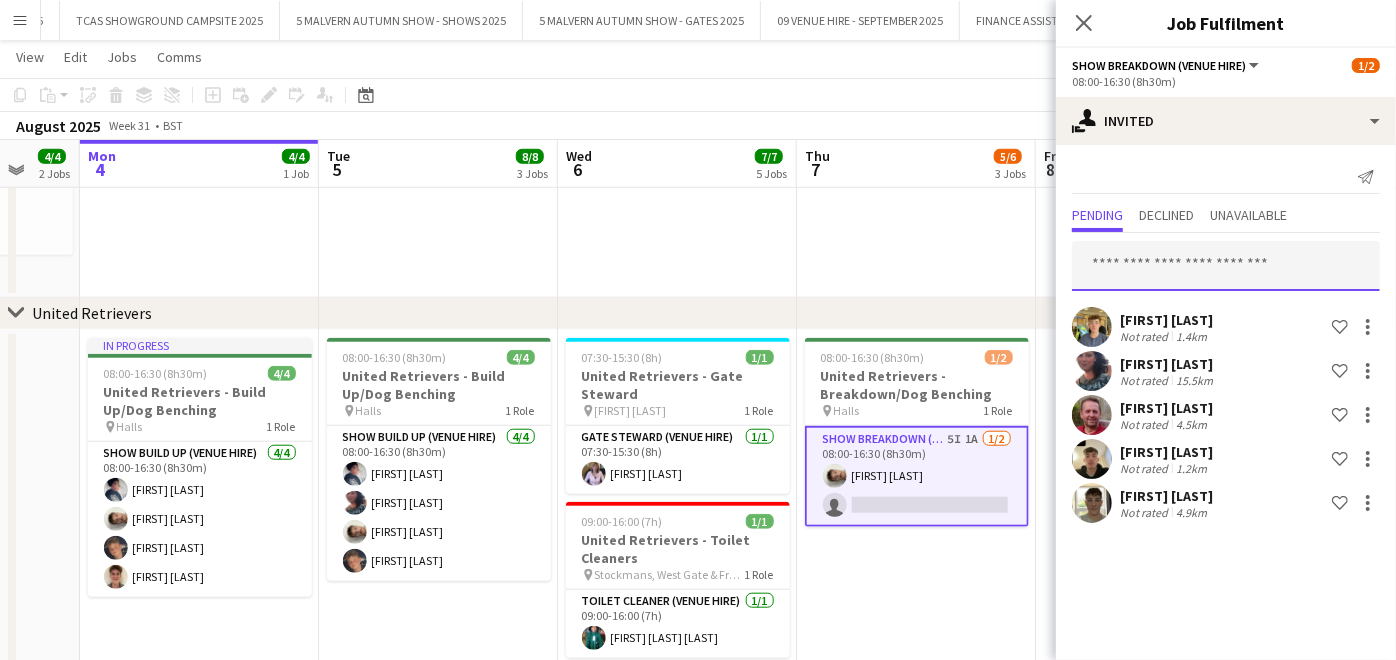 click at bounding box center (1226, 266) 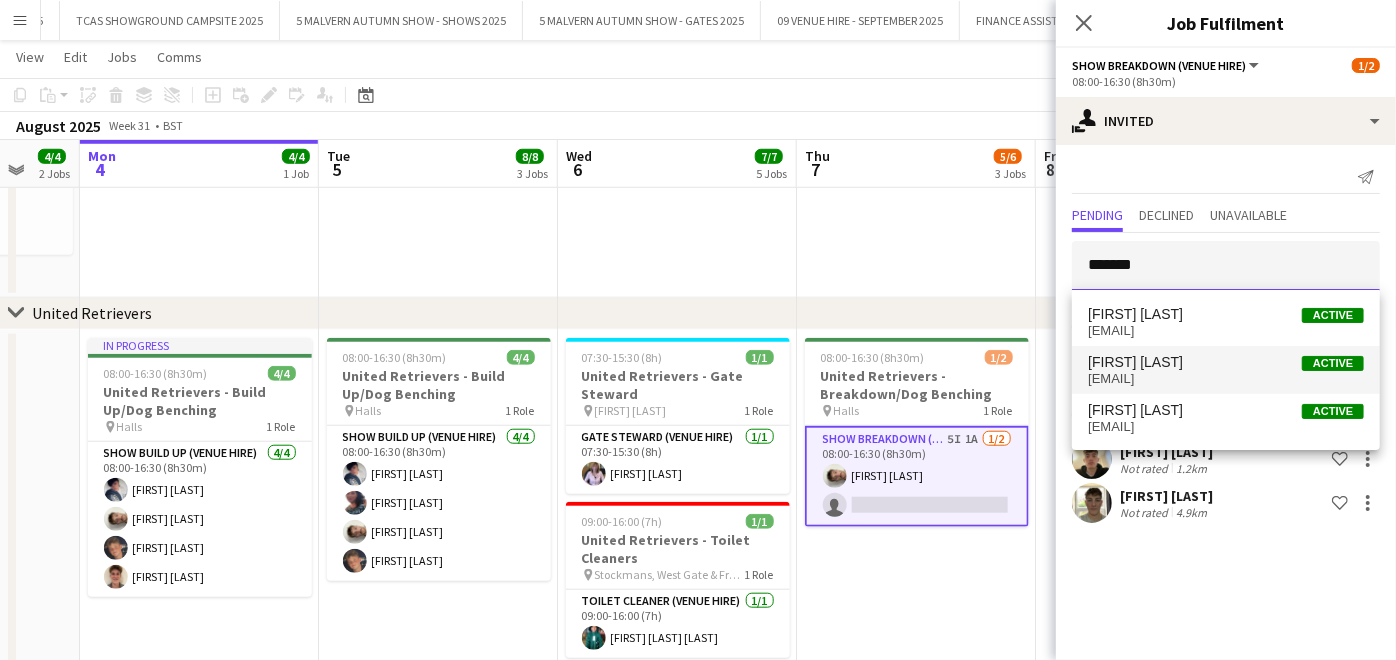 type on "*******" 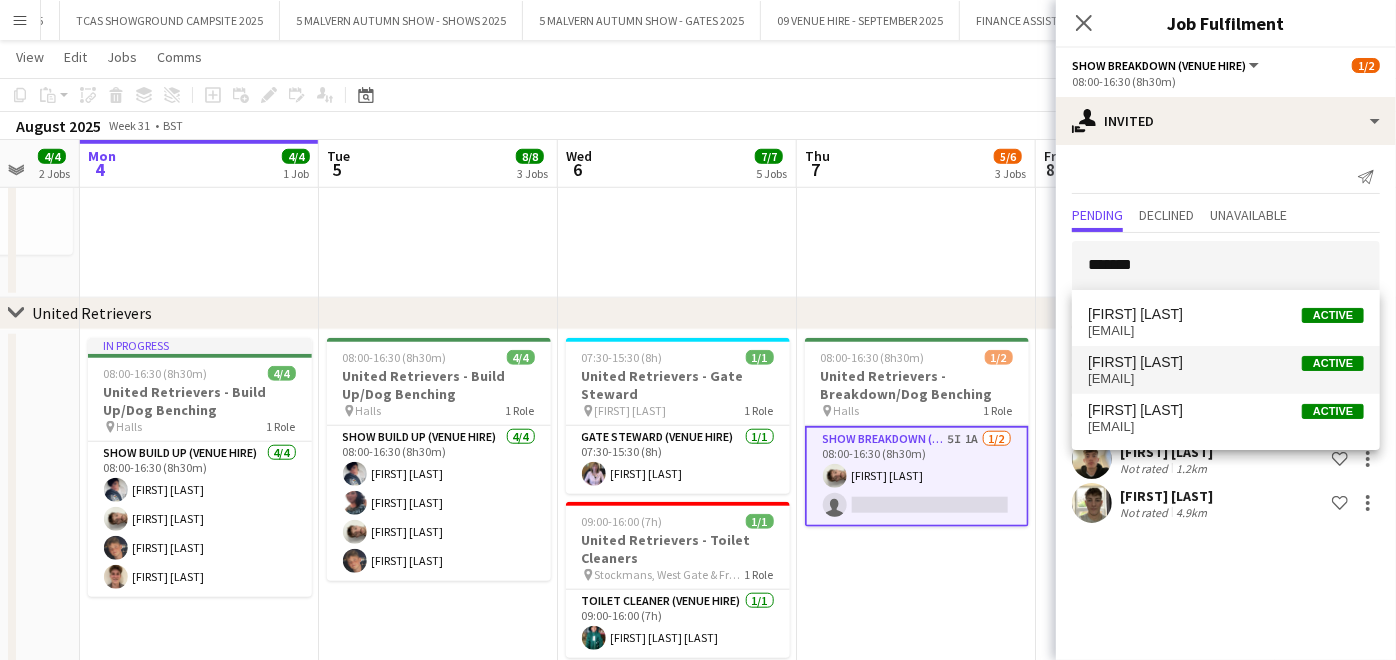 click on "[FIRST] [LAST]  Active" at bounding box center [1226, 362] 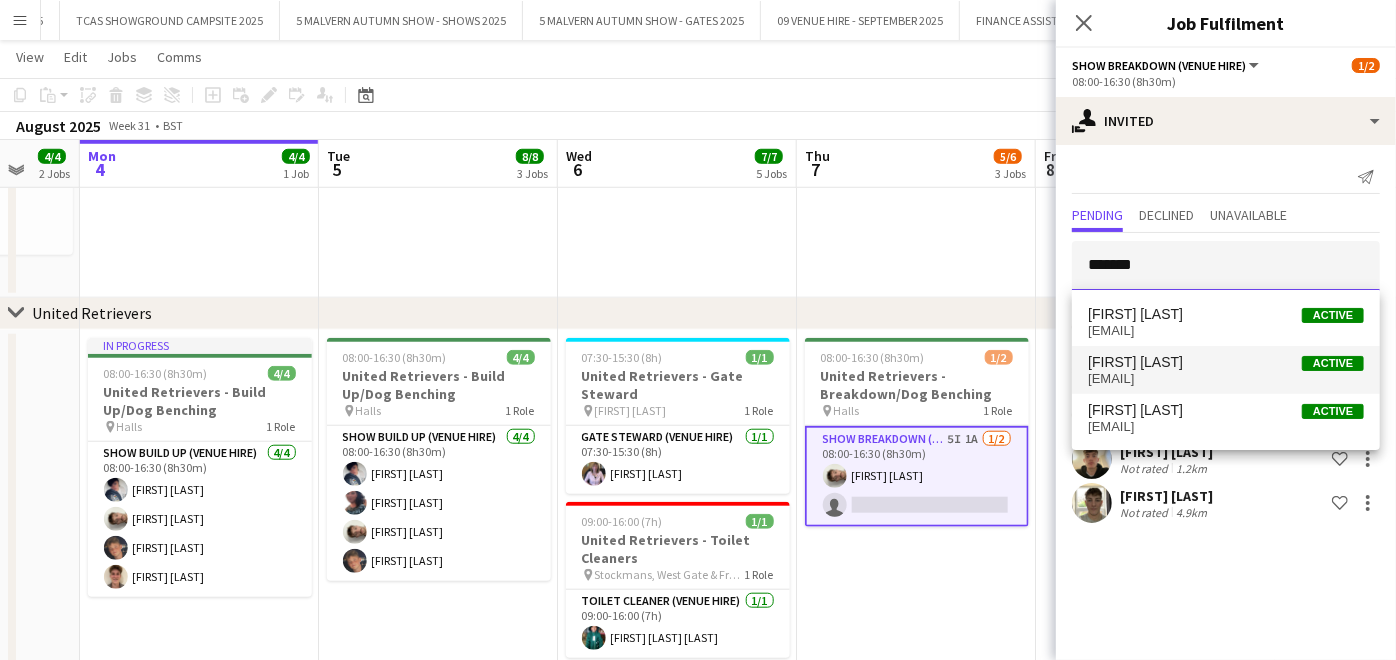 type 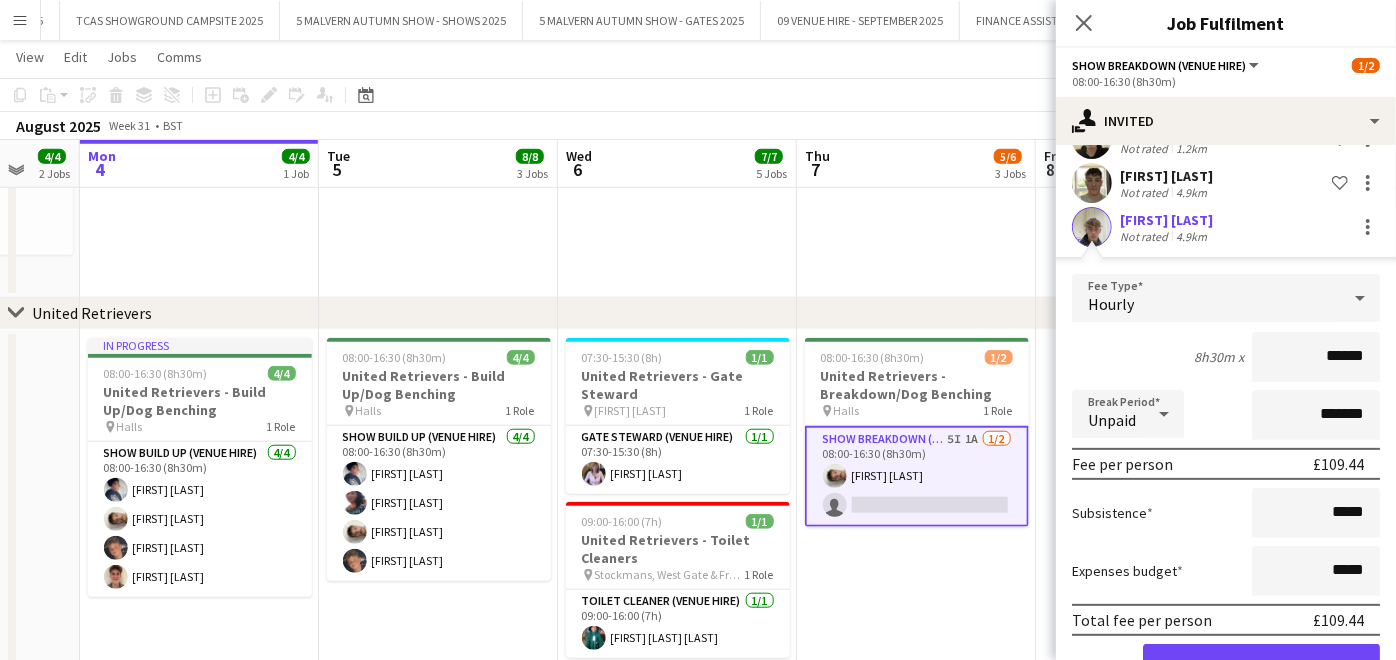 scroll, scrollTop: 365, scrollLeft: 0, axis: vertical 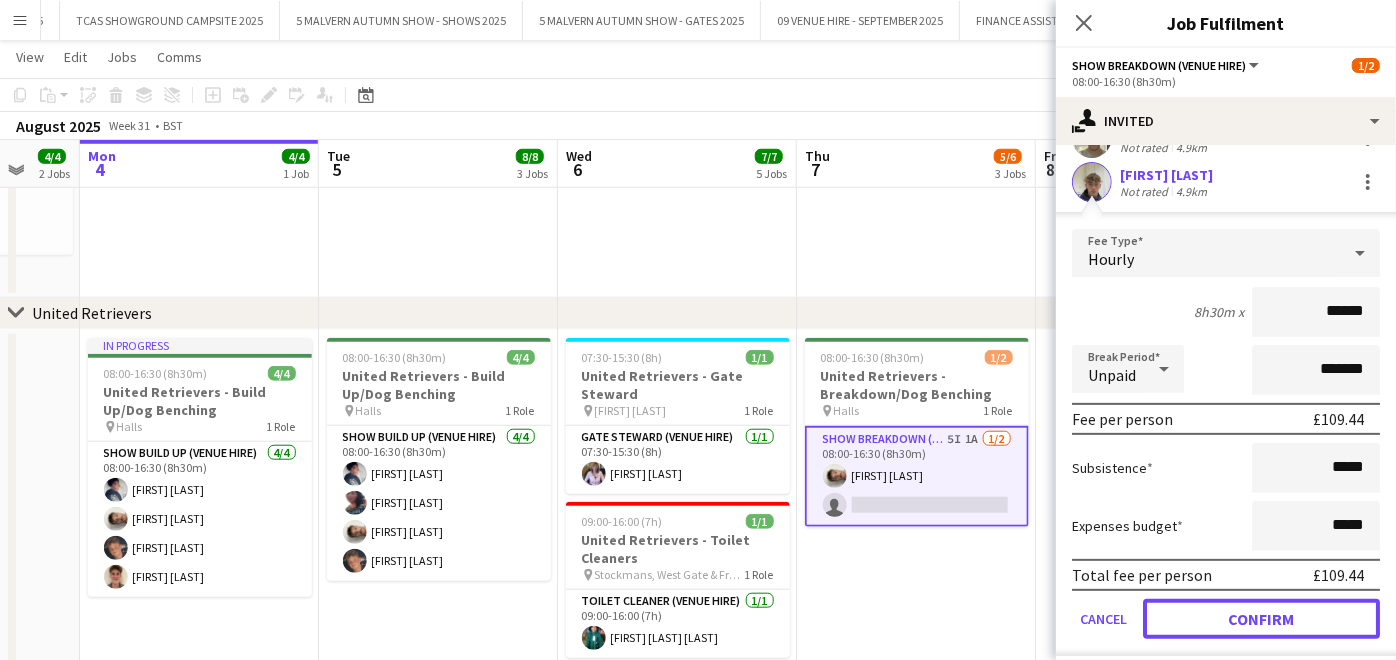 click on "Confirm" 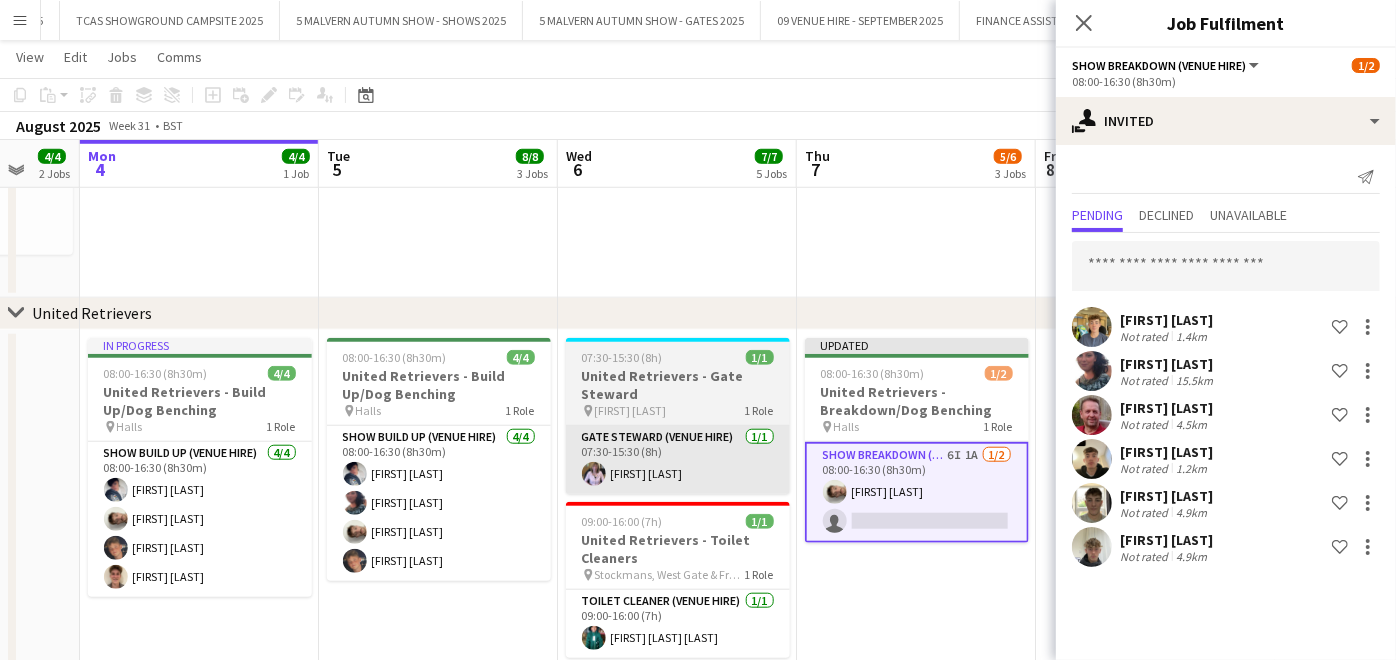 scroll, scrollTop: 0, scrollLeft: 0, axis: both 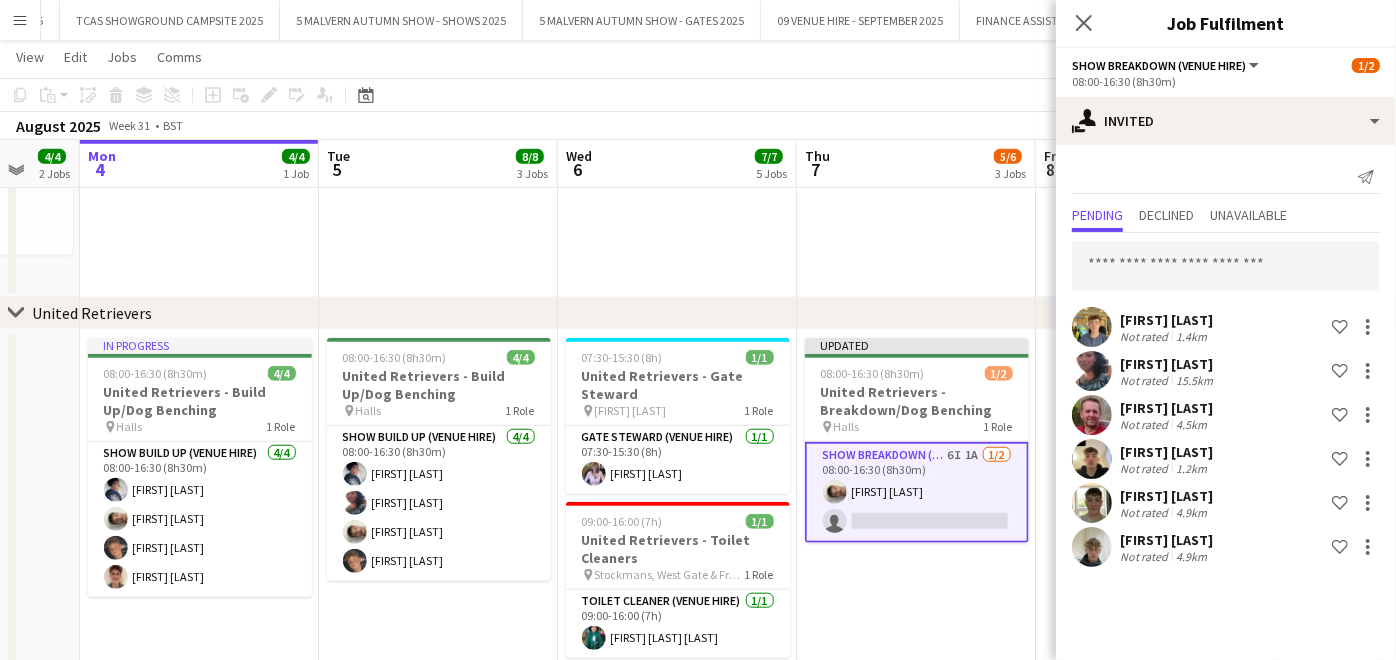 click on "Updated   08:00-16:30 (8h30m)    1/2   United Retrievers - Breakdown/Dog Benching
pin
Halls   1 Role   Show Breakdown (Venue Hire)   6I   1A   1/2   08:00-16:30 (8h30m)
[FIRST] [LAST]
single-neutral-actions" at bounding box center [916, 598] 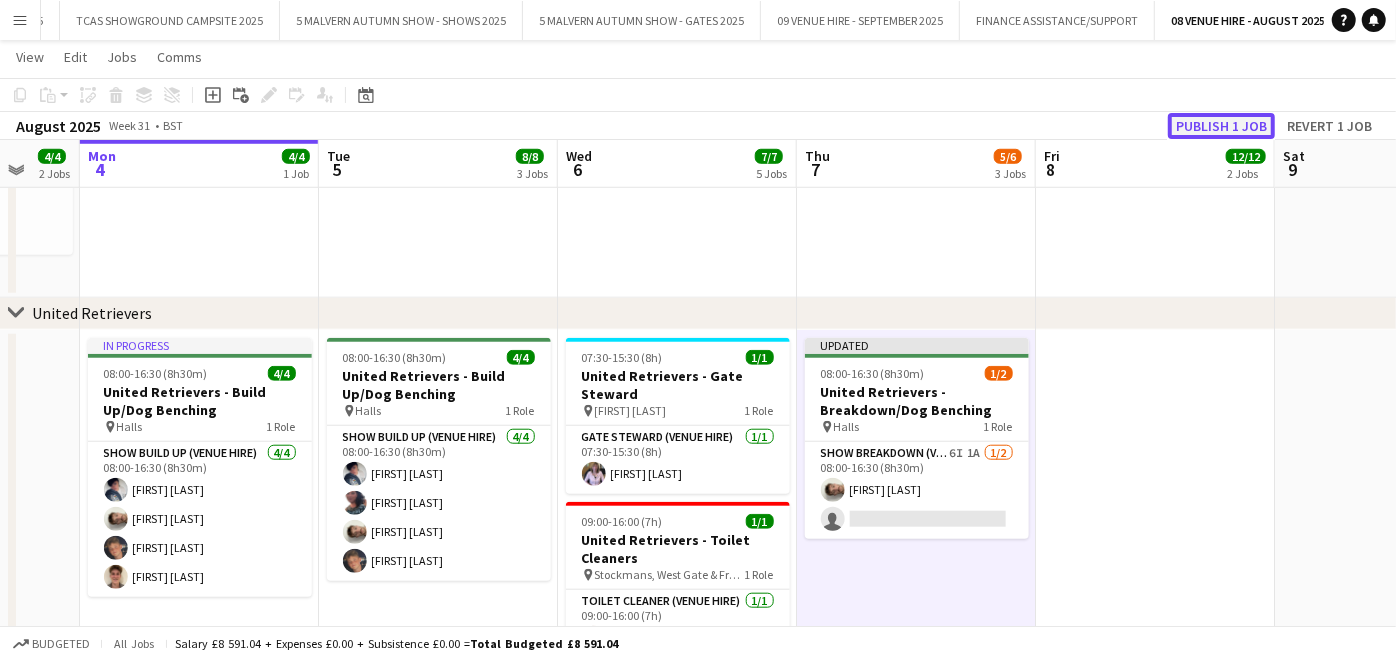 click on "Publish 1 job" 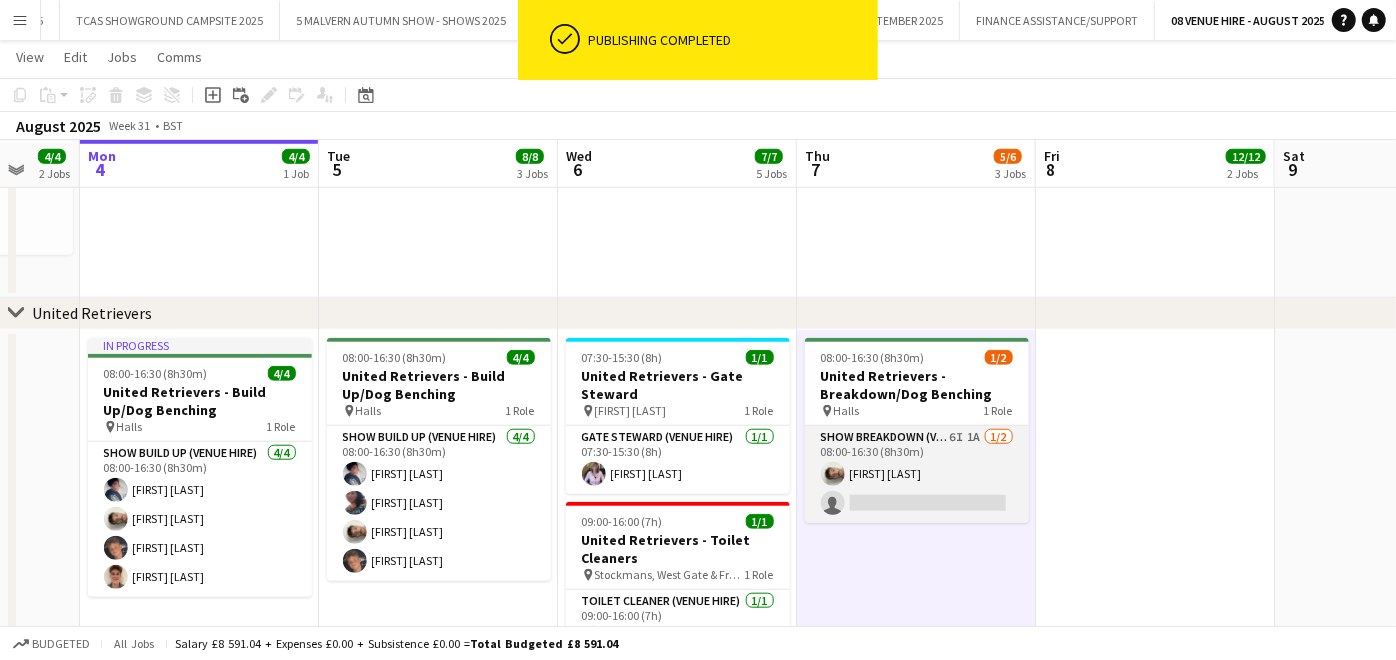 click on "Show Breakdown (Venue Hire)   6I   1A   1/2   08:00-16:30 (8h30m)
[FIRST] [LAST]
single-neutral-actions" at bounding box center (917, 474) 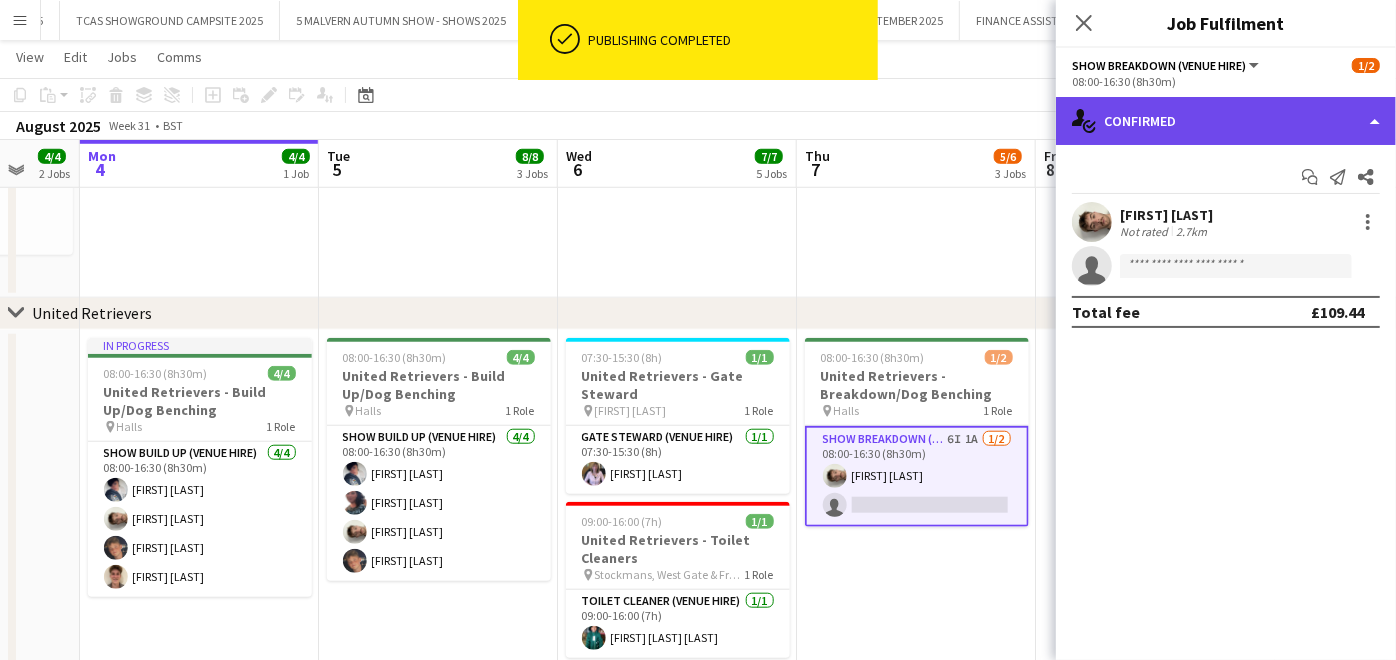 click on "single-neutral-actions-check-2
Confirmed" 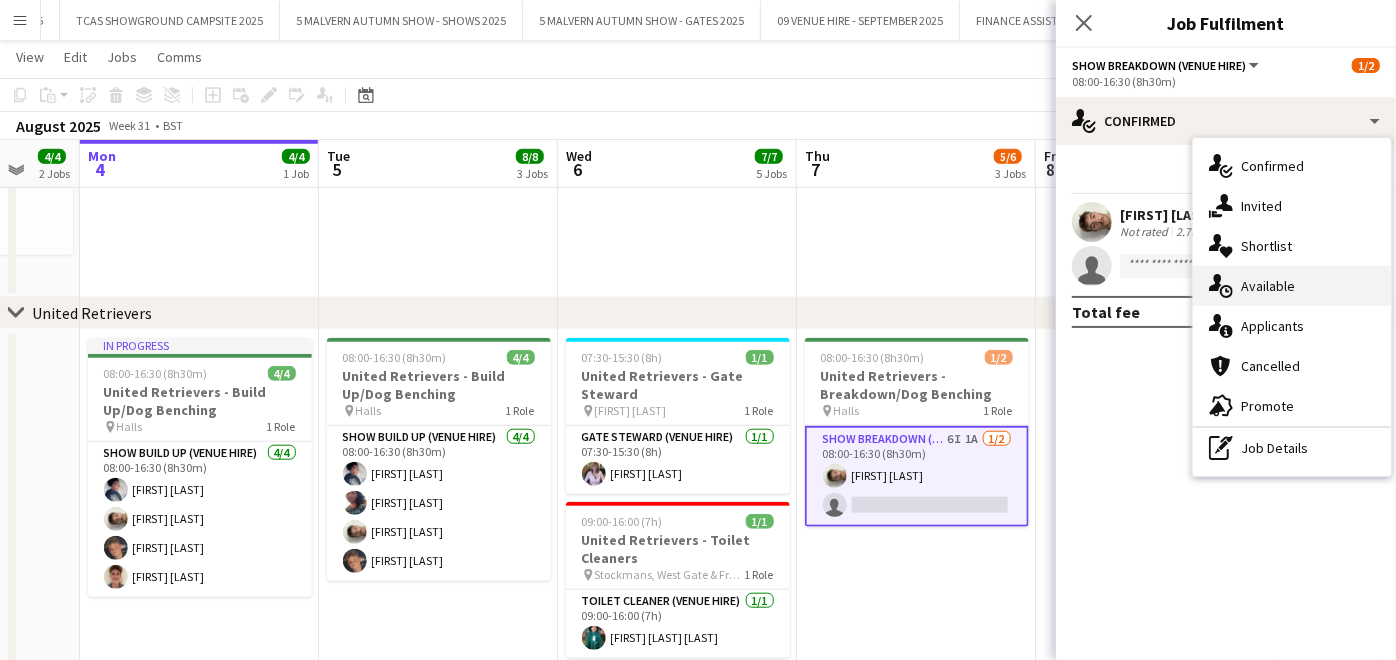 click on "single-neutral-actions-upload
Available" at bounding box center (1292, 286) 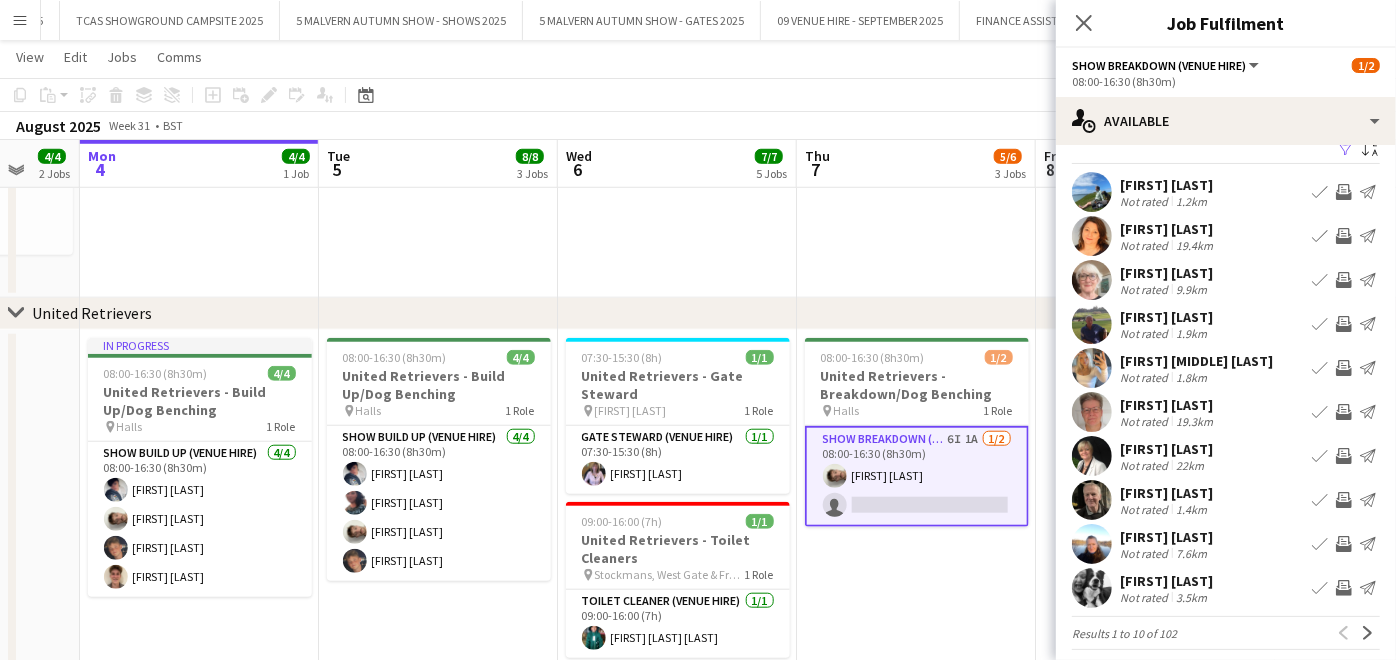scroll, scrollTop: 39, scrollLeft: 0, axis: vertical 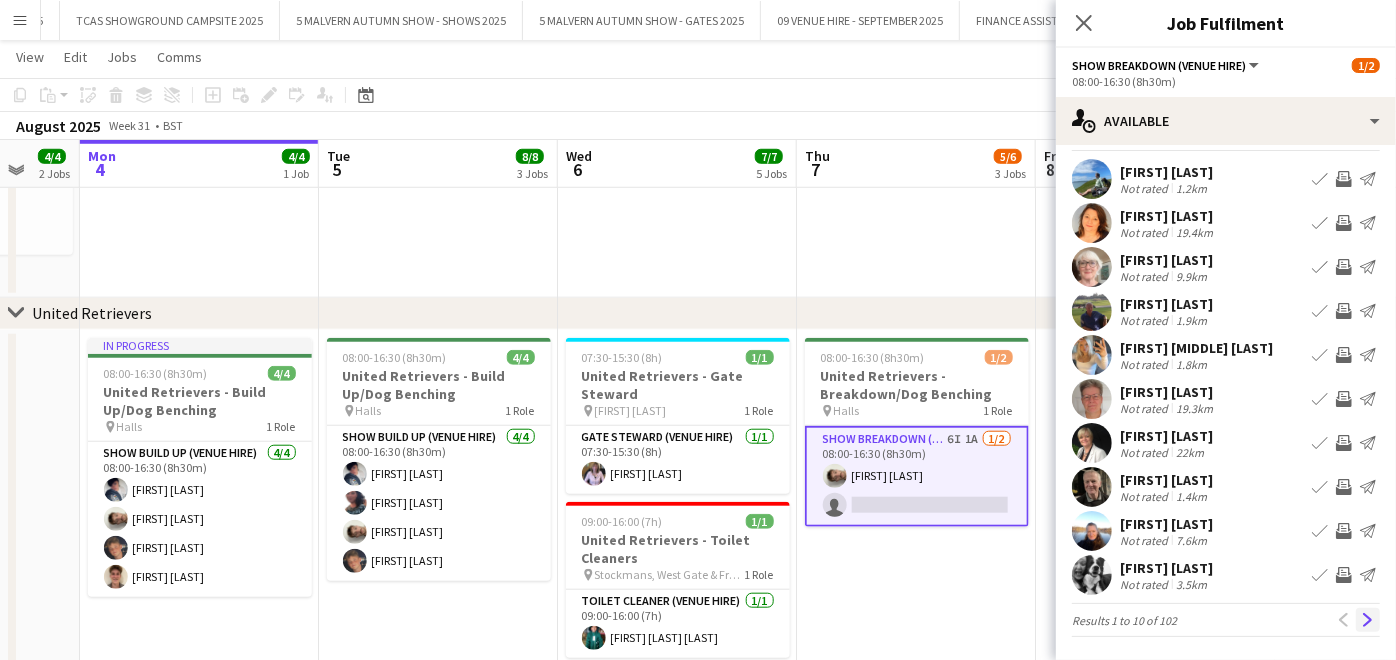 click on "Next" 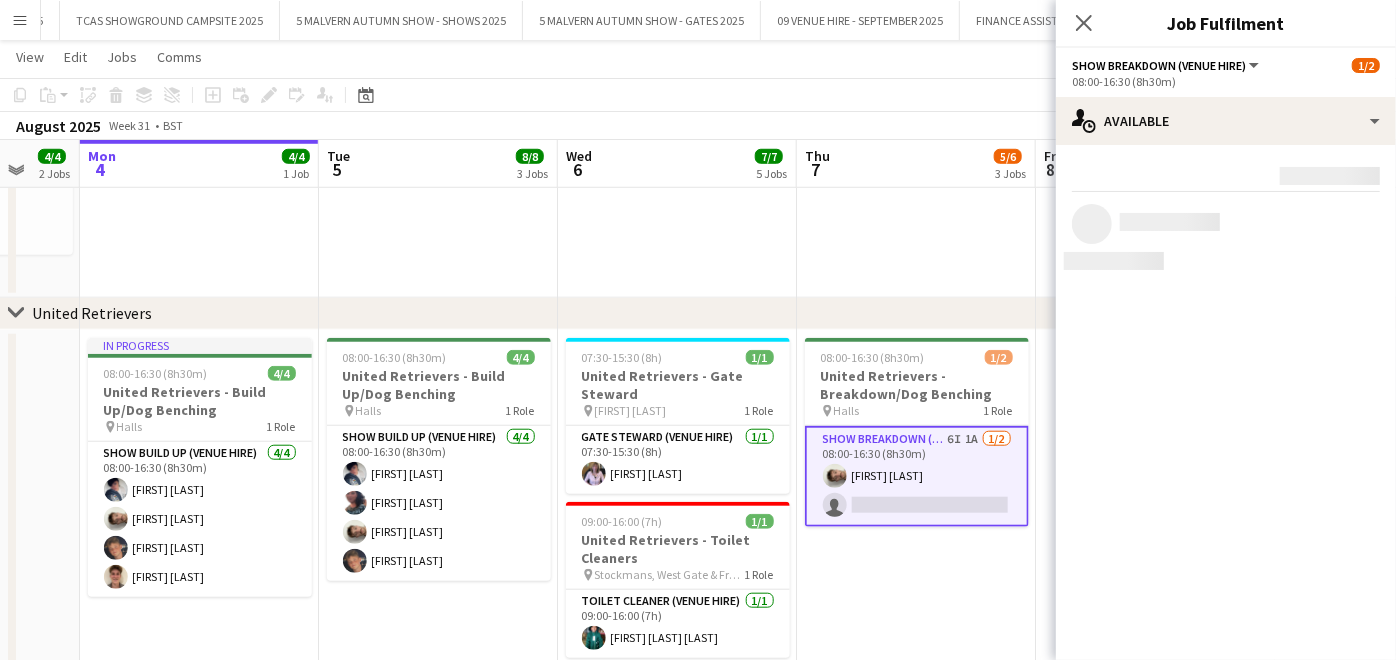 scroll, scrollTop: 0, scrollLeft: 0, axis: both 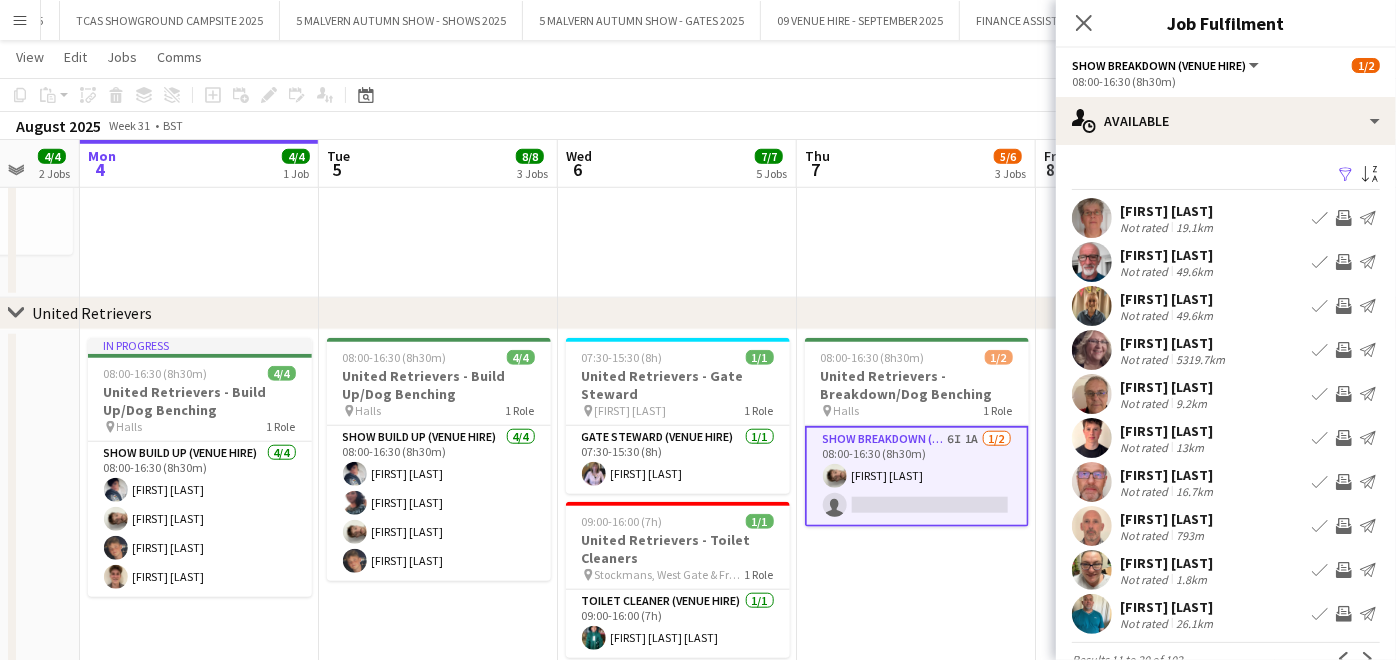 click on "Send notification" at bounding box center [1368, 614] 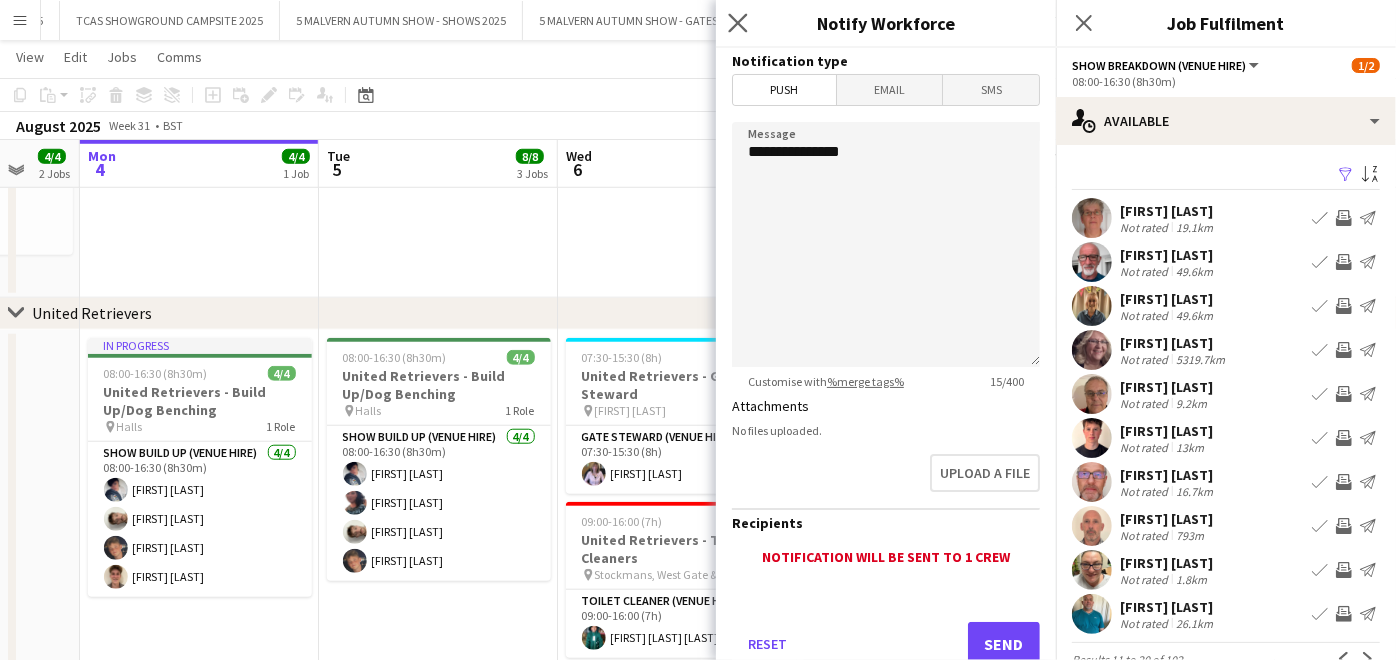 click on "Close pop-in" 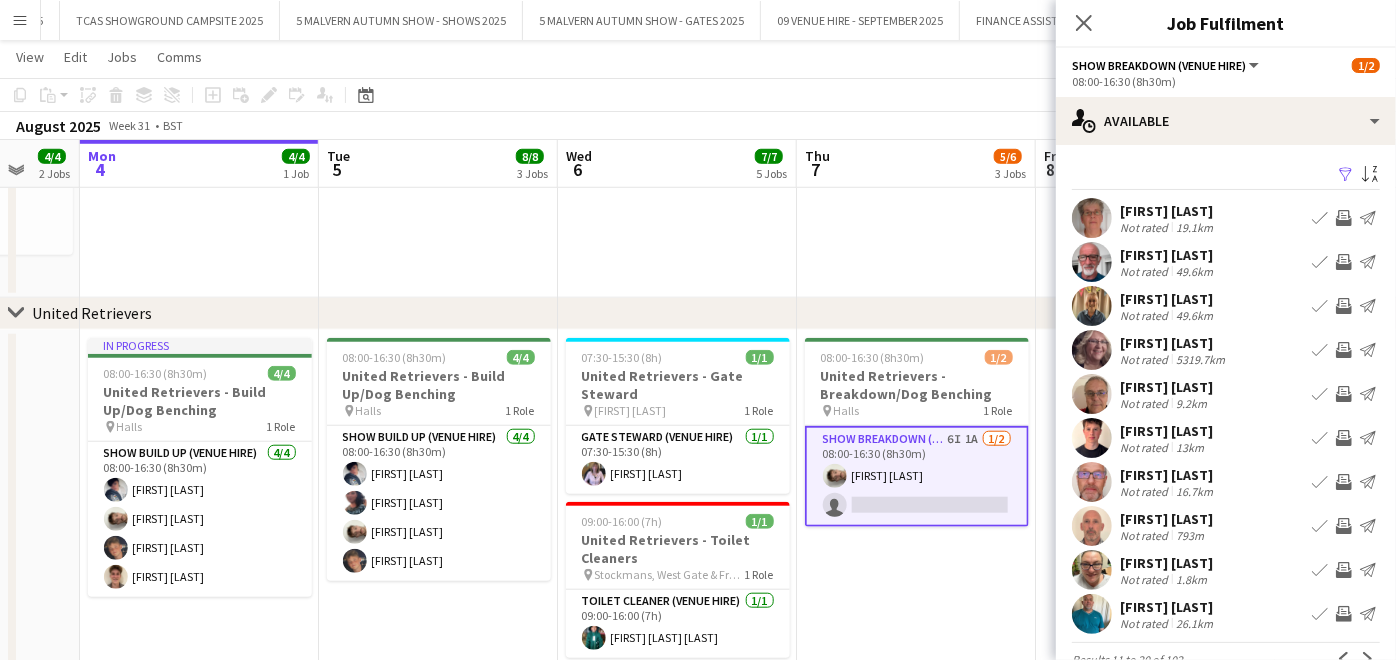 scroll, scrollTop: 39, scrollLeft: 0, axis: vertical 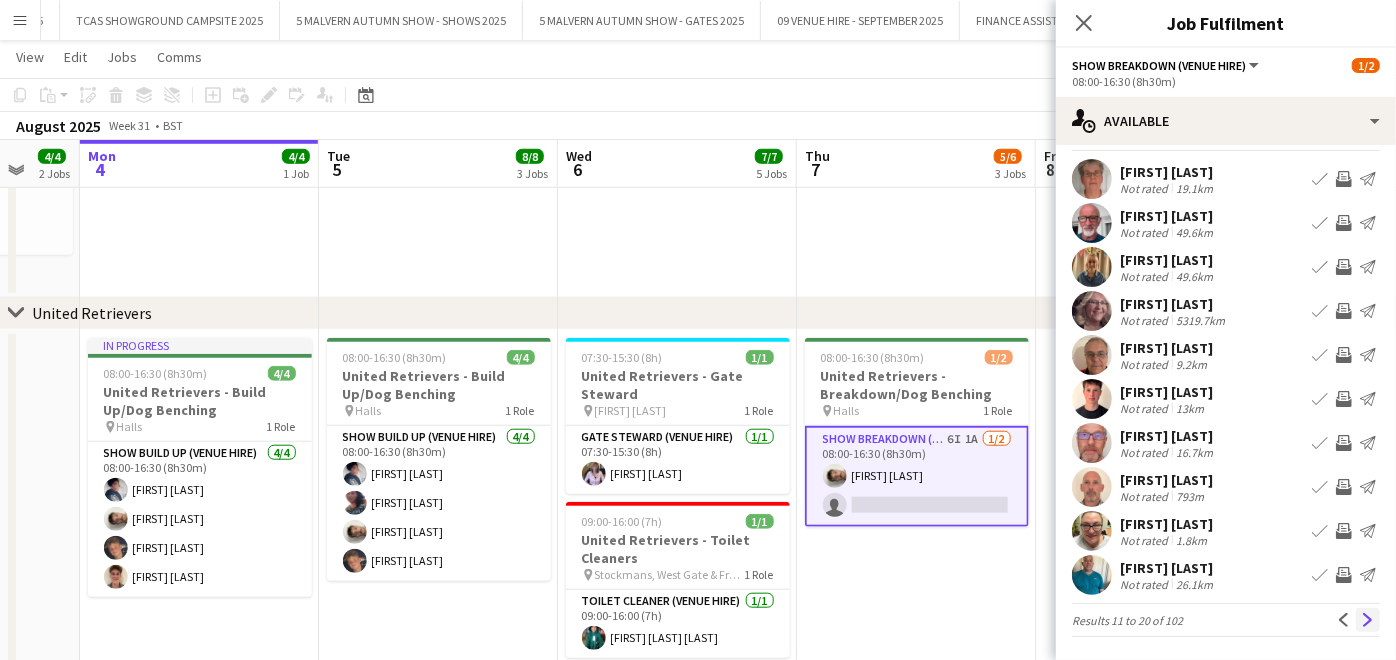 click on "Next" 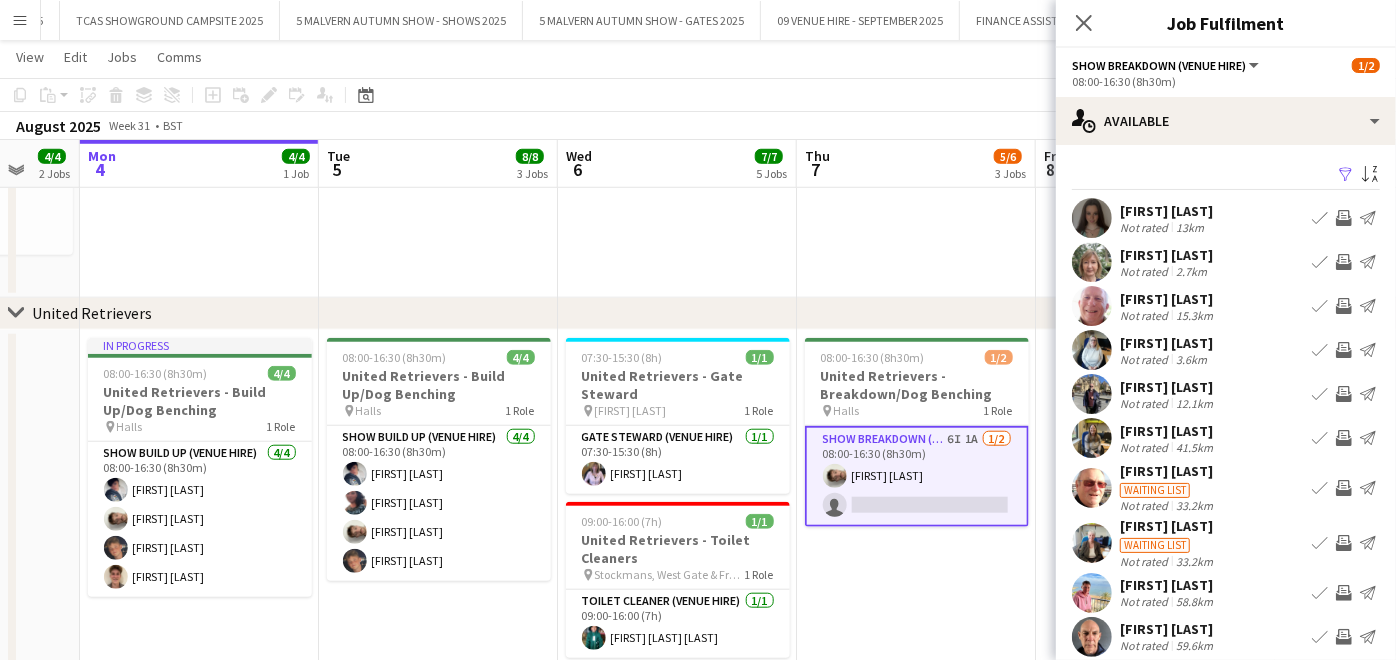 scroll, scrollTop: 61, scrollLeft: 0, axis: vertical 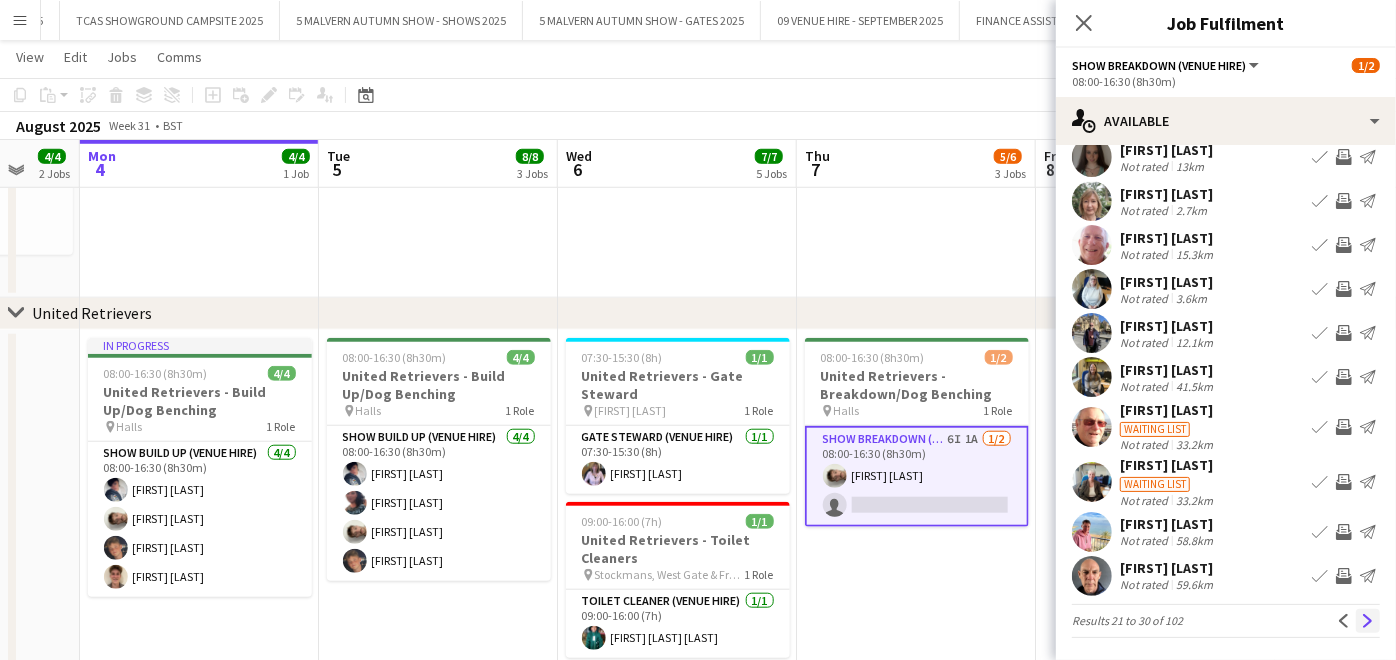 click on "Next" 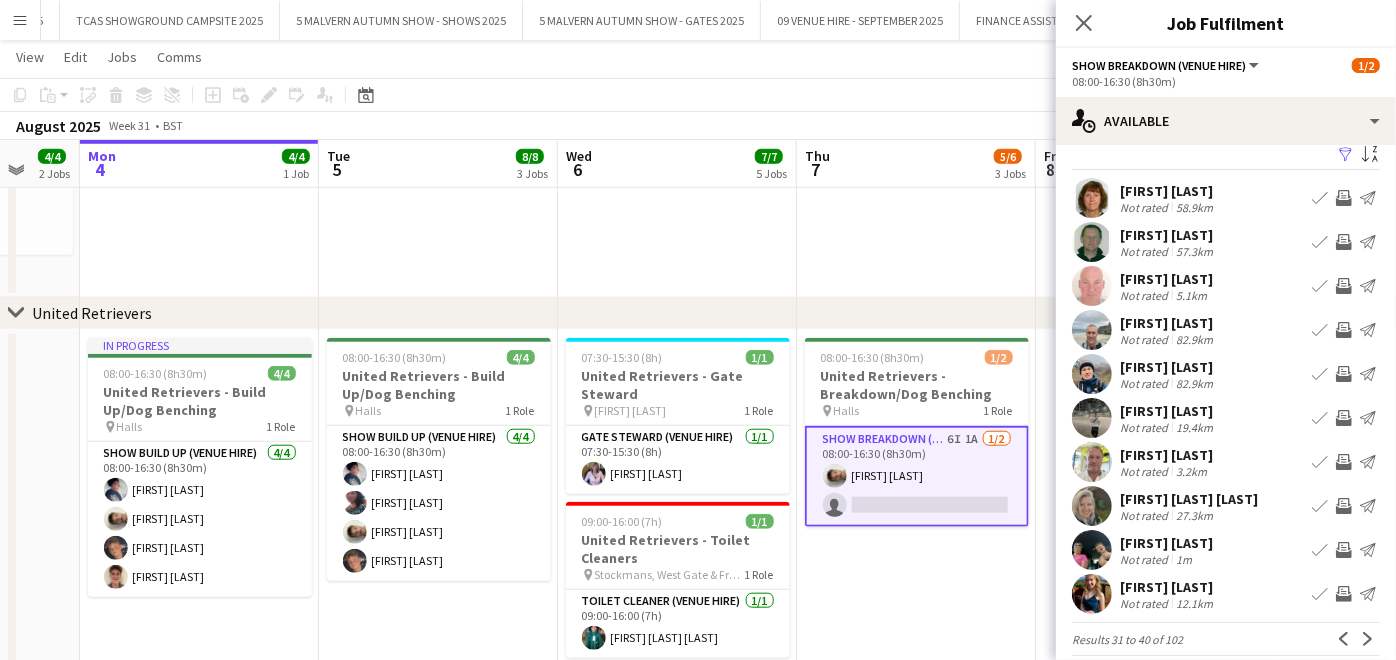 scroll, scrollTop: 39, scrollLeft: 0, axis: vertical 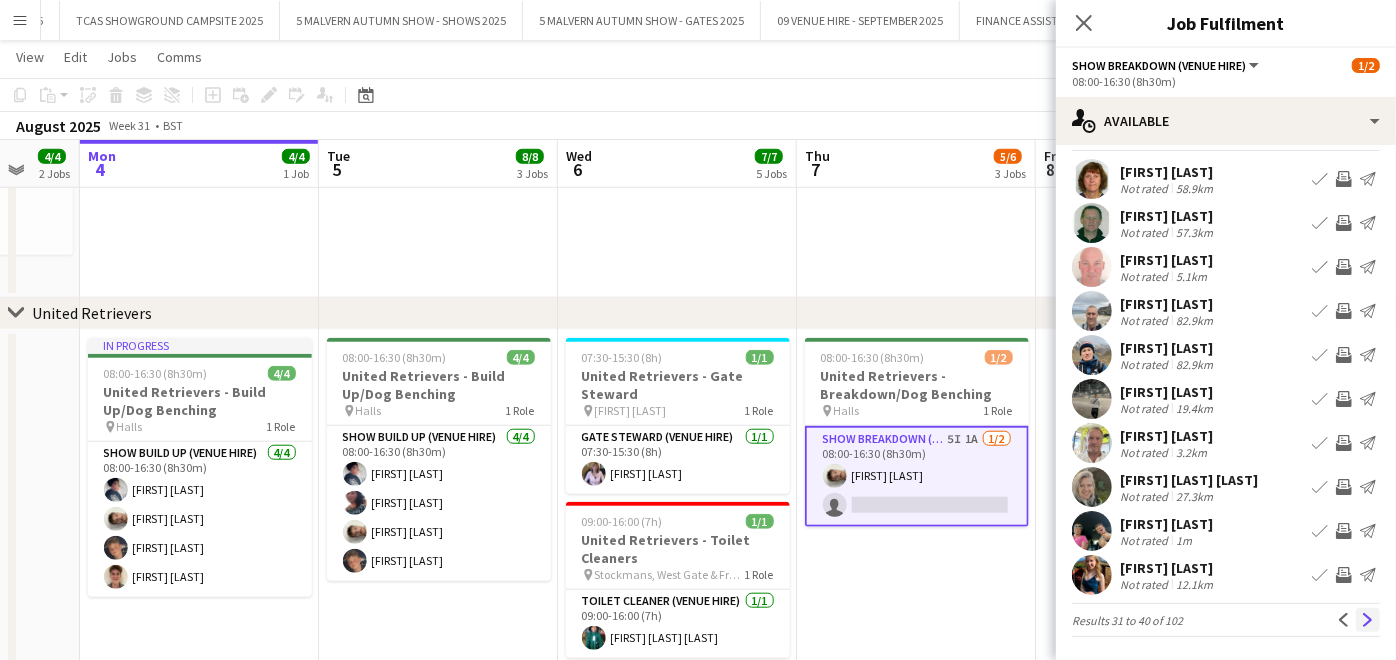 click on "Next" 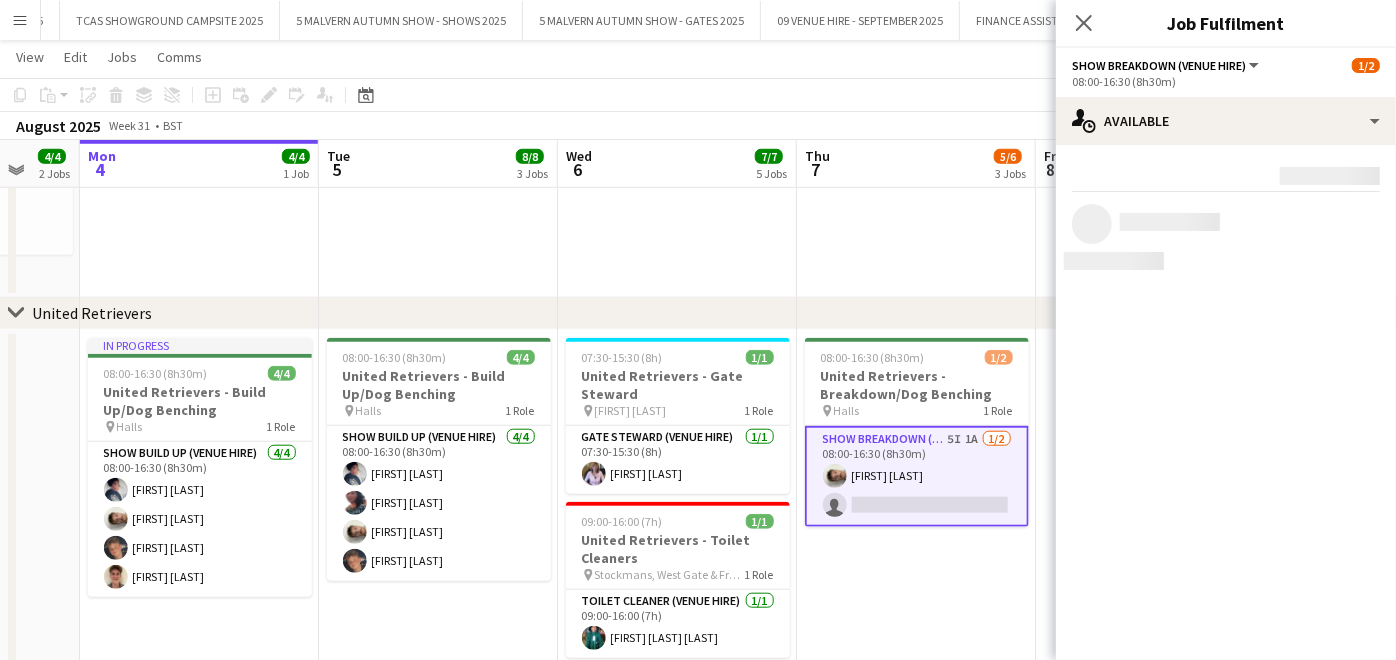 scroll, scrollTop: 0, scrollLeft: 0, axis: both 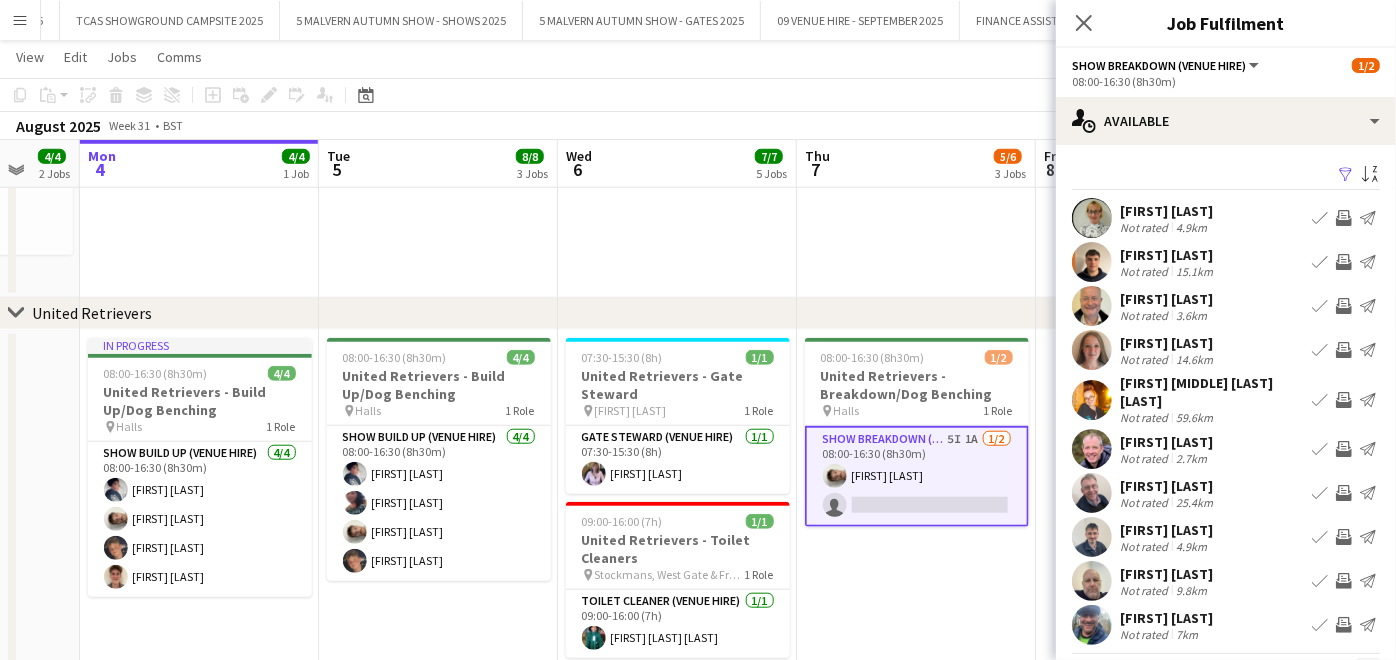 click on "Next" 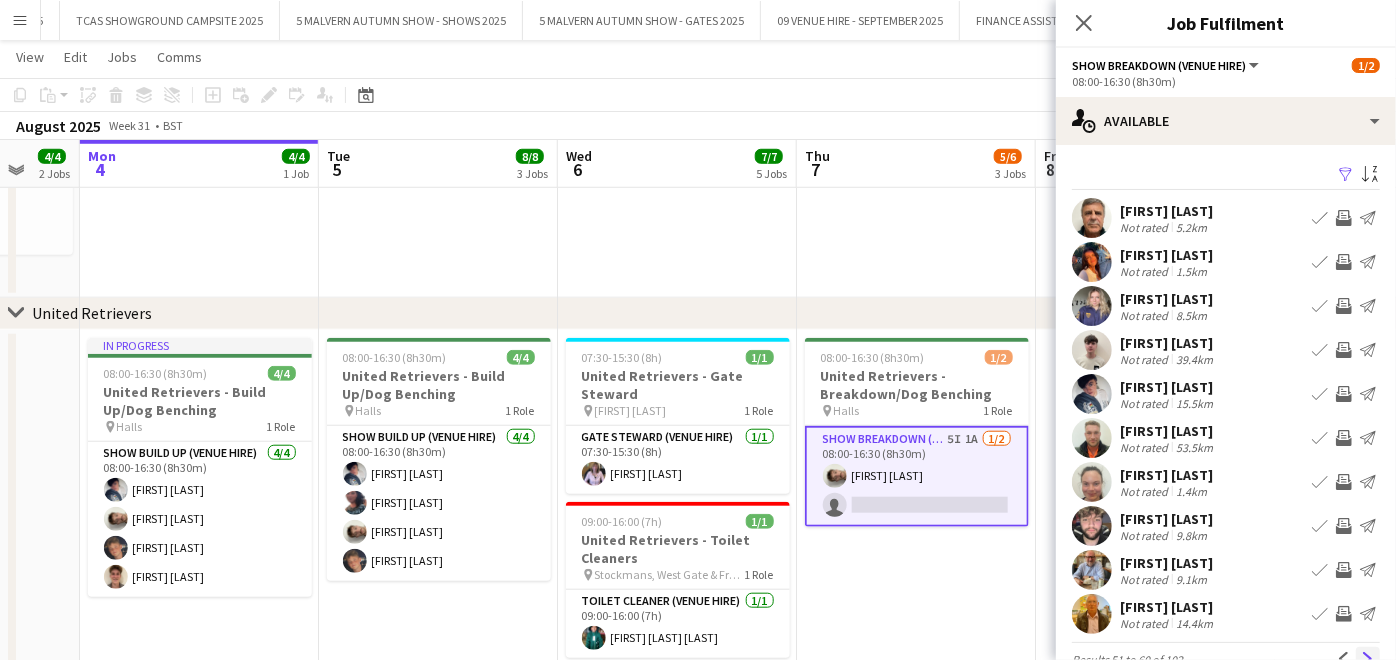 click on "Next" 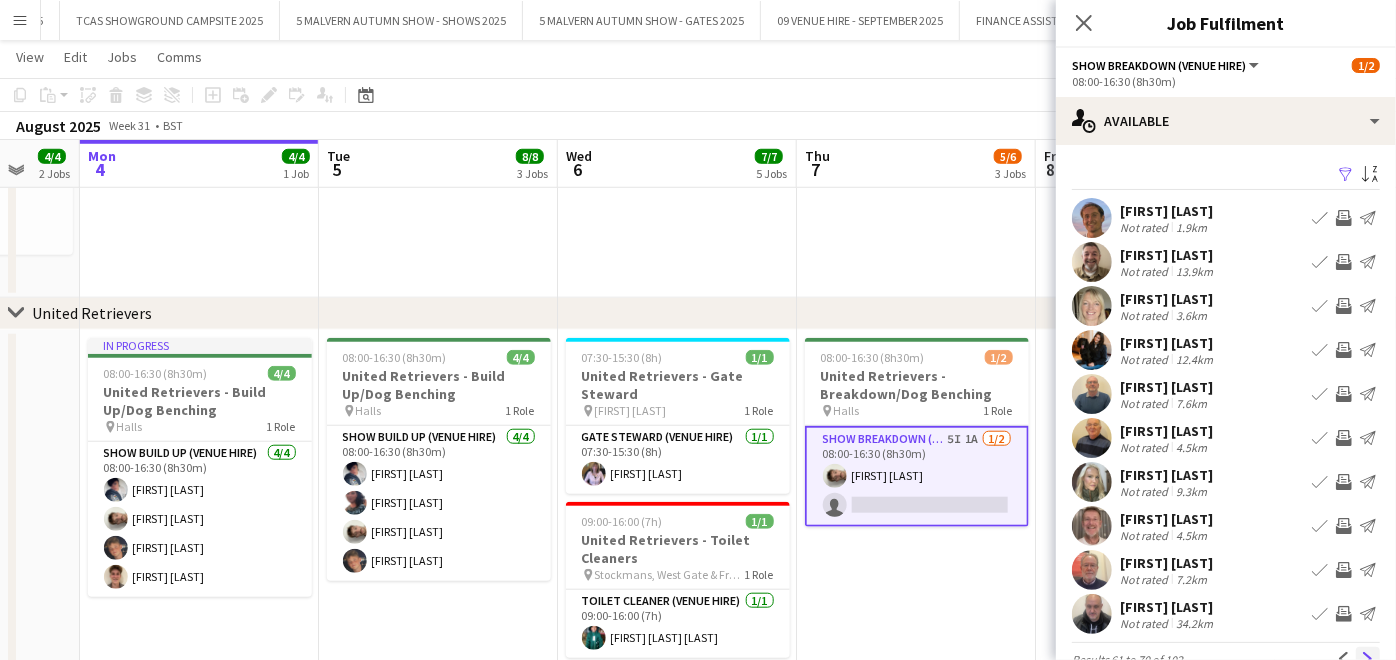 click on "Next" 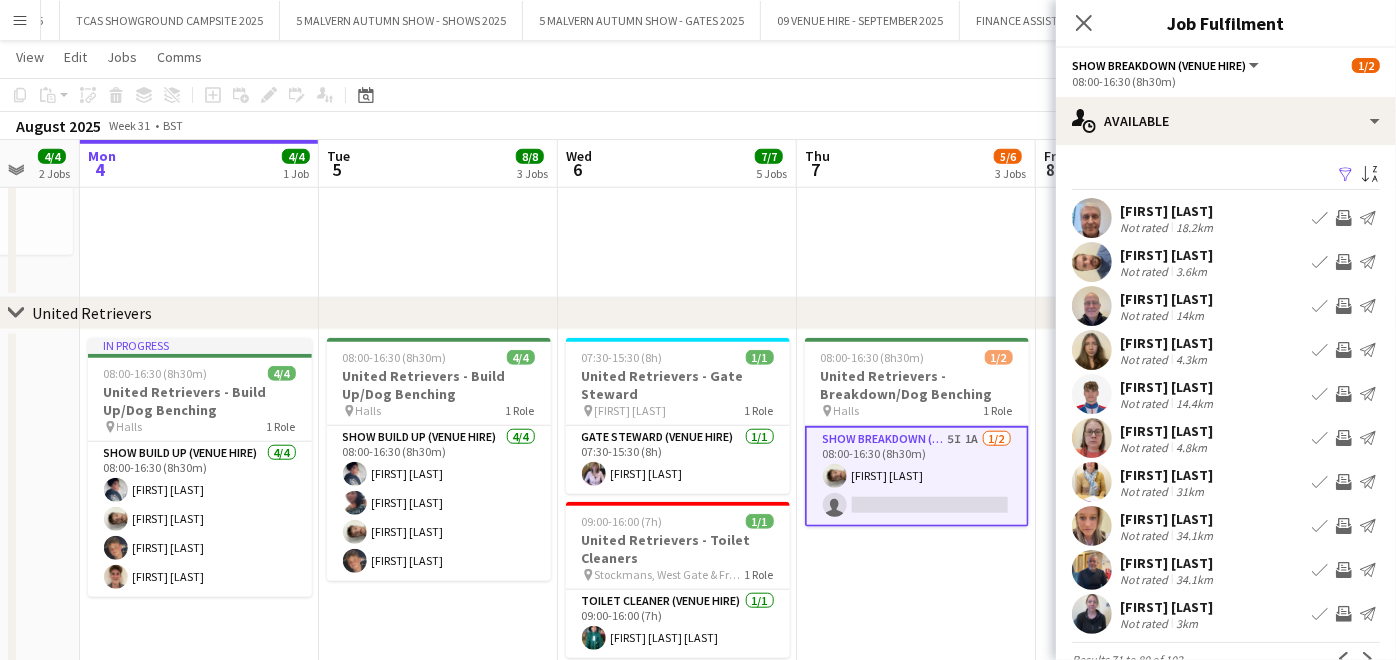 scroll, scrollTop: 39, scrollLeft: 0, axis: vertical 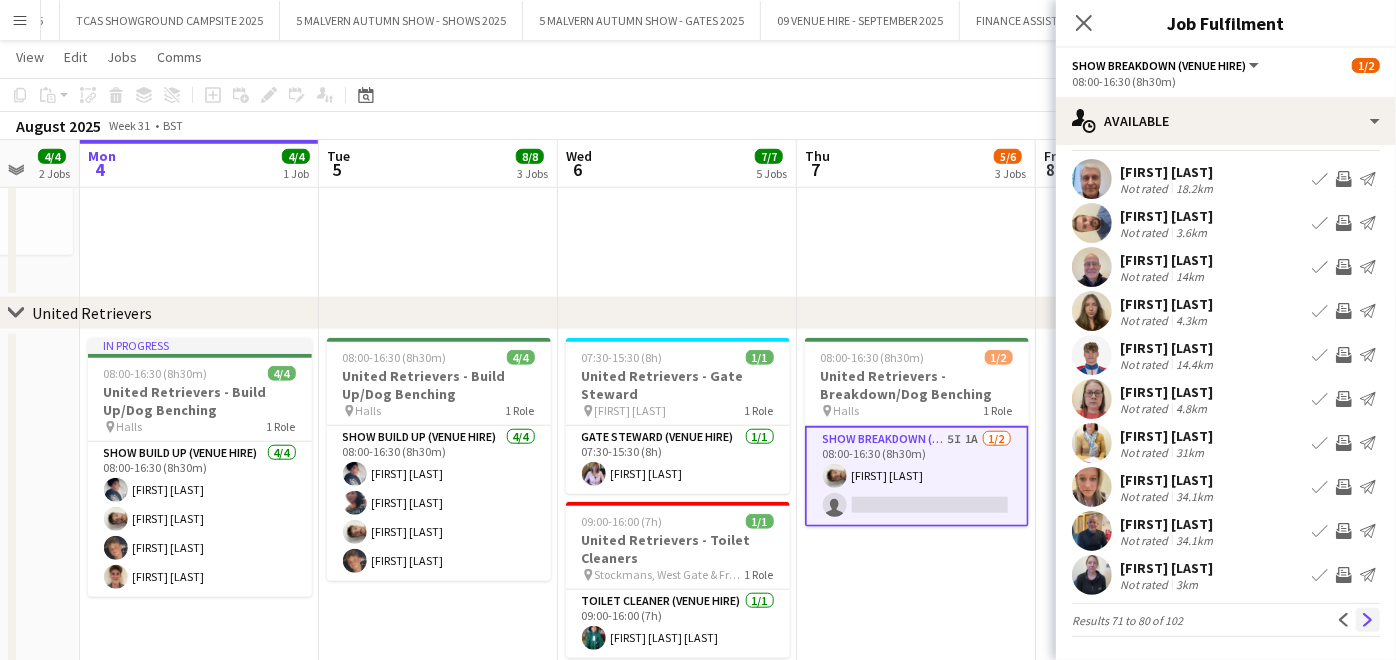 click on "Next" 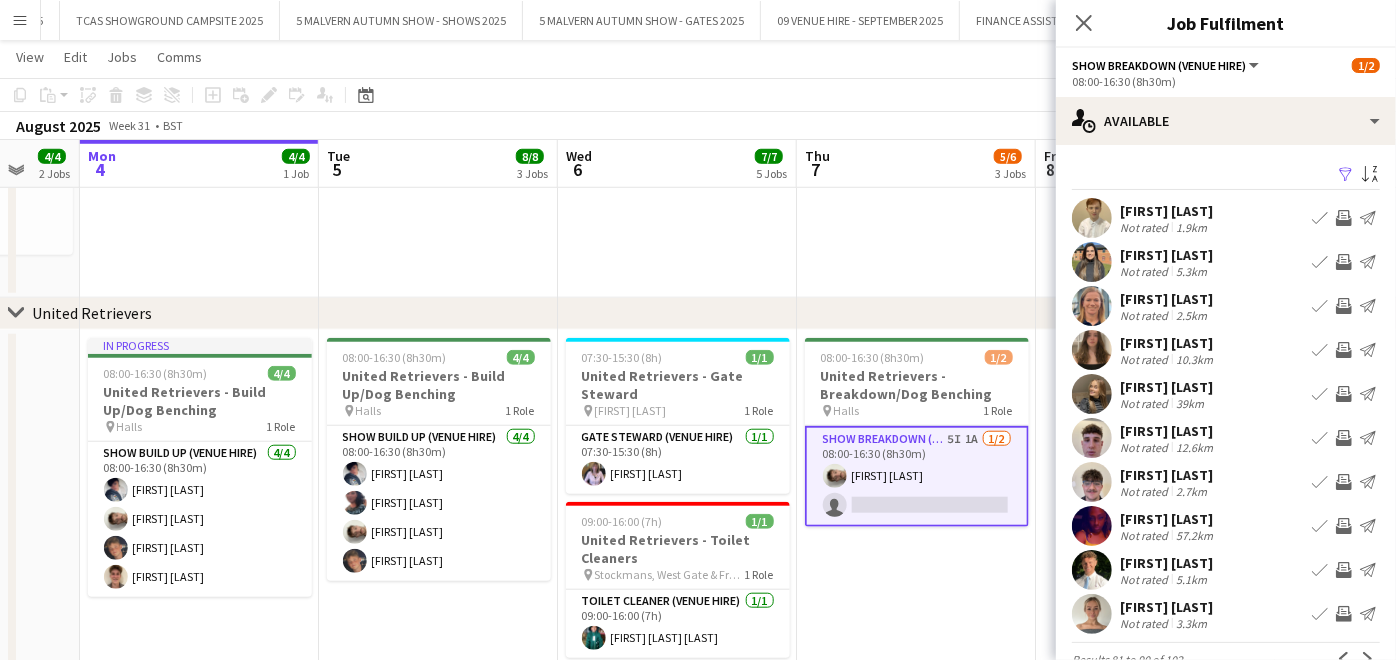 scroll, scrollTop: 39, scrollLeft: 0, axis: vertical 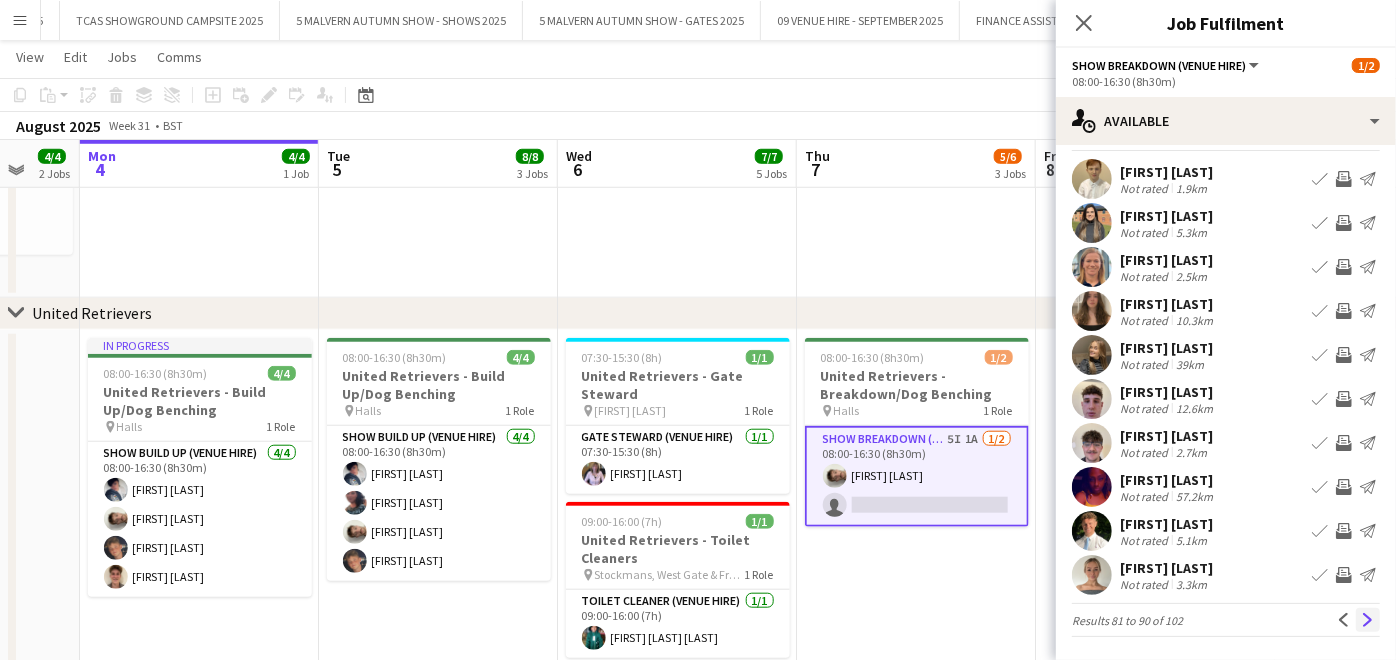 click on "Next" 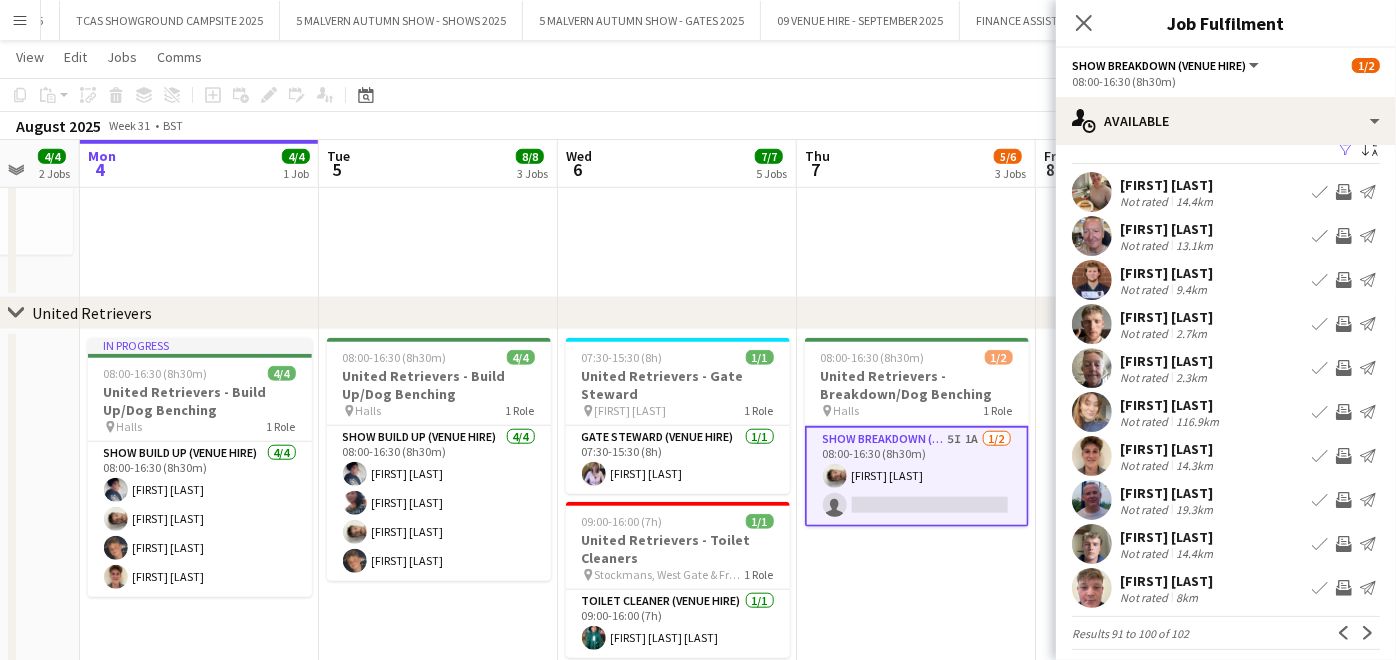 scroll, scrollTop: 39, scrollLeft: 0, axis: vertical 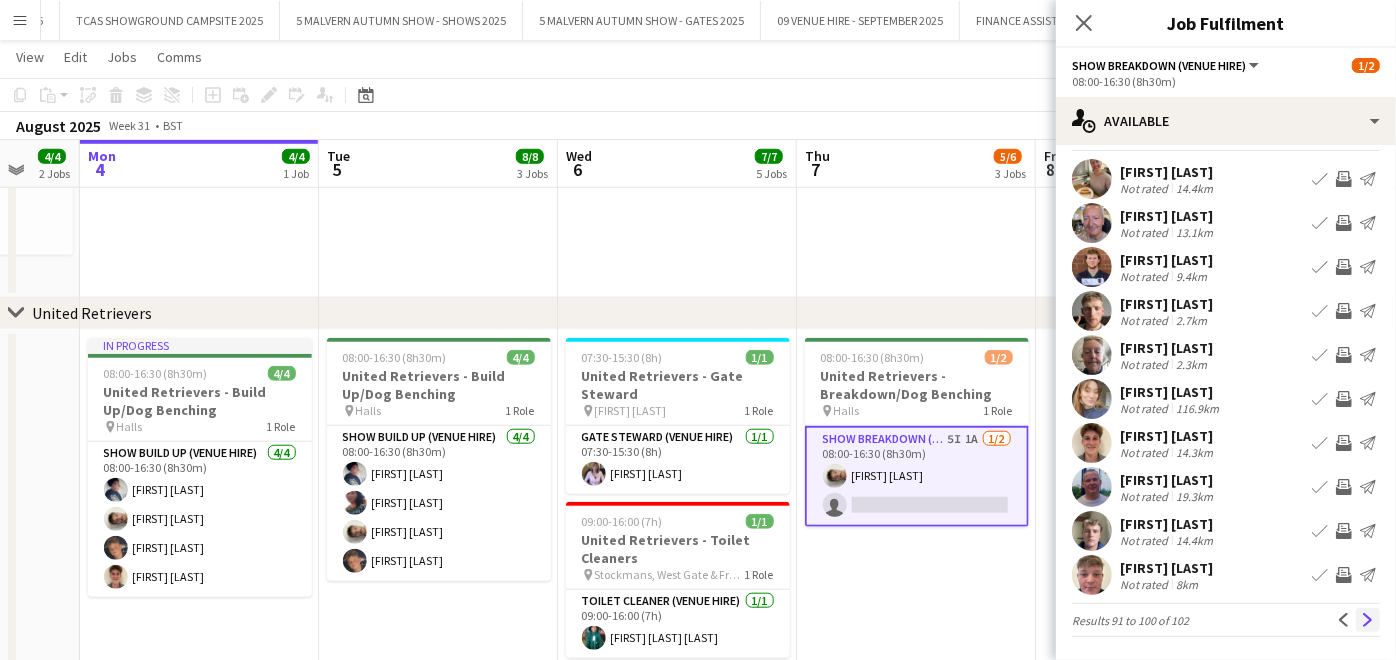 click on "Next" 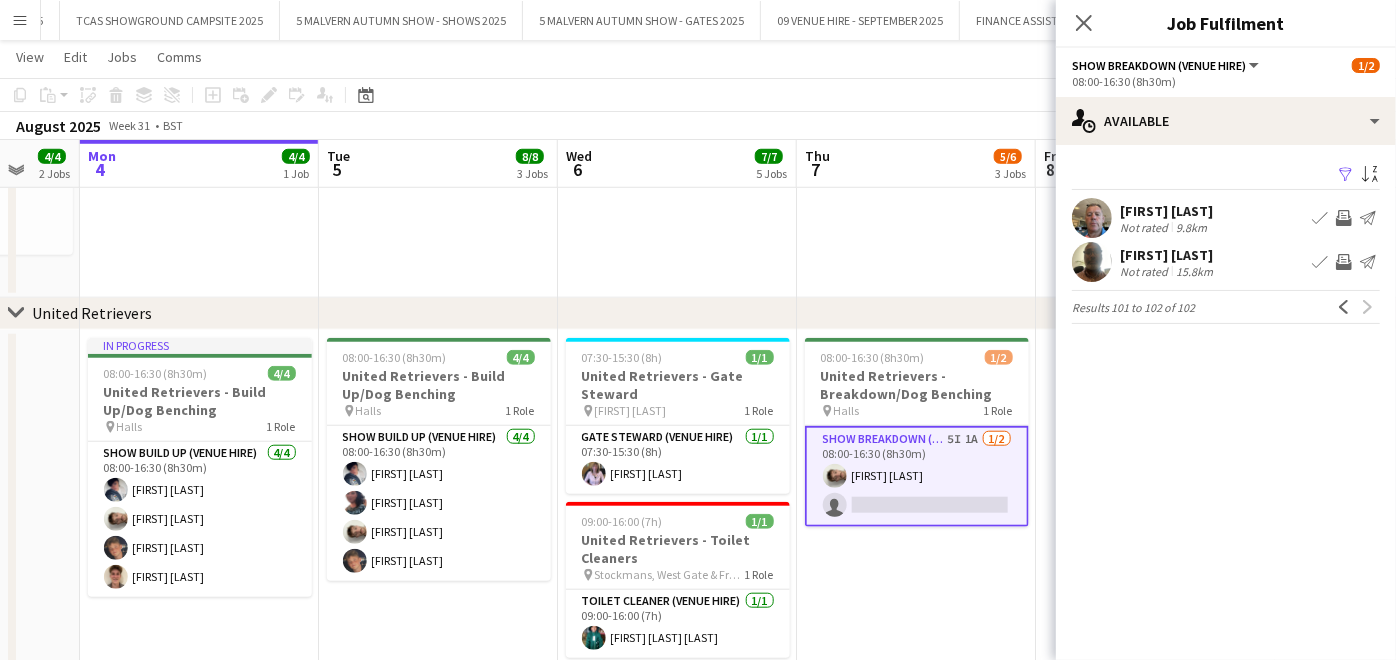 click on "08:00-16:30 (8h30m)    1/2   United Retrievers - Breakdown/Dog Benching
pin
Halls   1 Role   Show Breakdown (Venue Hire)   5I   1A   1/2   08:00-16:30 (8h30m)
[FIRST] [LAST]
single-neutral-actions" at bounding box center [916, 598] 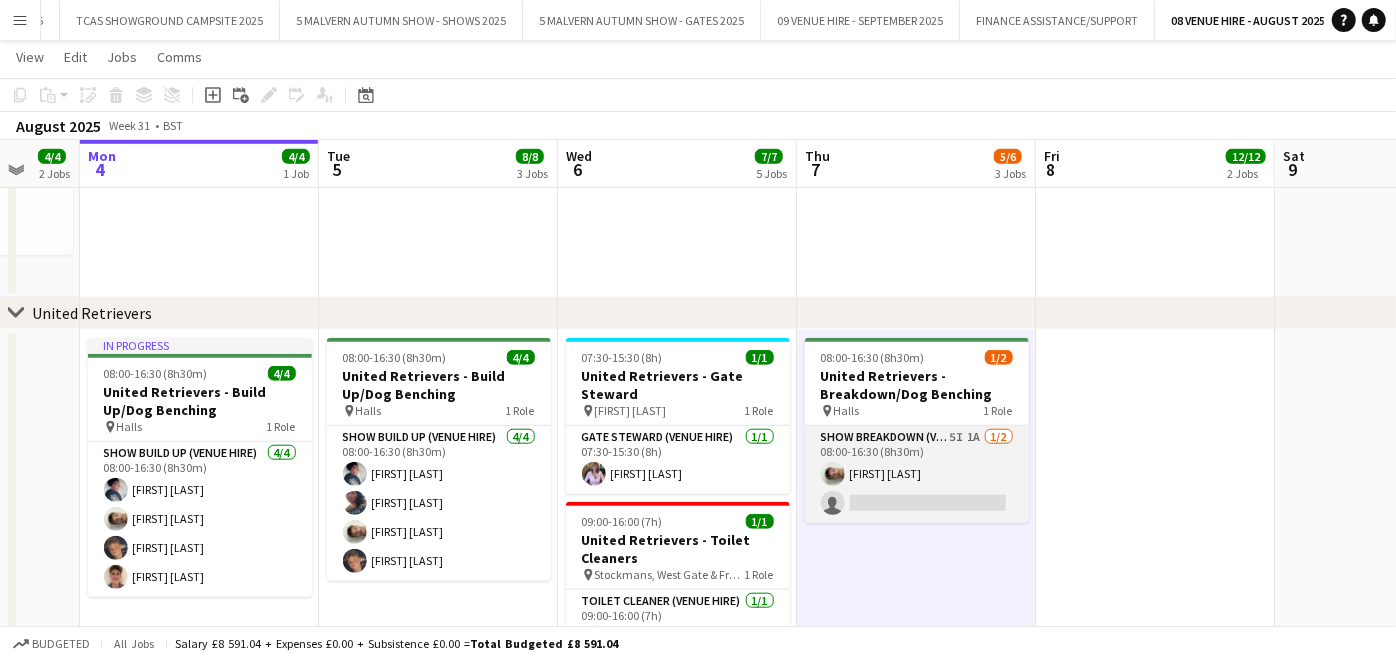 click on "Show Breakdown (Venue Hire)   5I   1A   1/2   08:00-16:30 (8h30m)
[FIRST] [LAST]
single-neutral-actions" at bounding box center [917, 474] 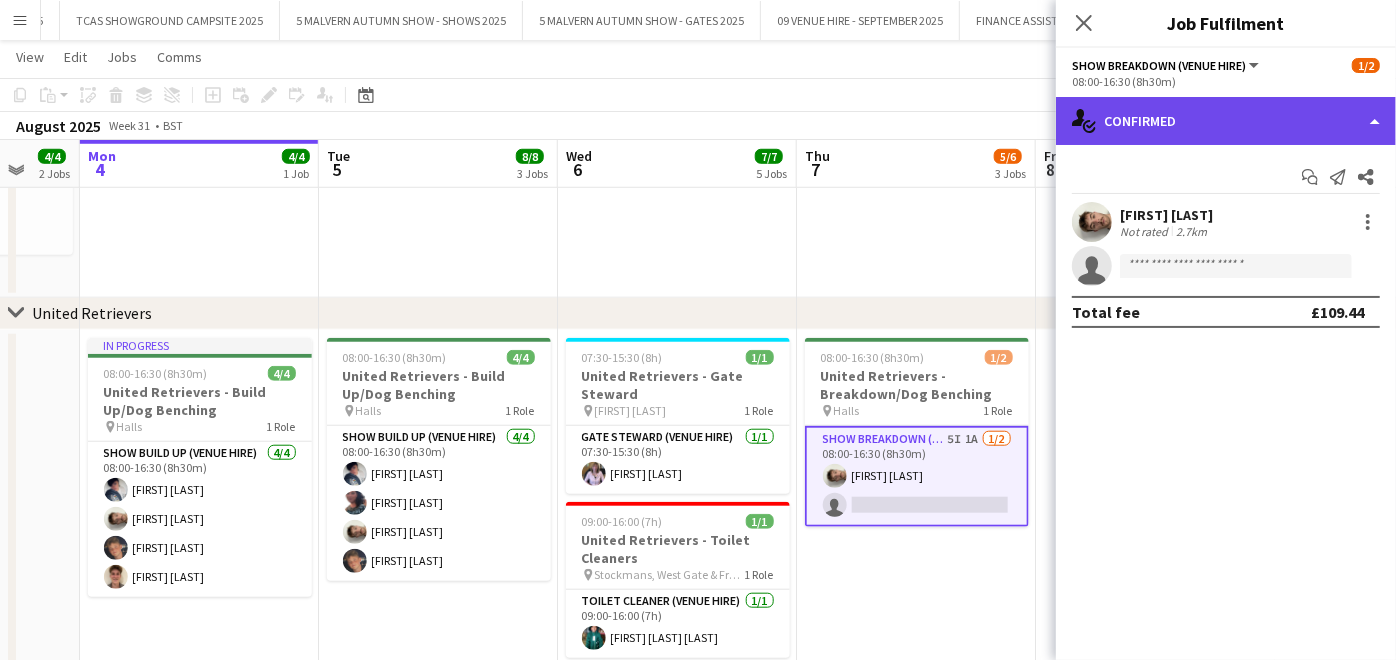 click on "single-neutral-actions-check-2
Confirmed" 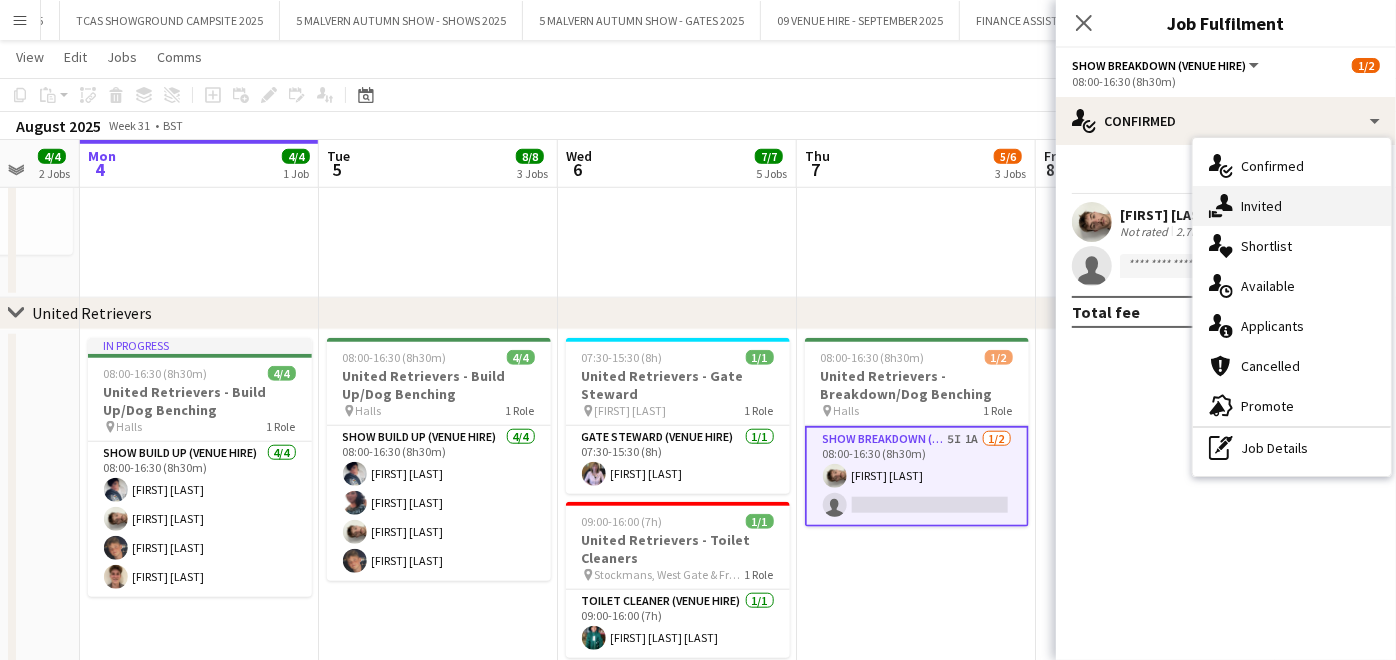 click on "single-neutral-actions-share-1
Invited" at bounding box center (1292, 206) 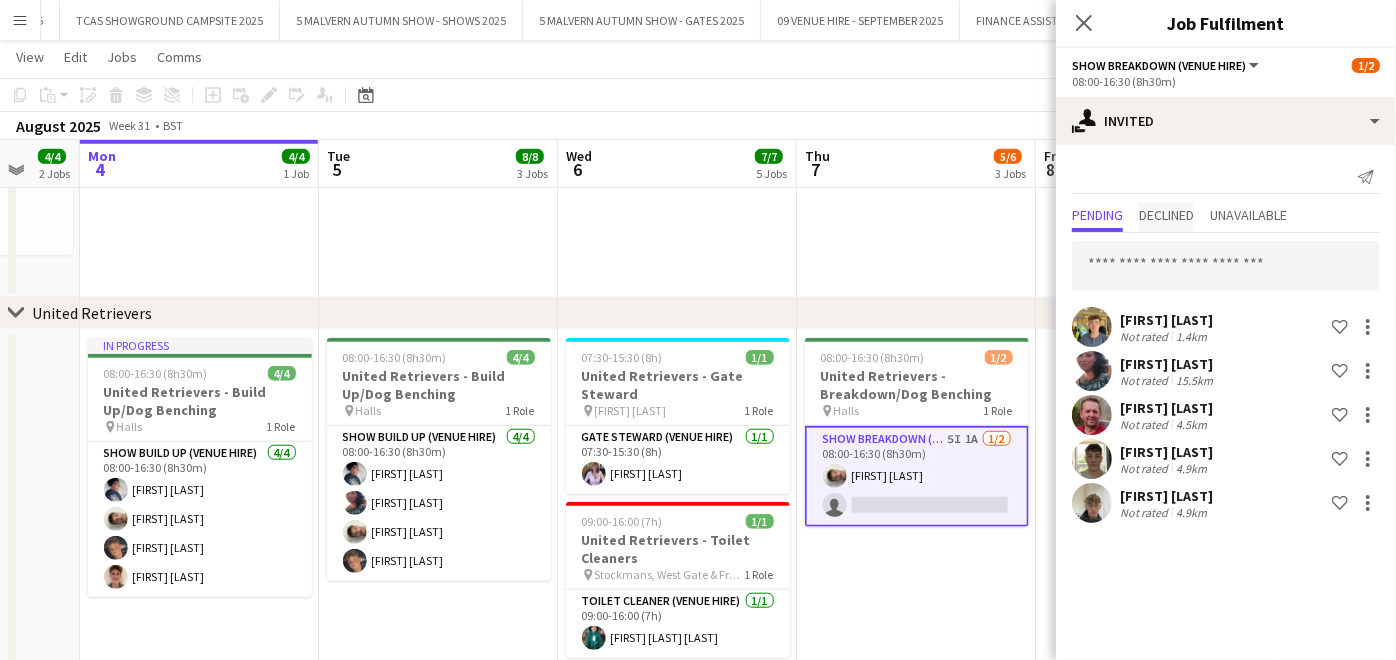 click on "Declined" at bounding box center [1166, 217] 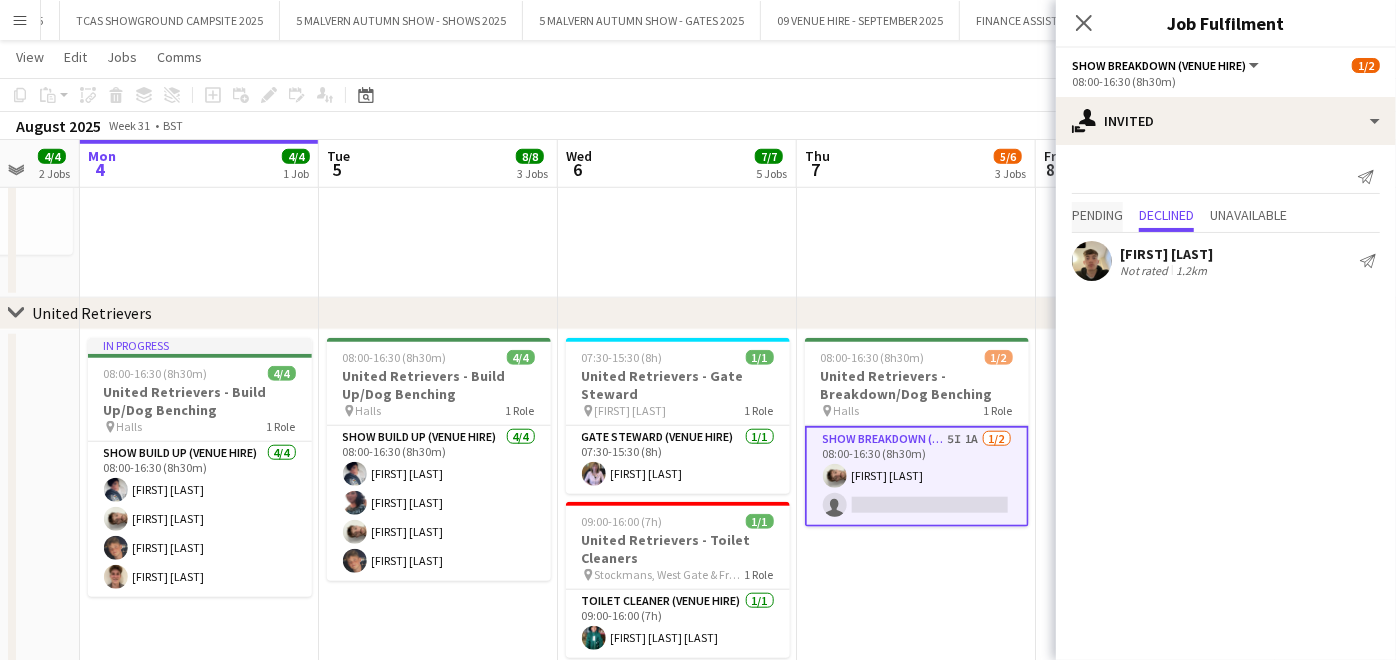click on "Pending" at bounding box center (1097, 217) 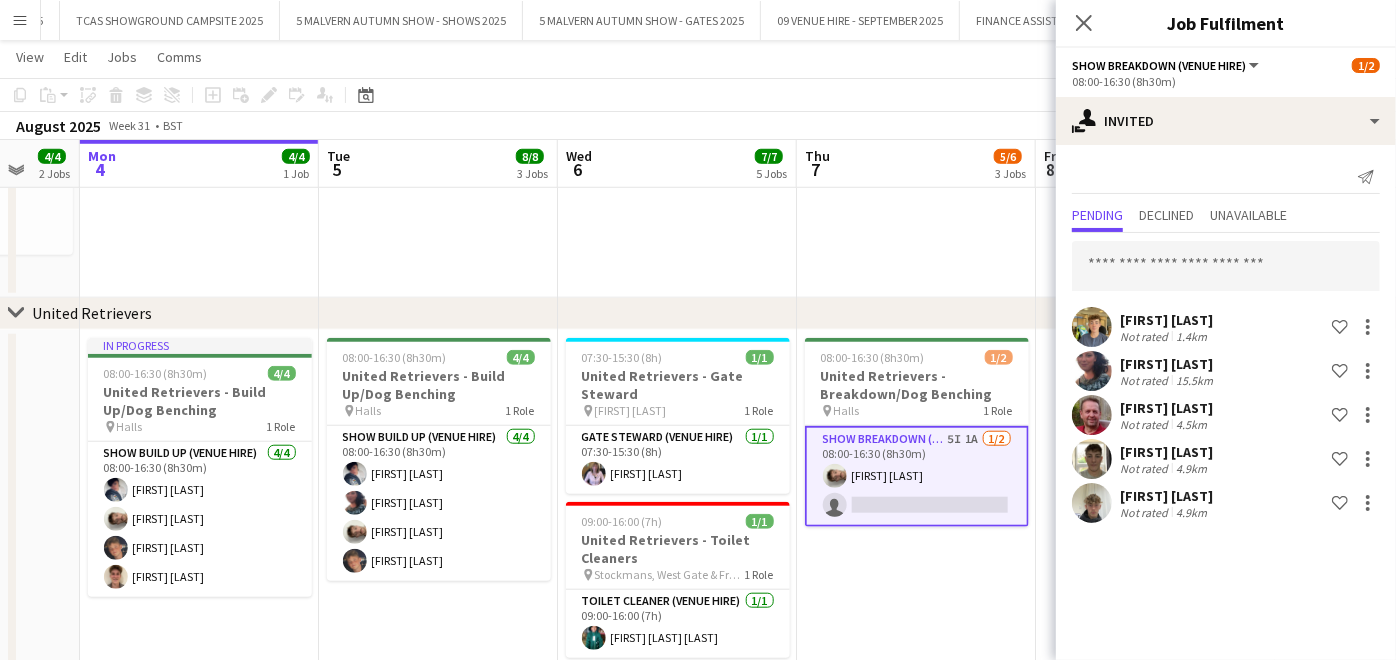 click on "Show Breakdown (Venue Hire)   5I   1A   1/2   08:00-16:30 (8h30m)
[FIRST] [LAST]
single-neutral-actions" at bounding box center [917, 476] 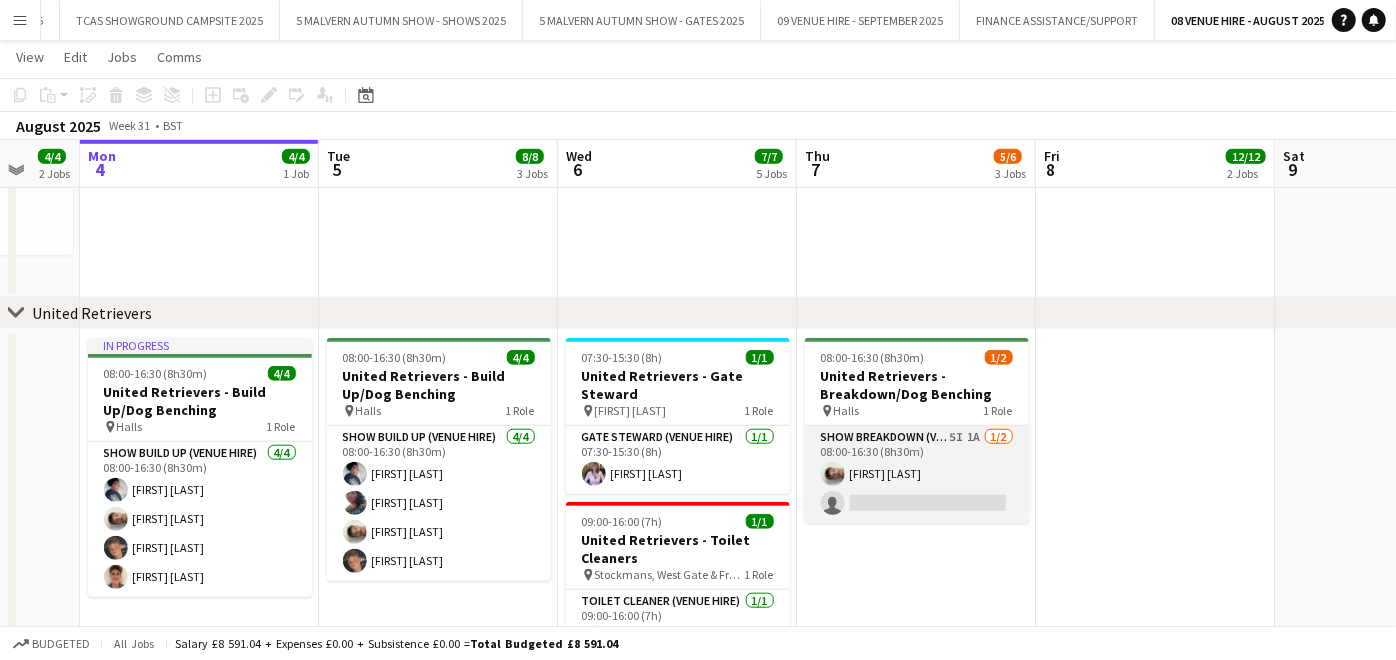 click on "Show Breakdown (Venue Hire)   5I   1A   1/2   08:00-16:30 (8h30m)
[FIRST] [LAST]
single-neutral-actions" at bounding box center [917, 474] 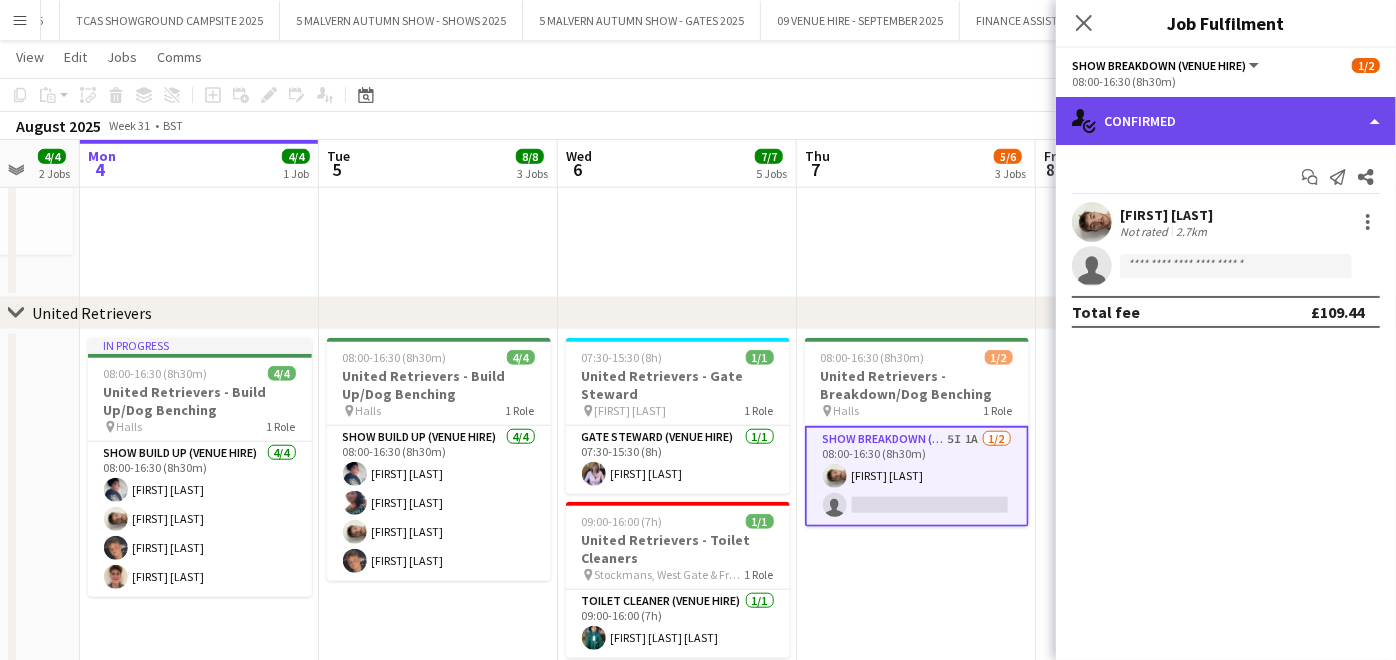 click on "single-neutral-actions-check-2
Confirmed" 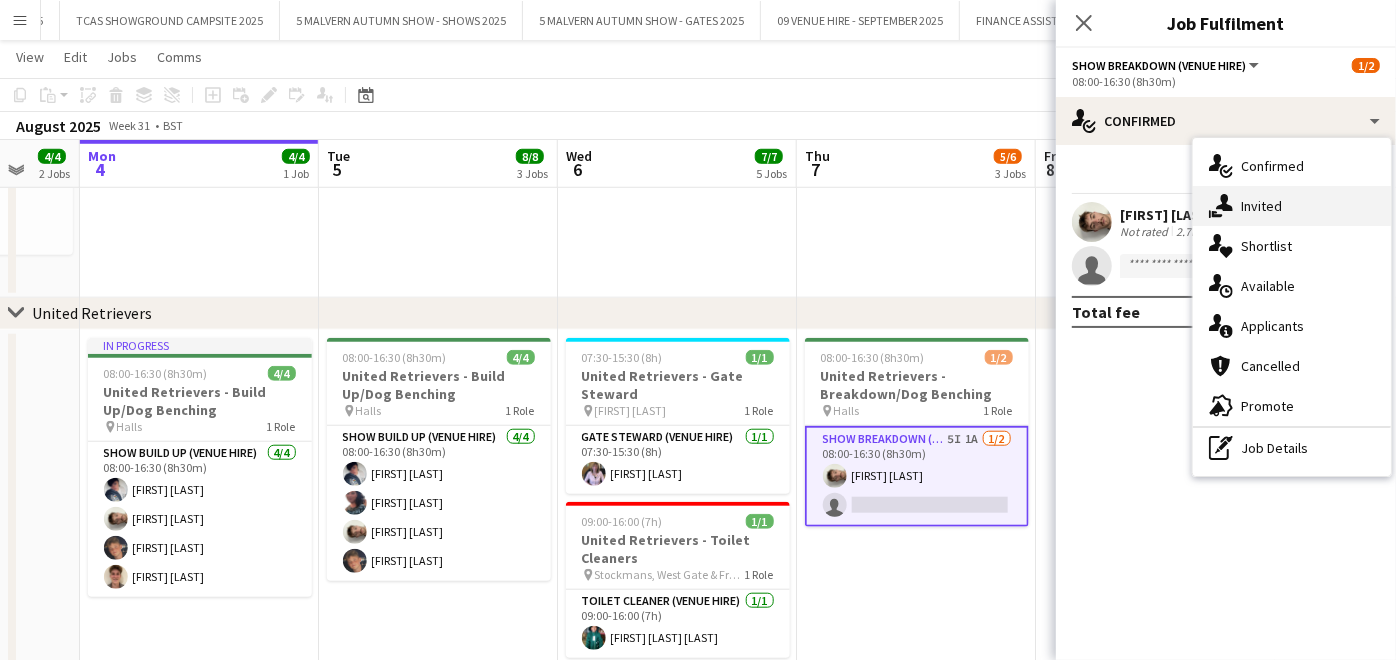 click on "single-neutral-actions-share-1
Invited" at bounding box center [1292, 206] 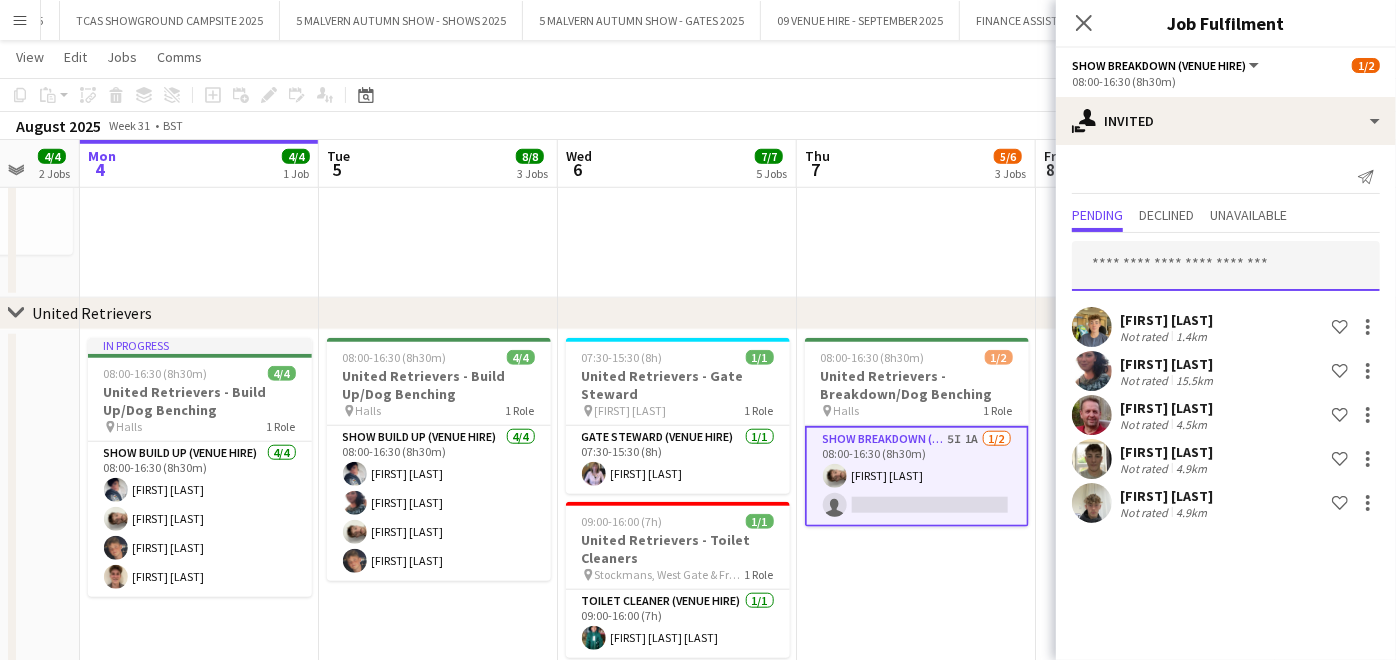 click at bounding box center [1226, 266] 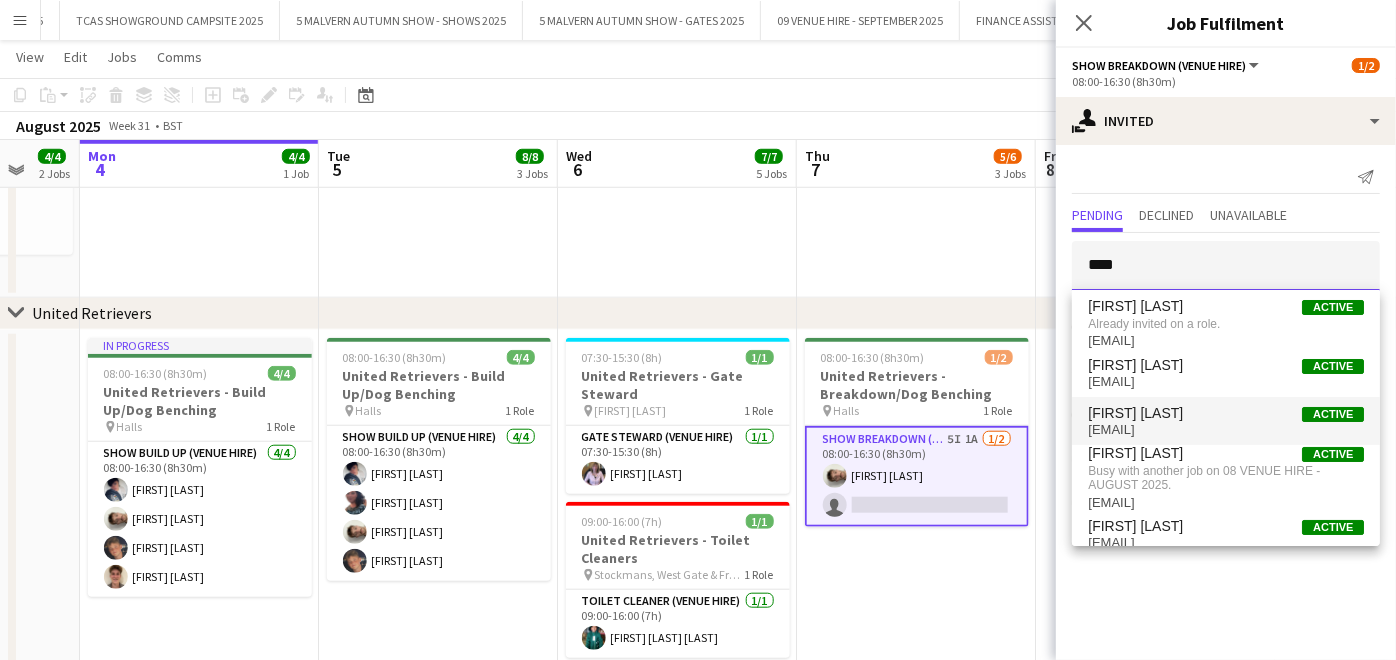 type on "****" 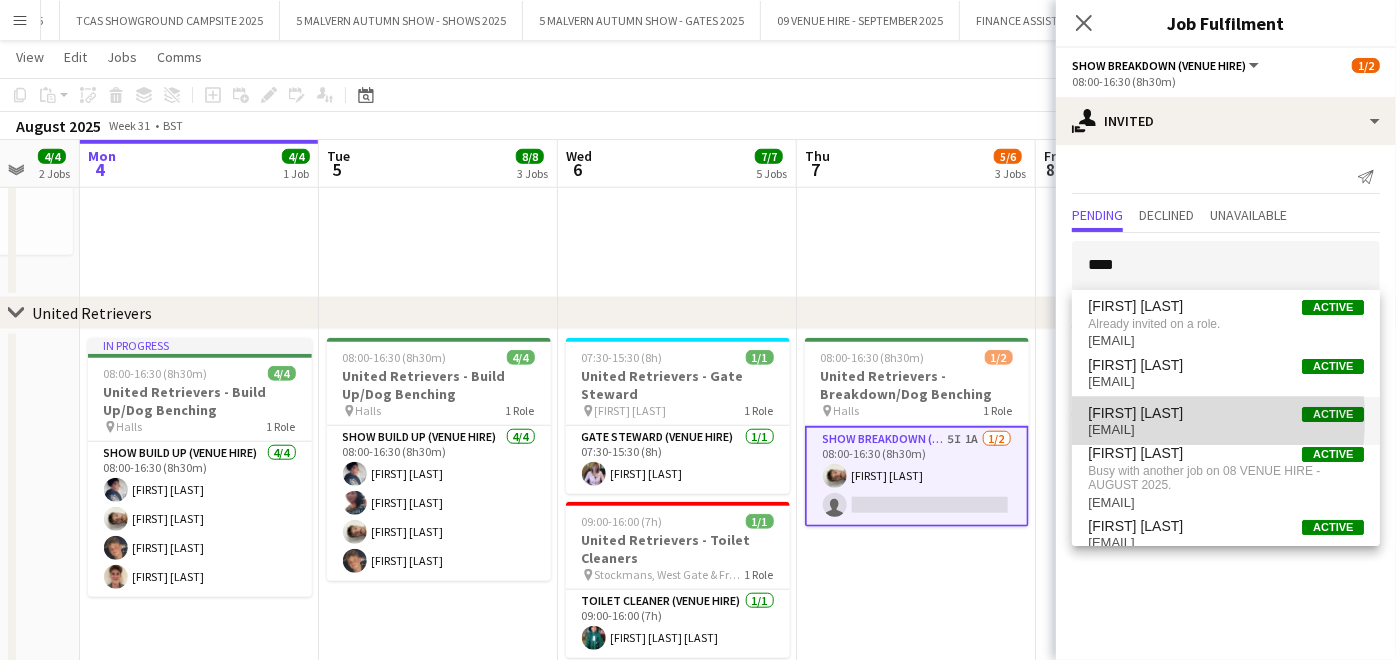 click on "[FIRST] [LAST]" at bounding box center [1135, 413] 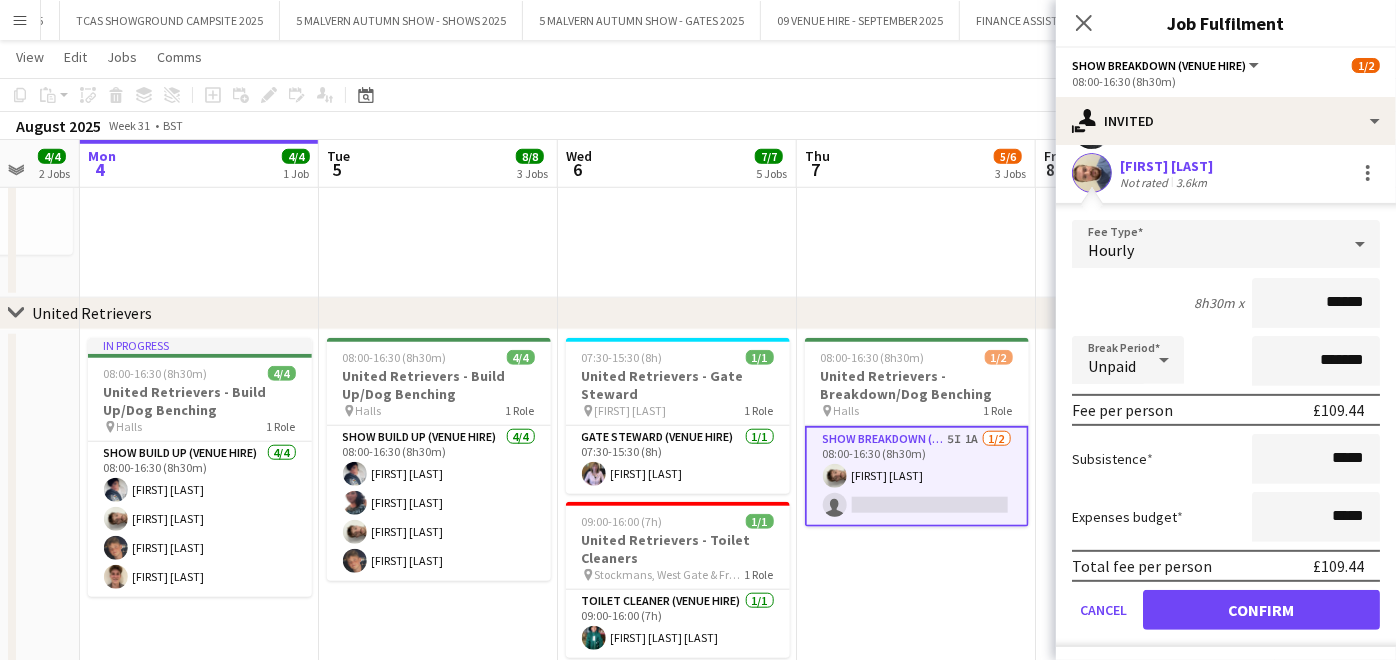 scroll, scrollTop: 376, scrollLeft: 0, axis: vertical 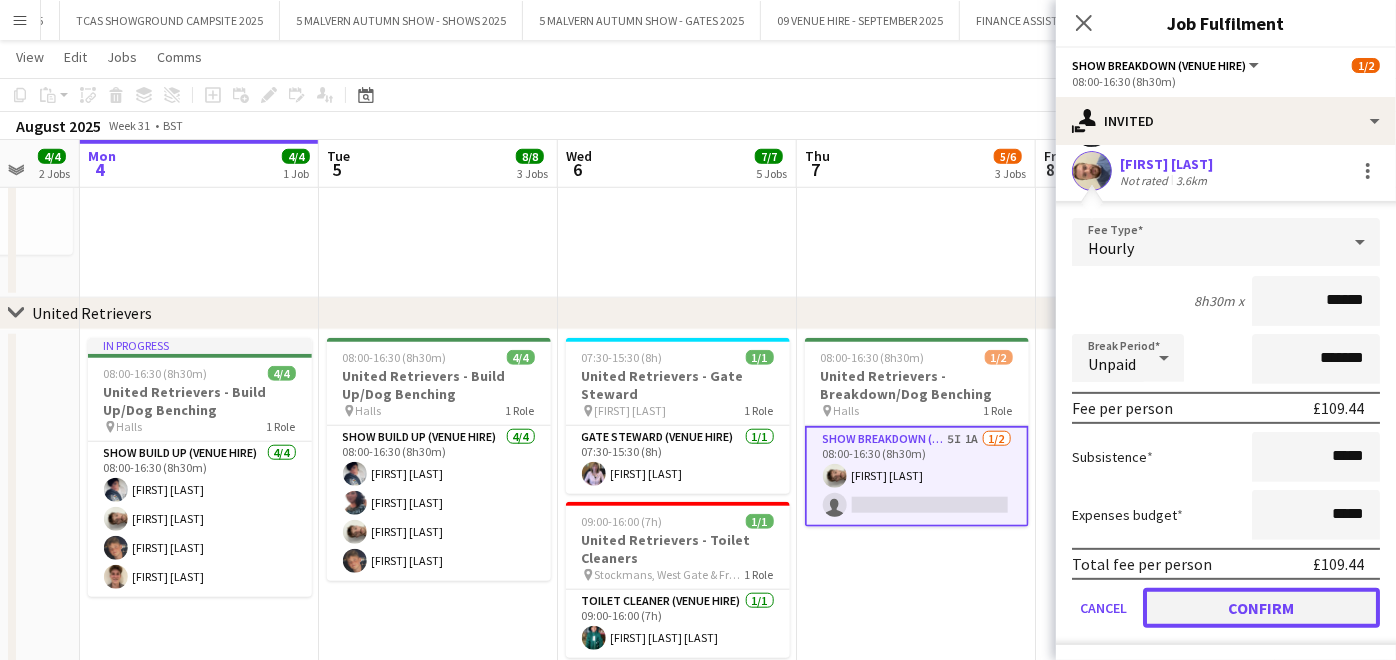 click on "Confirm" 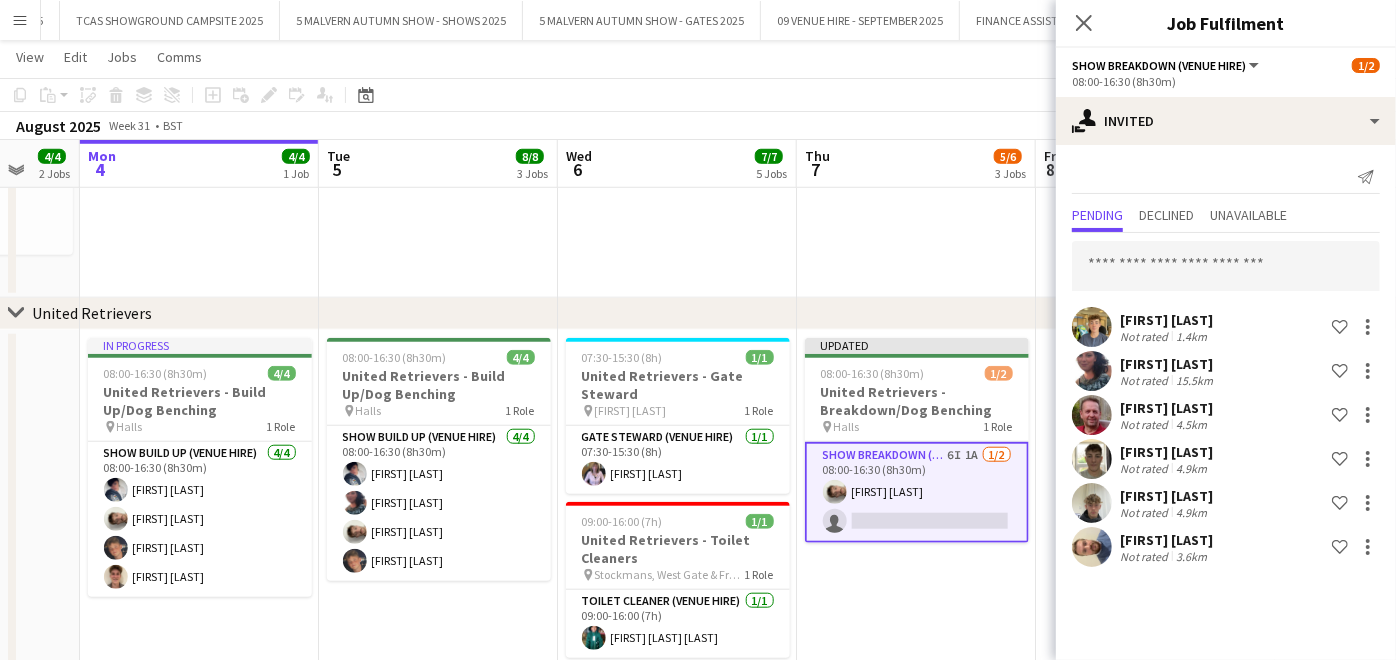 scroll, scrollTop: 0, scrollLeft: 0, axis: both 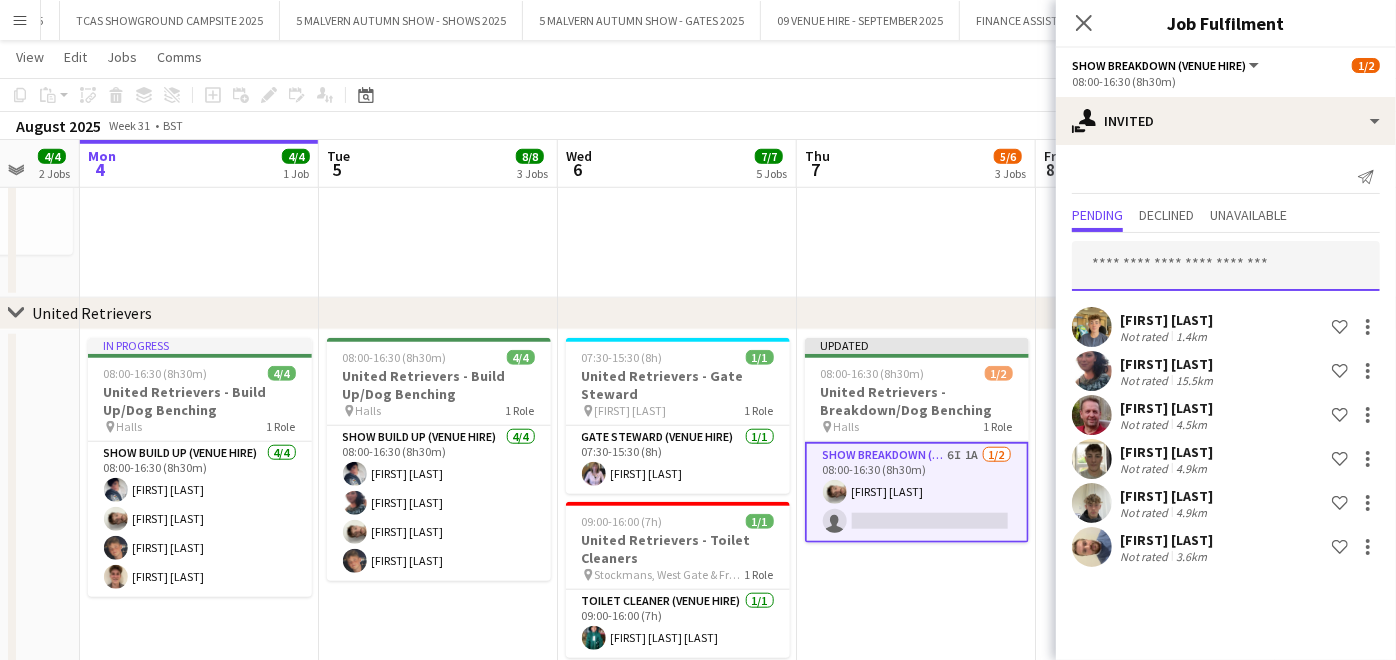 click at bounding box center (1226, 266) 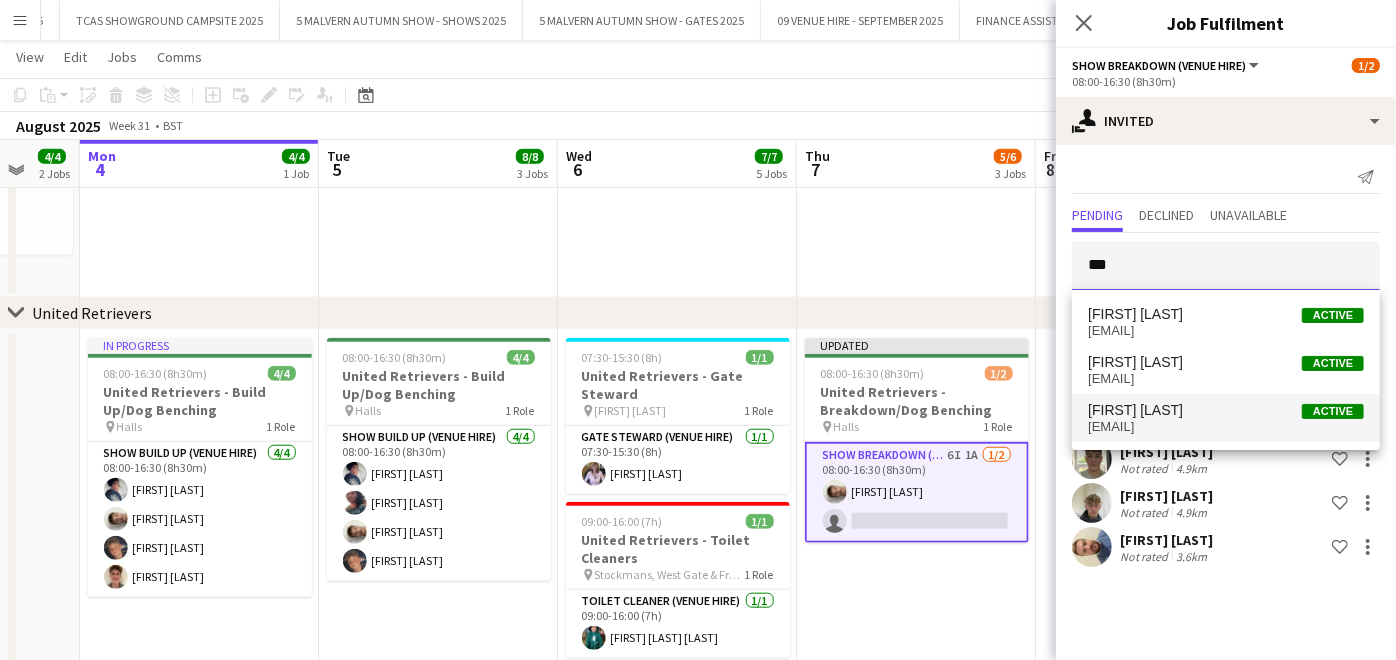 type on "***" 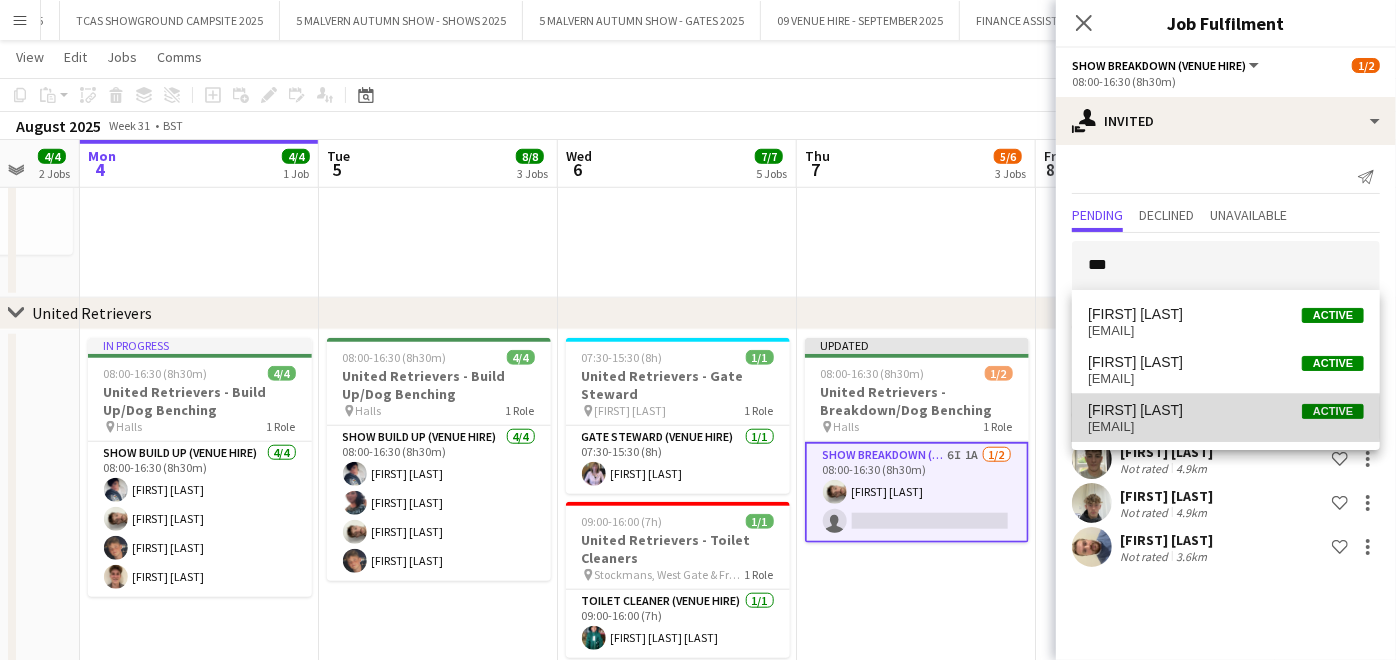 click on "[EMAIL]" at bounding box center (1226, 427) 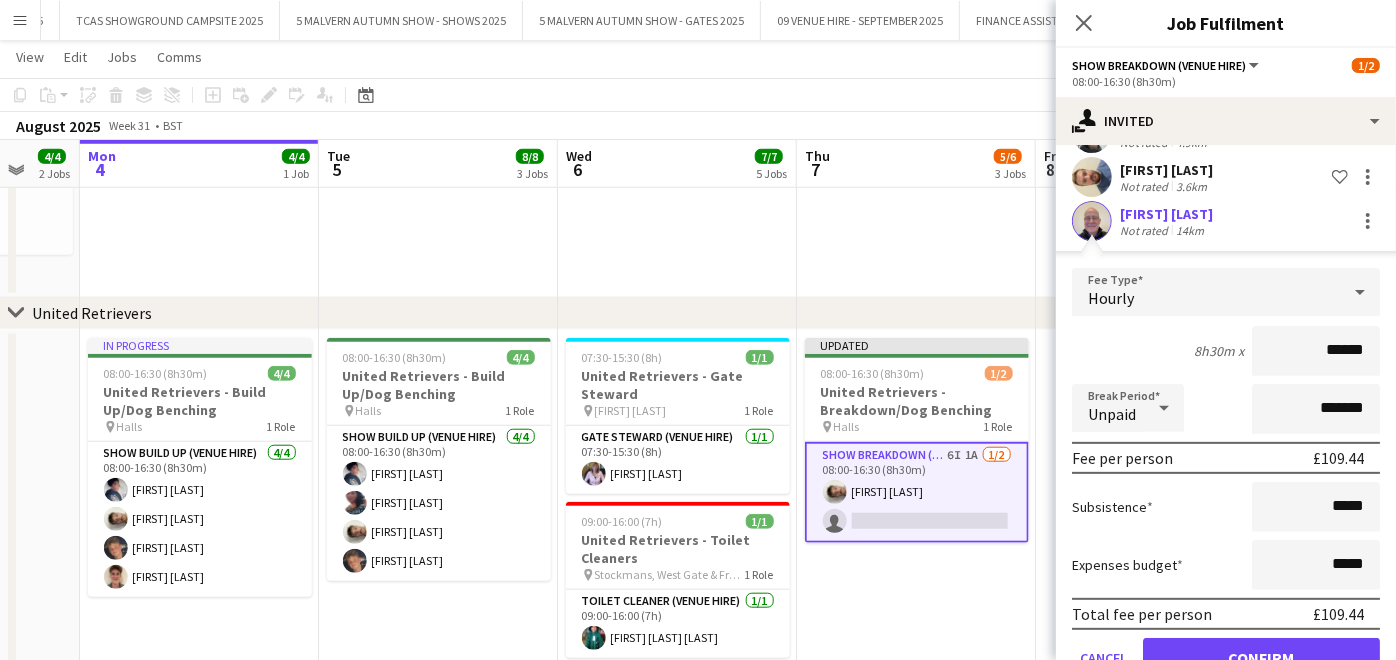 scroll, scrollTop: 420, scrollLeft: 0, axis: vertical 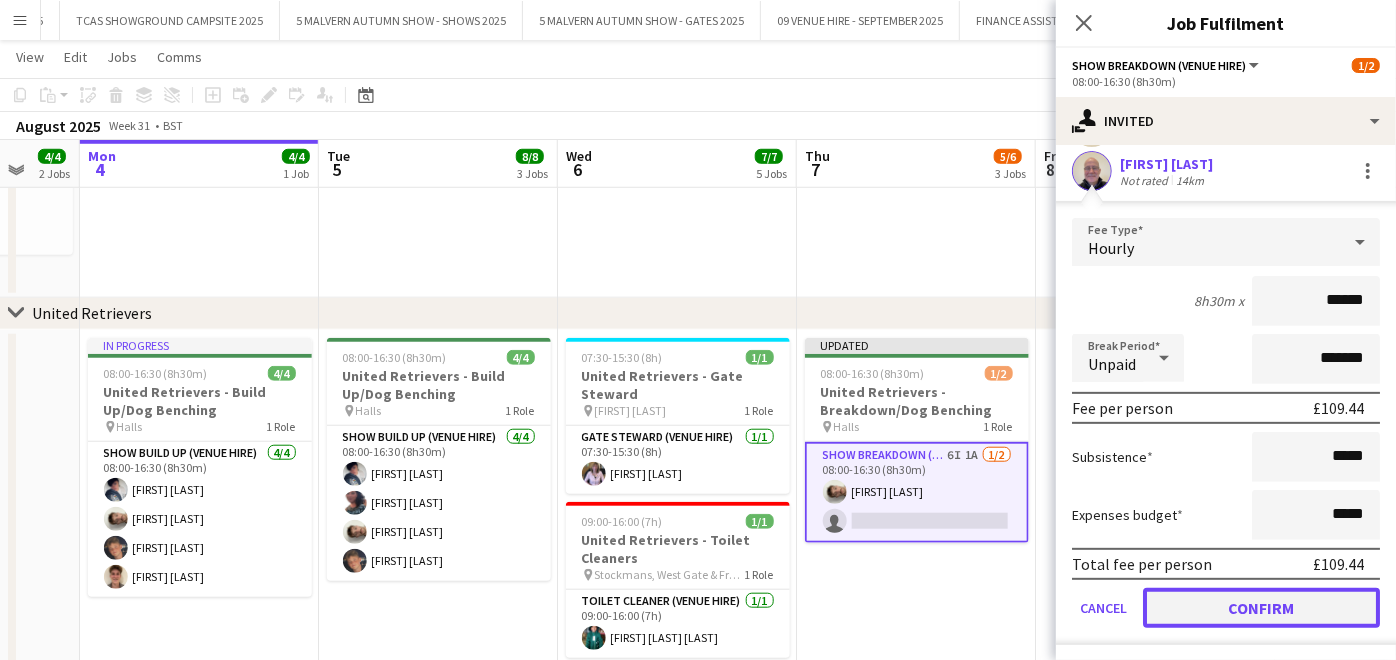 click on "Confirm" 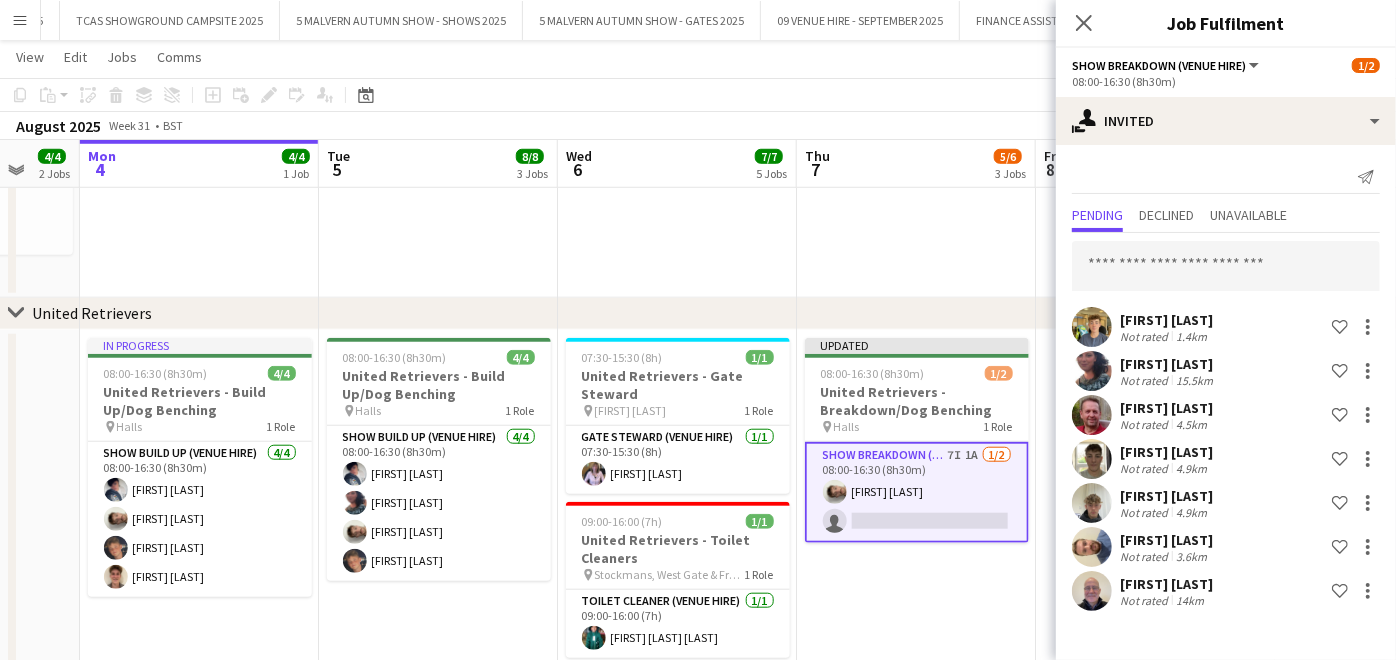 scroll, scrollTop: 0, scrollLeft: 0, axis: both 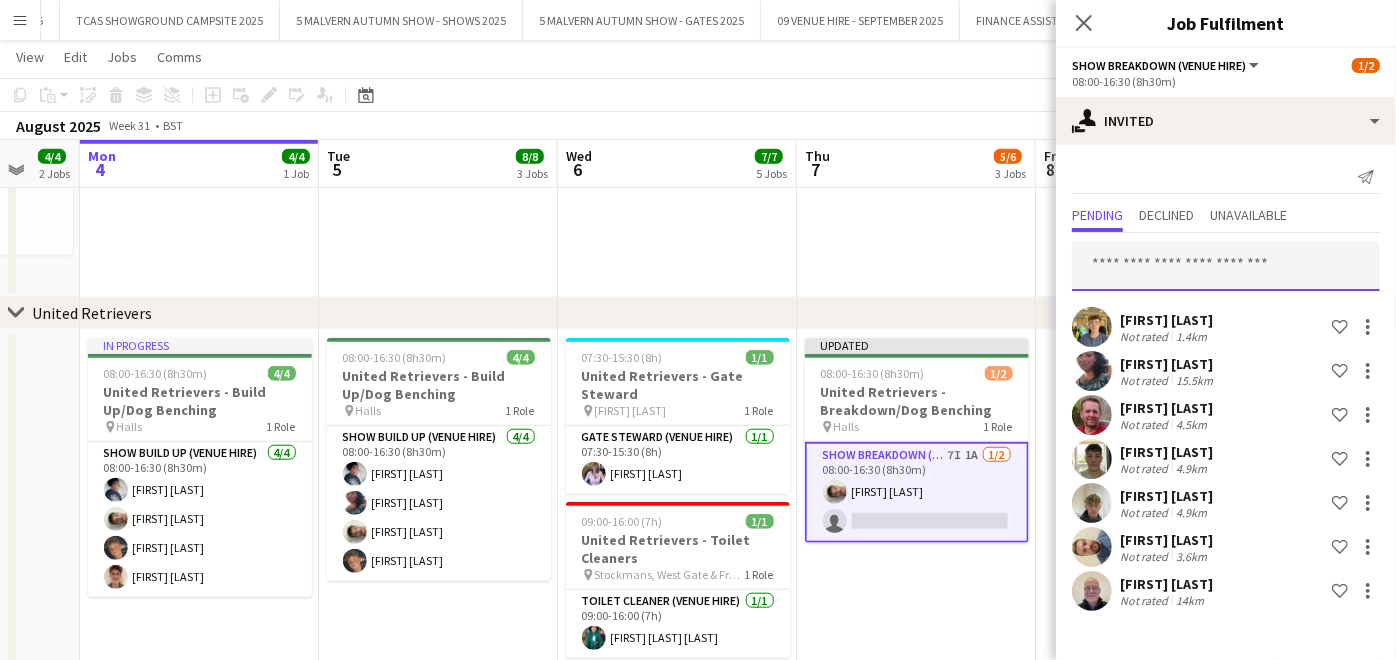 click at bounding box center [1226, 266] 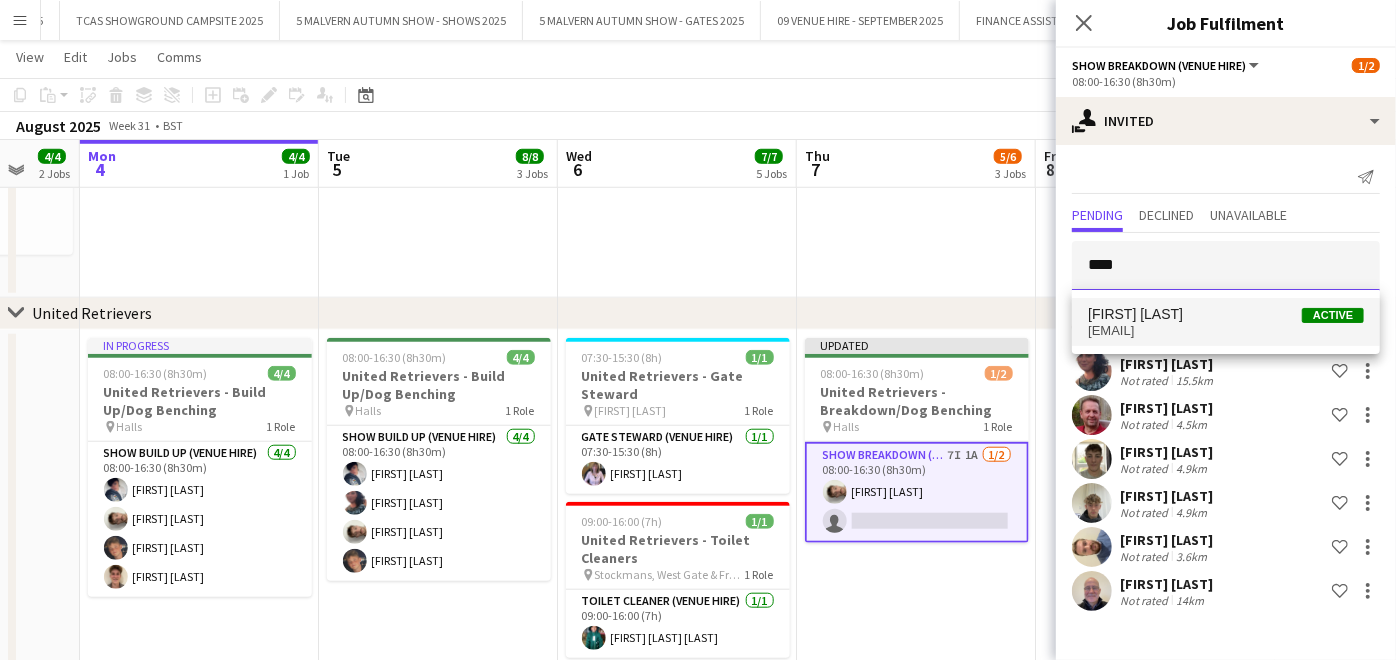type on "****" 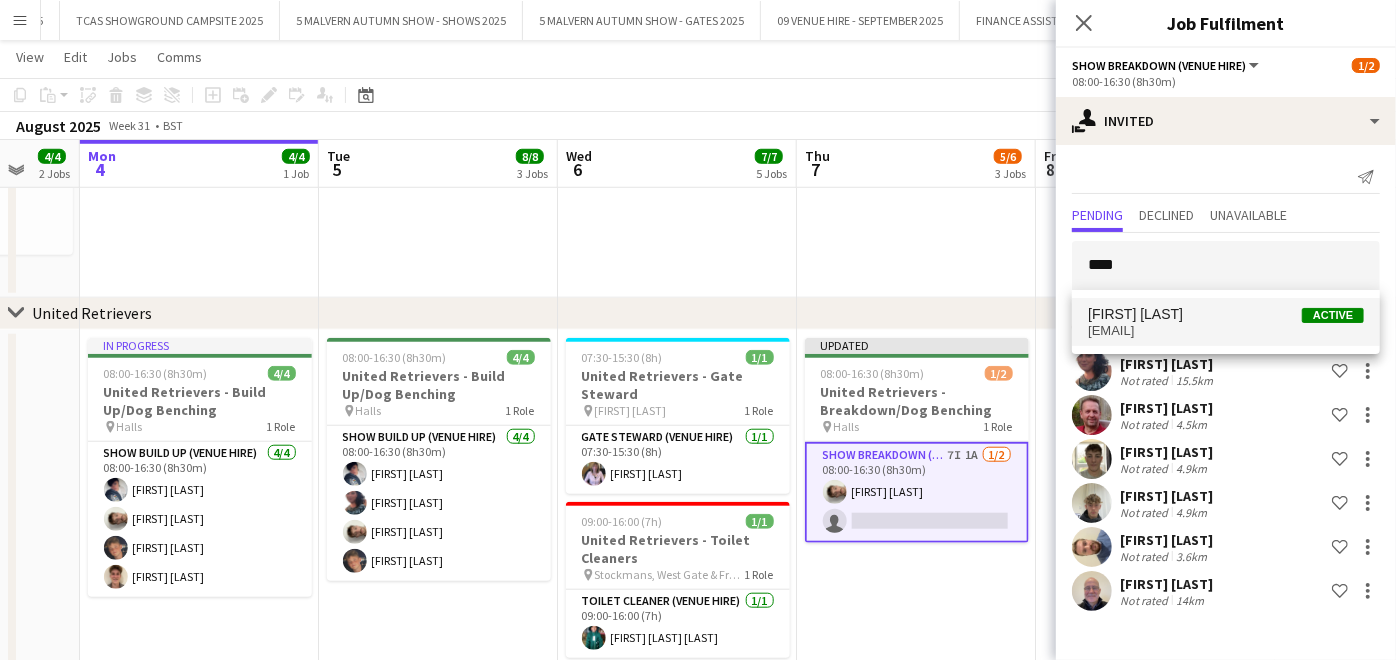 click on "[FIRST] [LAST]  Active" at bounding box center (1226, 314) 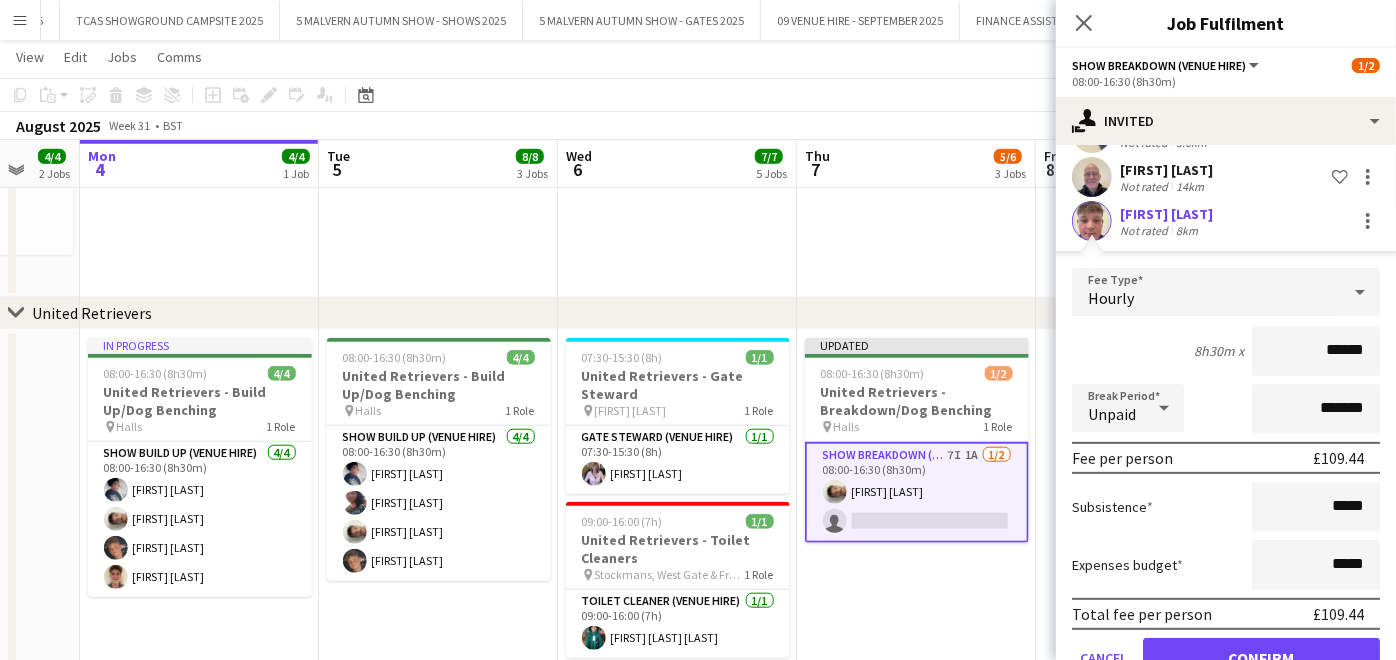scroll, scrollTop: 463, scrollLeft: 0, axis: vertical 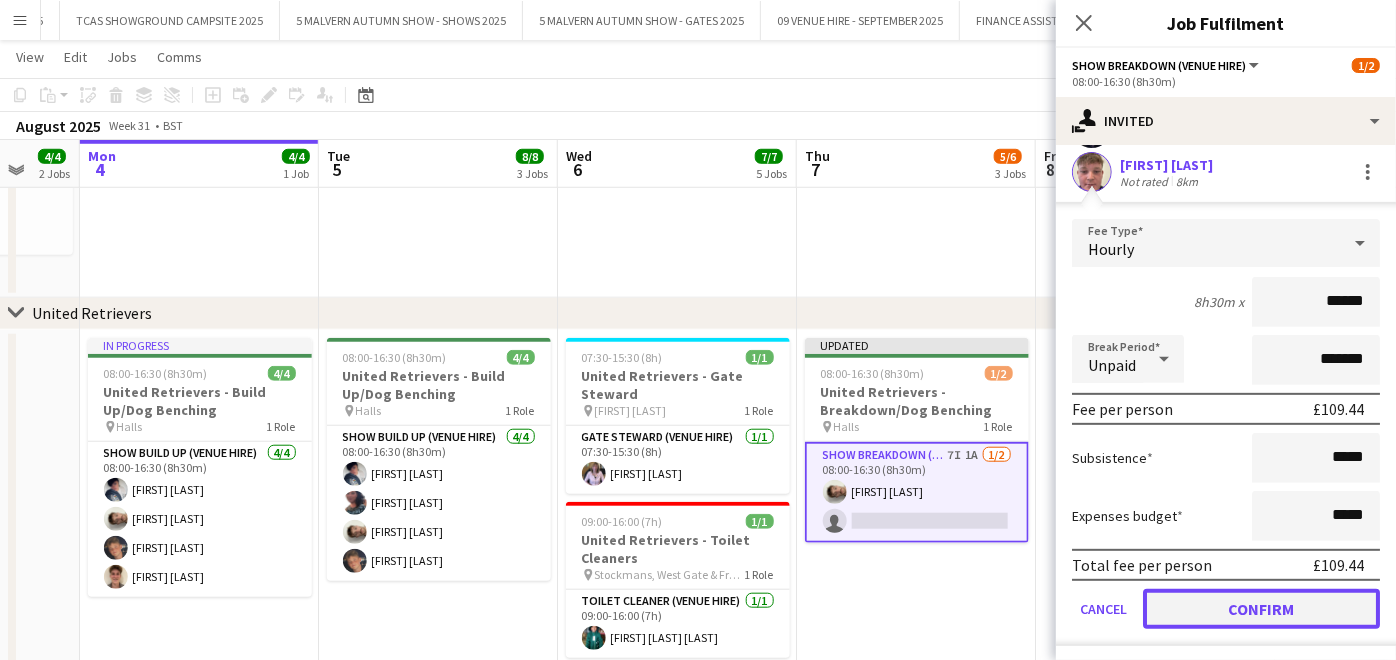 click on "Confirm" 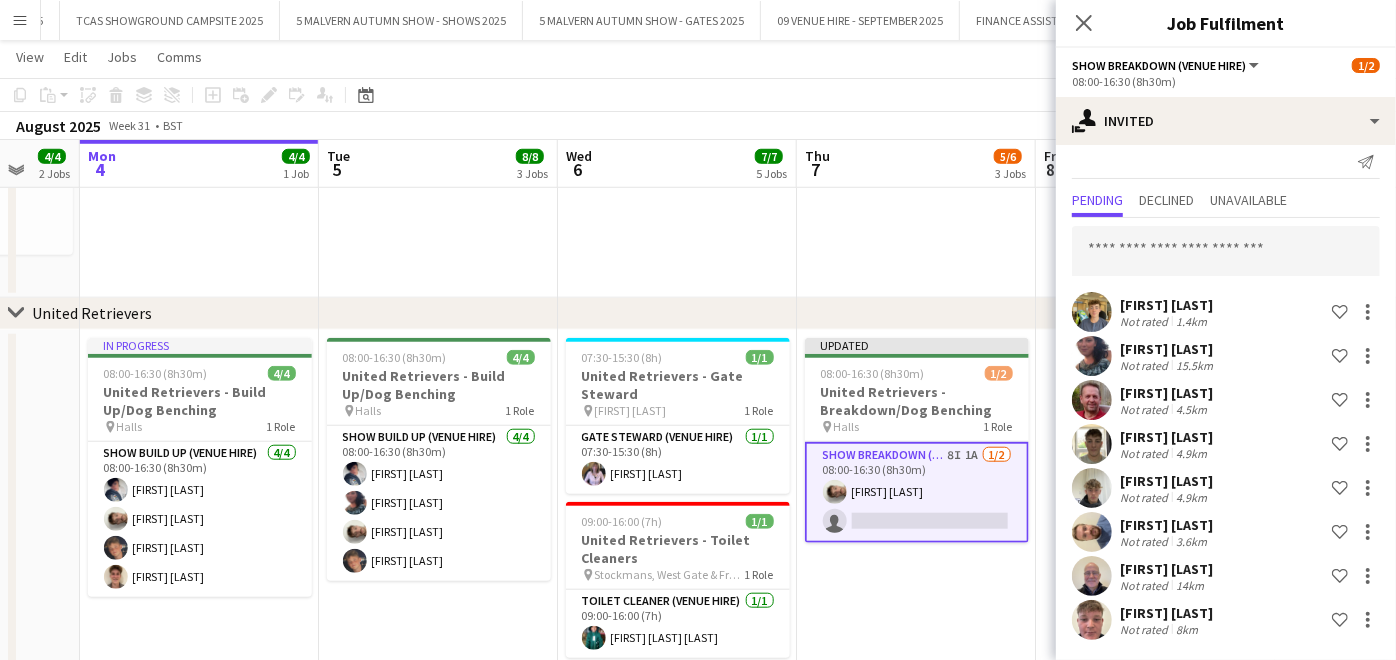 scroll, scrollTop: 14, scrollLeft: 0, axis: vertical 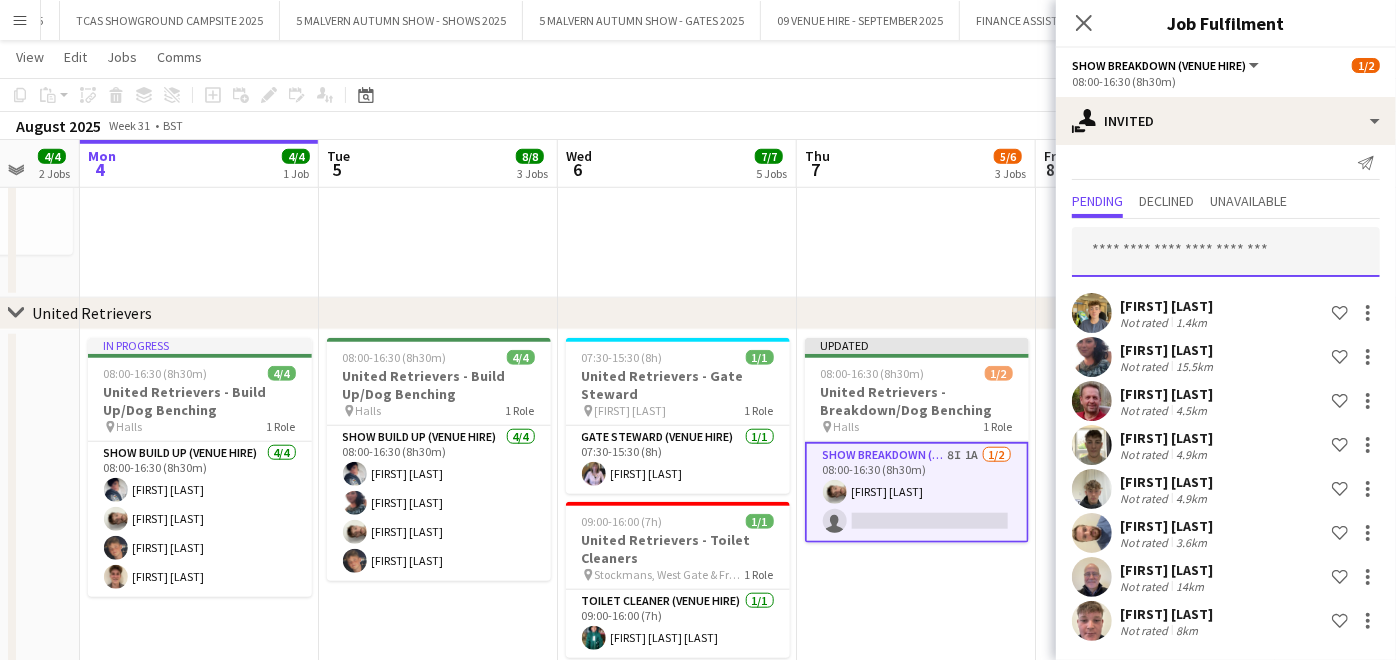 click at bounding box center [1226, 252] 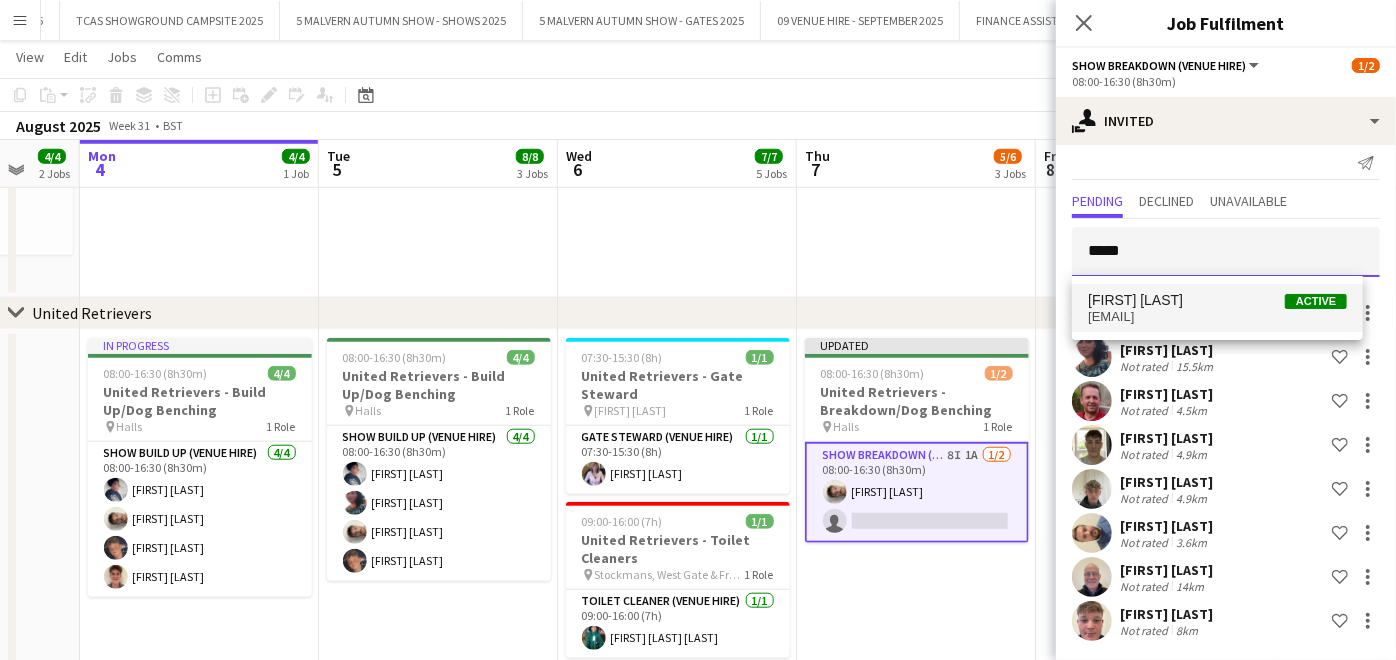 type on "*****" 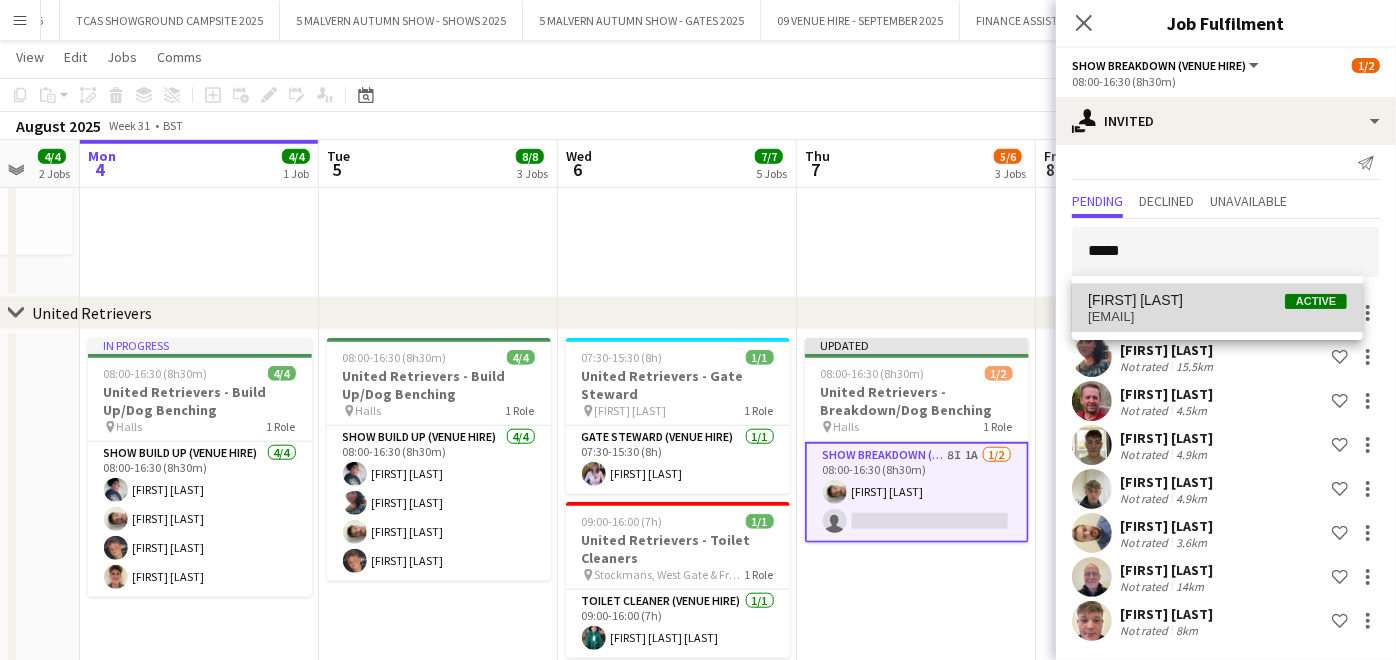 click on "[FIRST] [LAST]" at bounding box center [1135, 300] 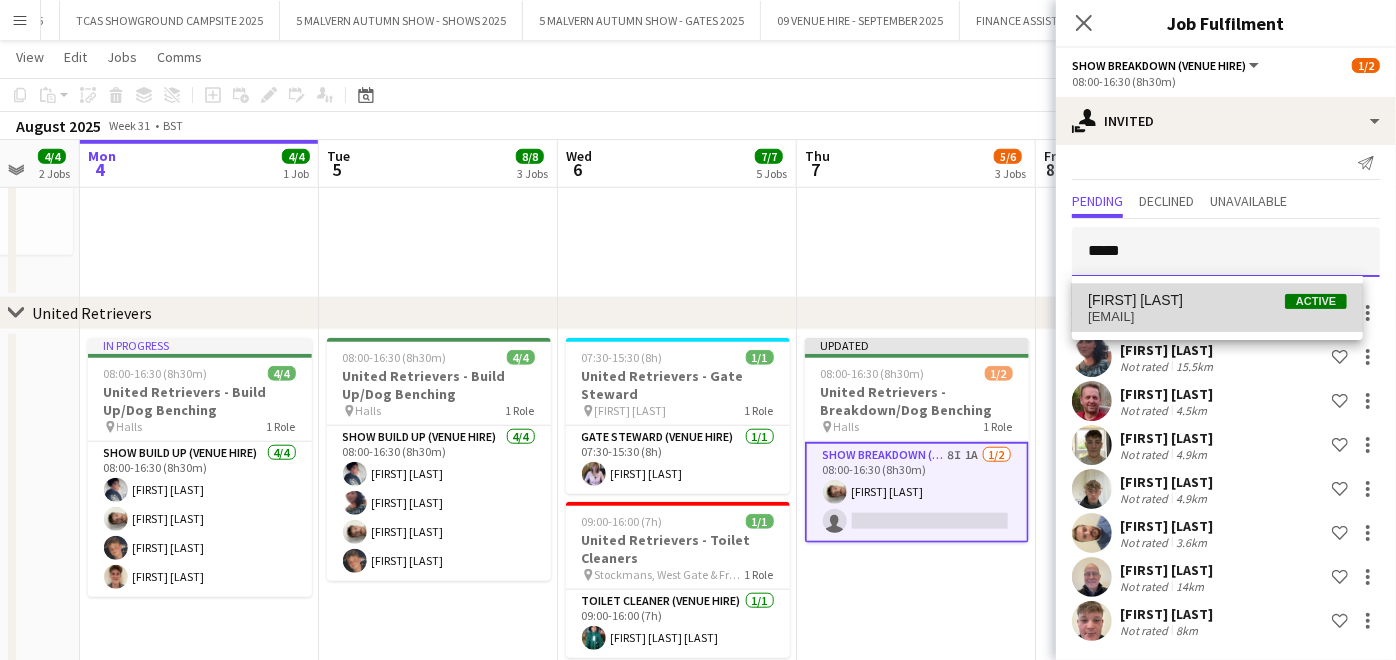 type 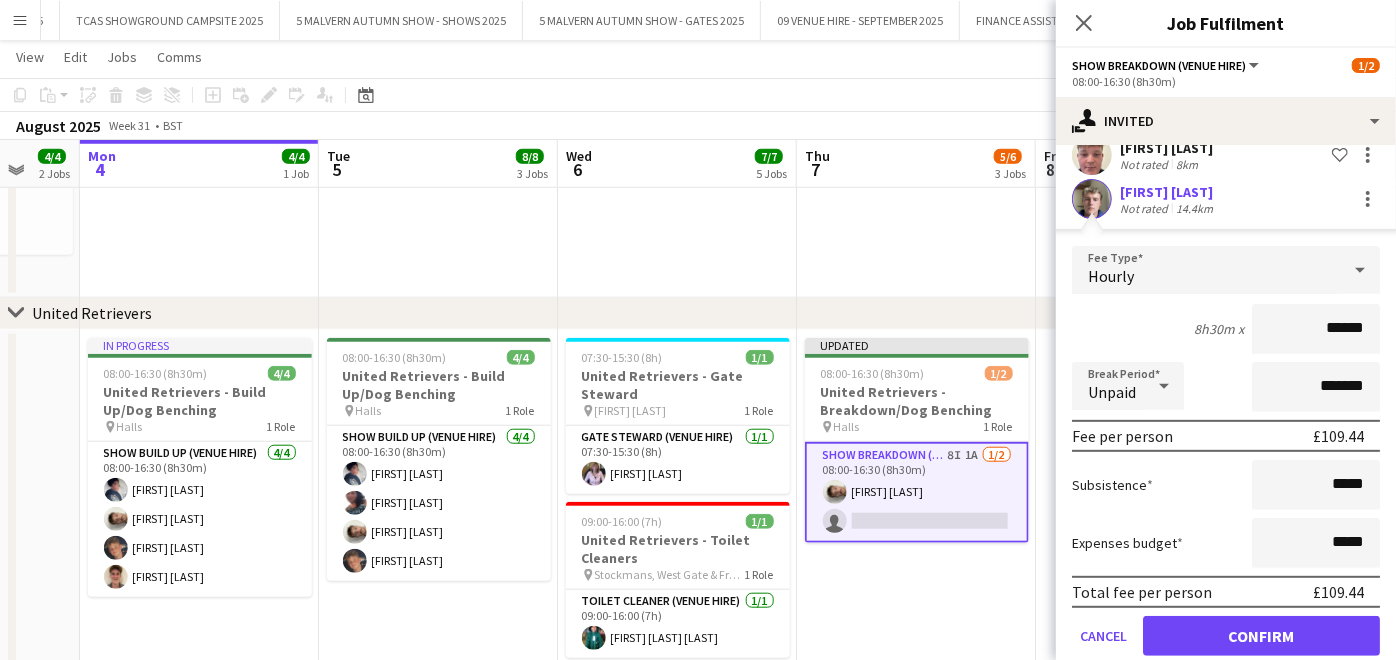 scroll, scrollTop: 508, scrollLeft: 0, axis: vertical 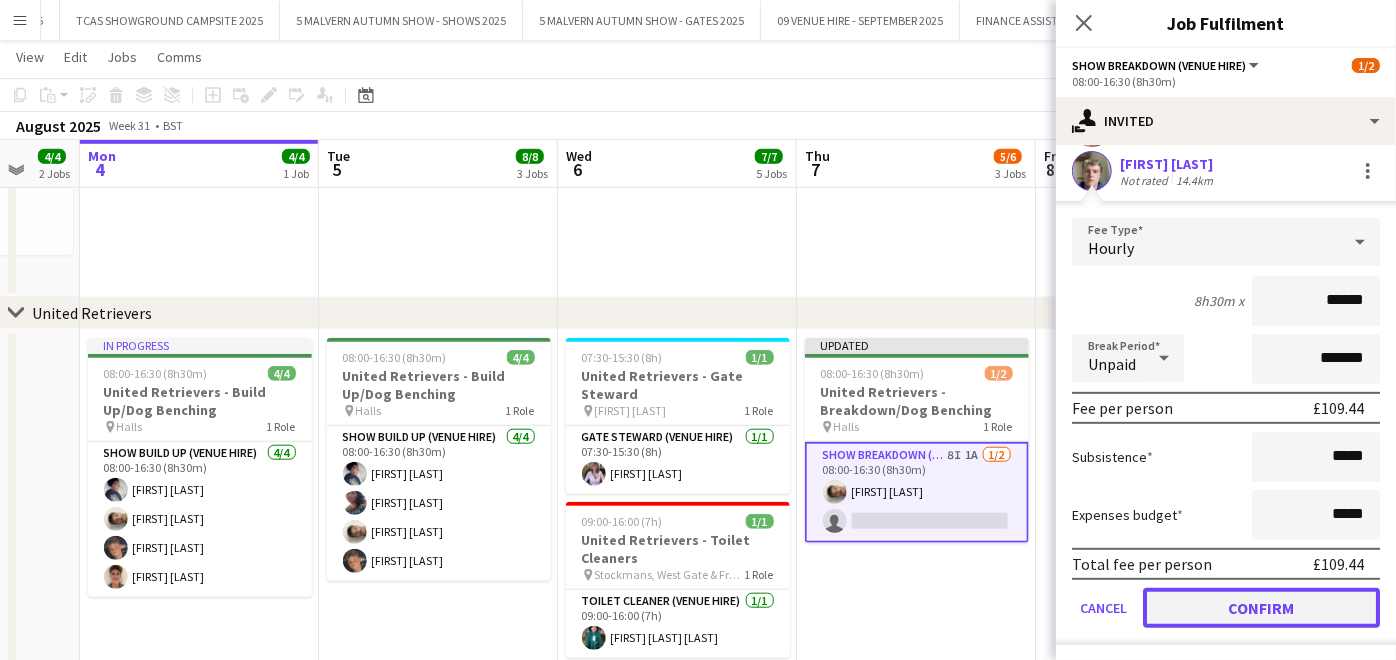 click on "Confirm" 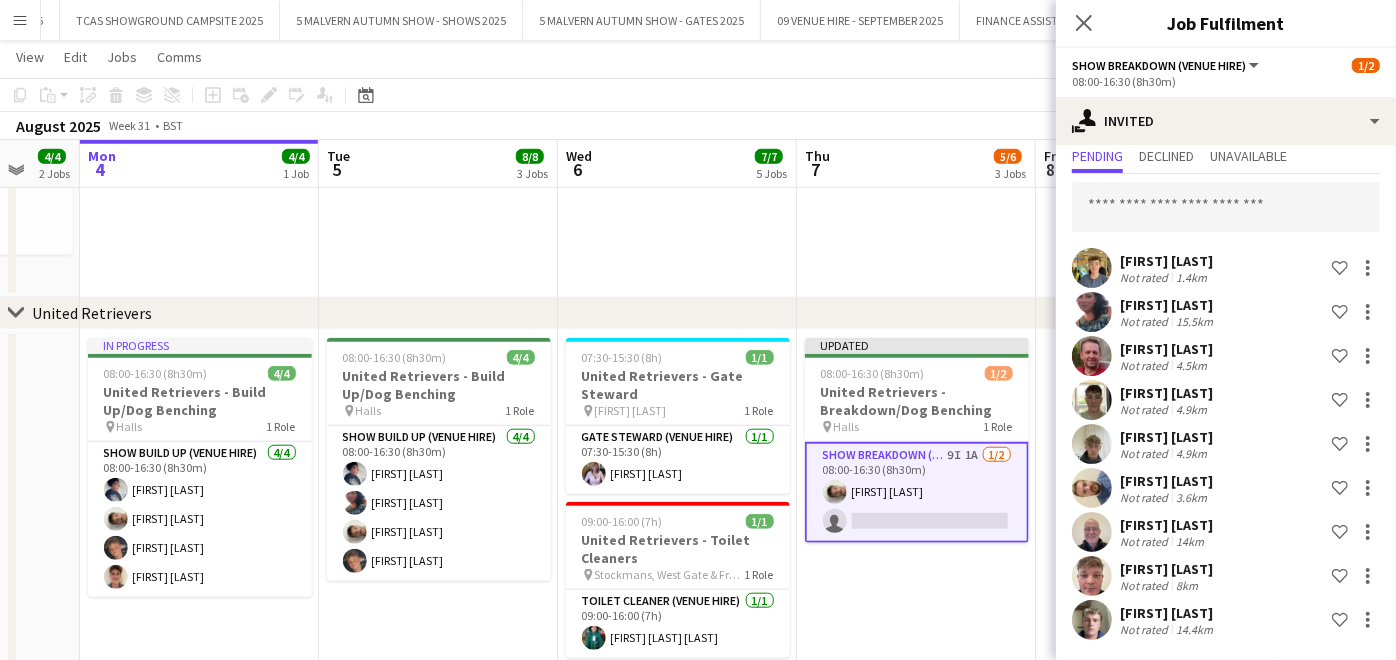 scroll, scrollTop: 57, scrollLeft: 0, axis: vertical 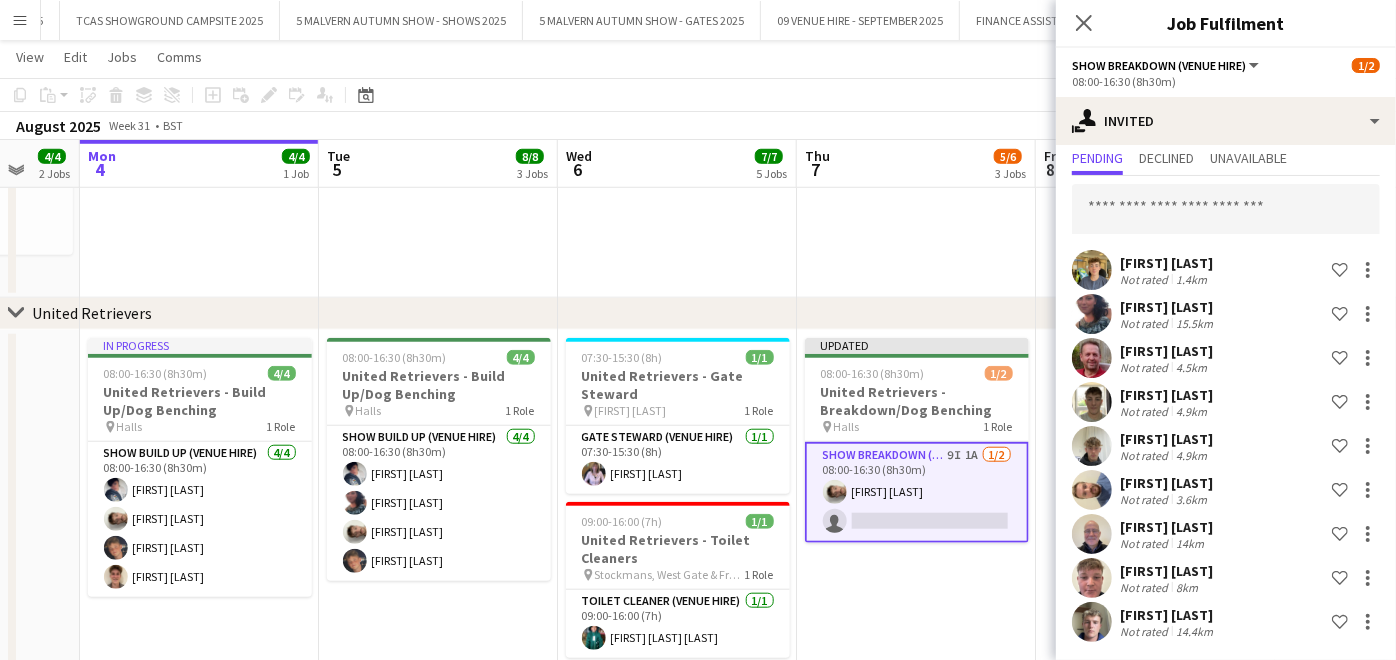 click on "Updated   08:00-16:30 (8h30m)    1/2   United Retrievers - Breakdown/Dog Benching
pin
Halls   1 Role   Show Breakdown (Venue Hire)   9I   1A   1/2   08:00-16:30 (8h30m)
[FIRST] [LAST]
single-neutral-actions" at bounding box center (916, 598) 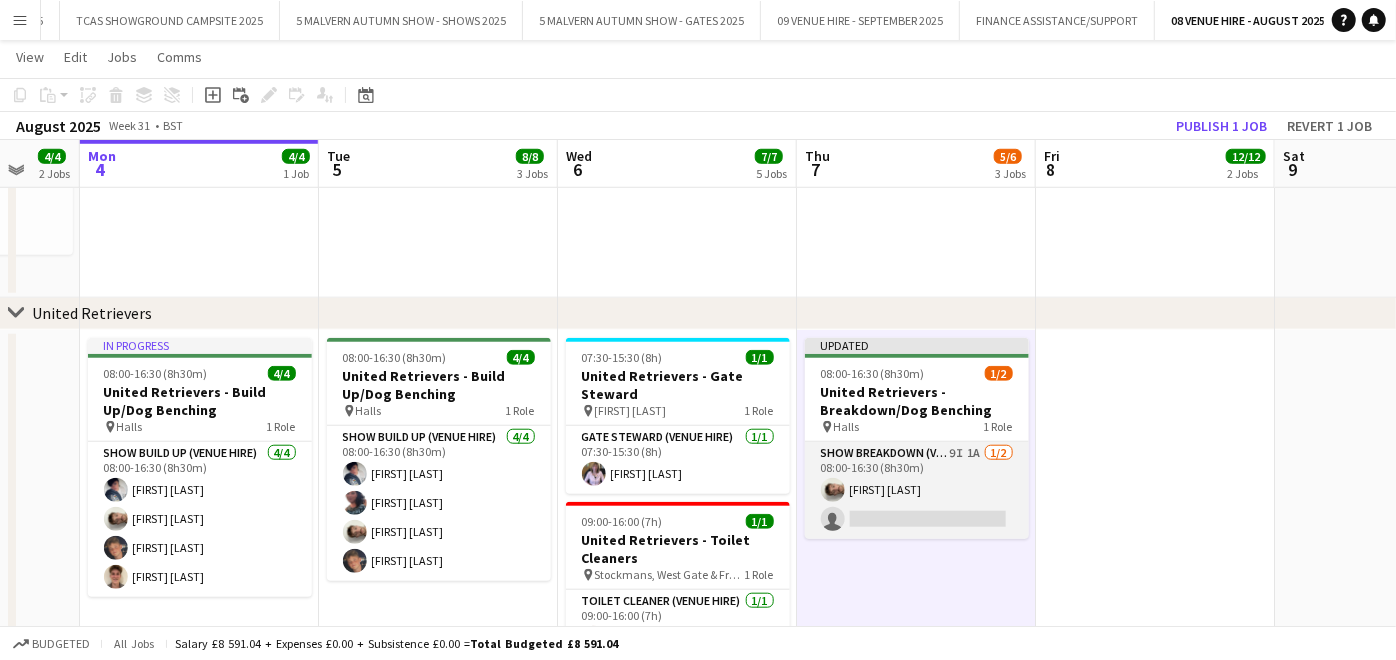 click on "Show Breakdown (Venue Hire)   9I   1A   1/2   08:00-16:30 (8h30m)
[FIRST] [LAST]
single-neutral-actions" at bounding box center (917, 490) 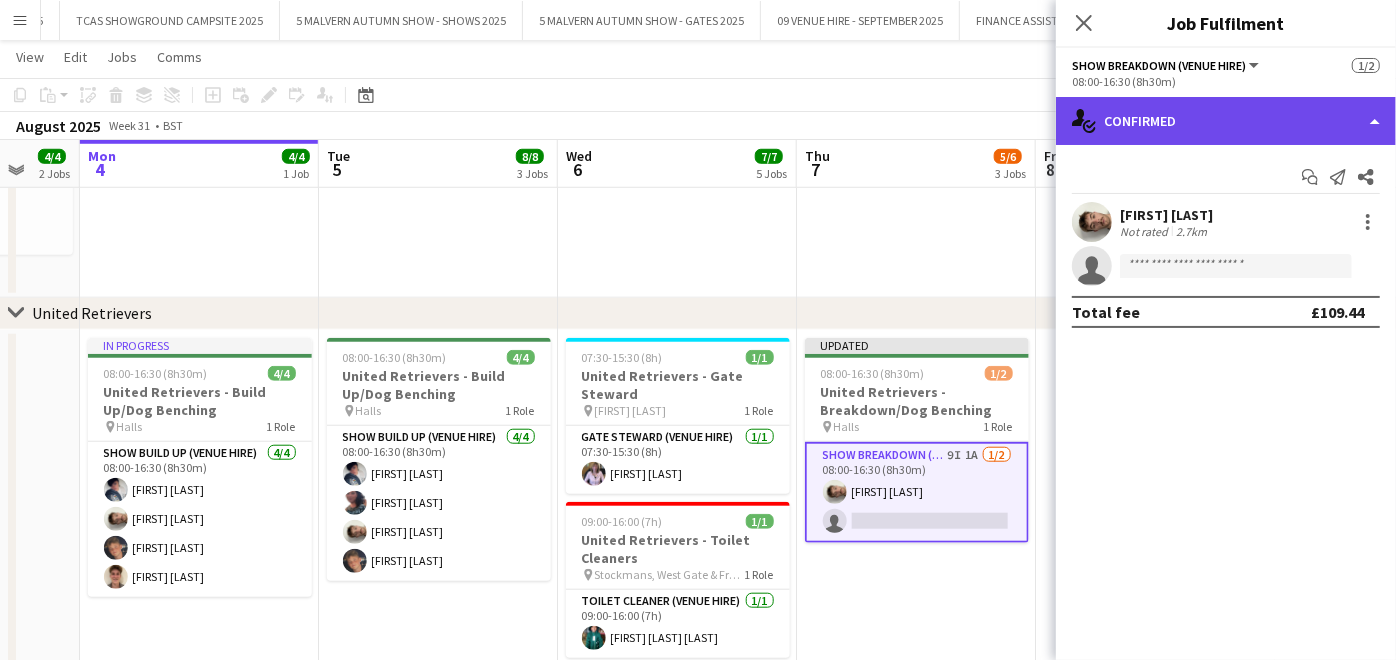 click on "single-neutral-actions-check-2
Confirmed" 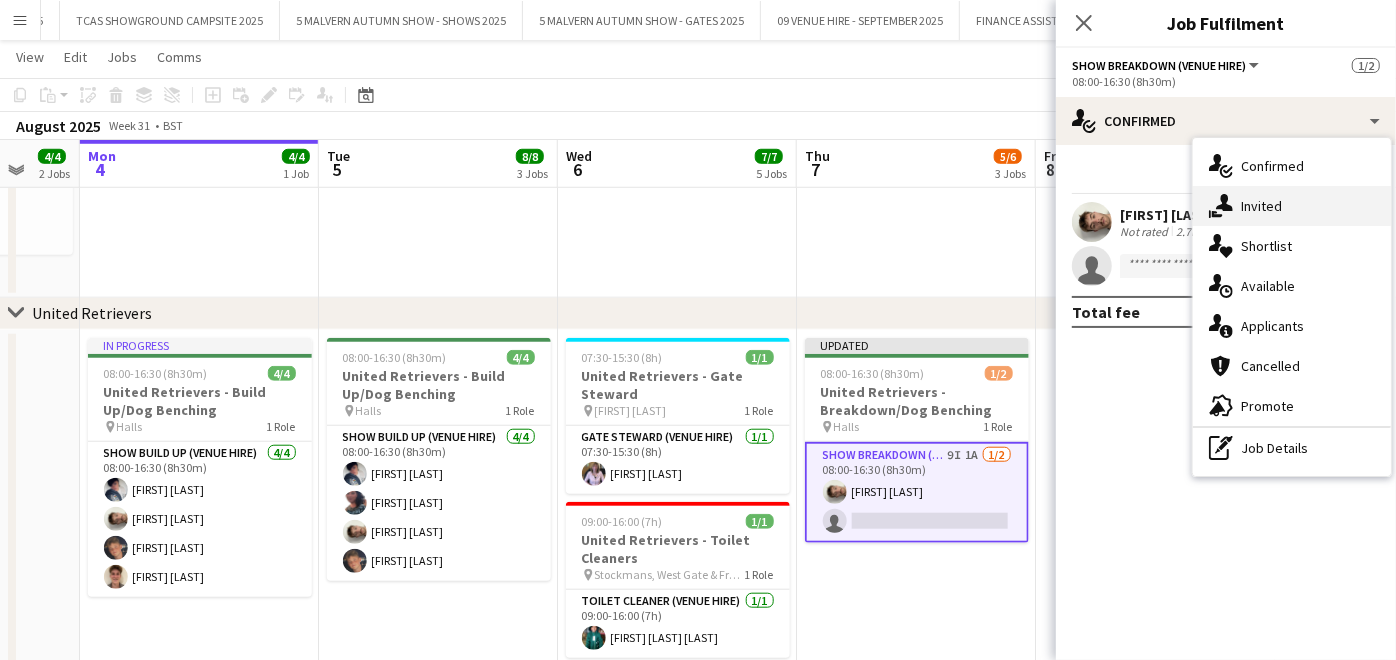 click on "single-neutral-actions-share-1
Invited" at bounding box center [1292, 206] 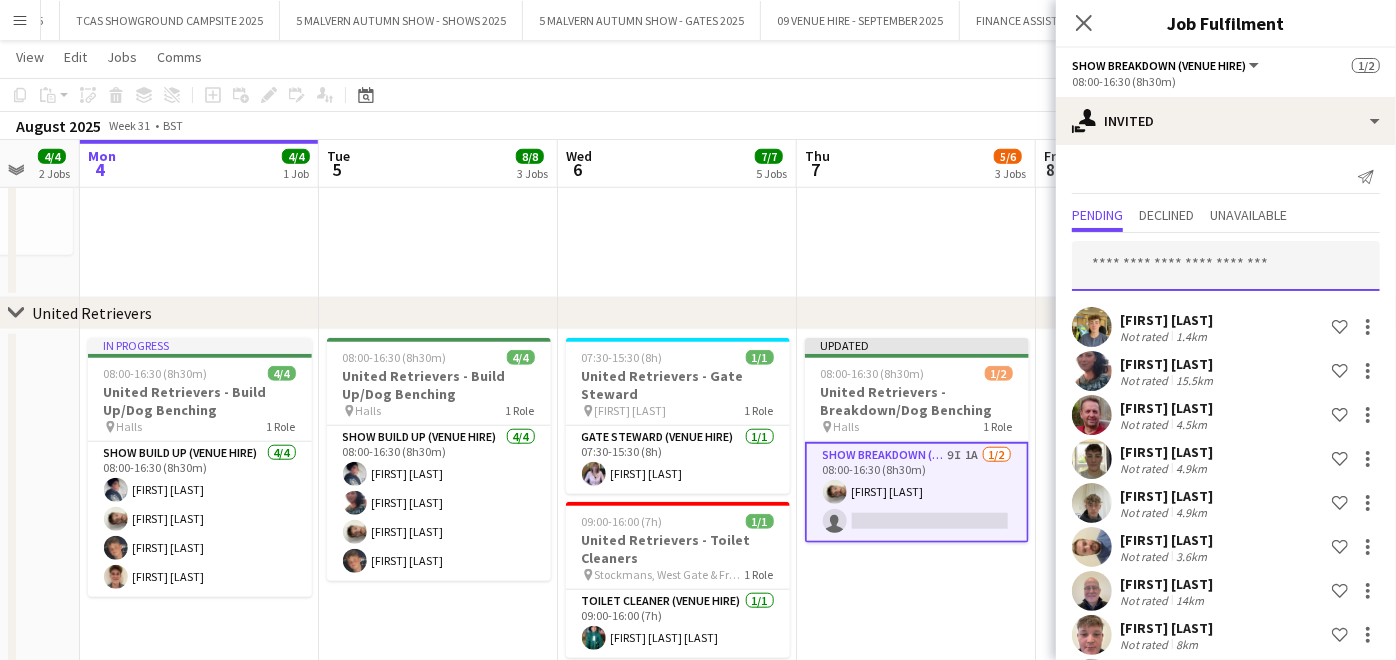 click at bounding box center [1226, 266] 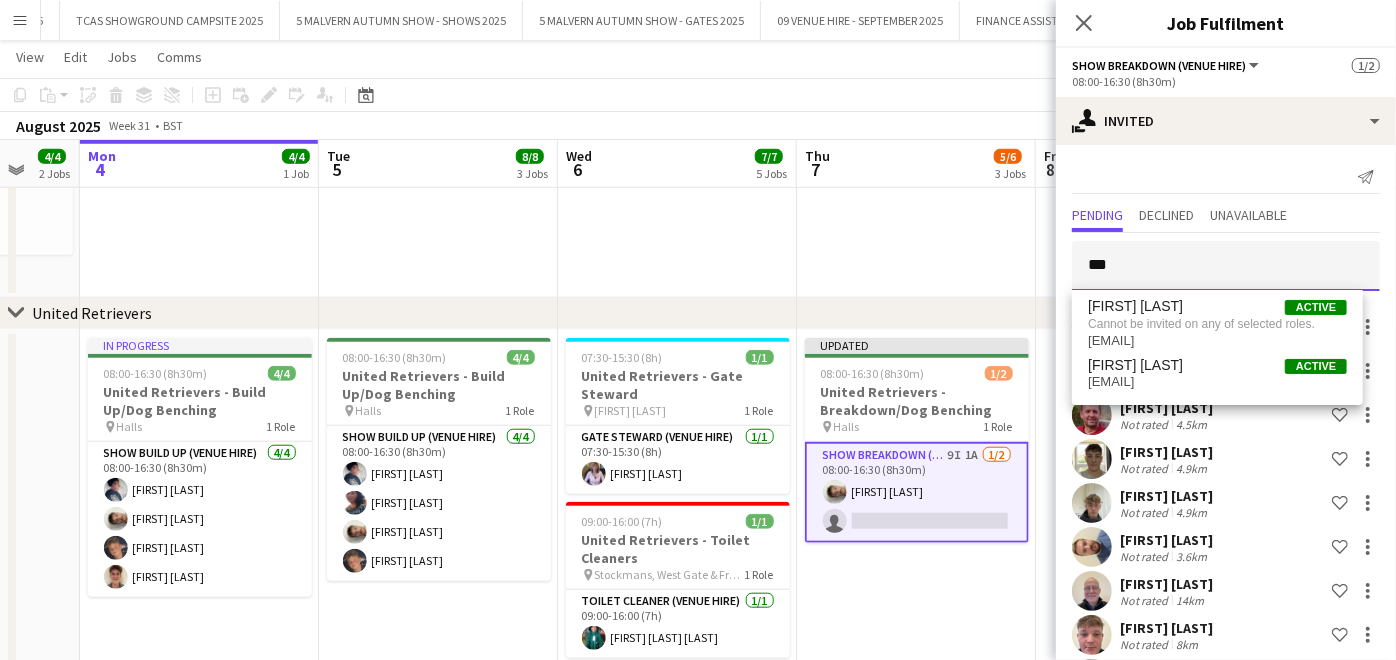 type on "***" 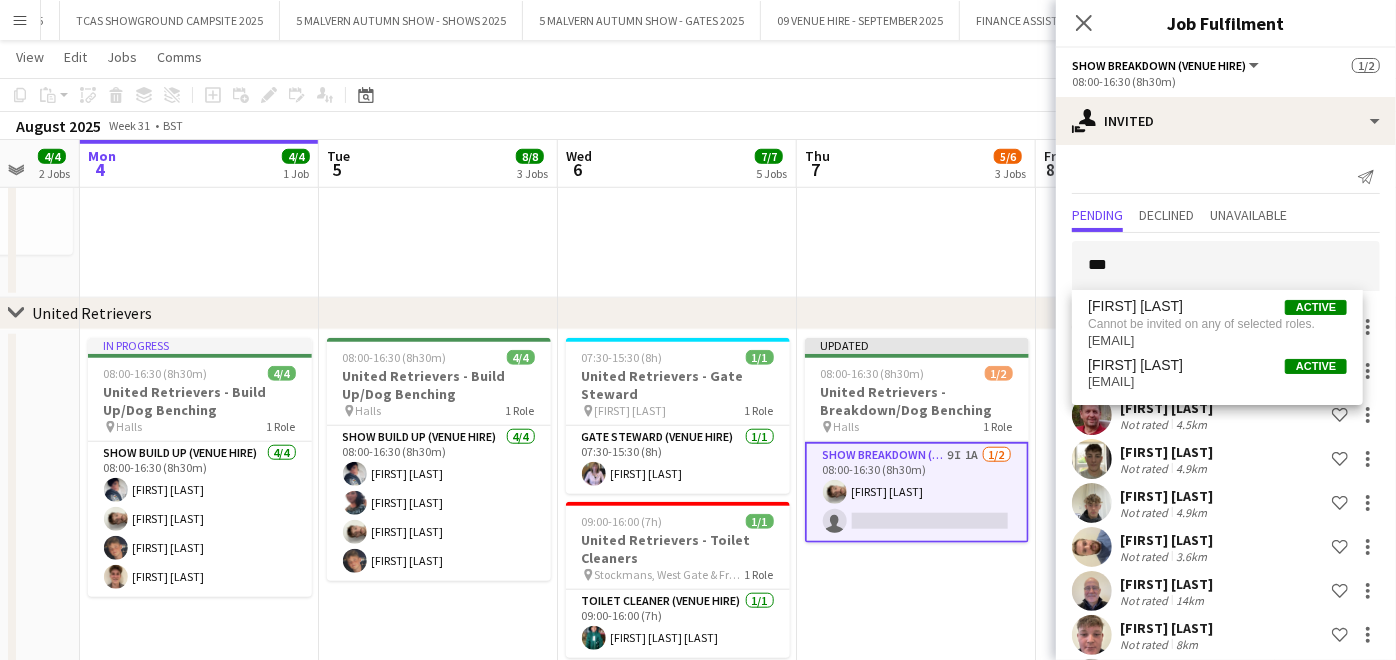 click on "Updated   08:00-16:30 (8h30m)    1/2   United Retrievers - Breakdown/Dog Benching
pin
Halls   1 Role   Show Breakdown (Venue Hire)   9I   1A   1/2   08:00-16:30 (8h30m)
[FIRST] [LAST]
single-neutral-actions" at bounding box center (916, 598) 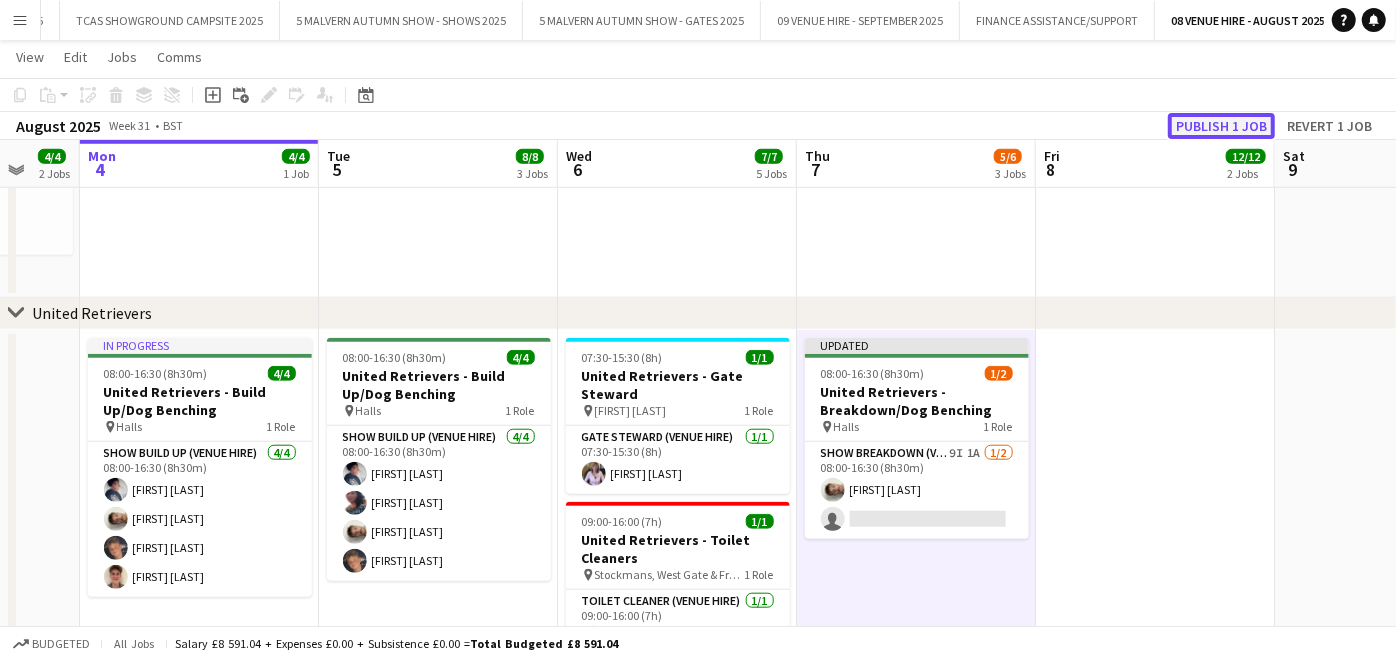 click on "Publish 1 job" 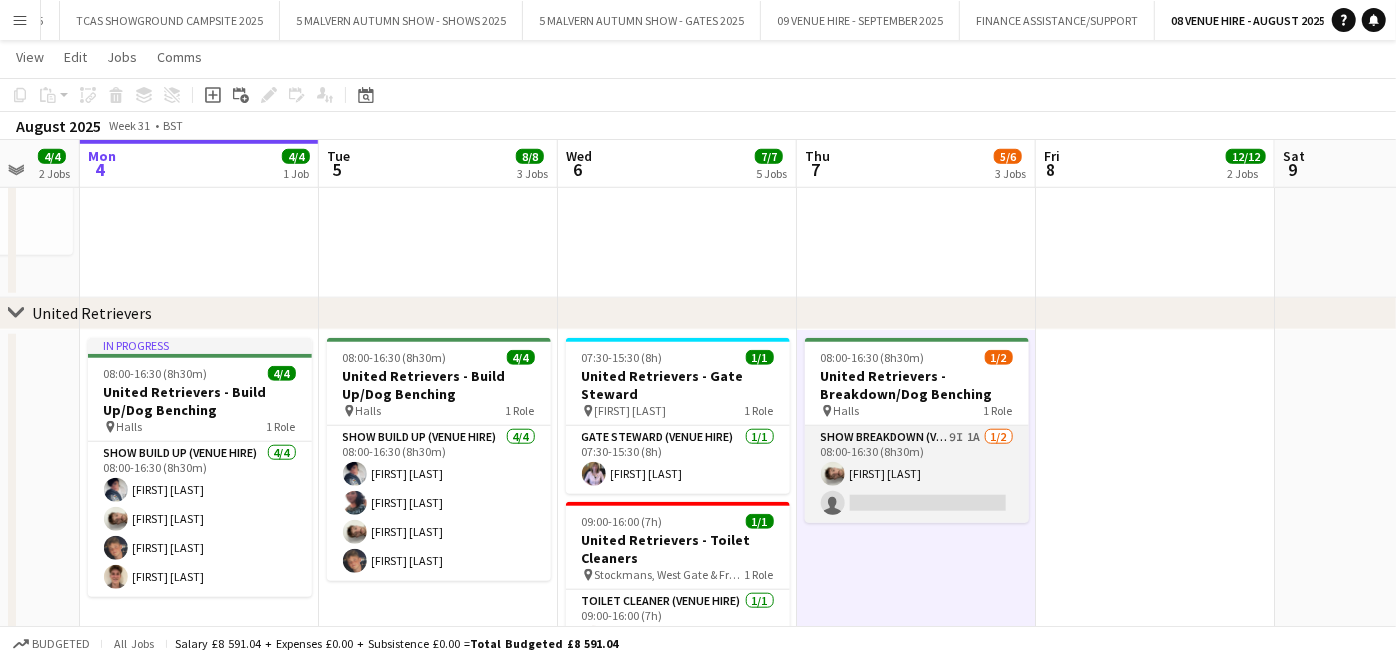 click on "Show Breakdown (Venue Hire)   9I   1A   1/2   08:00-16:30 (8h30m)
[FIRST] [LAST]
single-neutral-actions" at bounding box center [917, 474] 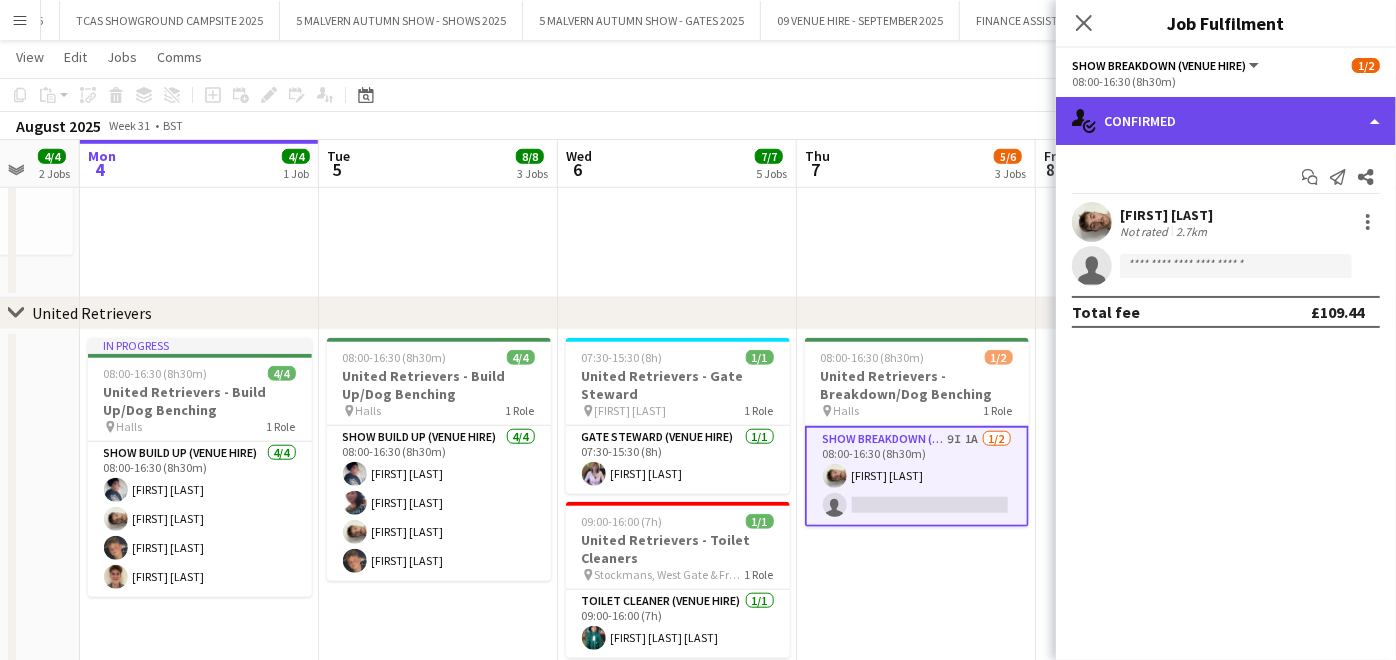 click on "single-neutral-actions-check-2
Confirmed" 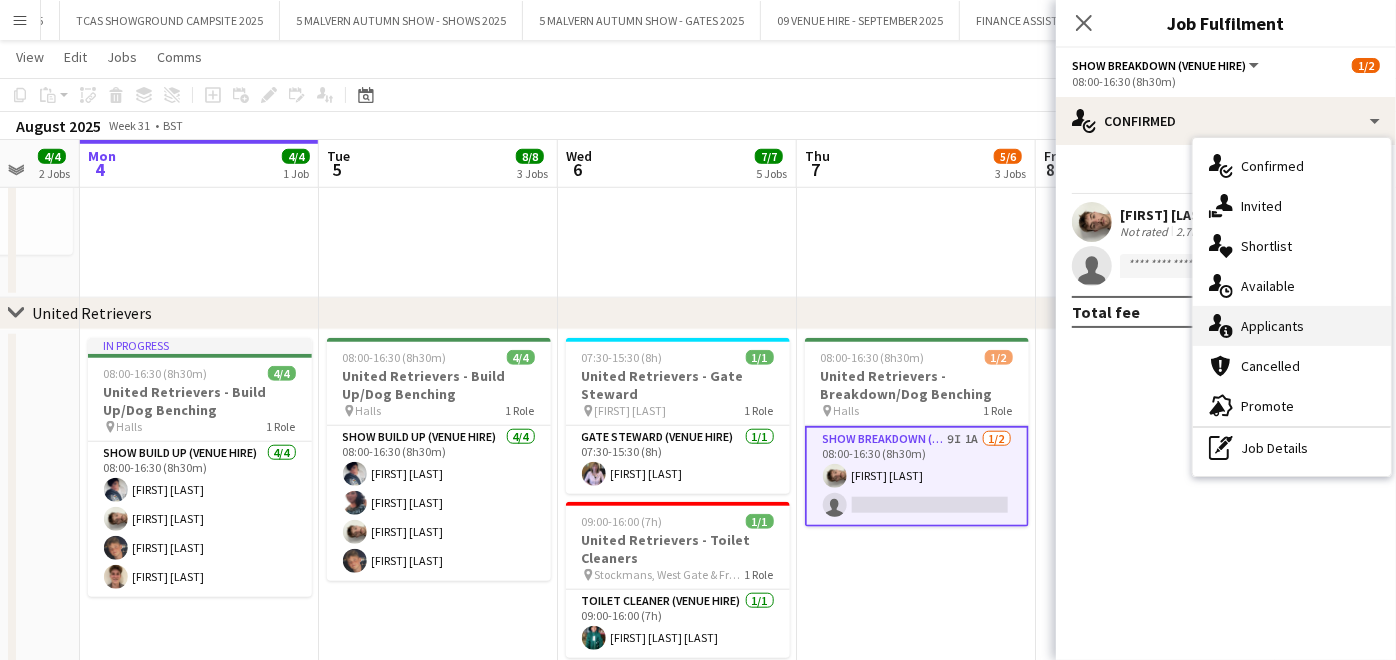 click on "single-neutral-actions-information
Applicants" at bounding box center [1292, 326] 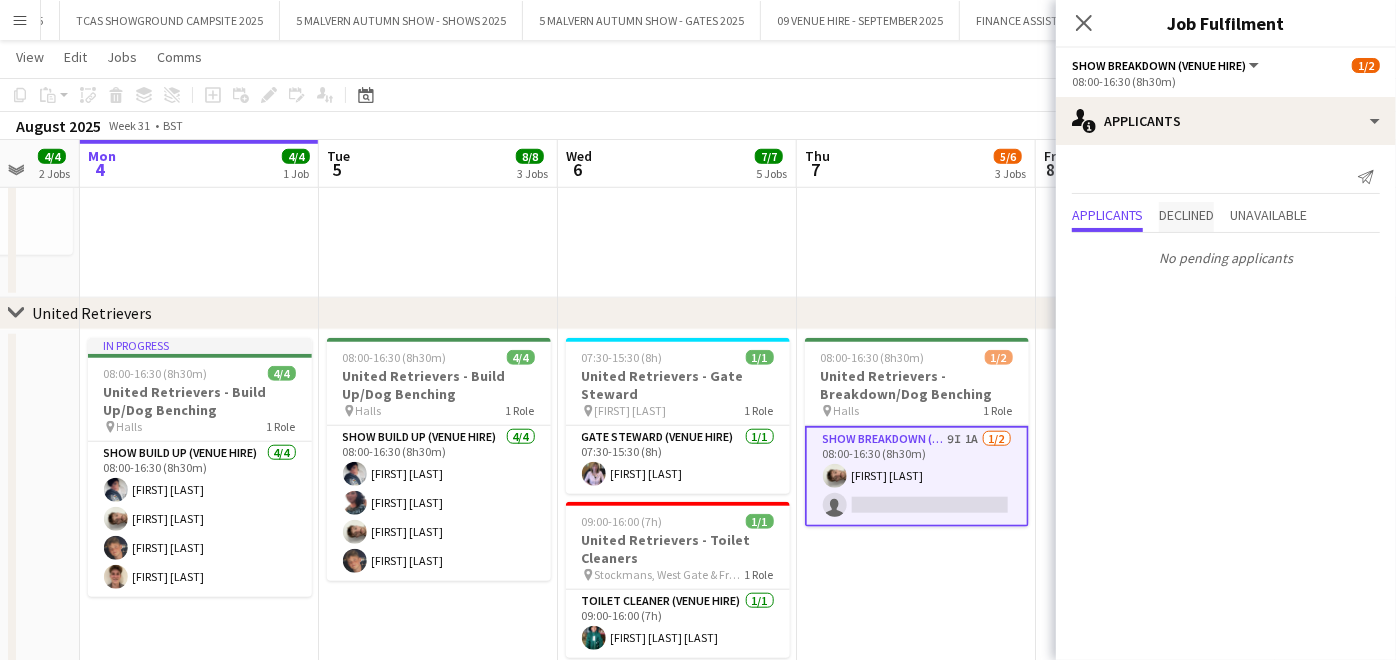 click on "Declined" at bounding box center (1186, 215) 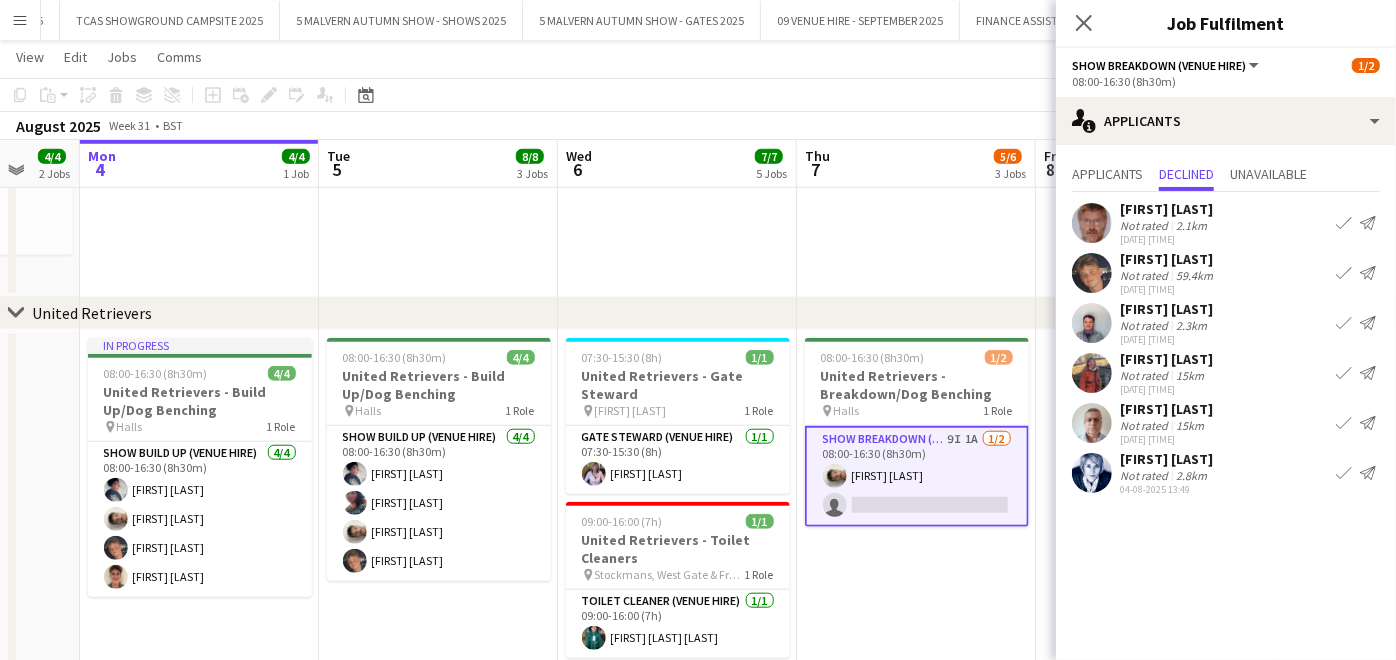click on "Show Breakdown (Venue Hire)   9I   1A   1/2   08:00-16:30 (8h30m)
[FIRST] [LAST]
single-neutral-actions" at bounding box center [917, 476] 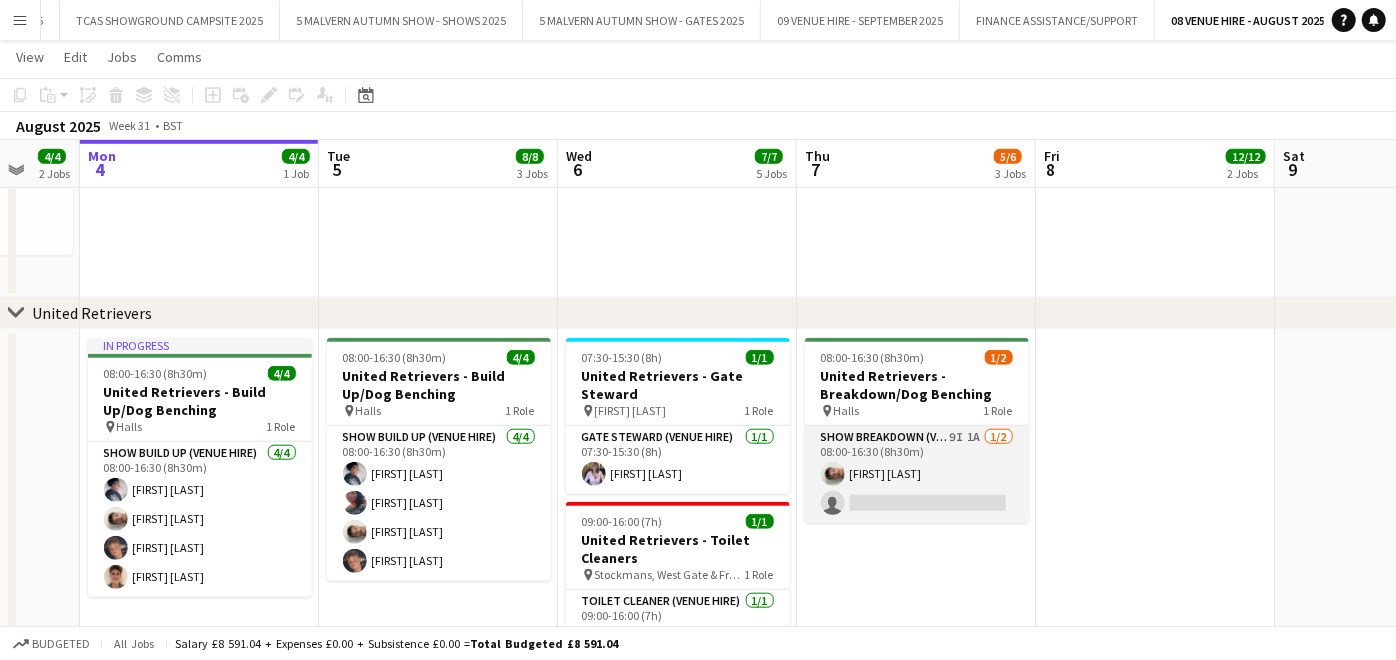 click on "Show Breakdown (Venue Hire)   9I   1A   1/2   08:00-16:30 (8h30m)
[FIRST] [LAST]
single-neutral-actions" at bounding box center (917, 474) 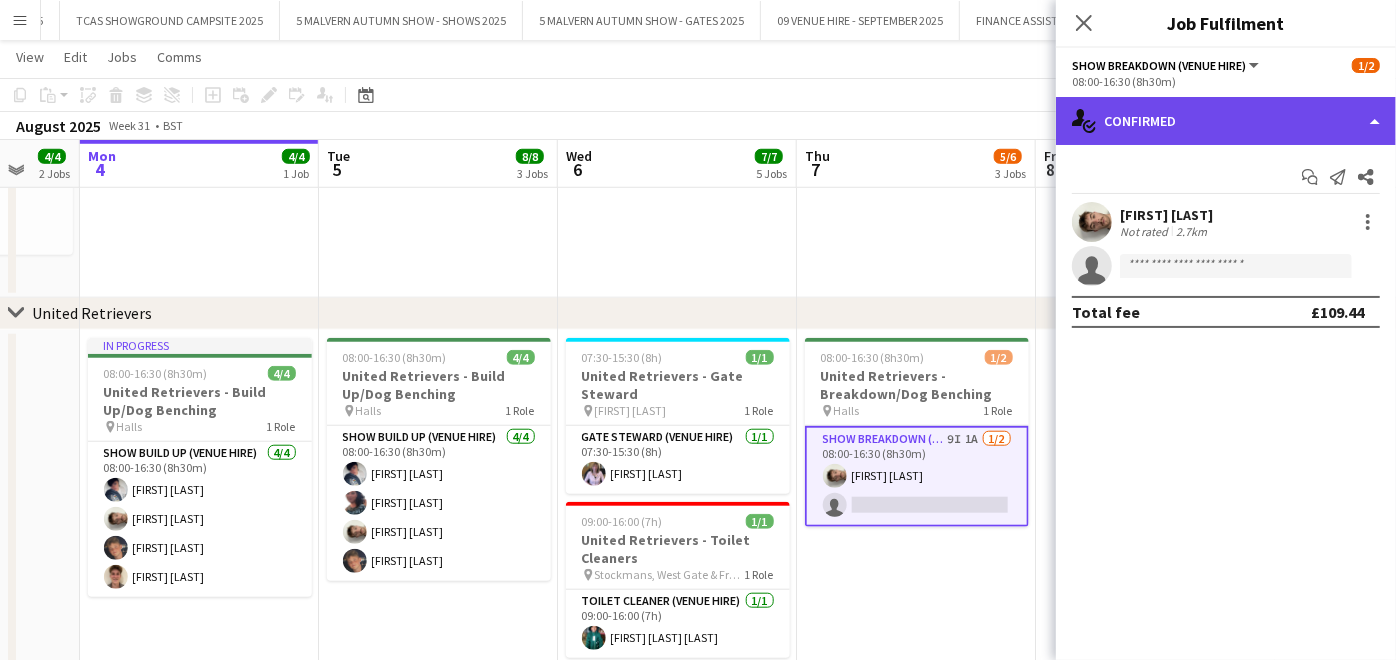click on "single-neutral-actions-check-2
Confirmed" 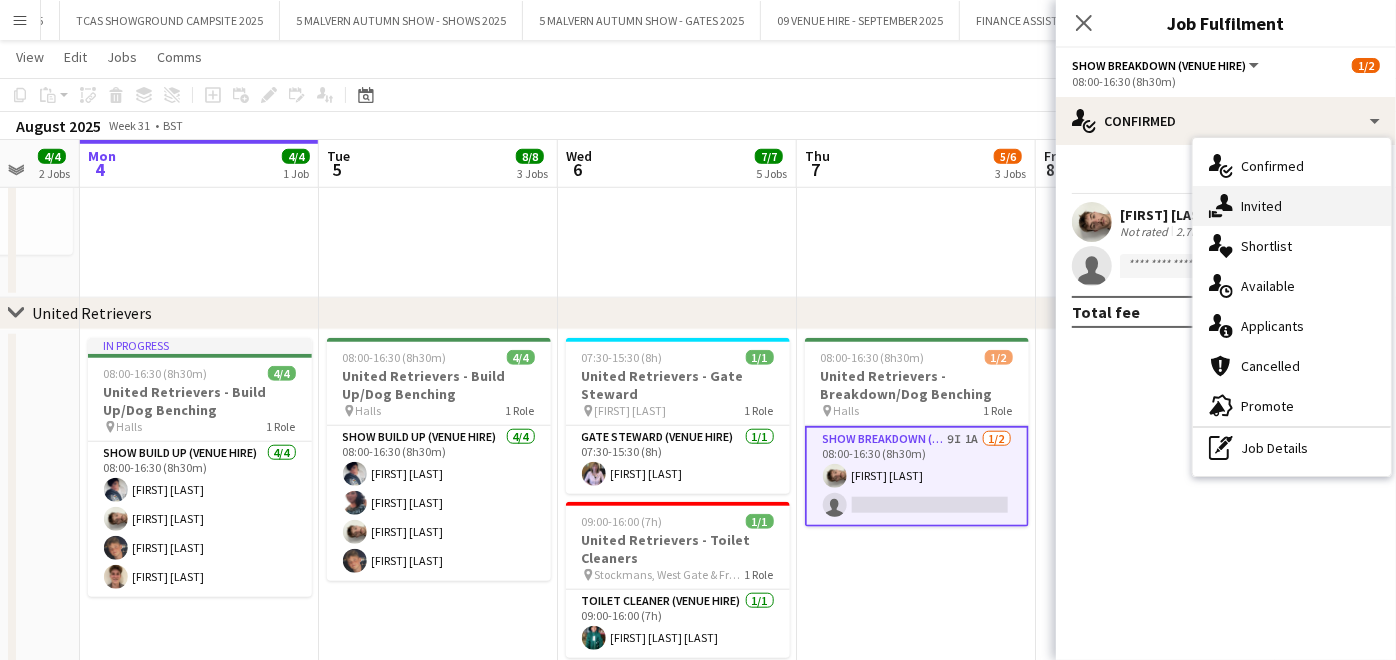 click on "single-neutral-actions-share-1
Invited" at bounding box center [1292, 206] 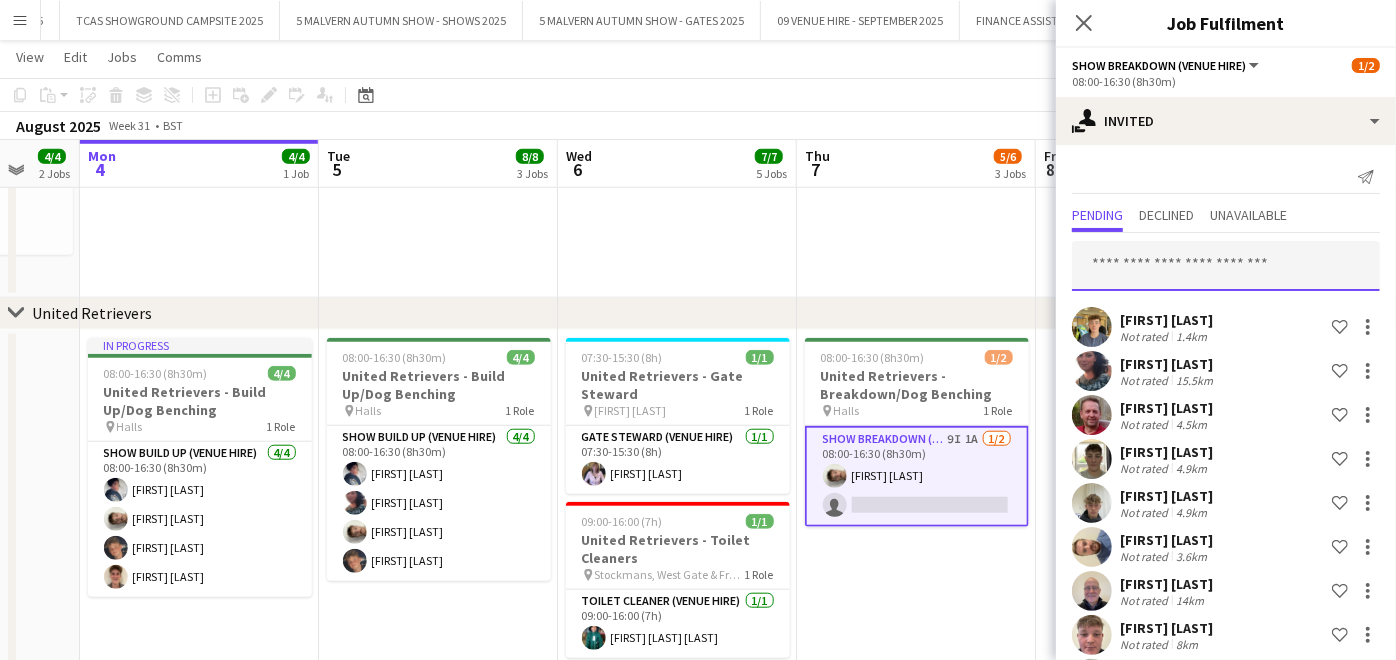 click at bounding box center [1226, 266] 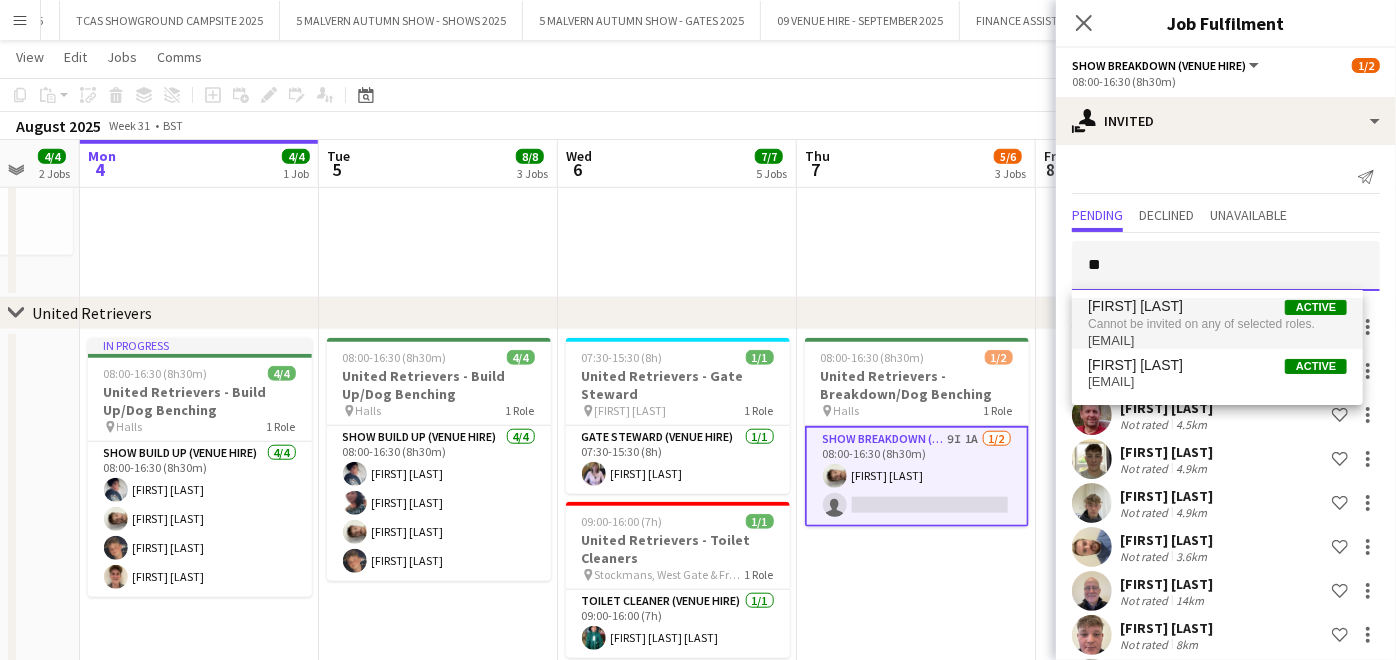 type on "*" 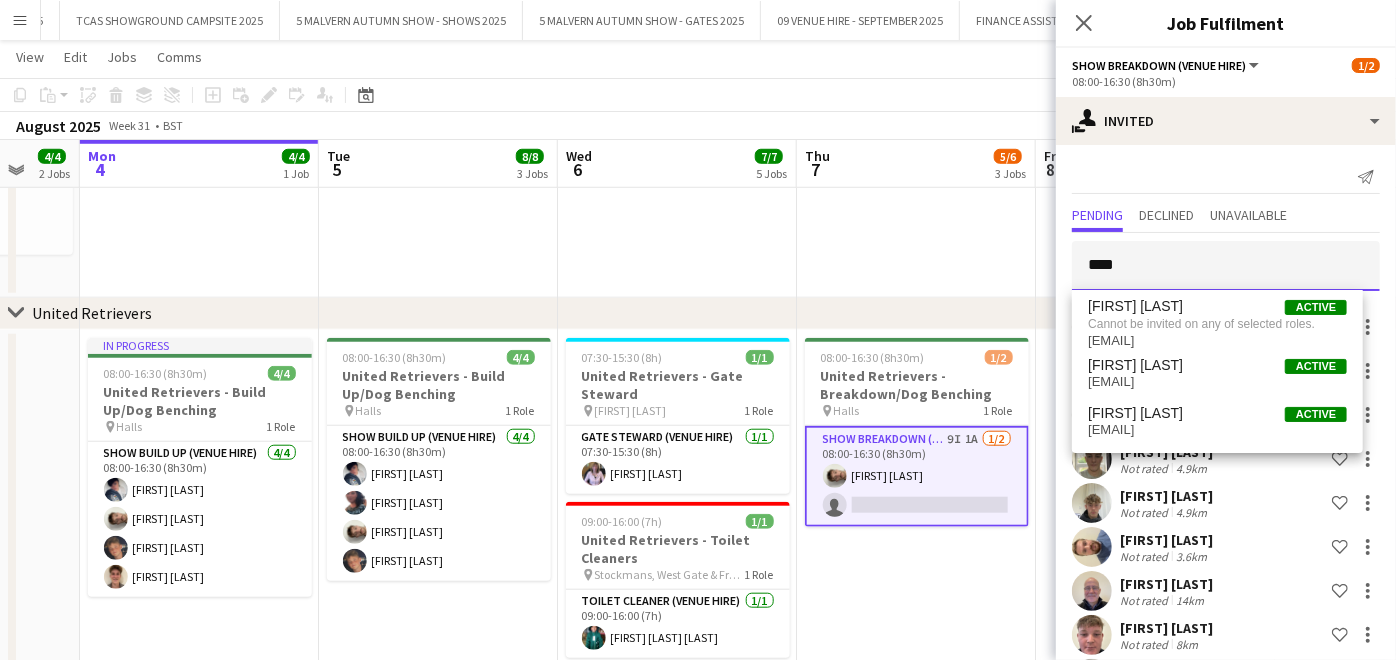 type on "****" 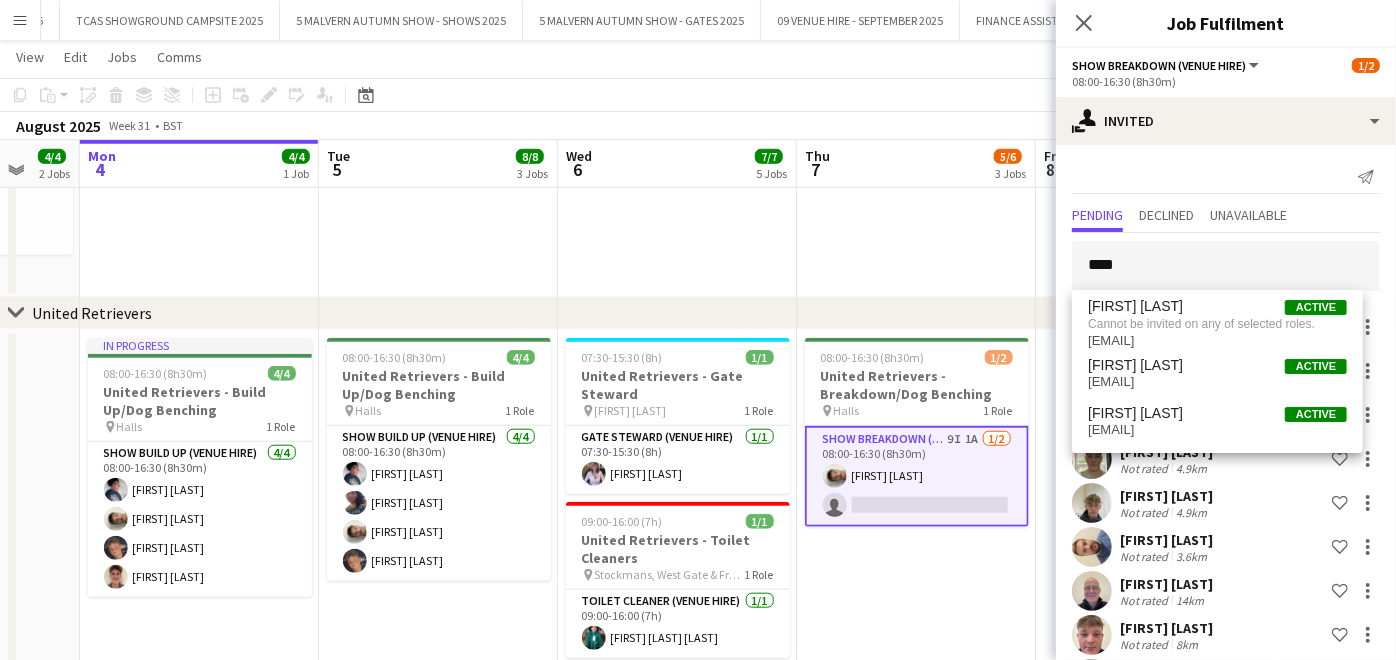 click on "08:00-16:30 (8h30m)    1/2   United Retrievers - Breakdown/Dog Benching
pin
Halls   1 Role   Show Breakdown (Venue Hire)   9I   1A   1/2   08:00-16:30 (8h30m)
[FIRST] [LAST]
single-neutral-actions" at bounding box center [916, 598] 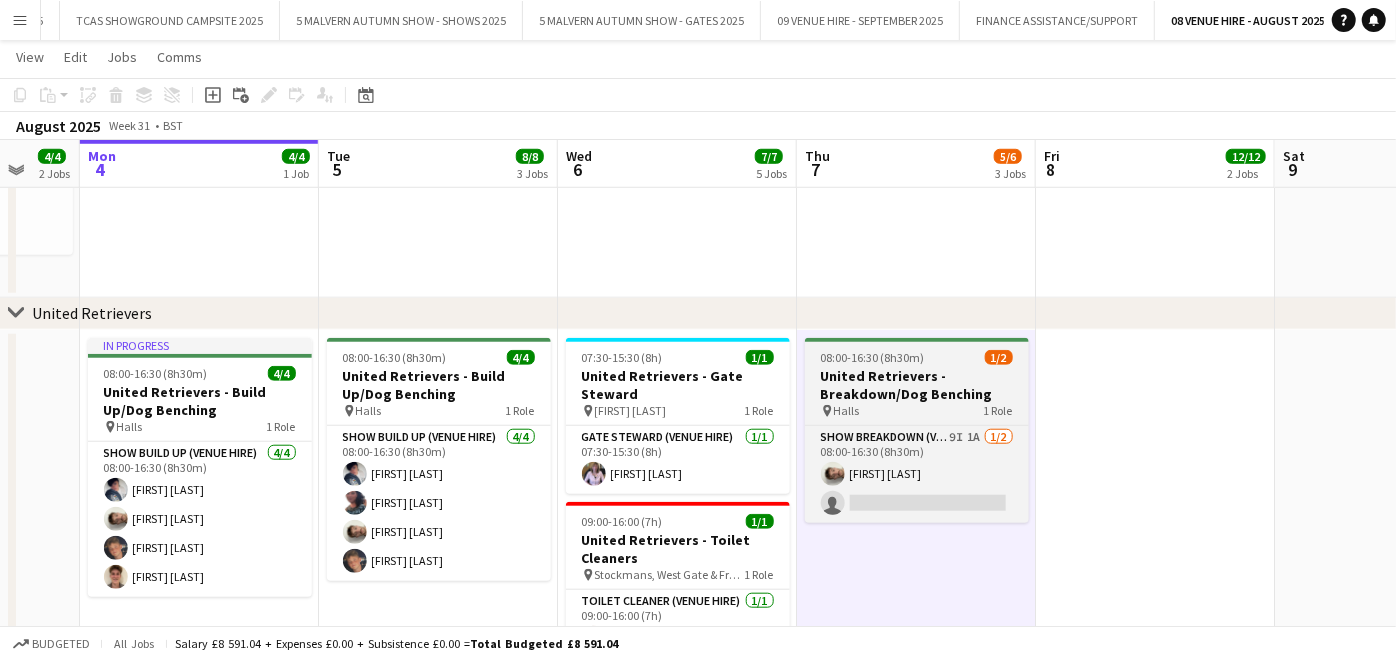 click on "United Retrievers - Breakdown/Dog Benching" at bounding box center [917, 385] 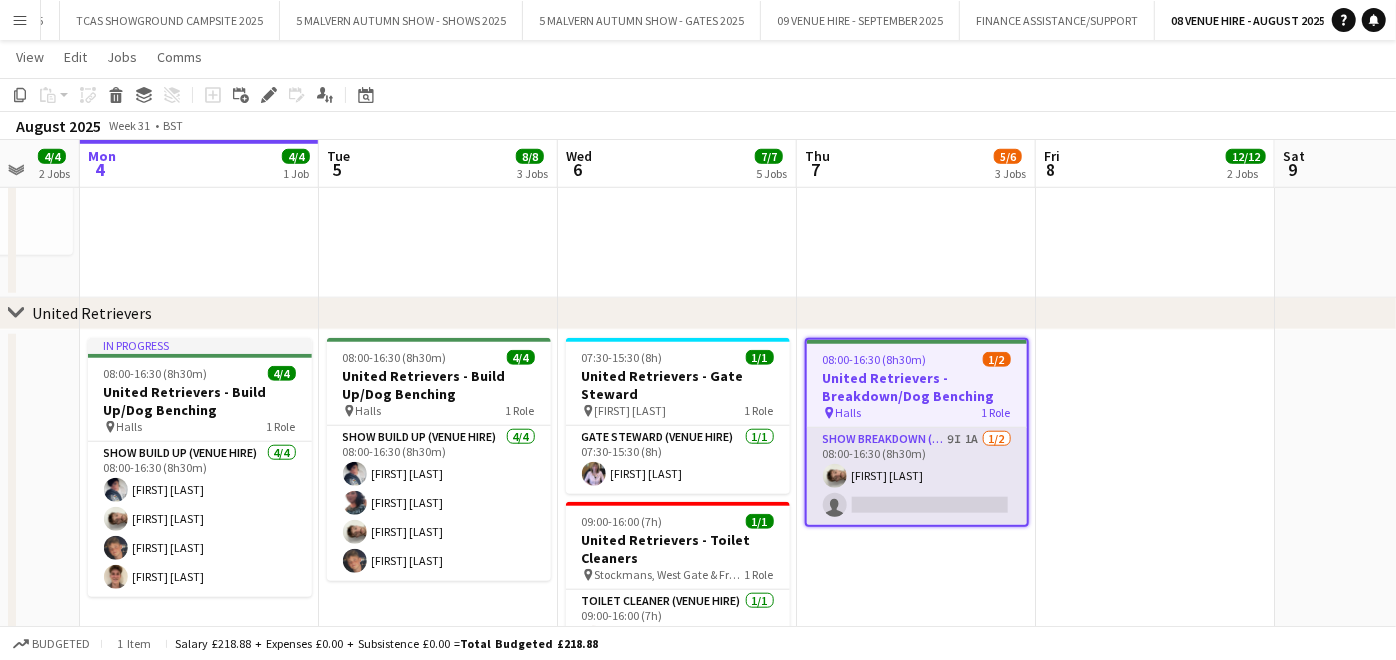 click on "Show Breakdown (Venue Hire)   9I   1A   1/2   08:00-16:30 (8h30m)
[FIRST] [LAST]
single-neutral-actions" at bounding box center [917, 476] 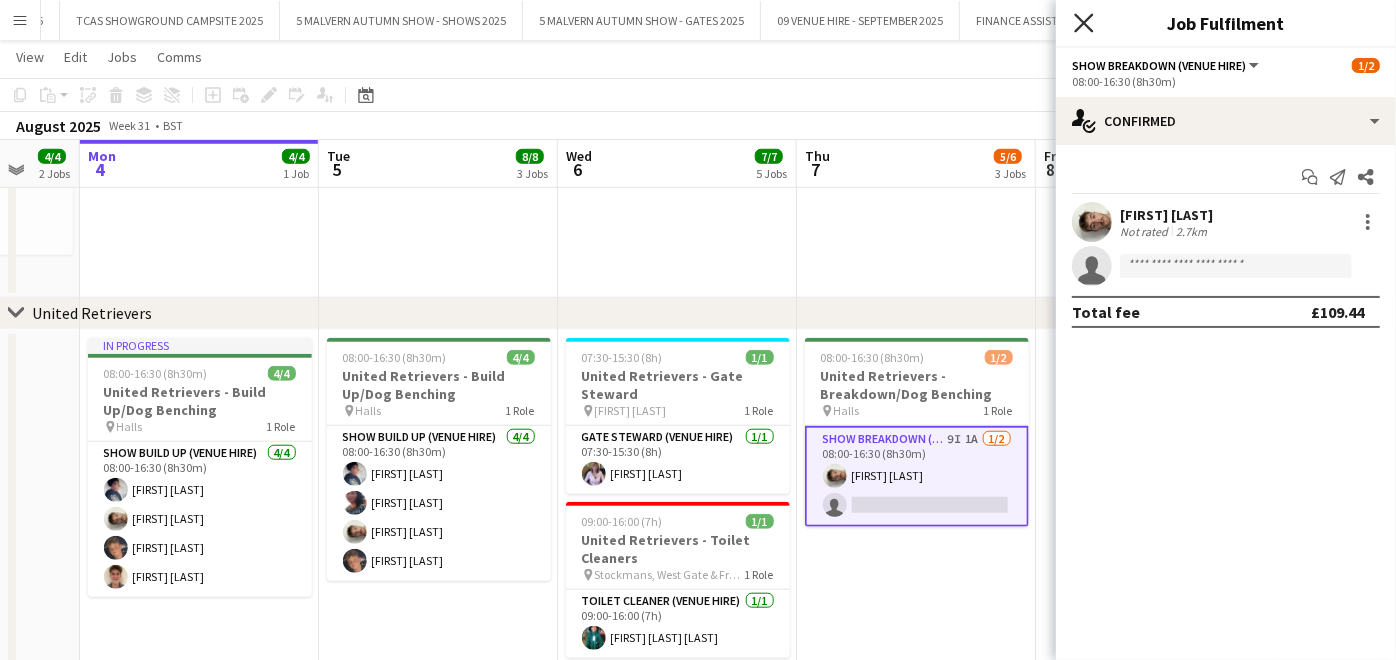click 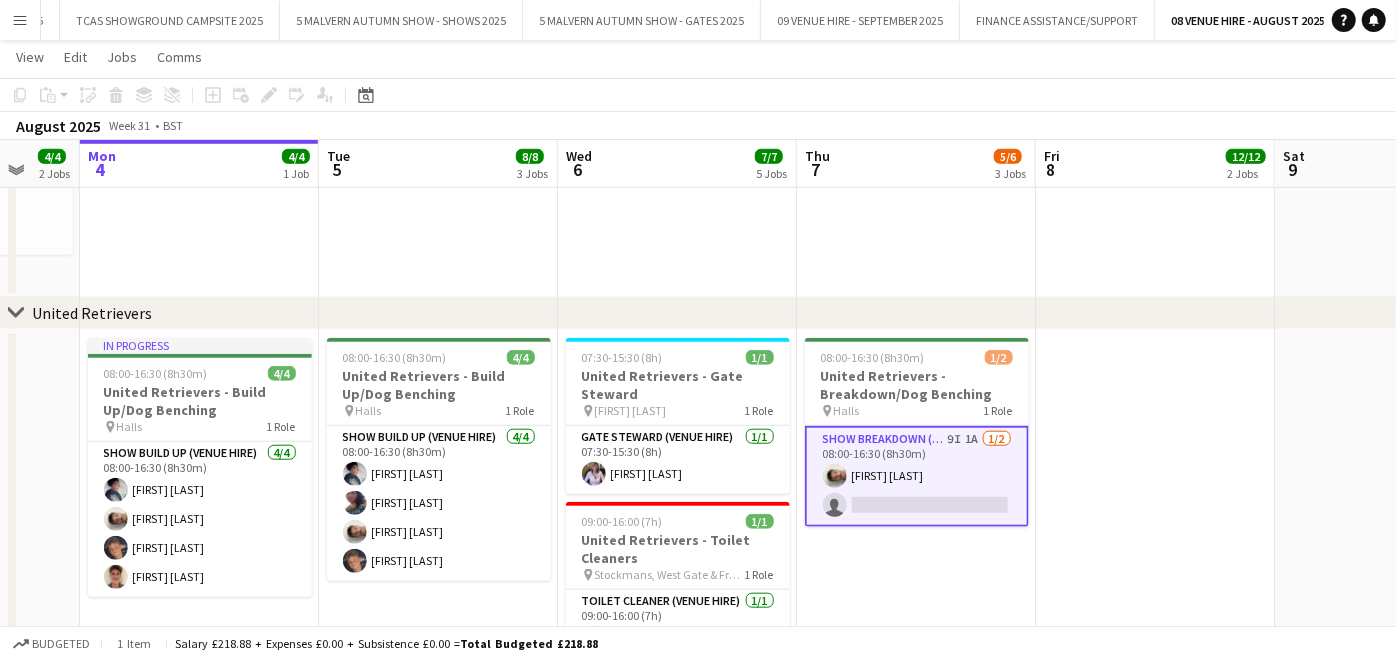 click on "Show Breakdown (Venue Hire)   9I   1A   1/2   08:00-16:30 (8h30m)
[FIRST] [LAST]
single-neutral-actions" at bounding box center (917, 476) 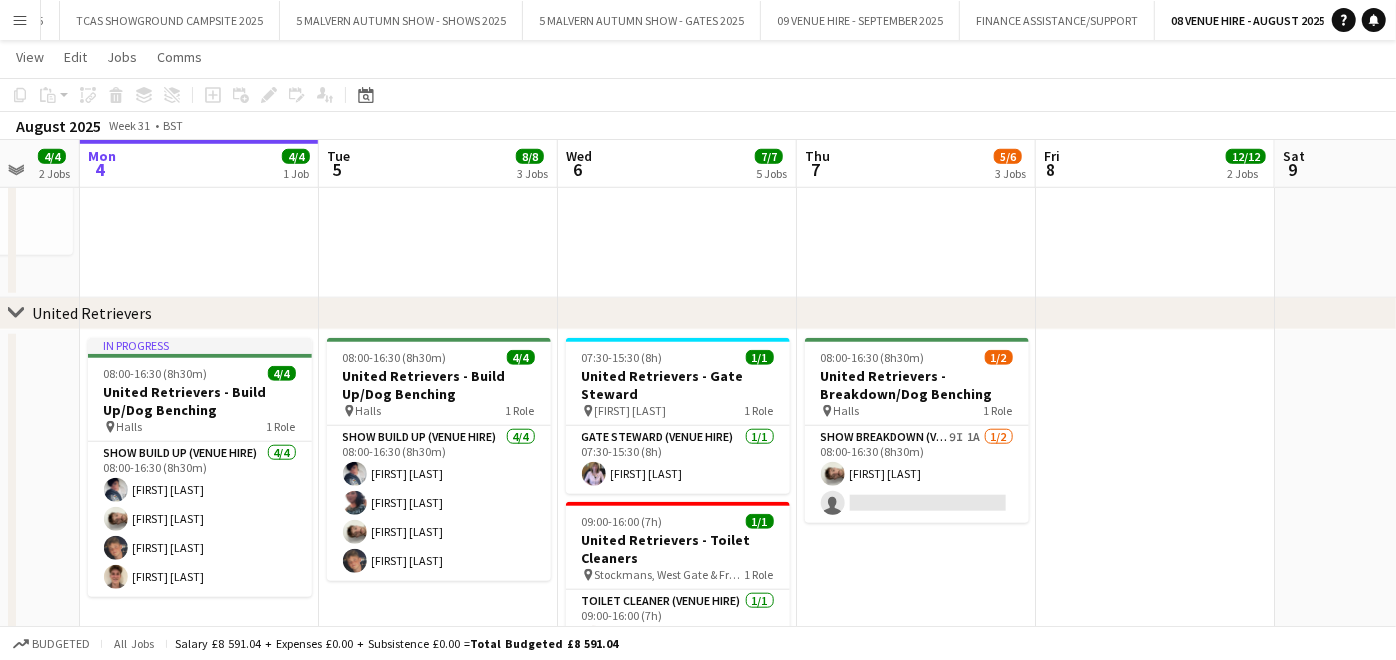 click on "08:00-16:30 (8h30m)    1/2   United Retrievers - Breakdown/Dog Benching
pin
Halls   1 Role   Show Breakdown (Venue Hire)   9I   1A   1/2   08:00-16:30 (8h30m)
[FIRST] [LAST]
single-neutral-actions" at bounding box center [916, 598] 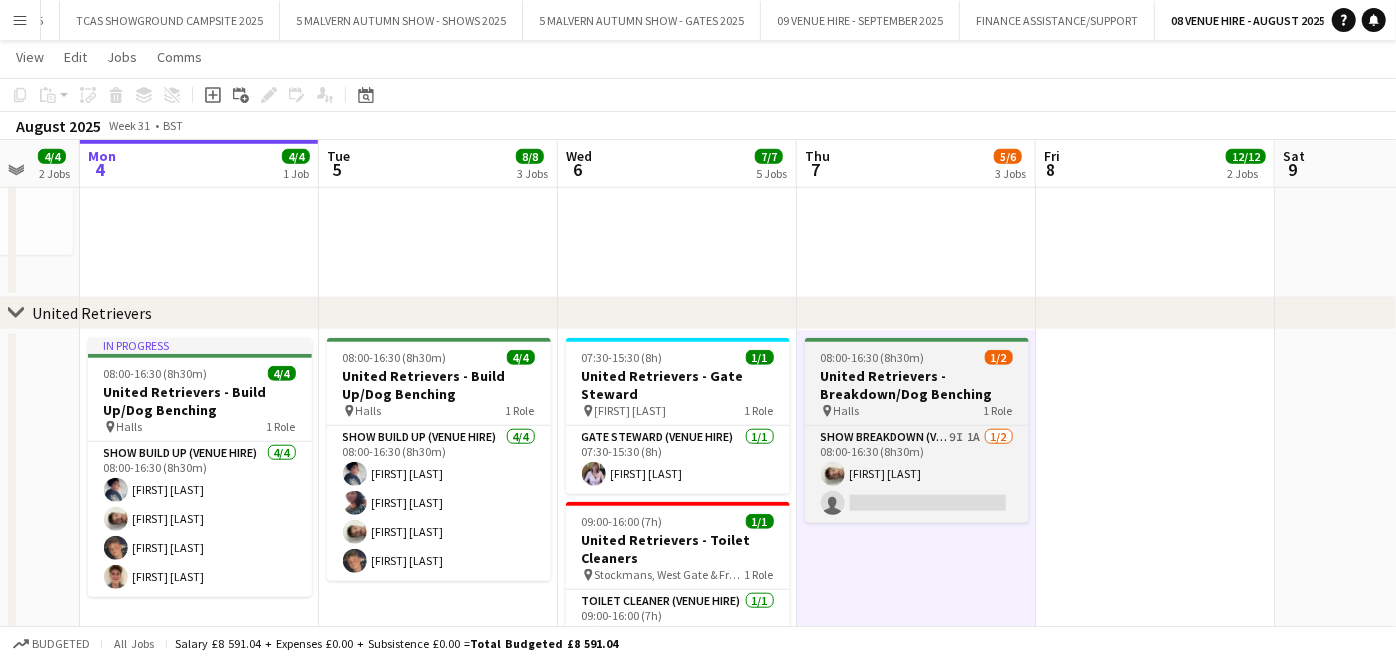 click on "United Retrievers - Breakdown/Dog Benching" at bounding box center (917, 385) 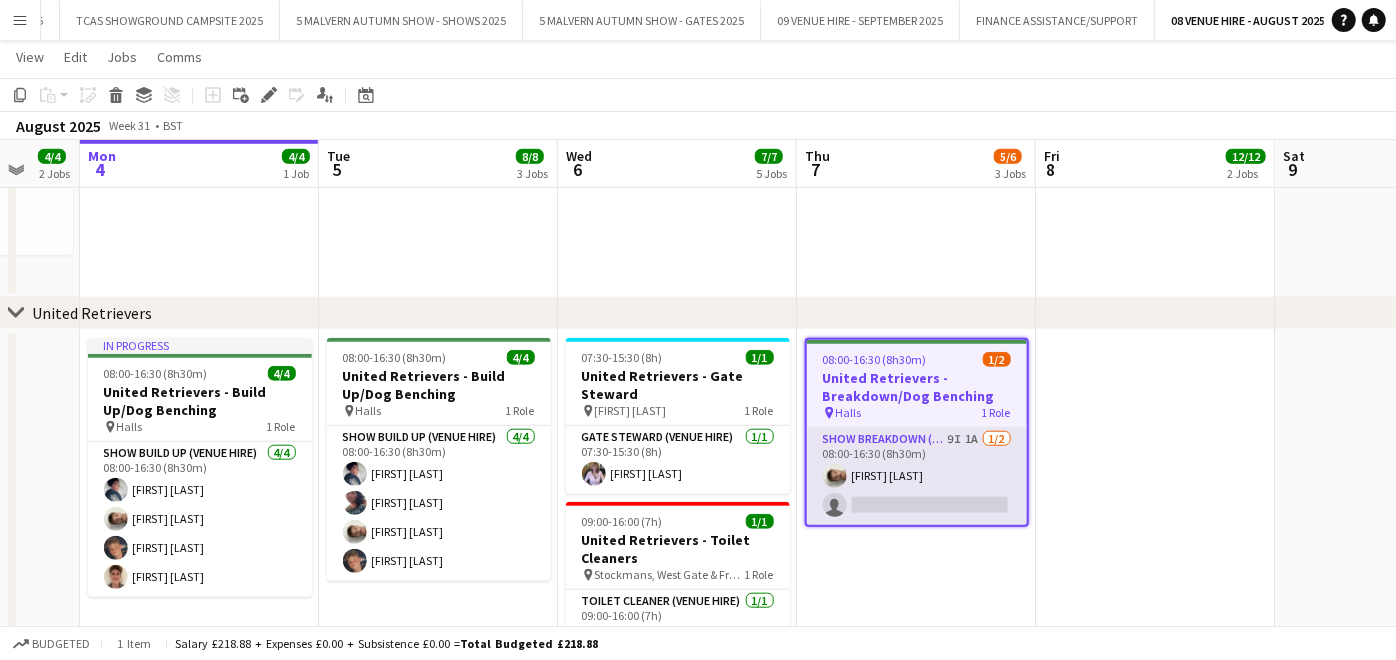 click on "Show Breakdown (Venue Hire)   9I   1A   1/2   08:00-16:30 (8h30m)
[FIRST] [LAST]
single-neutral-actions" at bounding box center (917, 476) 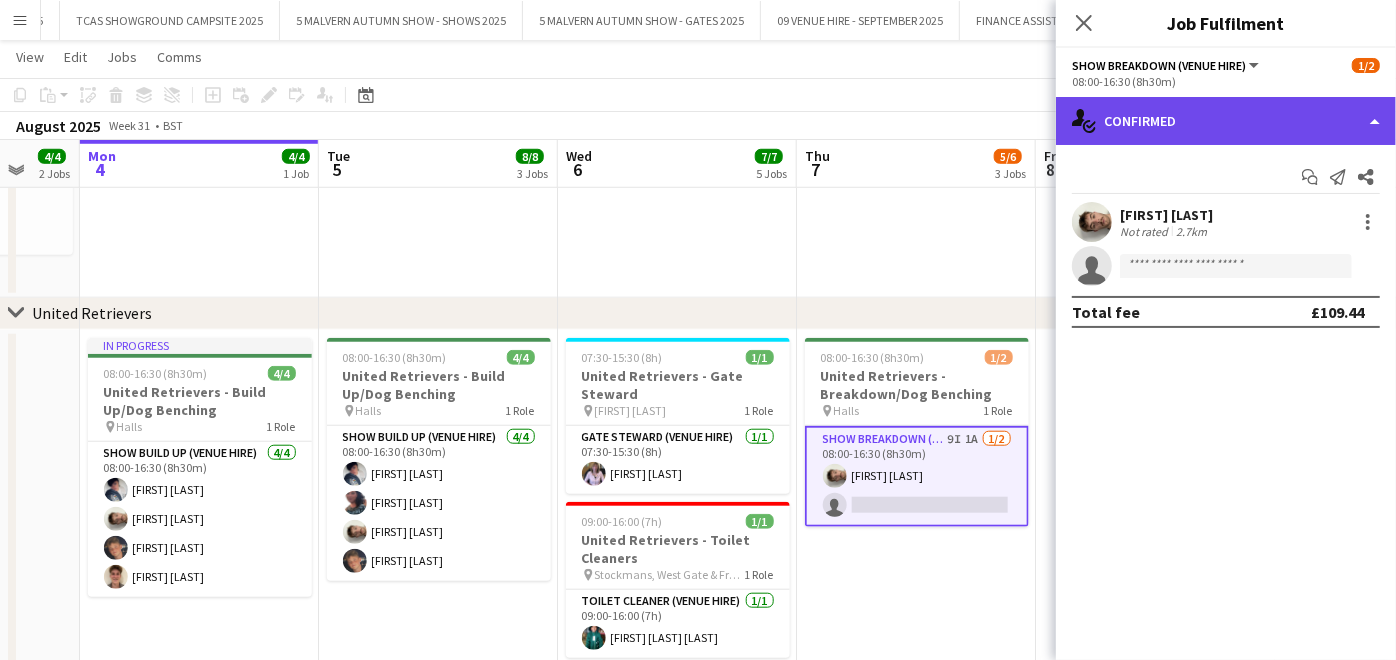 click on "single-neutral-actions-check-2
Confirmed" 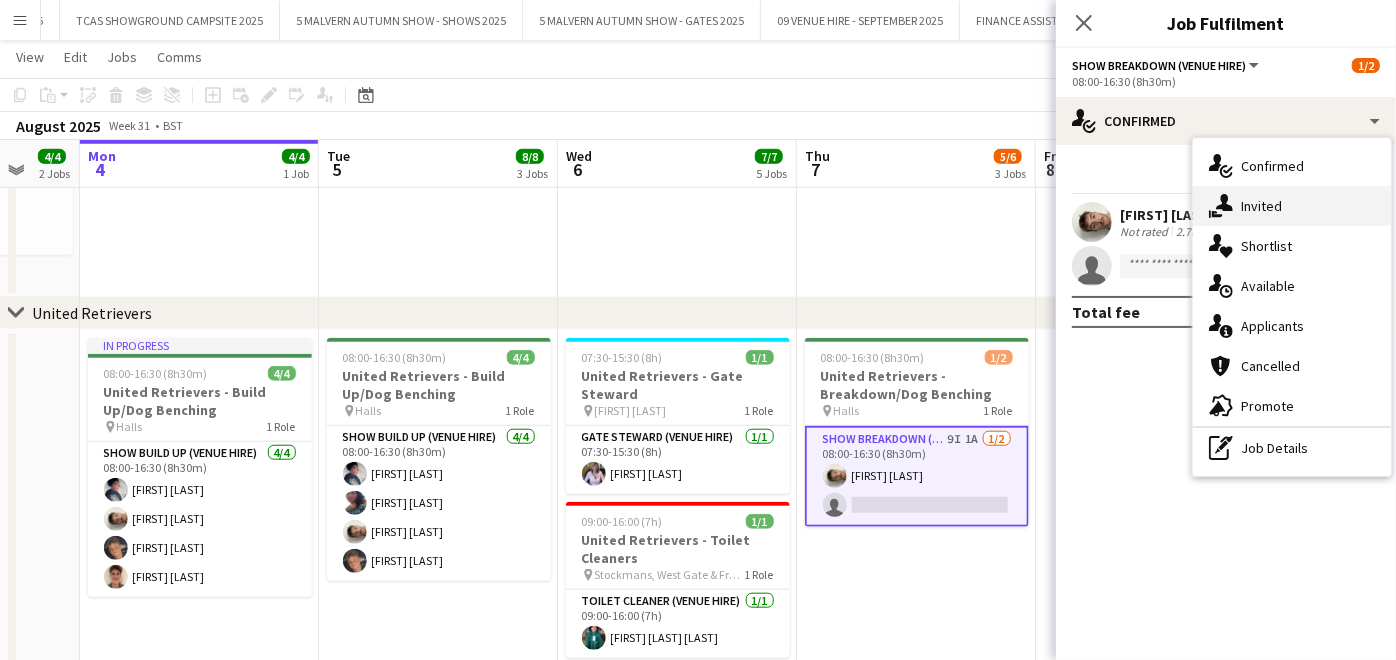 click on "single-neutral-actions-share-1
Invited" at bounding box center [1292, 206] 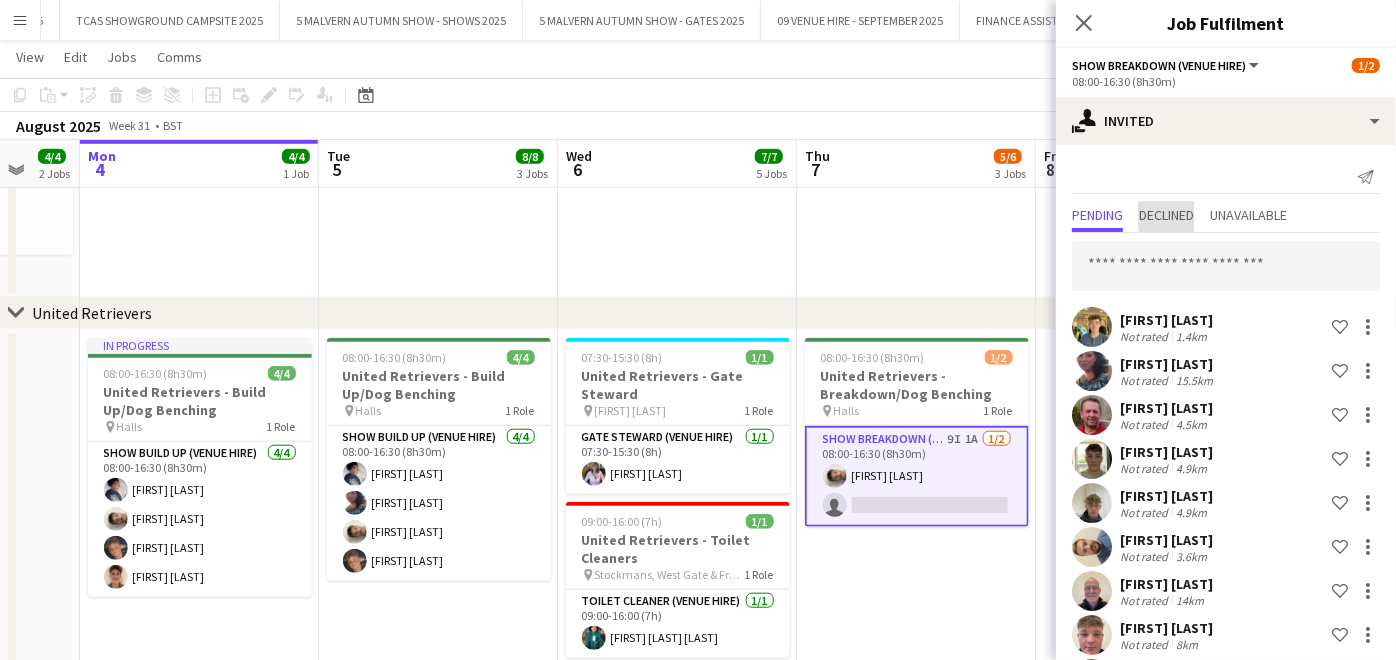 click on "Declined" at bounding box center (1166, 215) 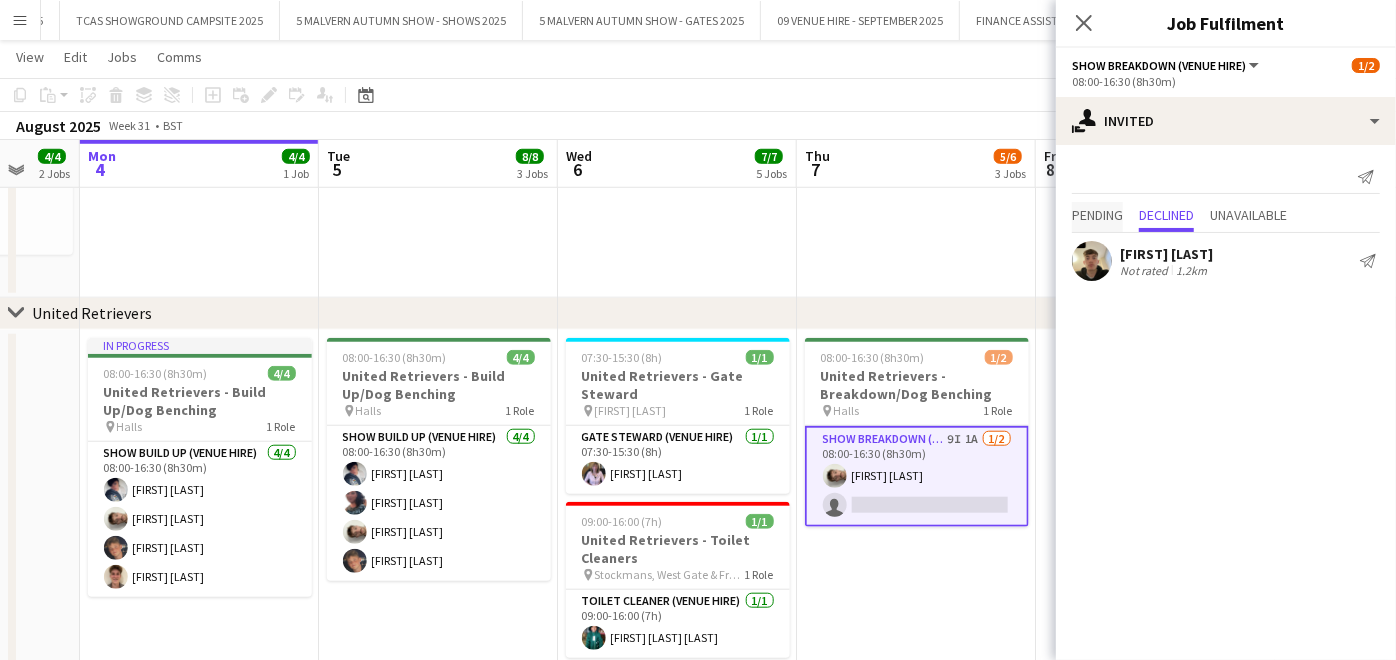 click on "Pending" at bounding box center [1097, 215] 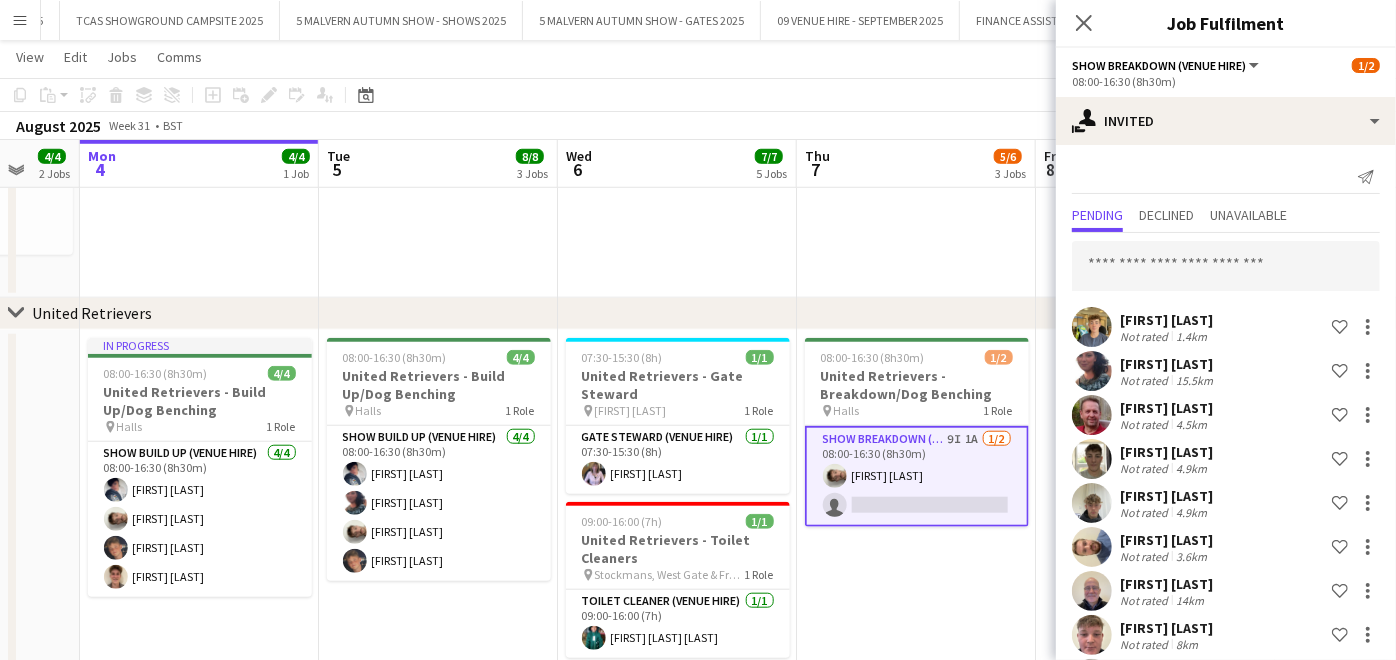 click on "Send notification
Pending Declined Unavailable  [FIRST] [LAST]   Not rated   1.4km
Shortlist crew
[FIRST] [LAST]   Not rated   15.5km
Shortlist crew
[FIRST] [LAST]   Not rated   4.5km
Shortlist crew
[FIRST] [LAST]   Not rated   4.9km
Shortlist crew
[FIRST] [LAST]   Not rated   4.9km
Shortlist crew
[FIRST] [LAST]   Not rated   3.6km
Shortlist crew
[FIRST] [LAST]   Not rated   14km
Shortlist crew
[FIRST] [LAST]   Not rated   8km
Shortlist crew
[FIRST] [LAST]   Not rated   14.4km
Shortlist crew" at bounding box center [1226, 432] 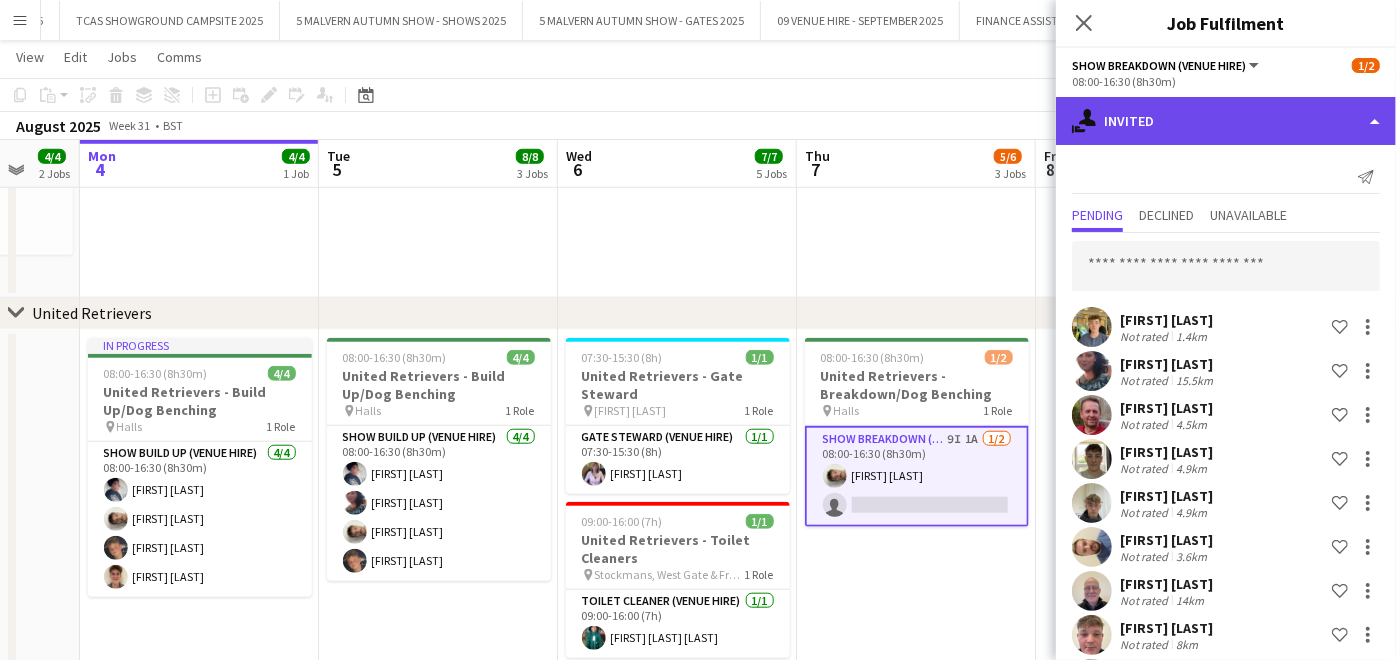 click on "single-neutral-actions-share-1
Invited" 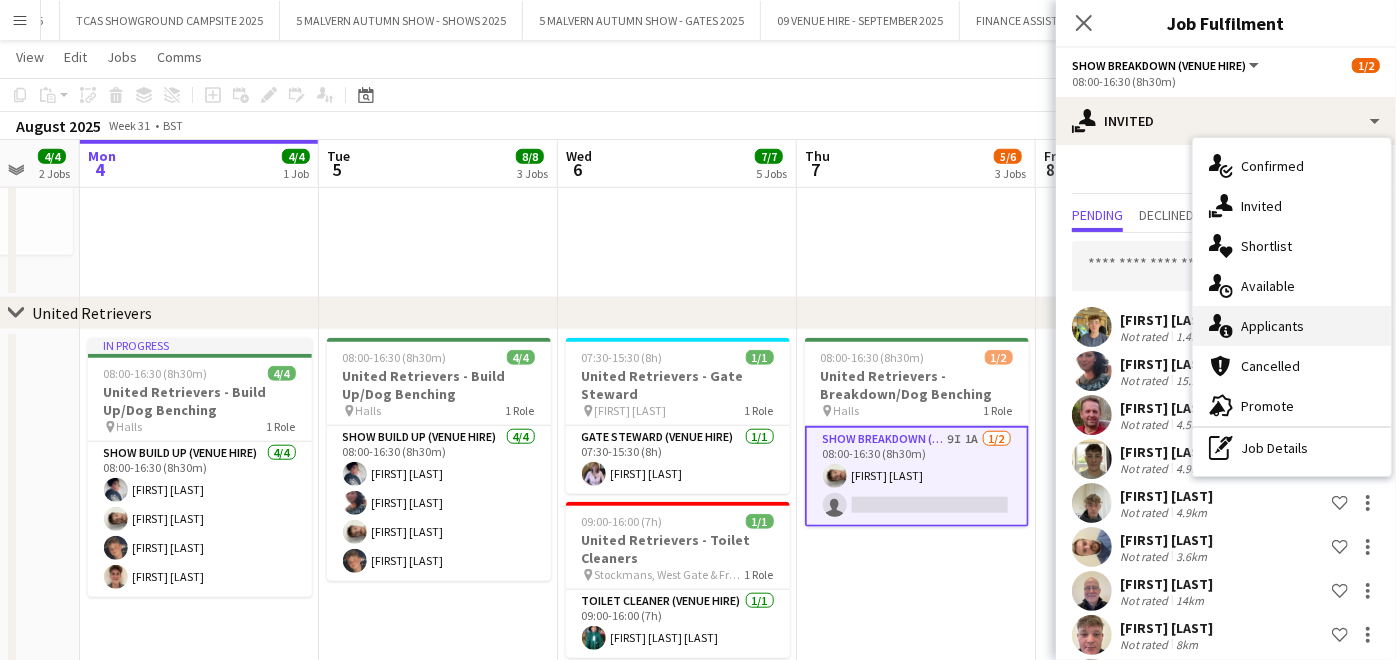 click on "single-neutral-actions-information
Applicants" at bounding box center [1292, 326] 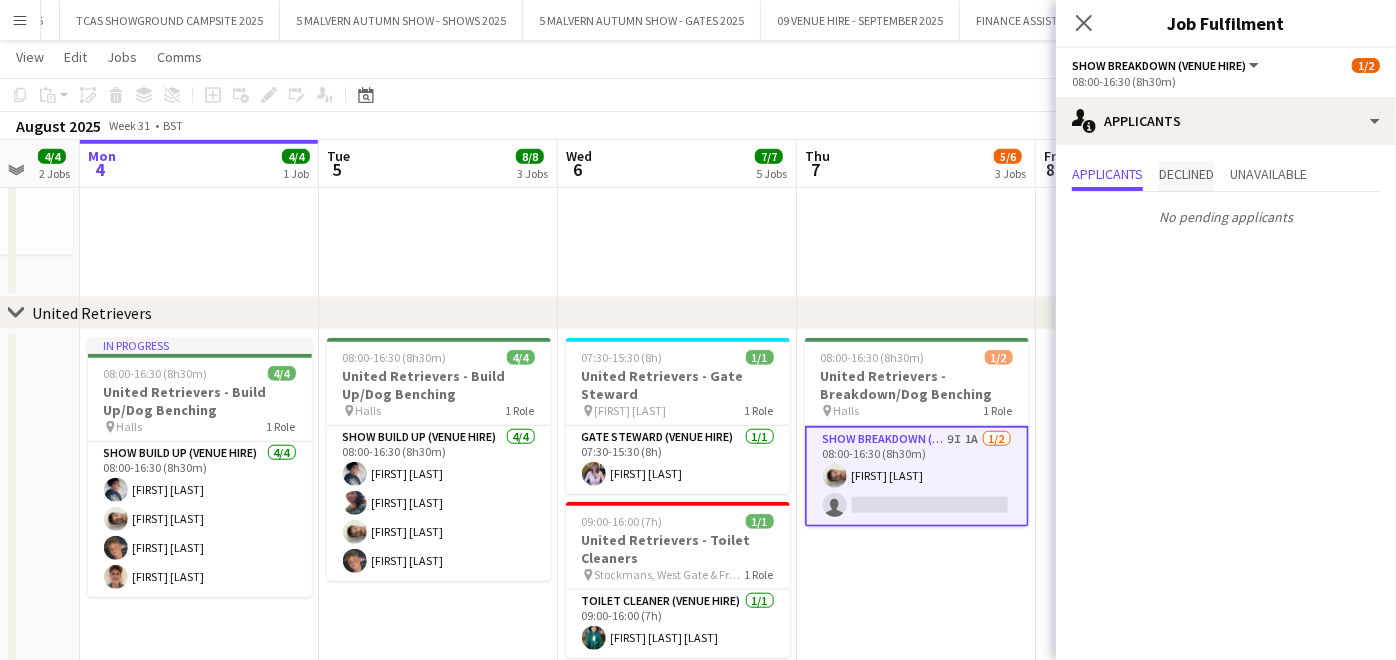 click on "Declined" at bounding box center (1186, 176) 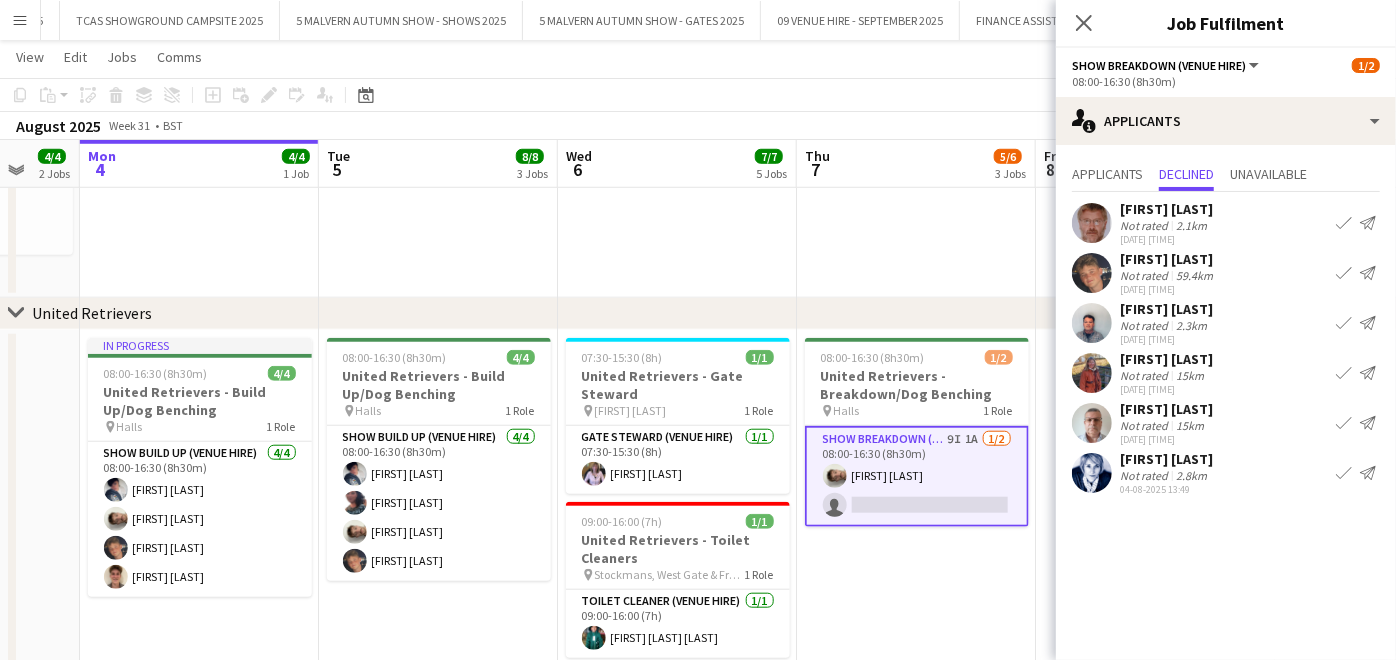 click on "Confirm" at bounding box center [1344, 323] 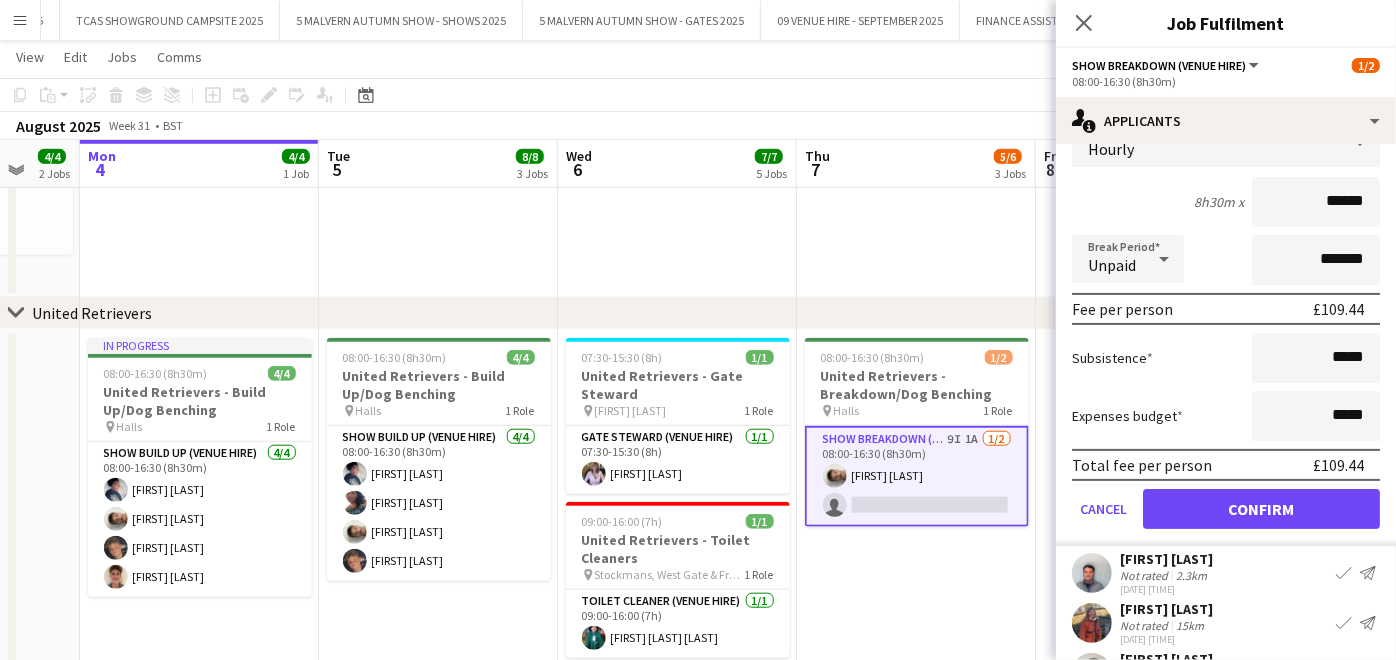 scroll, scrollTop: 222, scrollLeft: 0, axis: vertical 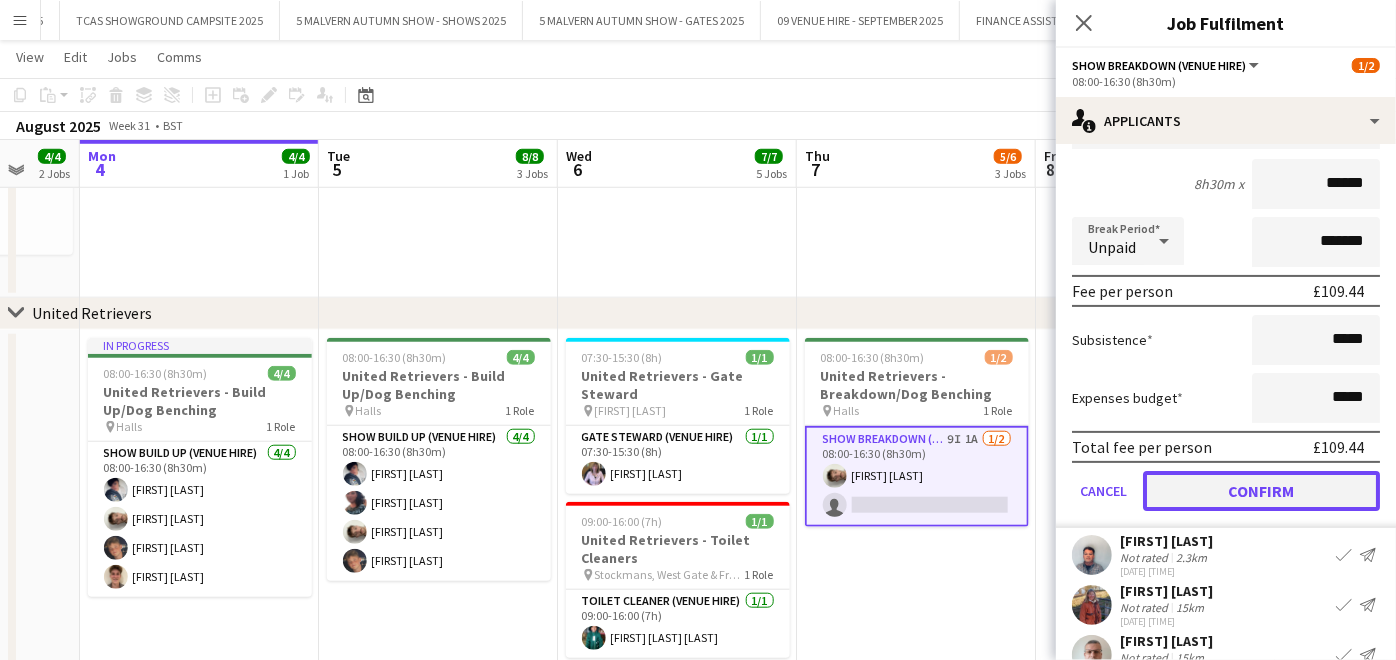 click on "Confirm" 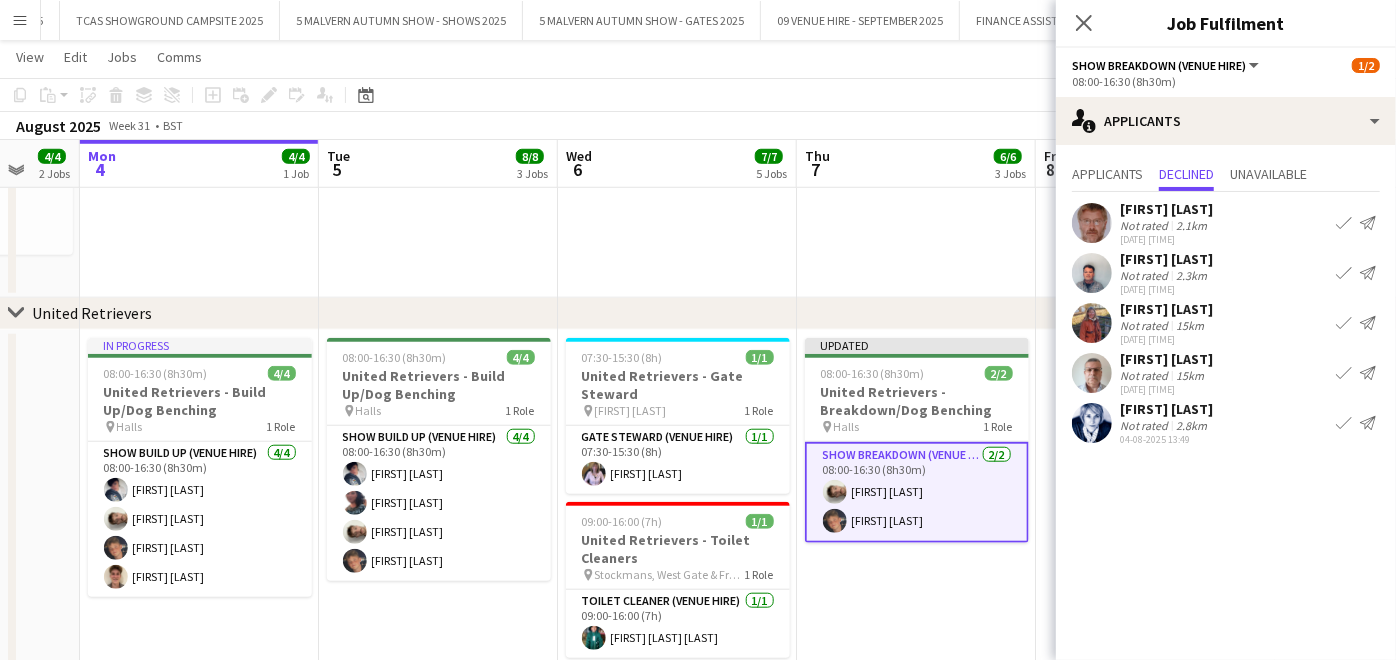 scroll, scrollTop: 0, scrollLeft: 0, axis: both 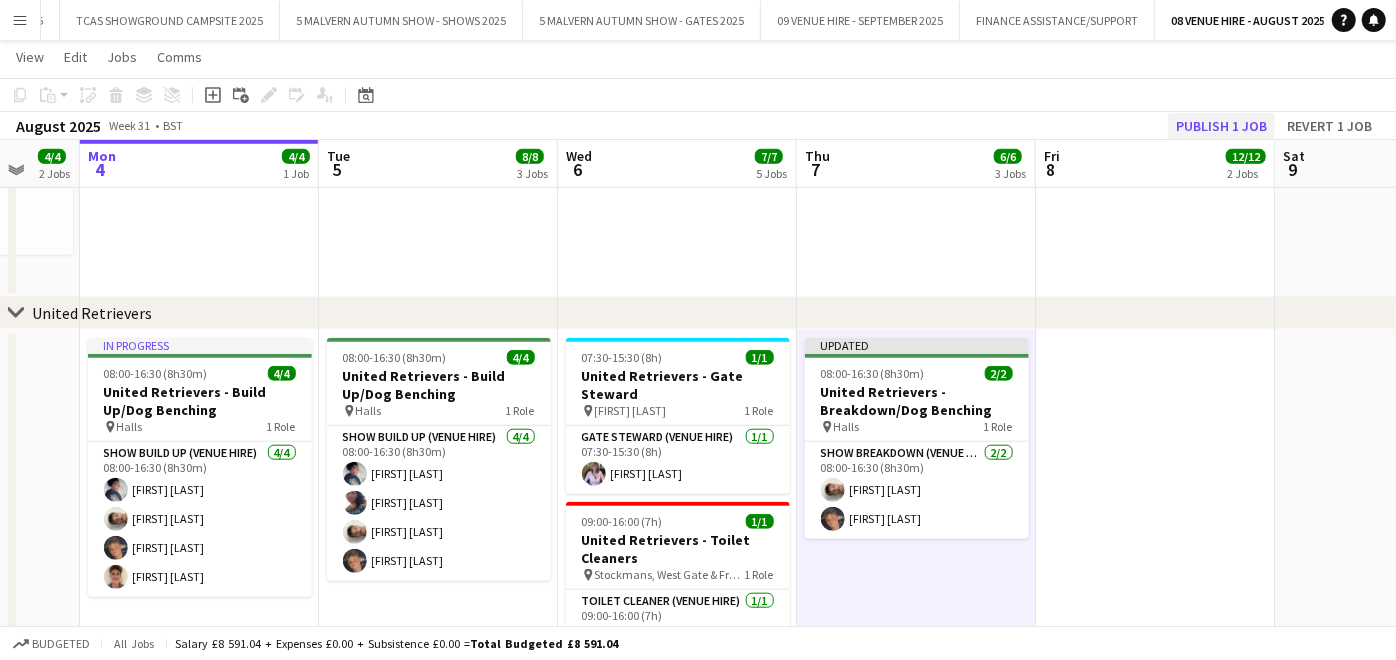 click on "Copy
Paste
Paste   Ctrl+V Paste with crew  Ctrl+Shift+V
Paste linked Job
Delete
Group
Ungroup
Add job
Add linked Job
Edit
Edit linked Job
Applicants
Date picker
AUG 2025 AUG 2025 Monday M Tuesday T Wednesday W Thursday T Friday F Saturday S Sunday S  AUG   1   2   3   4   5   6   7   8   9   10   11   12   13   14   15   16   17   18   19   20   21   22   23   24   25   26   27   28   29   30   31
Comparison range
Comparison range
Today" 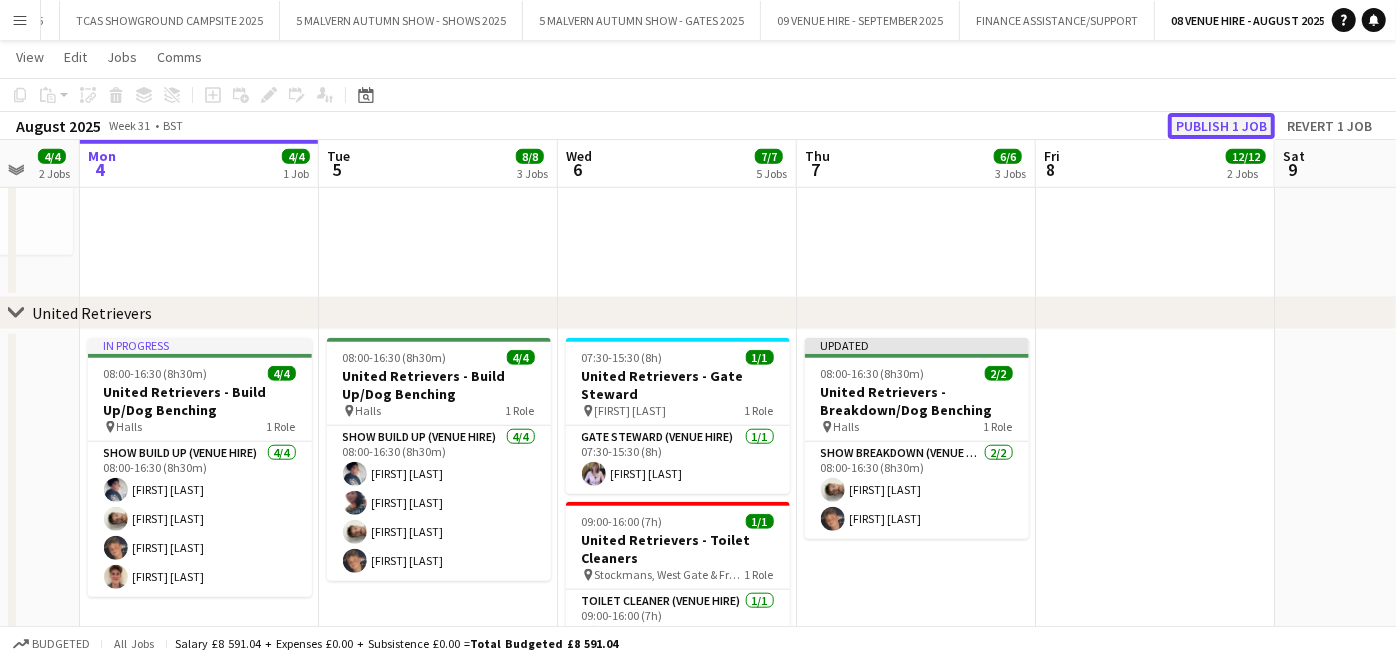 click on "Publish 1 job" 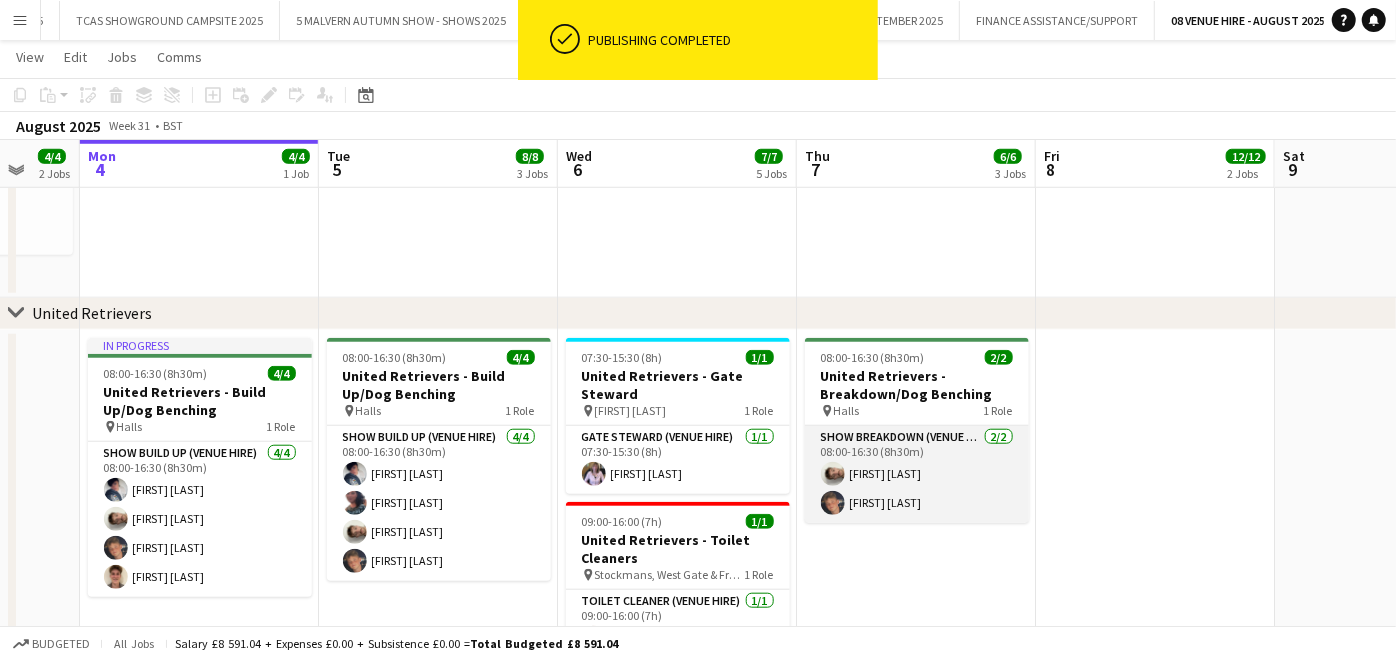 click on "Show Breakdown (Venue Hire)   2/2   08:00-16:30 (8h30m)
[FIRST] [LAST] [FIRST] [LAST]" at bounding box center (917, 474) 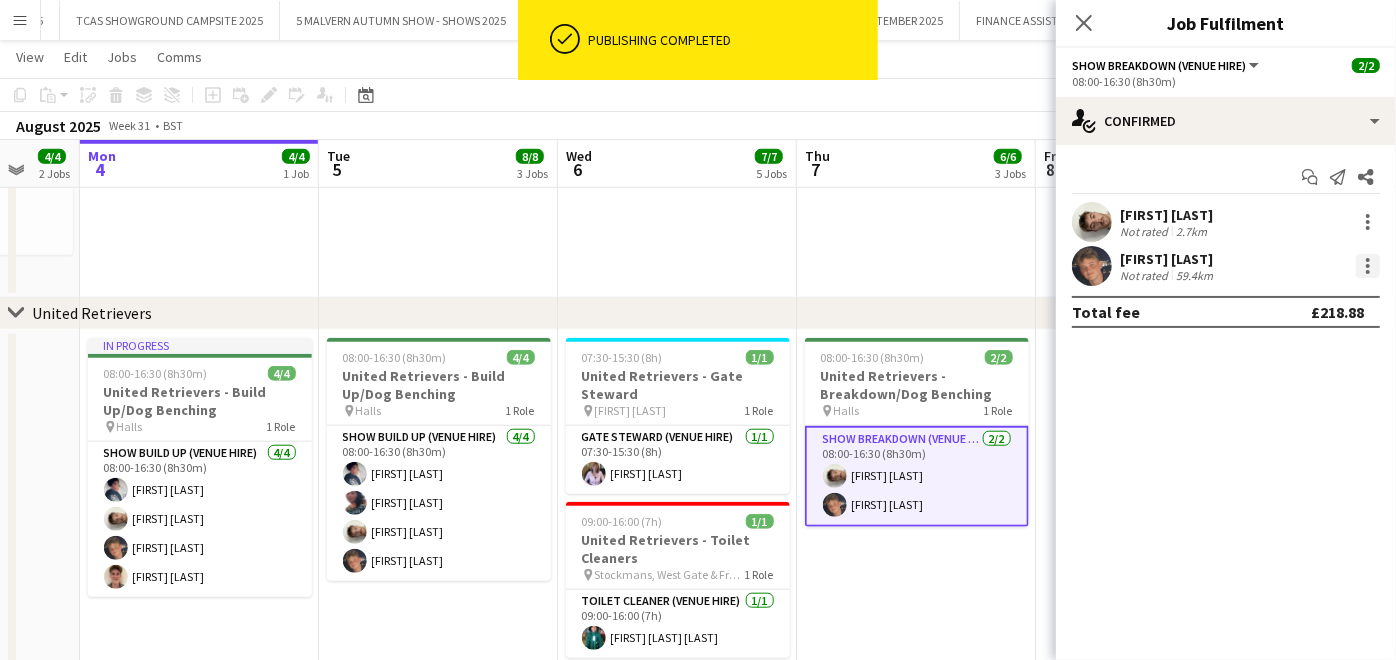 click at bounding box center (1368, 266) 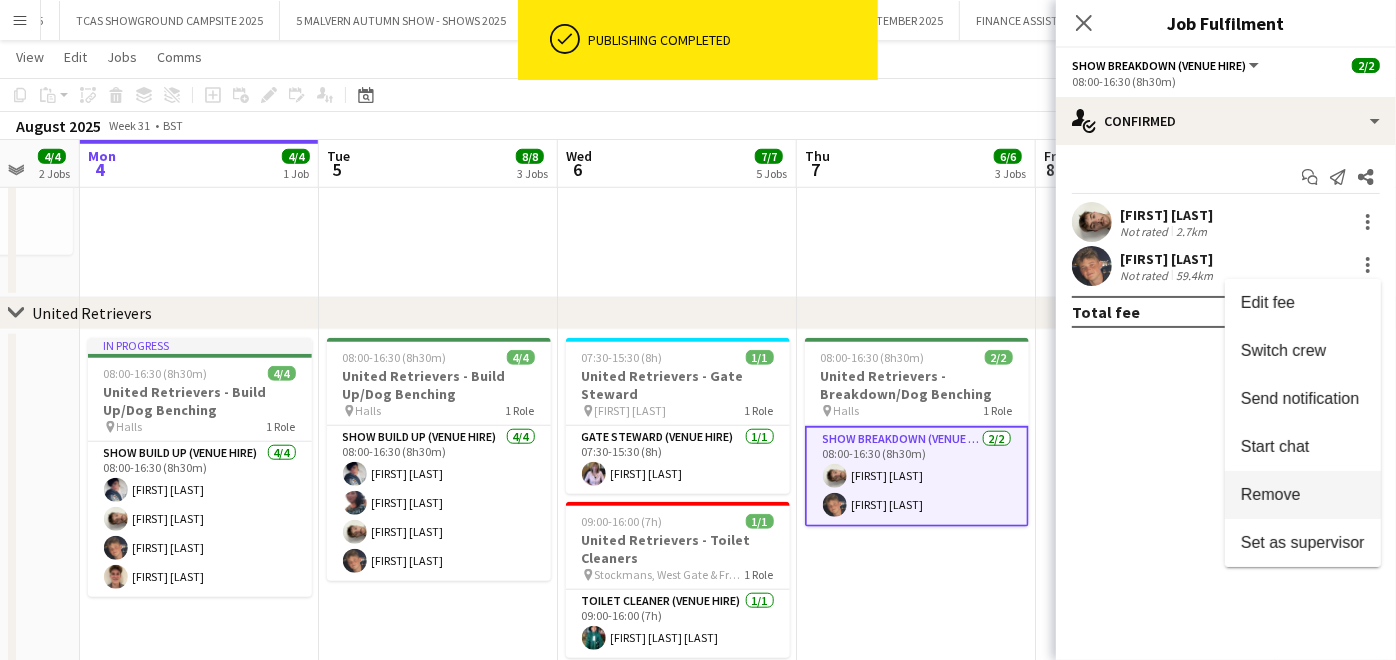 click on "Remove" at bounding box center (1271, 494) 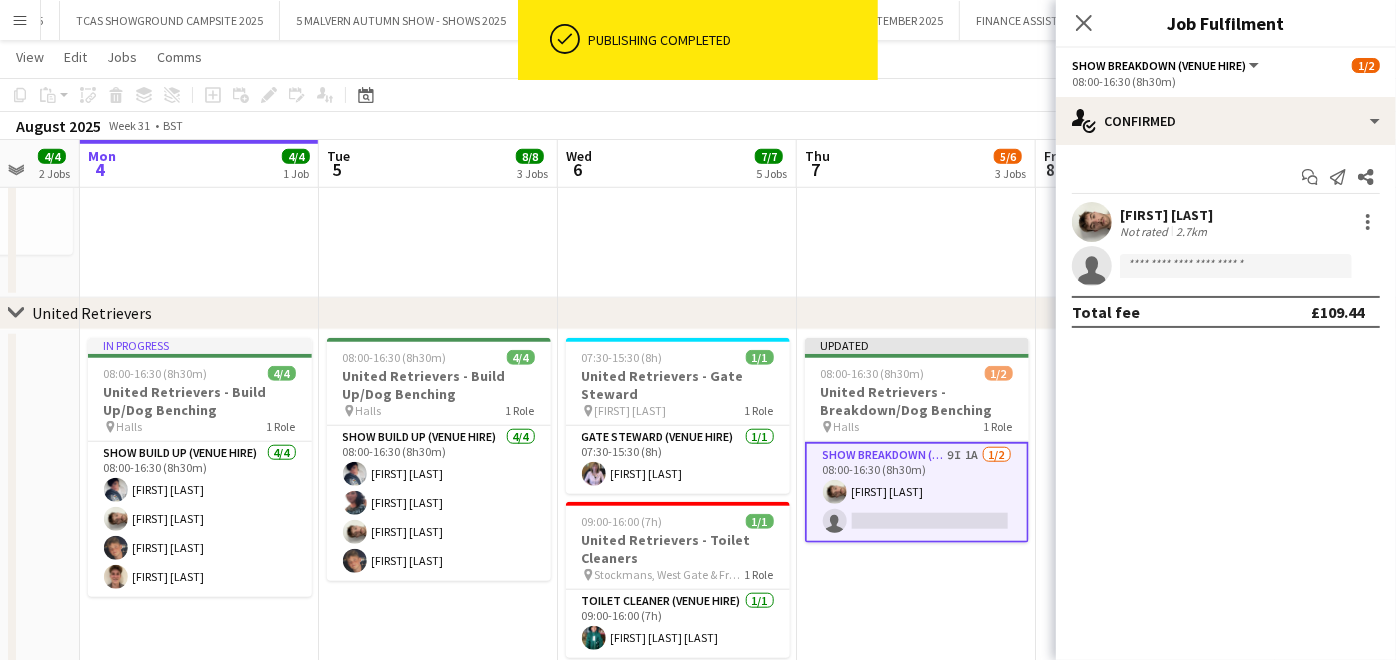 click on "Updated   08:00-16:30 (8h30m)    1/2   United Retrievers - Breakdown/Dog Benching
pin
Halls   1 Role   Show Breakdown (Venue Hire)   9I   1A   1/2   08:00-16:30 (8h30m)
[FIRST] [LAST]
single-neutral-actions" at bounding box center [916, 598] 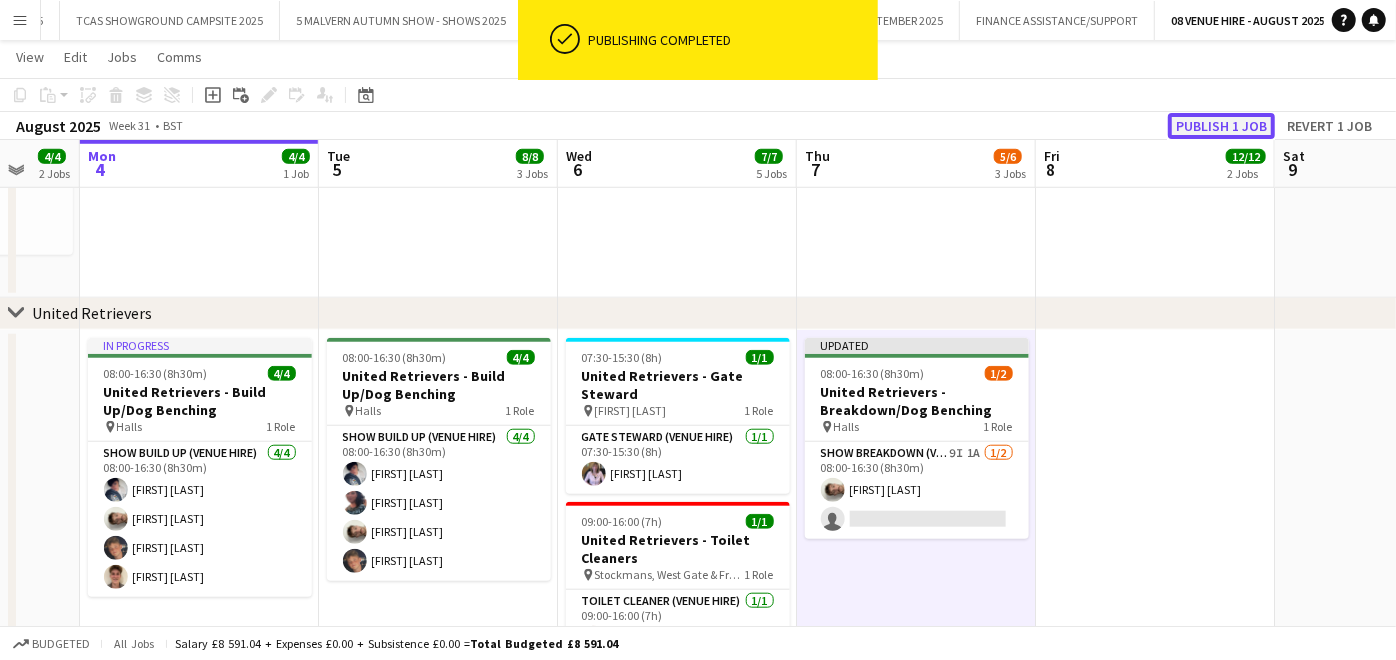 click on "Publish 1 job" 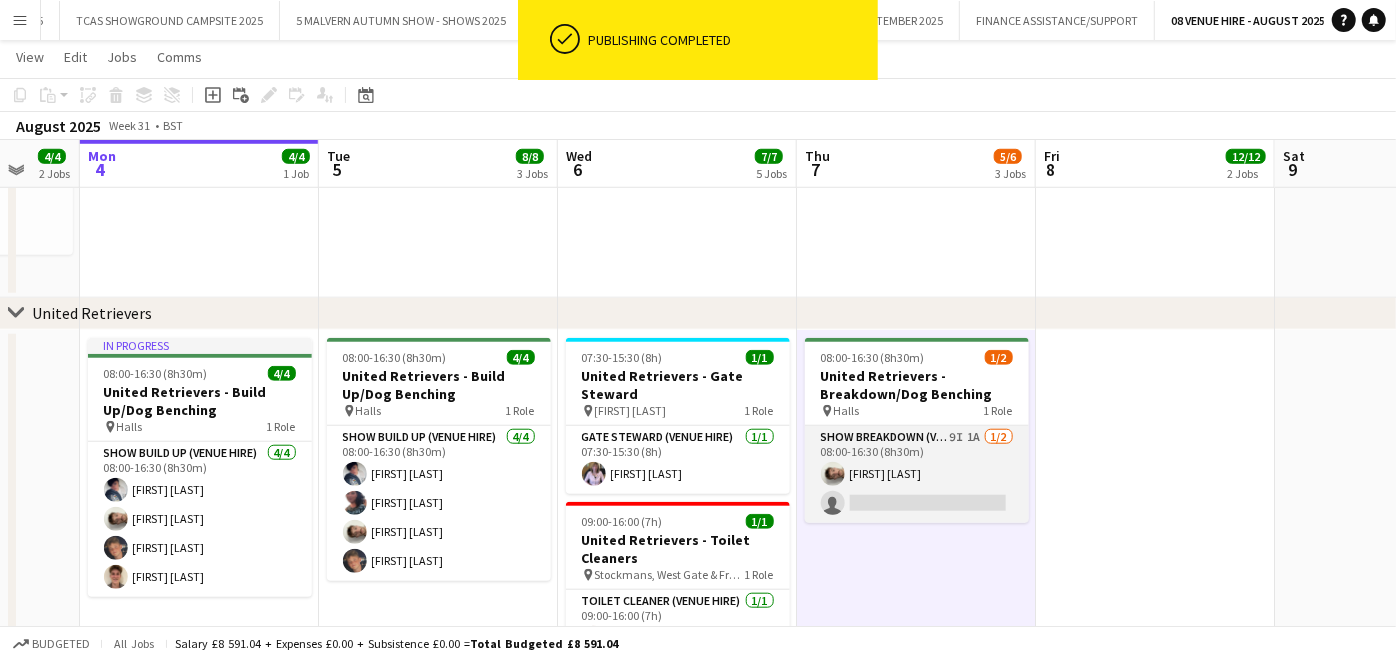 click on "Show Breakdown (Venue Hire)   9I   1A   1/2   08:00-16:30 (8h30m)
[FIRST] [LAST]
single-neutral-actions" at bounding box center (917, 474) 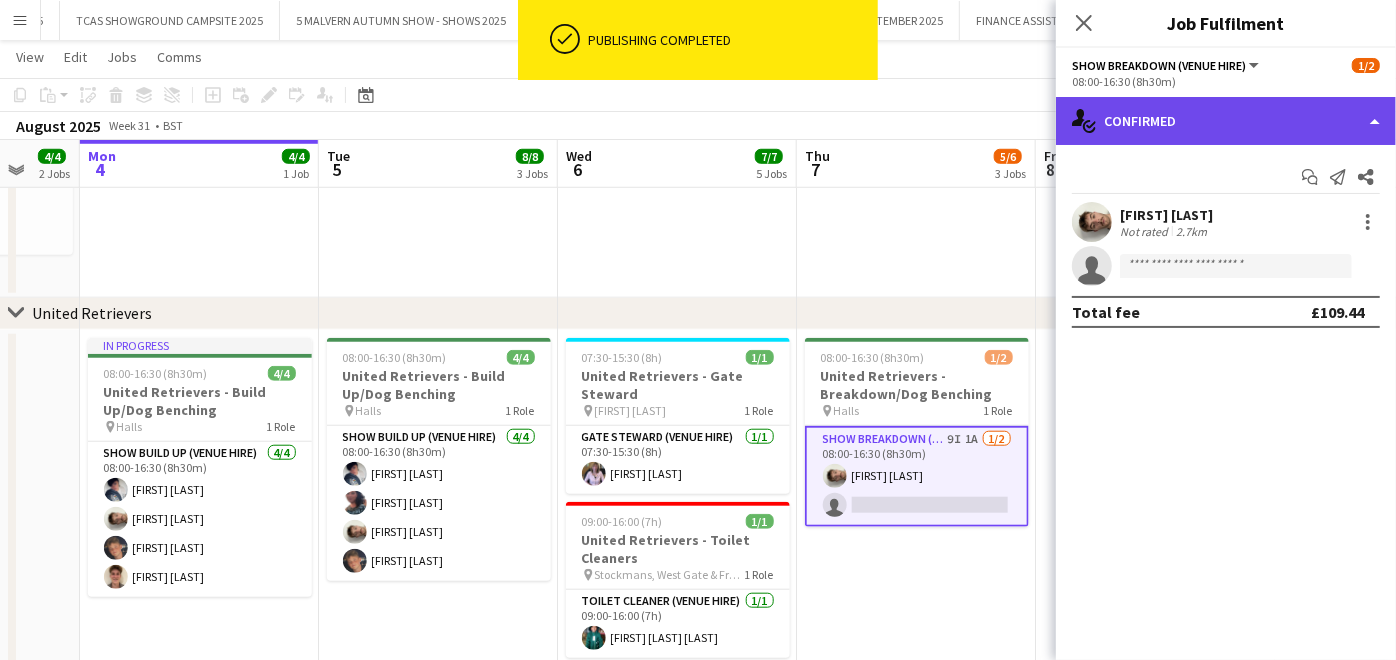 click on "single-neutral-actions-check-2
Confirmed" 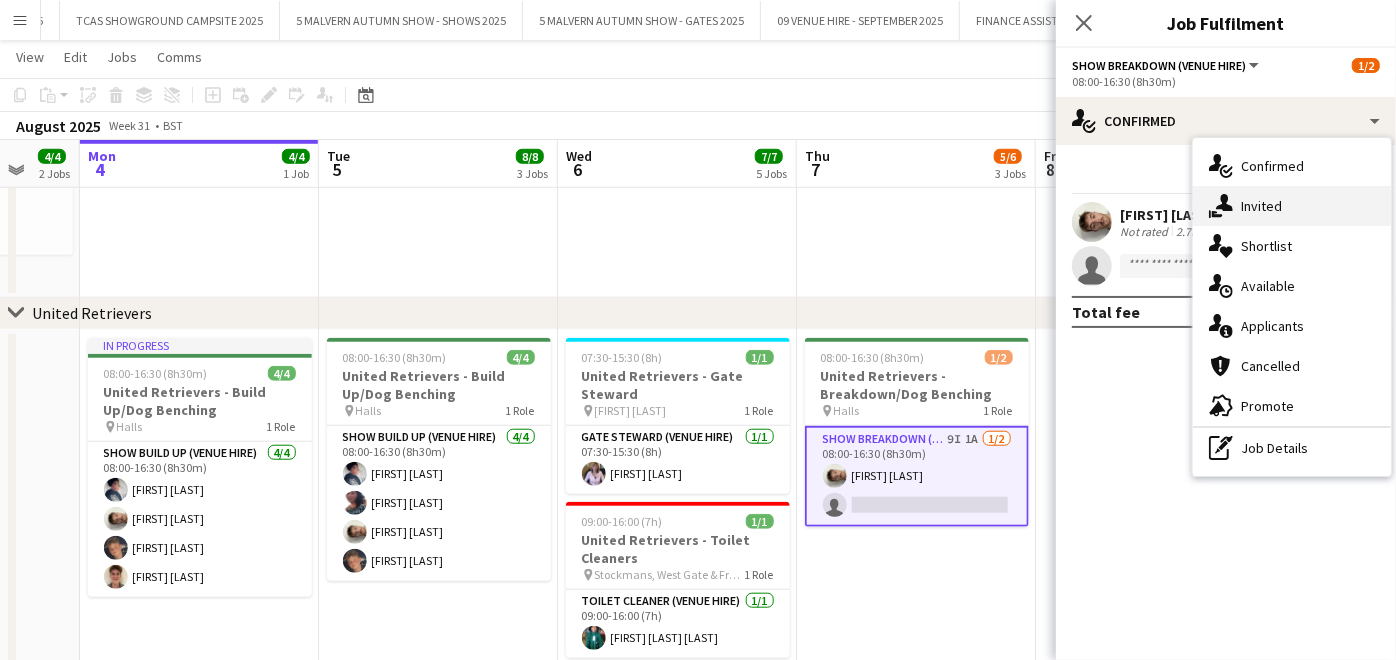 click on "single-neutral-actions-share-1
Invited" at bounding box center [1292, 206] 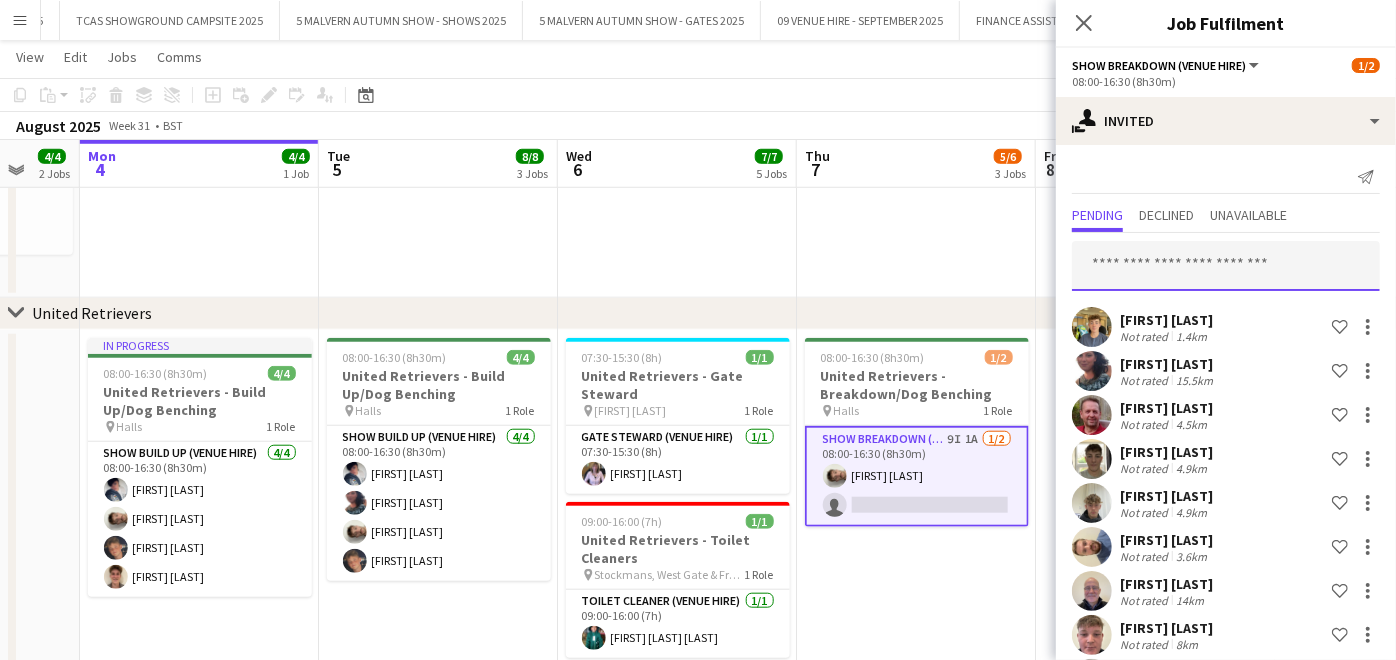 click at bounding box center (1226, 266) 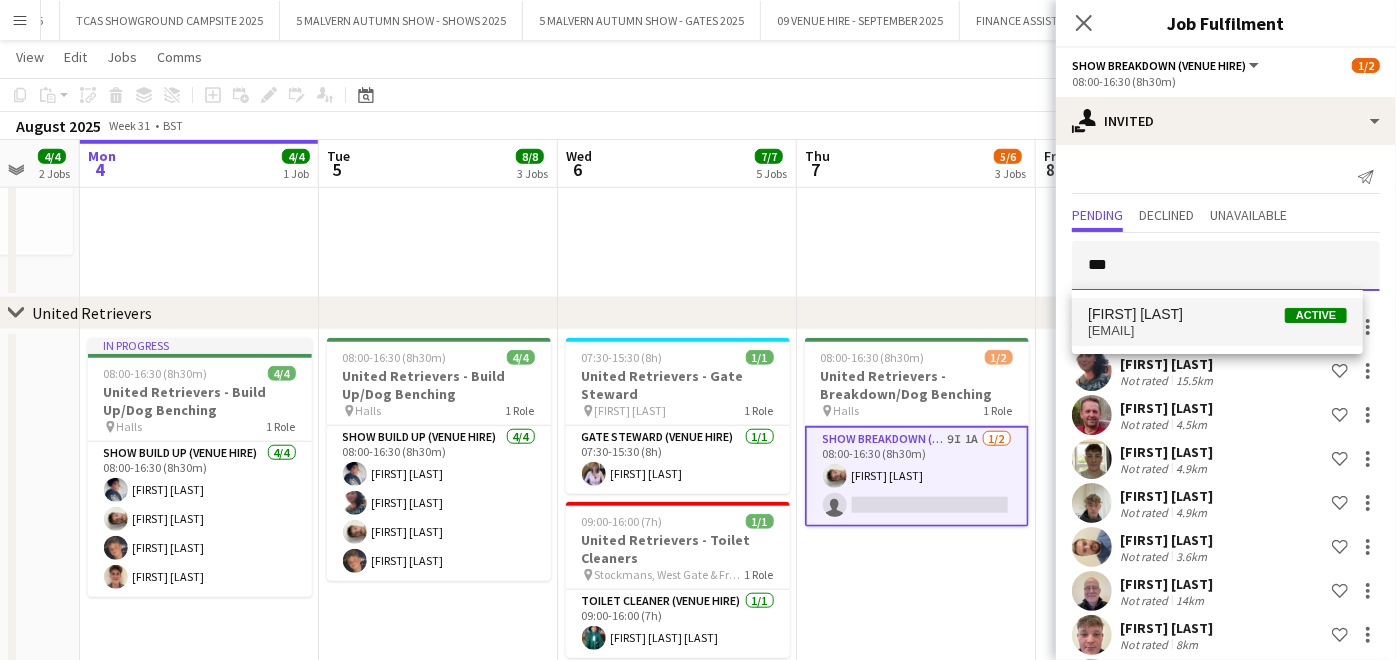 type on "***" 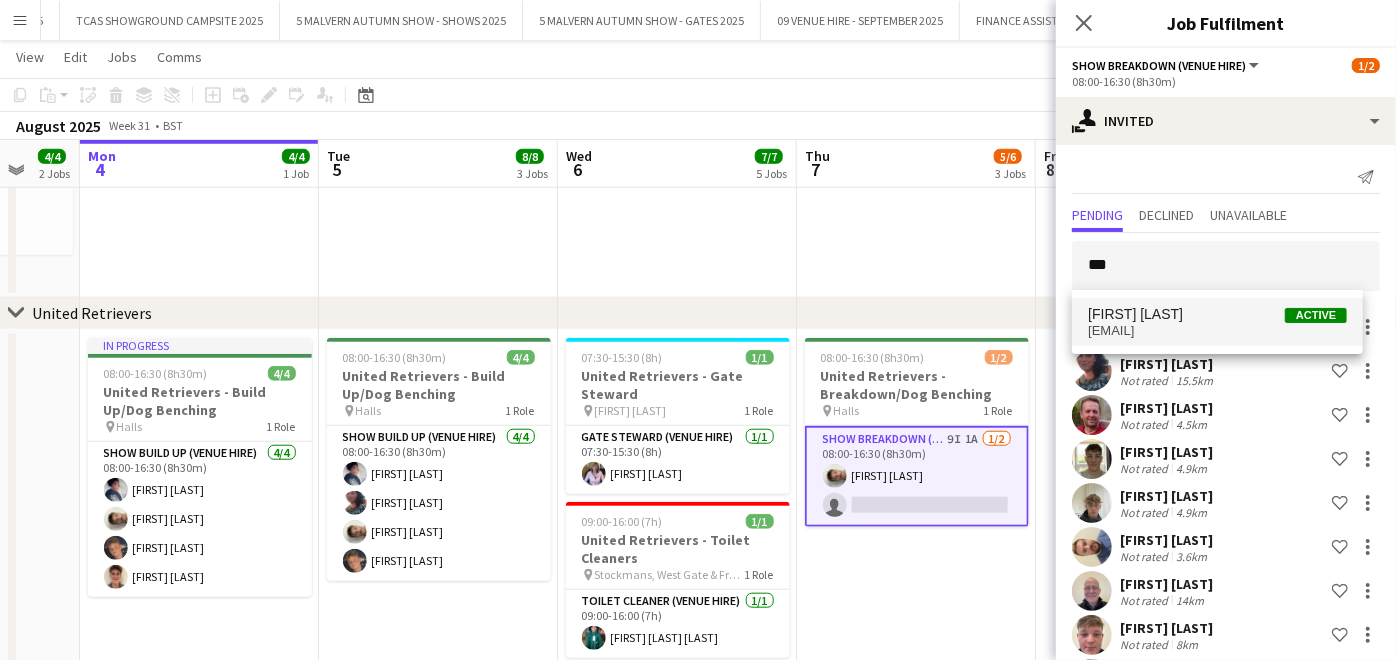 click on "[FIRST] [LAST]  Active  [EMAIL]" at bounding box center [1217, 322] 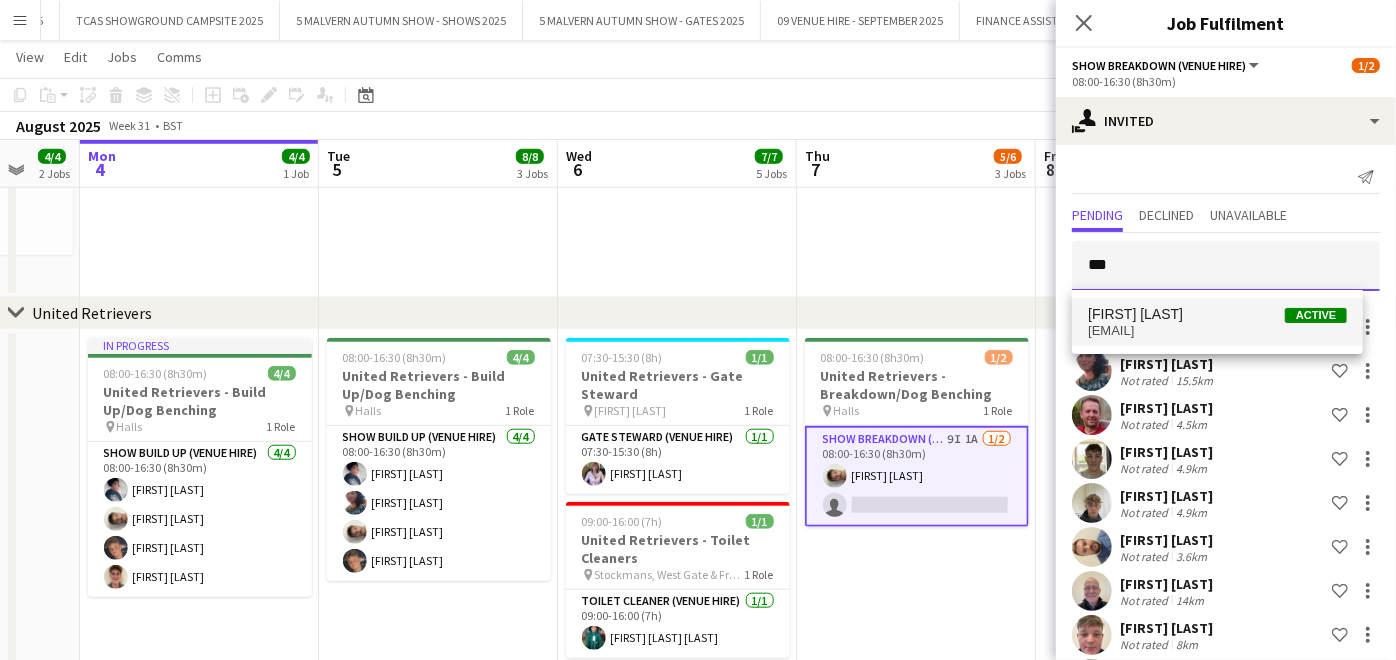 type 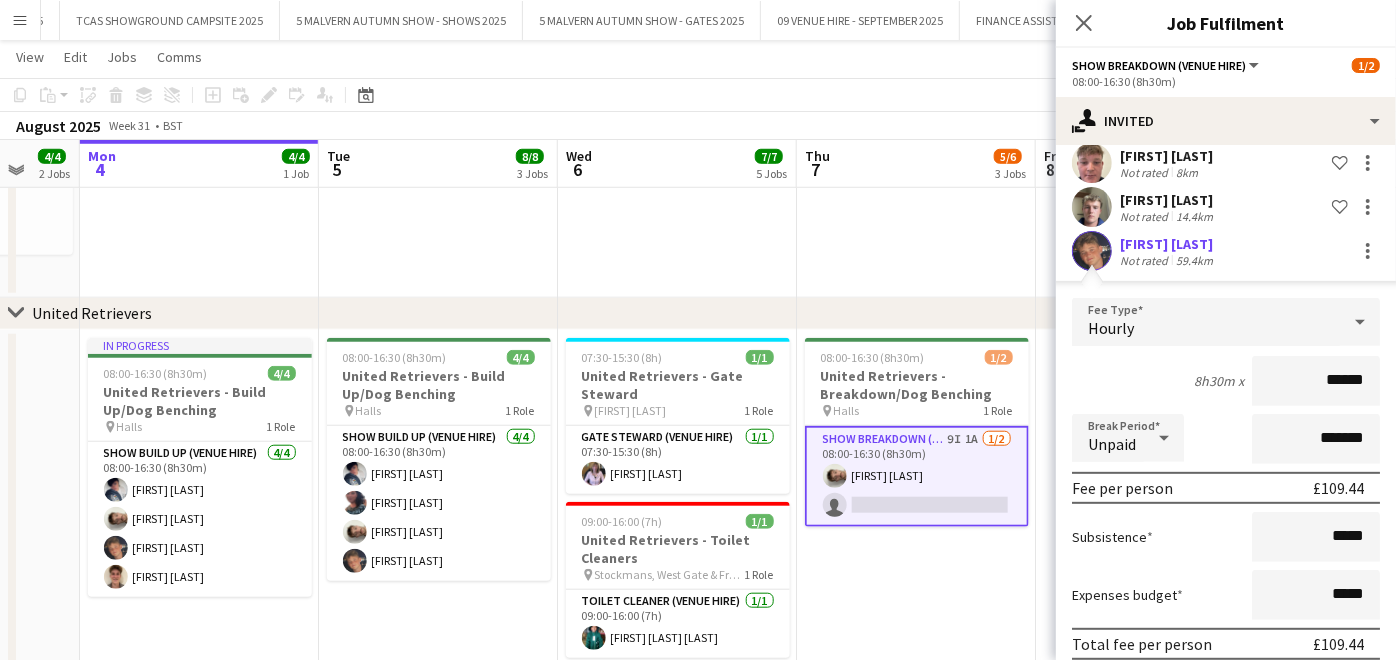 scroll, scrollTop: 551, scrollLeft: 0, axis: vertical 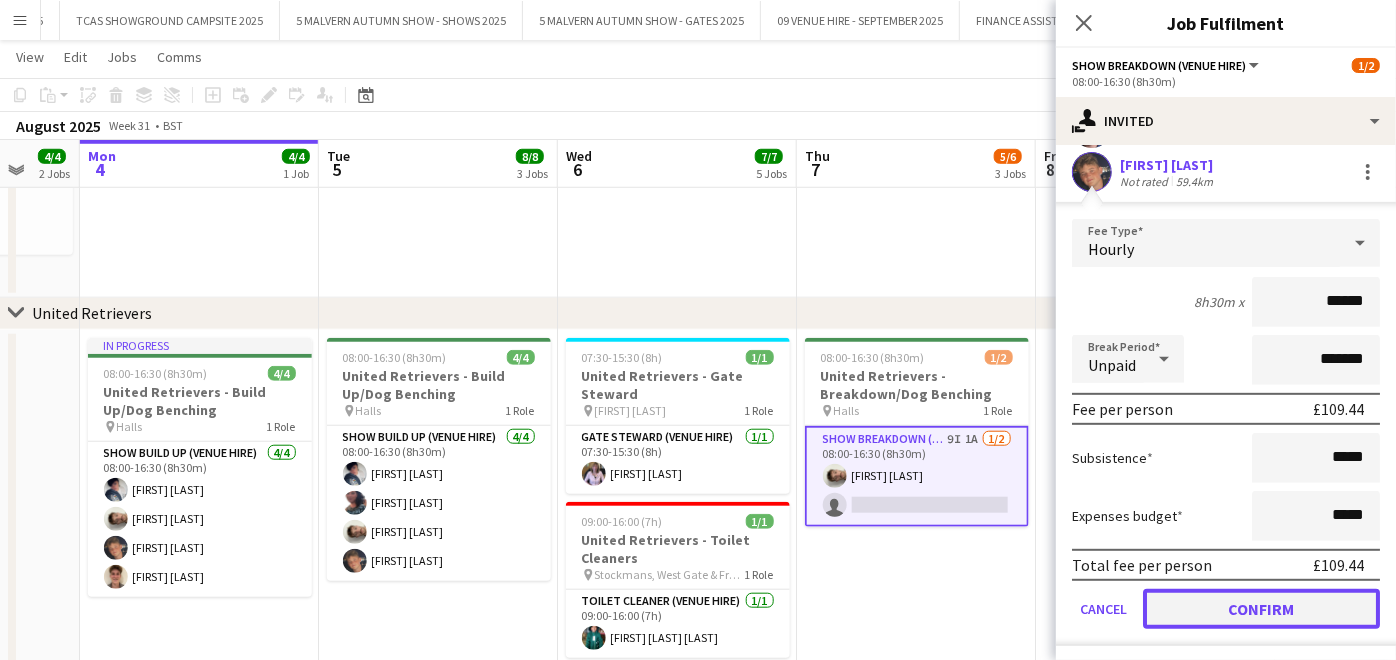 click on "Confirm" 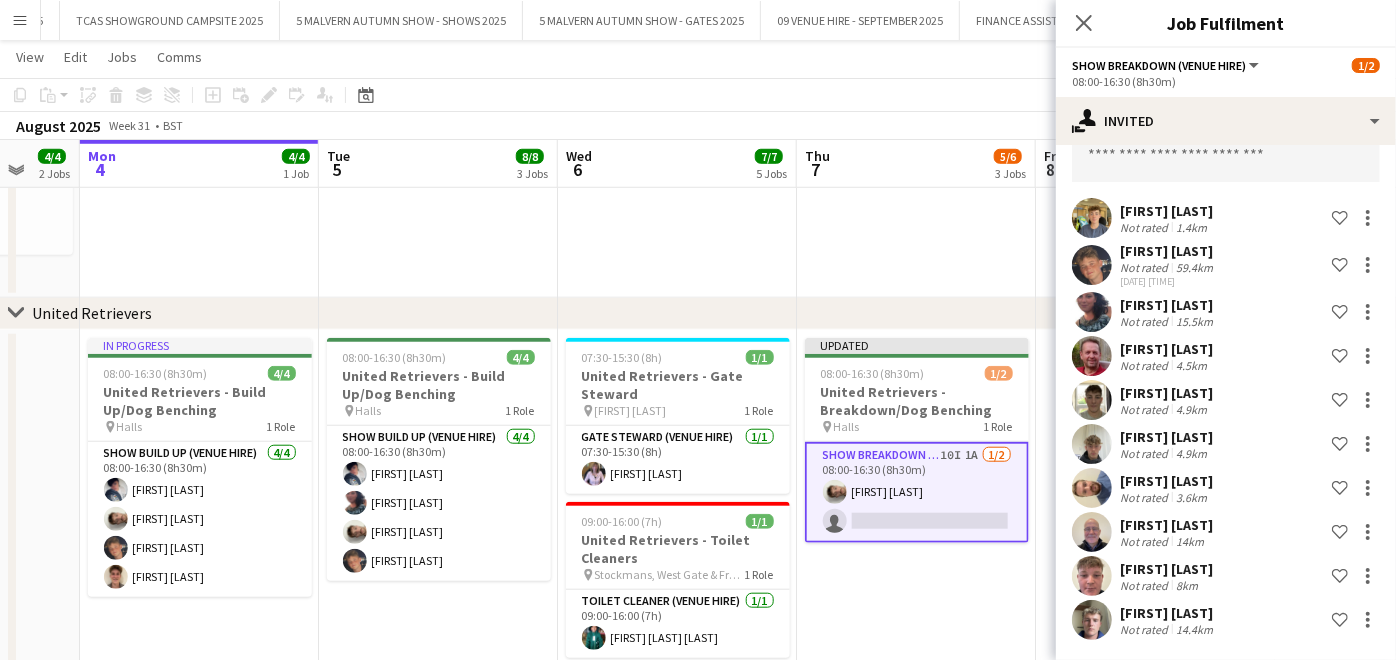 scroll, scrollTop: 108, scrollLeft: 0, axis: vertical 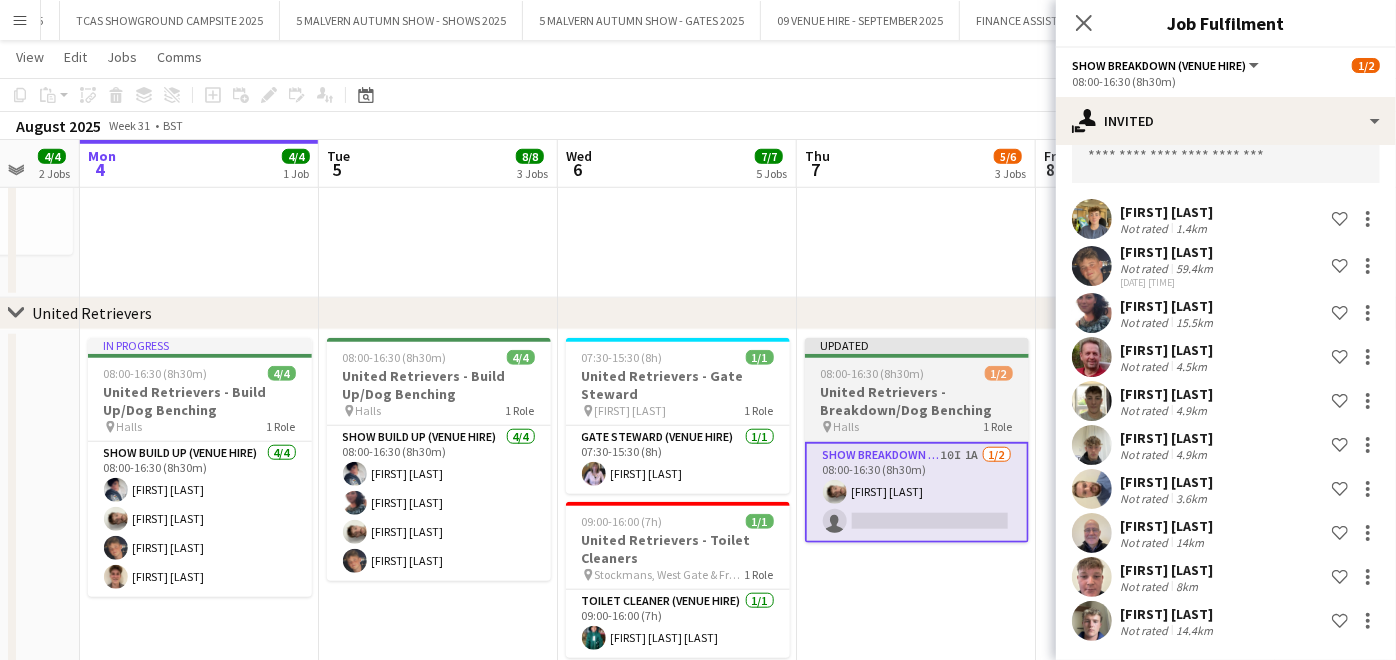 click on "Updated   08:00-16:30 (8h30m)    1/2   United Retrievers - Breakdown/Dog Benching
pin
Halls   1 Role   Show Breakdown (Venue Hire)   10I   1A   1/2   08:00-16:30 (8h30m)
[FIRST] [LAST]
single-neutral-actions" at bounding box center (916, 598) 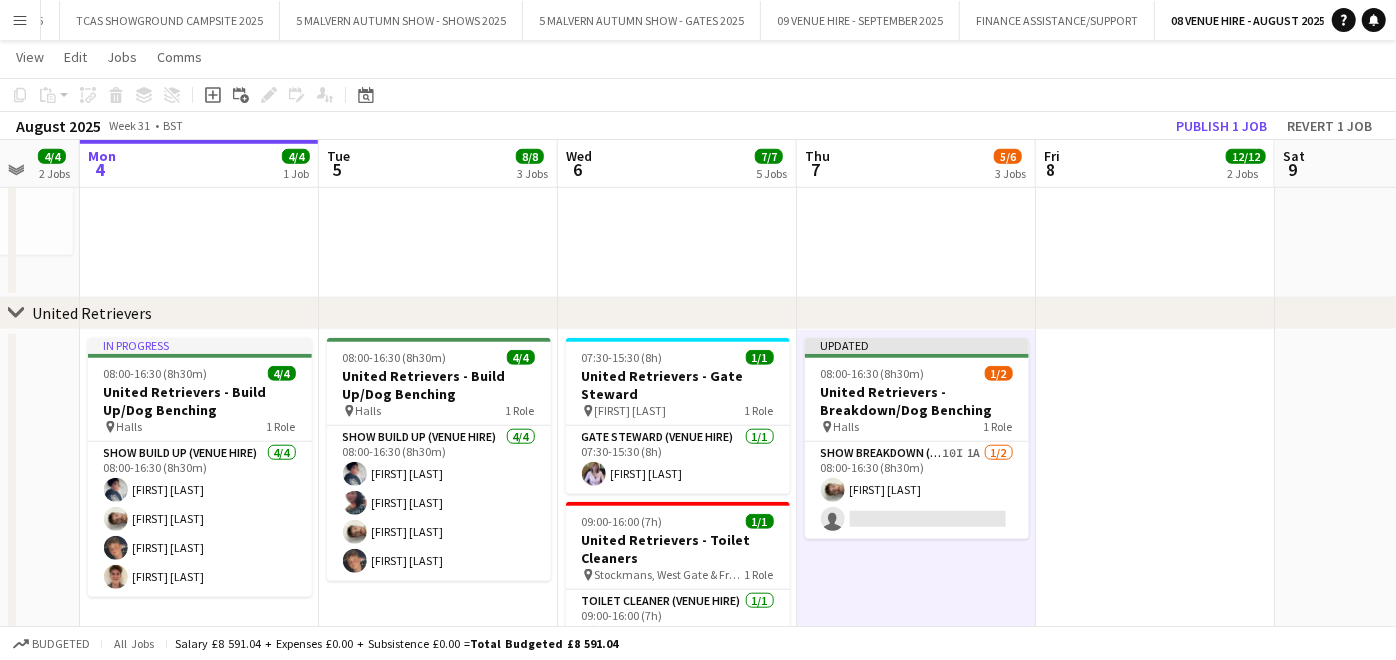 scroll, scrollTop: 0, scrollLeft: 635, axis: horizontal 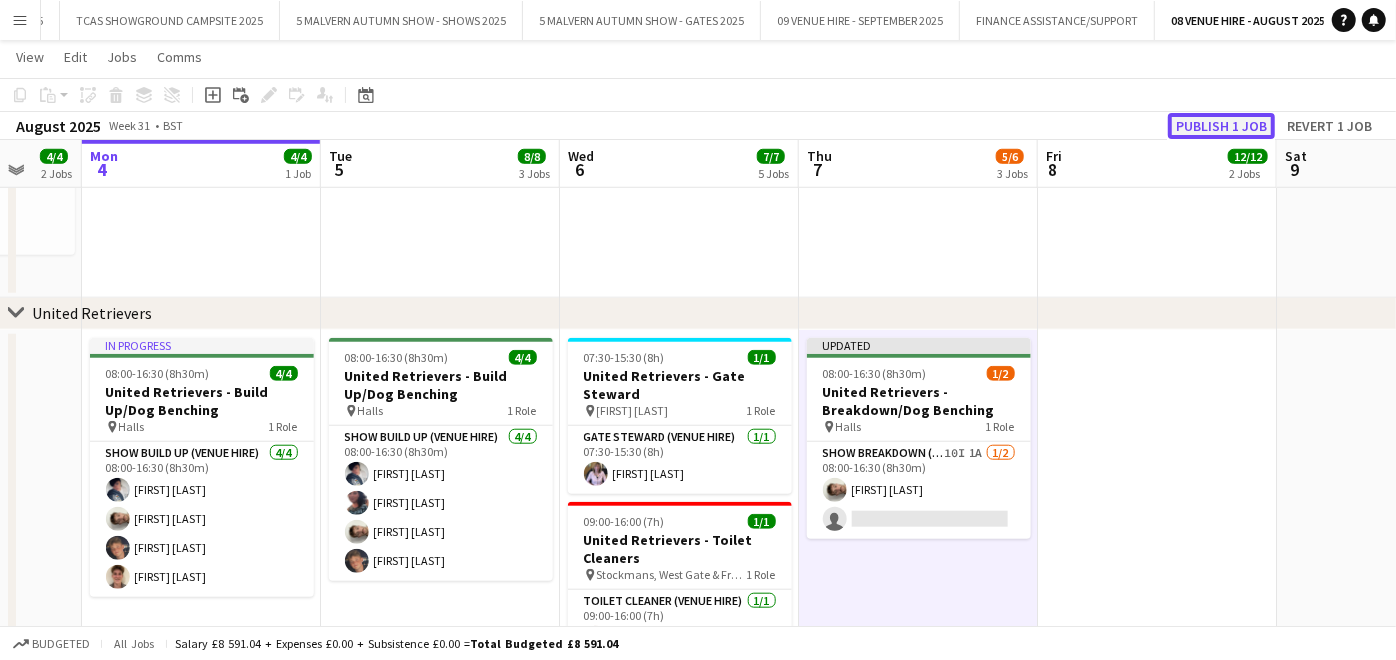 click on "Publish 1 job" 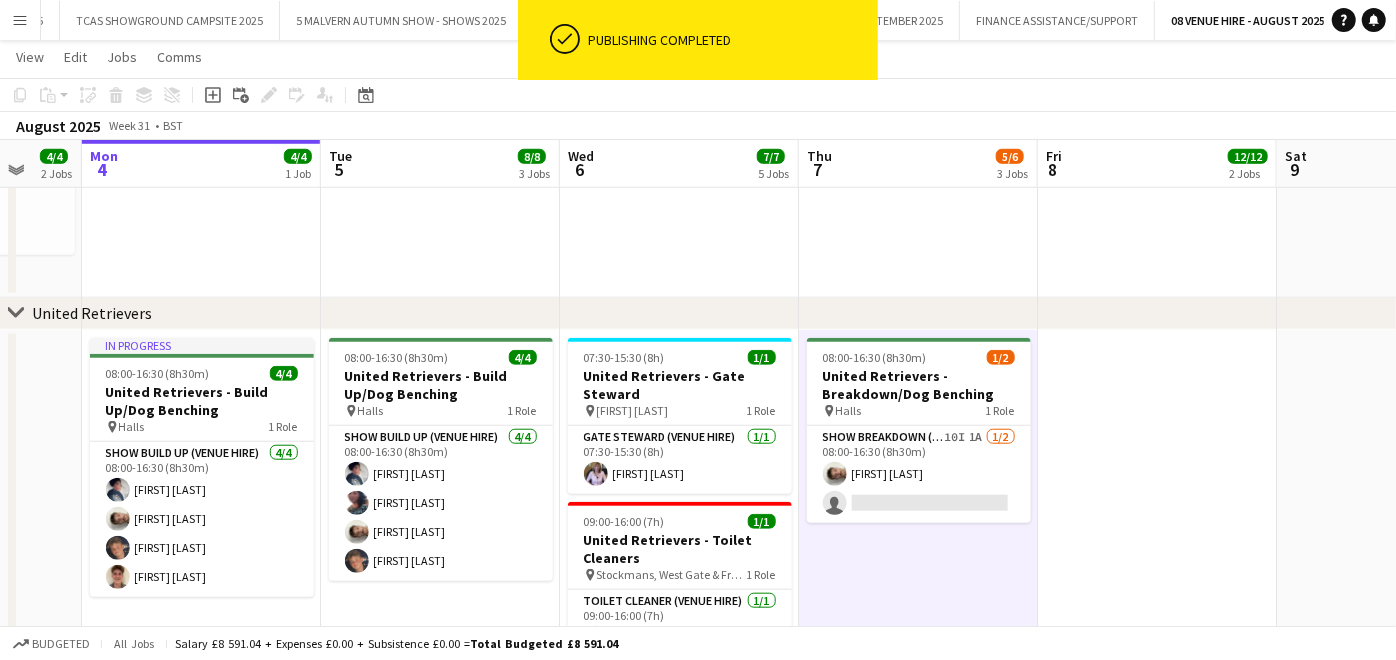 click on "Show Breakdown (Venue Hire)   10I   1A   1/2   08:00-16:30 (8h30m)
[FIRST] [LAST]
single-neutral-actions" at bounding box center (919, 474) 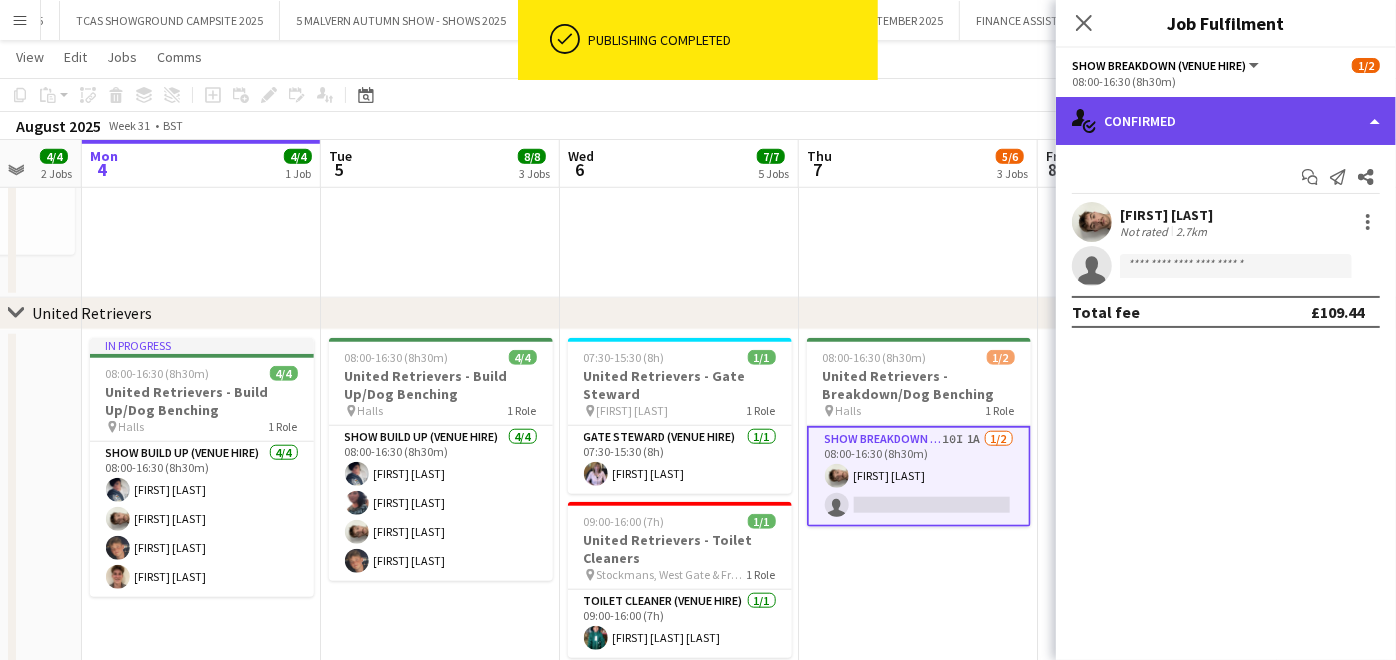 click on "single-neutral-actions-check-2
Confirmed" 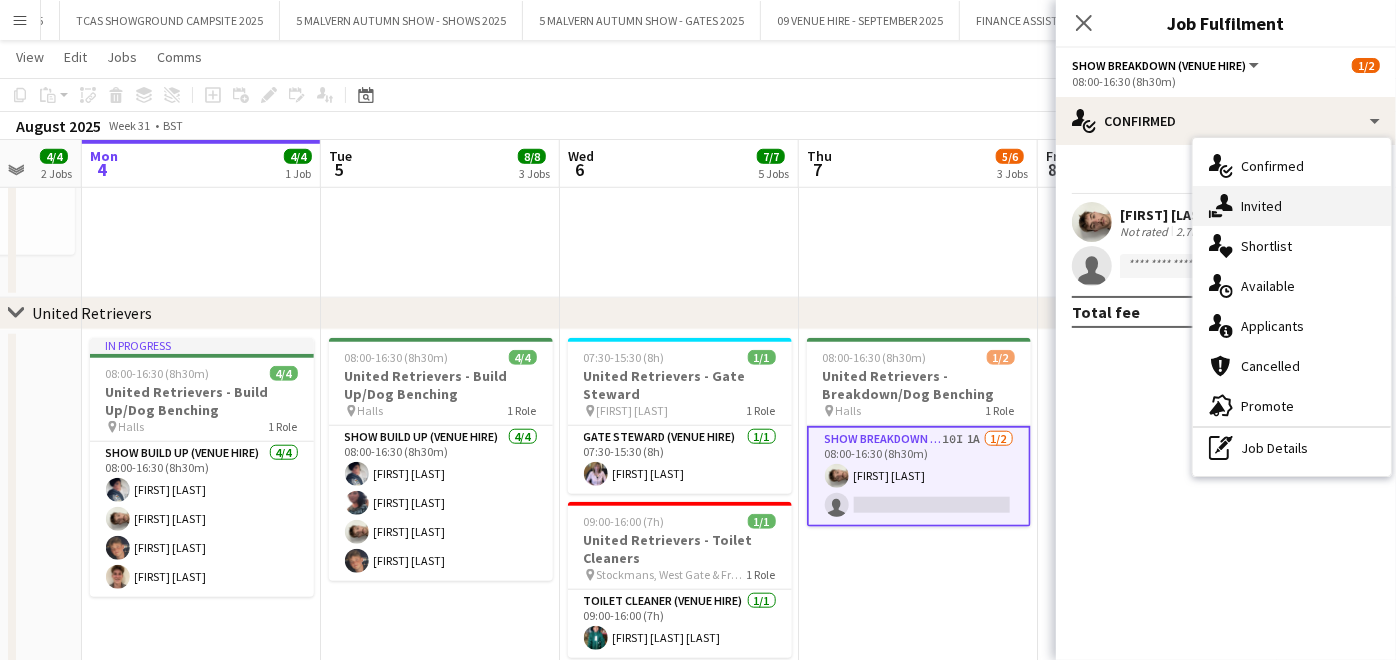 click on "single-neutral-actions-share-1
Invited" at bounding box center (1292, 206) 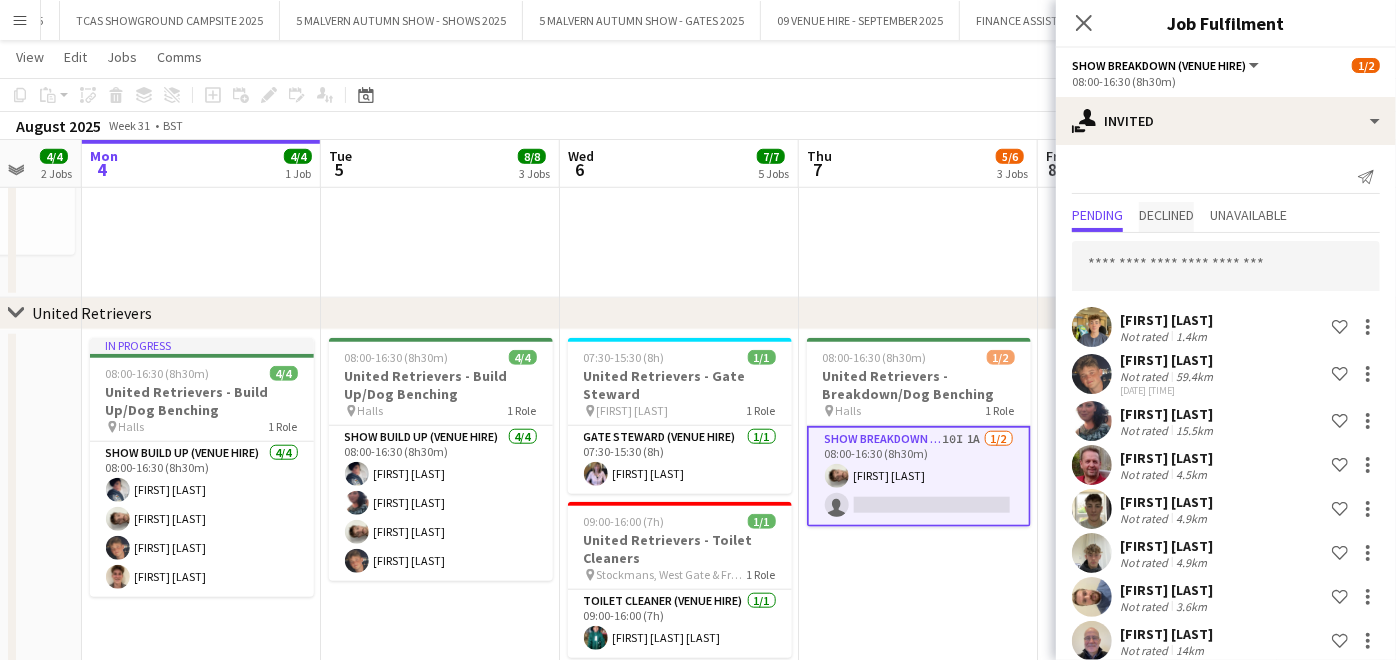 click on "Declined" at bounding box center [1166, 215] 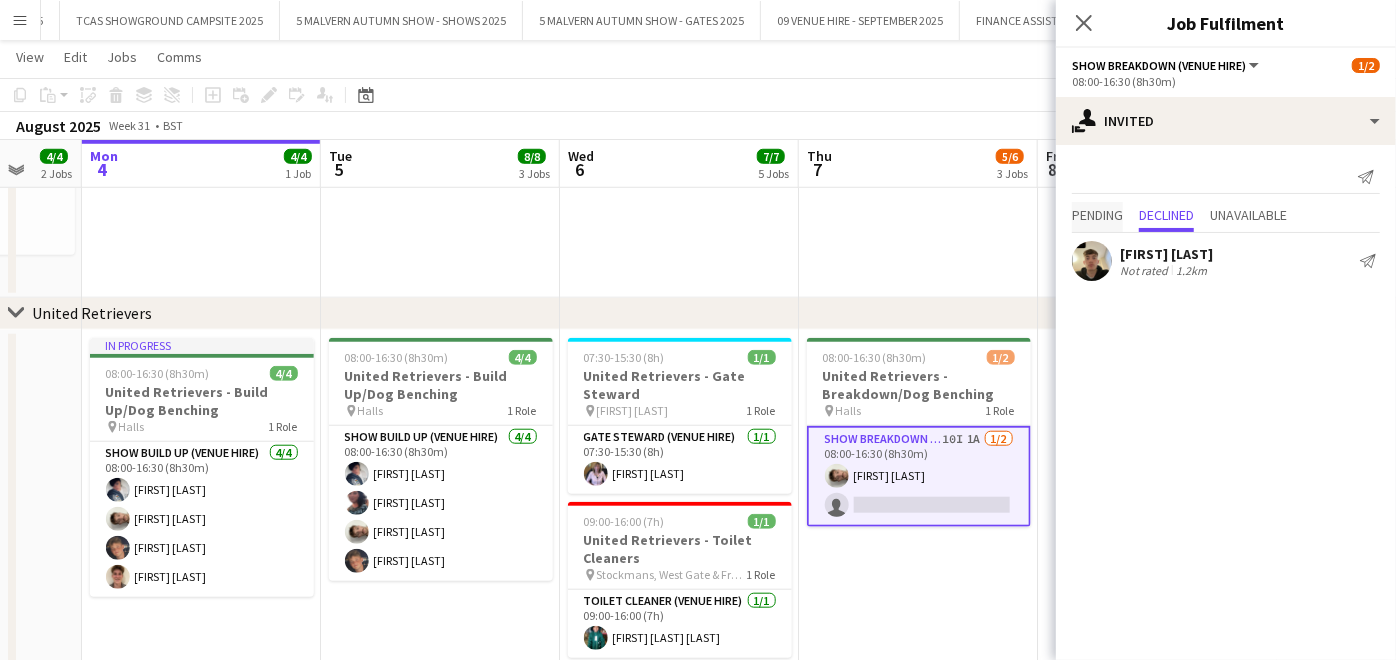click on "Pending" at bounding box center (1097, 217) 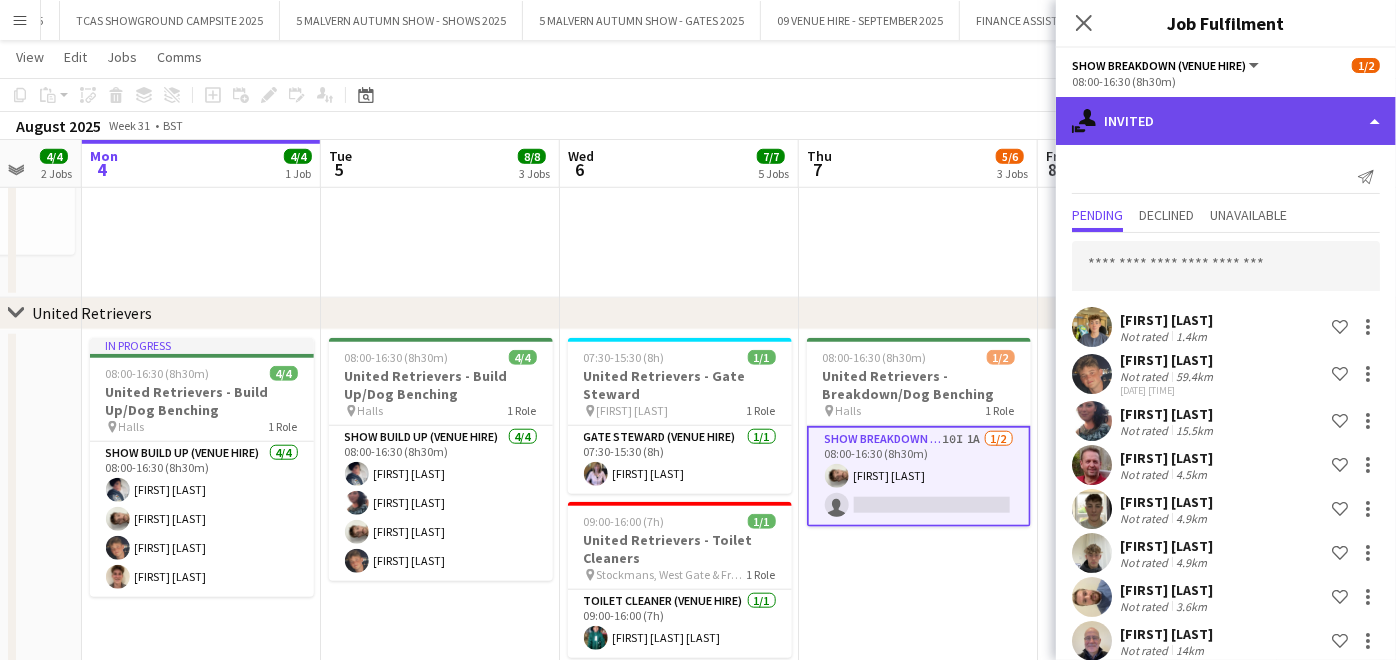 click on "single-neutral-actions-share-1
Invited" 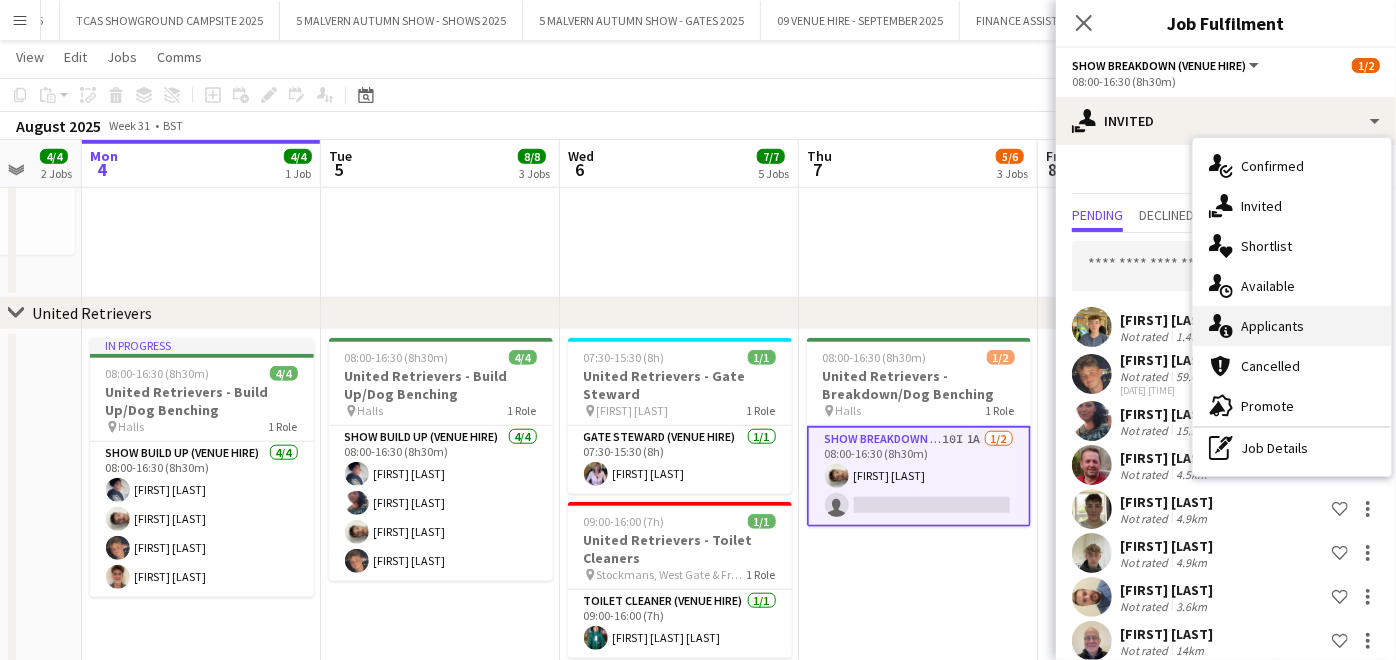 click on "single-neutral-actions-information
Applicants" at bounding box center [1292, 326] 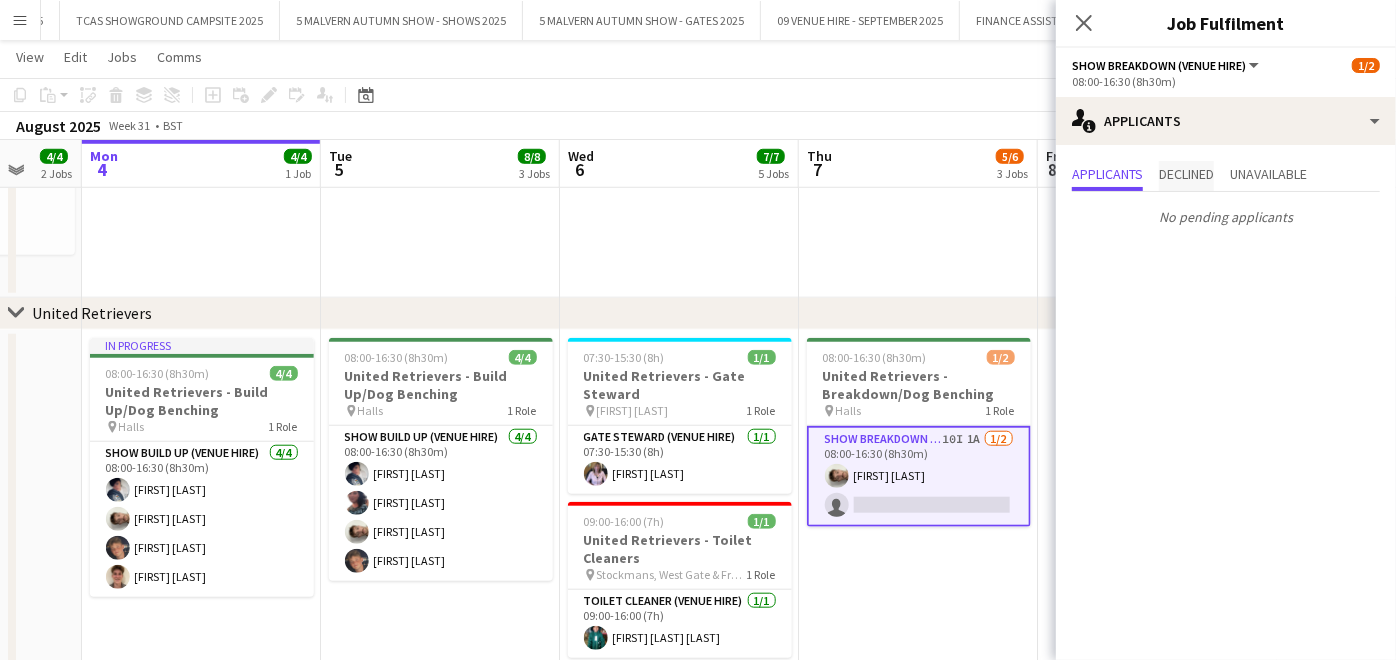 click on "Declined" at bounding box center (1186, 176) 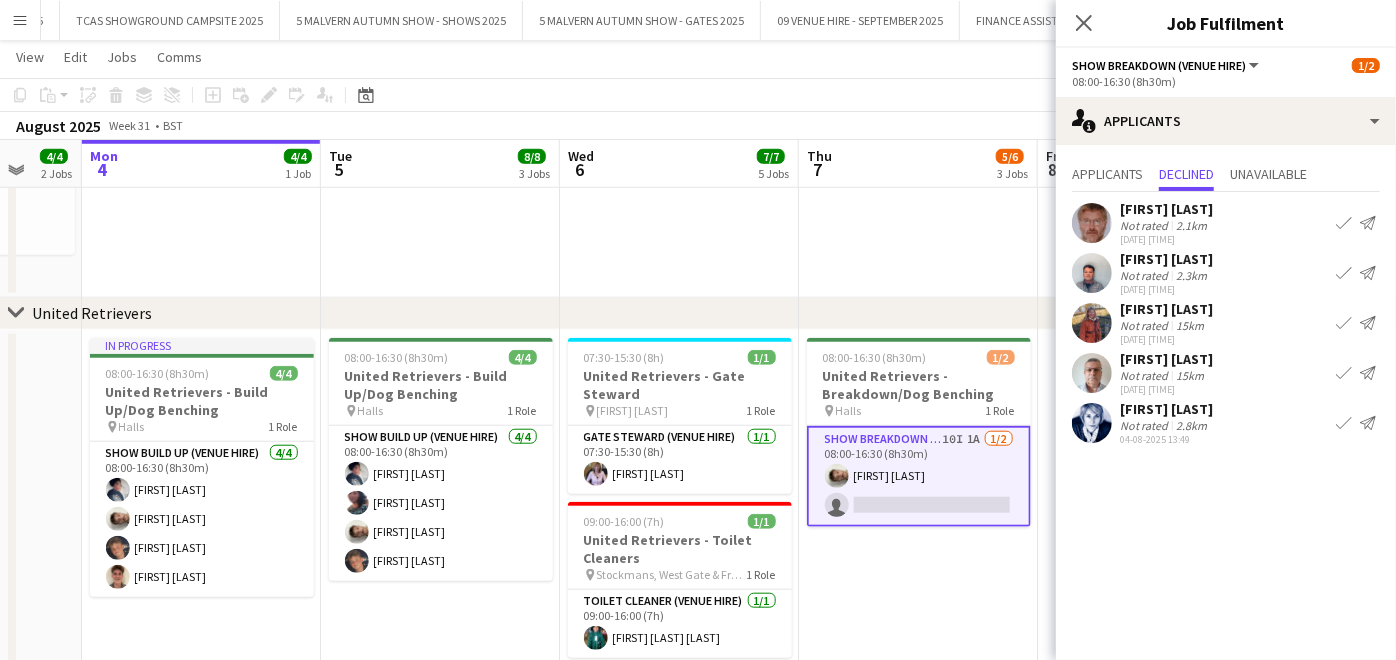 click on "Confirm" at bounding box center [1344, 323] 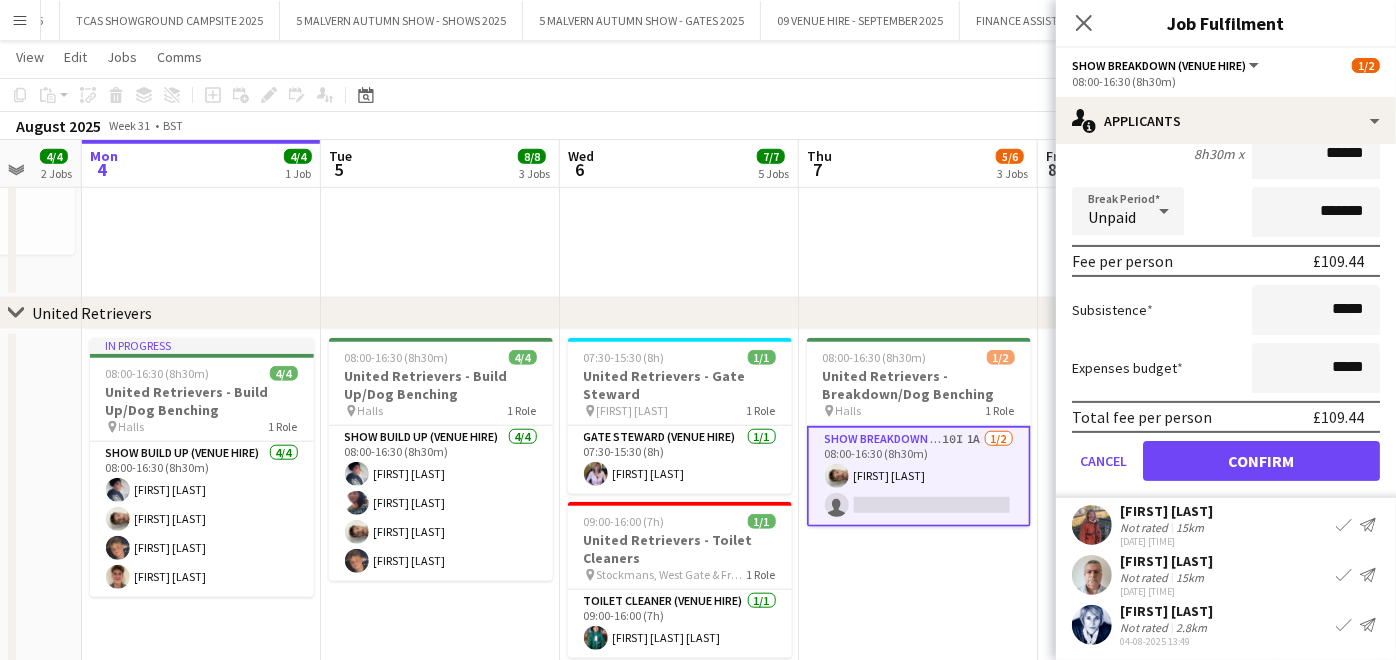 scroll, scrollTop: 256, scrollLeft: 0, axis: vertical 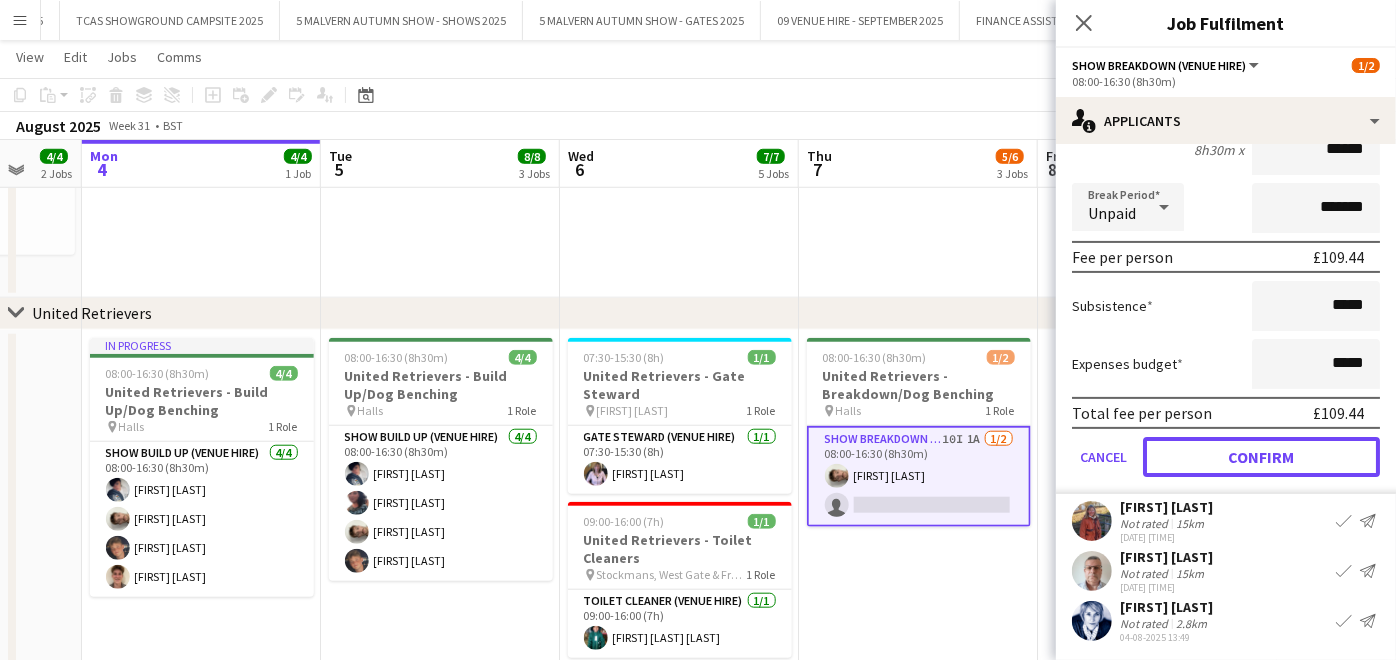 click on "Confirm" 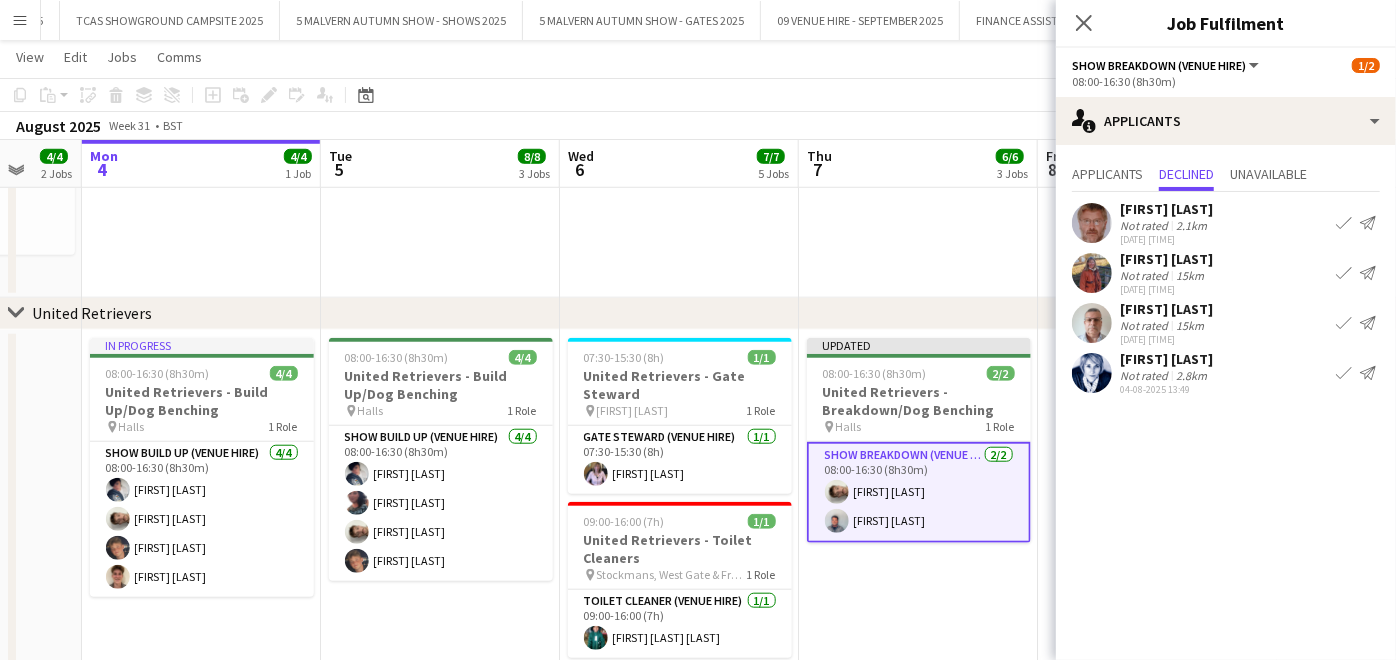 scroll, scrollTop: 0, scrollLeft: 0, axis: both 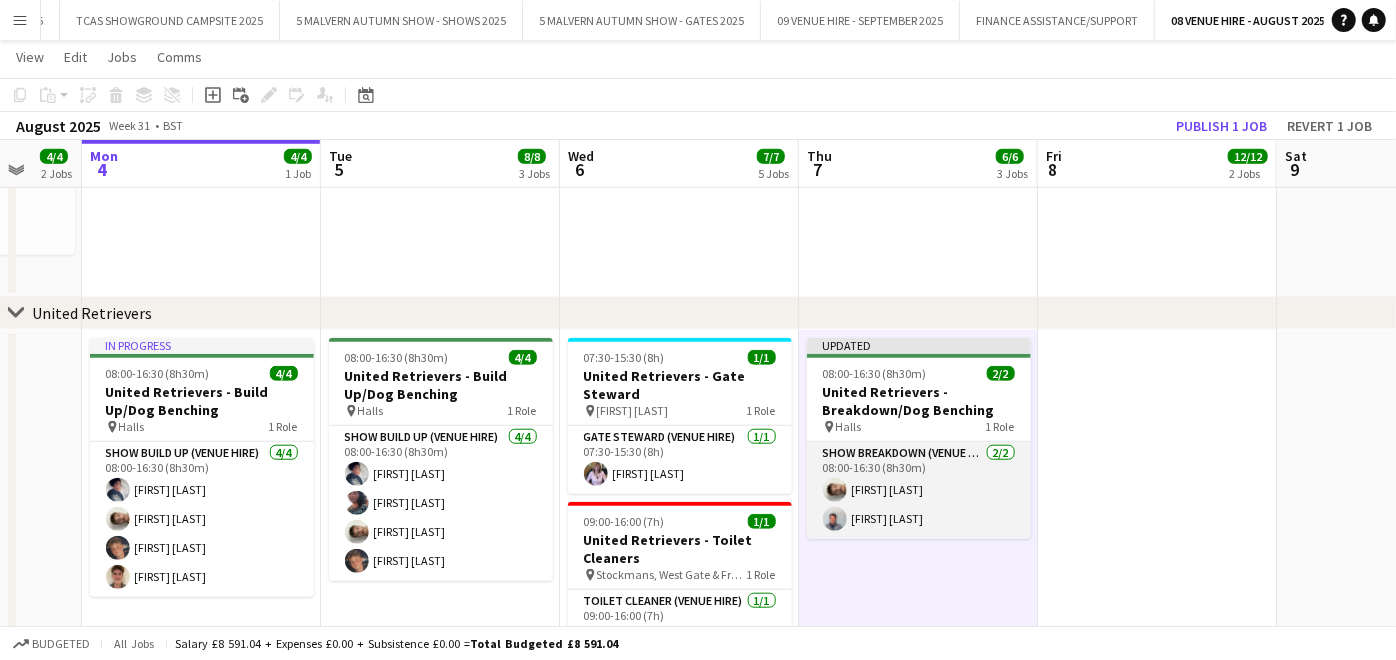 click on "Show Breakdown (Venue Hire)   2/2   08:00-16:30 (8h30m)
[FIRST] [LAST] [FIRST] [LAST]" at bounding box center [919, 490] 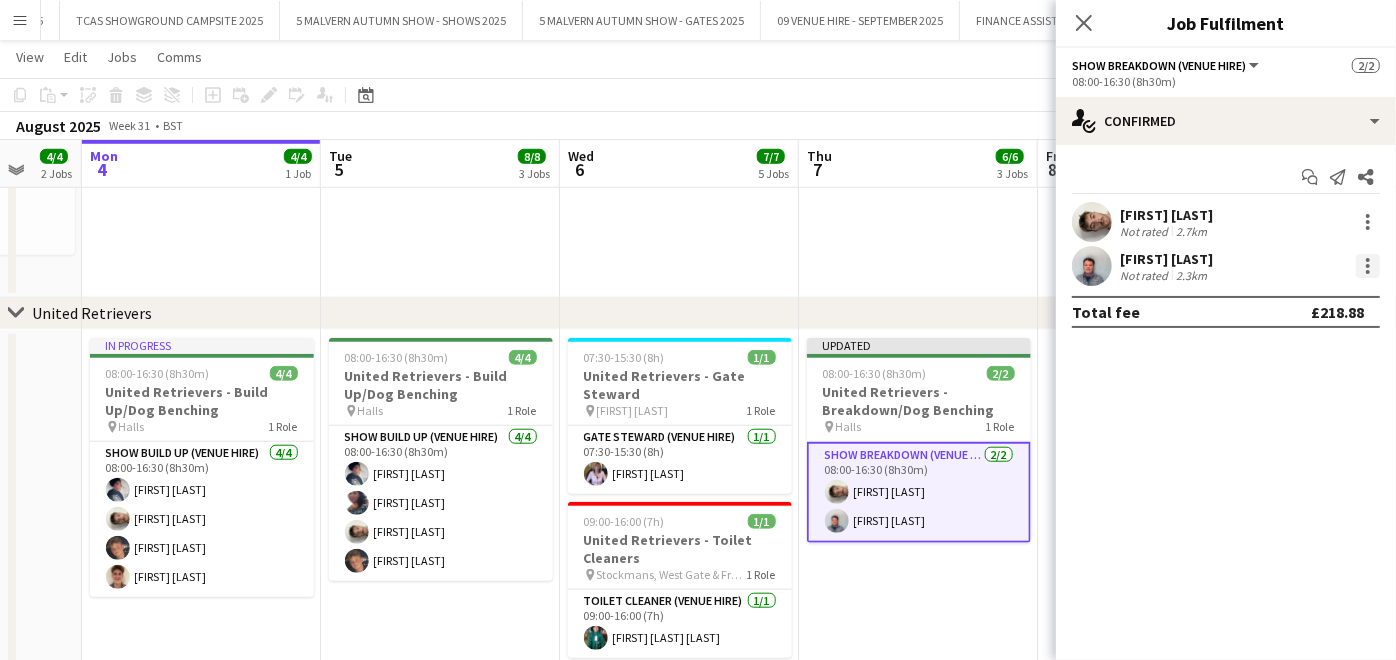 click at bounding box center (1368, 266) 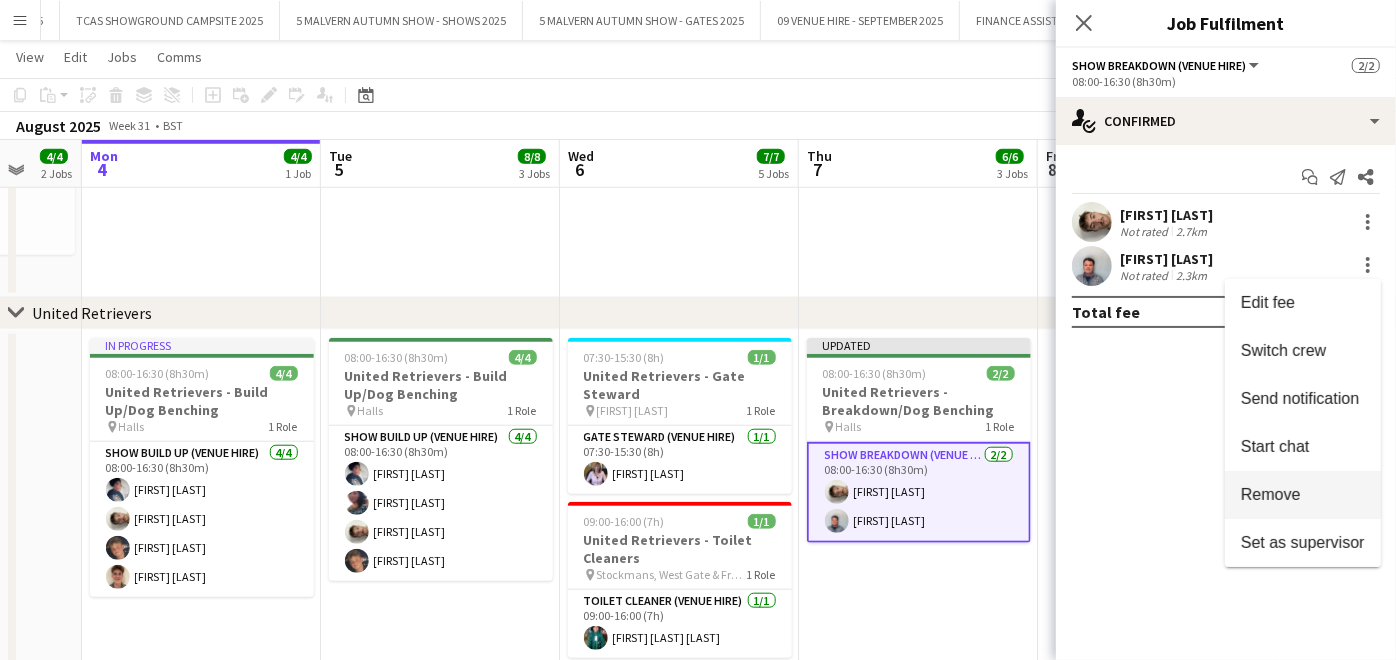 click on "Remove" at bounding box center (1303, 495) 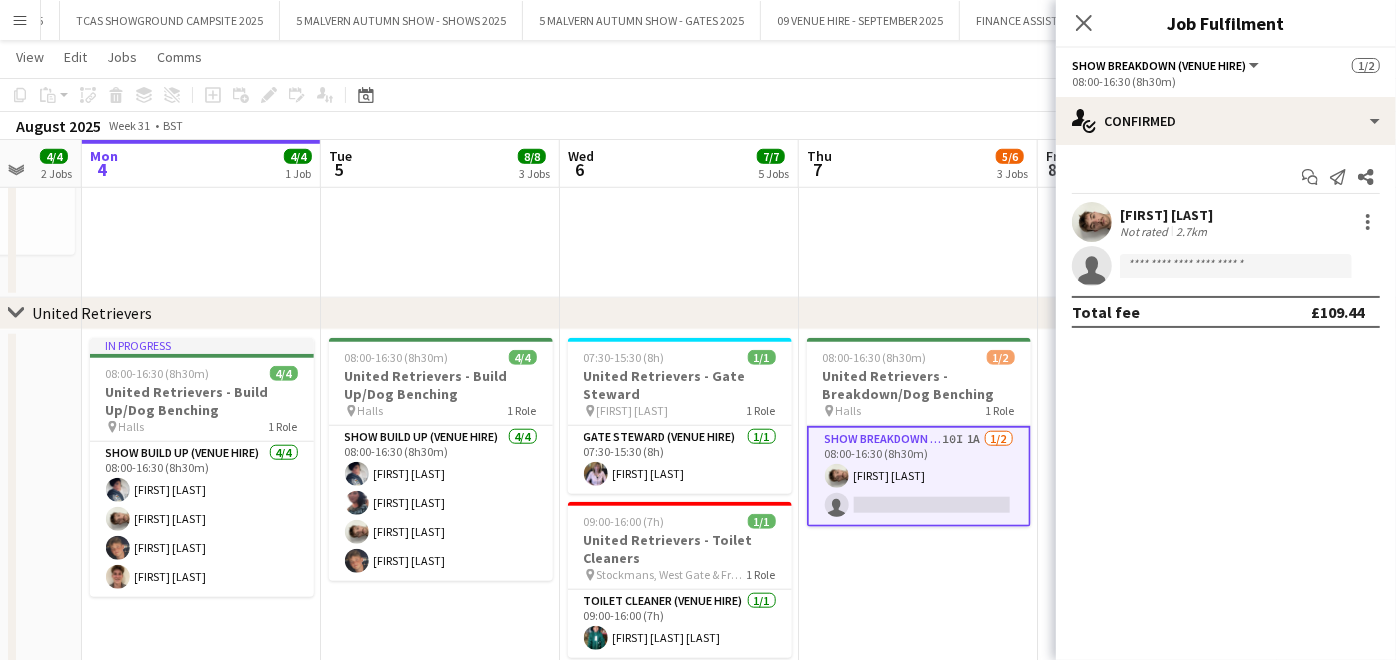click on "08:00-16:30 (8h30m)    1/2   United Retrievers - Breakdown/Dog Benching
pin
Halls   1 Role   Show Breakdown (Venue Hire)   10I   1A   1/2   08:00-16:30 (8h30m)
[FIRST] [LAST]
single-neutral-actions" at bounding box center [918, 598] 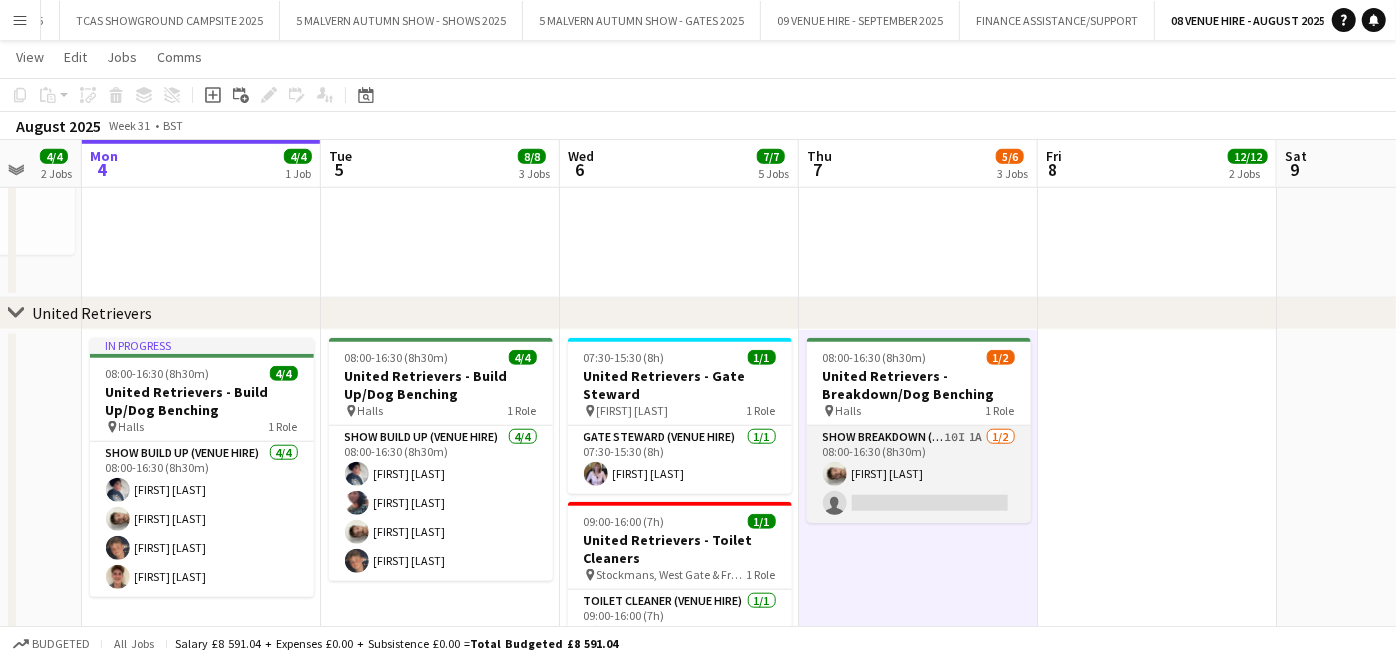 click on "Show Breakdown (Venue Hire)   10I   1A   1/2   08:00-16:30 (8h30m)
[FIRST] [LAST]
single-neutral-actions" at bounding box center (919, 474) 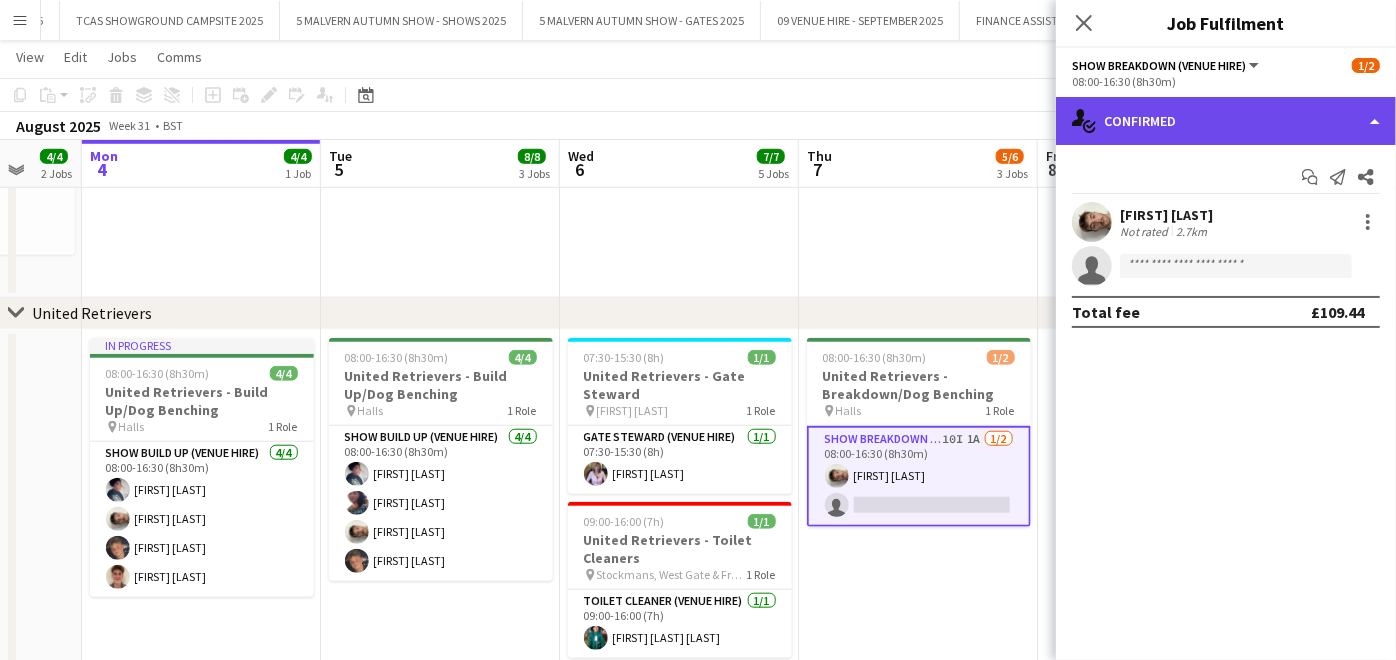 click on "single-neutral-actions-check-2
Confirmed" 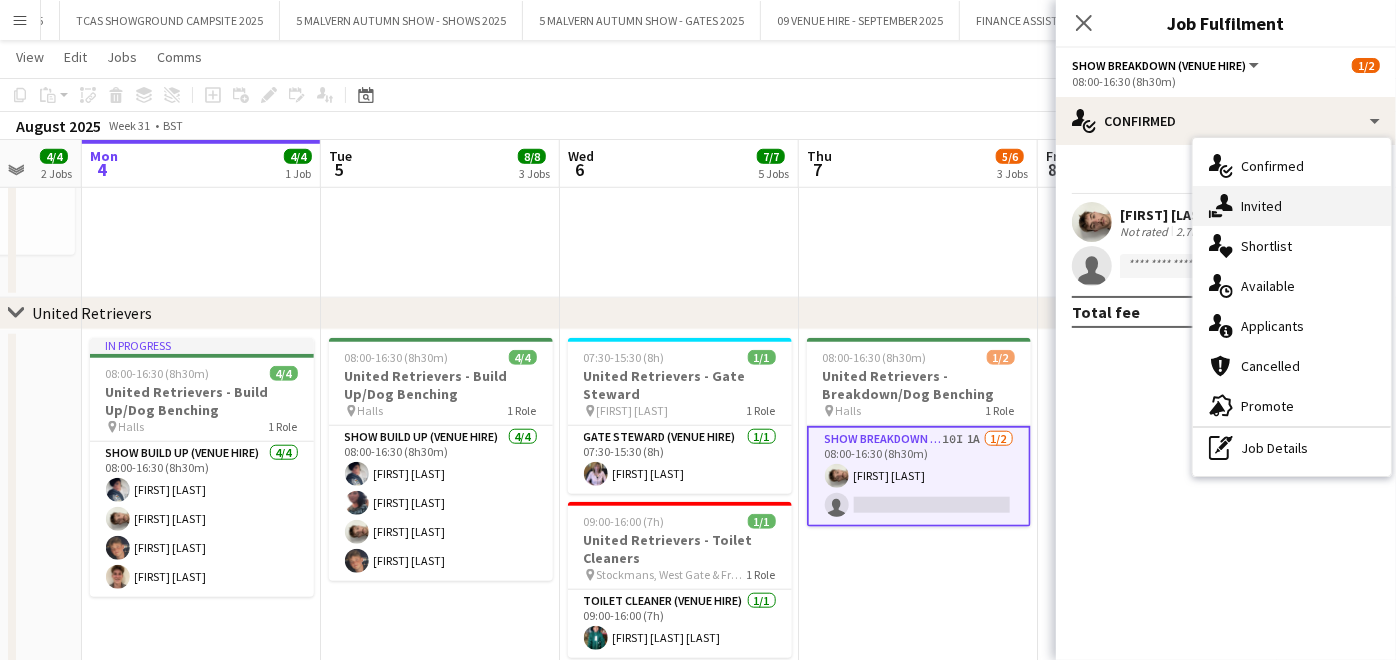 click on "single-neutral-actions-share-1
Invited" at bounding box center (1292, 206) 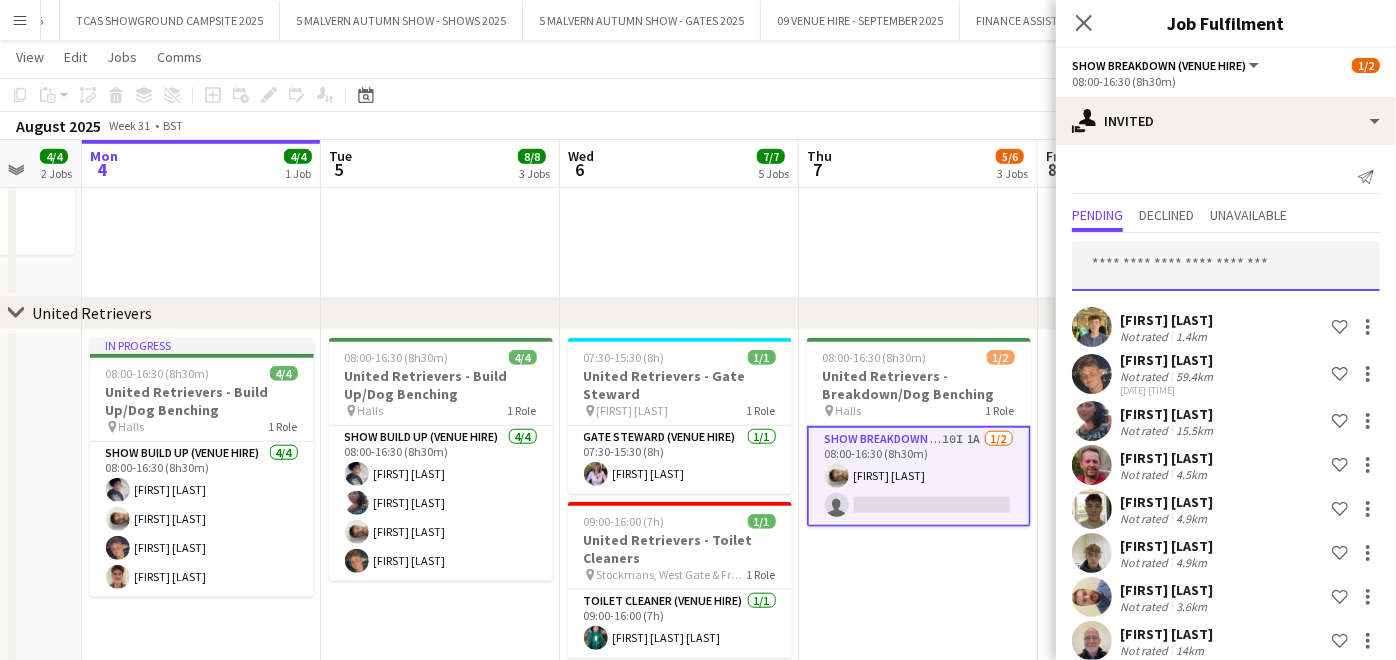 click at bounding box center [1226, 266] 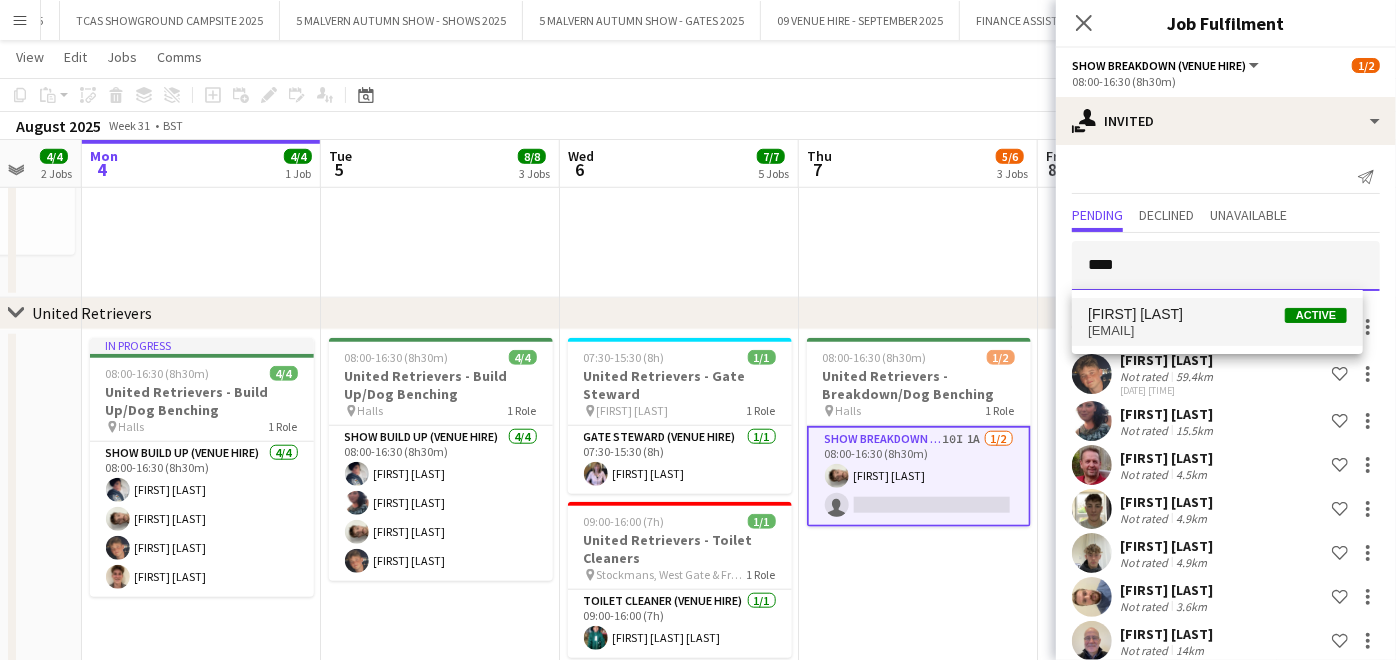 type on "****" 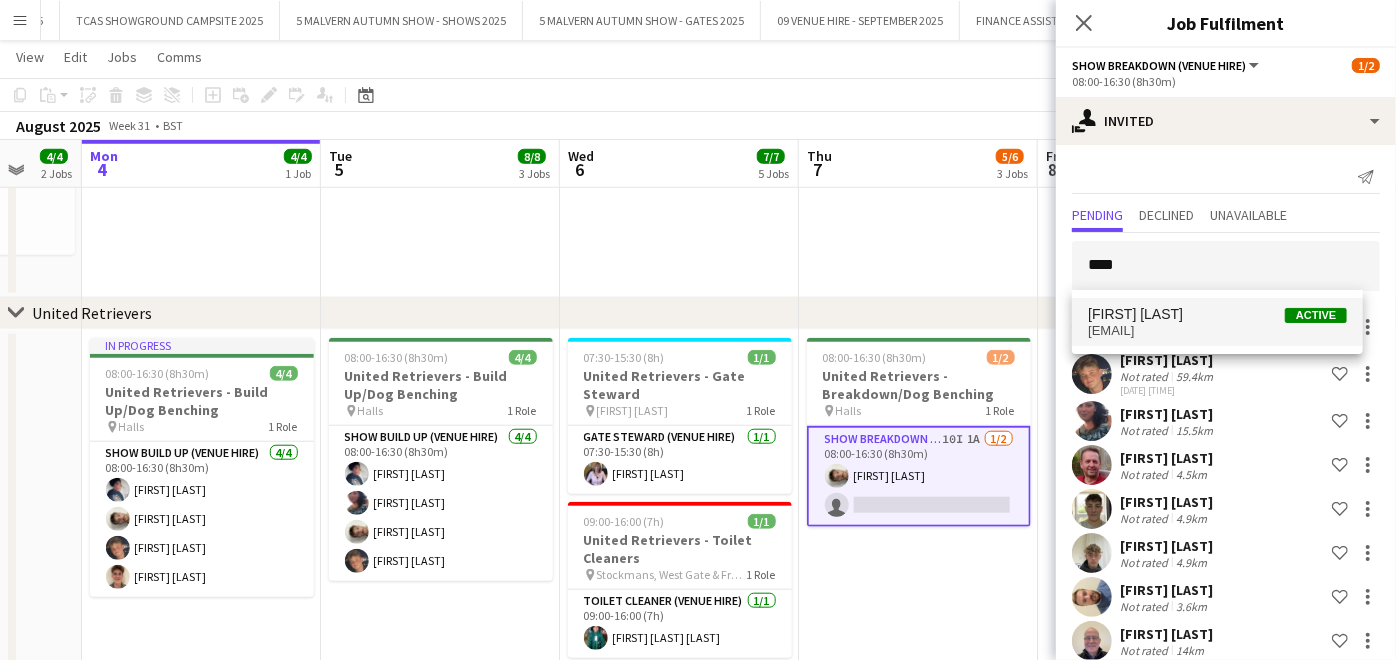 click on "[EMAIL]" at bounding box center [1217, 331] 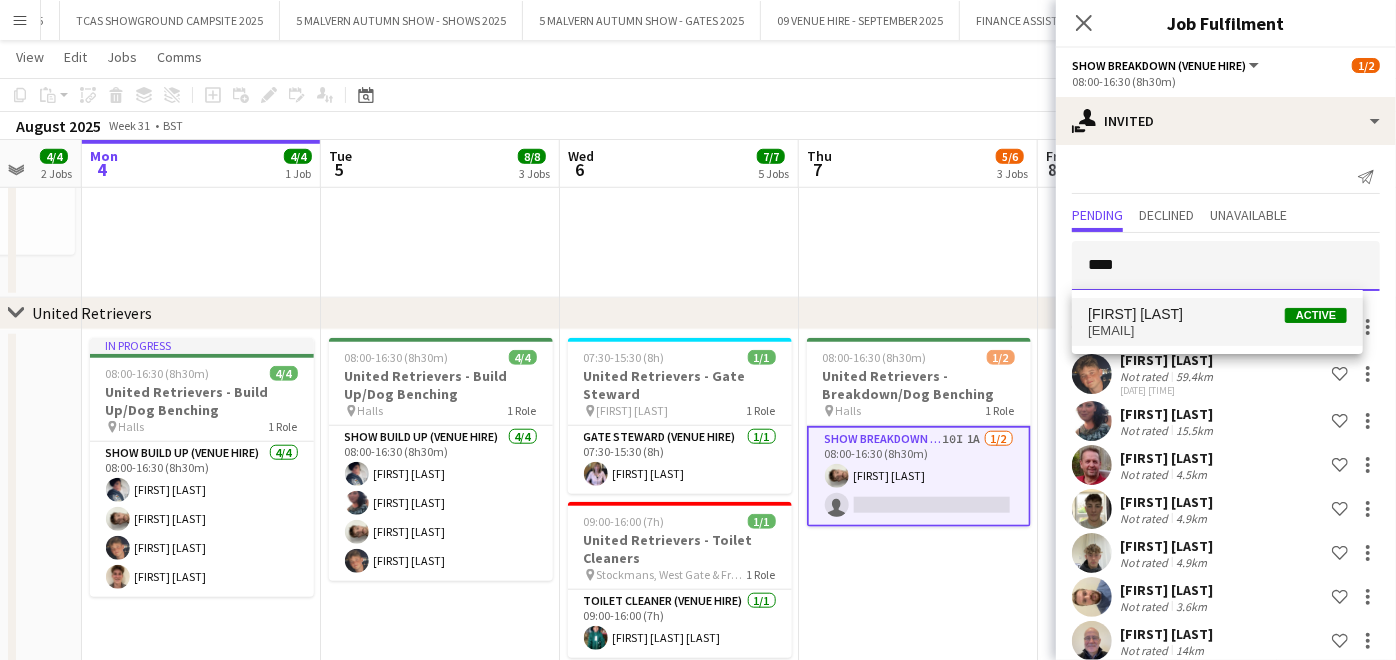 type 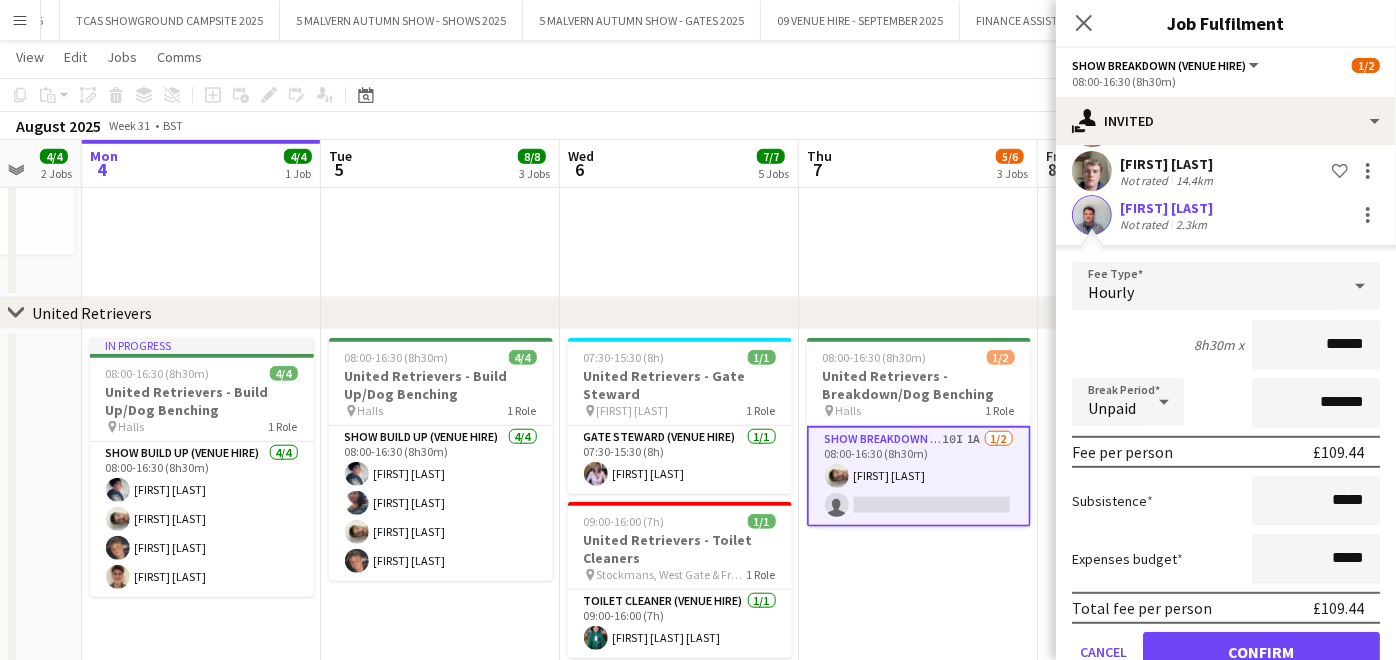 scroll, scrollTop: 602, scrollLeft: 0, axis: vertical 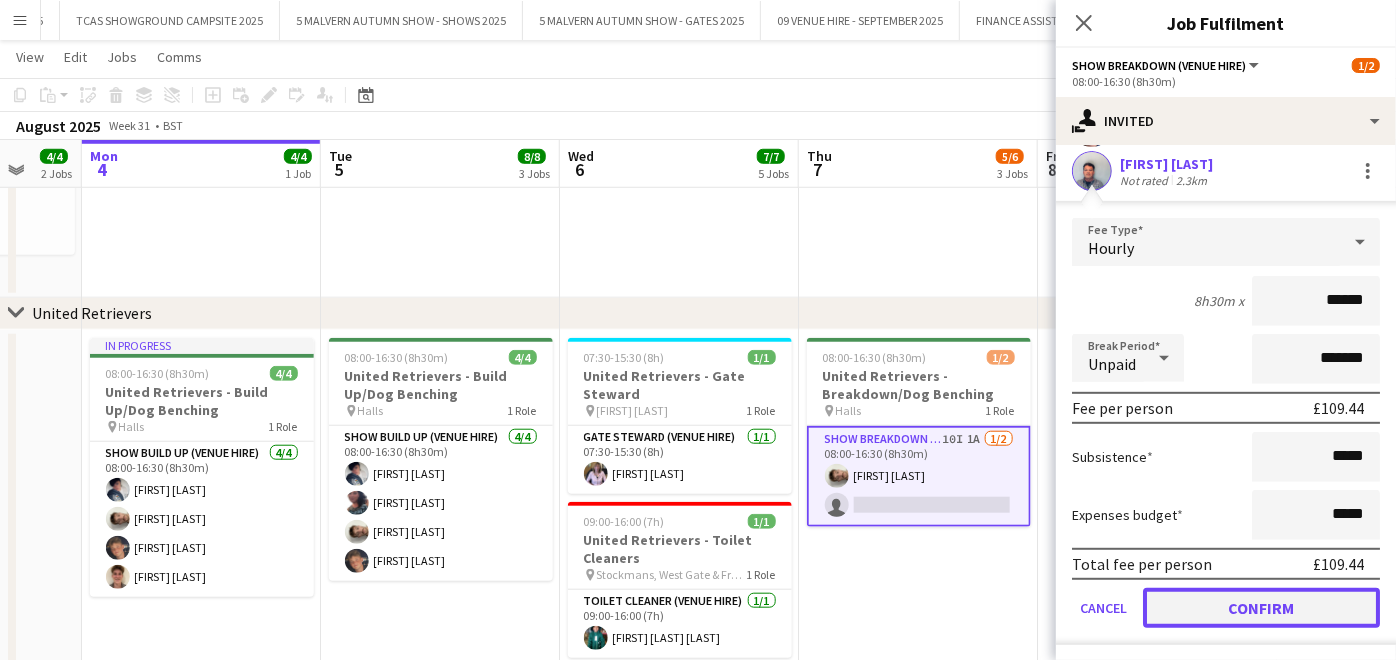 click on "Confirm" 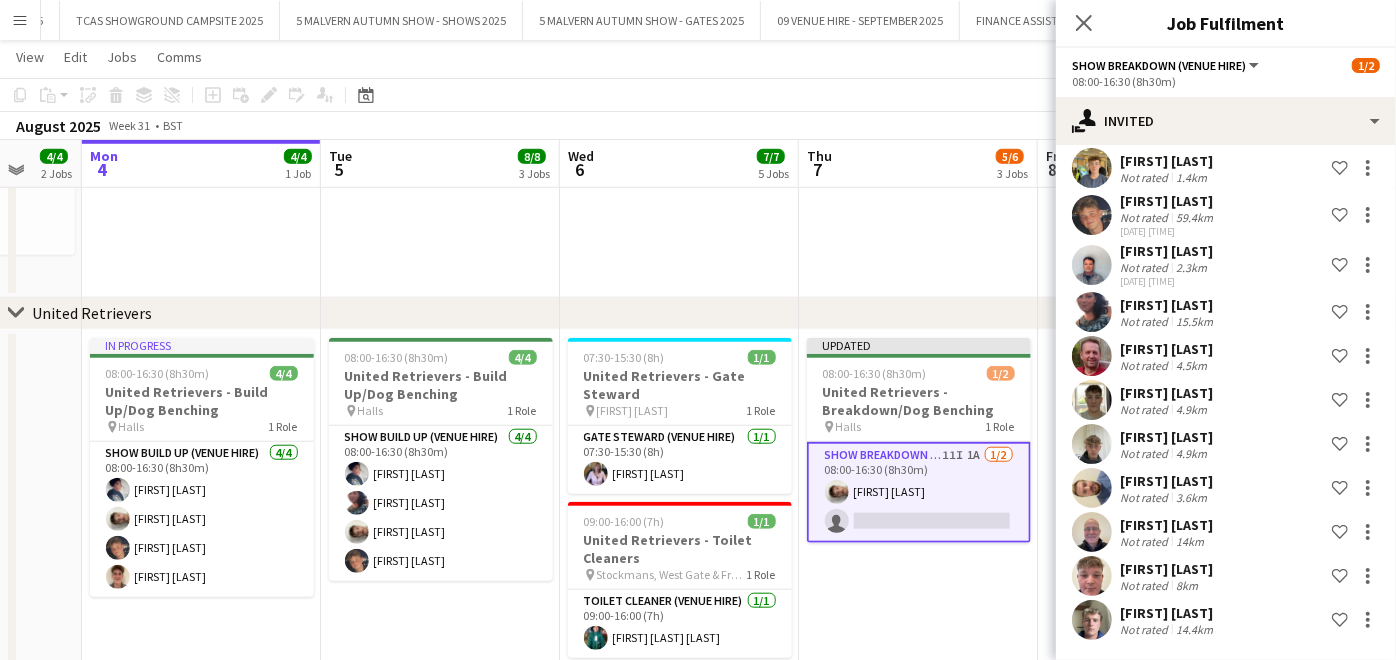 scroll, scrollTop: 157, scrollLeft: 0, axis: vertical 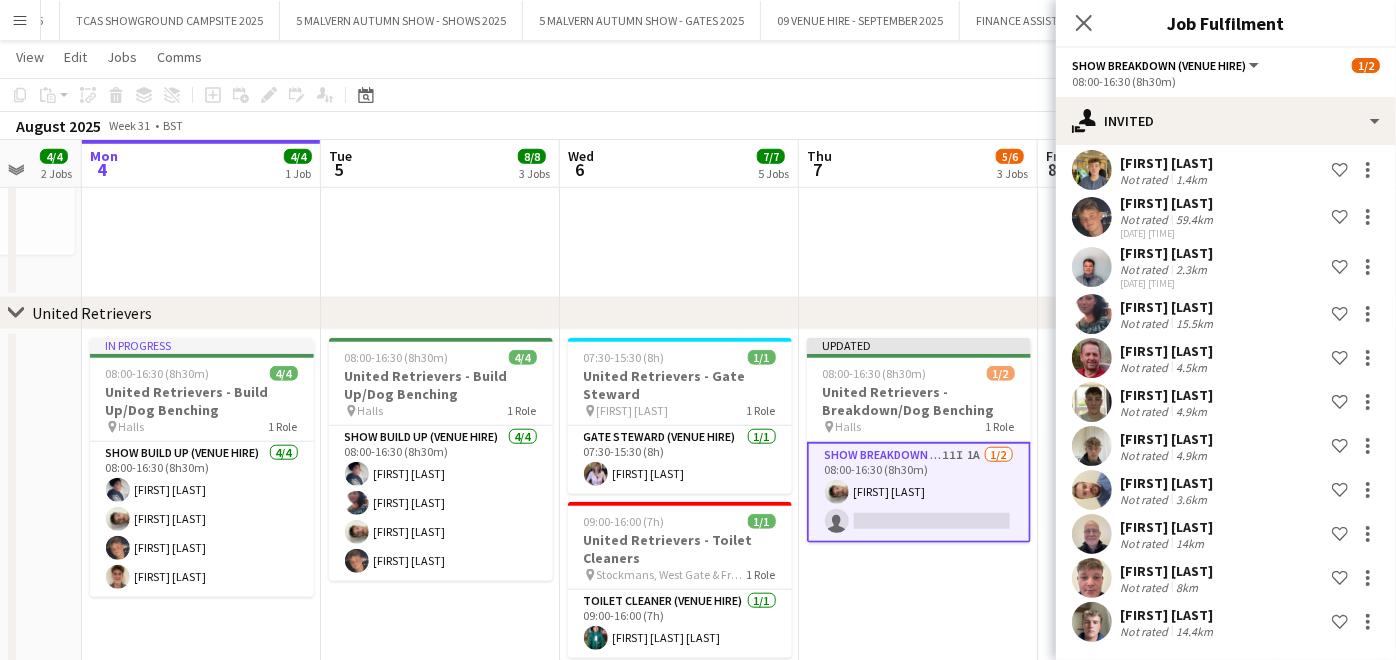 click on "Updated   08:00-16:30 (8h30m)    1/2   United Retrievers - Breakdown/Dog Benching
pin
Halls   1 Role   Show Breakdown (Venue Hire)   11I   1A   1/2   08:00-16:30 (8h30m)
[FIRST] [LAST]
single-neutral-actions" at bounding box center [918, 598] 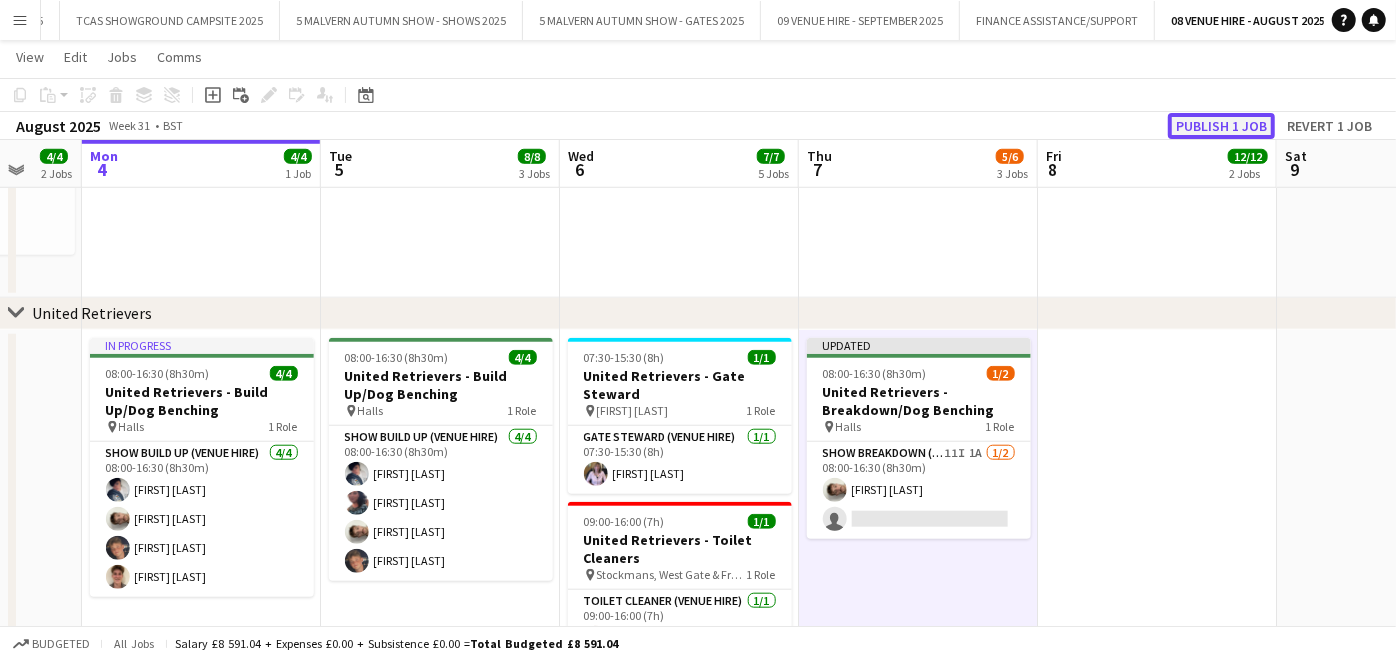 click on "Publish 1 job" 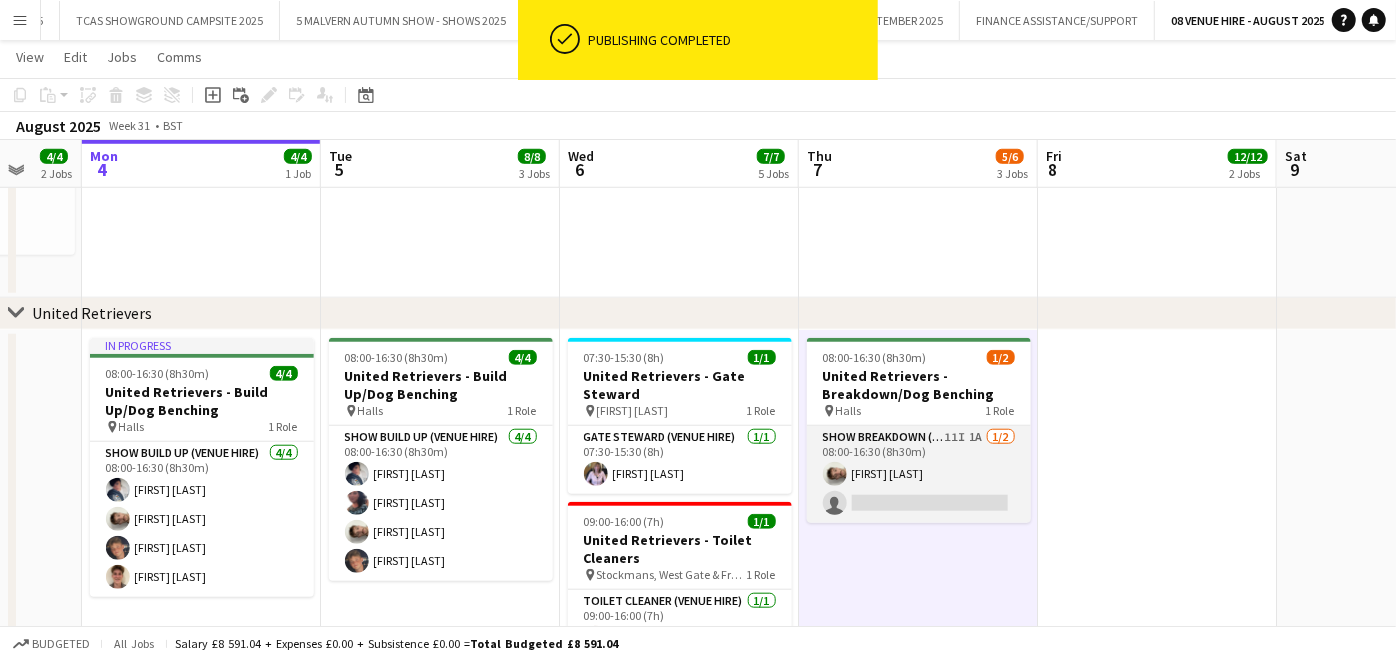 click on "Show Breakdown (Venue Hire)   11I   1A   1/2   08:00-16:30 (8h30m)
[FIRST] [LAST]
single-neutral-actions" at bounding box center (919, 474) 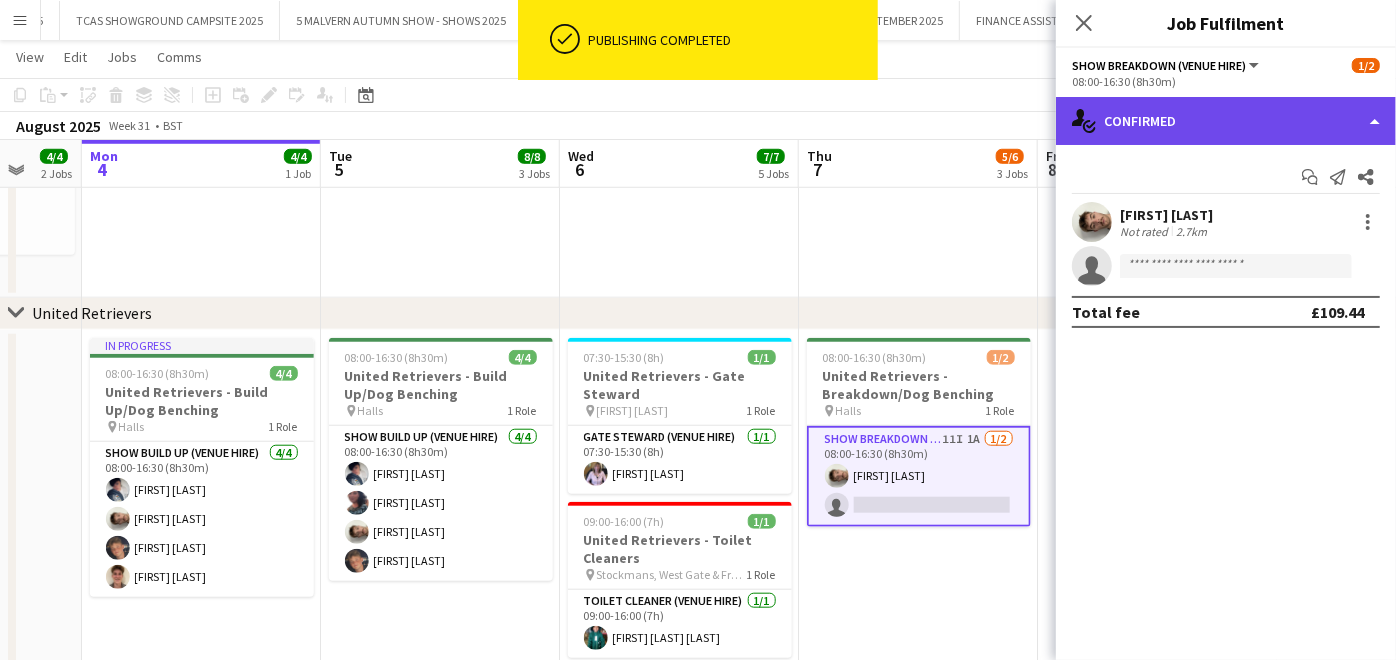 click on "single-neutral-actions-check-2
Confirmed" 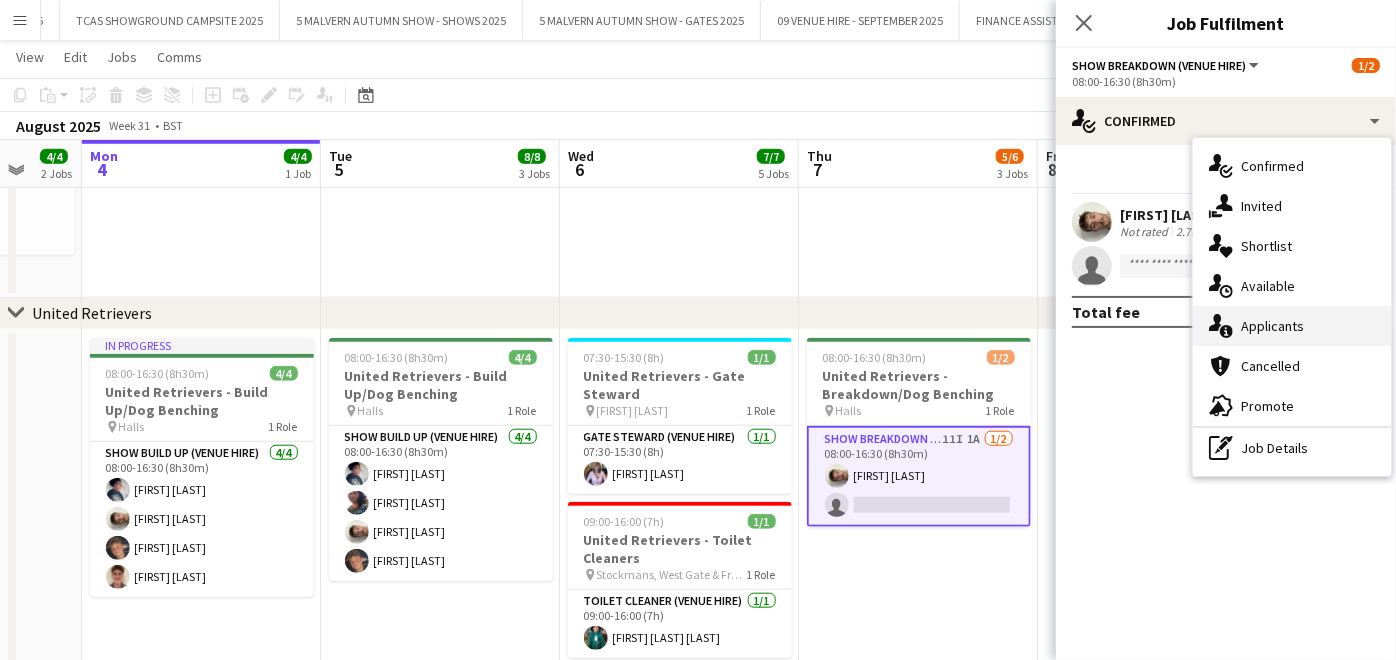 click on "single-neutral-actions-information
Applicants" at bounding box center (1292, 326) 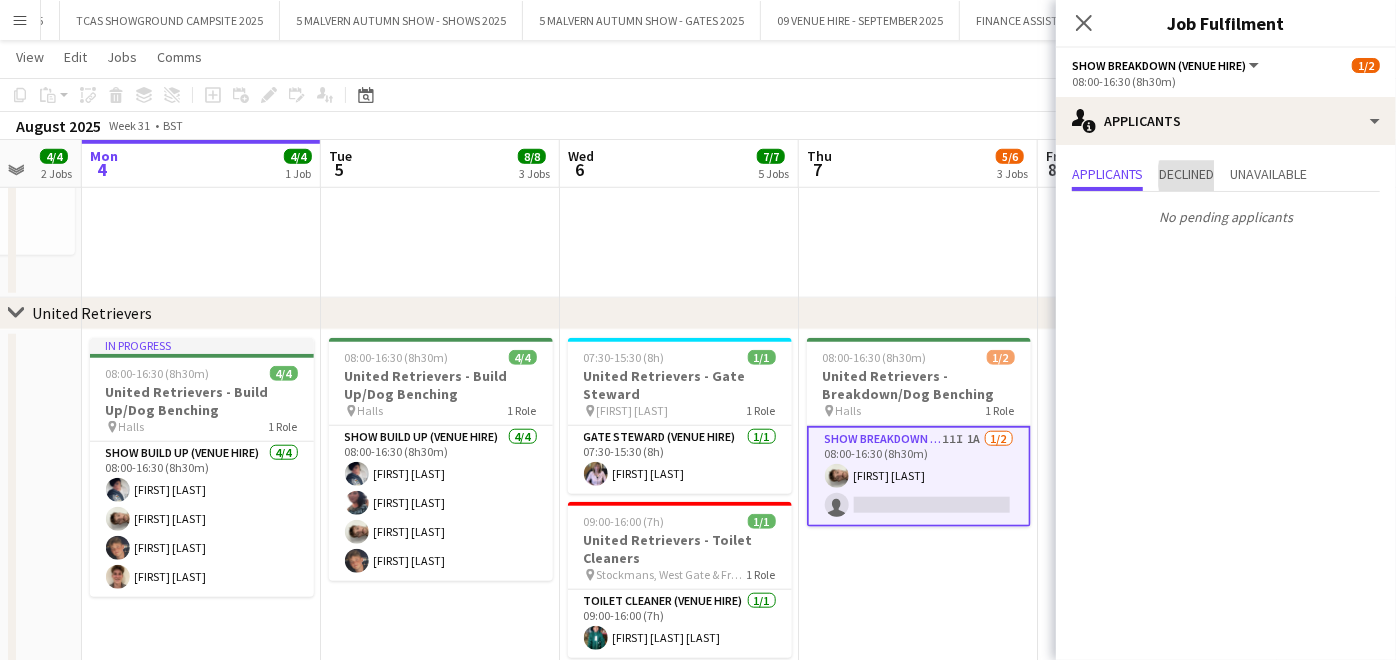 click on "Declined" at bounding box center (1186, 174) 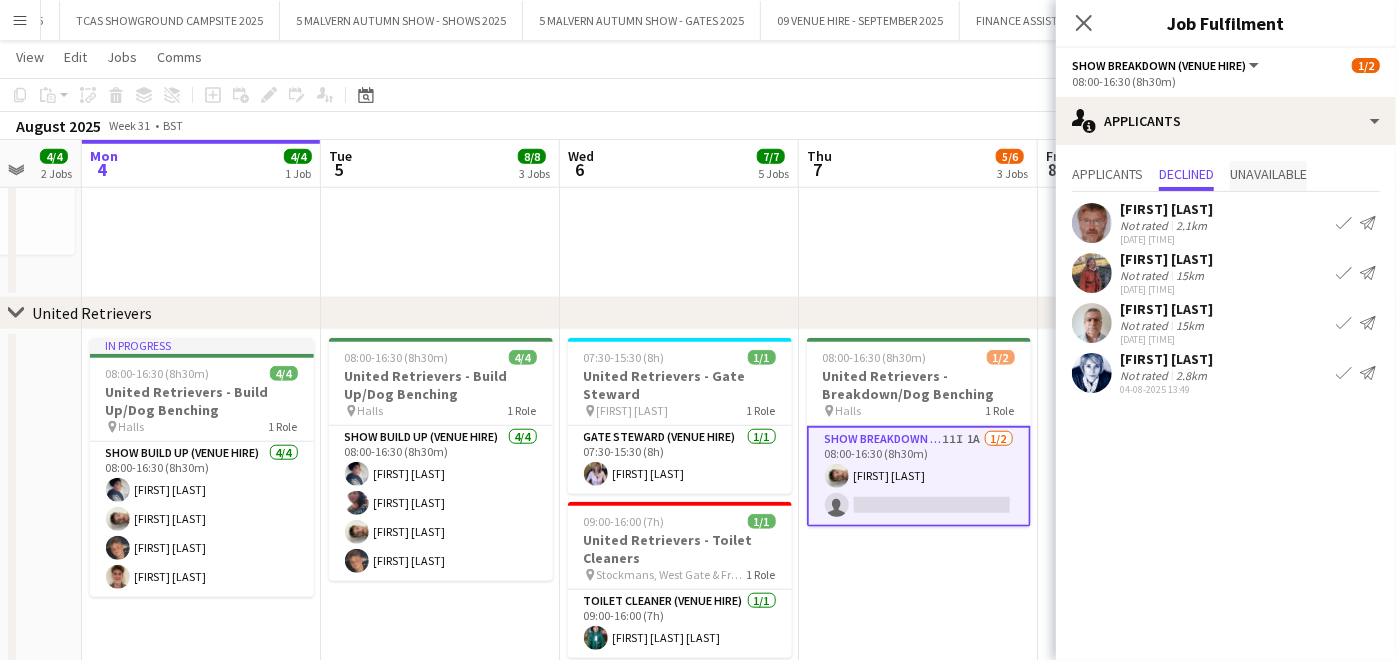 click on "Unavailable" at bounding box center [1268, 174] 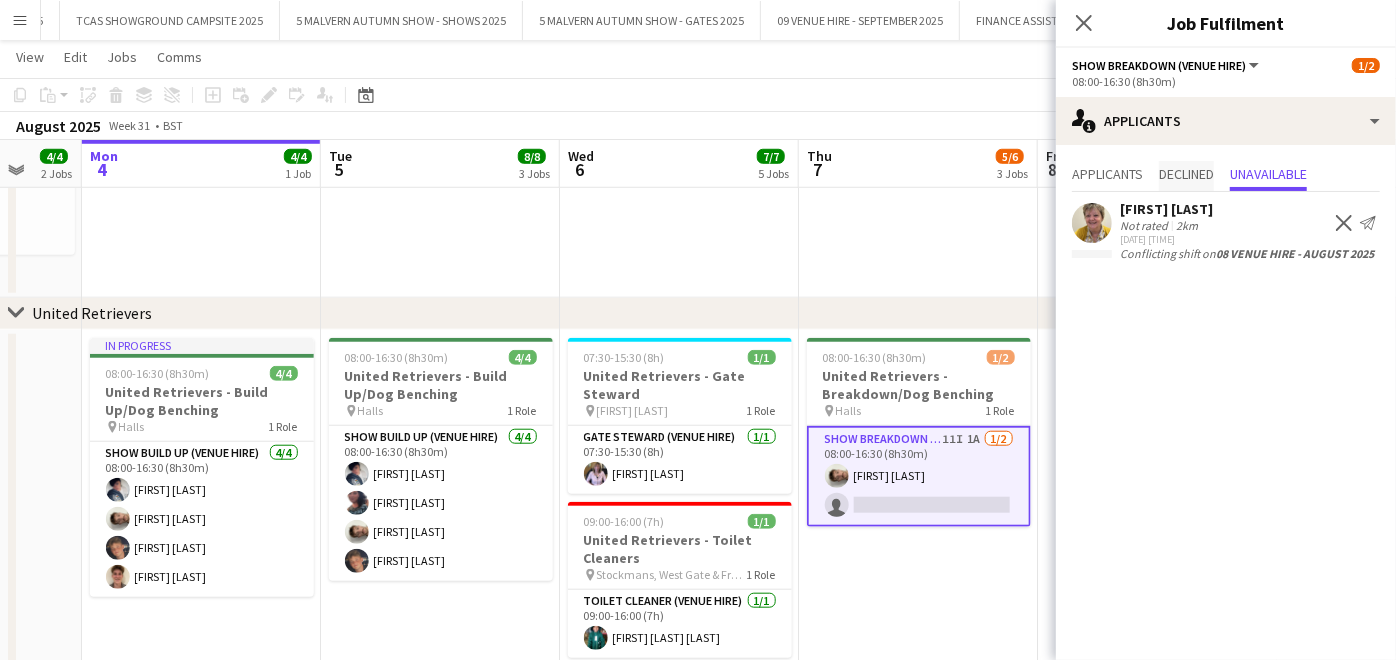 click on "Declined" at bounding box center [1186, 176] 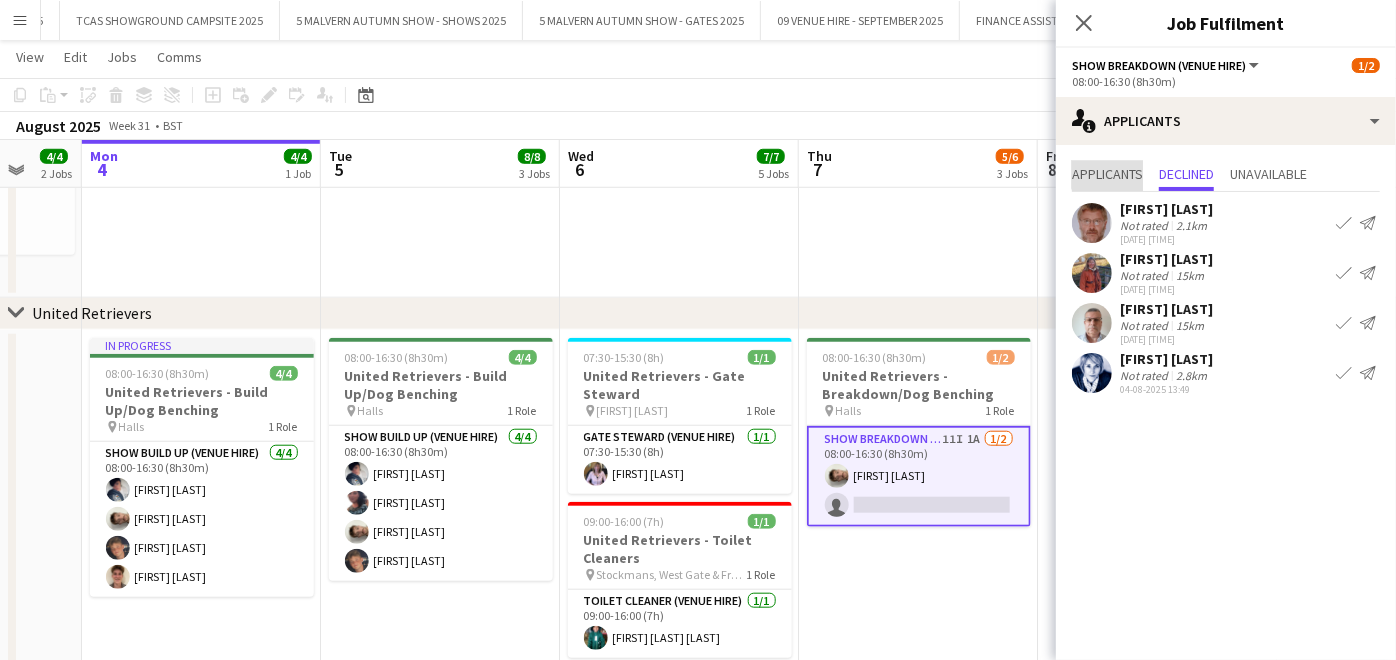 click on "Applicants" at bounding box center [1107, 174] 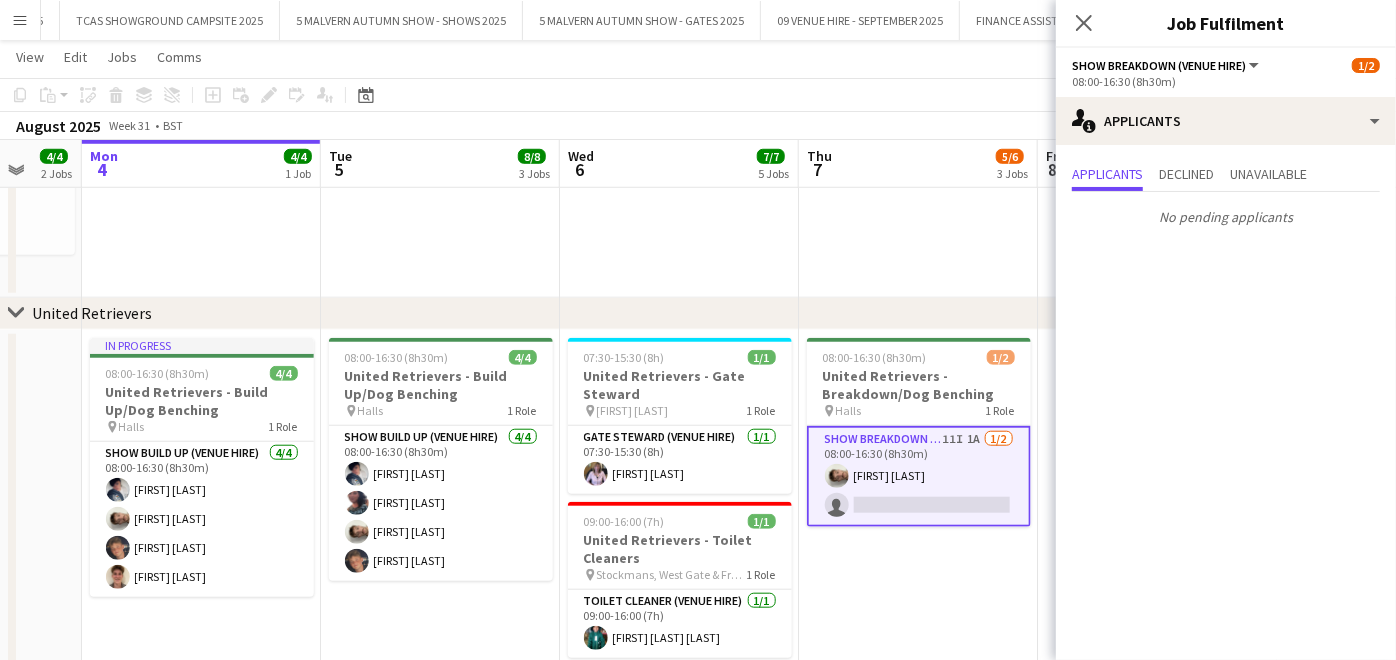 click on "08:00-16:30 (8h30m)    1/2   United Retrievers - Breakdown/Dog Benching
pin
Halls   1 Role   Show Breakdown (Venue Hire)   11I   1A   1/2   08:00-16:30 (8h30m)
Jack Kane
single-neutral-actions" at bounding box center [918, 598] 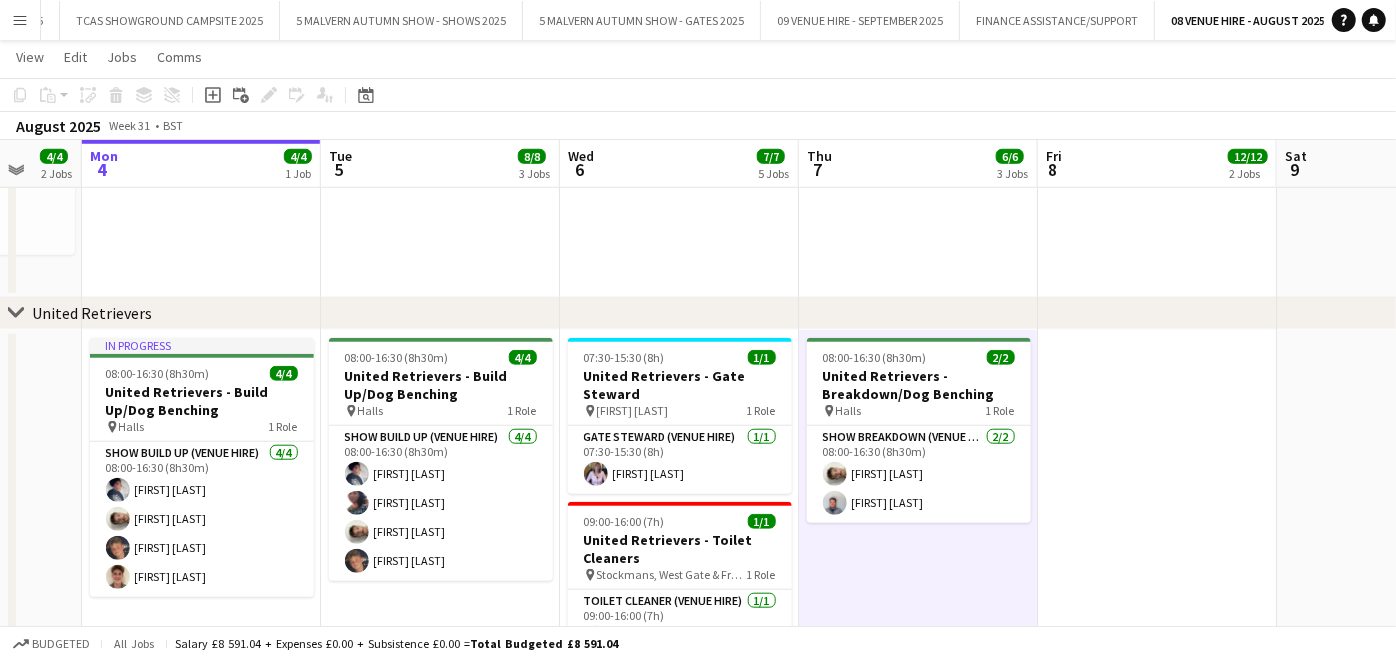 click at bounding box center (1157, 598) 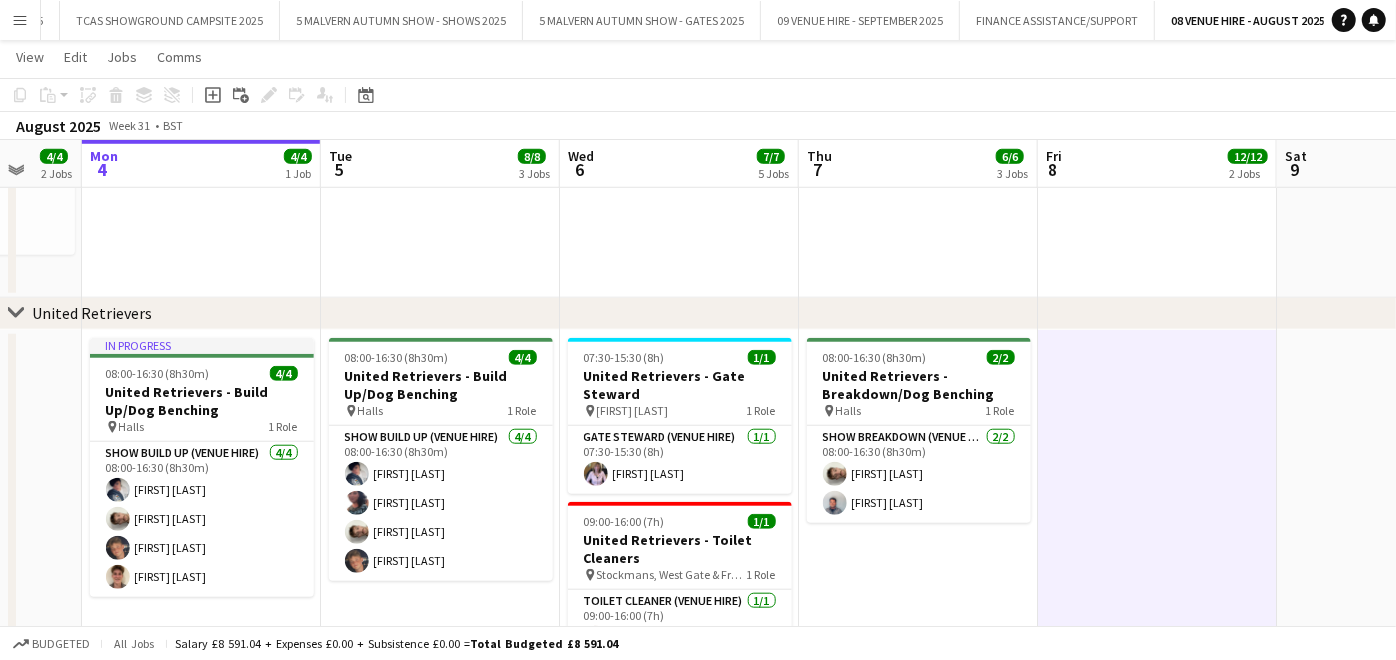 click at bounding box center [1157, 598] 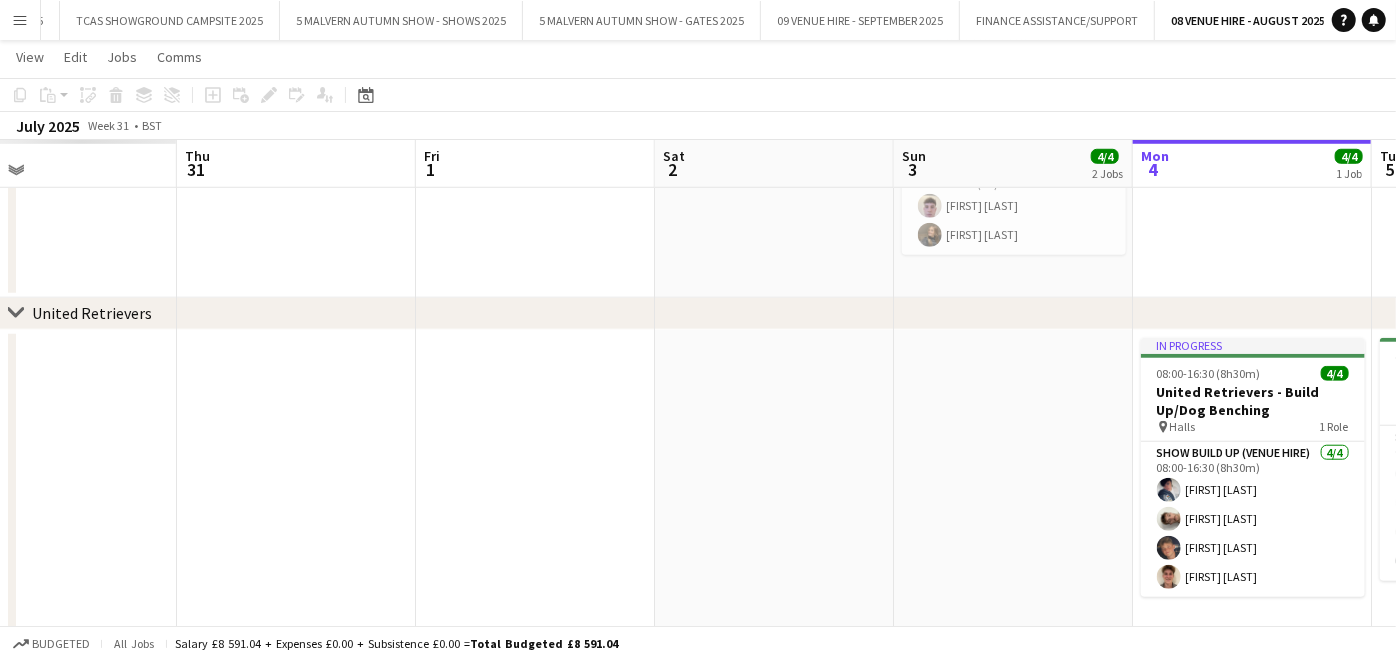 scroll, scrollTop: 0, scrollLeft: 525, axis: horizontal 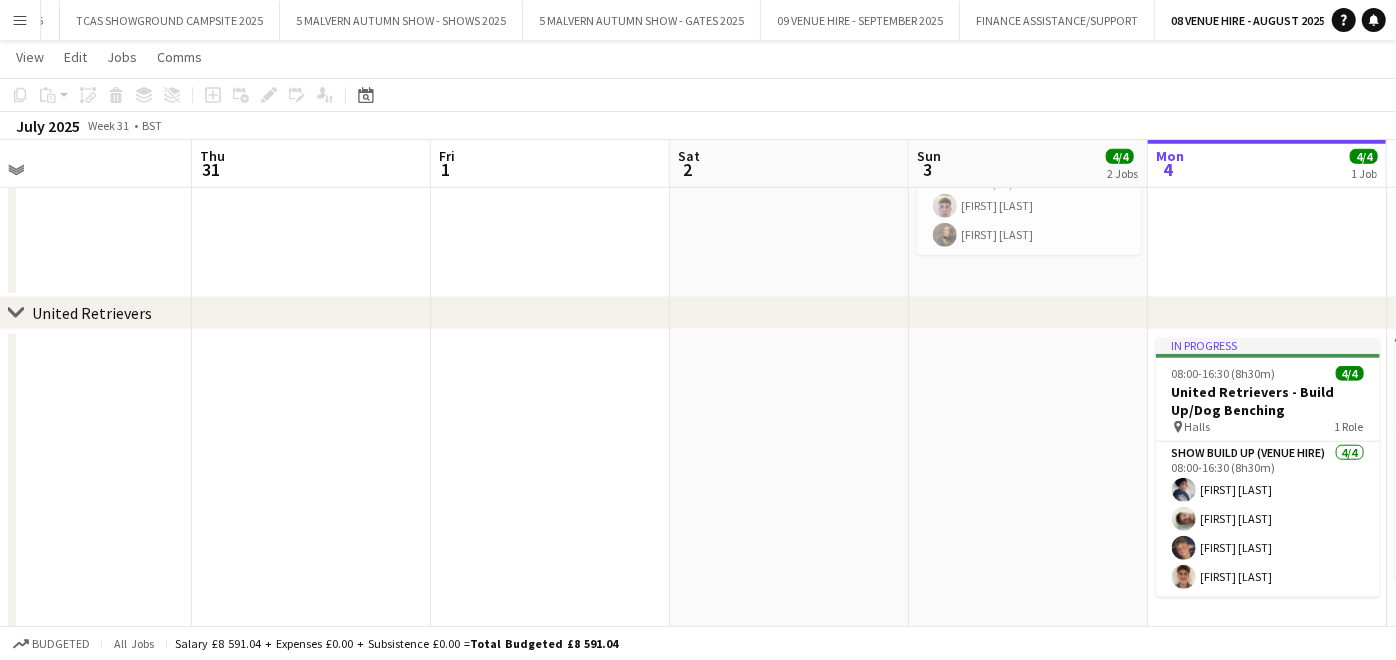 drag, startPoint x: 234, startPoint y: 262, endPoint x: 1300, endPoint y: 235, distance: 1066.3419 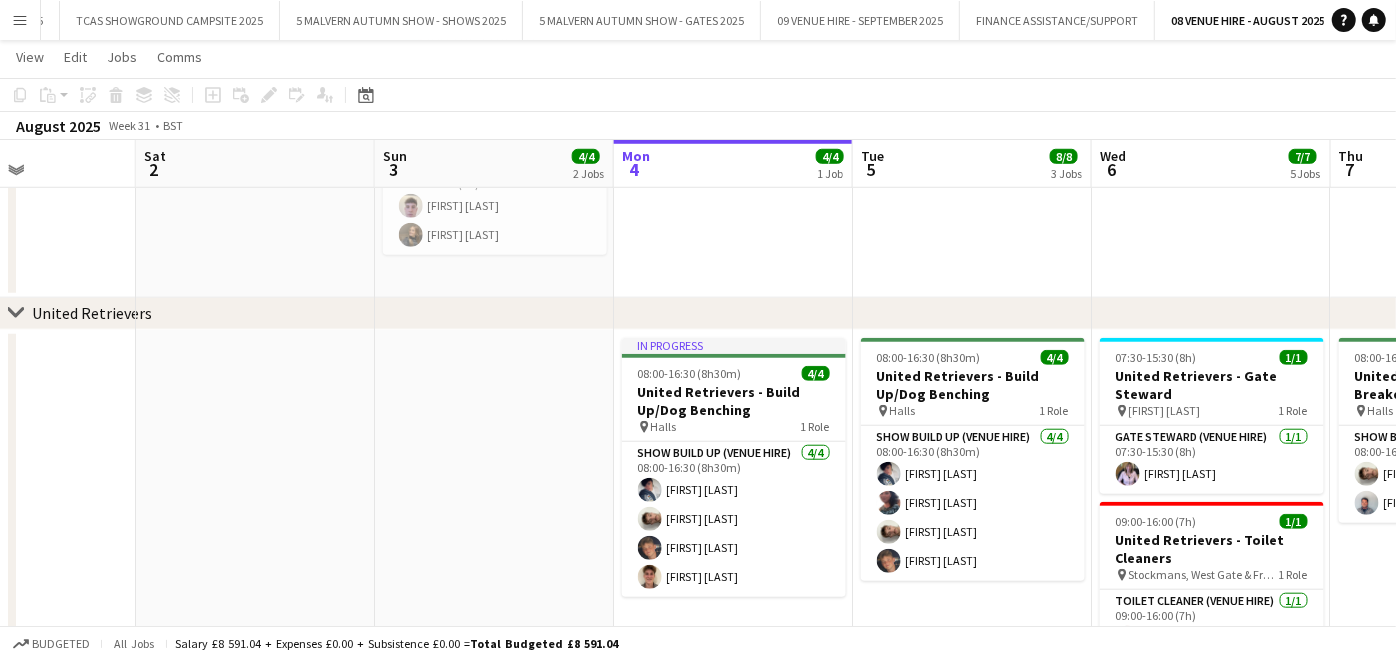 drag, startPoint x: 799, startPoint y: 237, endPoint x: 266, endPoint y: 280, distance: 534.7317 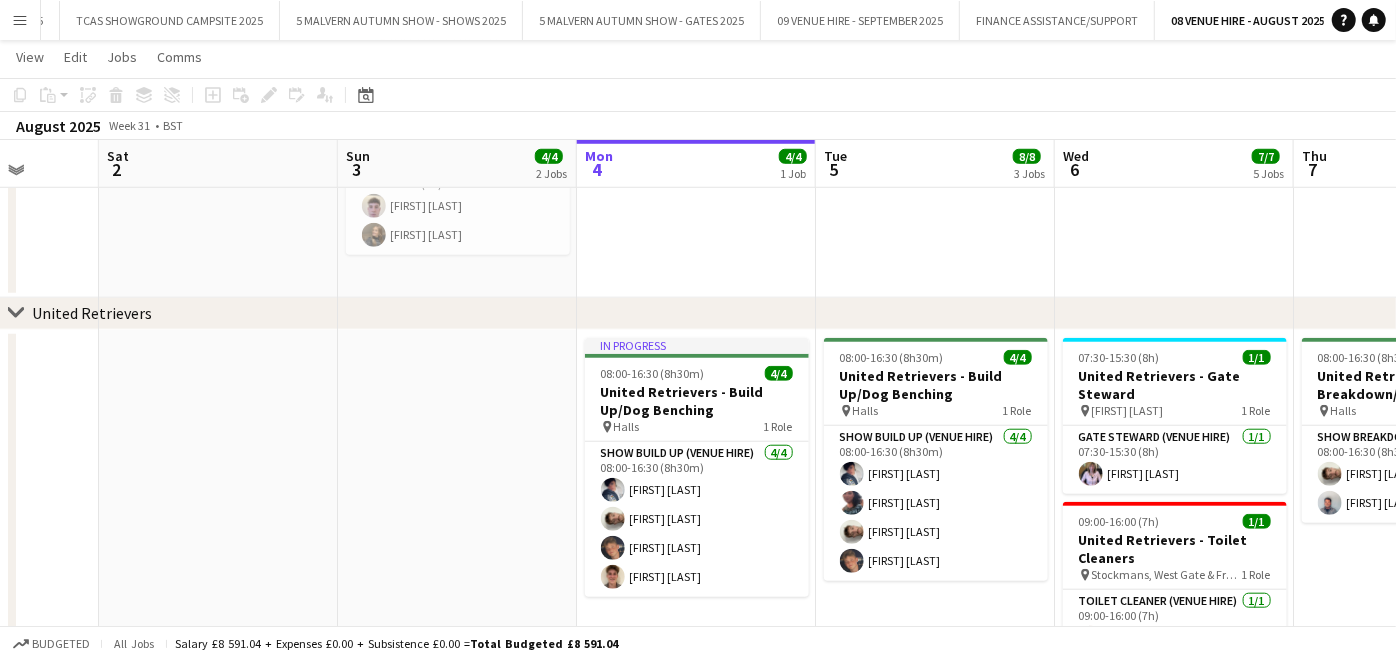 drag, startPoint x: 1025, startPoint y: 242, endPoint x: 513, endPoint y: 284, distance: 513.7198 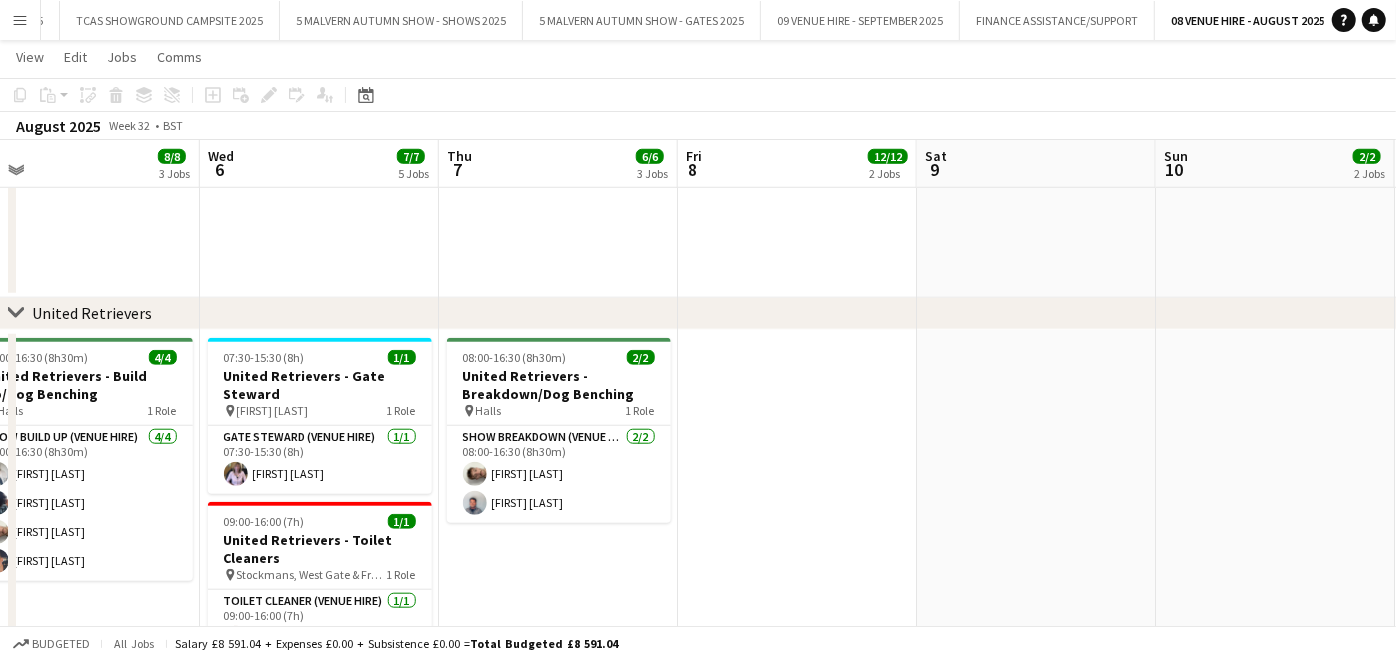 drag, startPoint x: 1014, startPoint y: 198, endPoint x: 396, endPoint y: 247, distance: 619.9395 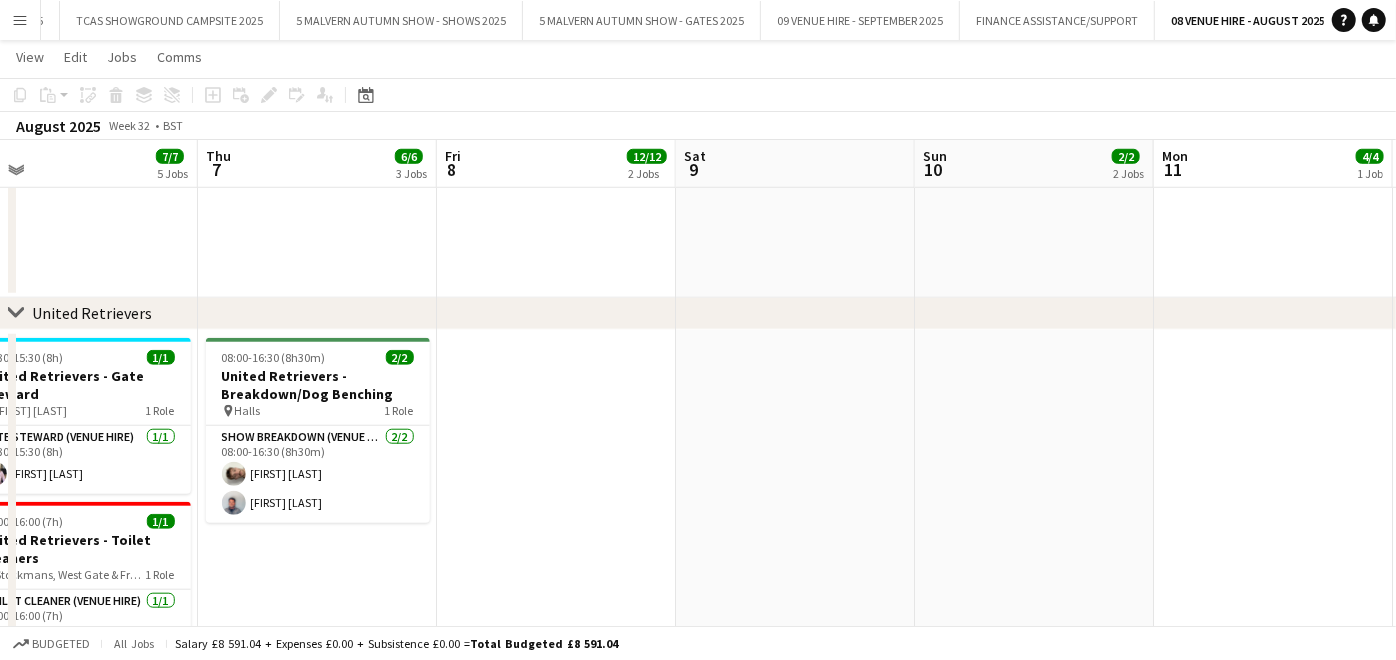 drag, startPoint x: 797, startPoint y: 253, endPoint x: 580, endPoint y: 261, distance: 217.14742 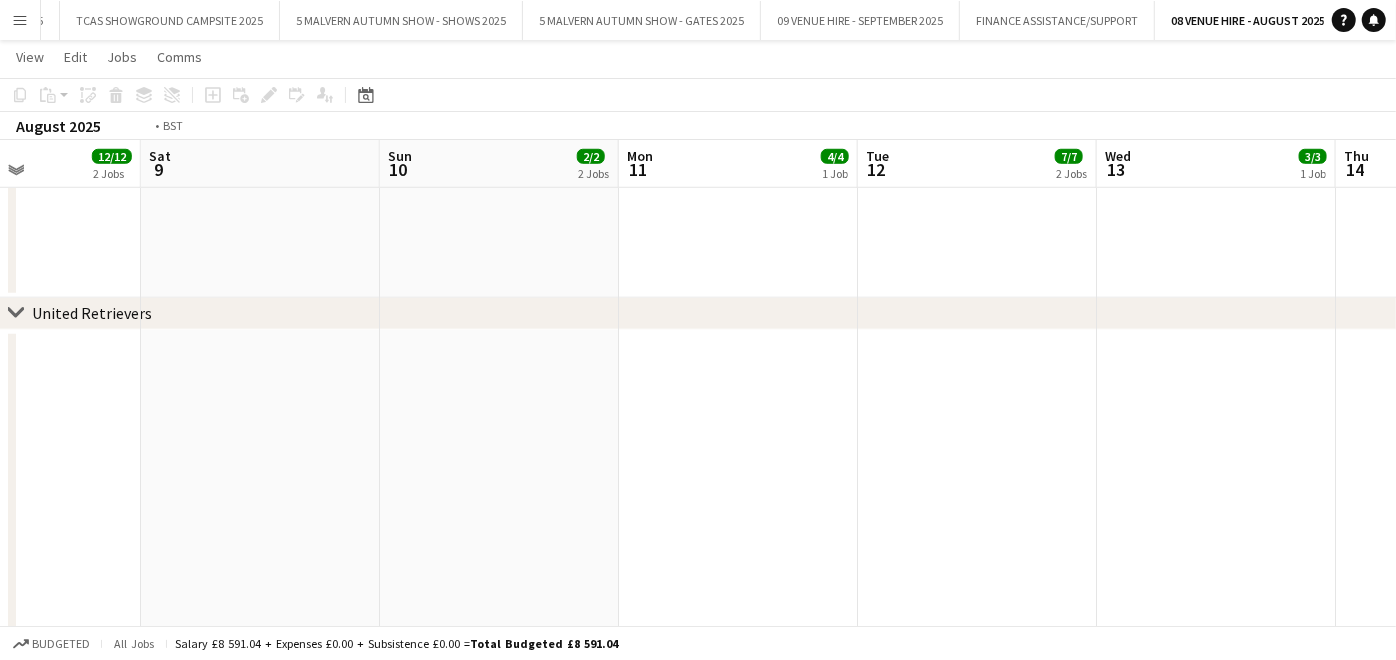 drag, startPoint x: 771, startPoint y: 315, endPoint x: 576, endPoint y: 286, distance: 197.14462 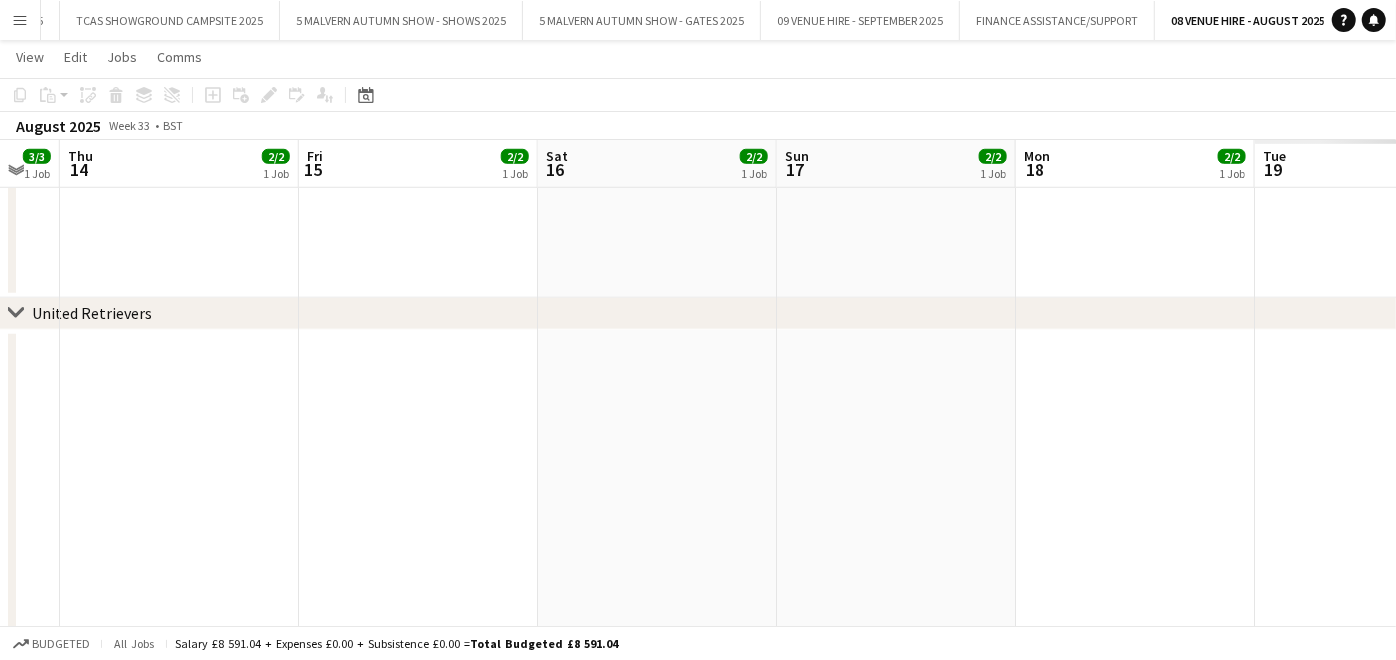 drag, startPoint x: 781, startPoint y: 287, endPoint x: 428, endPoint y: 289, distance: 353.00568 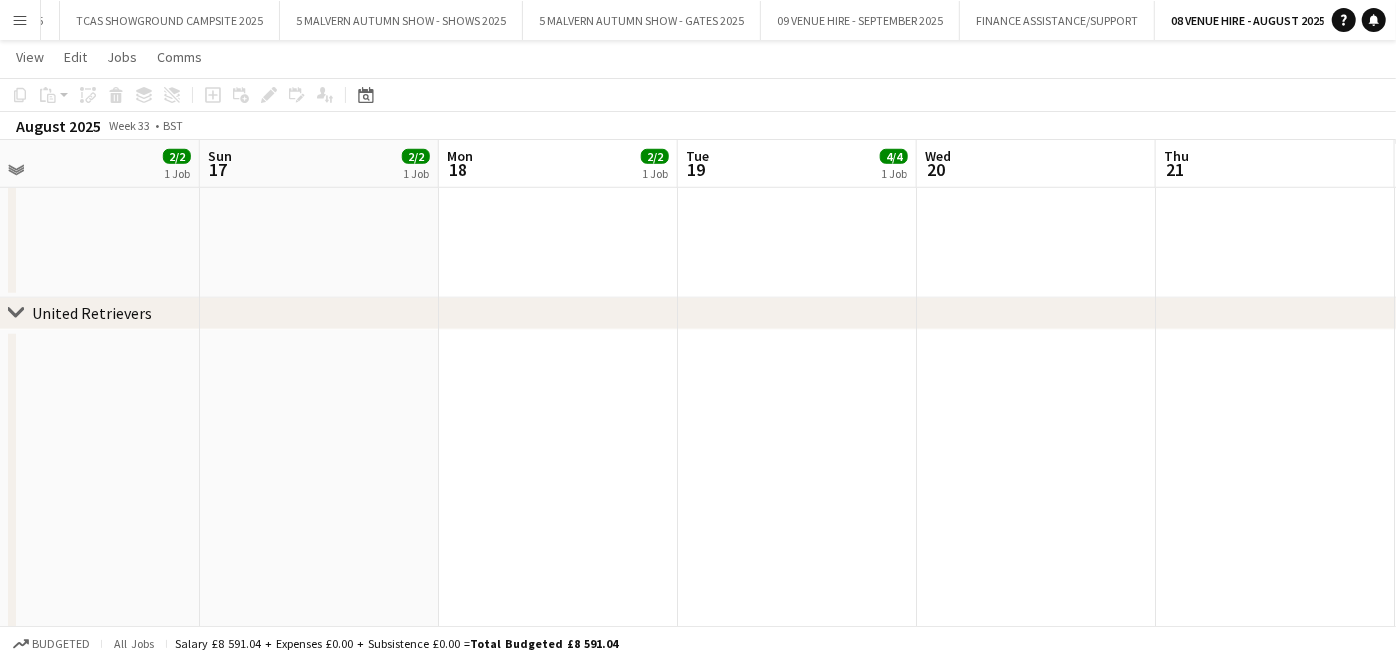 drag, startPoint x: 1130, startPoint y: 234, endPoint x: 555, endPoint y: 257, distance: 575.45984 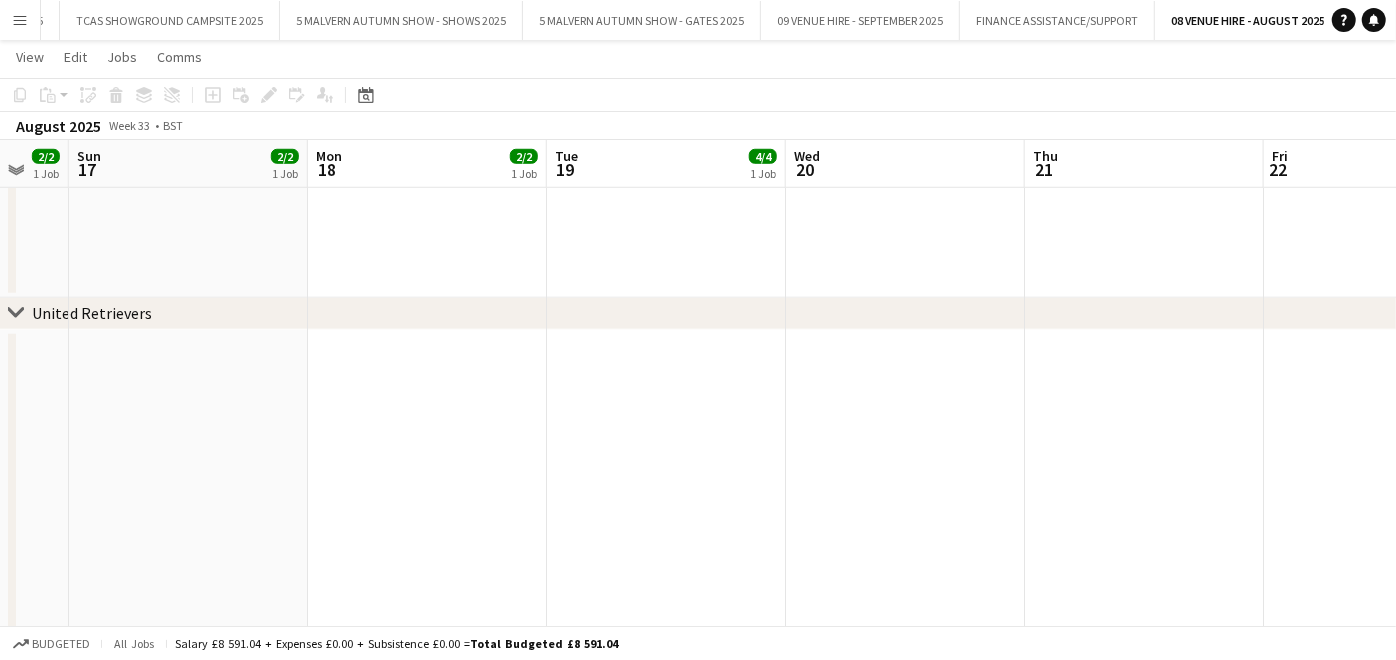 drag, startPoint x: 1069, startPoint y: 204, endPoint x: 699, endPoint y: 217, distance: 370.2283 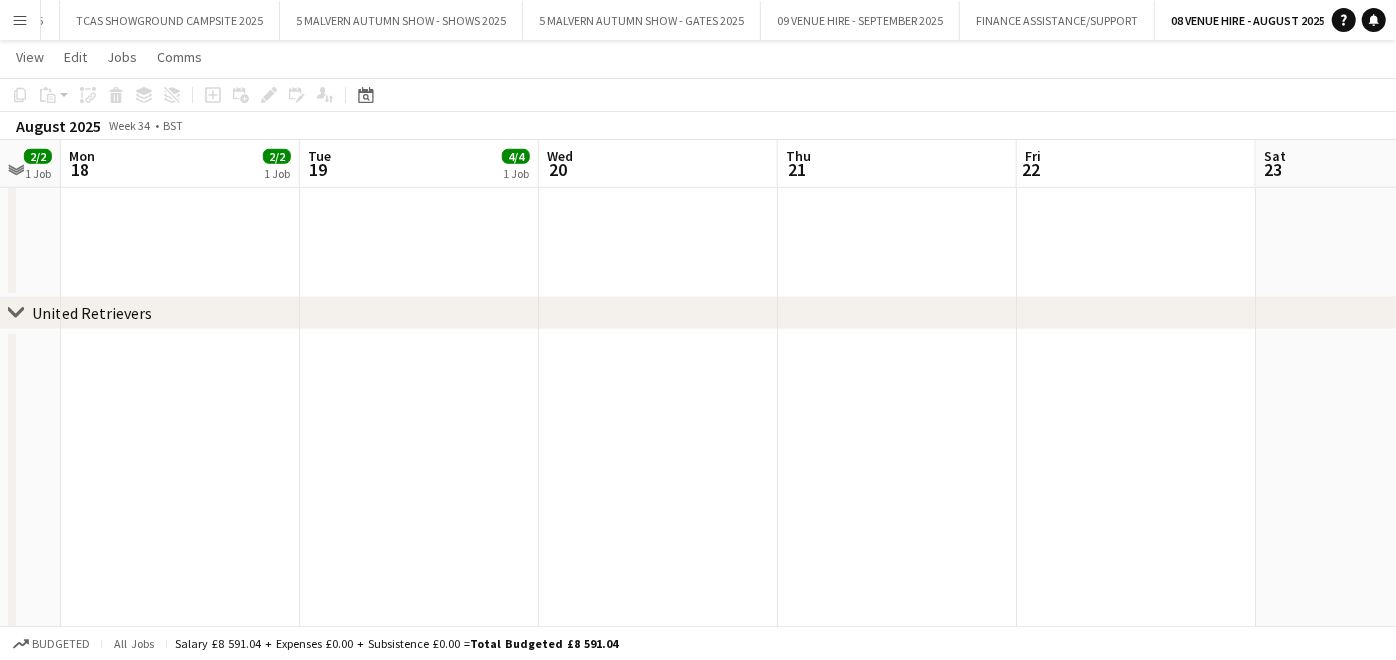drag, startPoint x: 1031, startPoint y: 222, endPoint x: 586, endPoint y: 262, distance: 446.79413 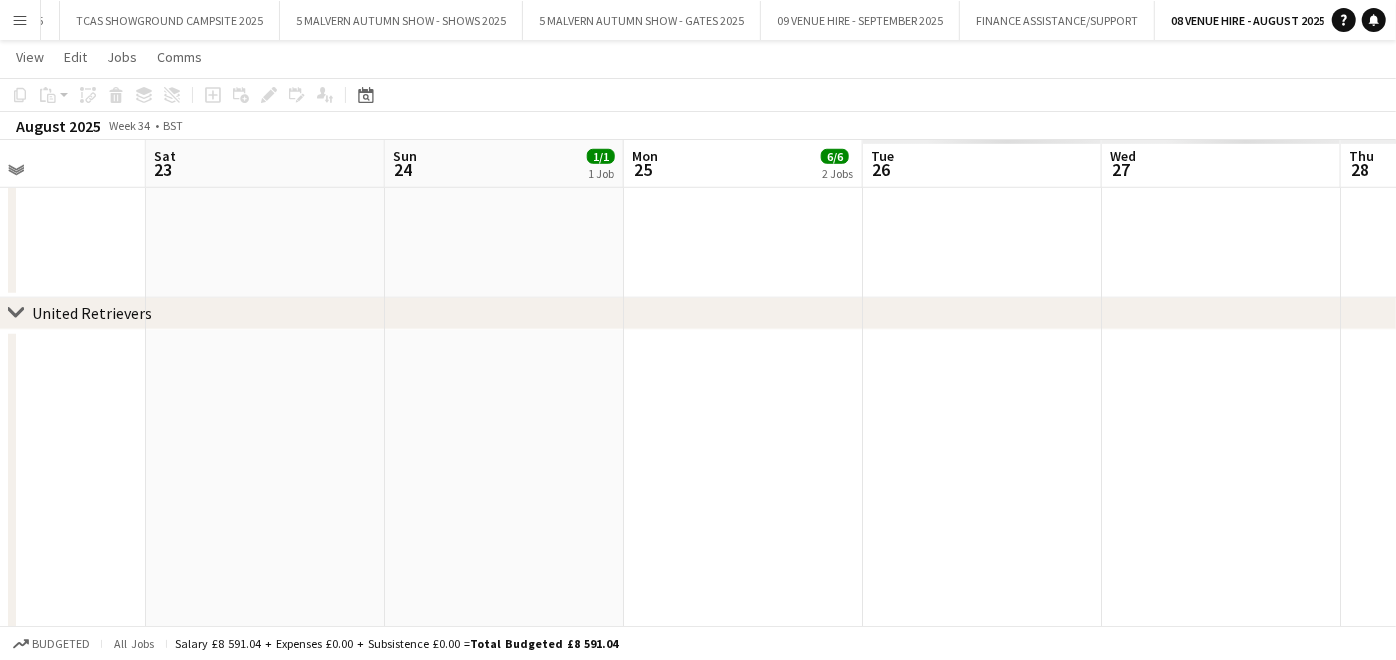 drag, startPoint x: 1174, startPoint y: 231, endPoint x: 592, endPoint y: 250, distance: 582.31006 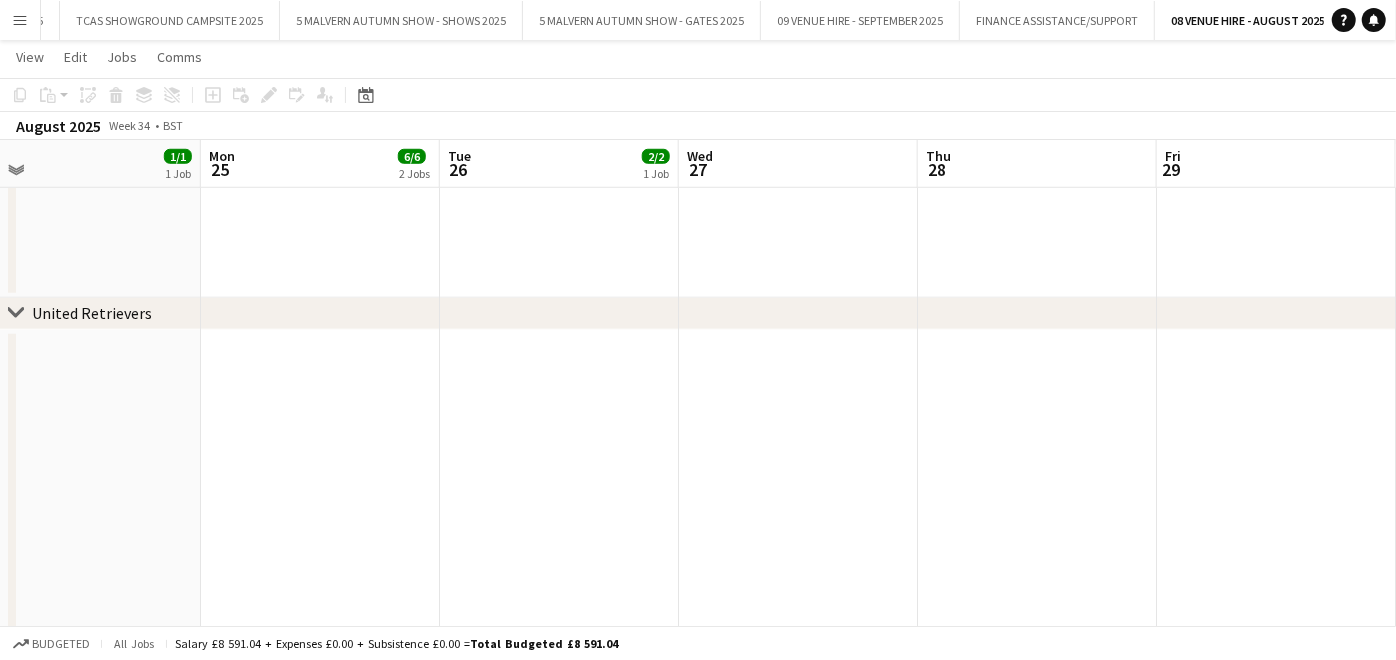 drag, startPoint x: 1034, startPoint y: 218, endPoint x: 613, endPoint y: 274, distance: 424.70813 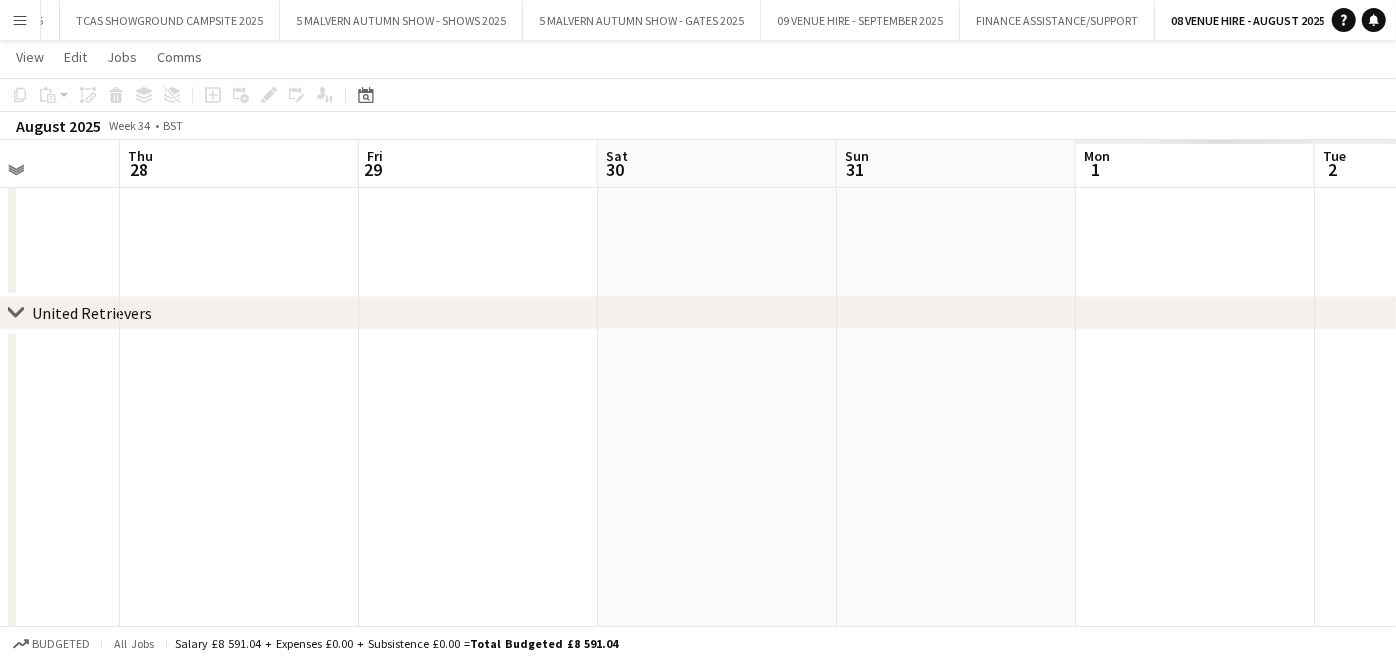 scroll, scrollTop: 0, scrollLeft: 704, axis: horizontal 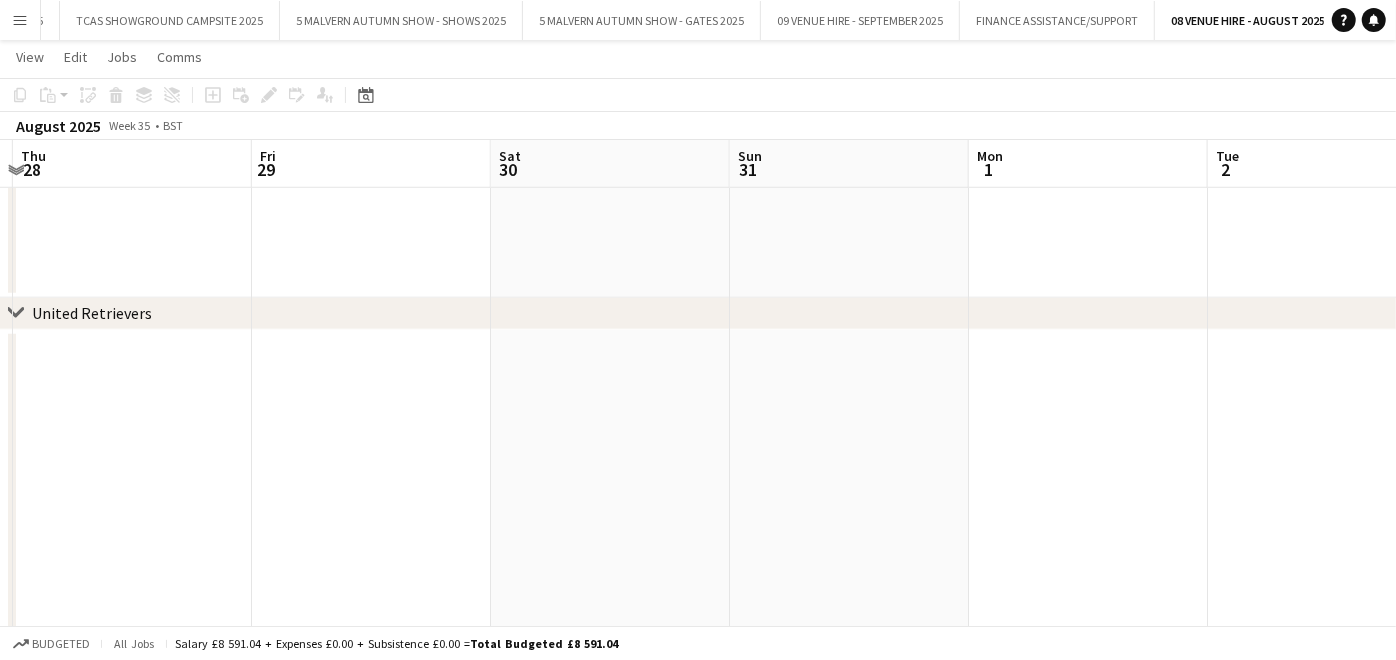 drag, startPoint x: 853, startPoint y: 251, endPoint x: 122, endPoint y: 253, distance: 731.00275 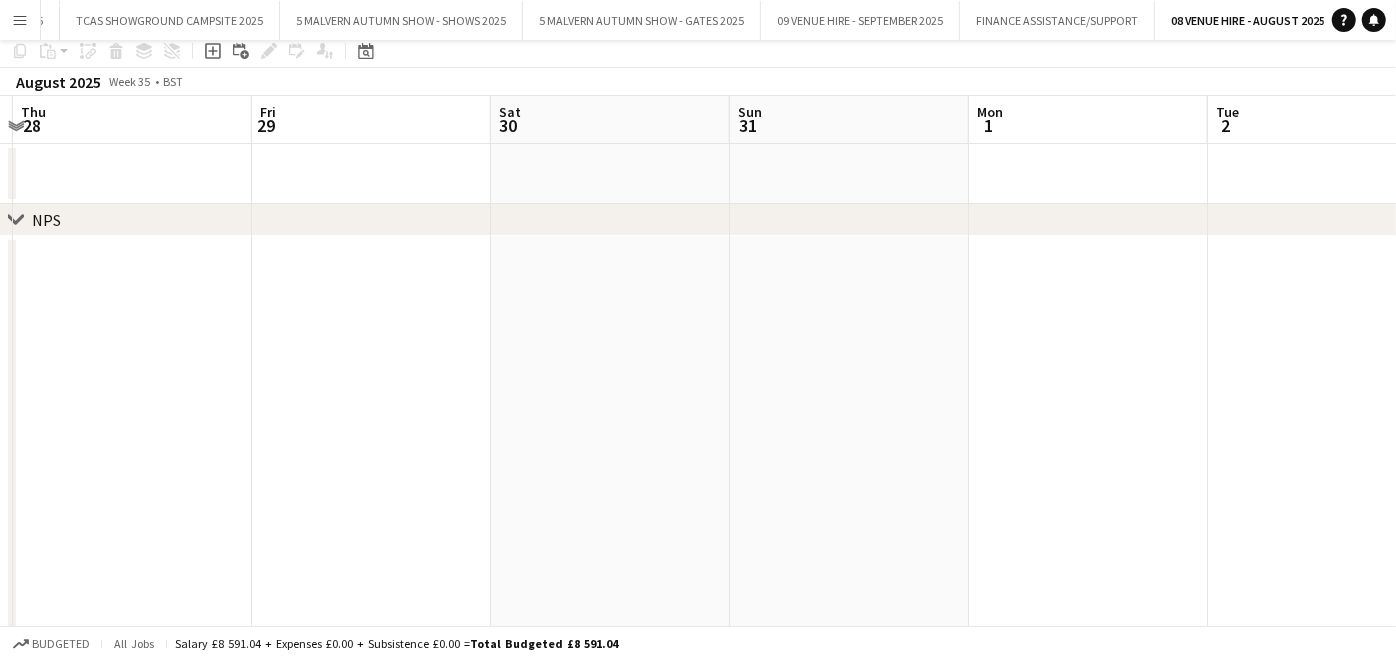 scroll, scrollTop: 0, scrollLeft: 0, axis: both 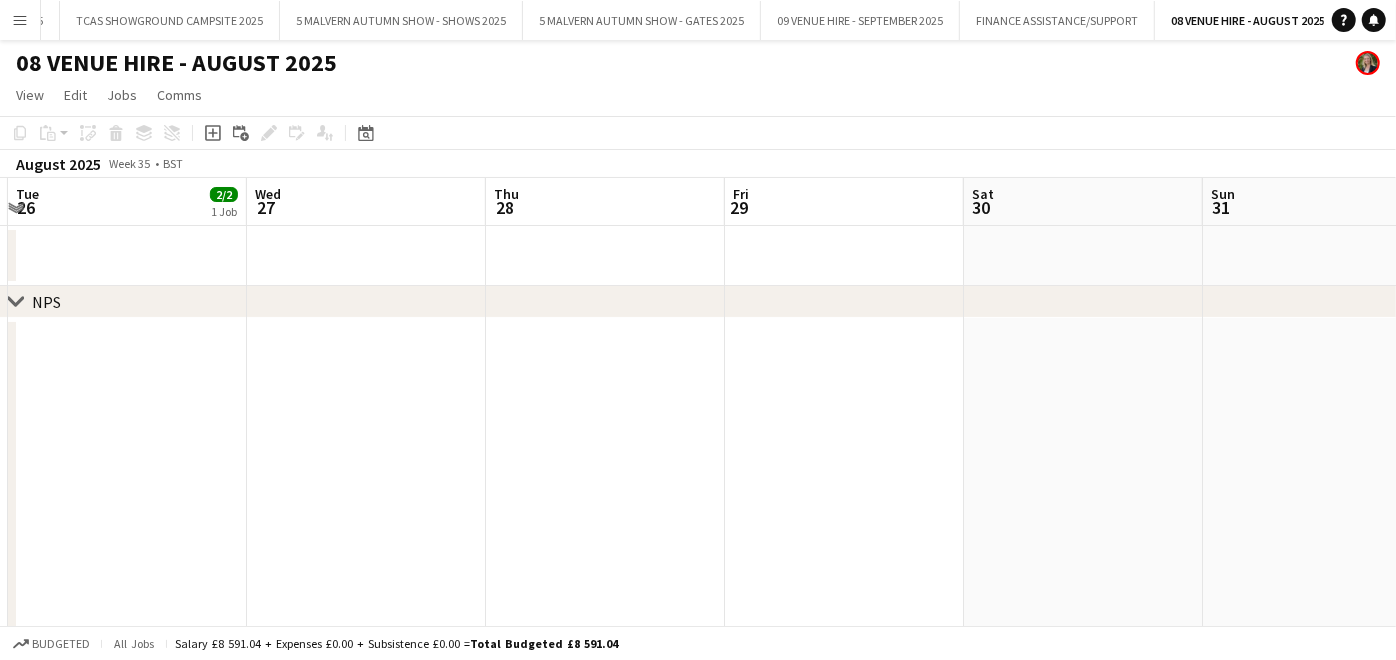 drag, startPoint x: 614, startPoint y: 439, endPoint x: 1060, endPoint y: 370, distance: 451.30588 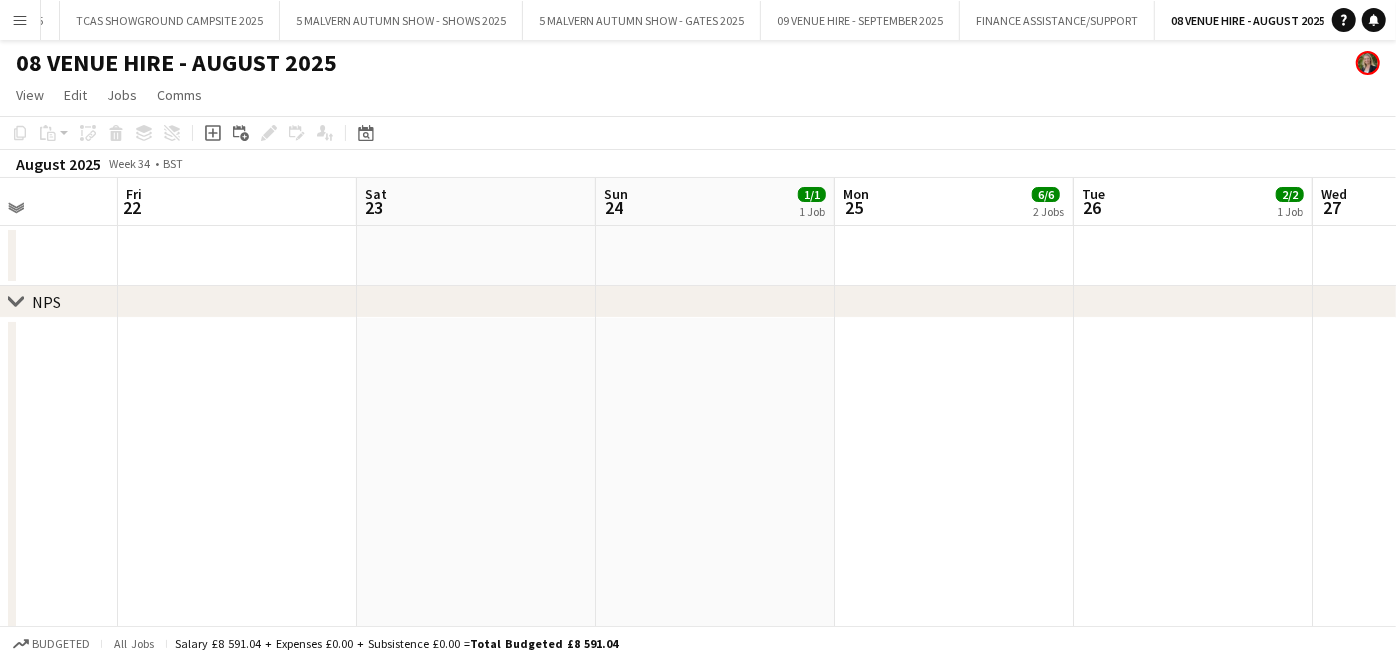 scroll, scrollTop: 0, scrollLeft: 583, axis: horizontal 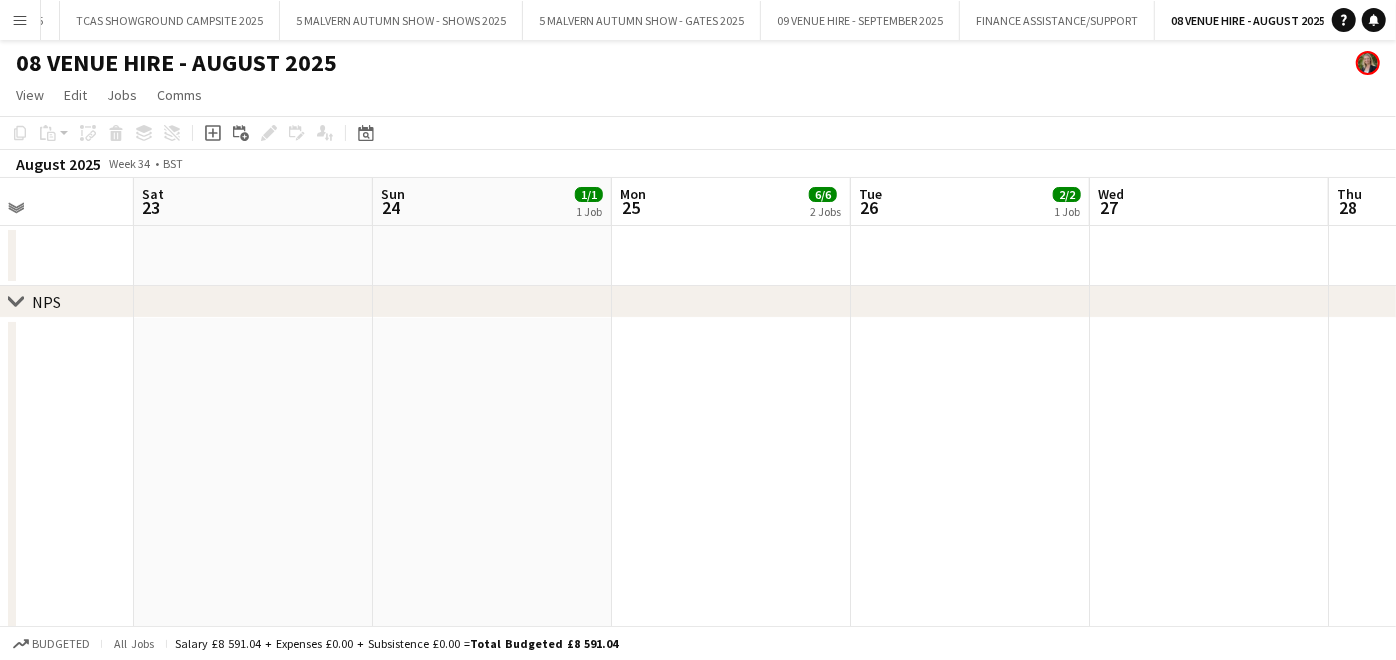 drag, startPoint x: 398, startPoint y: 380, endPoint x: 1240, endPoint y: 330, distance: 843.4833 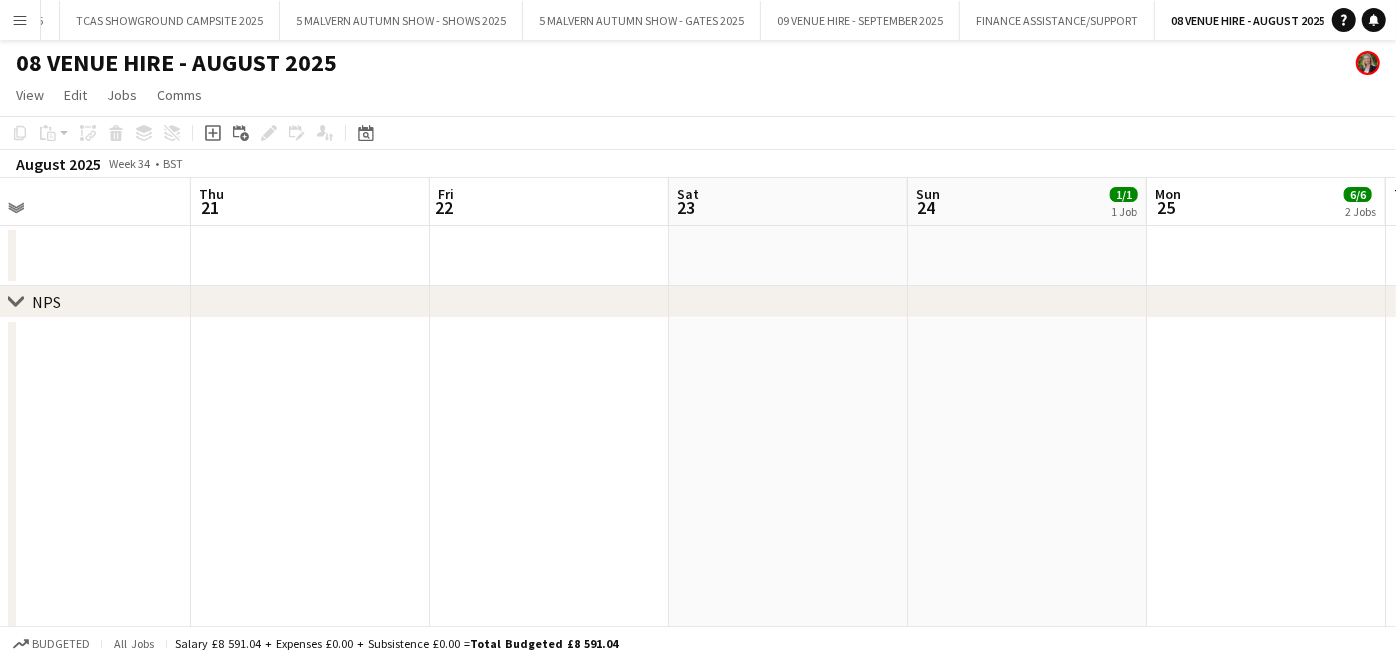 drag, startPoint x: 747, startPoint y: 368, endPoint x: 1265, endPoint y: 359, distance: 518.0782 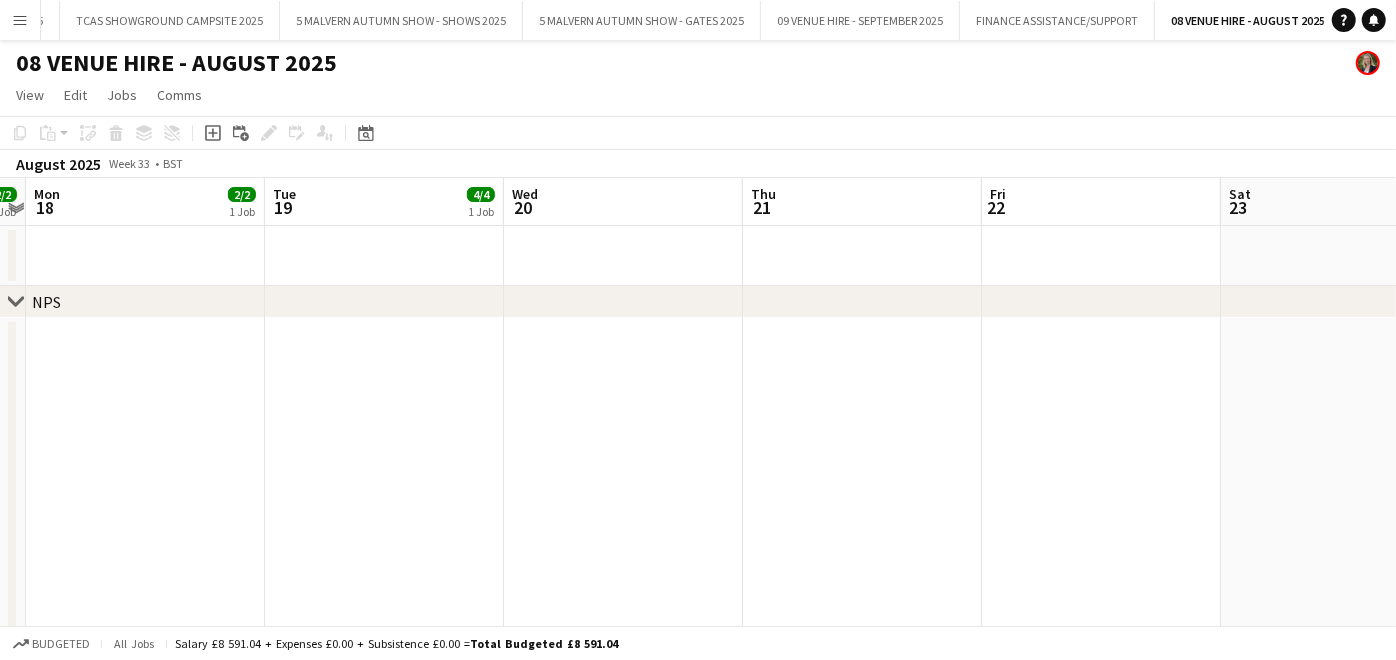 drag, startPoint x: 765, startPoint y: 406, endPoint x: 1317, endPoint y: 346, distance: 555.2513 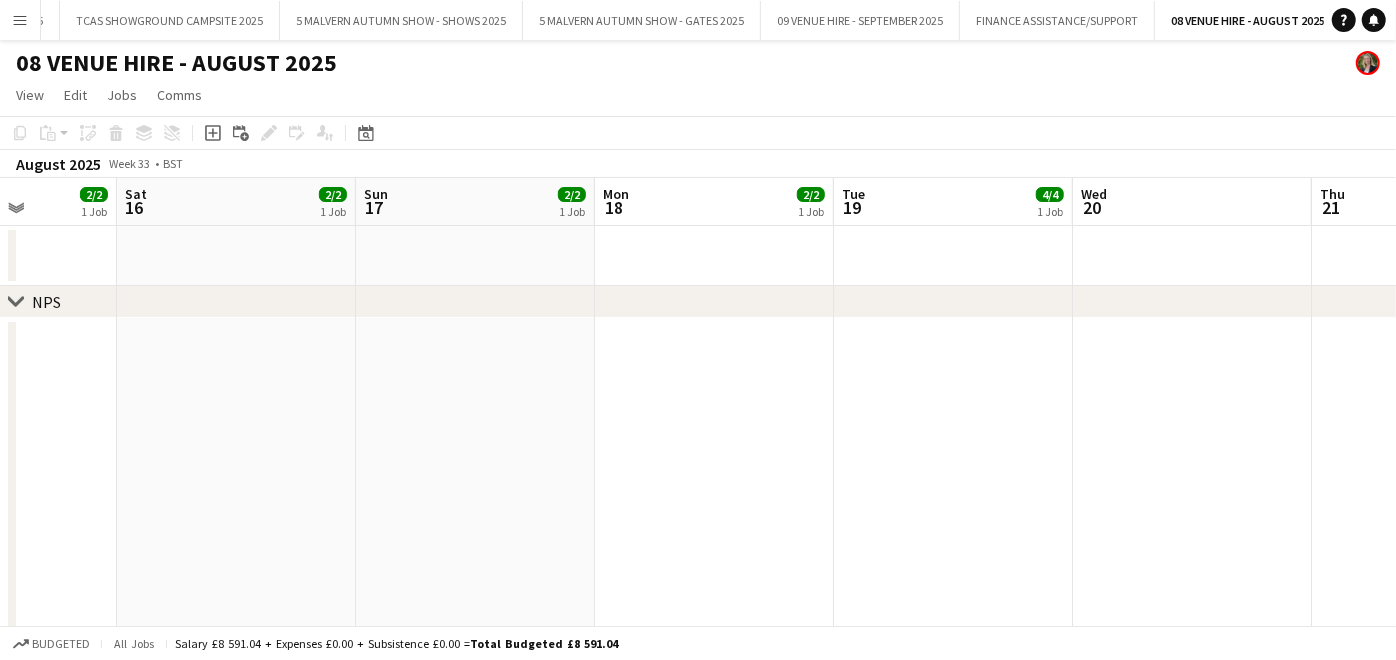 drag, startPoint x: 997, startPoint y: 387, endPoint x: 1138, endPoint y: 376, distance: 141.42842 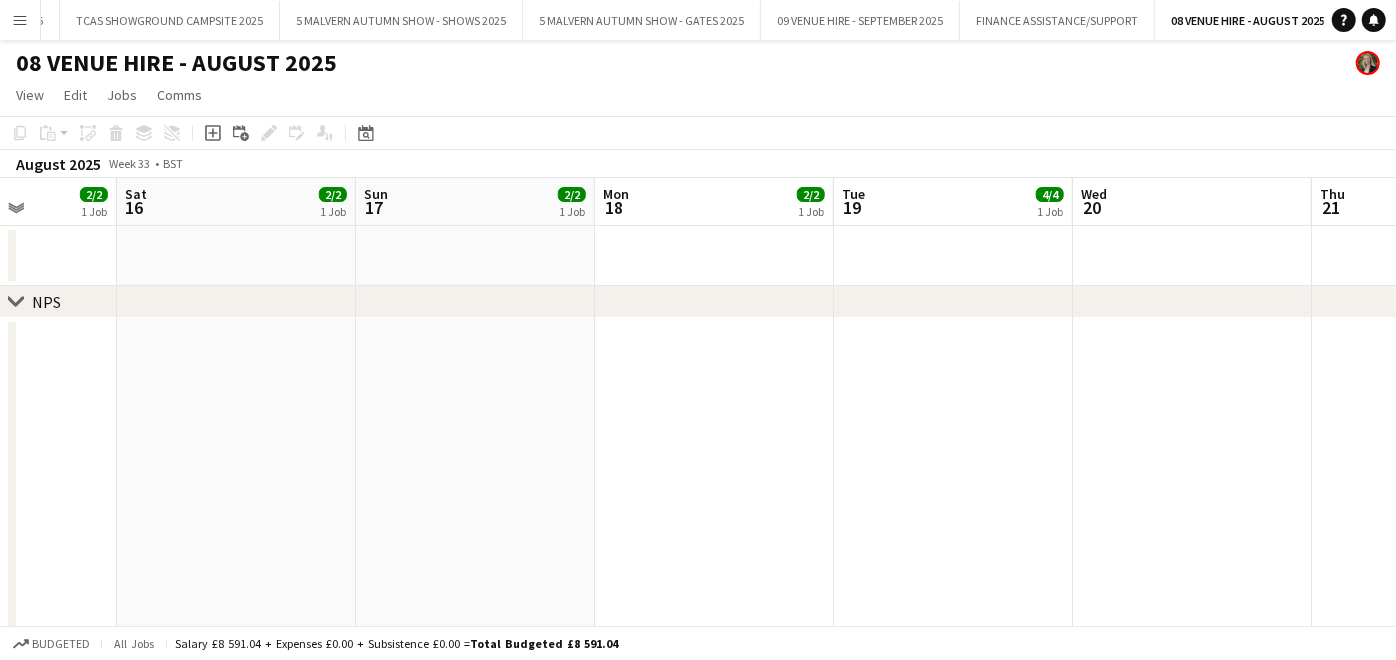 drag, startPoint x: 518, startPoint y: 368, endPoint x: 1022, endPoint y: 391, distance: 504.52454 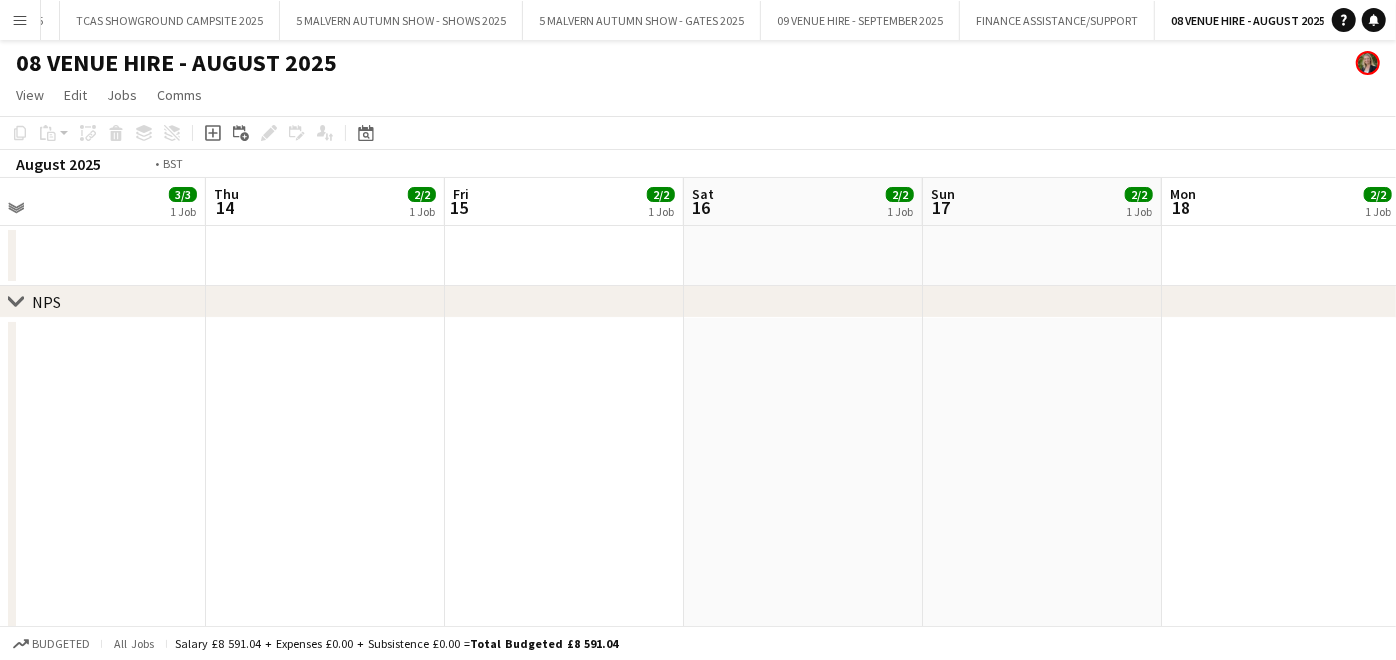 drag, startPoint x: 747, startPoint y: 428, endPoint x: 1284, endPoint y: 410, distance: 537.3016 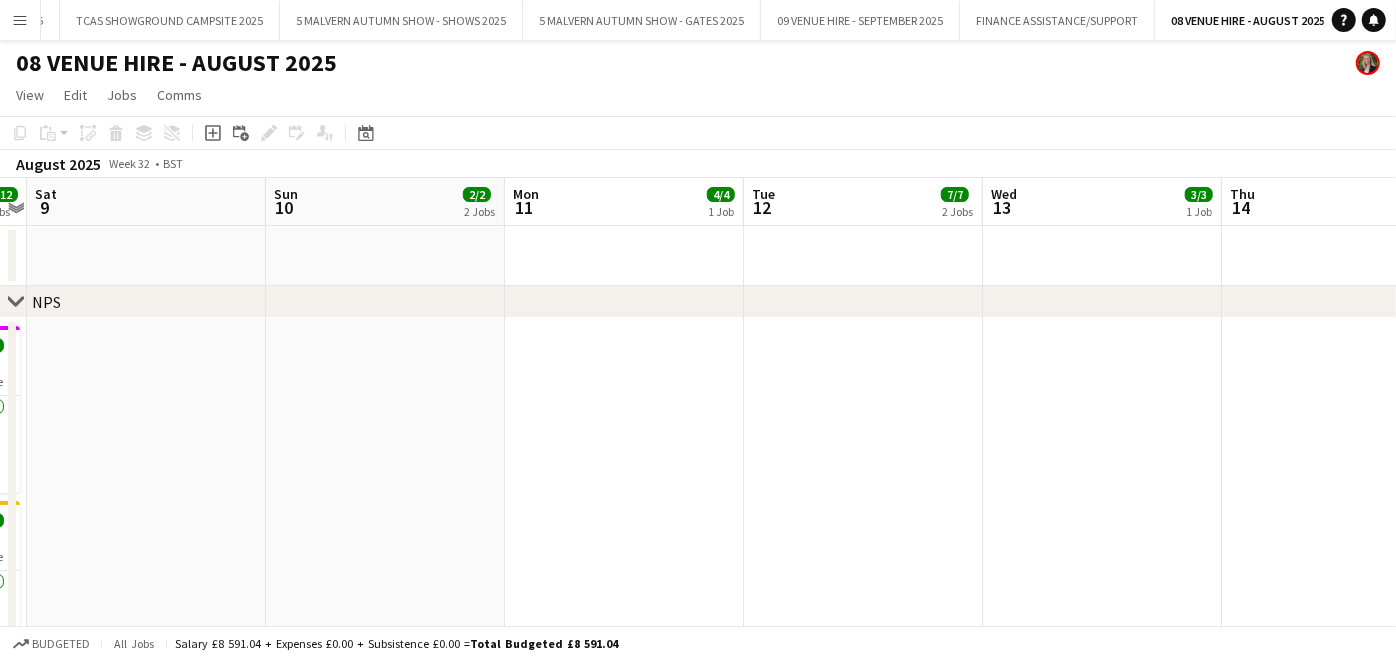 drag, startPoint x: 594, startPoint y: 433, endPoint x: 958, endPoint y: 413, distance: 364.54904 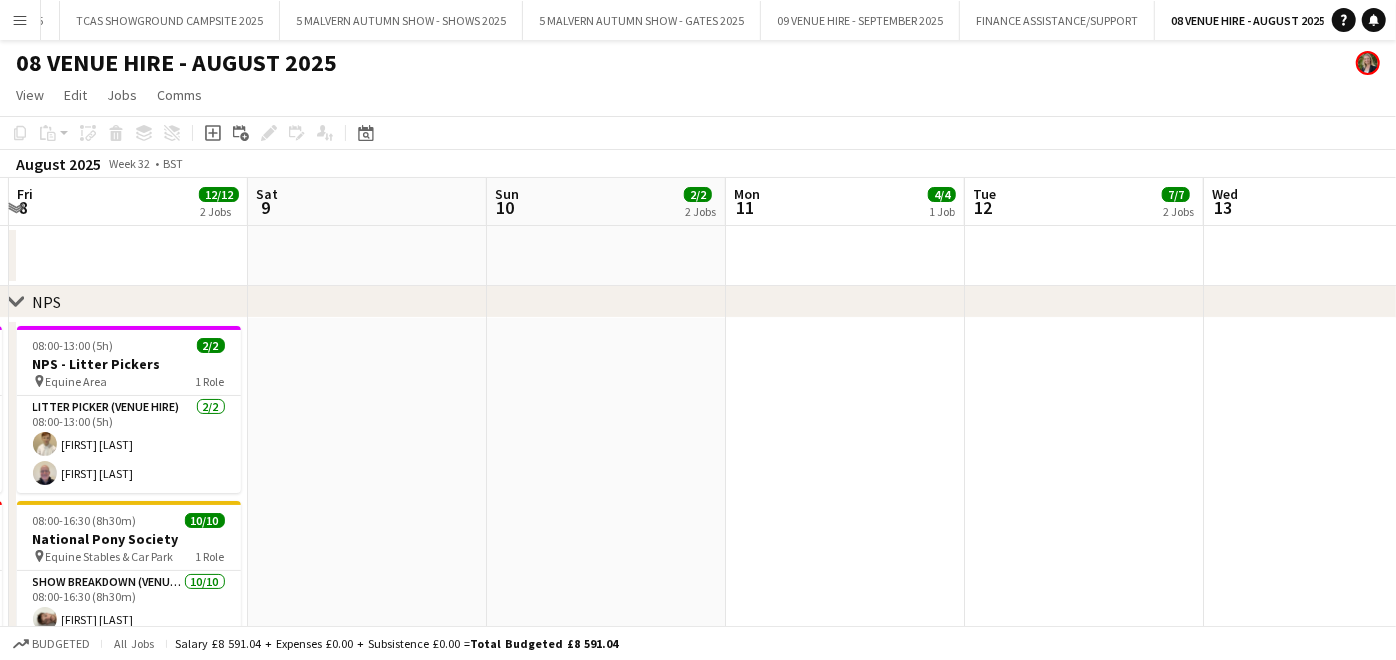 drag, startPoint x: 582, startPoint y: 428, endPoint x: 999, endPoint y: 405, distance: 417.63382 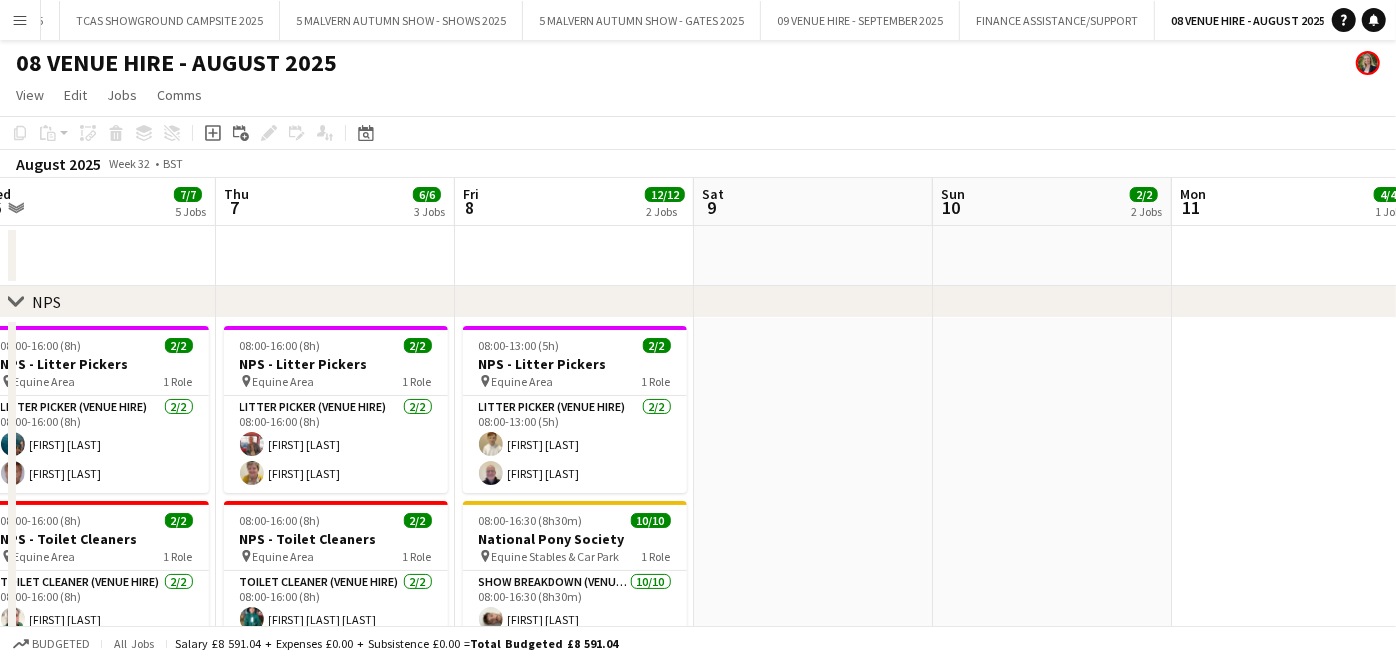 scroll, scrollTop: 0, scrollLeft: 421, axis: horizontal 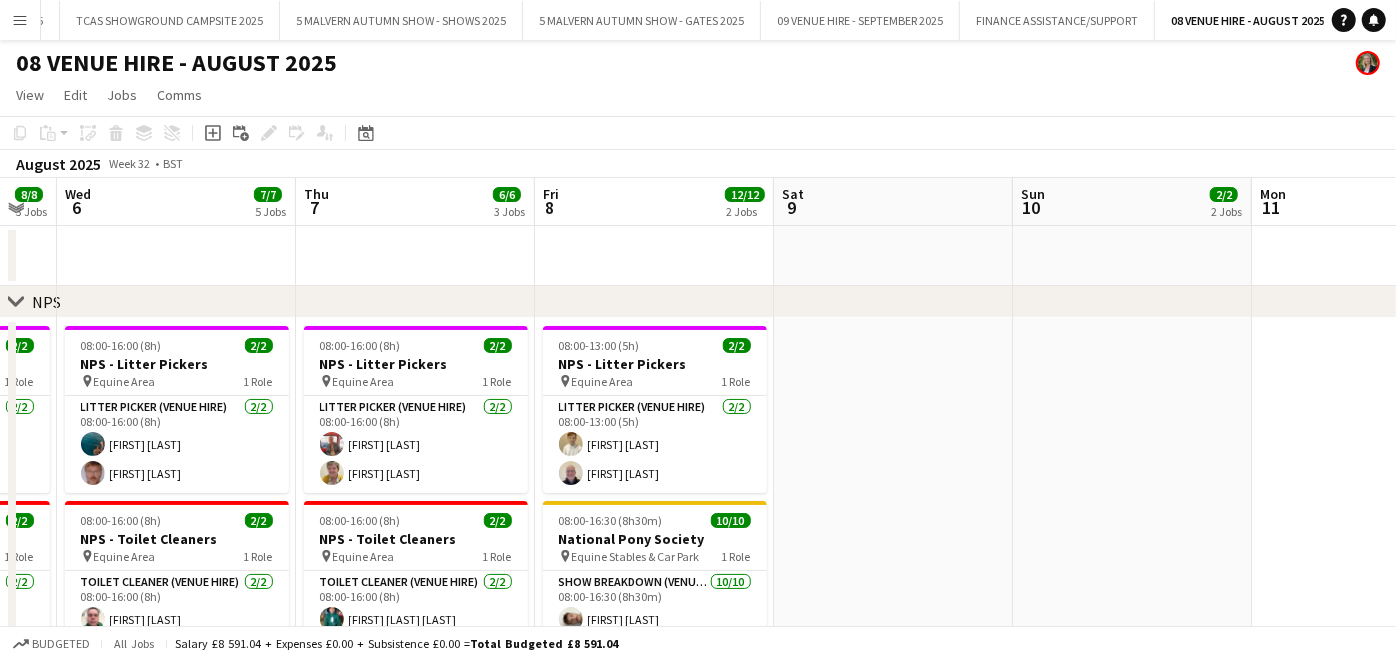 drag, startPoint x: 764, startPoint y: 402, endPoint x: 1083, endPoint y: 385, distance: 319.45267 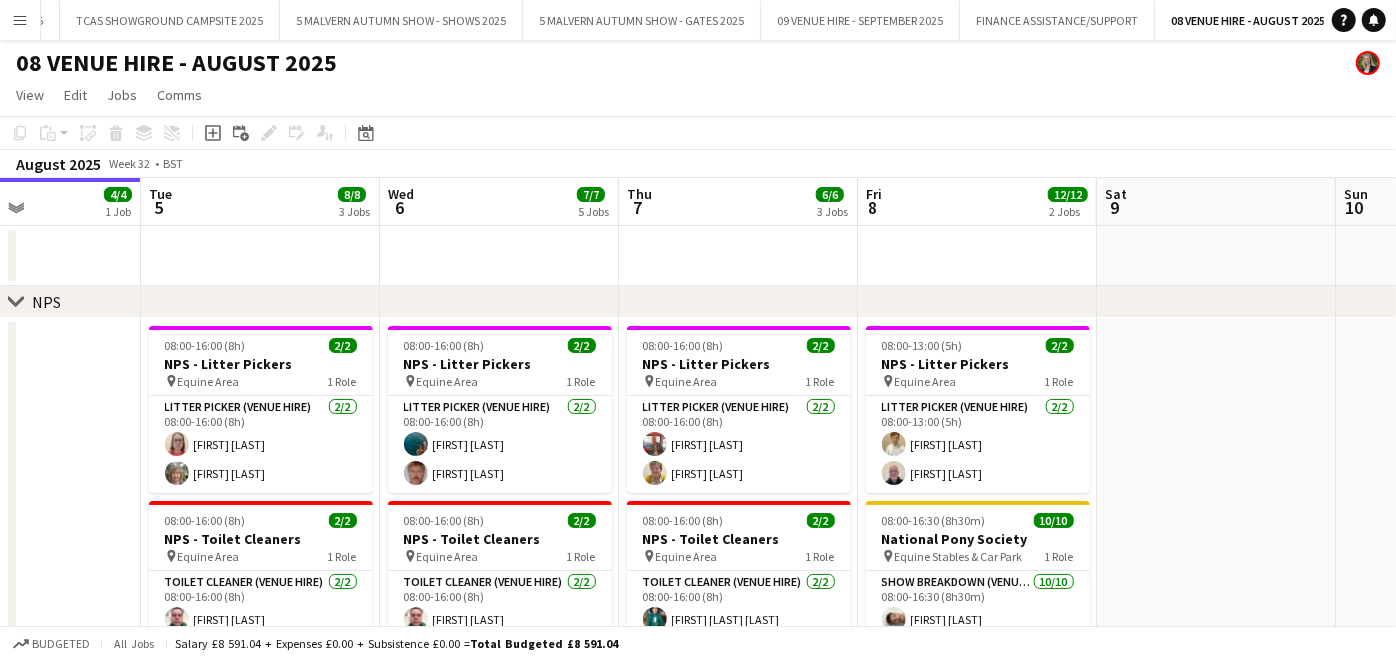 scroll, scrollTop: 0, scrollLeft: 558, axis: horizontal 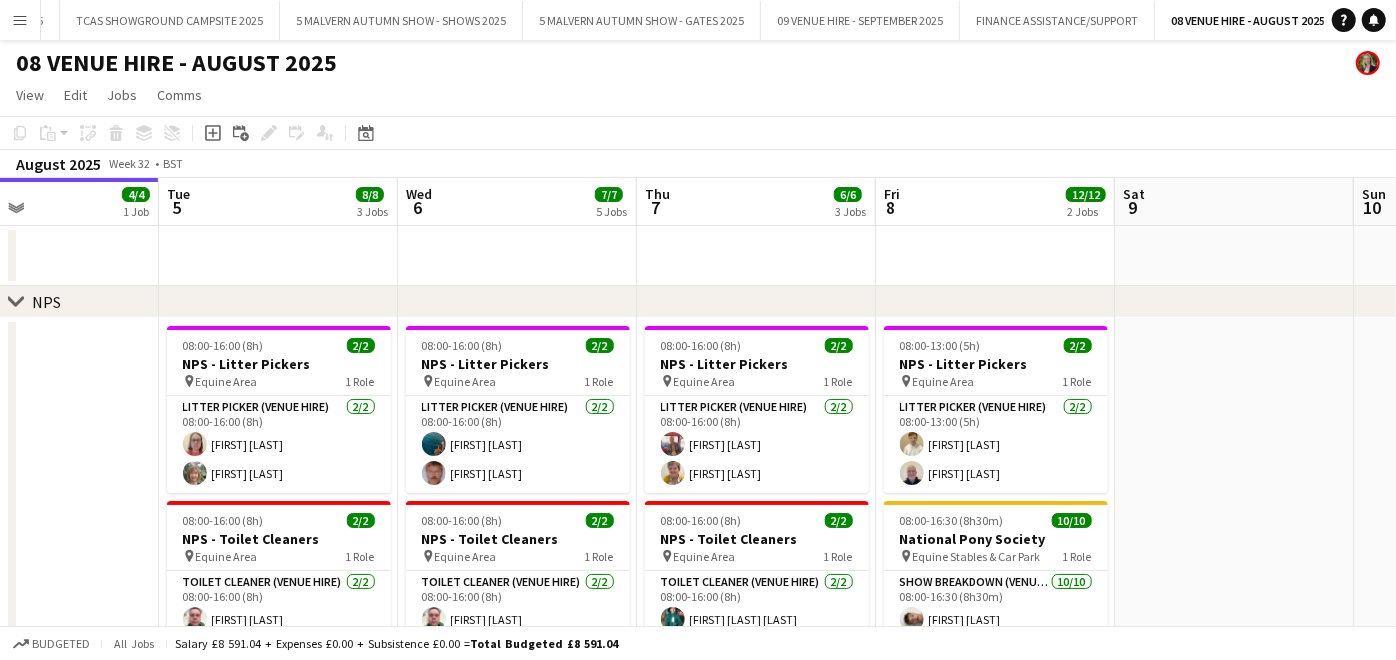 drag, startPoint x: 947, startPoint y: 409, endPoint x: 1417, endPoint y: 437, distance: 470.8333 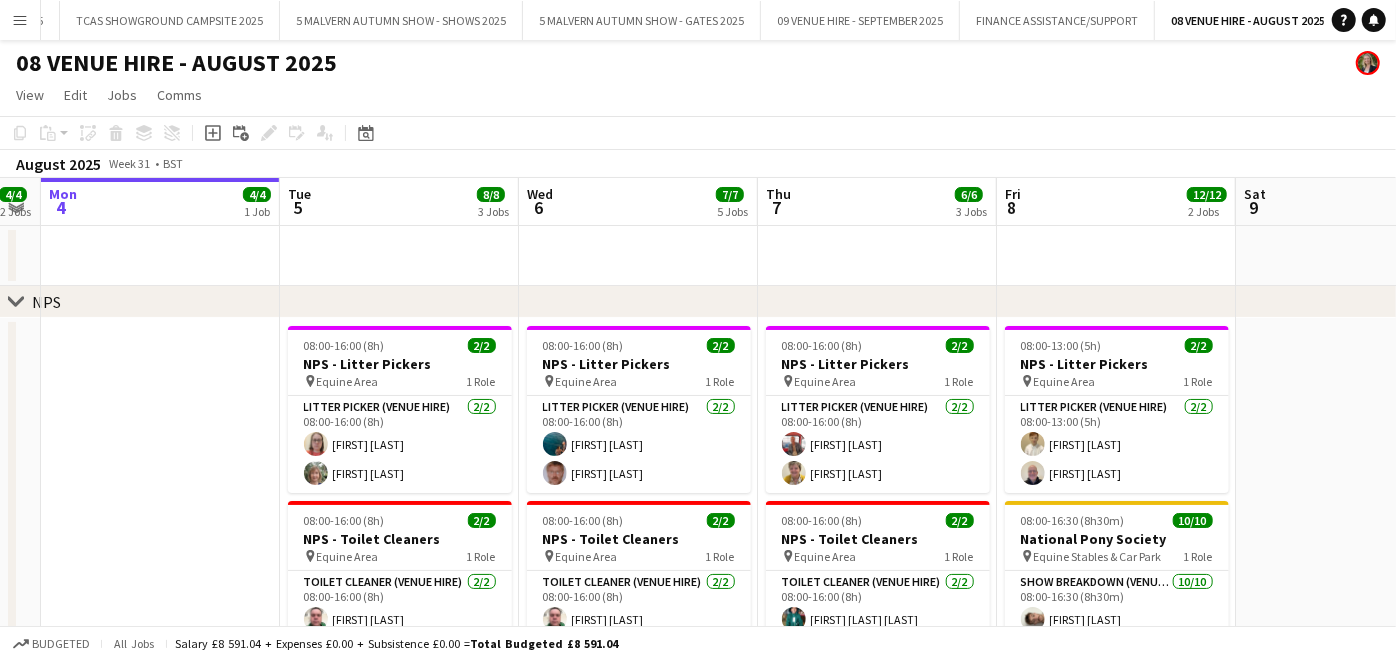 drag, startPoint x: 205, startPoint y: 386, endPoint x: 811, endPoint y: 431, distance: 607.6685 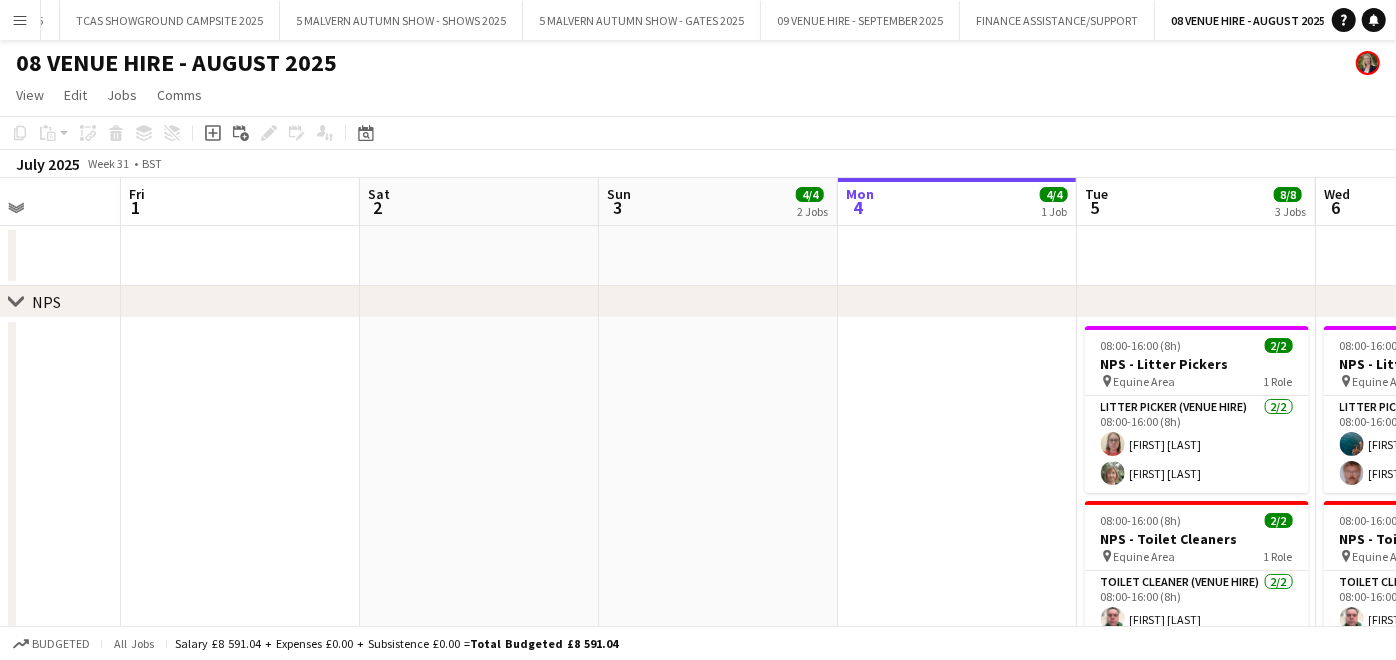 drag, startPoint x: 467, startPoint y: 421, endPoint x: 1013, endPoint y: 398, distance: 546.4842 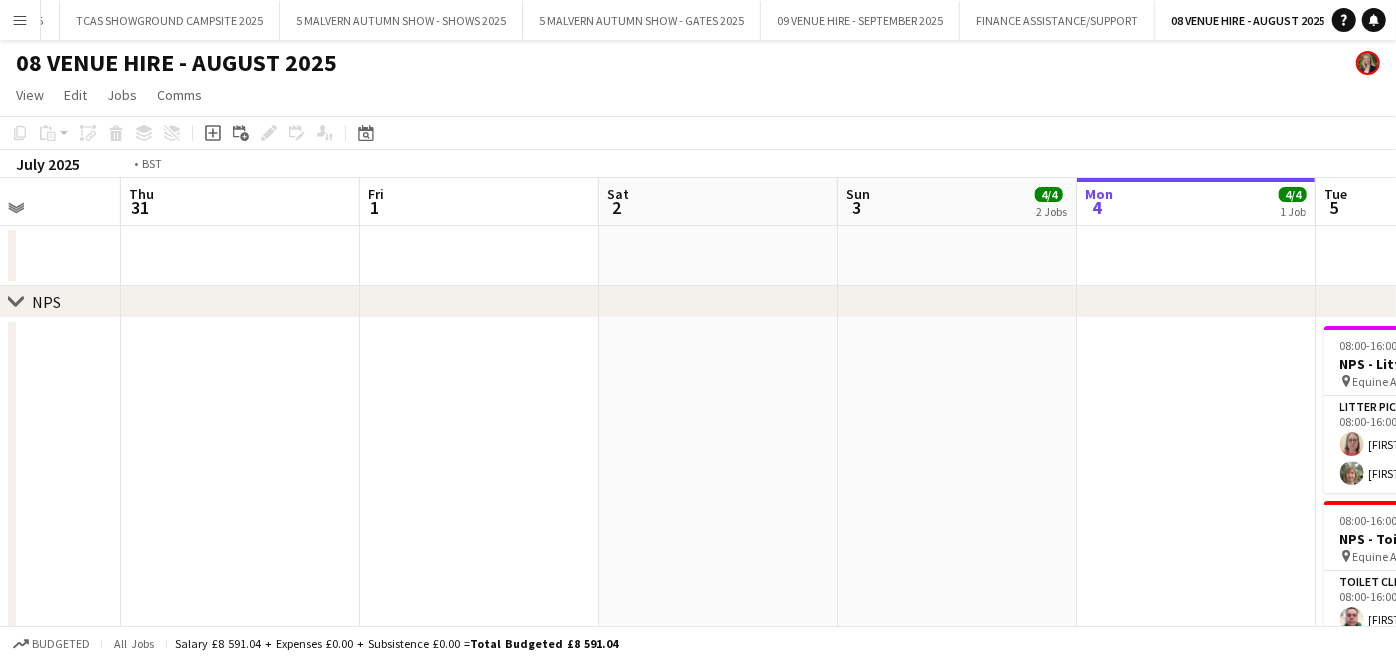 drag, startPoint x: 363, startPoint y: 341, endPoint x: 1014, endPoint y: 405, distance: 654.13837 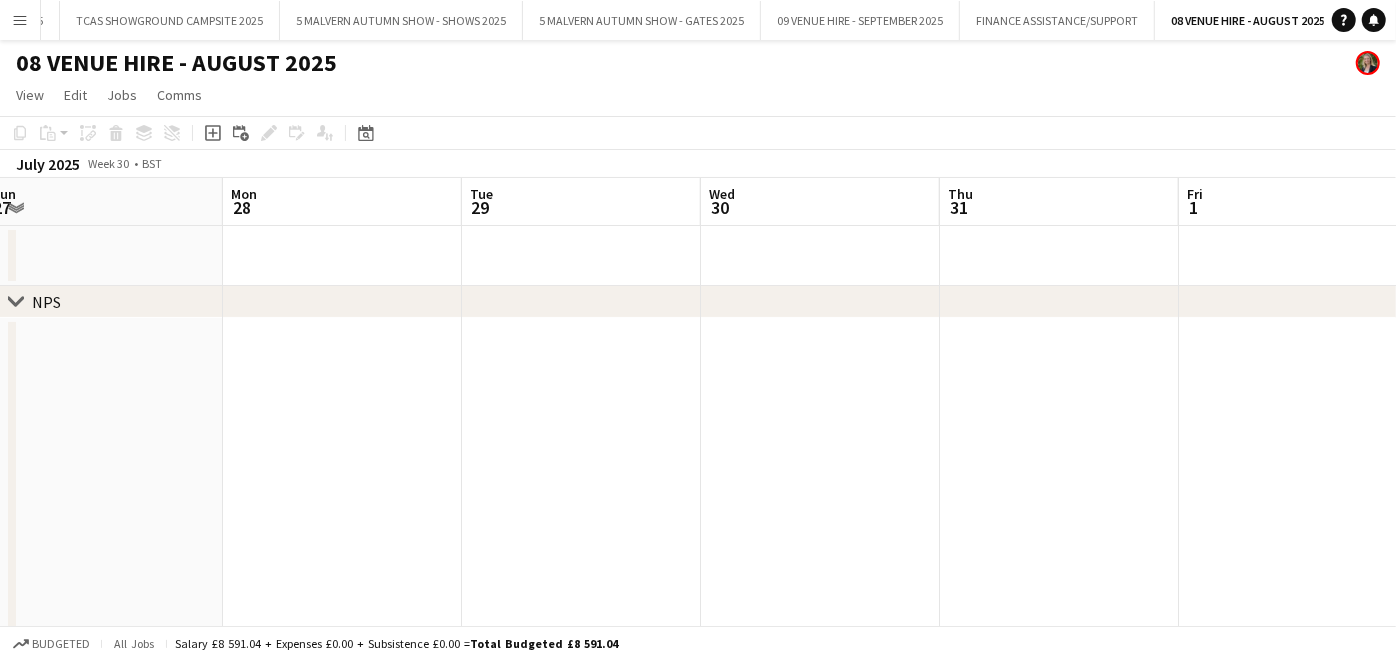 drag, startPoint x: 604, startPoint y: 389, endPoint x: 529, endPoint y: 500, distance: 133.96268 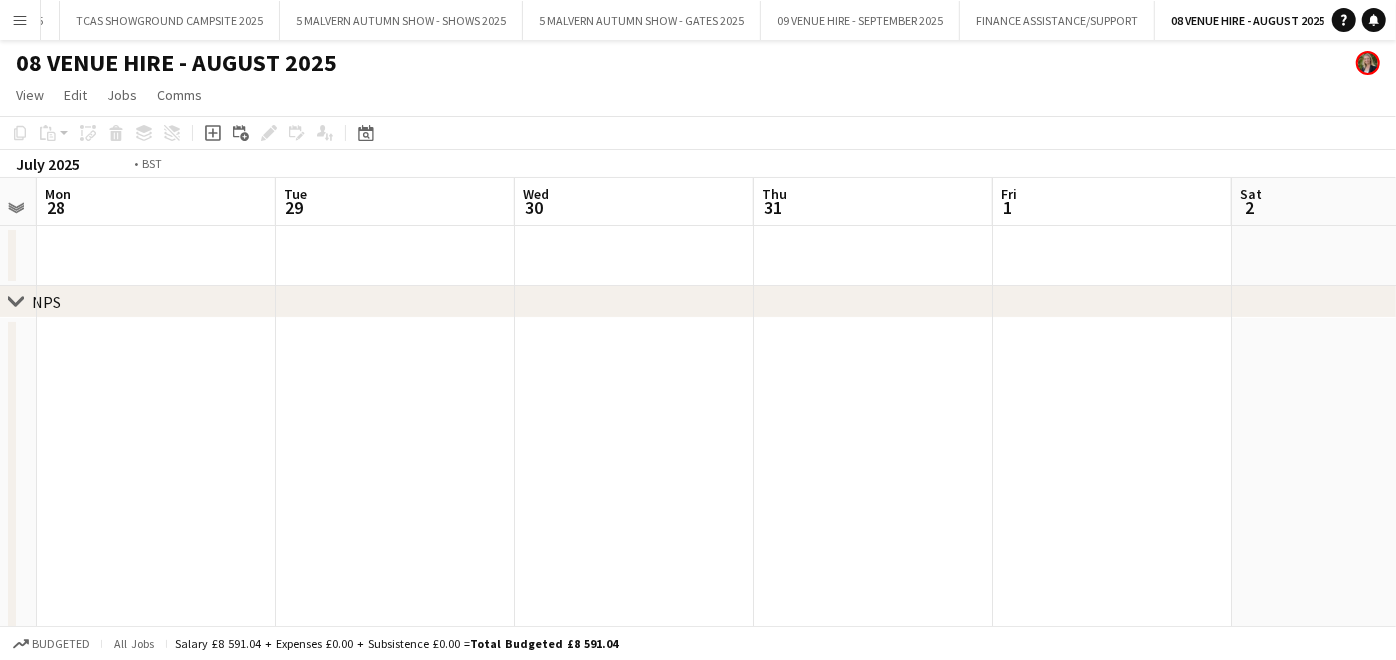 drag, startPoint x: 868, startPoint y: 418, endPoint x: 60, endPoint y: 408, distance: 808.0619 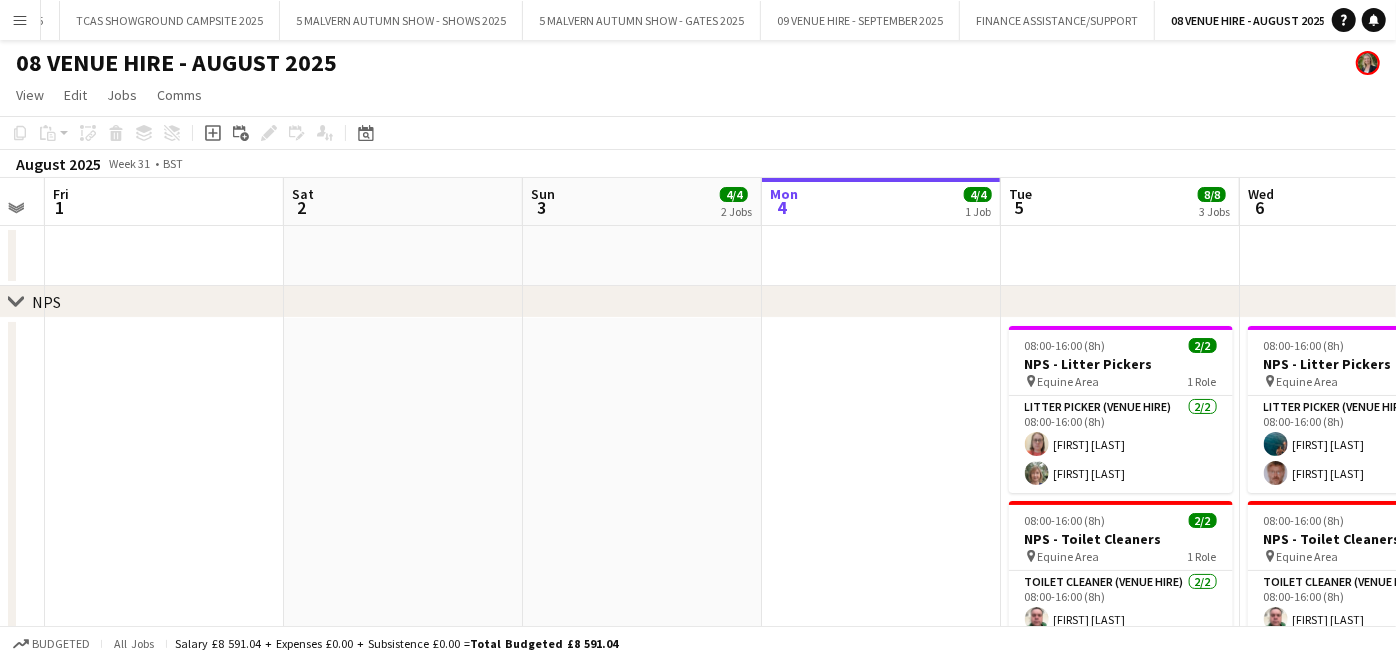 drag, startPoint x: 664, startPoint y: 360, endPoint x: 46, endPoint y: 339, distance: 618.3567 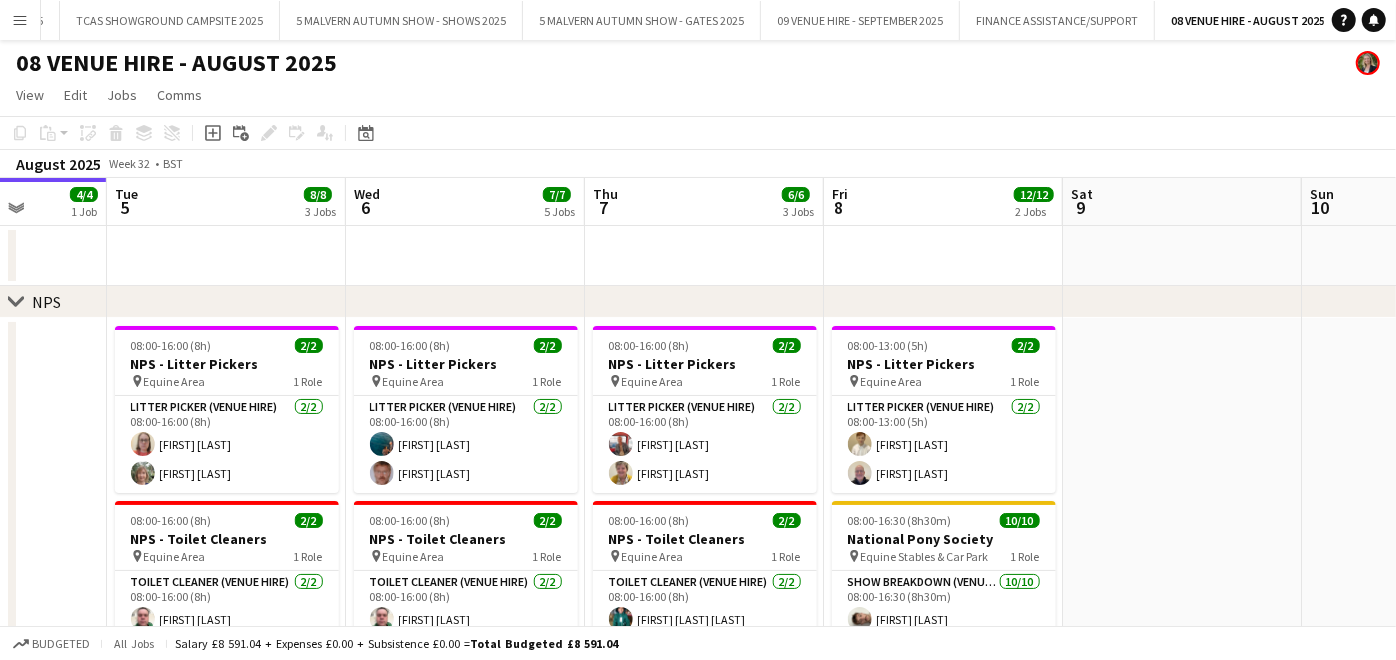 scroll, scrollTop: 0, scrollLeft: 615, axis: horizontal 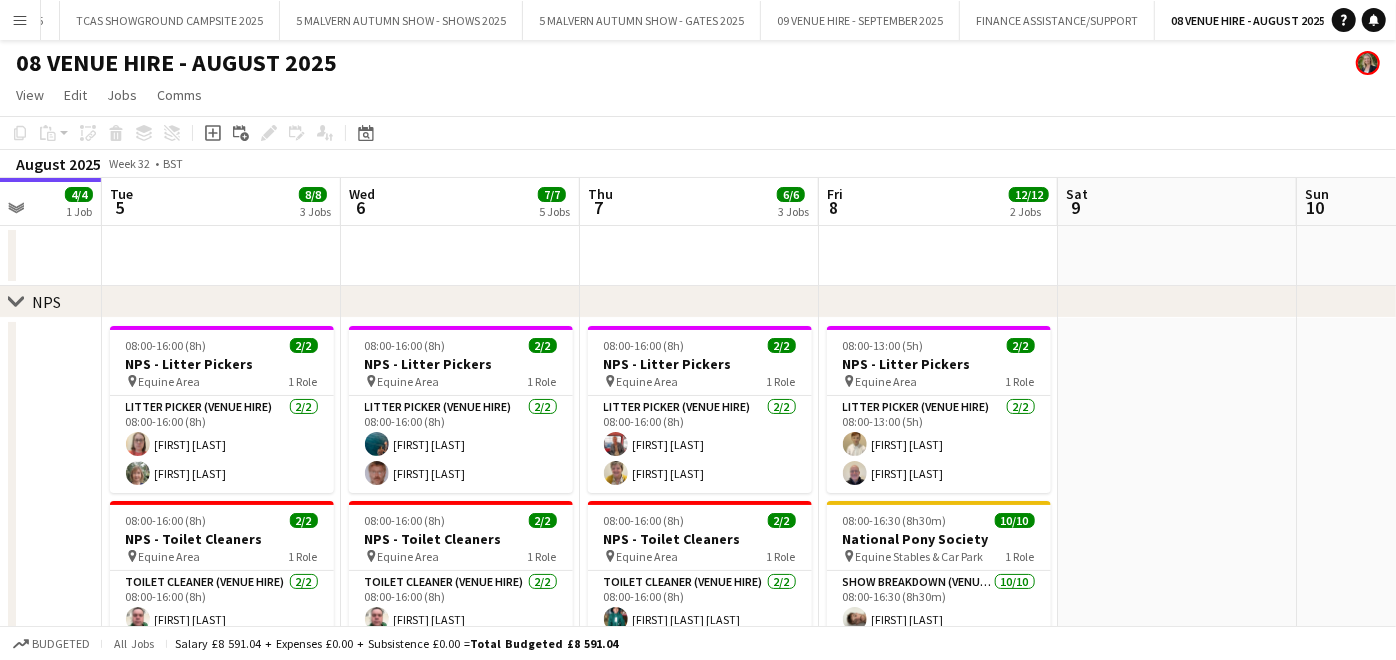 drag, startPoint x: 775, startPoint y: 368, endPoint x: 355, endPoint y: 369, distance: 420.0012 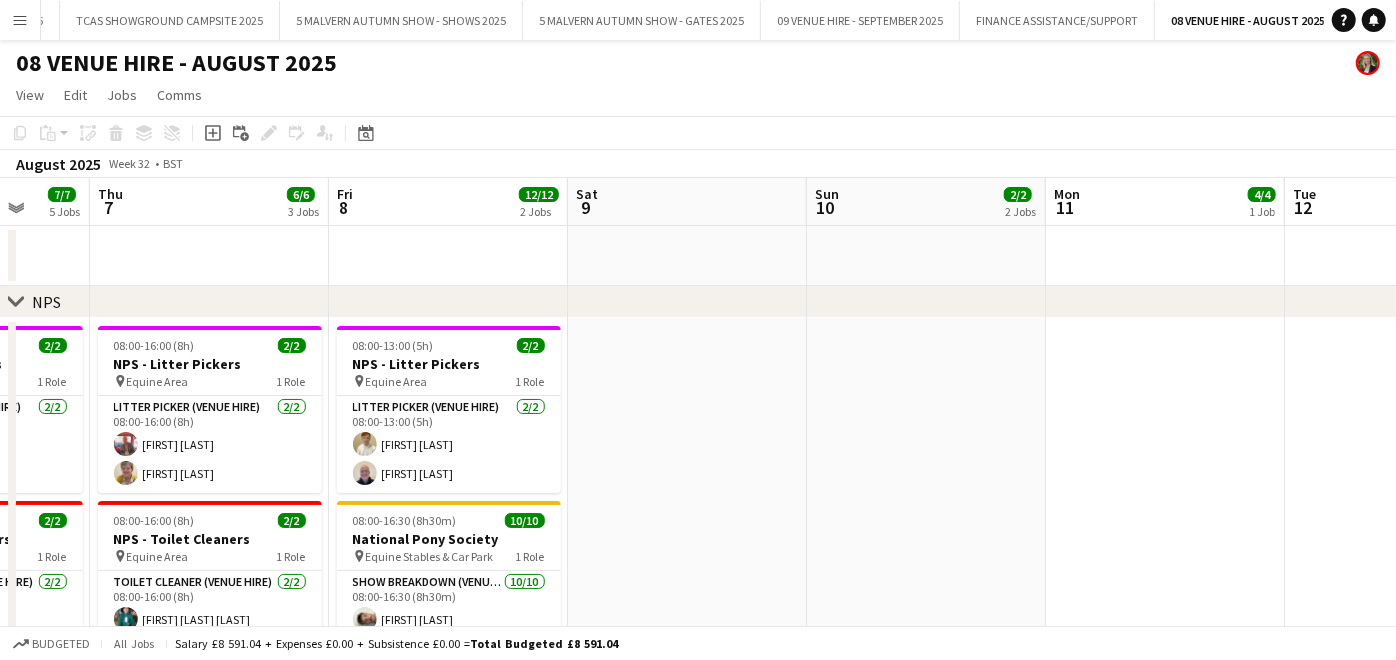 drag, startPoint x: 1211, startPoint y: 407, endPoint x: 721, endPoint y: 417, distance: 490.10202 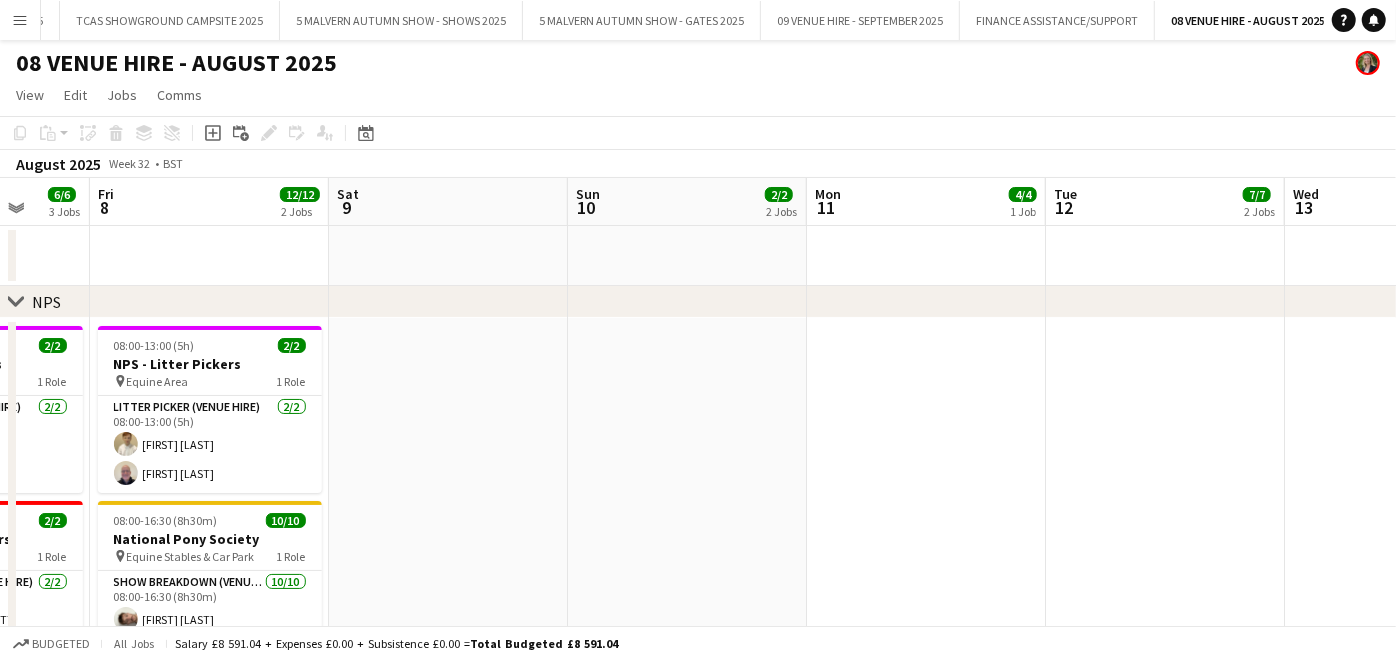 drag, startPoint x: 1073, startPoint y: 510, endPoint x: 748, endPoint y: 515, distance: 325.03845 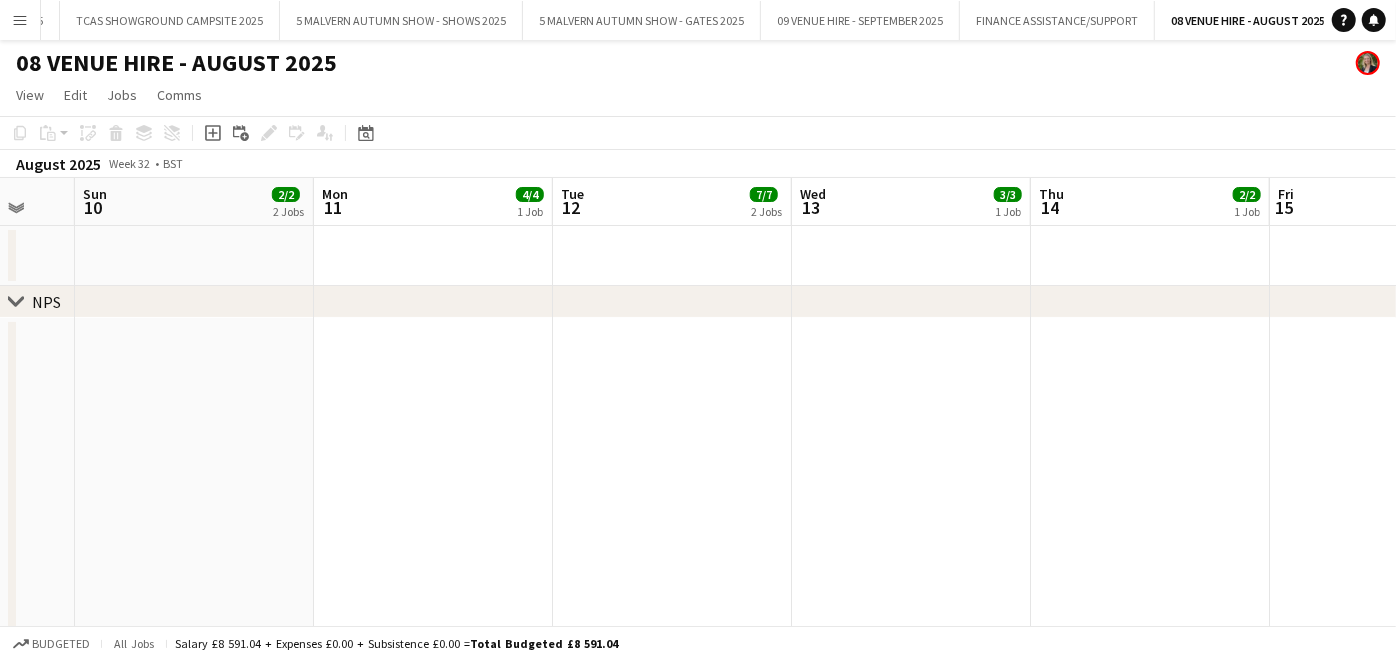 drag, startPoint x: 705, startPoint y: 494, endPoint x: 627, endPoint y: 490, distance: 78.10249 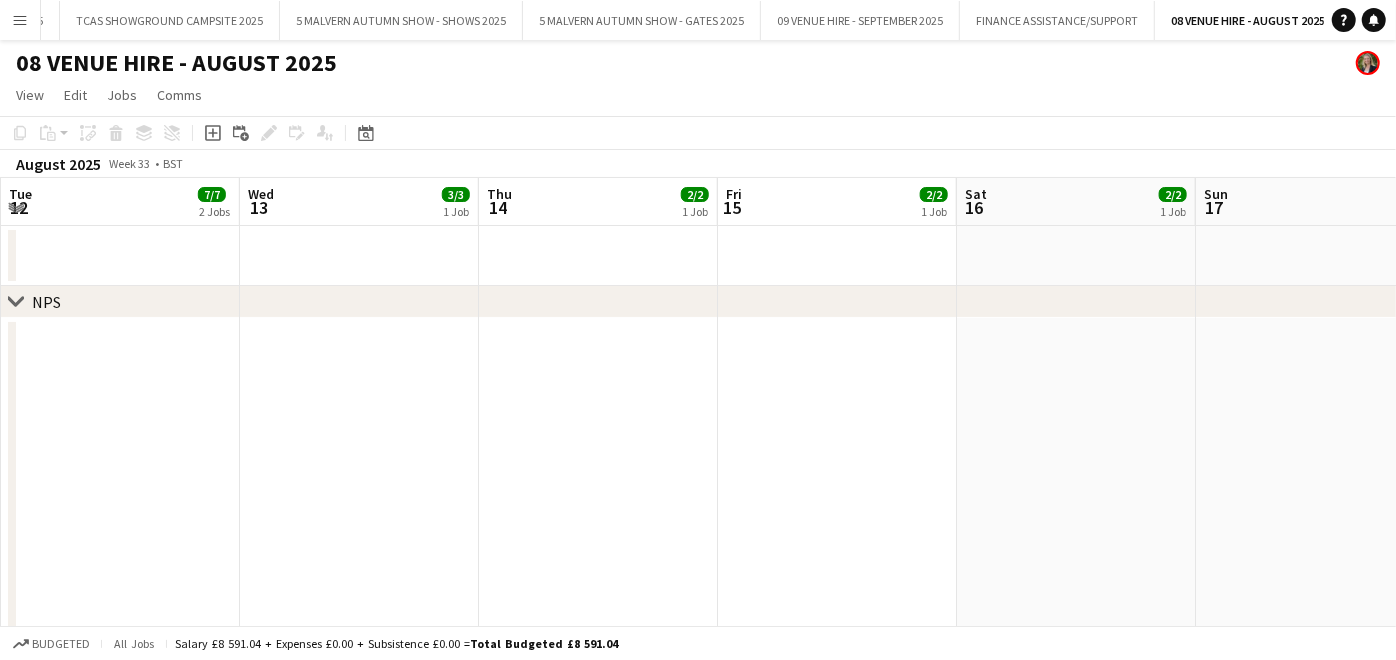 drag, startPoint x: 969, startPoint y: 481, endPoint x: 786, endPoint y: 468, distance: 183.46117 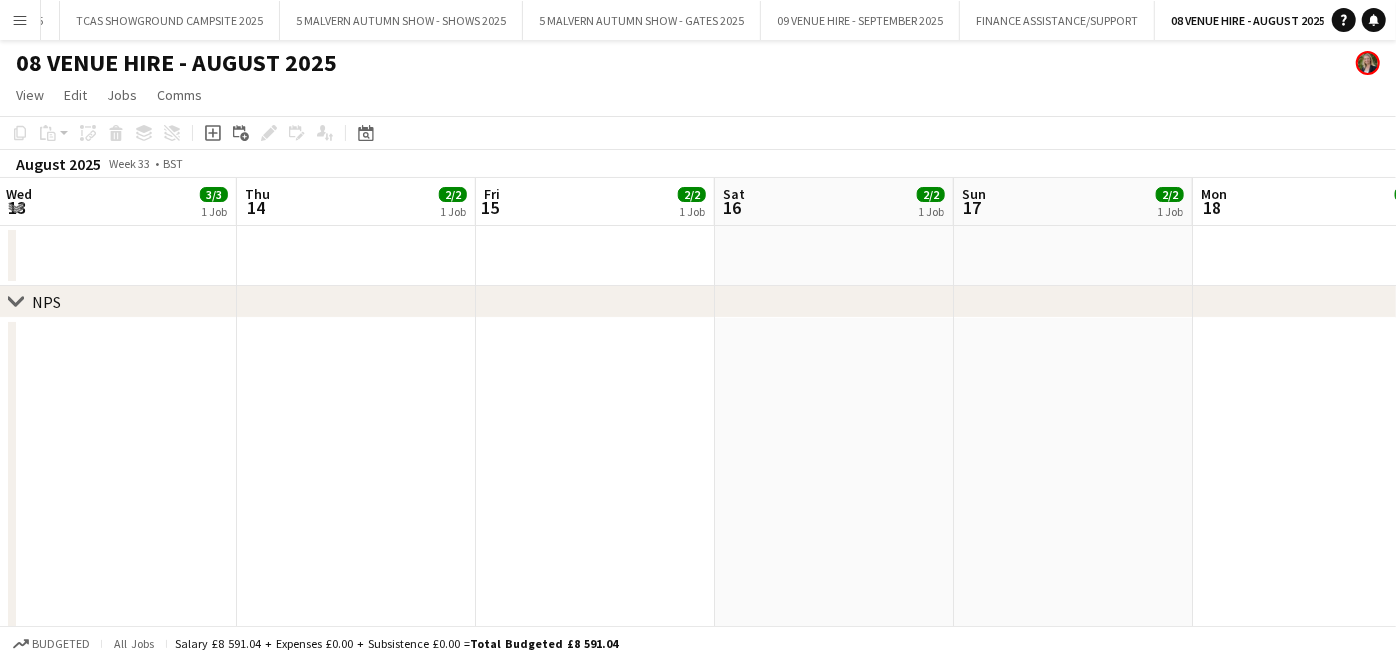 drag, startPoint x: 914, startPoint y: 437, endPoint x: 646, endPoint y: 443, distance: 268.06717 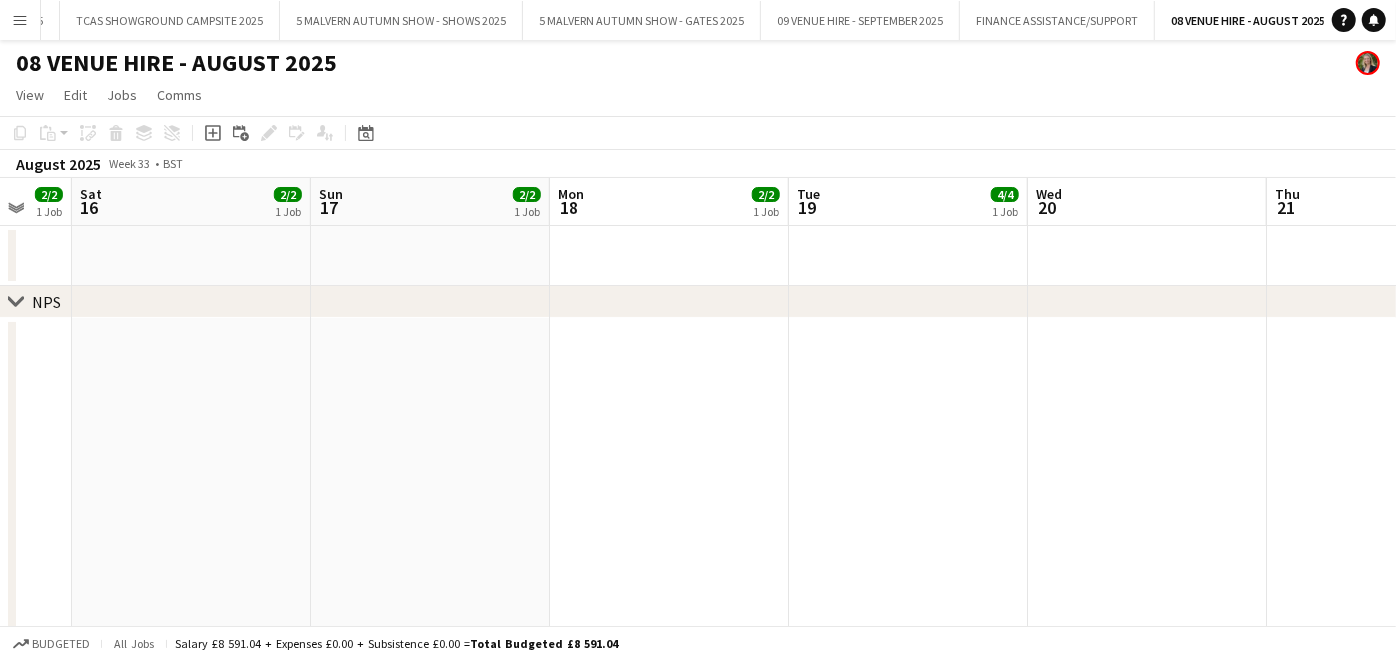 drag, startPoint x: 672, startPoint y: 434, endPoint x: 442, endPoint y: 414, distance: 230.86794 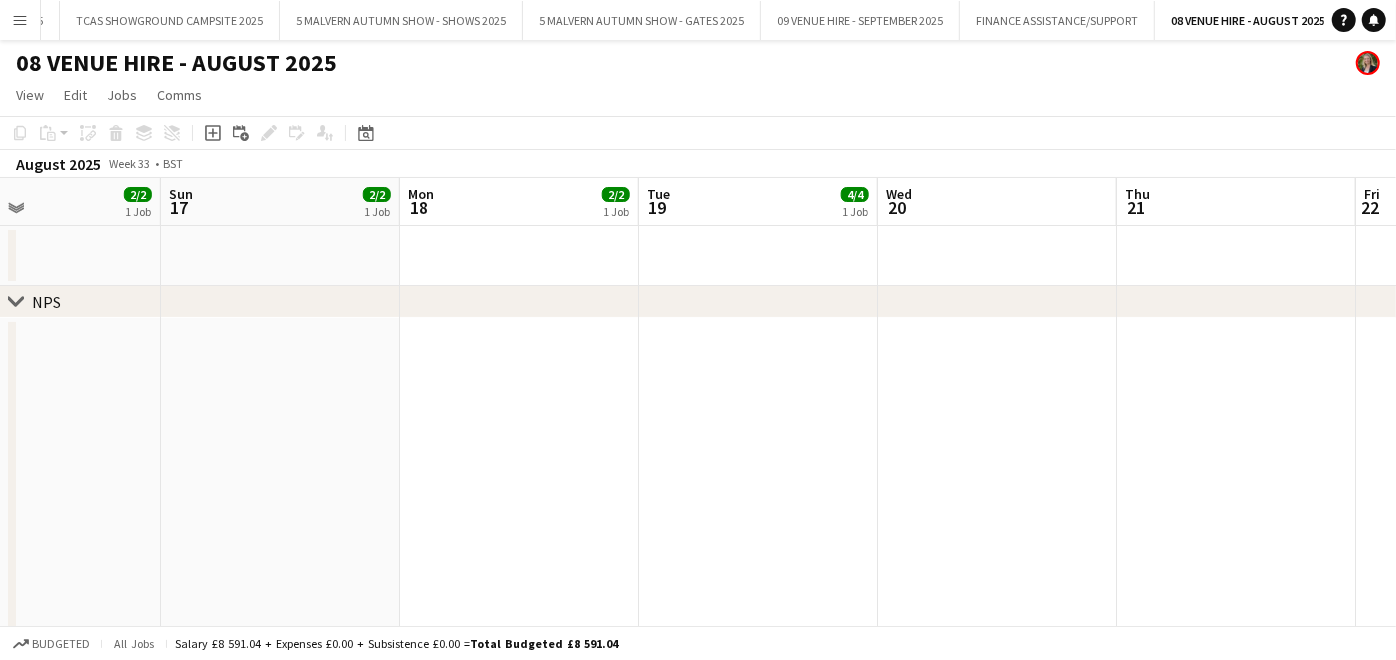 drag, startPoint x: 877, startPoint y: 372, endPoint x: 542, endPoint y: 395, distance: 335.78864 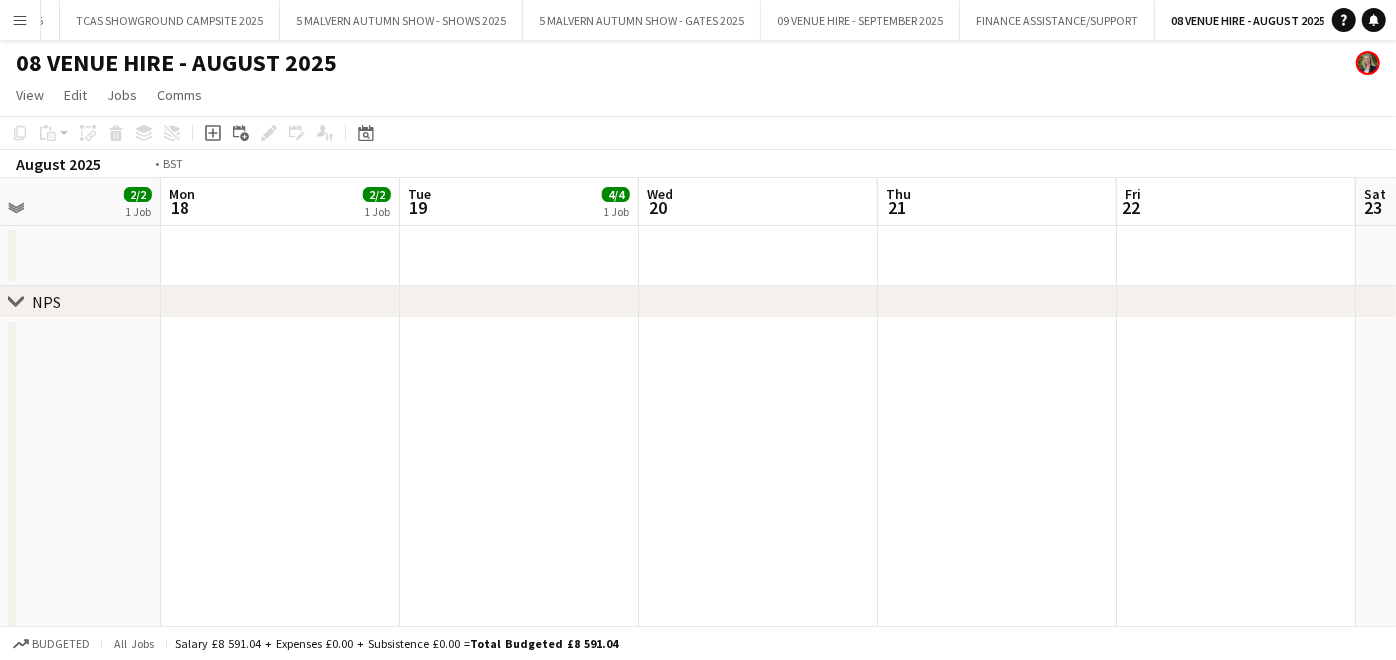 click on "Thu   14   2/2   1 Job   Fri   15   2/2   1 Job   Sat   16   2/2   1 Job   Sun   17   2/2   1 Job   Mon   18   2/2   1 Job   Tue   19   4/4   1 Job   Wed   20   Thu   21   Fri   22   Sat   23   Sun   24   1/1   1 Job      17:00-18:00 (1h)    1/1   Flea Fair
pin
Teme Toilets   1 Role   Toilet Cleaner (Venue Hire)   1/1   17:00-18:00 (1h)
[FIRST] [LAST]     07:00-18:00 (11h)    2/2   Western Motor Home Show
pin
Showground - Toilet & Showers   1 Role   Toilet Cleaner (Venue Hire)   2/2   07:00-18:00 (11h)
[FIRST] [LAST] [FIRST] [LAST]     07:00-18:00 (11h)    2/2   Western Motor Home Show
pin
Showground - Toilet & Showers   1 Role   Toilet Cleaner (Venue Hire)   2/2   07:00-18:00 (11h)
[FIRST] [LAST] [FIRST] [LAST]     07:00-18:00 (11h)    2/2   Western Motor Home Show
pin
Showground - Toilet & Showers   1 Role   Toilet Cleaner (Venue Hire)   2/2" at bounding box center (698, 1696) 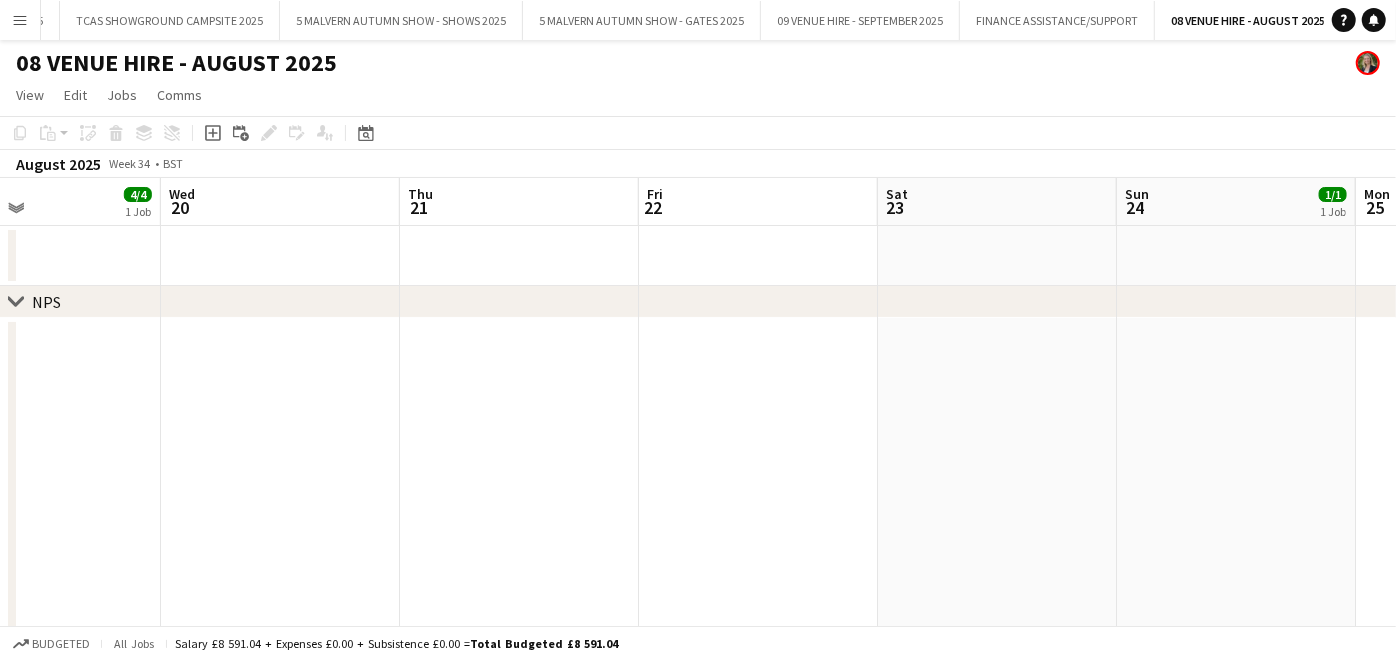 scroll, scrollTop: 0, scrollLeft: 592, axis: horizontal 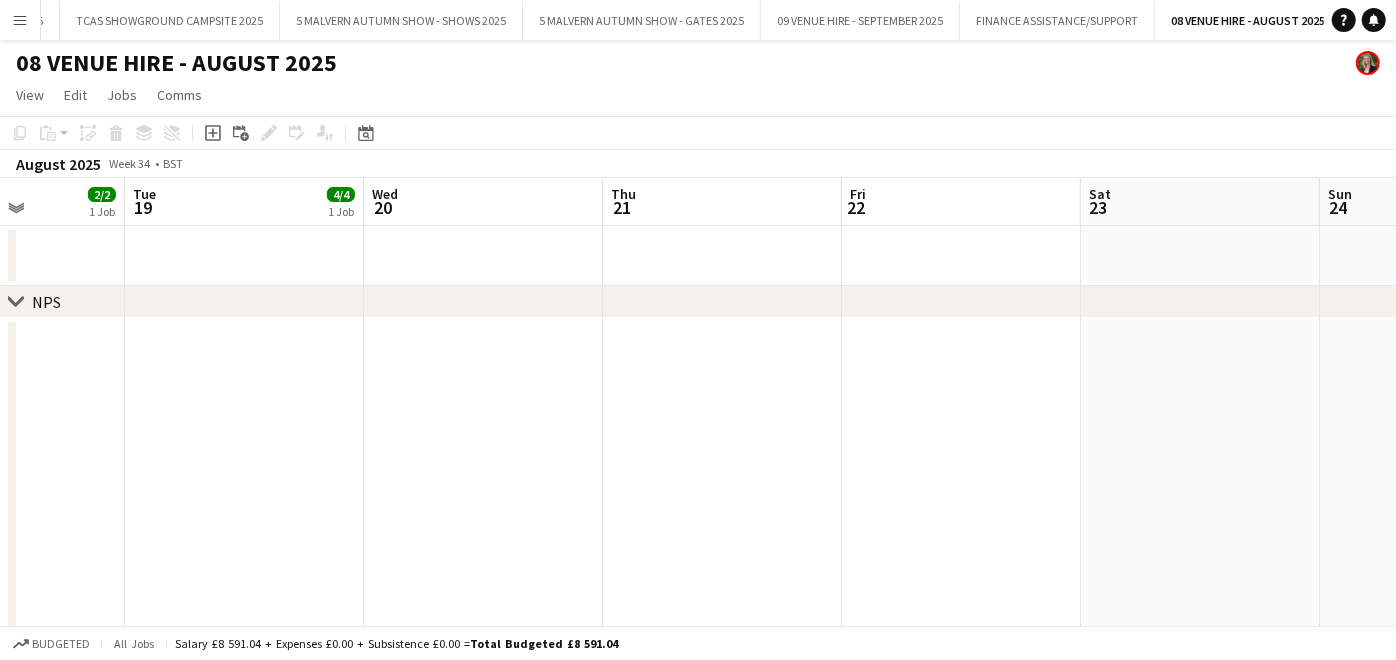 click at bounding box center (722, 578) 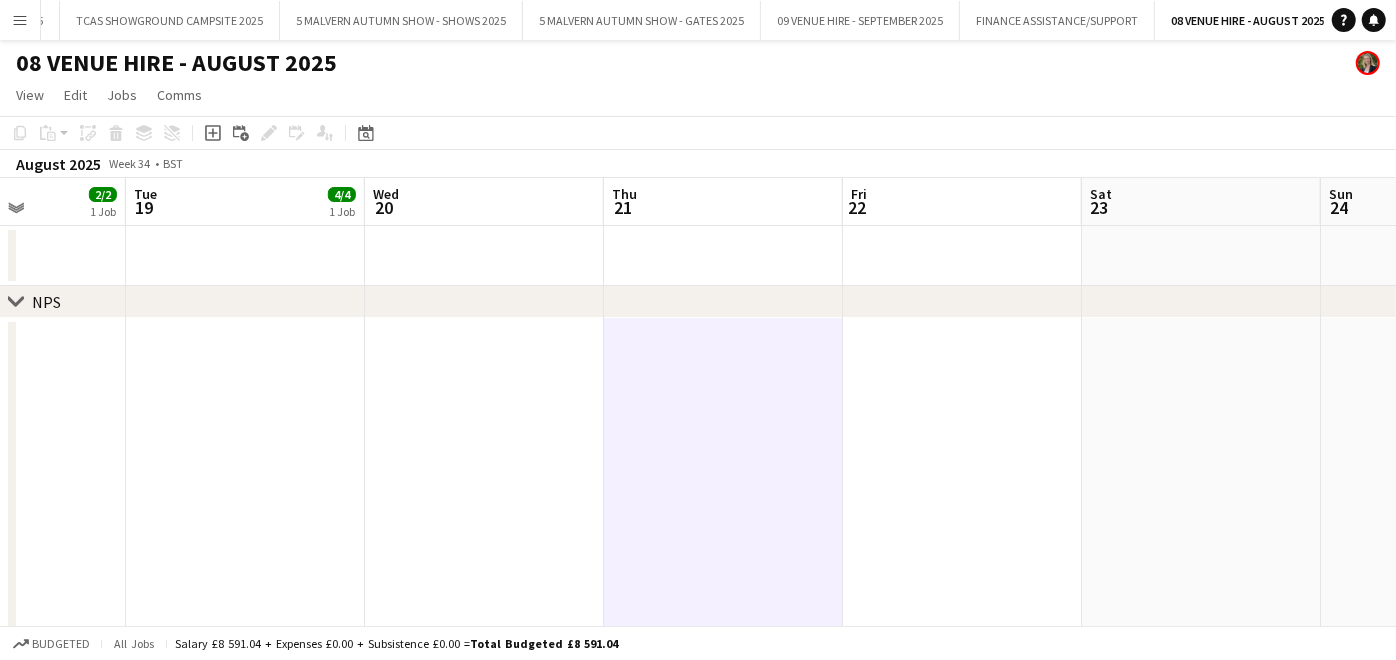 click on "Sat   16   2/2   1 Job   Sun   17   2/2   1 Job   Mon   18   2/2   1 Job   Tue   19   4/4   1 Job   Wed   20   Thu   21   Fri   22   Sat   23   Sun   24   1/1   1 Job   Mon   25   6/6   2 Jobs   Tue   26   2/2   1 Job      17:00-18:00 (1h)    1/1   Flea Fair
pin
Teme Toilets   1 Role   Toilet Cleaner (Venue Hire)   1/1   17:00-18:00 (1h)
[FIRST] [LAST]     08:00-17:00 (9h)    3/3   Flea Fair - Toilet Cleaner
pin
Teme Toilets   2 Roles   Toilet Cleaner (Venue Hire)   2/2   08:00-17:00 (9h)
[FIRST] [LAST] [FIRST] [LAST]  Toilet Cleaner (Venue Hire)   1/1   11:00-13:00 (2h)
[FIRST] [LAST]     10:00-20:00 (10h)    3/3   Flea Fair - Litter Pickers
pin
Avon, Wye & Kildare Halls   3 Roles   Litter Picker (Venue Hire)   1/1   10:00-18:00 (8h)
[FIRST] [LAST]  Litter Picker (Venue Hire)   1/1   10:00-20:00 (10h)
[FIRST] [LAST]  Litter Picker (Venue Hire)   1/1   12:00-20:00 (8h)
[FIRST] [LAST]     2/2  pin" at bounding box center (698, 1696) 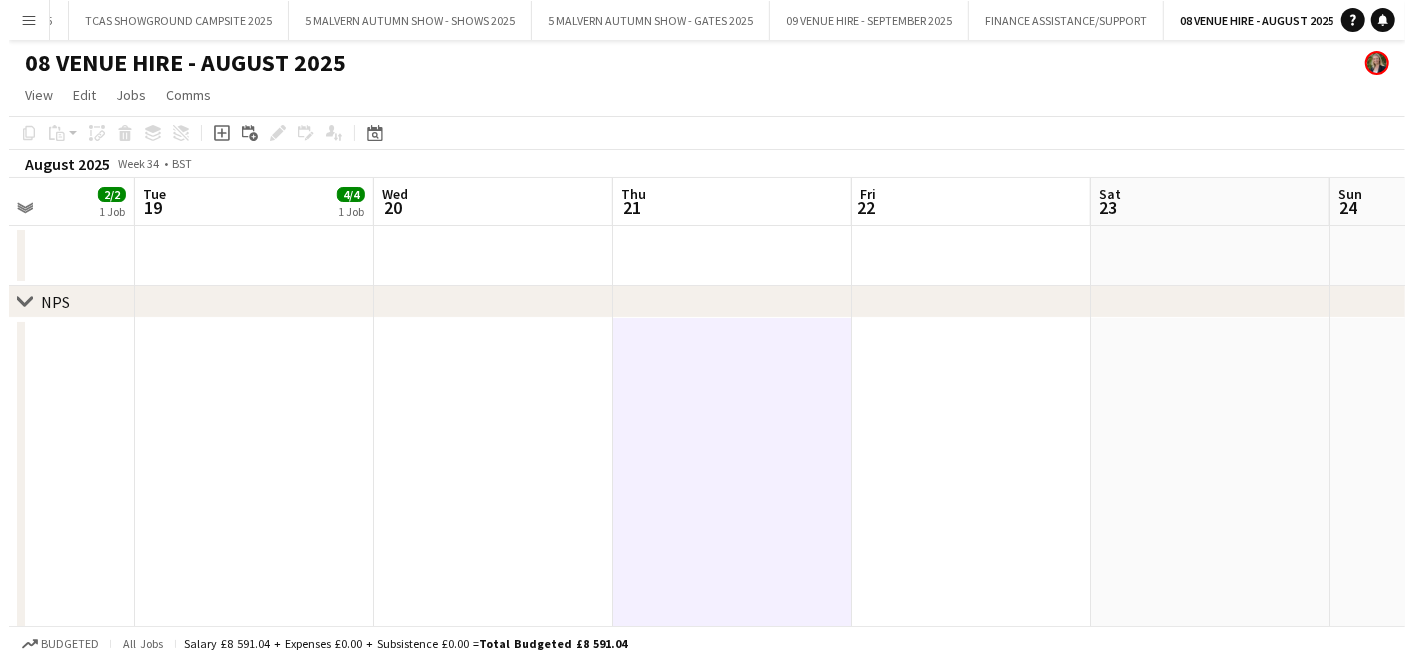 scroll, scrollTop: 0, scrollLeft: 585, axis: horizontal 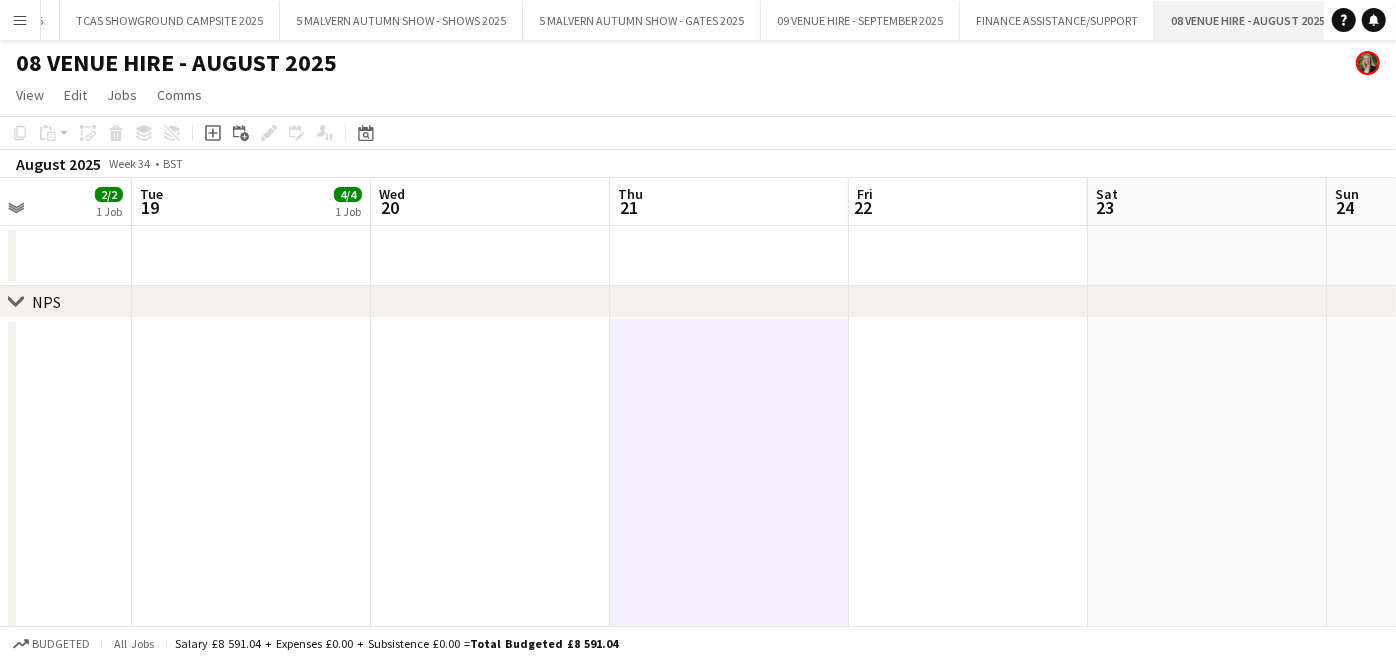 click on "08 VENUE HIRE - AUGUST 2025
Close" at bounding box center (1248, 20) 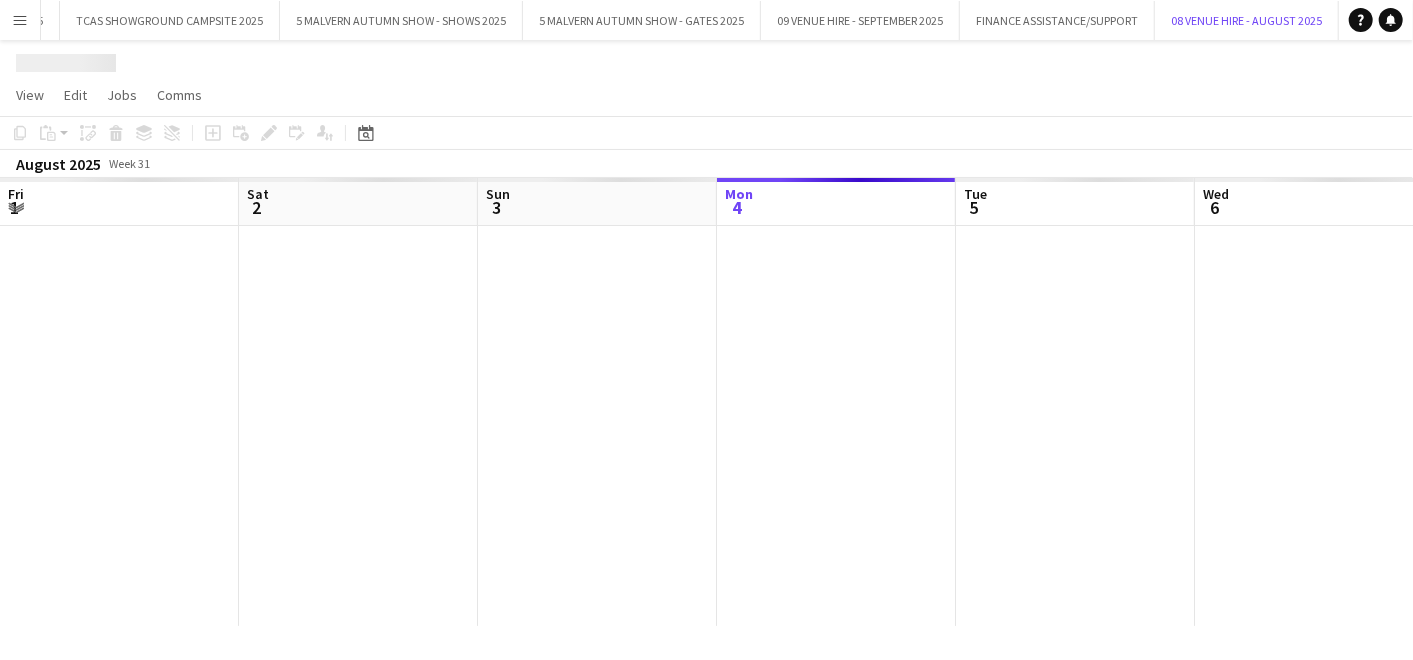 scroll, scrollTop: 0, scrollLeft: 477, axis: horizontal 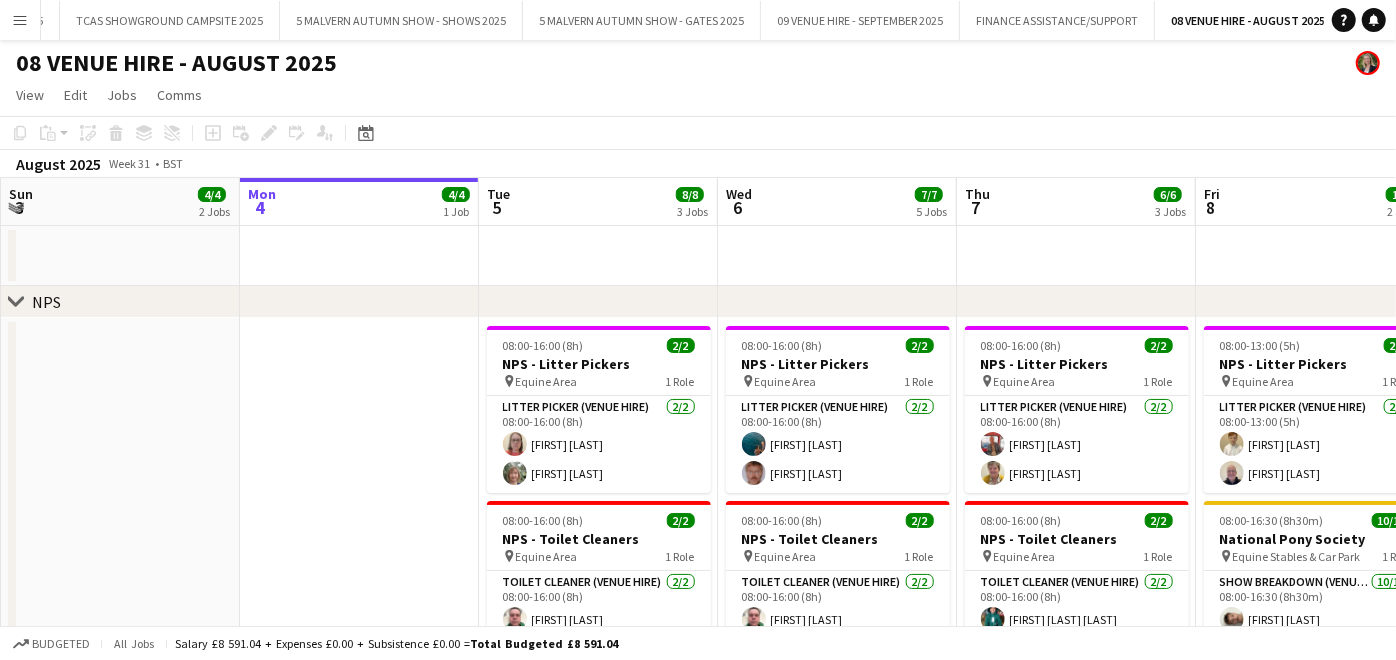 click on "Menu" at bounding box center [20, 20] 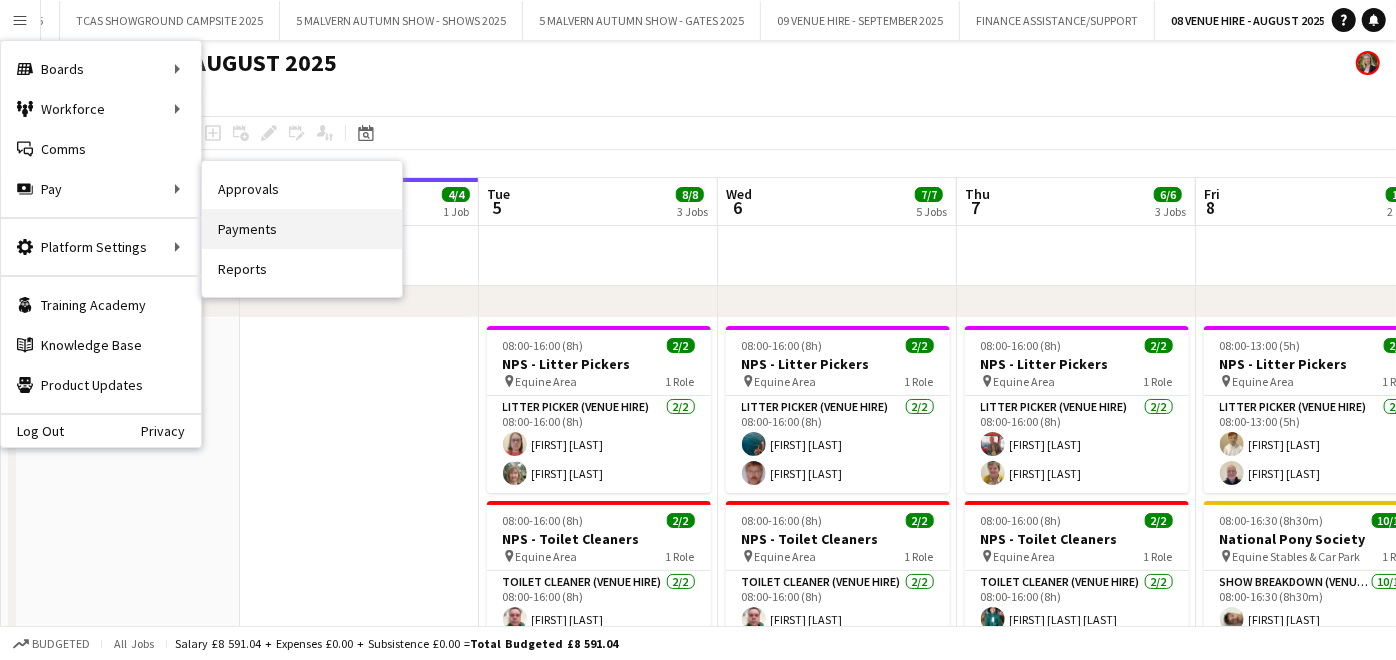 click on "Payments" at bounding box center [302, 229] 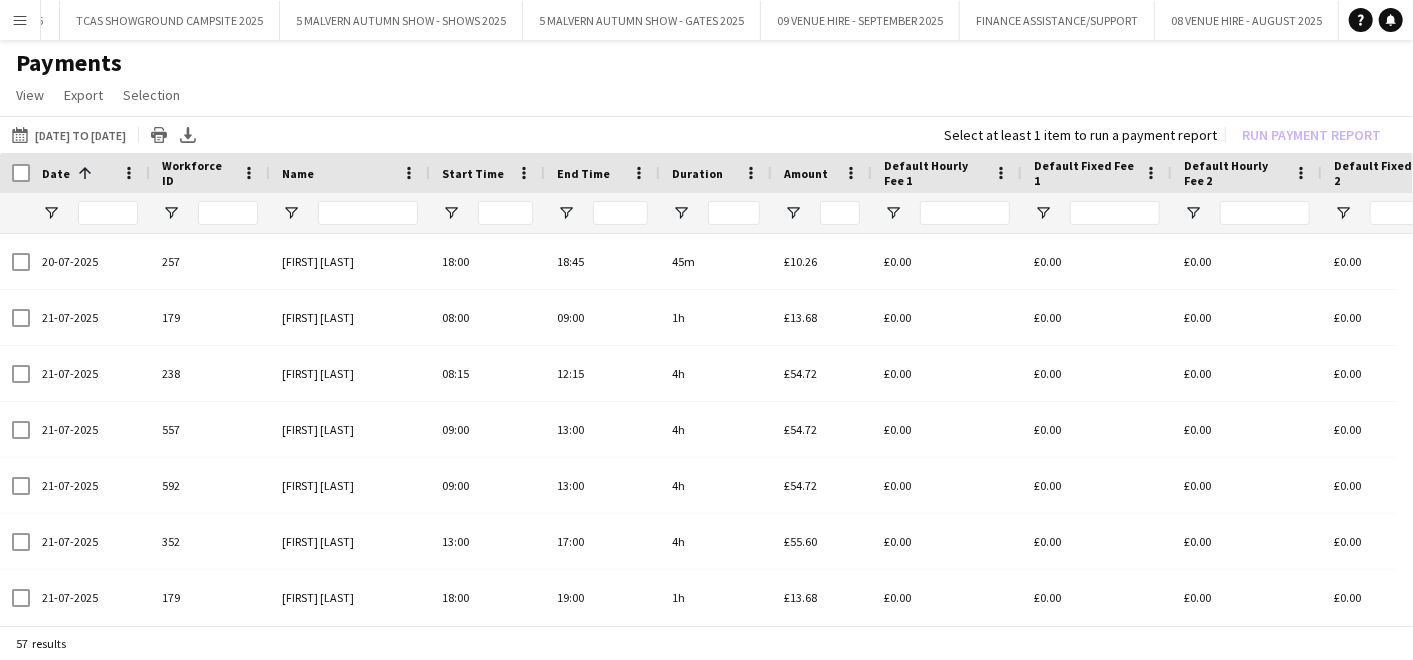 click on "Menu" at bounding box center [20, 20] 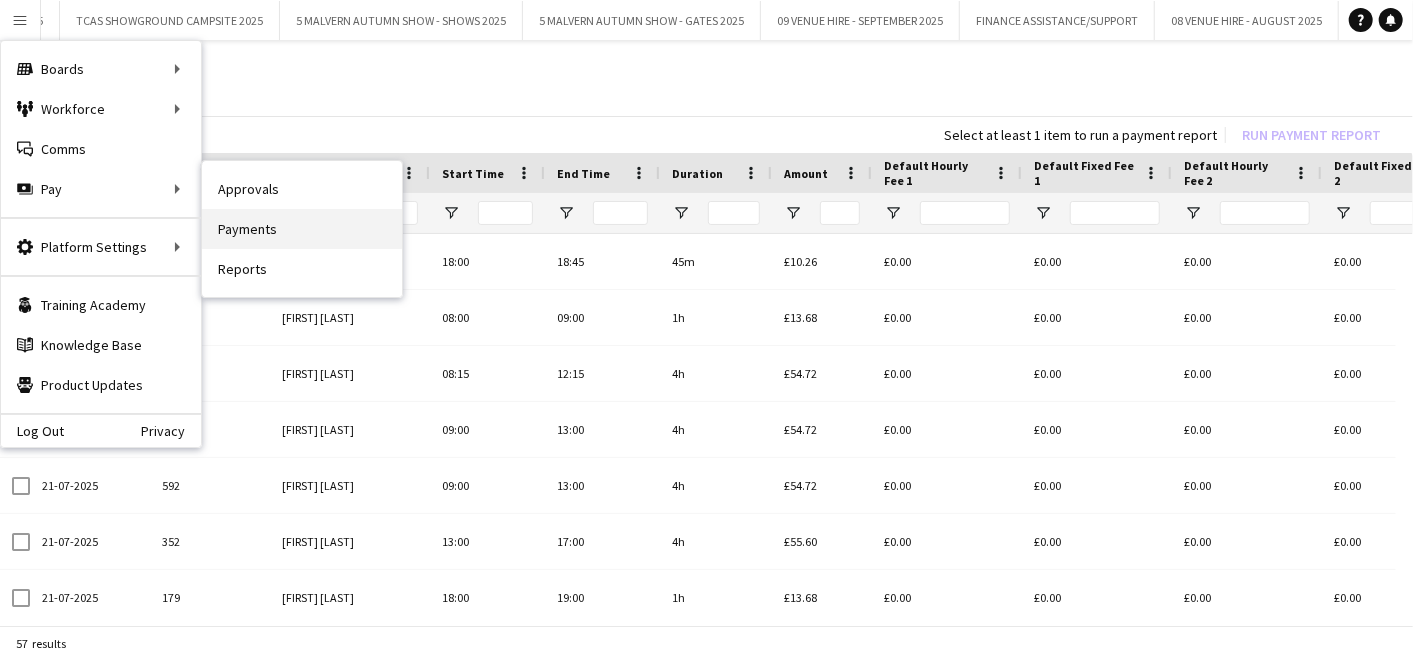 click on "Payments" at bounding box center [302, 229] 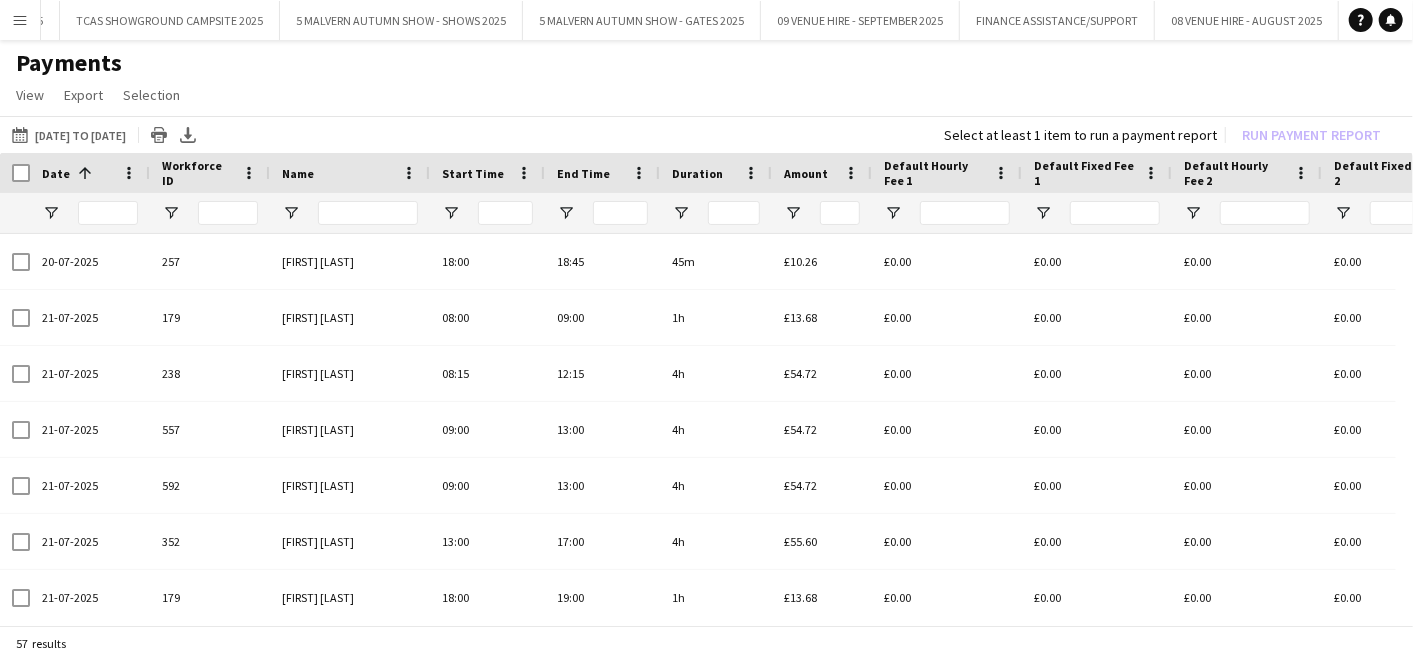 click on "Menu" at bounding box center [20, 20] 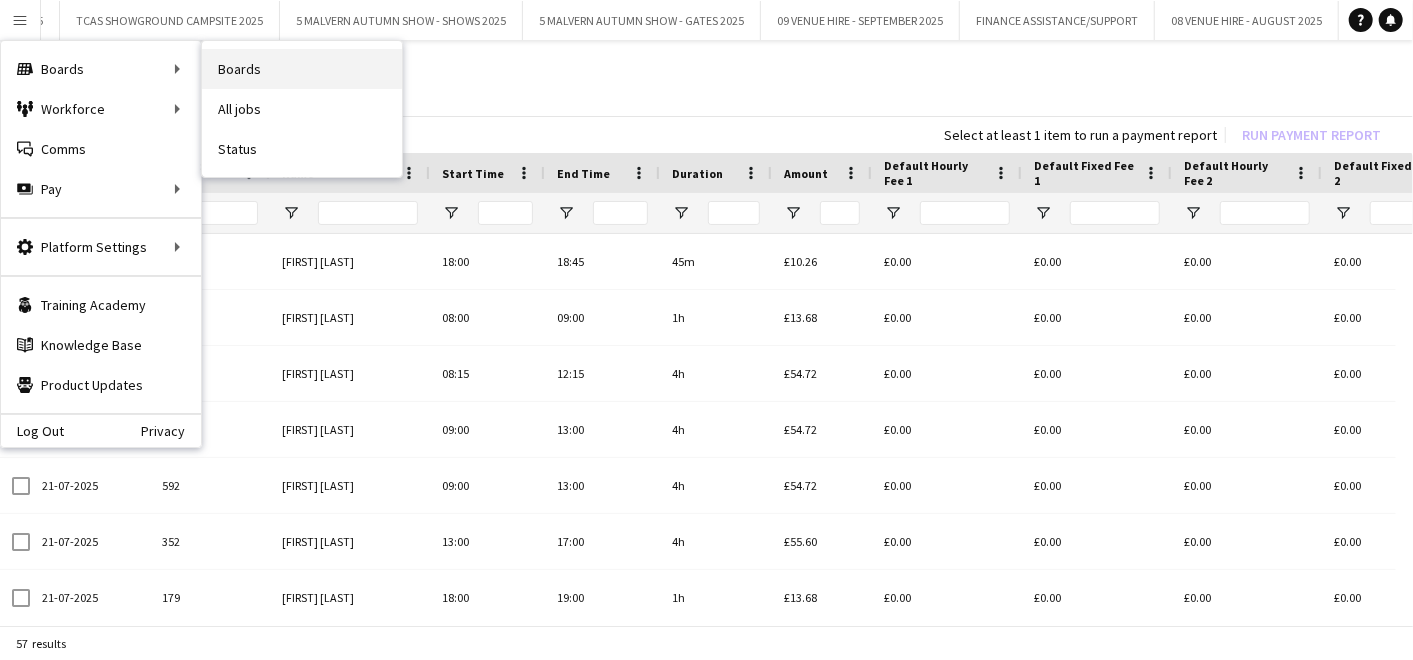 click on "Boards" at bounding box center [302, 69] 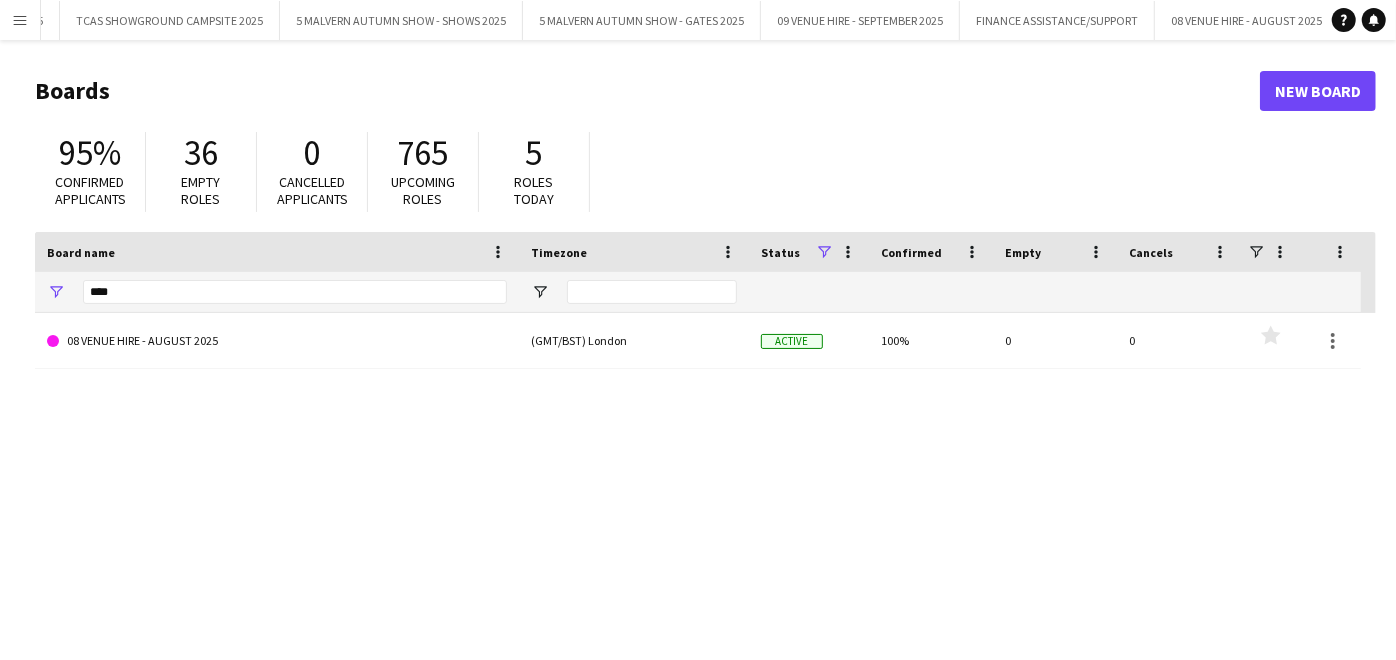 click on "****" 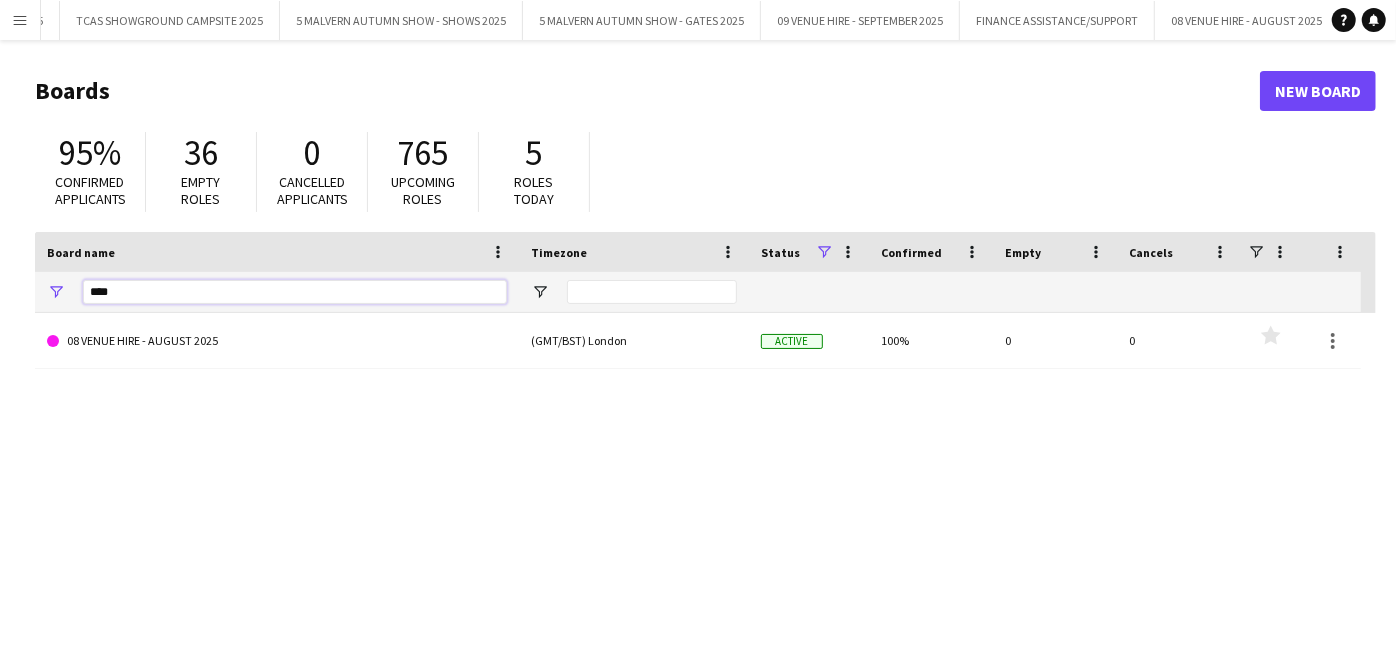 drag, startPoint x: 216, startPoint y: 288, endPoint x: -5, endPoint y: 274, distance: 221.443 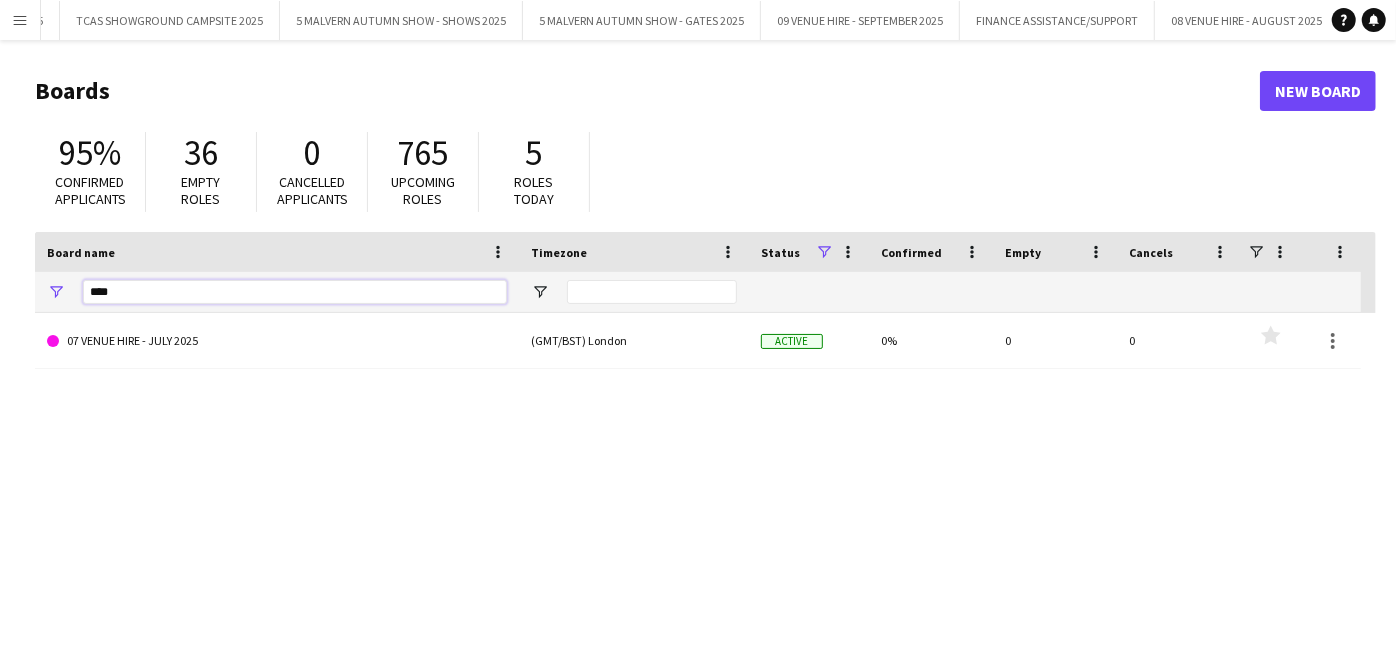 type on "****" 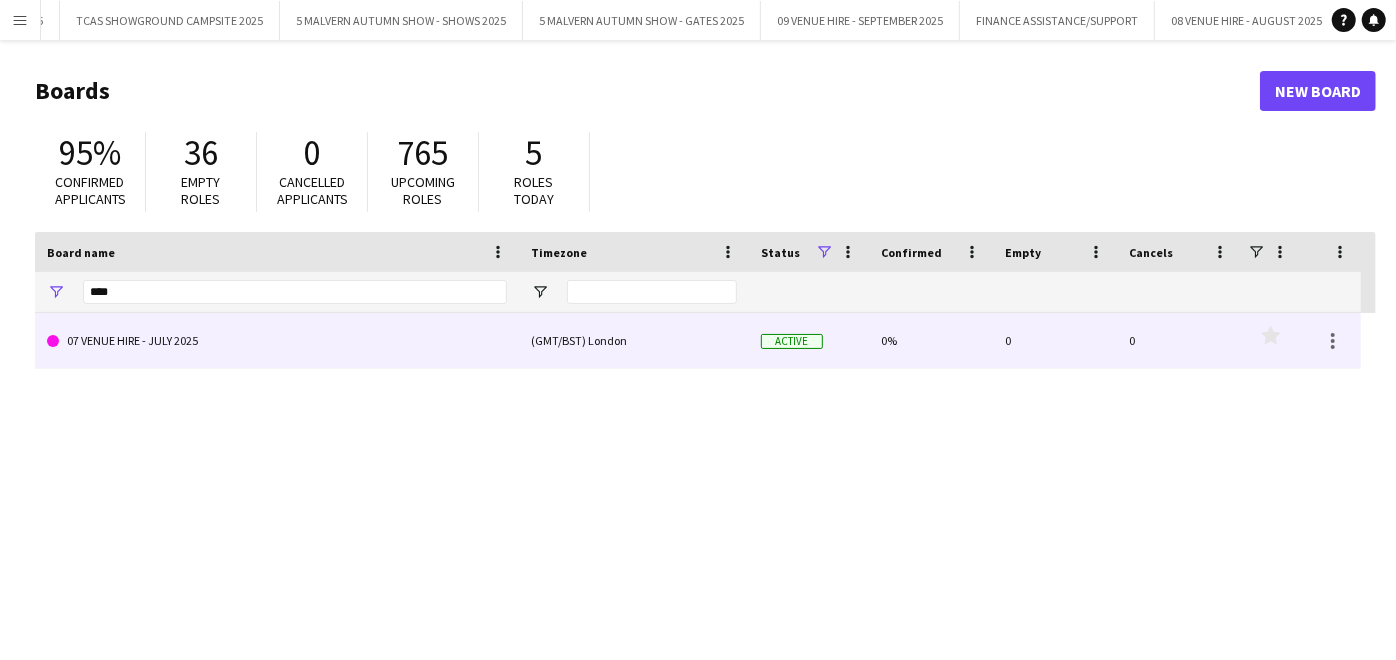 click on "07 VENUE HIRE - JULY 2025" 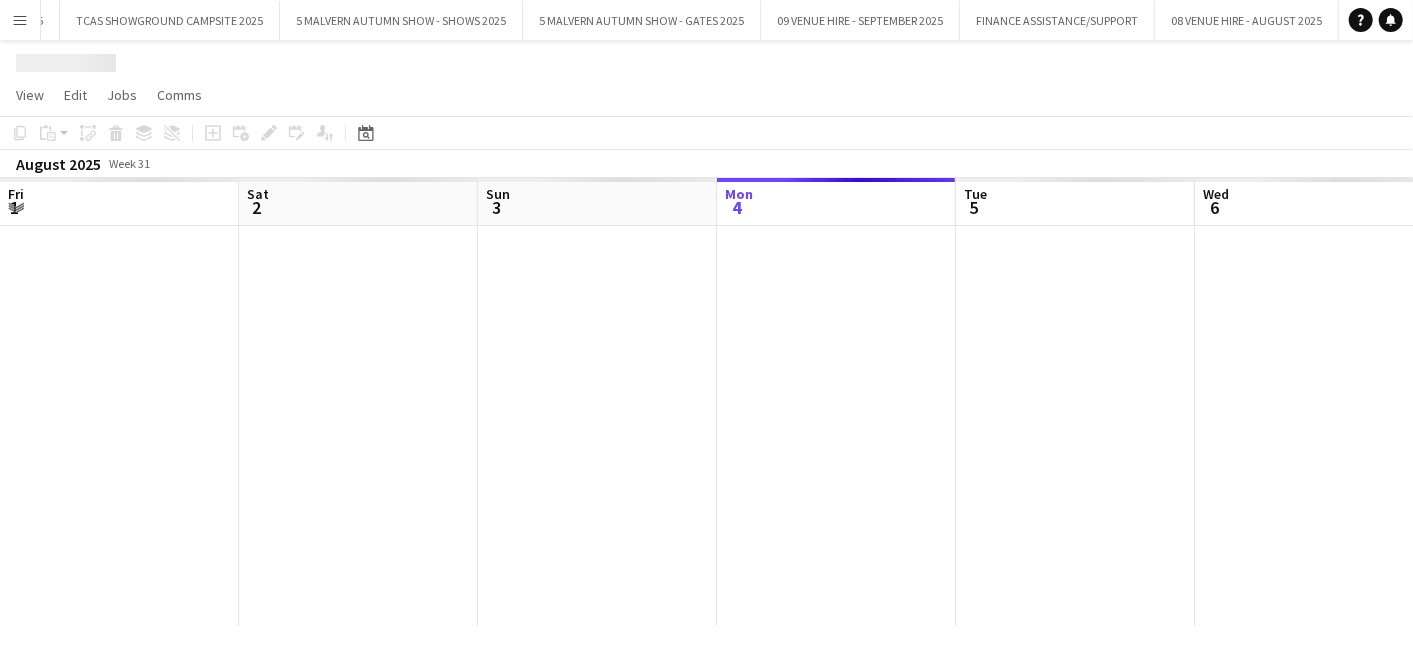 scroll, scrollTop: 0, scrollLeft: 477, axis: horizontal 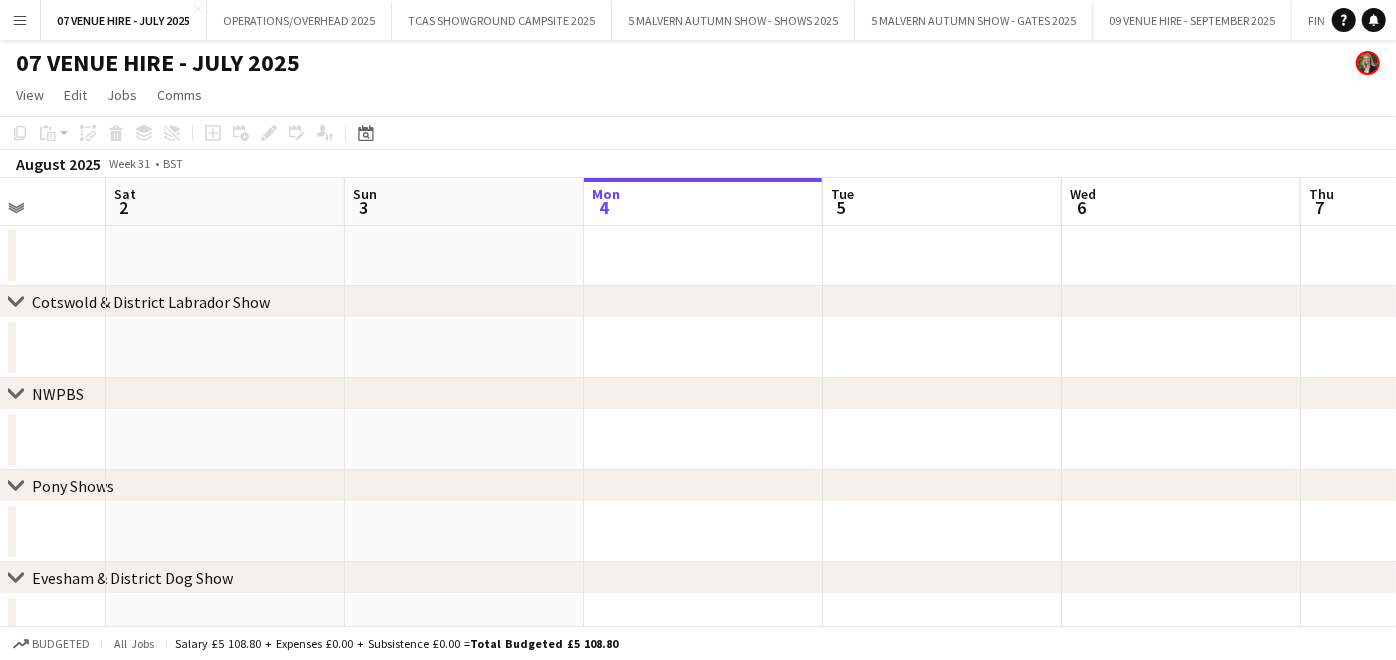 drag, startPoint x: 349, startPoint y: 328, endPoint x: 995, endPoint y: 287, distance: 647.2998 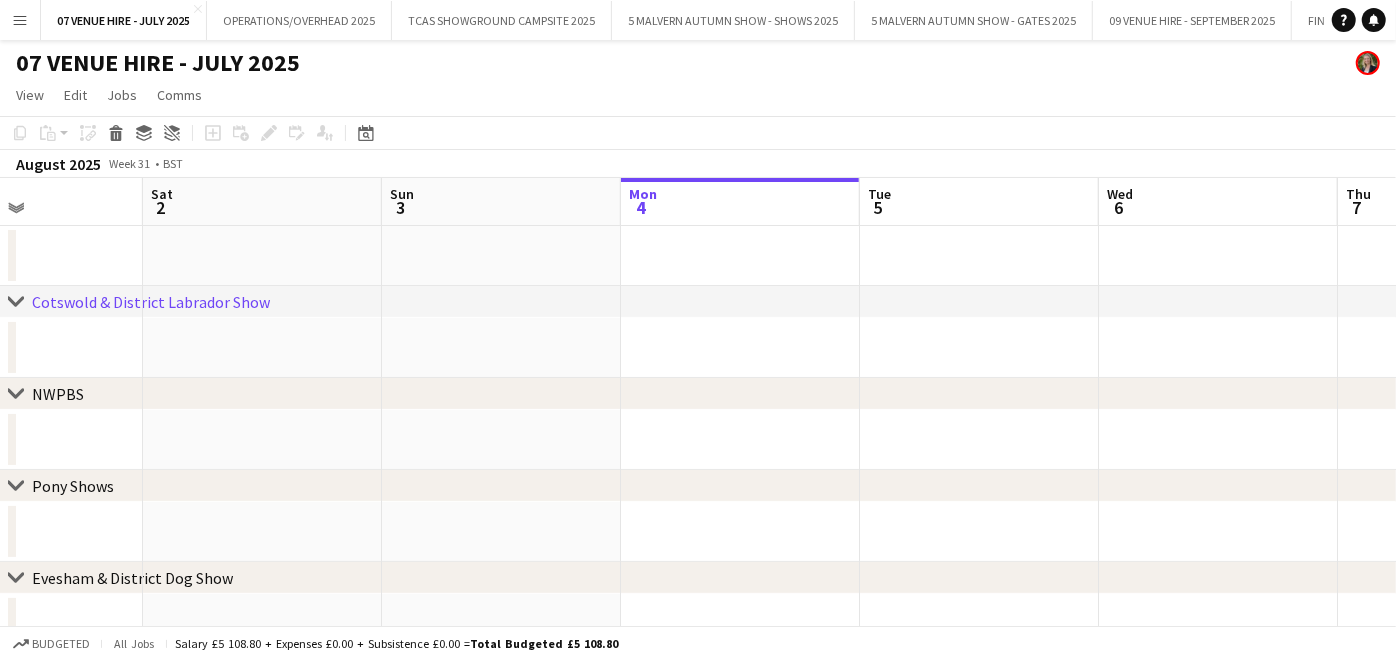 drag, startPoint x: 363, startPoint y: 248, endPoint x: 638, endPoint y: 217, distance: 276.74176 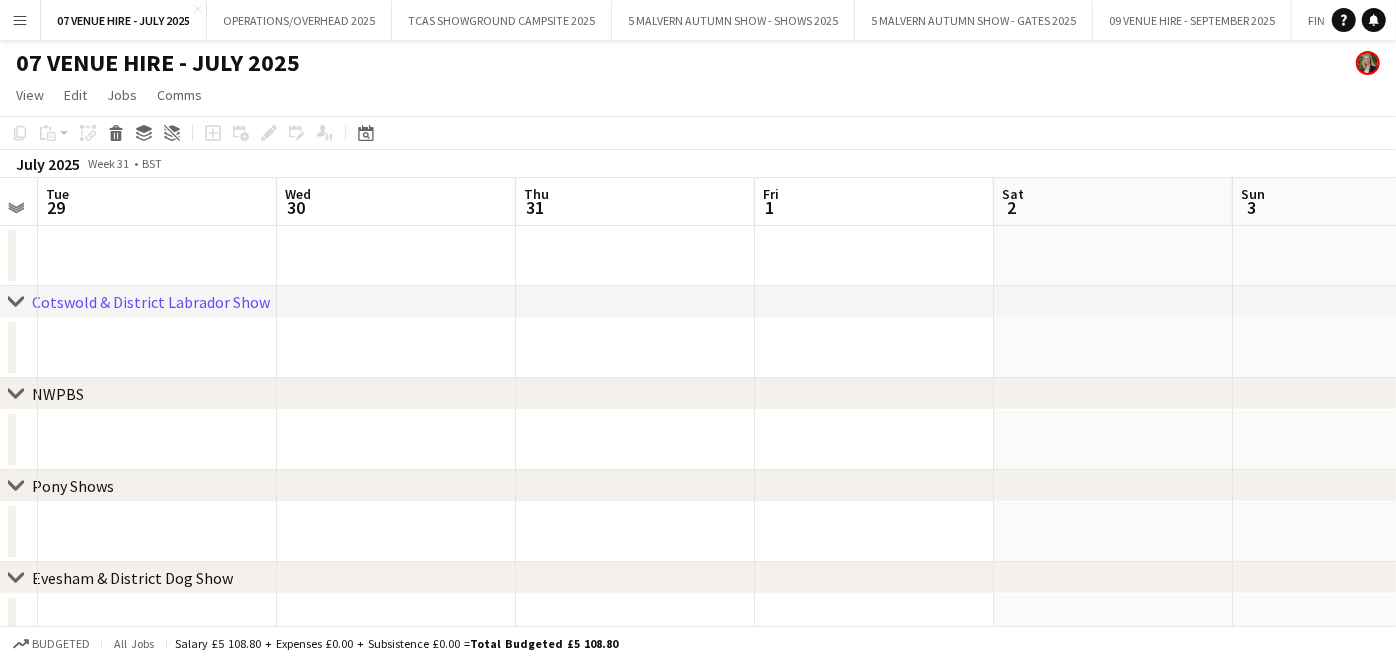 drag, startPoint x: 504, startPoint y: 240, endPoint x: 1072, endPoint y: 270, distance: 568.7917 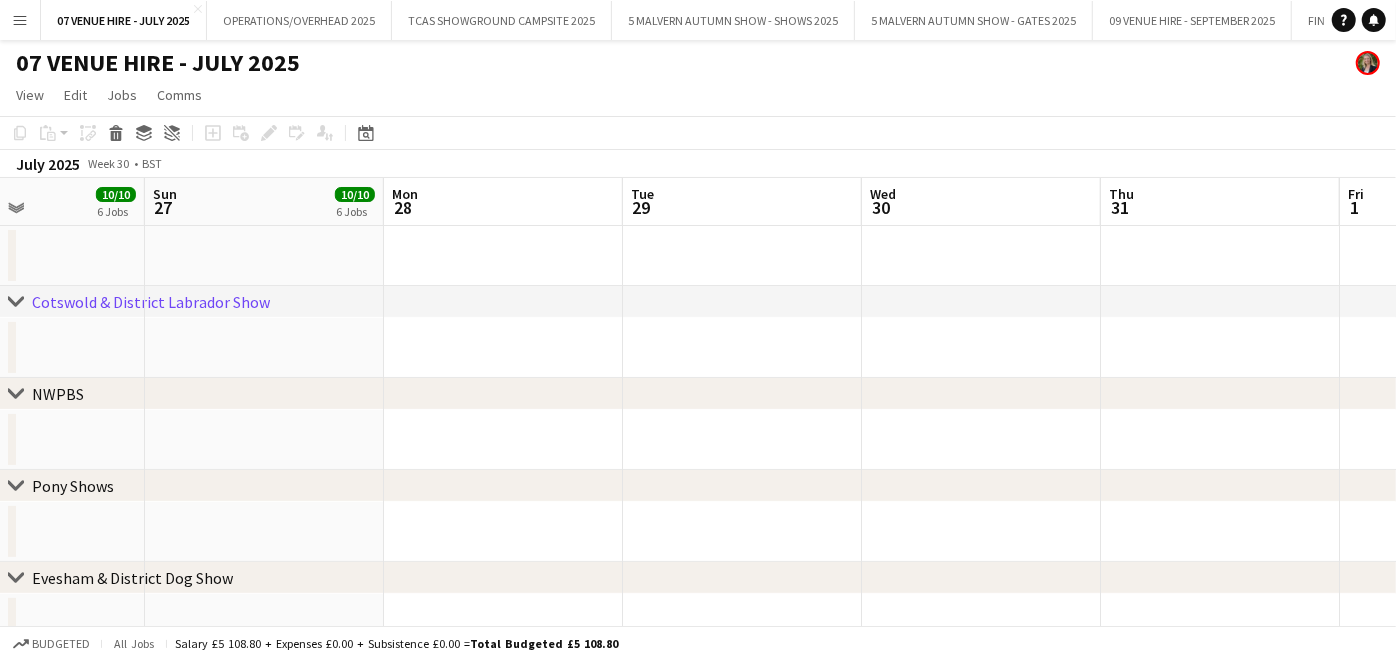 drag, startPoint x: 323, startPoint y: 251, endPoint x: 902, endPoint y: 244, distance: 579.0423 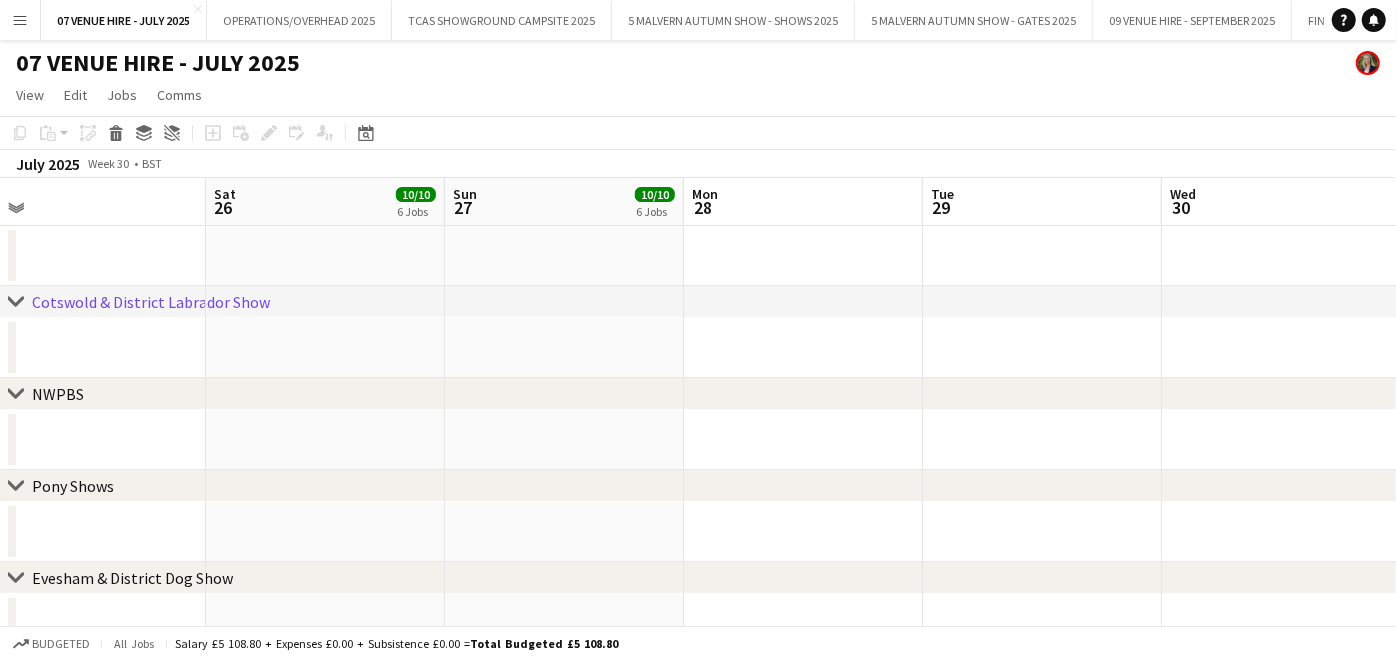 drag, startPoint x: 331, startPoint y: 283, endPoint x: 968, endPoint y: 311, distance: 637.6151 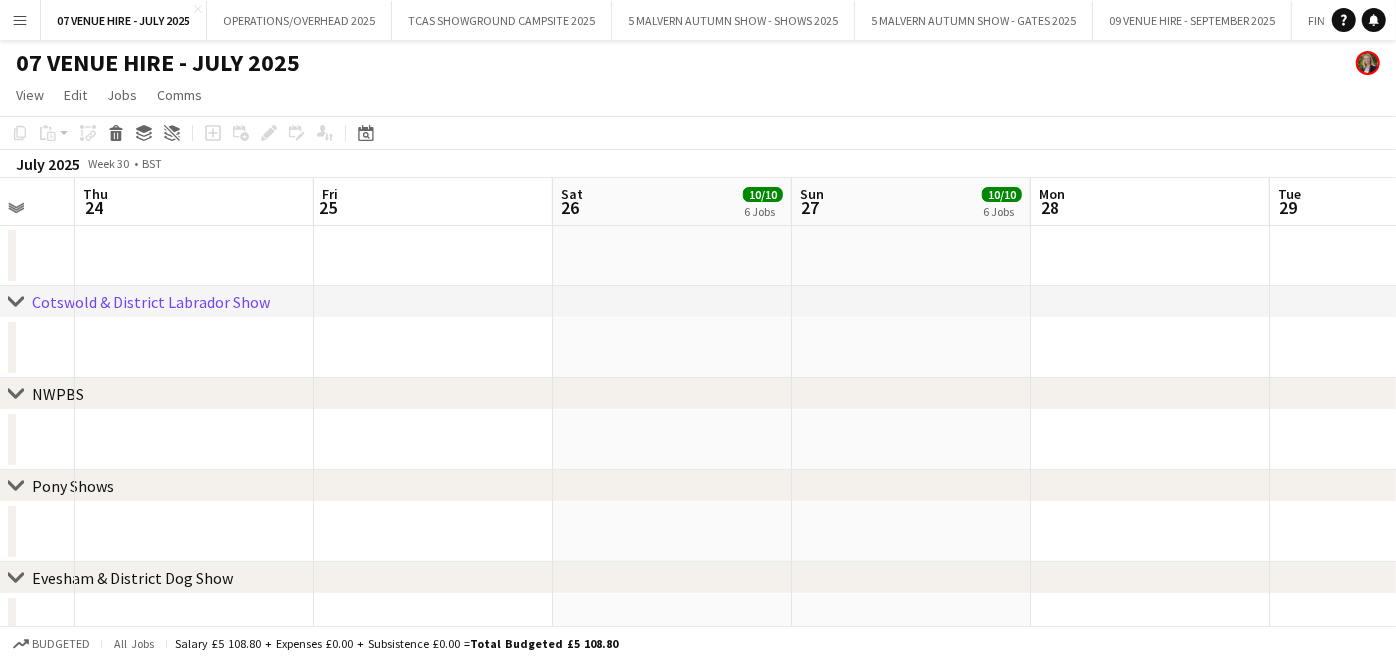 drag, startPoint x: 374, startPoint y: 254, endPoint x: 808, endPoint y: 266, distance: 434.16586 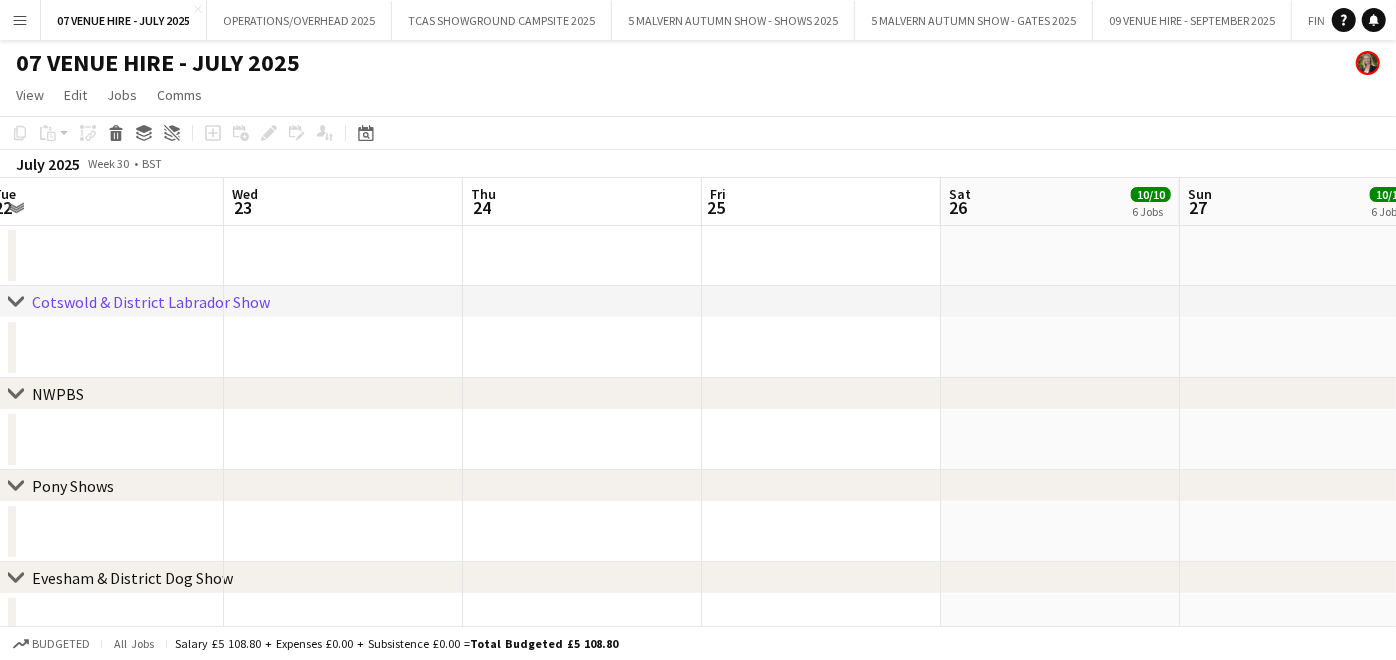 drag, startPoint x: 485, startPoint y: 262, endPoint x: 786, endPoint y: 261, distance: 301.00165 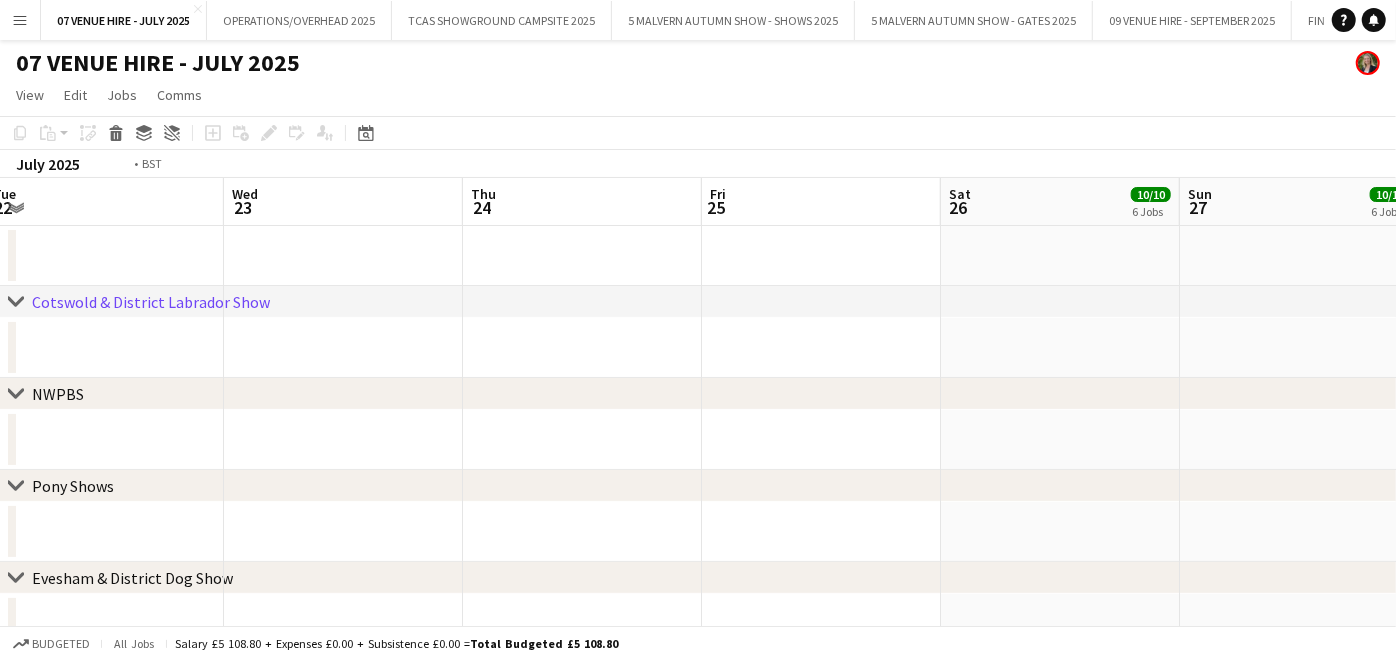scroll, scrollTop: 0, scrollLeft: 652, axis: horizontal 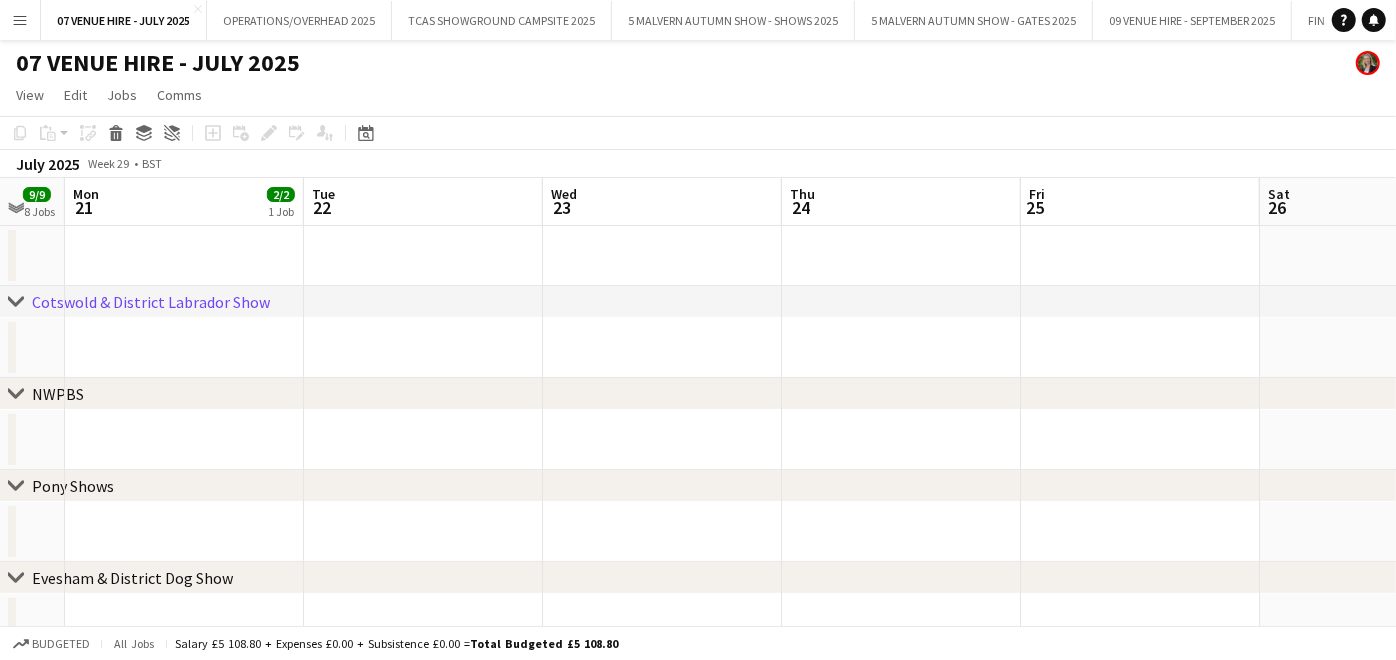 drag, startPoint x: 594, startPoint y: 229, endPoint x: 838, endPoint y: 220, distance: 244.16592 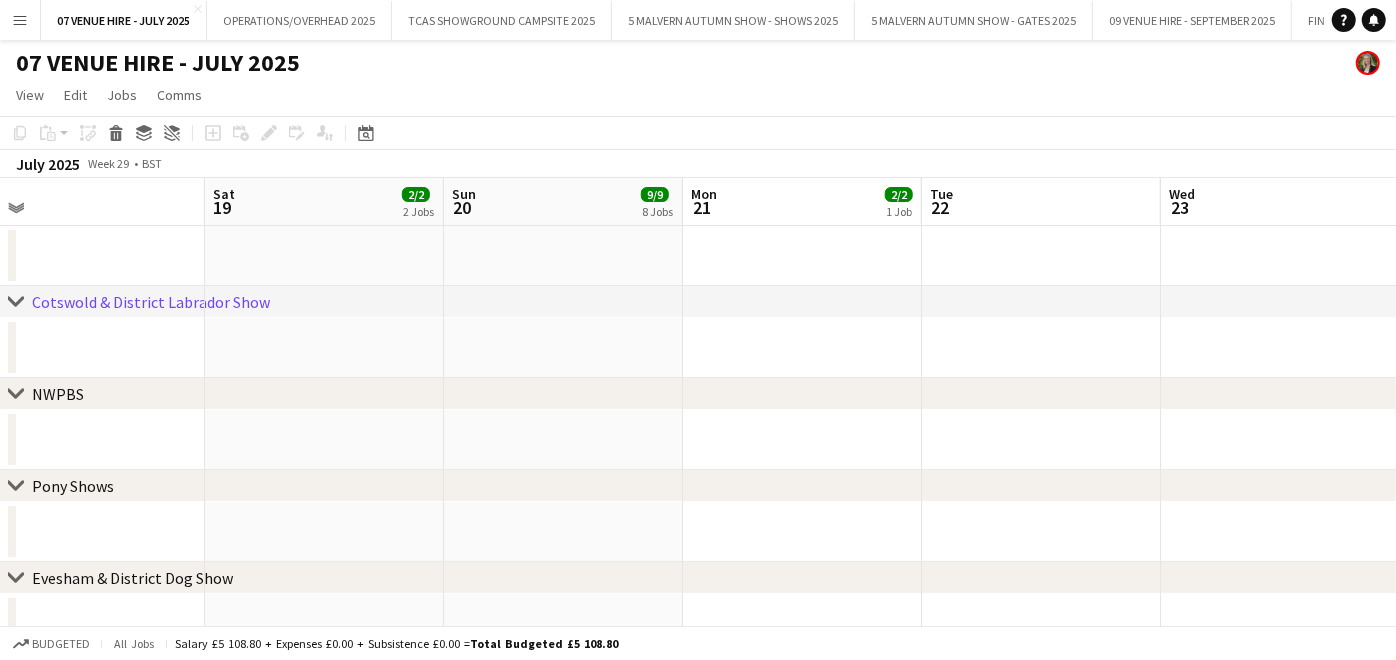 scroll, scrollTop: 0, scrollLeft: 494, axis: horizontal 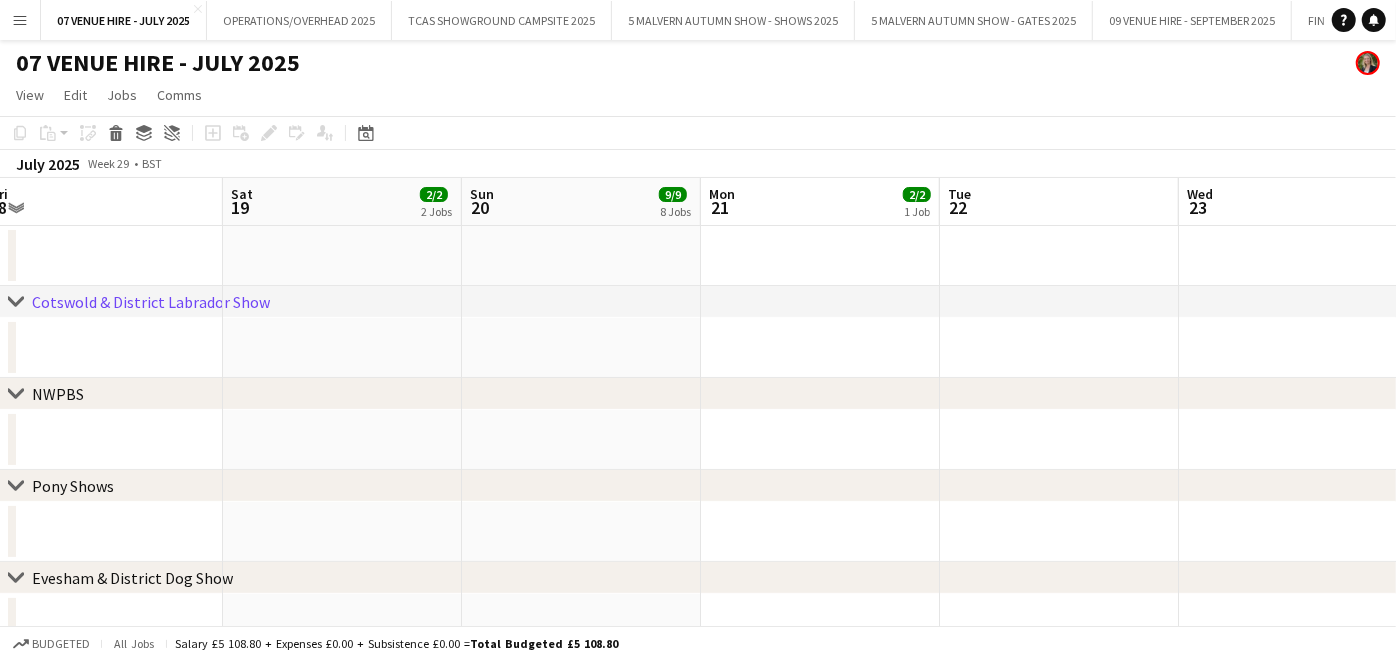 drag, startPoint x: 419, startPoint y: 248, endPoint x: 1055, endPoint y: 266, distance: 636.25464 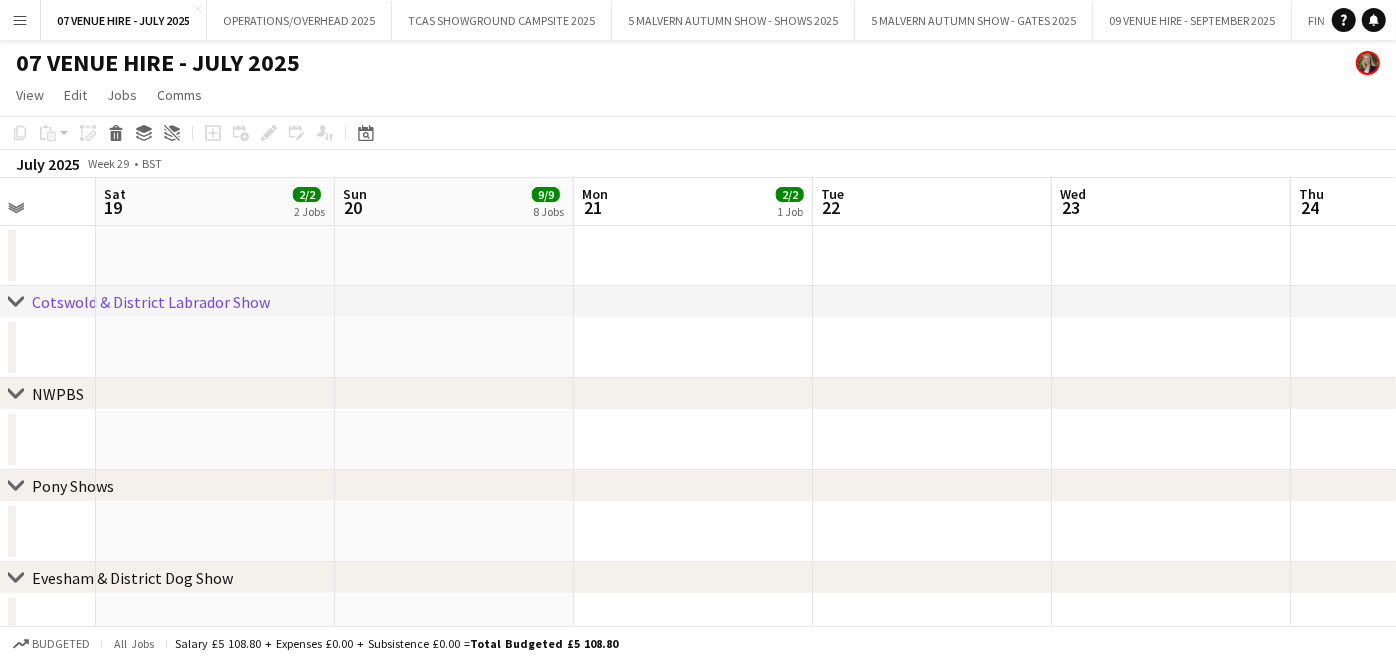 drag, startPoint x: 611, startPoint y: 268, endPoint x: 682, endPoint y: 260, distance: 71.44928 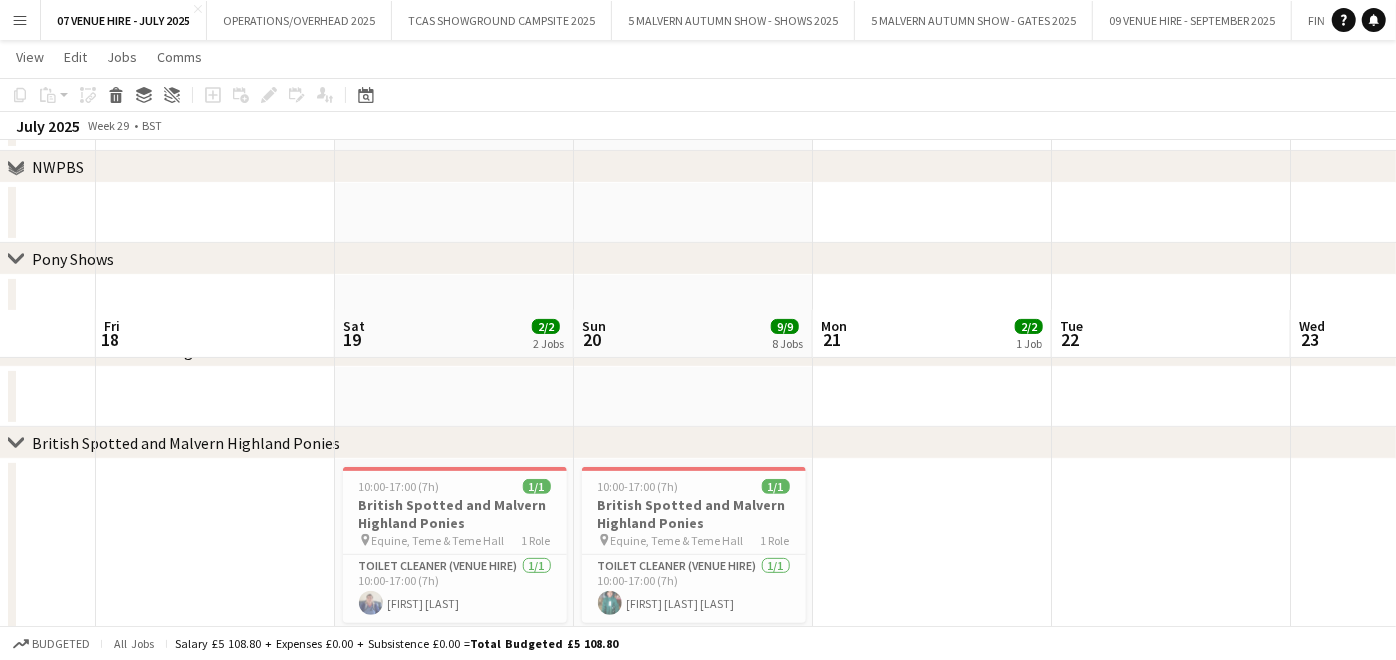 scroll, scrollTop: 444, scrollLeft: 0, axis: vertical 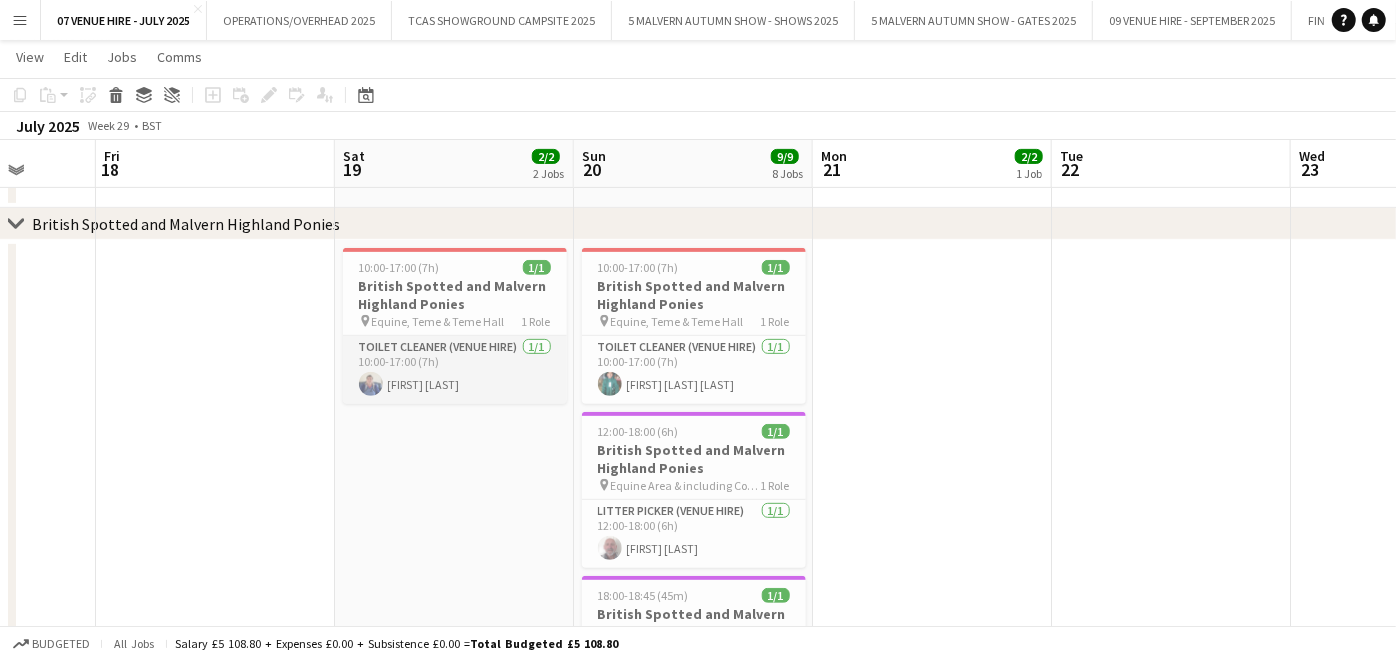 click on "Toilet Cleaner (Venue Hire)   1/1   10:00-17:00 (7h)
[FIRST] [LAST]" at bounding box center [455, 370] 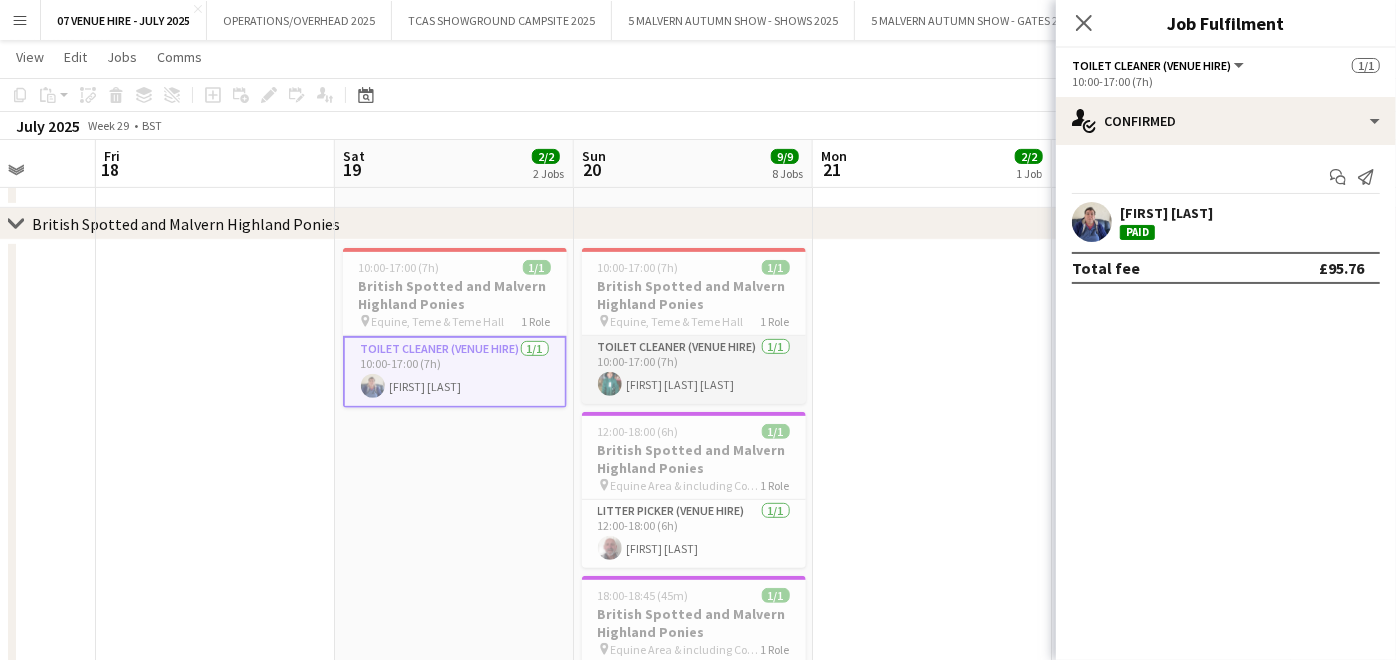 click on "Toilet Cleaner (Venue Hire)   1/1   10:00-17:00 (7h)
[FIRST] [LAST] [LAST]" at bounding box center [694, 370] 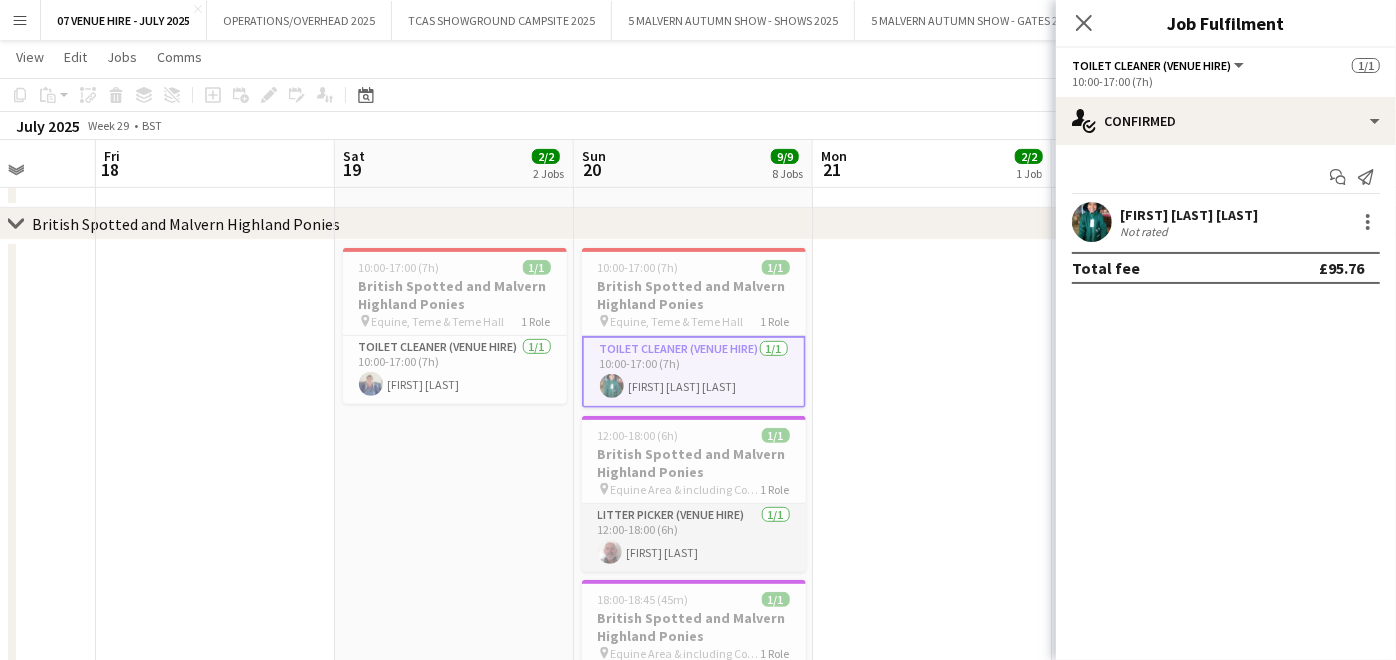 click on "Litter Picker (Venue Hire)   1/1   12:00-18:00 (6h)
[FIRST] [LAST]" at bounding box center (694, 538) 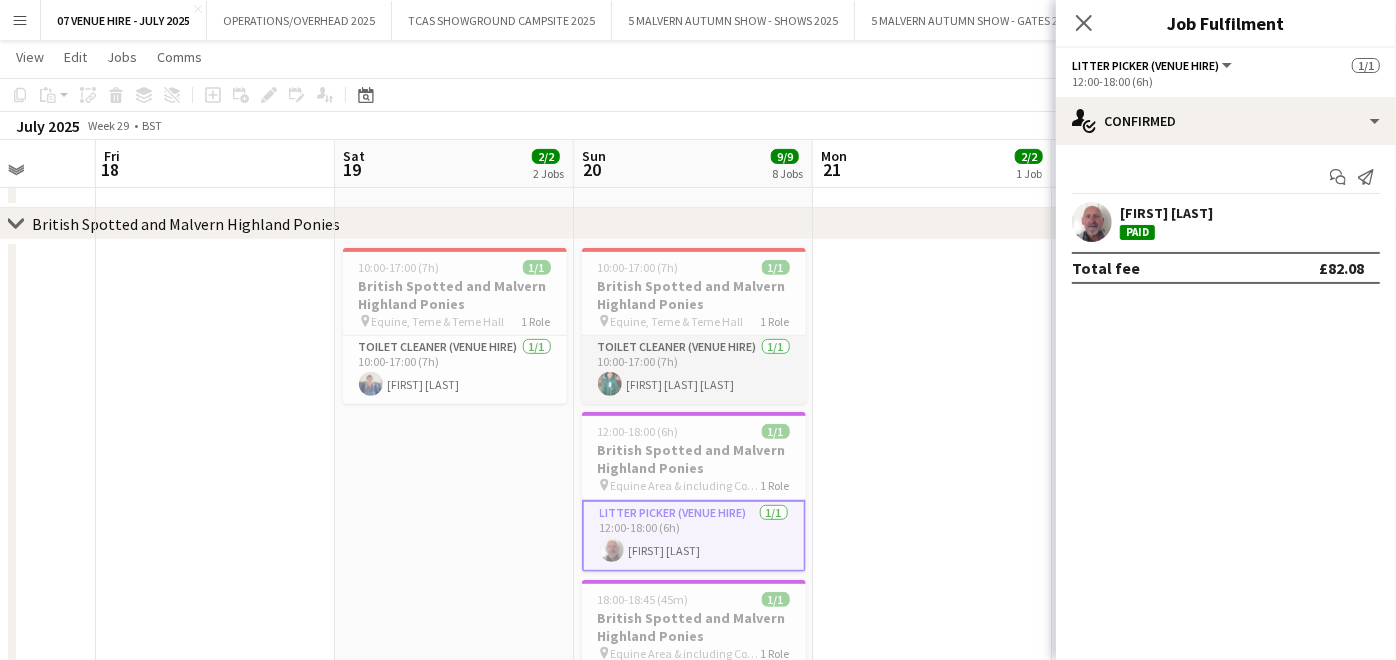 click on "Toilet Cleaner (Venue Hire)   1/1   10:00-17:00 (7h)
[FIRST] [LAST] [LAST]" at bounding box center (694, 370) 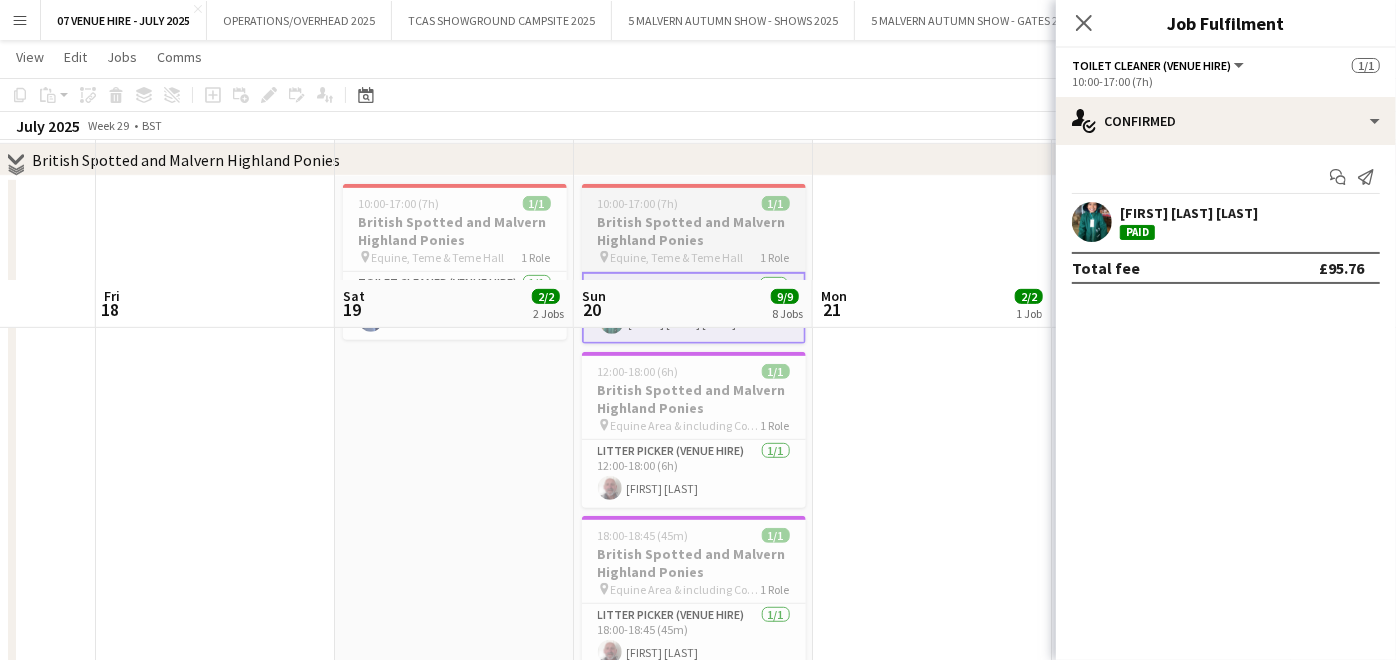 scroll, scrollTop: 666, scrollLeft: 0, axis: vertical 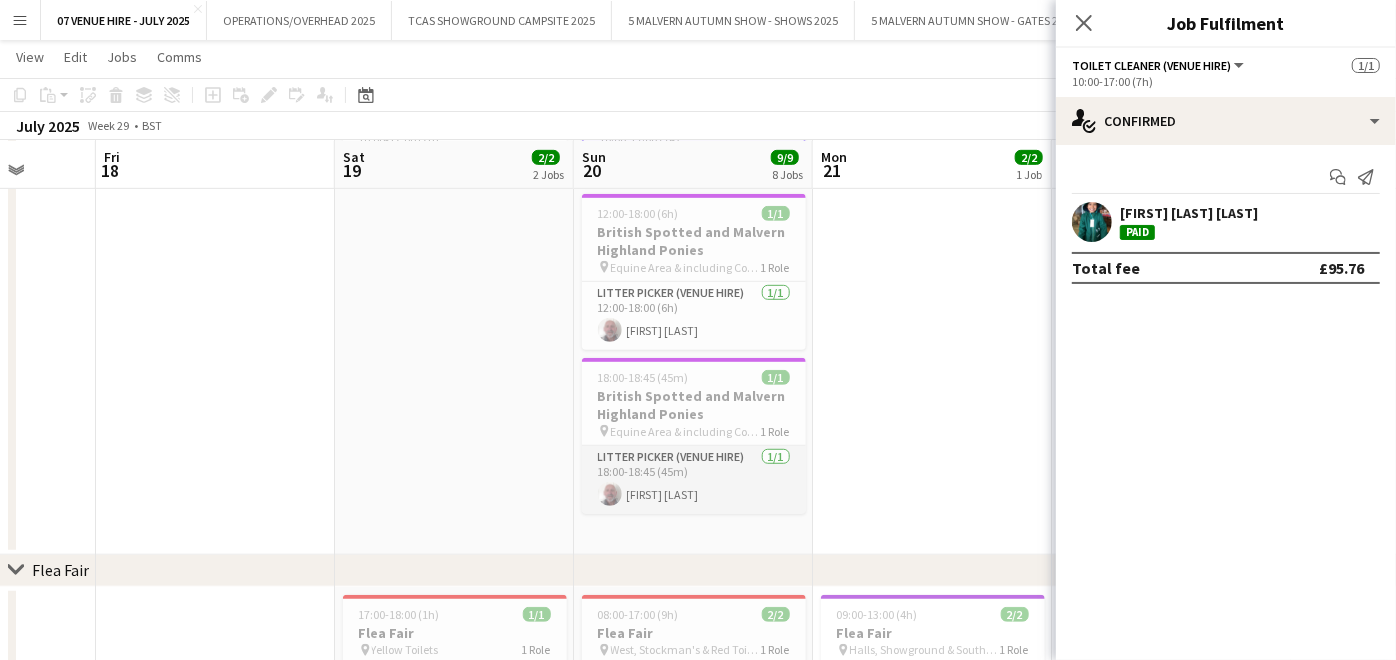 click on "Litter Picker (Venue Hire)   1/1   18:00-18:45 (45m)
[FIRST] [LAST]" at bounding box center (694, 480) 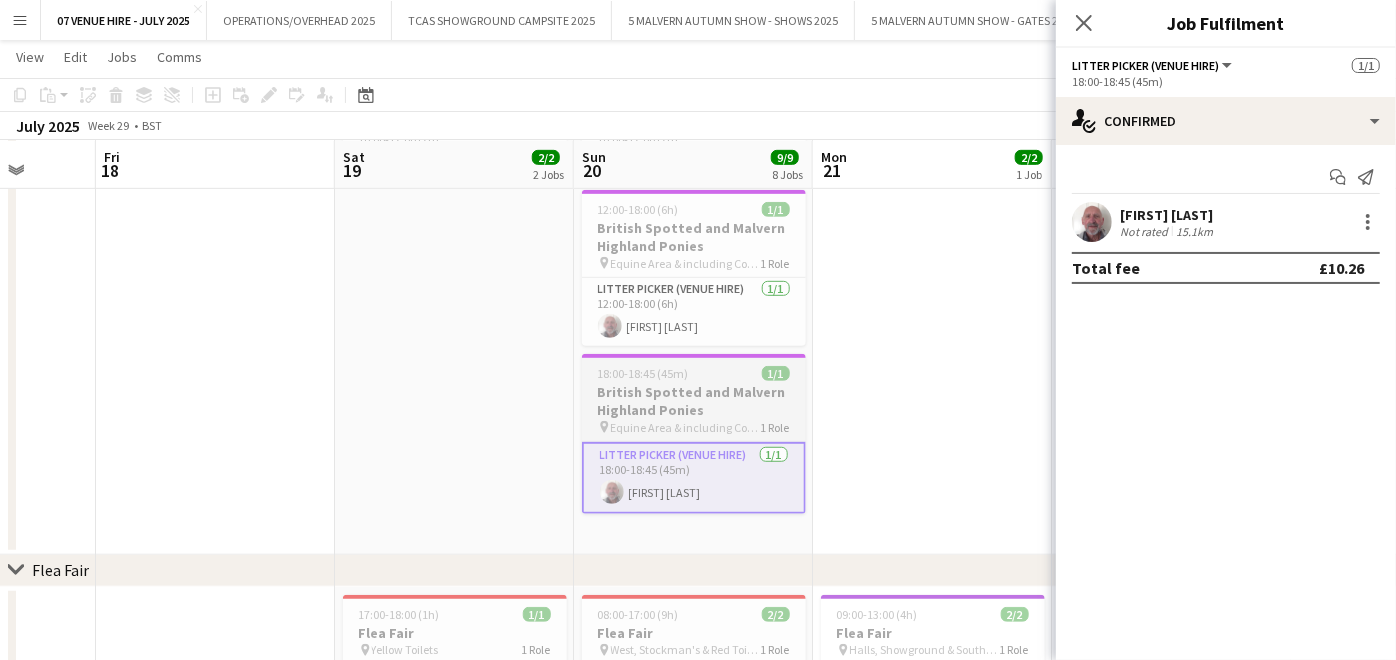 click on "18:00-18:45 (45m)" at bounding box center [643, 373] 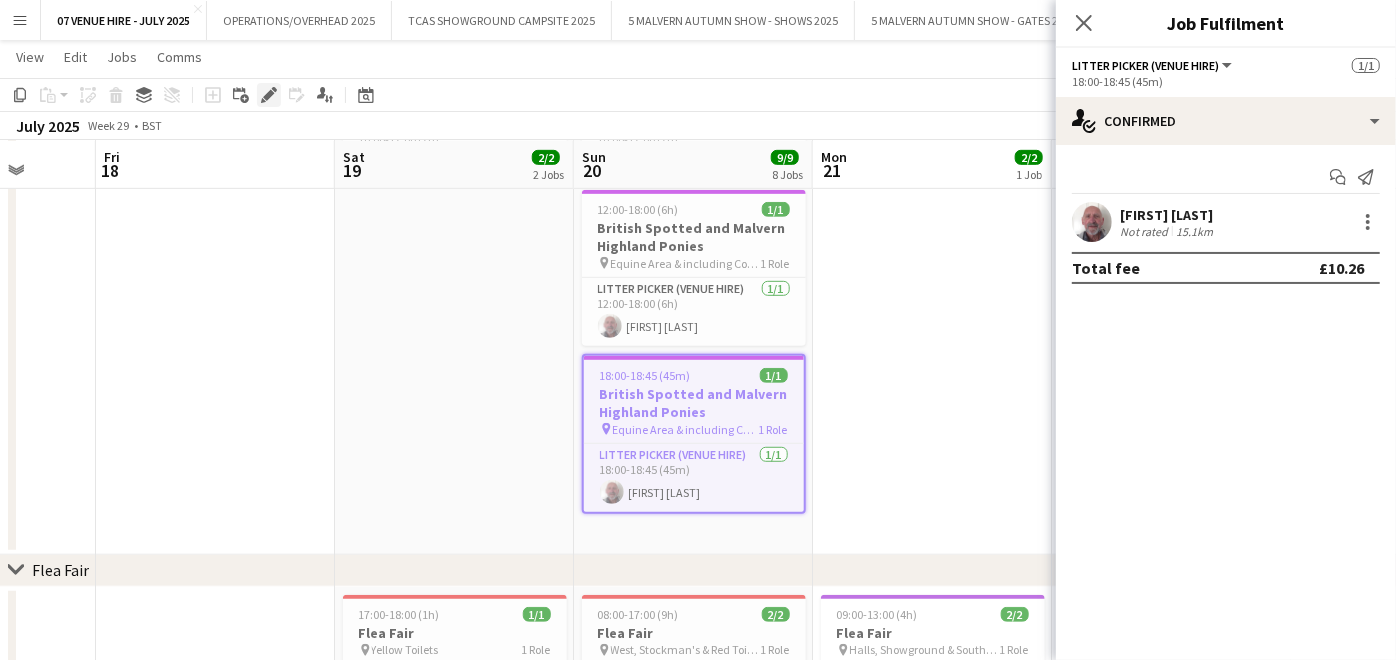 click 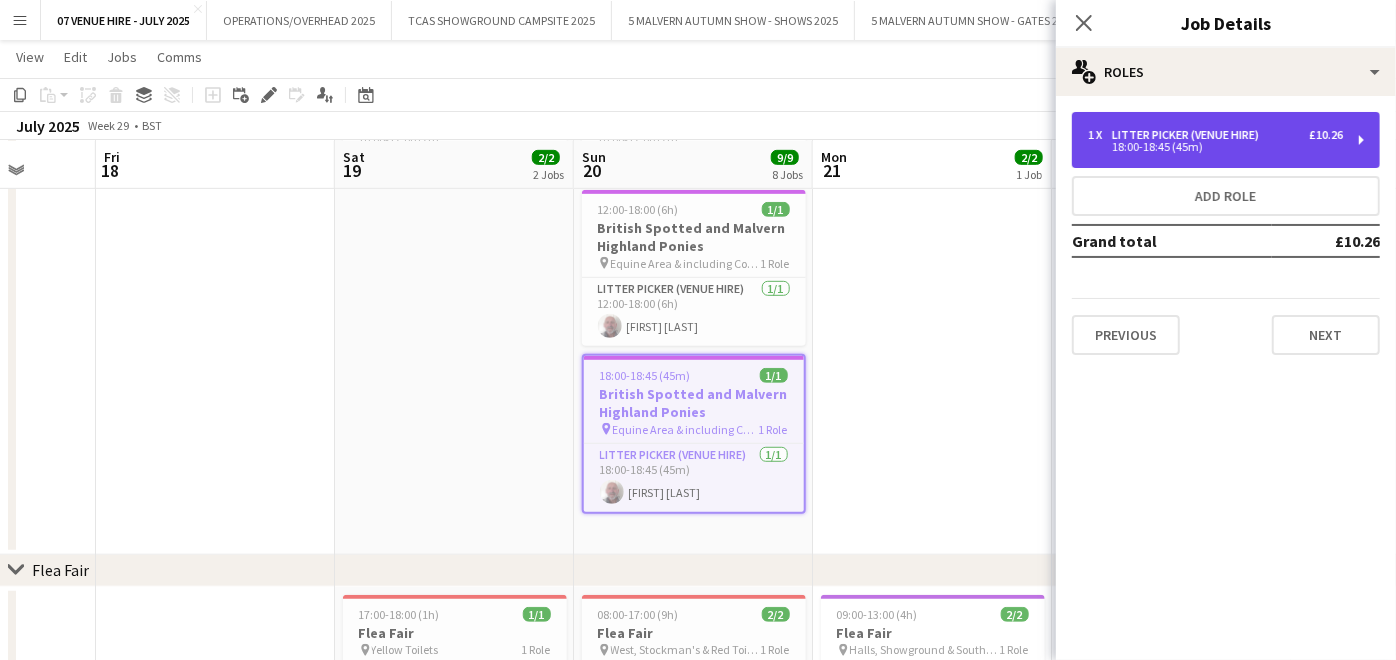 click on "Litter Picker (Venue Hire)" at bounding box center (1189, 135) 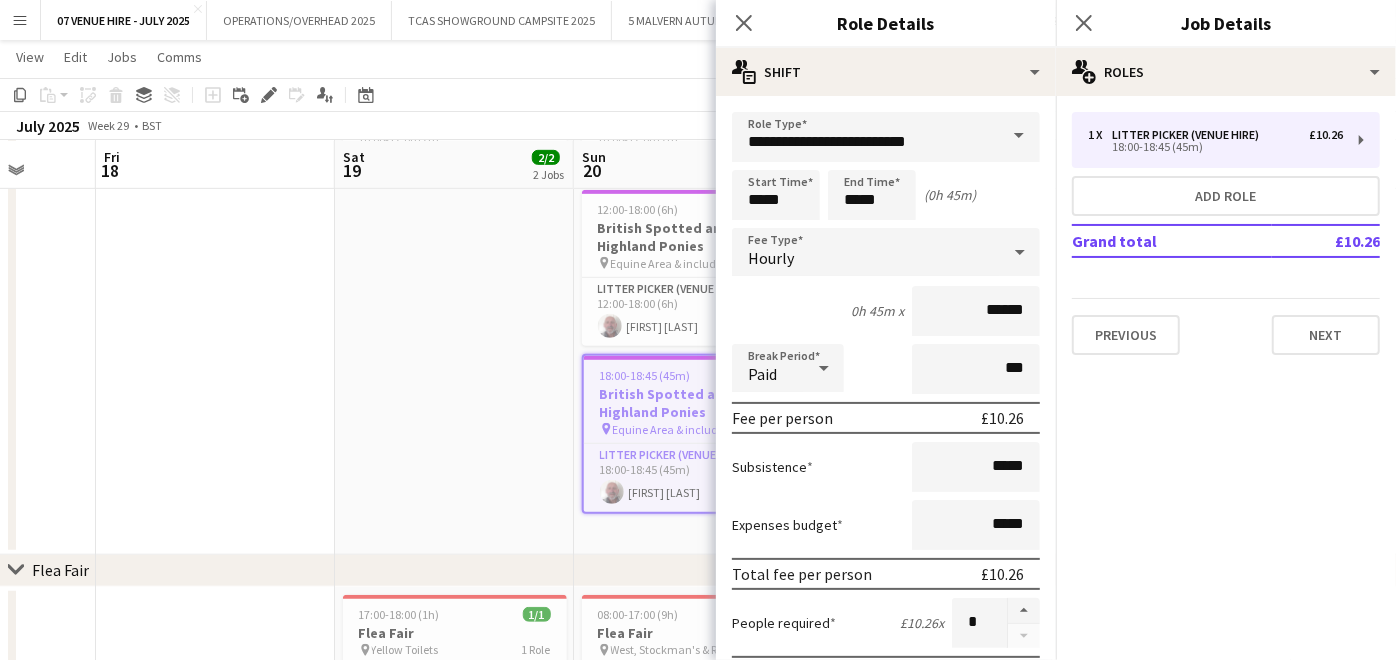 click on "10:00-17:00 (7h)    1/1   British Spotted and Malvern Highland Ponies
pin
Equine, Teme & Teme Hall   1 Role   Toilet Cleaner (Venue Hire)   1/1   10:00-17:00 (7h)
[FIRST] [LAST]" at bounding box center [454, 286] 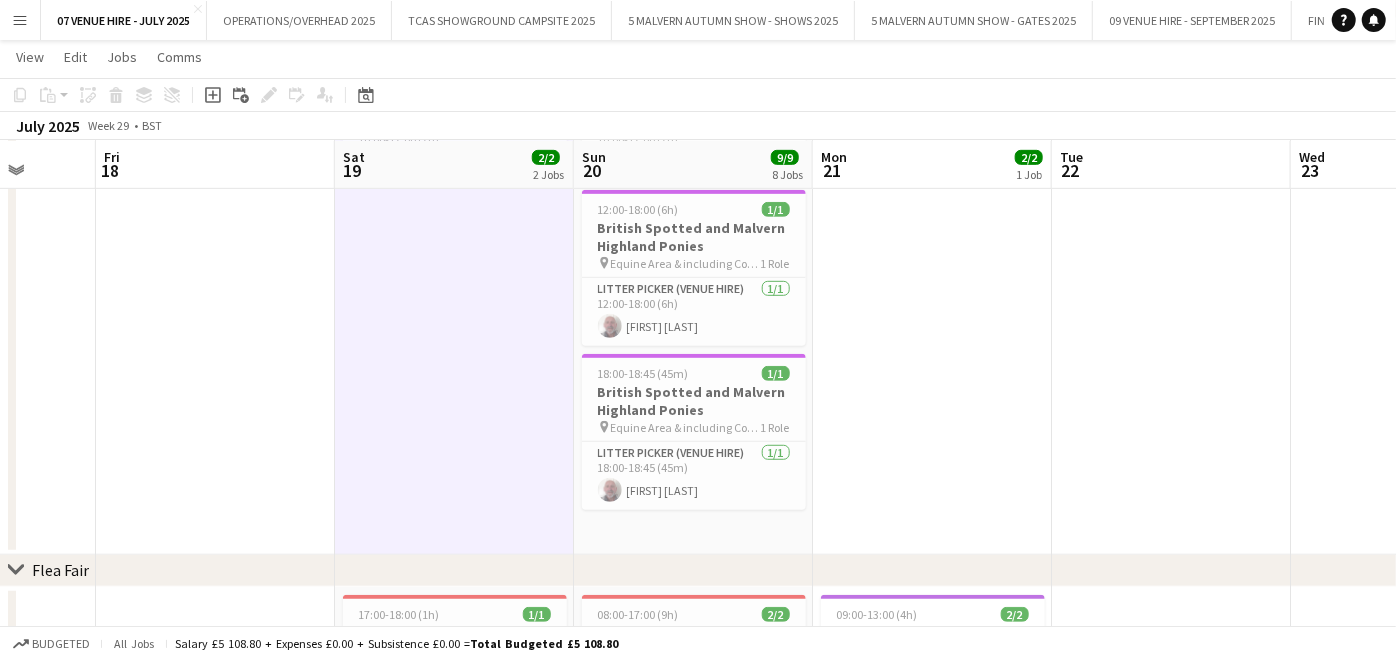 click on "Menu" at bounding box center (20, 20) 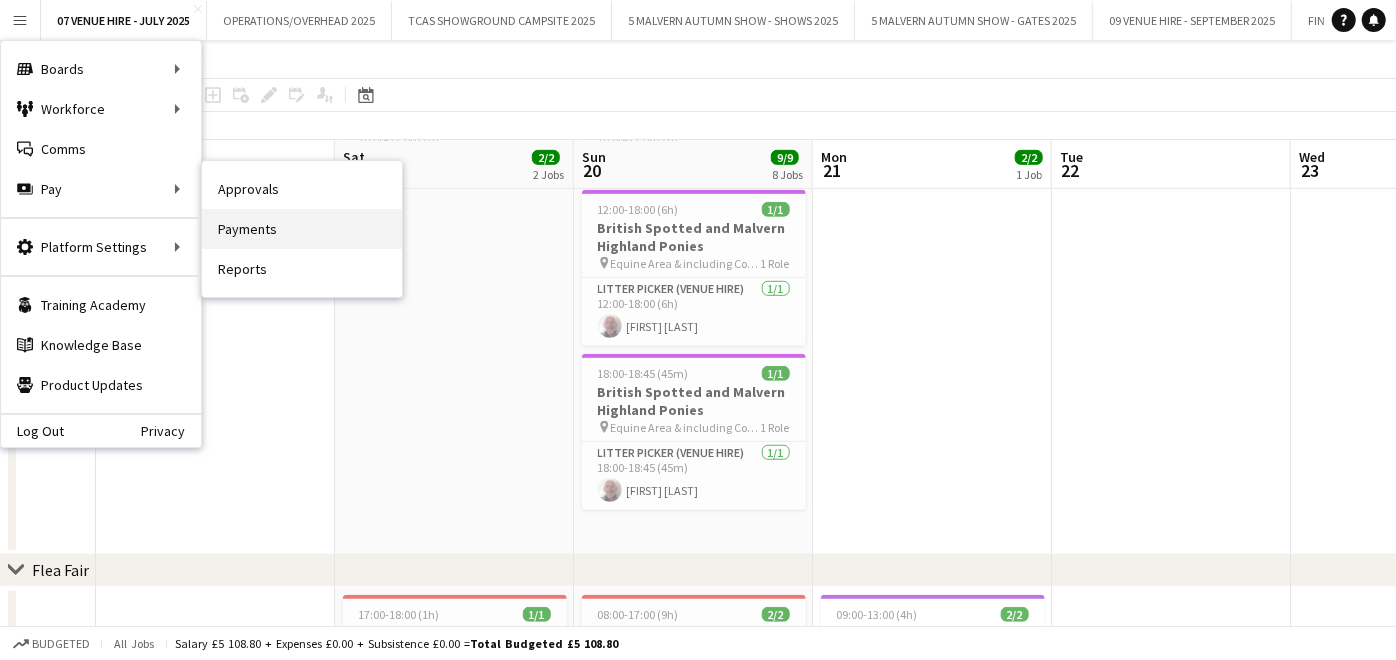 click on "Payments" at bounding box center (302, 229) 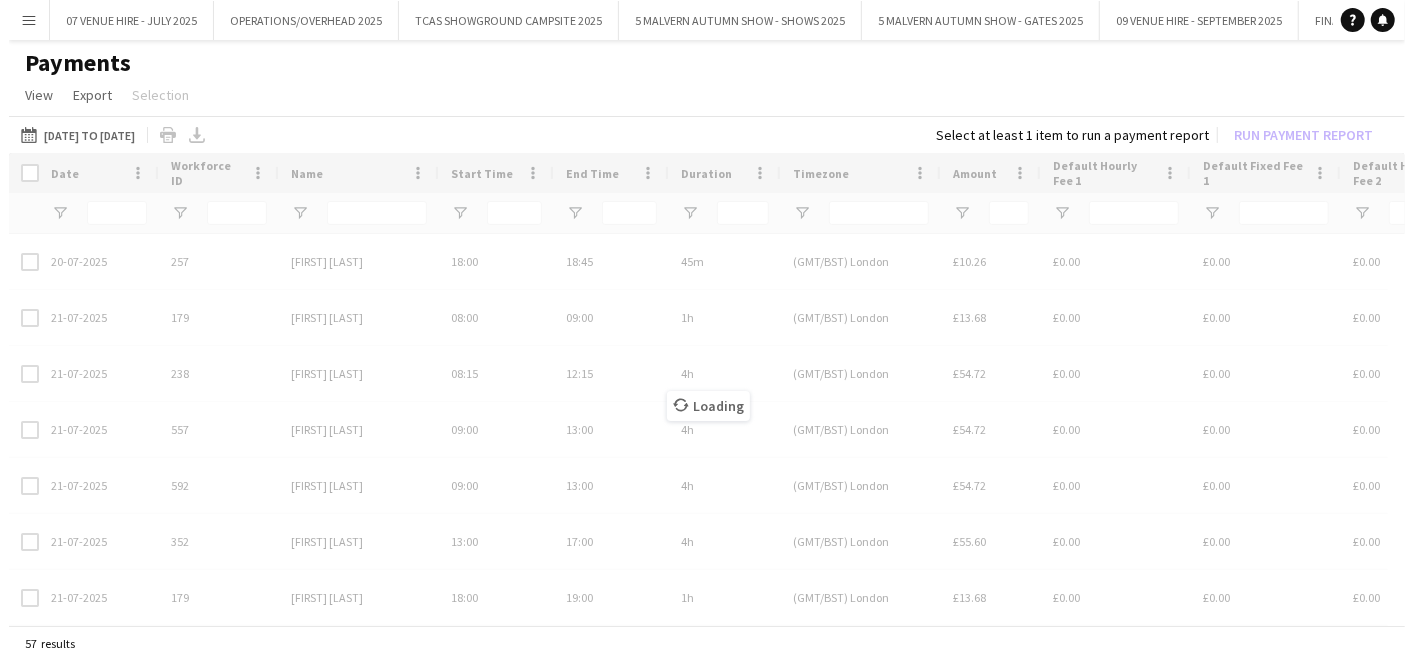 scroll, scrollTop: 0, scrollLeft: 0, axis: both 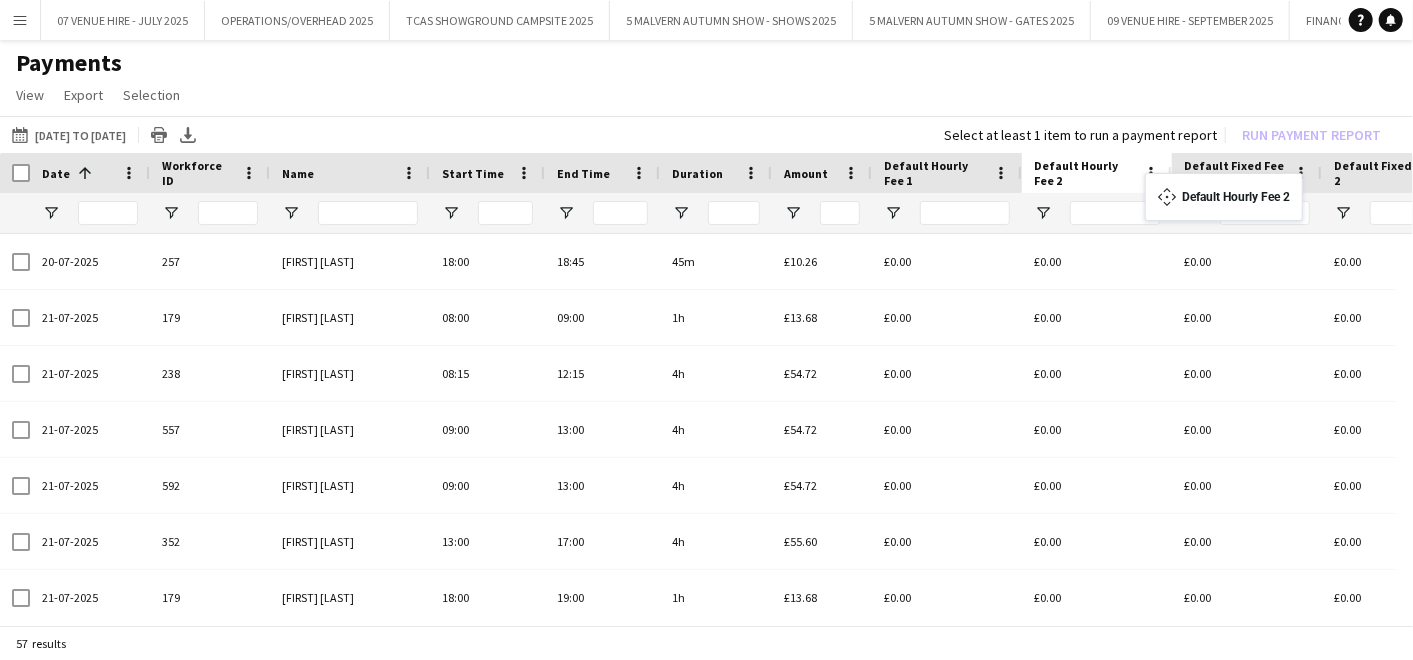 drag, startPoint x: 1250, startPoint y: 182, endPoint x: 1155, endPoint y: 185, distance: 95.047356 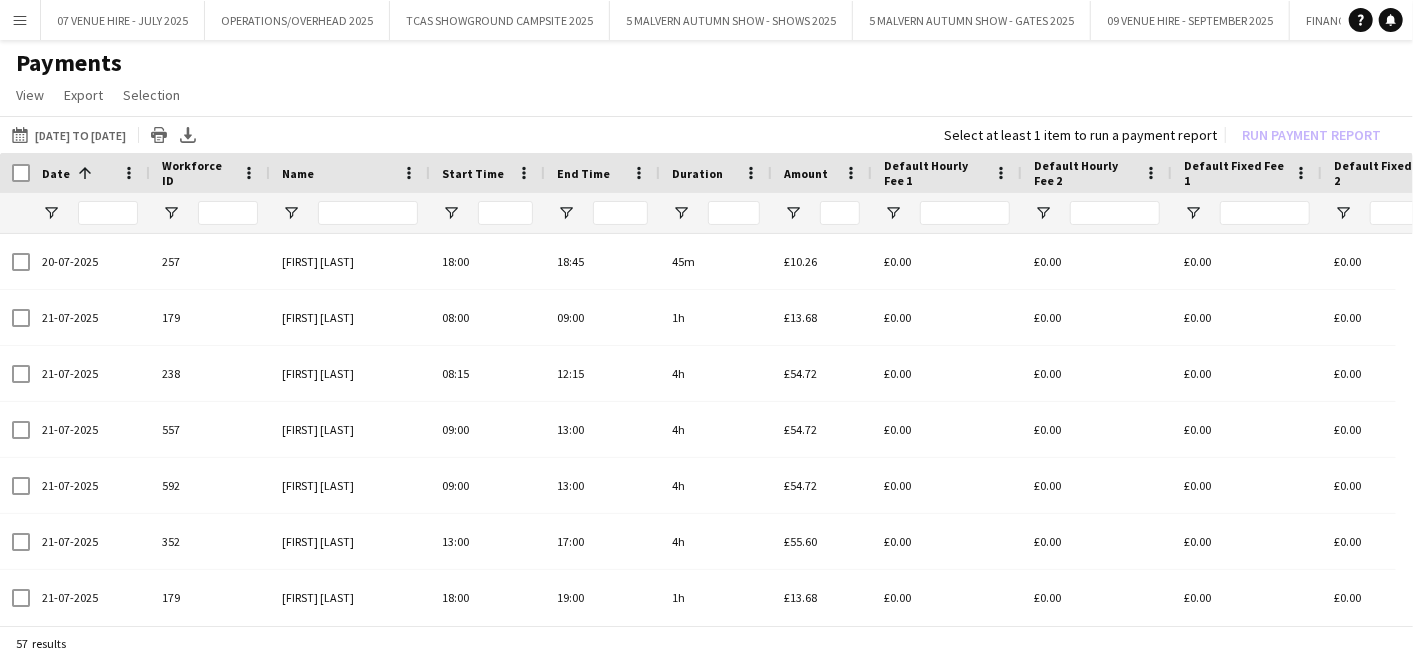 scroll, scrollTop: 0, scrollLeft: 4, axis: horizontal 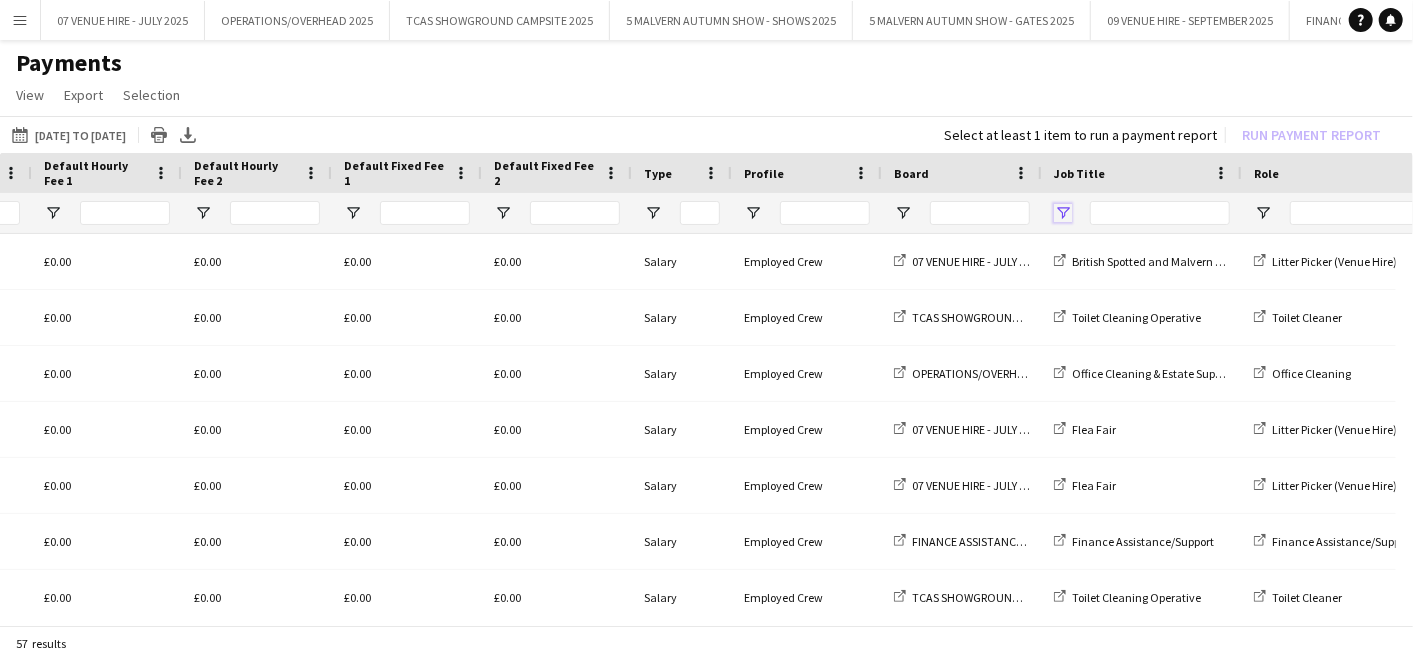click at bounding box center (1063, 213) 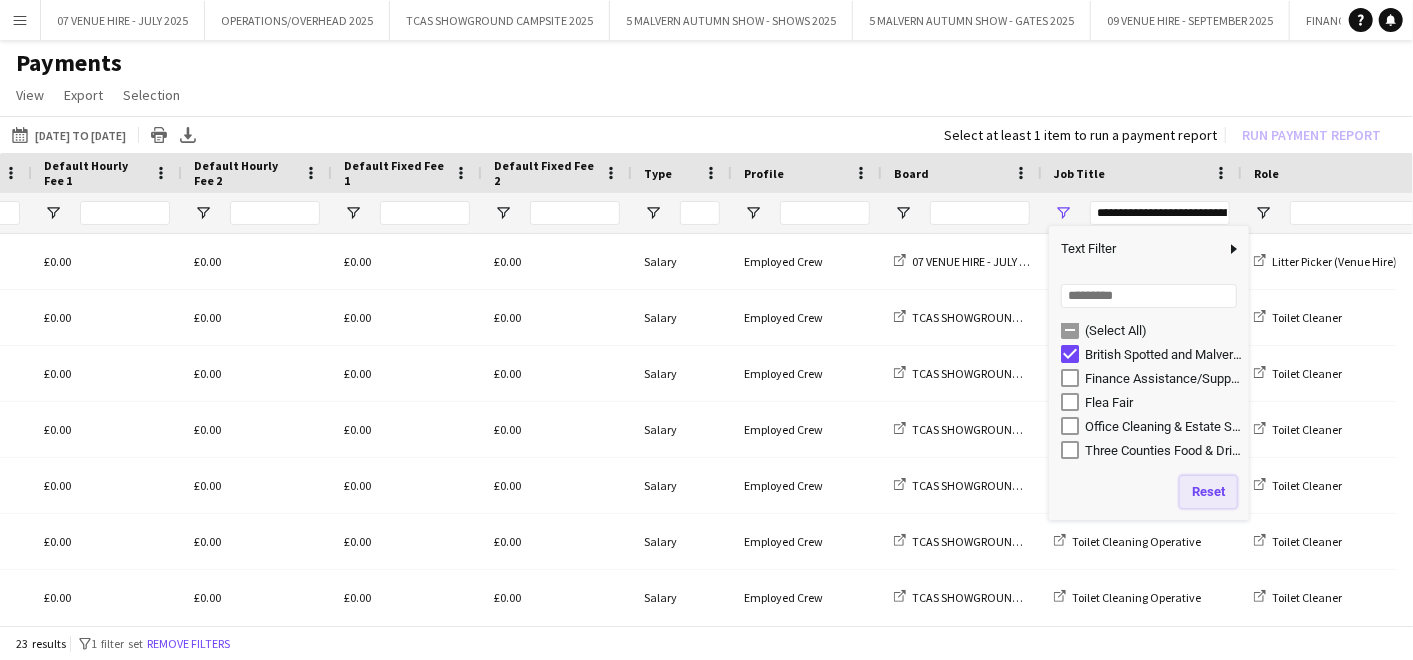 click on "Reset" at bounding box center (1208, 492) 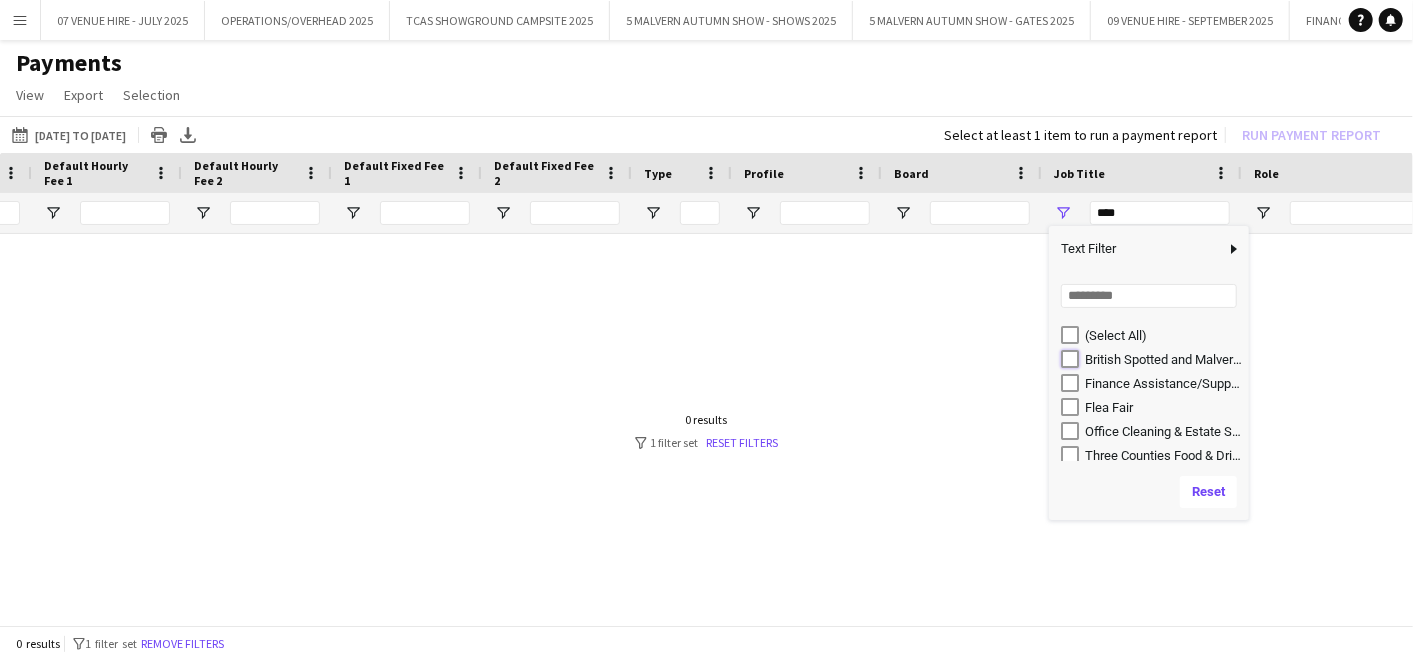 type on "**********" 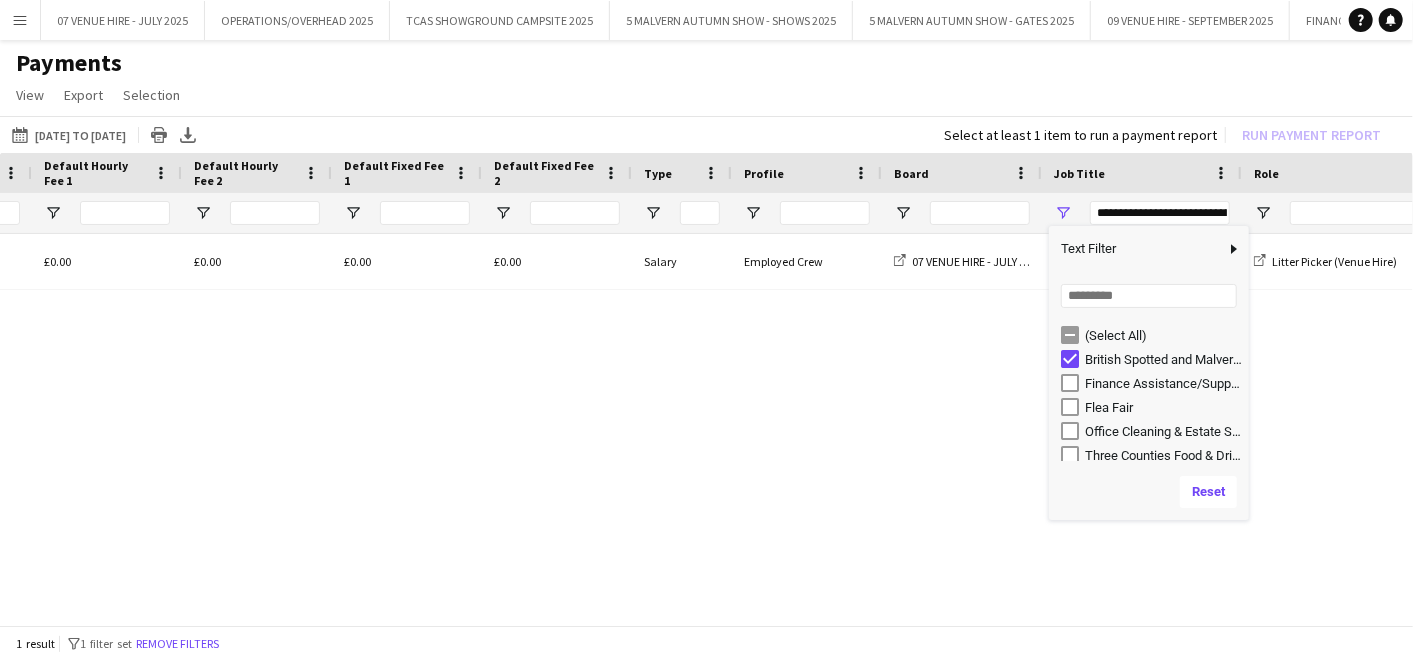 click on "Payments" 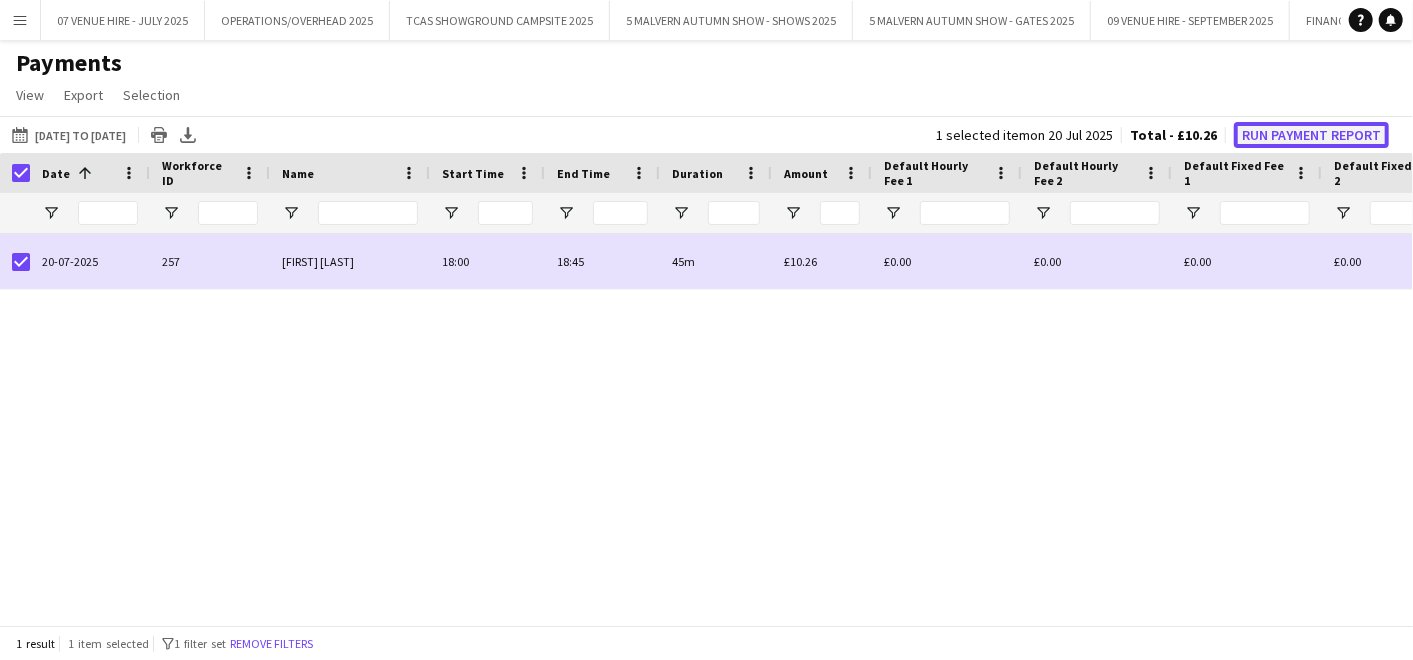 click on "Run Payment Report" 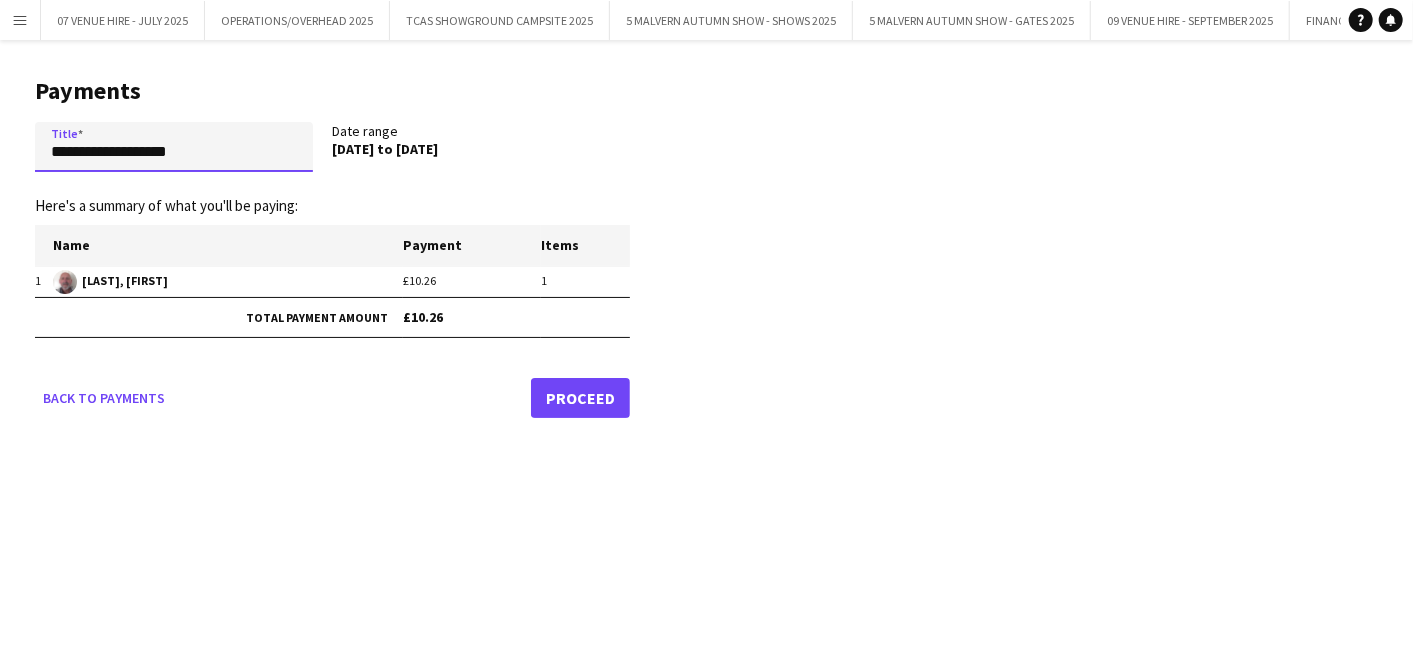 drag, startPoint x: 217, startPoint y: 162, endPoint x: -5, endPoint y: 148, distance: 222.44101 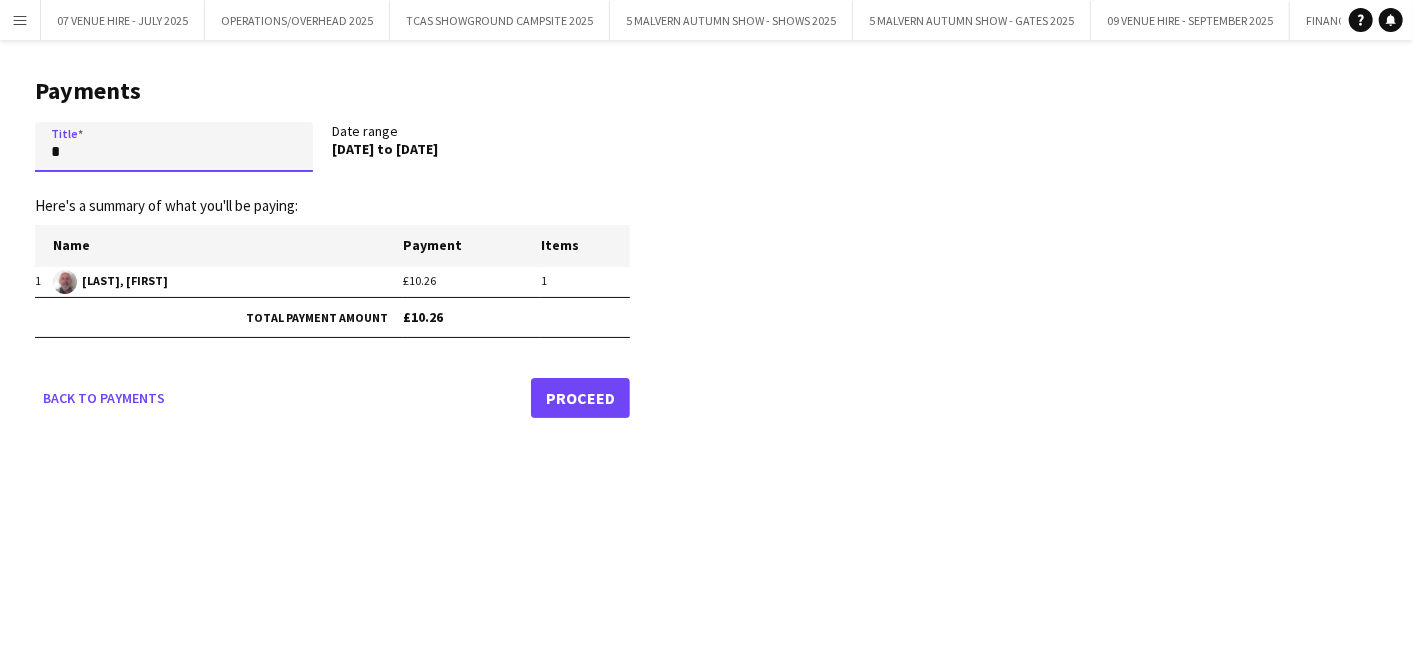 click on "Menu
Boards
Boards   Boards   All jobs   Status
Workforce
Workforce   My Workforce   Recruiting
Comms
Comms
Pay
Pay   Approvals   Payments   Reports
Platform Settings
Platform Settings   App settings   Your settings   Profiles
Training Academy
Training Academy
Knowledge Base
Knowledge Base
Product Updates
Product Updates   Log Out   Privacy   07 VENUE HIRE - JULY 2025
Close
OPERATIONS/OVERHEAD 2025
Close
TCAS SHOWGROUND CAMPSITE 2025
Close
5 MALVERN AUTUMN SHOW - SHOWS 2025
Close
5 MALVERN AUTUMN SHOW - GATES 2025
Close
09 VENUE HIRE - SEPTEMBER 2025
Close" at bounding box center (706, 330) 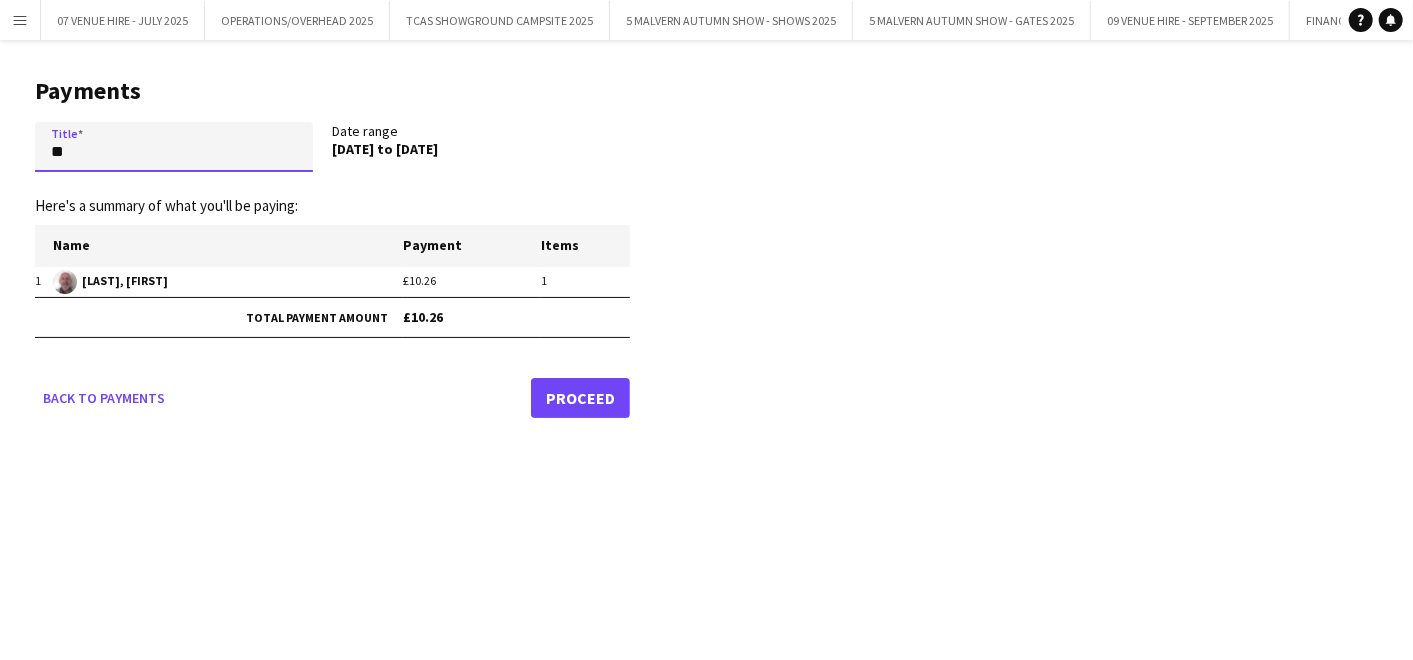 type on "*" 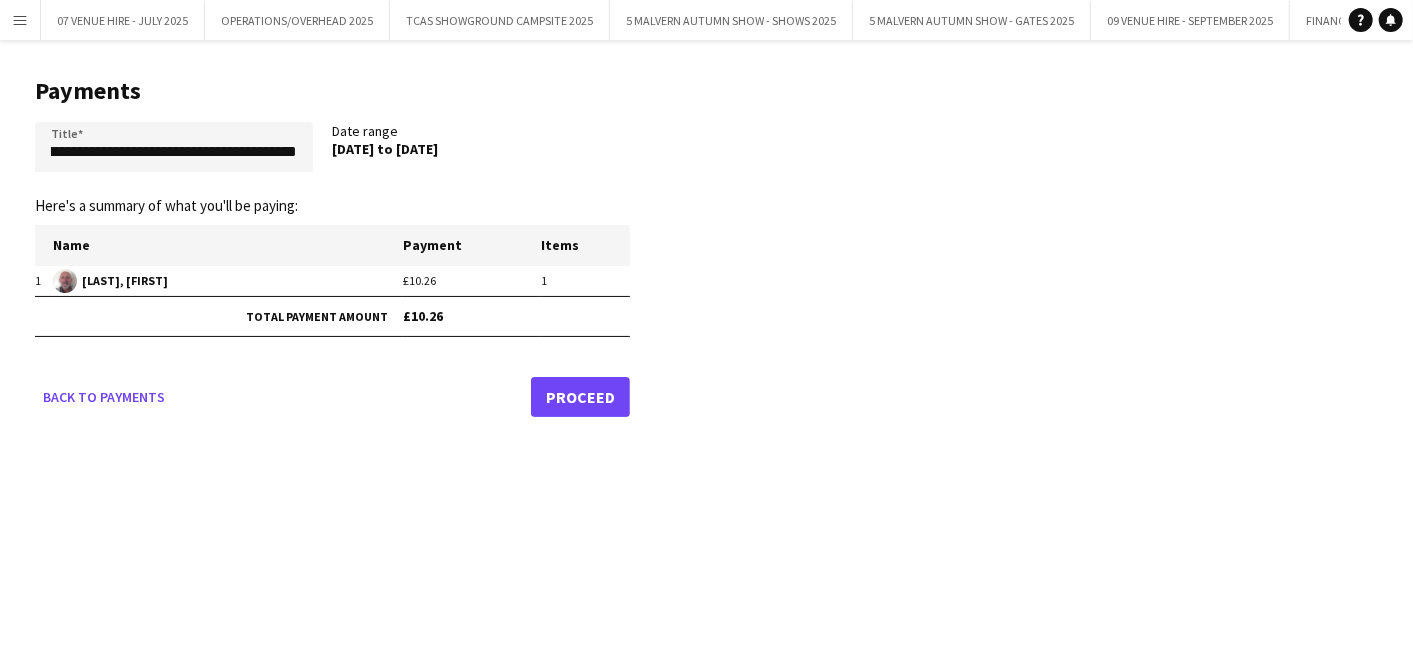 scroll, scrollTop: 0, scrollLeft: 0, axis: both 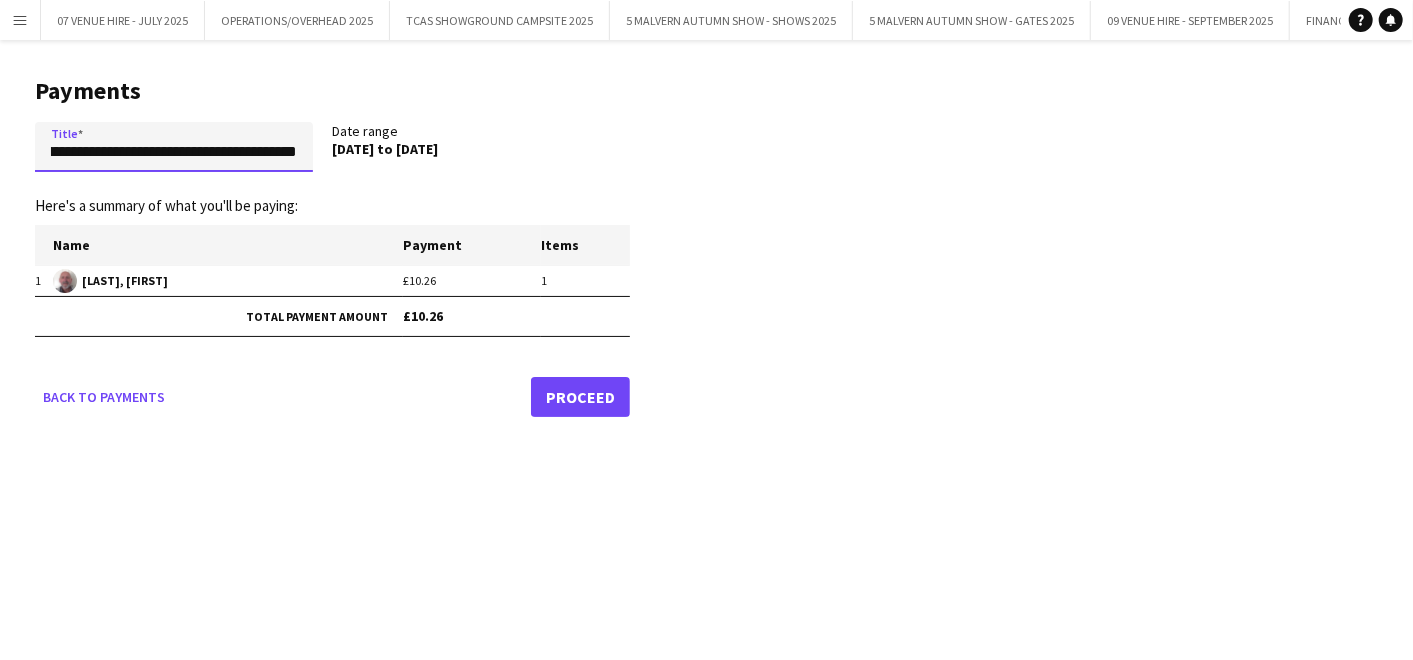 drag, startPoint x: 205, startPoint y: 144, endPoint x: 334, endPoint y: 153, distance: 129.31357 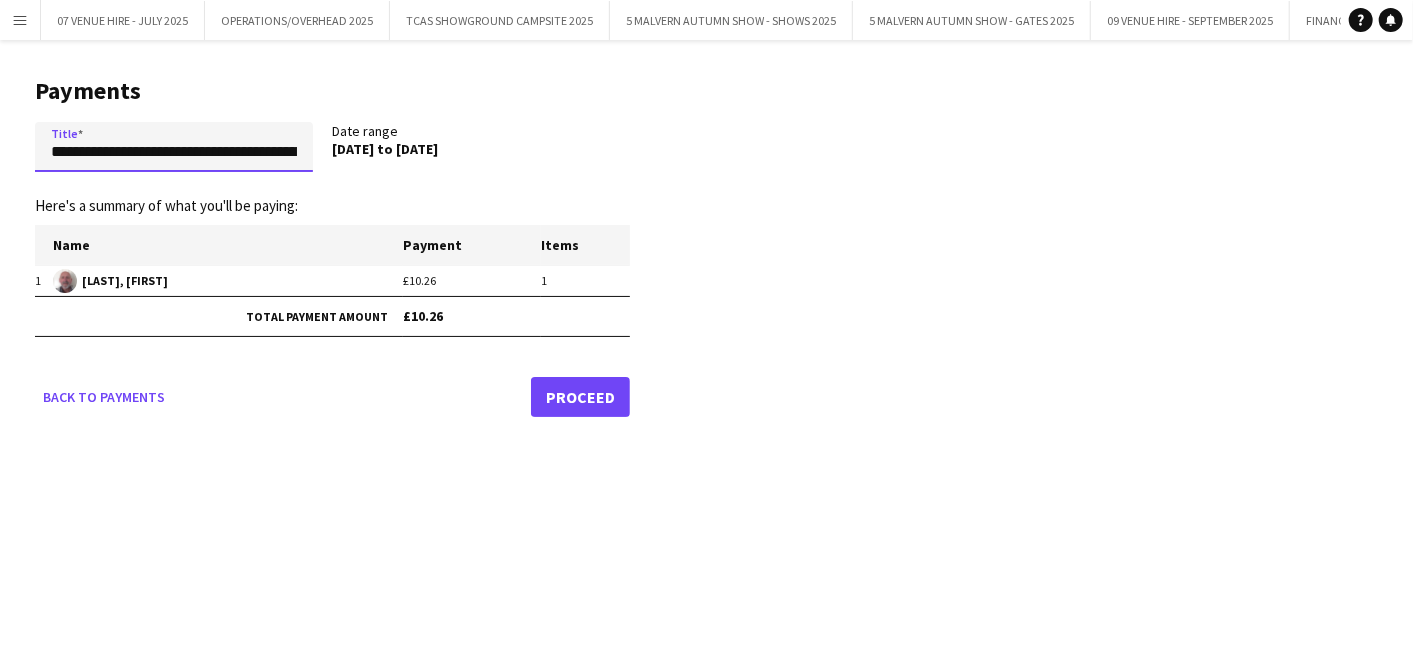 click on "**********" at bounding box center [174, 146] 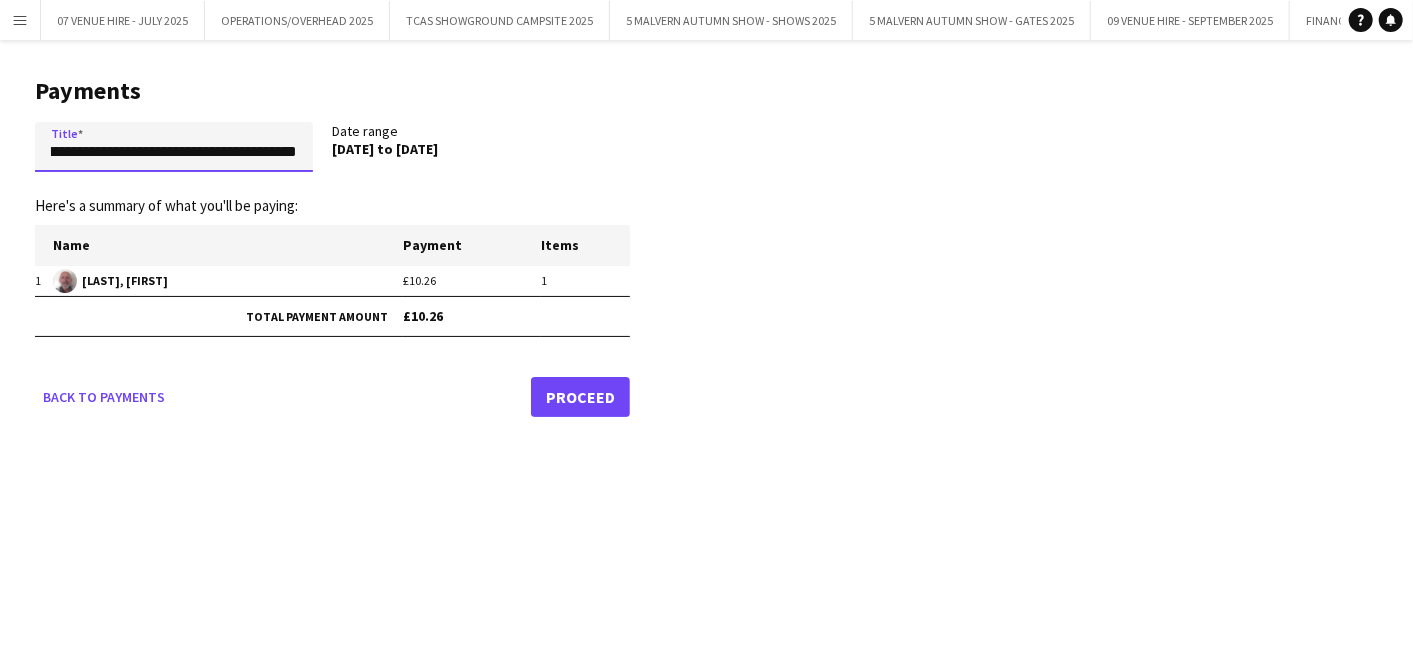 scroll, scrollTop: 0, scrollLeft: 57, axis: horizontal 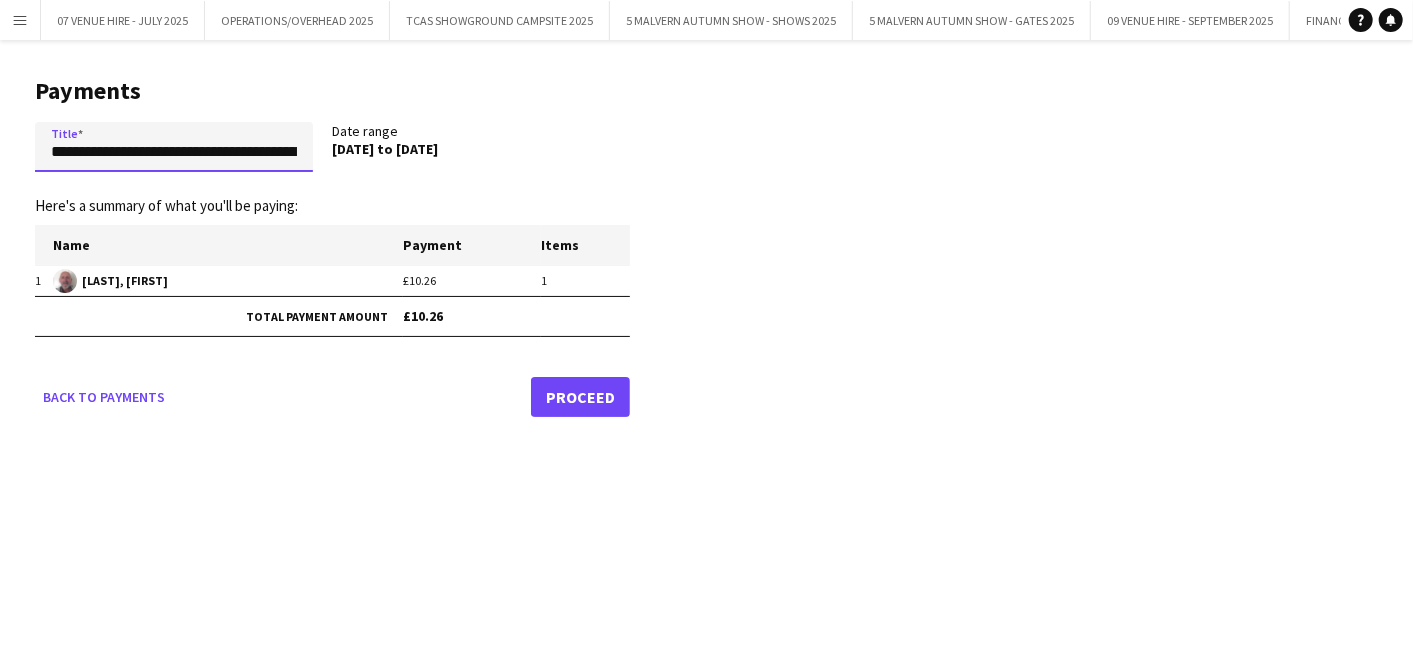 type on "**********" 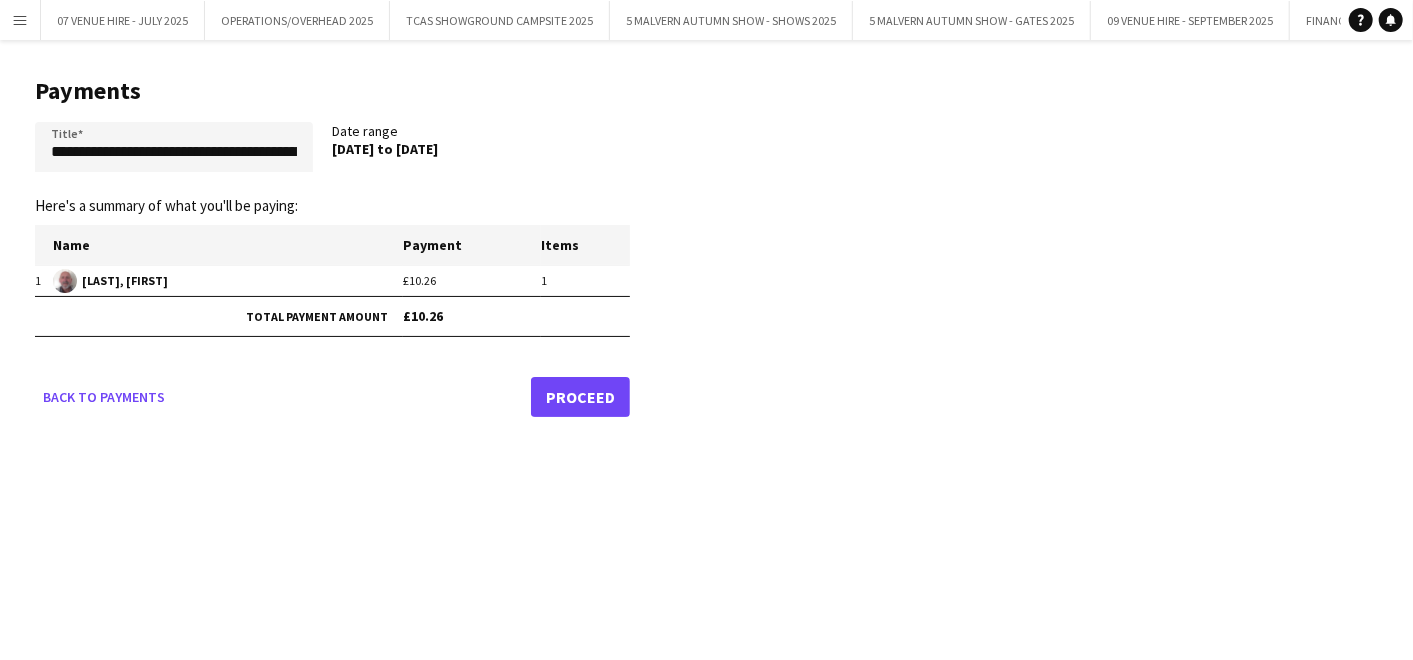 click on "Proceed" 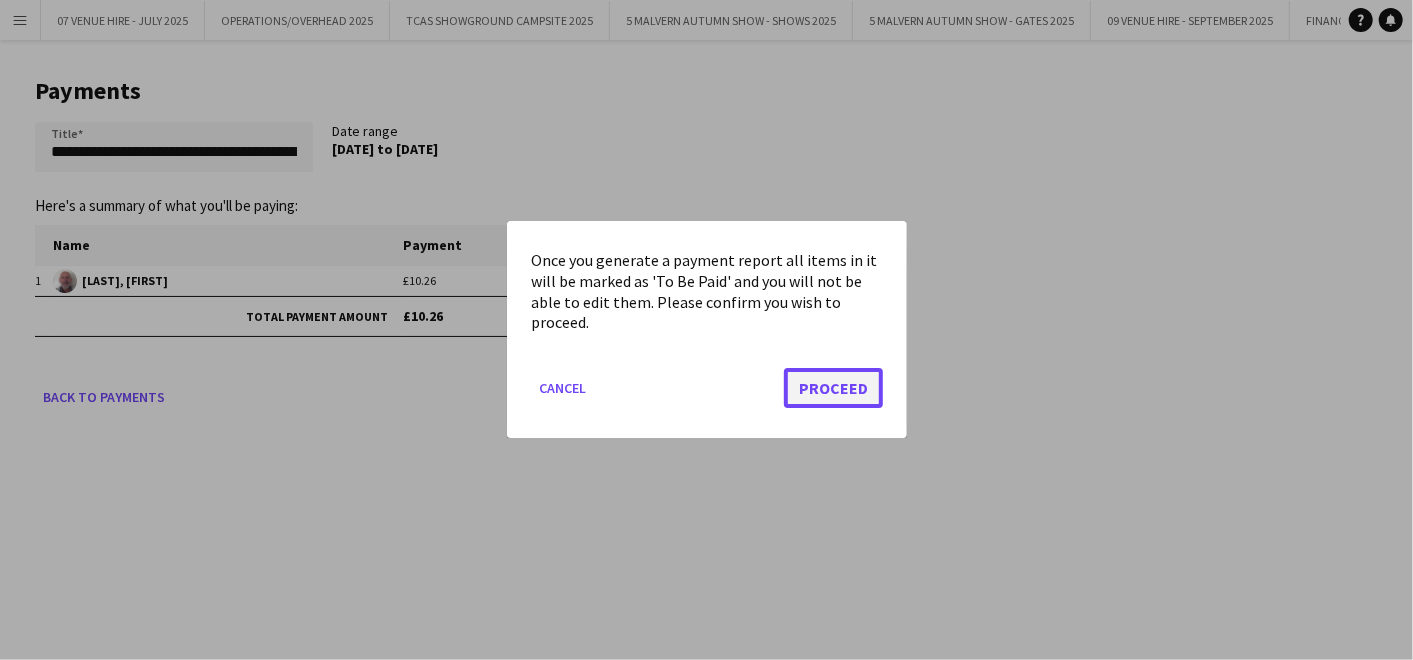 click on "Proceed" 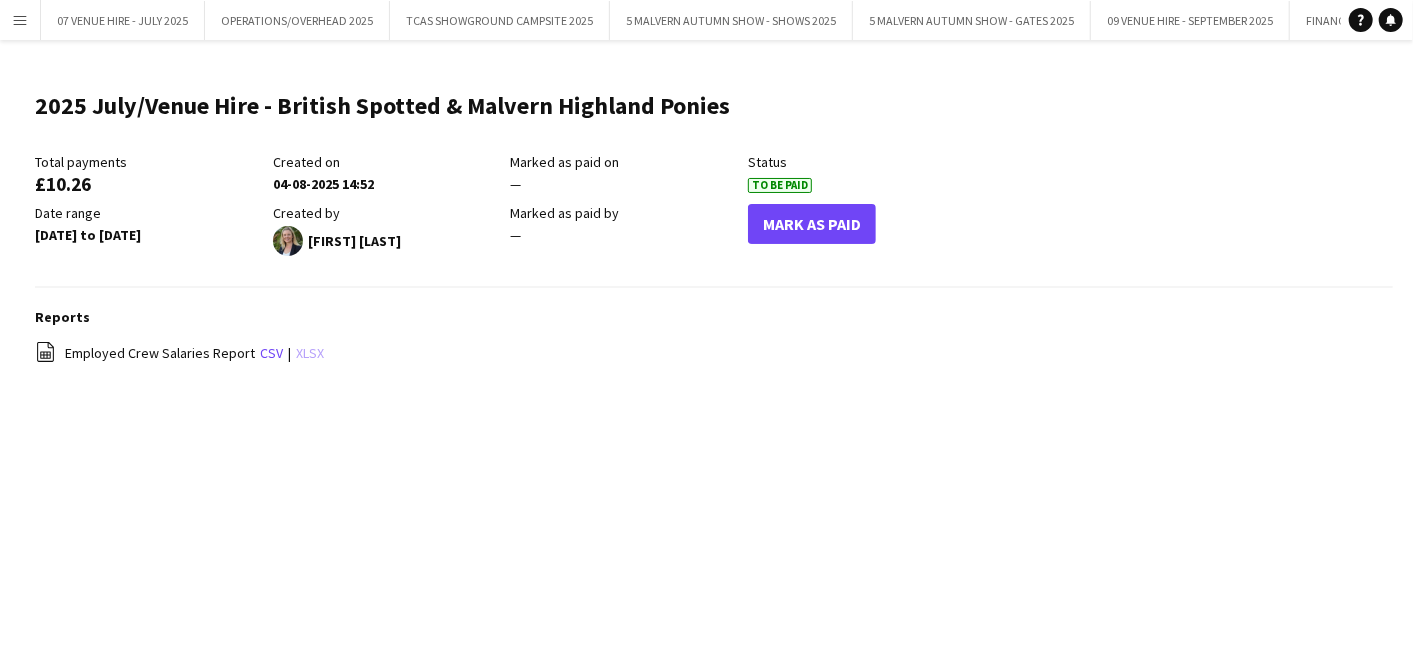 click on "xlsx" 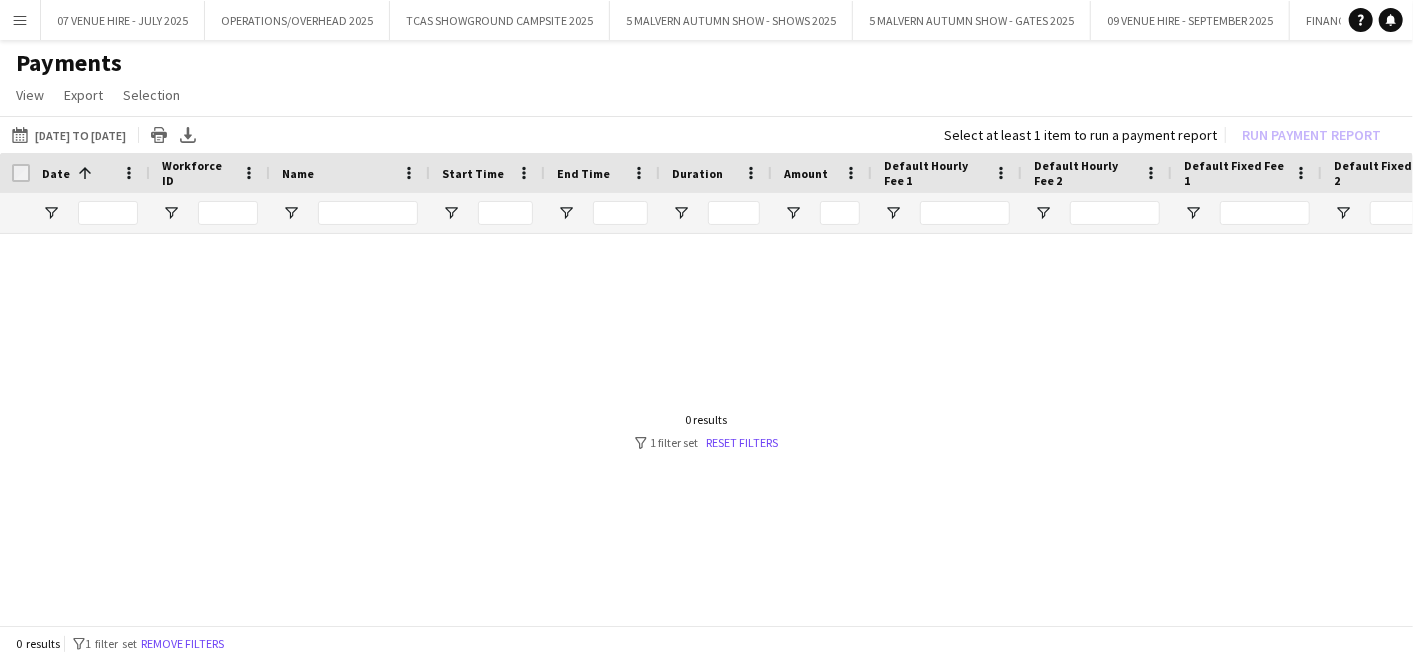 scroll, scrollTop: 0, scrollLeft: 20, axis: horizontal 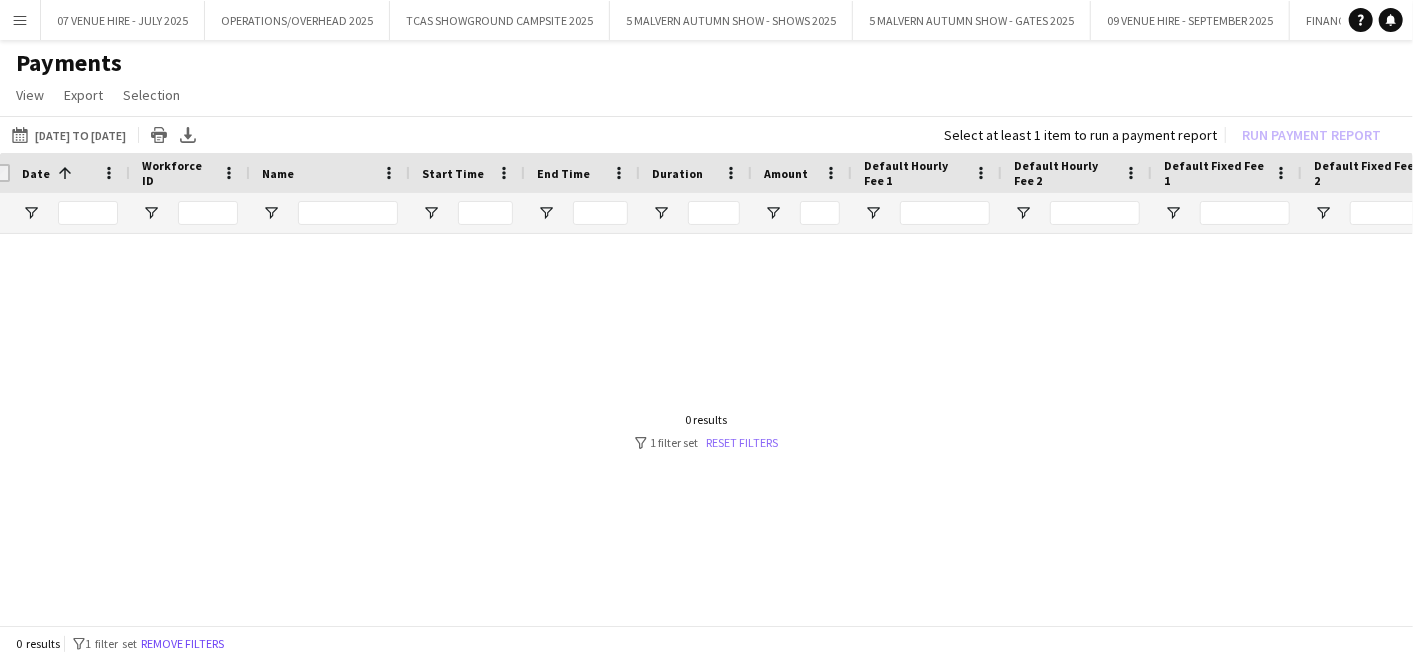 click on "Reset filters" at bounding box center [743, 442] 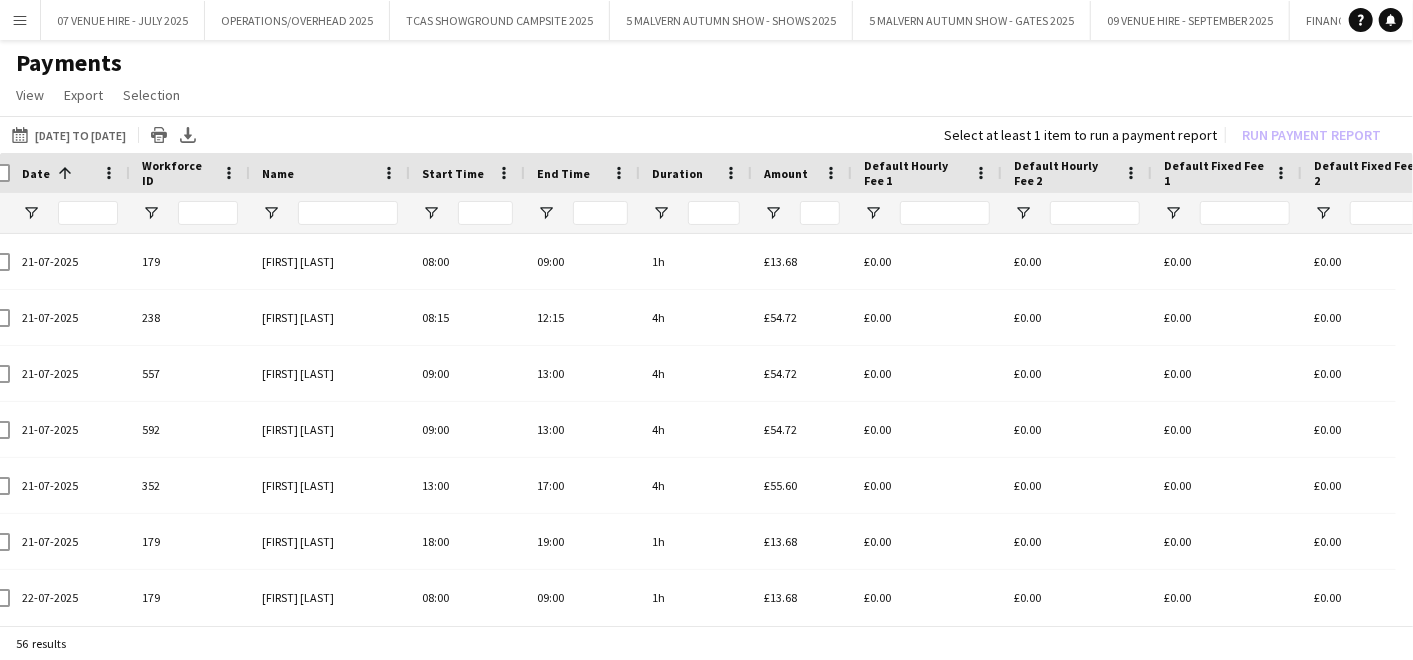 scroll, scrollTop: 0, scrollLeft: 233, axis: horizontal 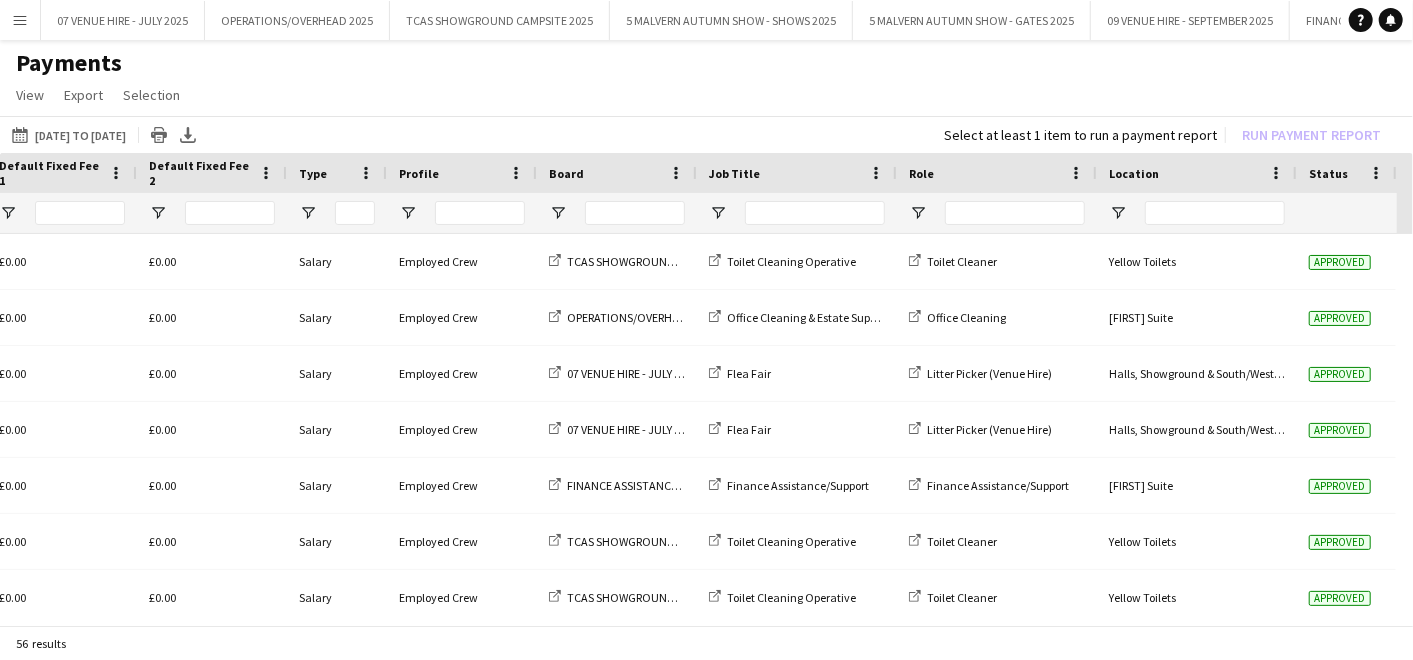 click at bounding box center [797, 213] 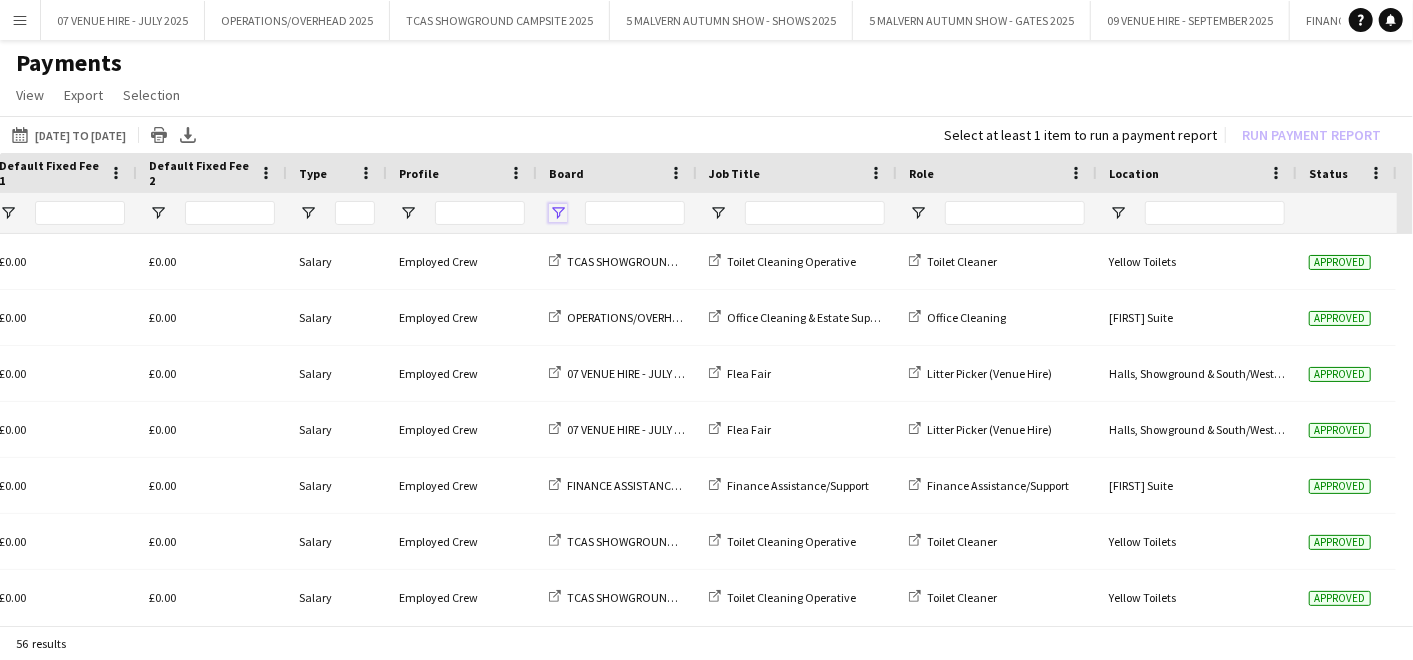 click at bounding box center [558, 213] 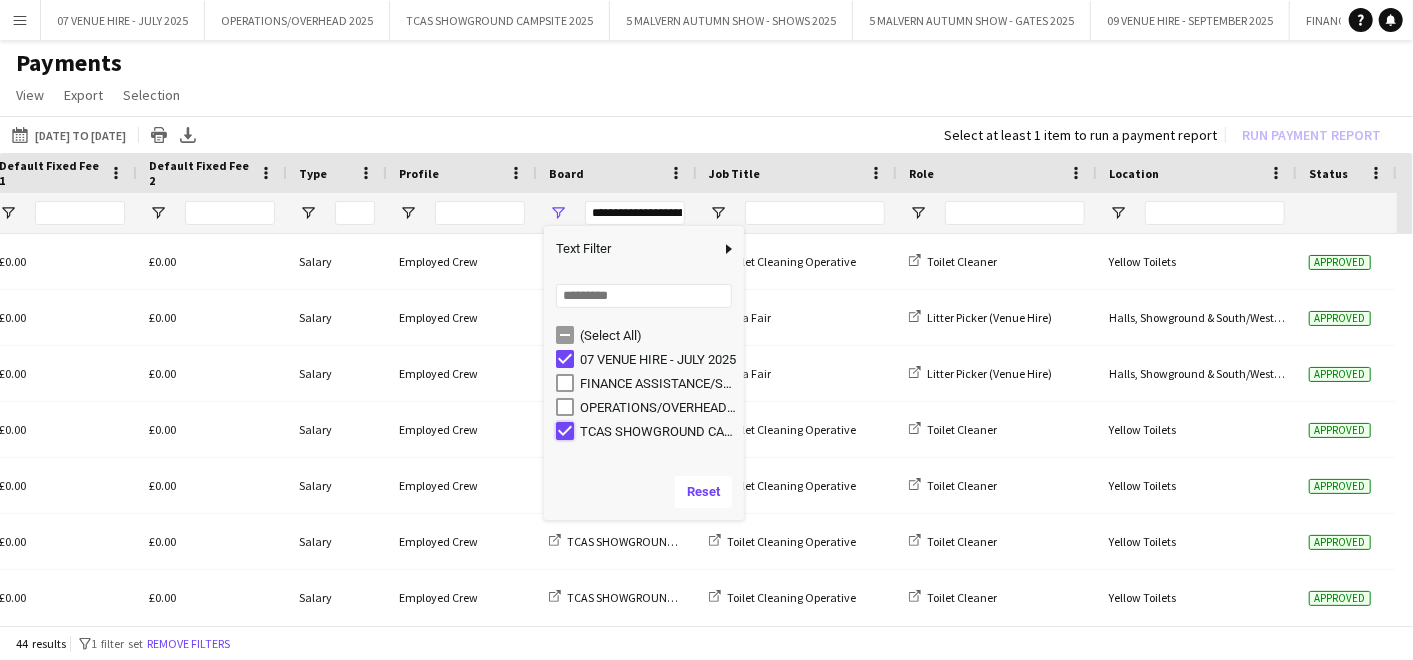type on "**********" 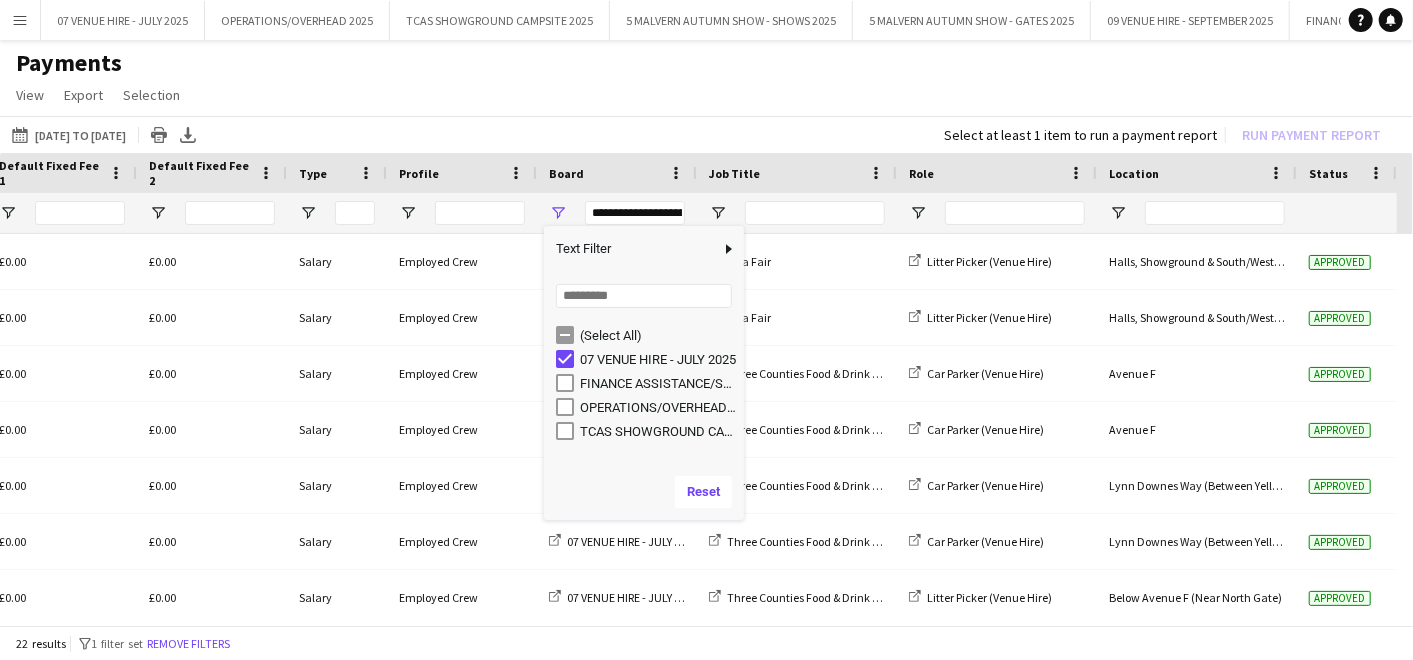 click on "Payments" 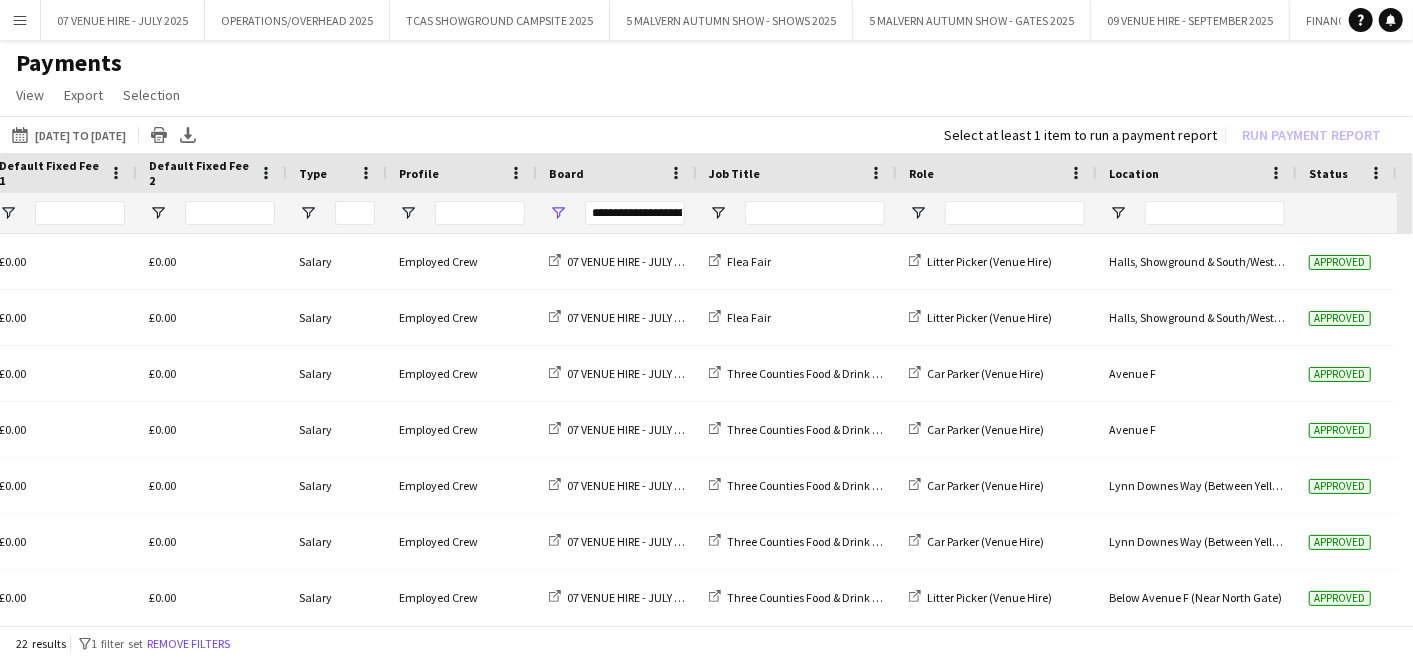 scroll, scrollTop: 0, scrollLeft: 1017, axis: horizontal 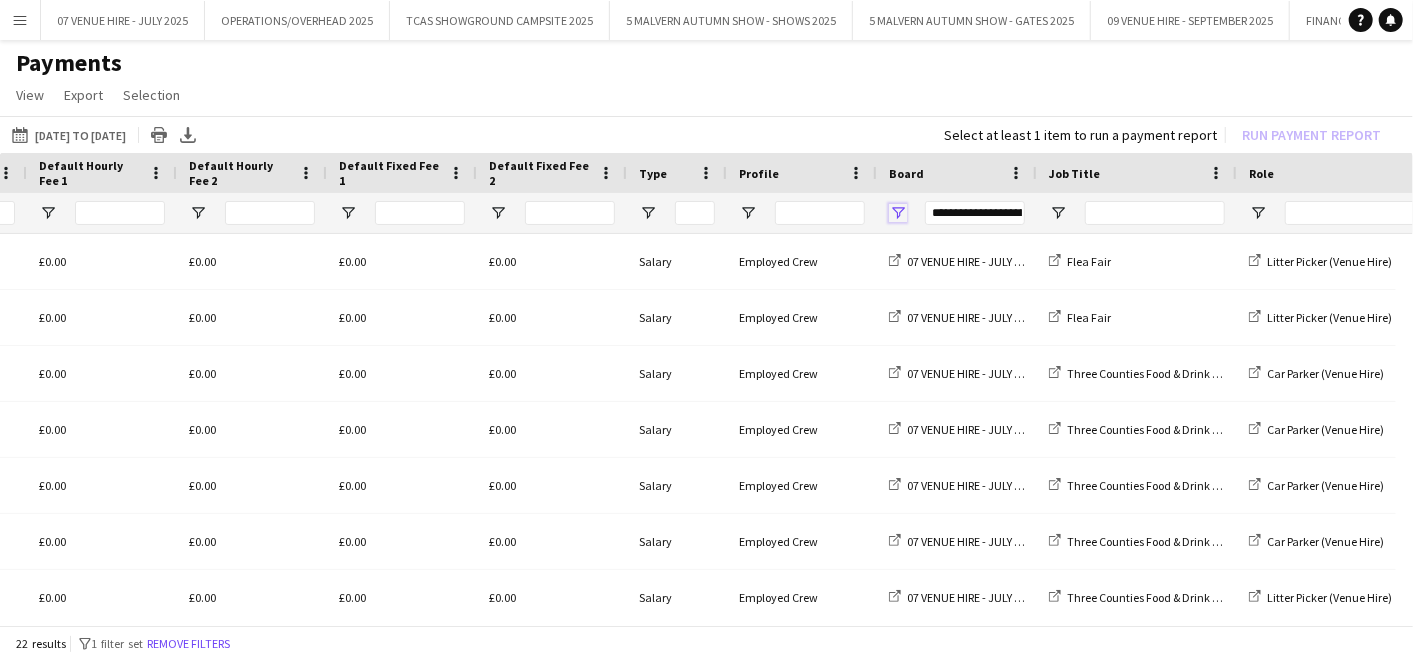 click at bounding box center (898, 213) 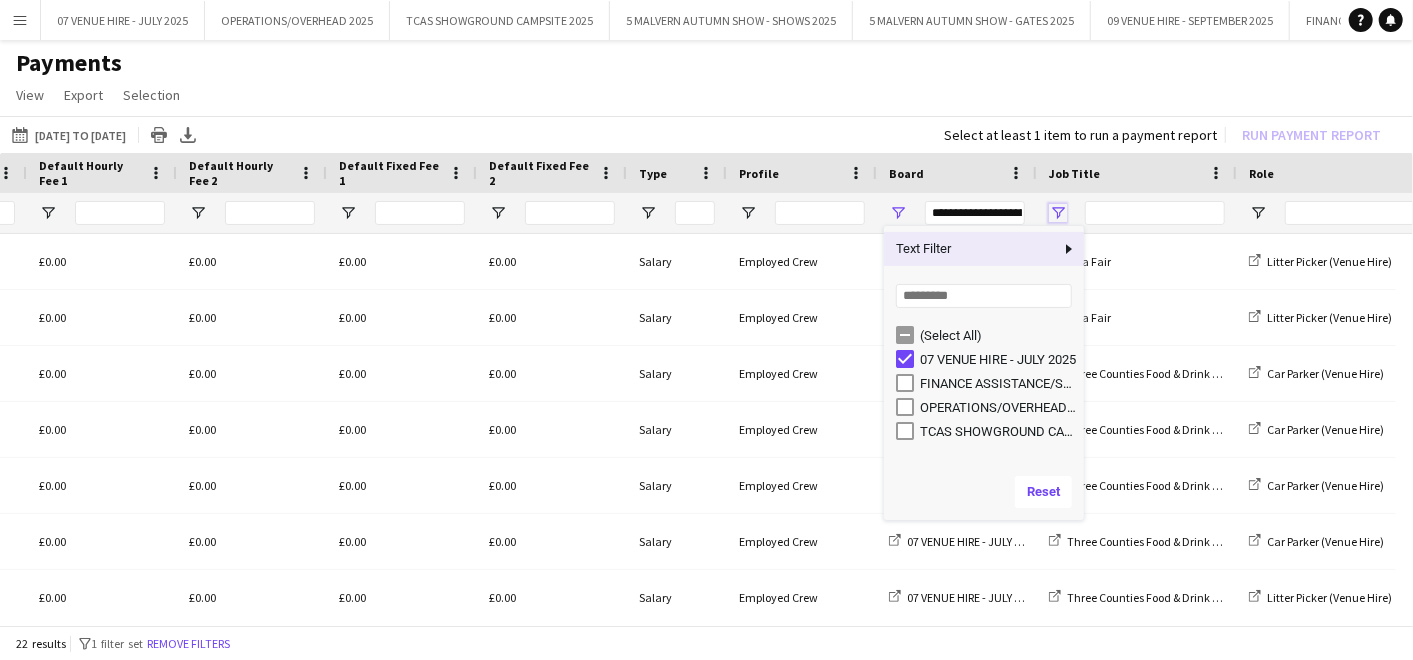 click at bounding box center (1058, 213) 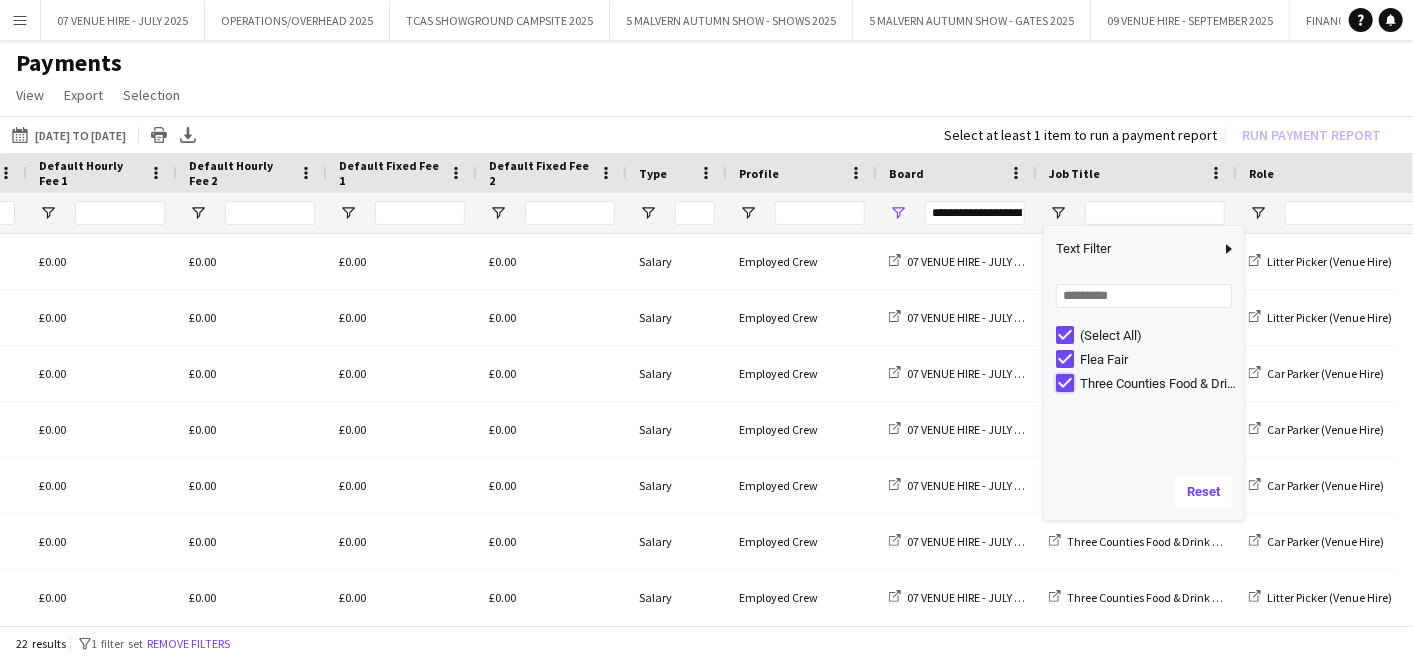 type on "**********" 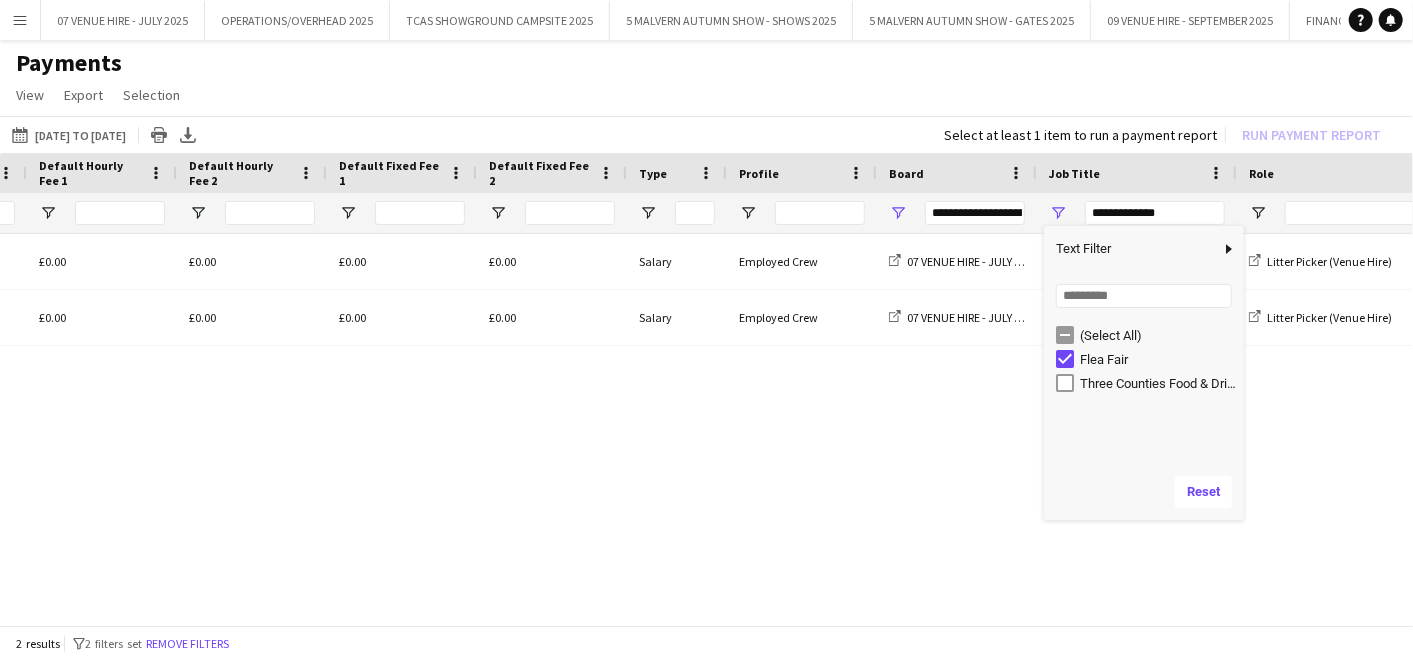click on "Payments" 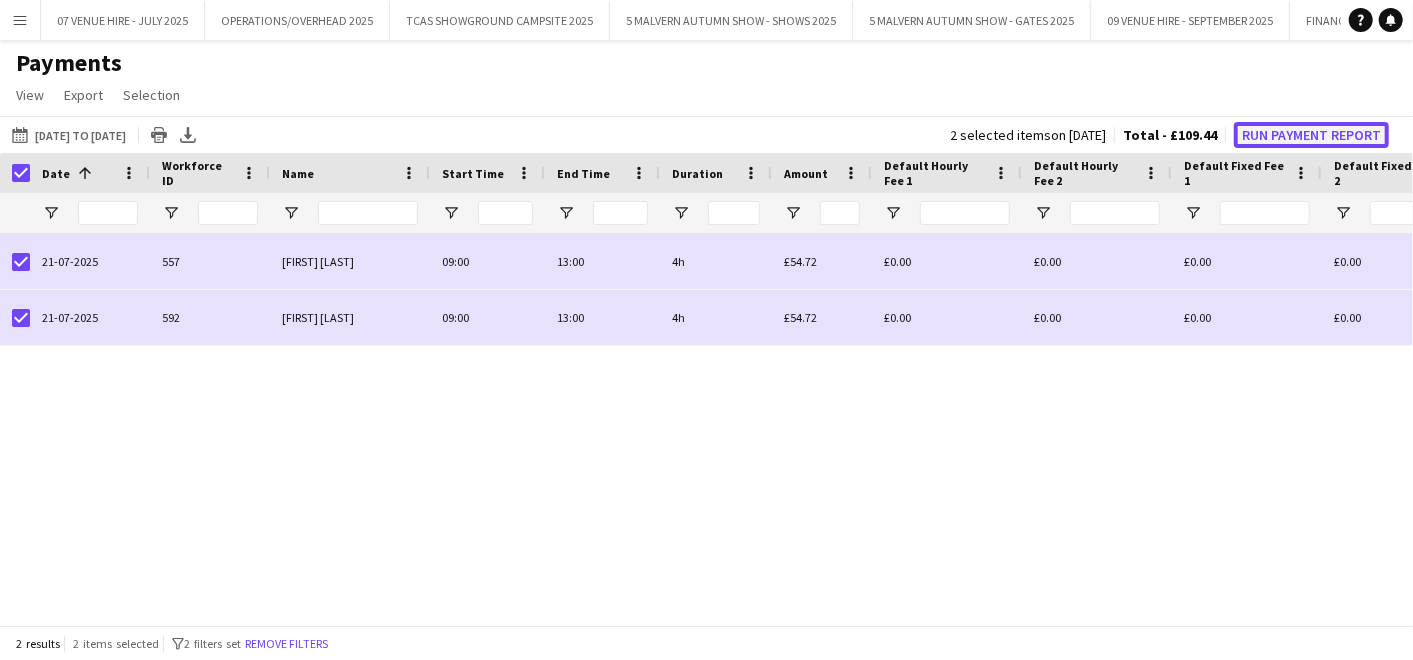 click on "Run Payment Report" 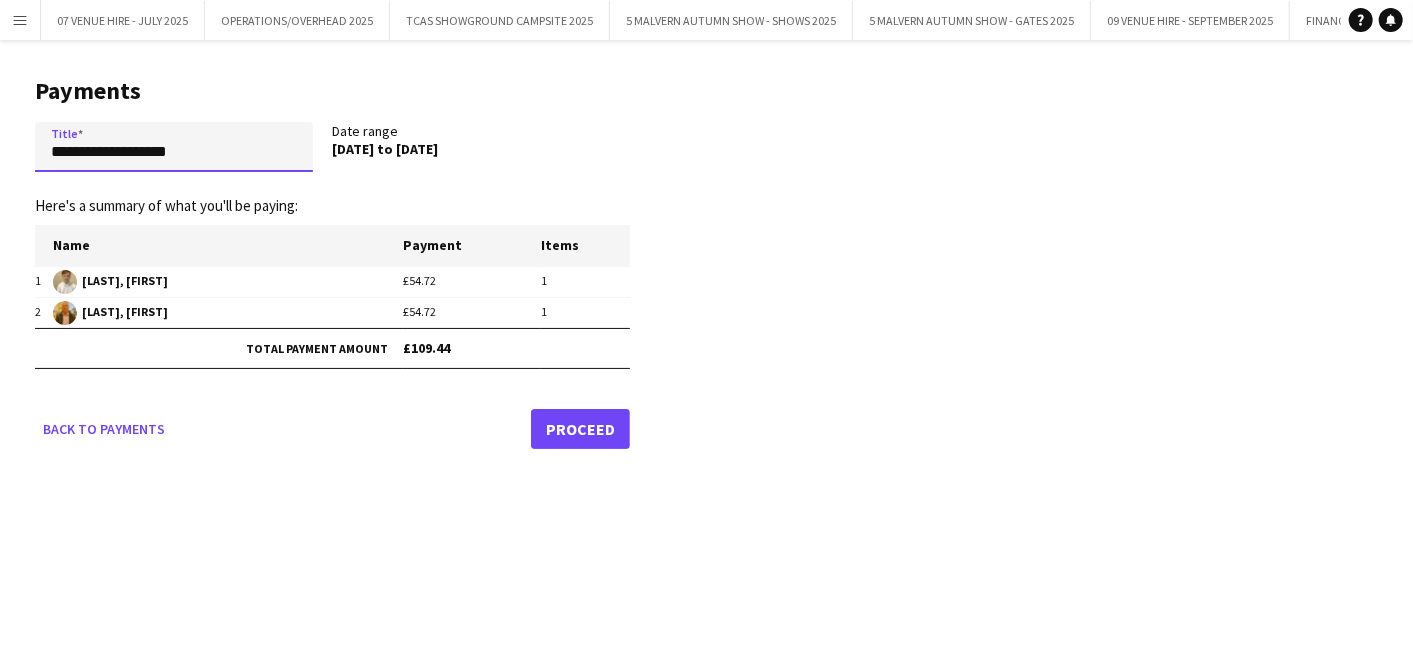 drag, startPoint x: 261, startPoint y: 148, endPoint x: -5, endPoint y: 181, distance: 268.03918 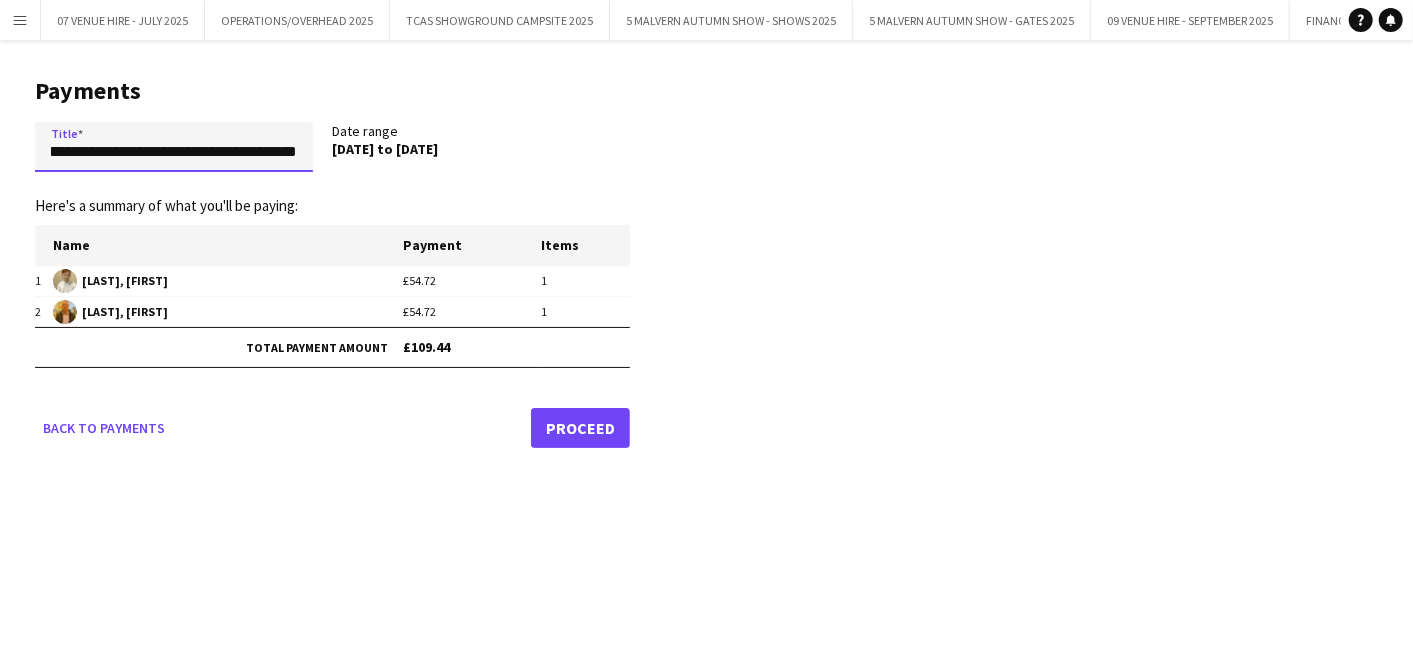 type on "**********" 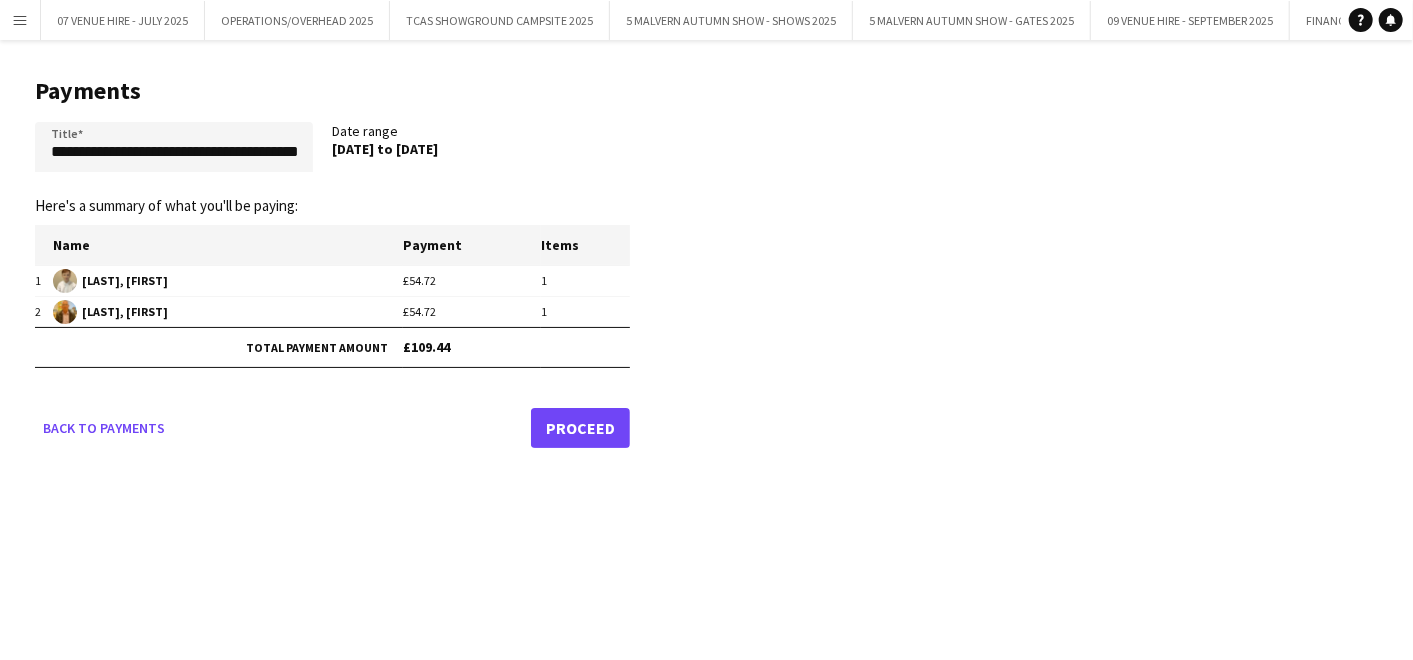 drag, startPoint x: 322, startPoint y: 152, endPoint x: 307, endPoint y: 151, distance: 15.033297 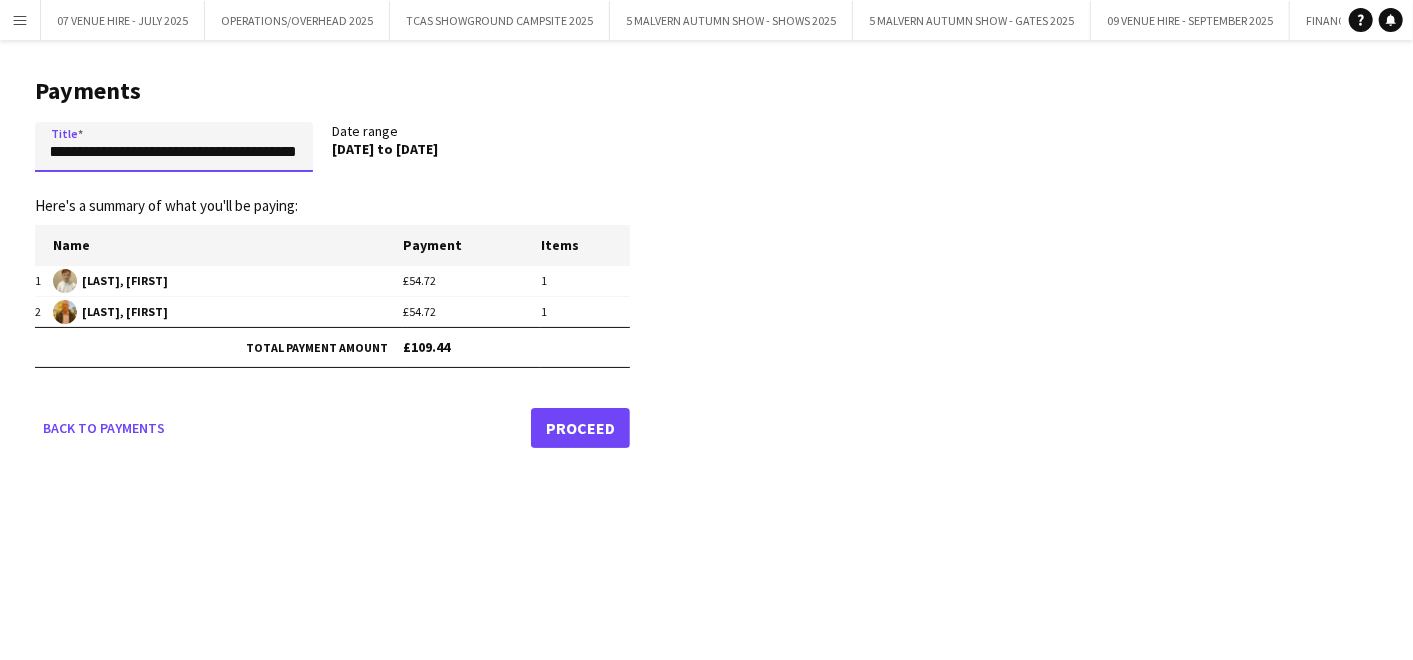 drag, startPoint x: 208, startPoint y: 150, endPoint x: 348, endPoint y: 165, distance: 140.80128 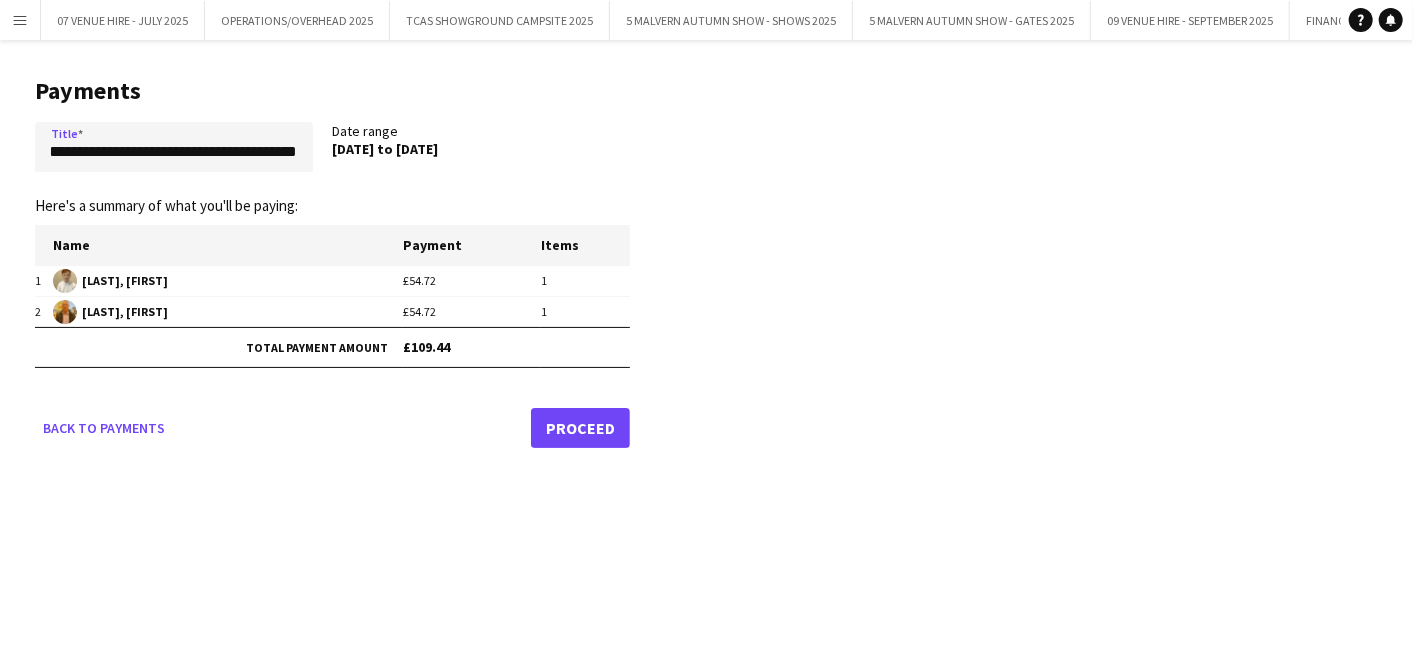 click on "Proceed" 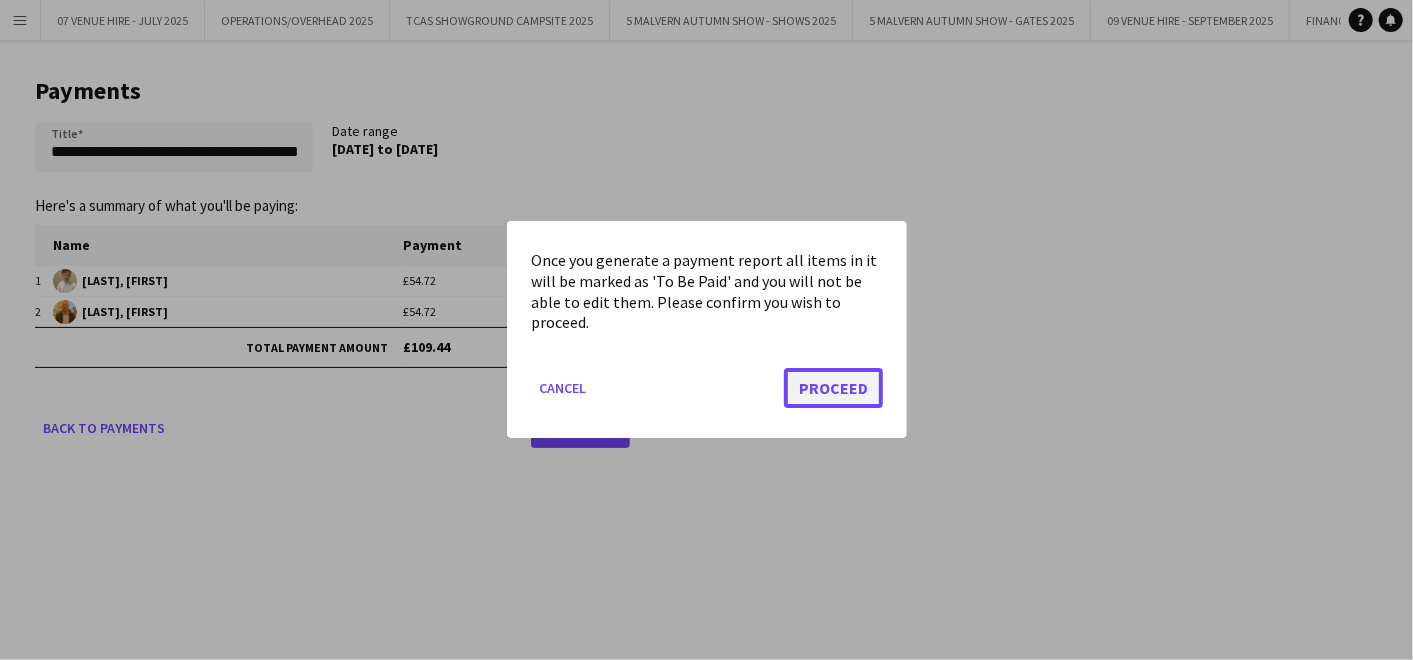 click on "Proceed" 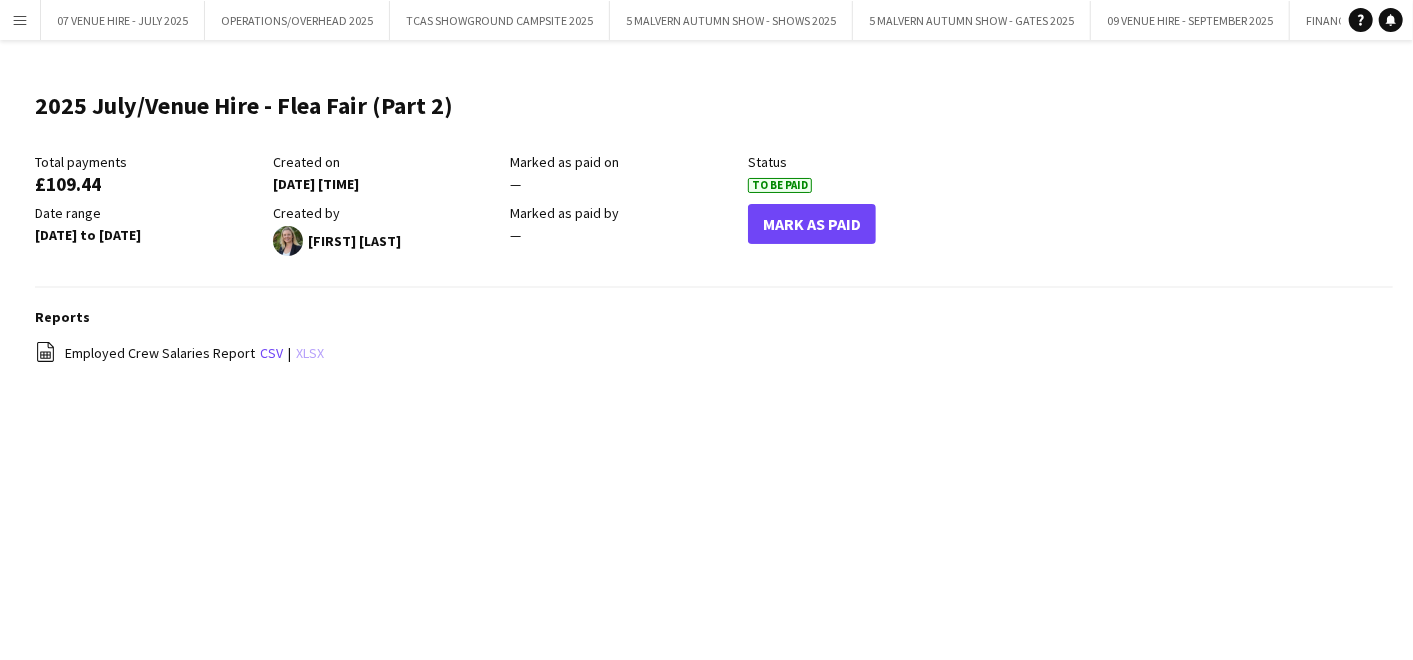 click on "xlsx" 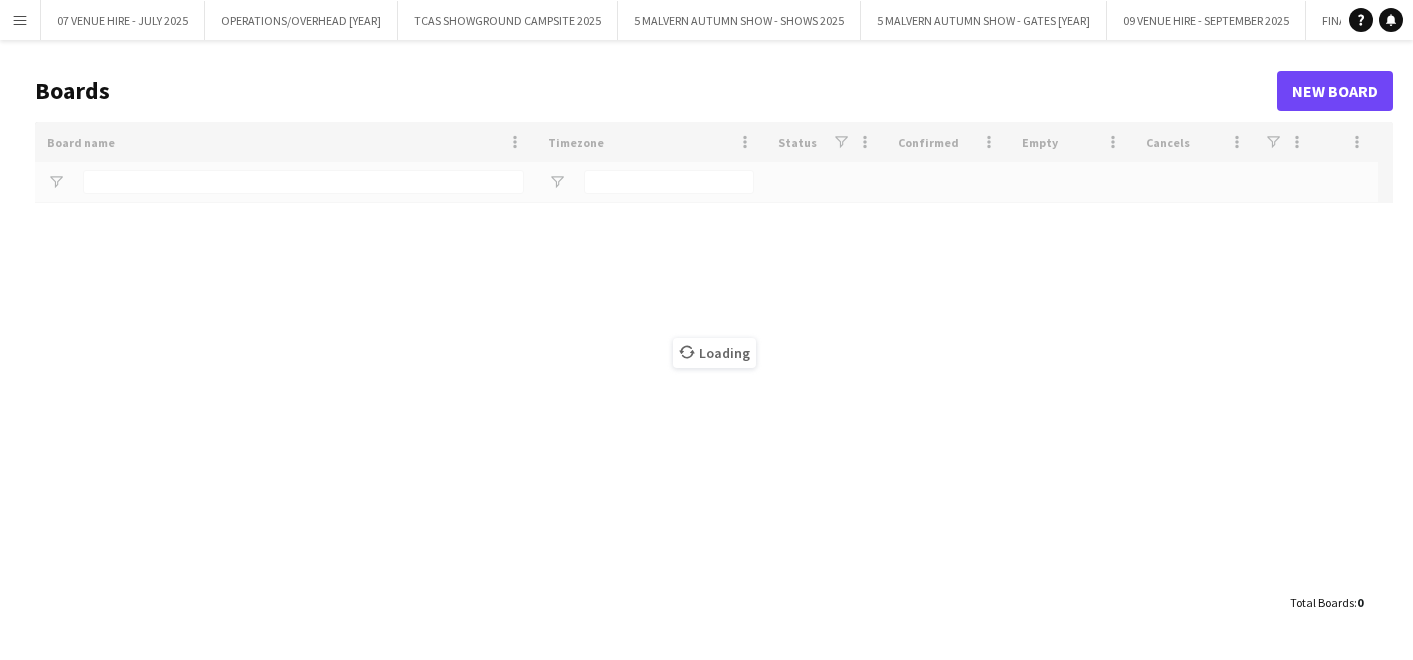 type on "****" 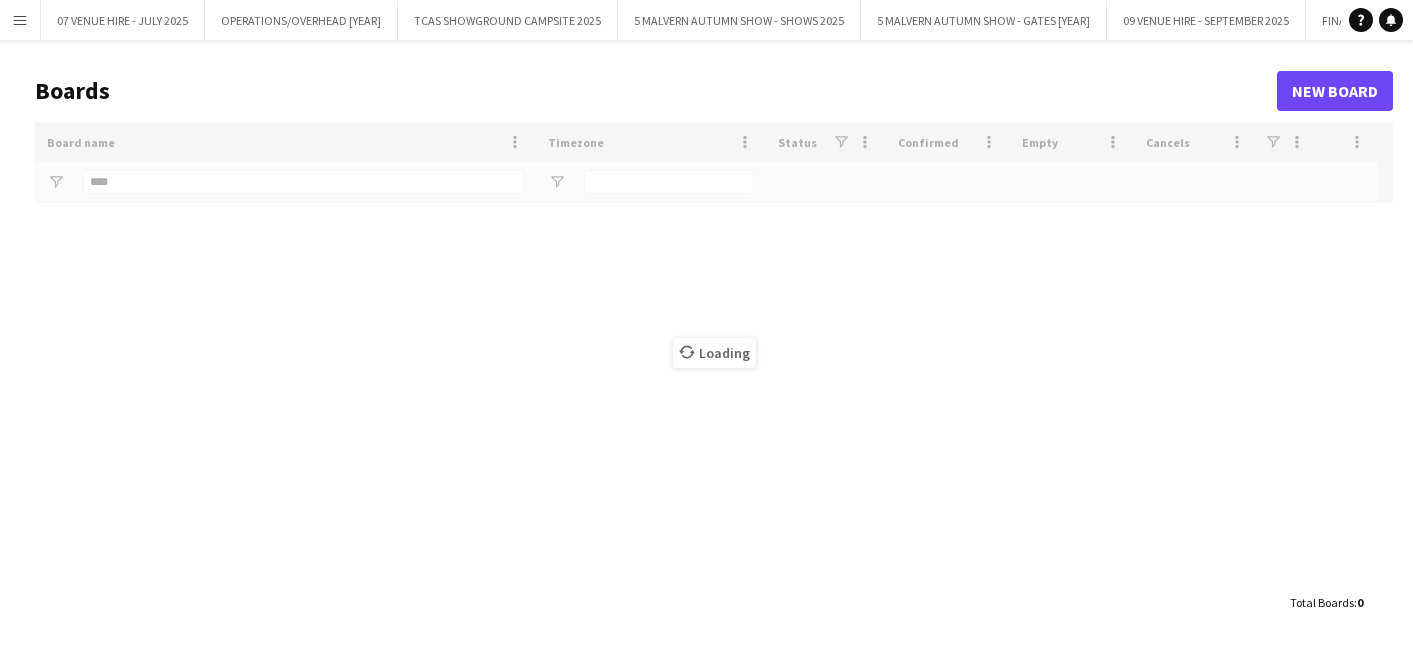 scroll, scrollTop: 0, scrollLeft: 0, axis: both 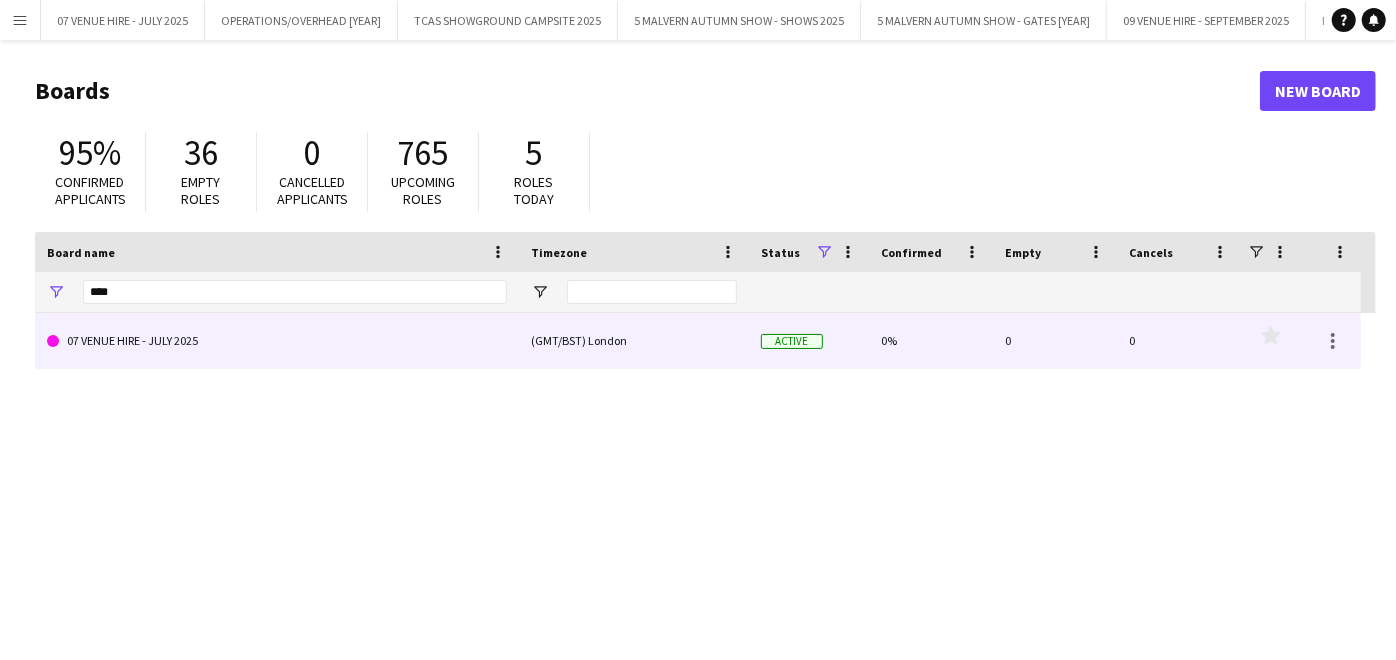 click on "07 VENUE HIRE - JULY 2025" 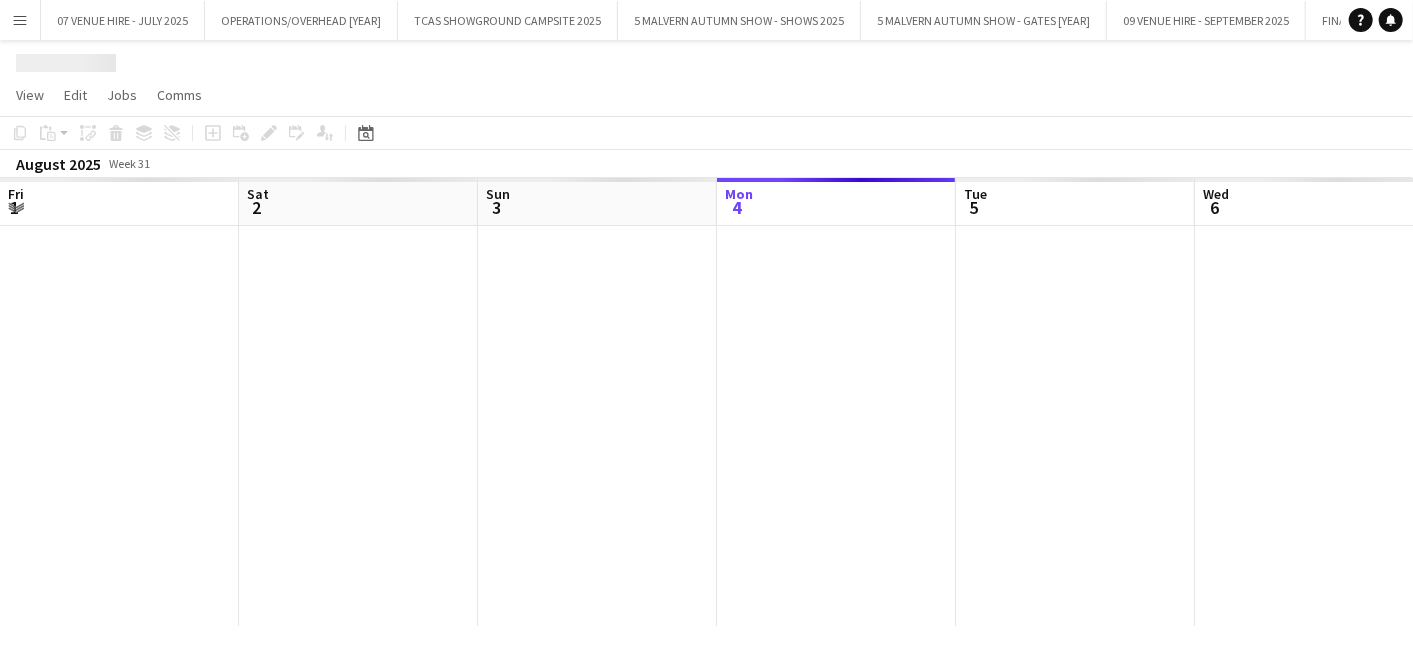 scroll, scrollTop: 0, scrollLeft: 477, axis: horizontal 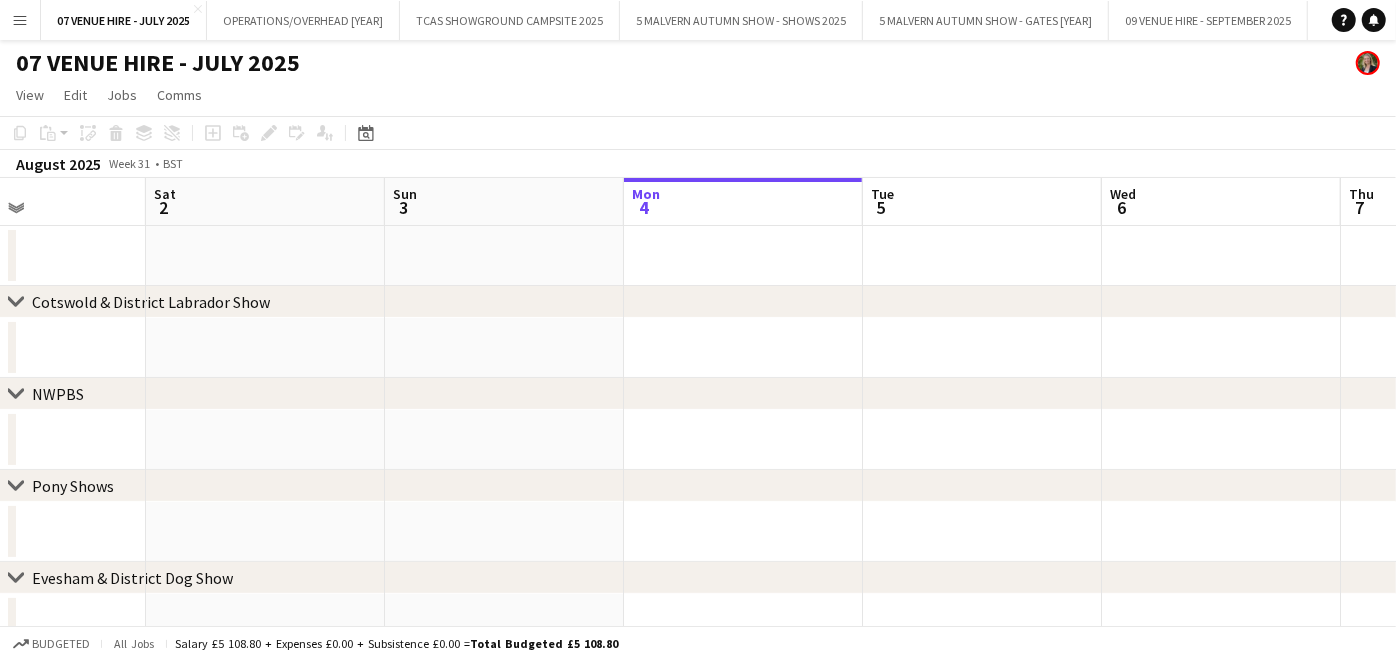 drag, startPoint x: 437, startPoint y: 248, endPoint x: 1245, endPoint y: 164, distance: 812.3546 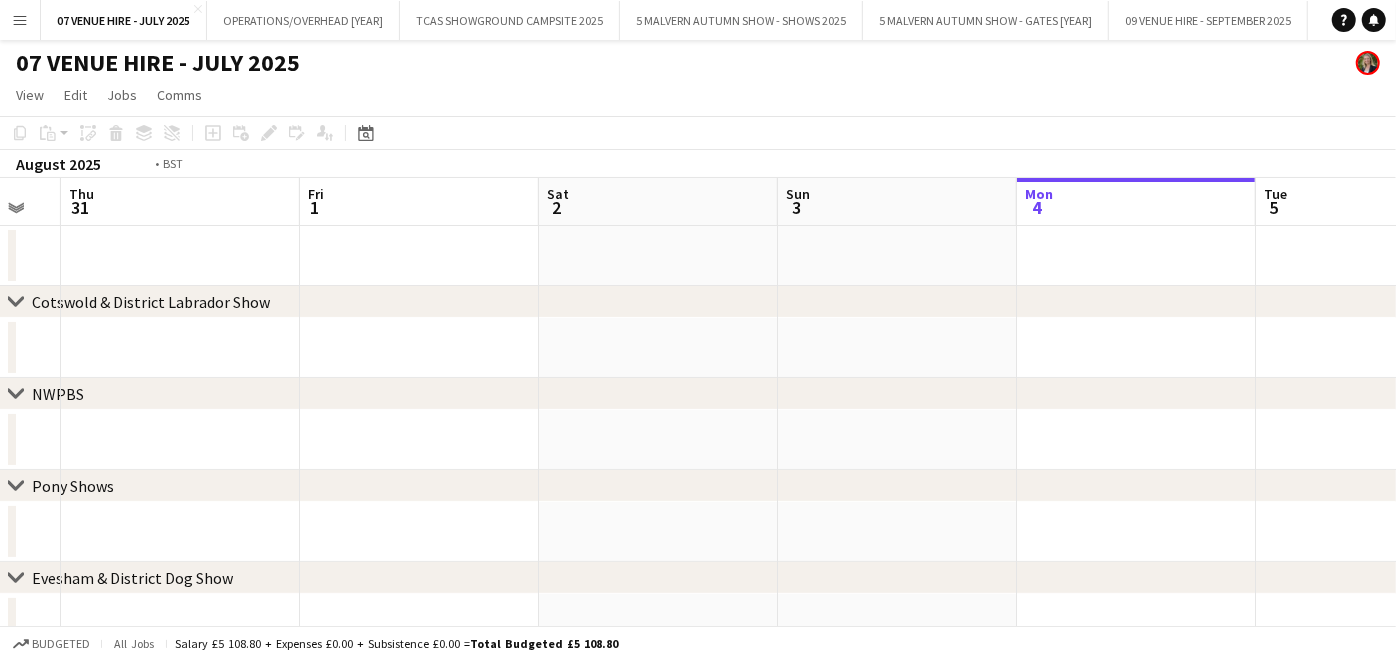 scroll, scrollTop: 0, scrollLeft: 447, axis: horizontal 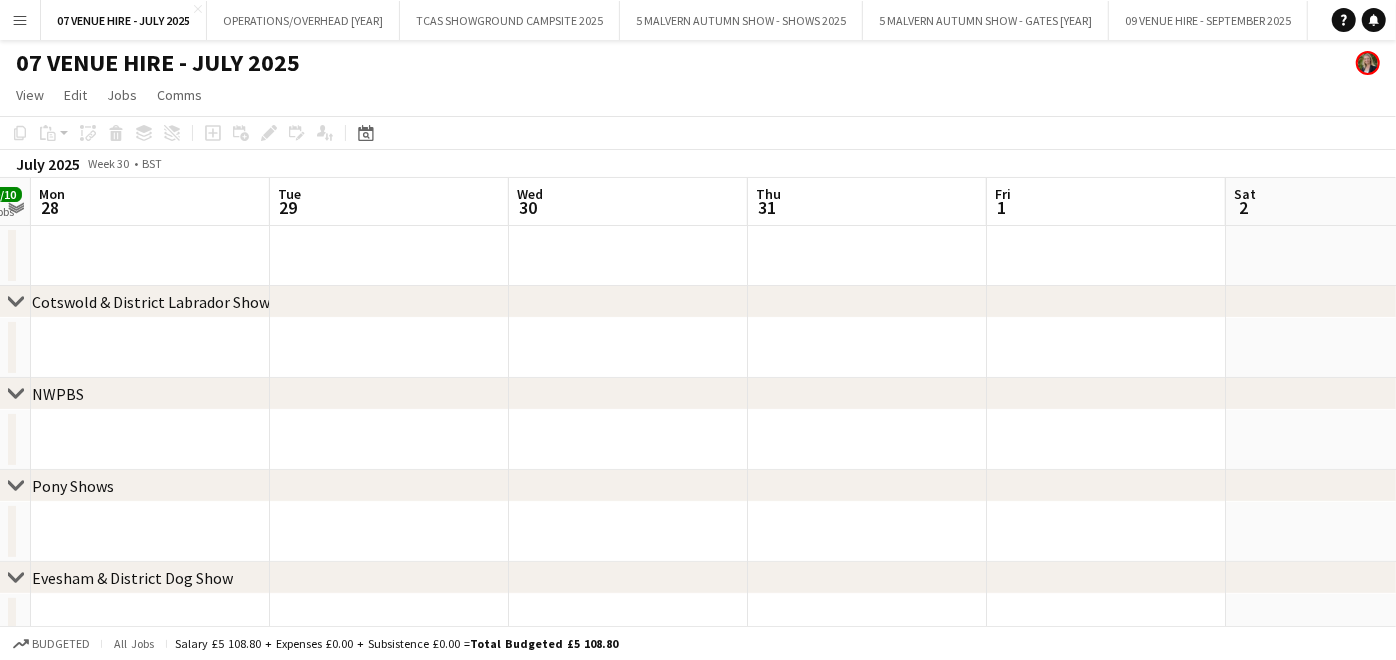 drag, startPoint x: 193, startPoint y: 257, endPoint x: 1268, endPoint y: 317, distance: 1076.6731 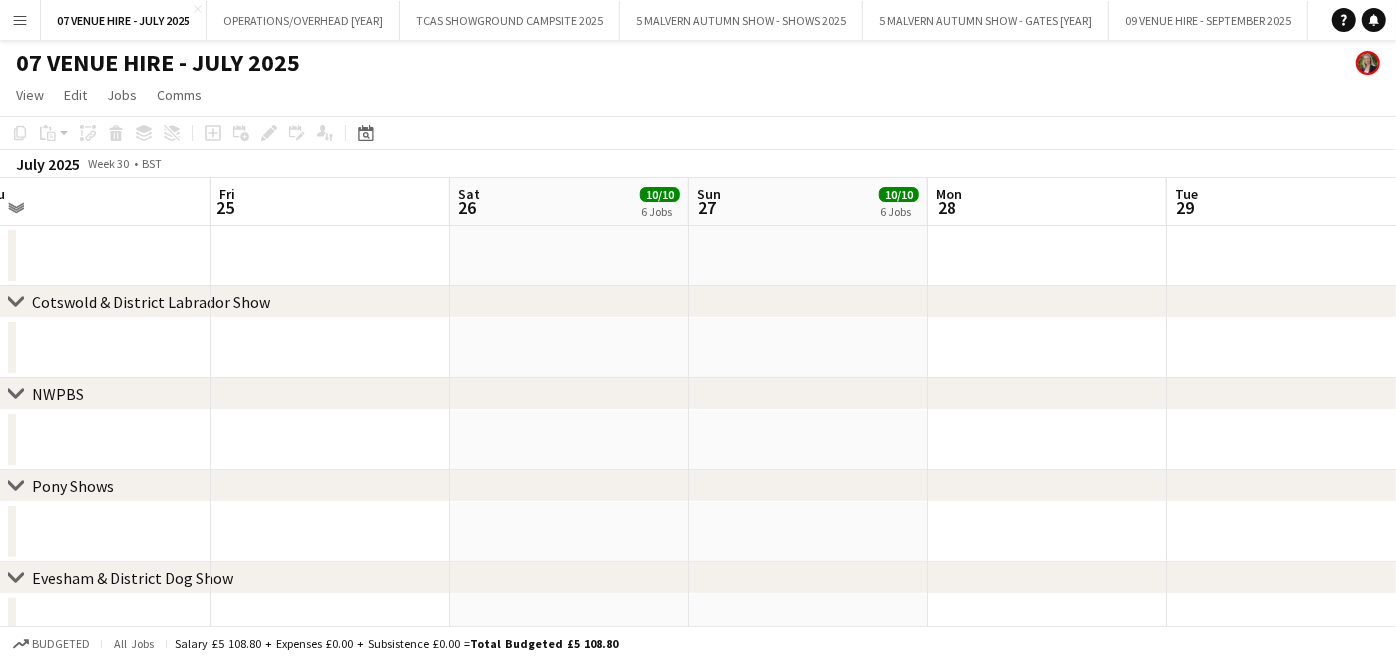 scroll, scrollTop: 0, scrollLeft: 493, axis: horizontal 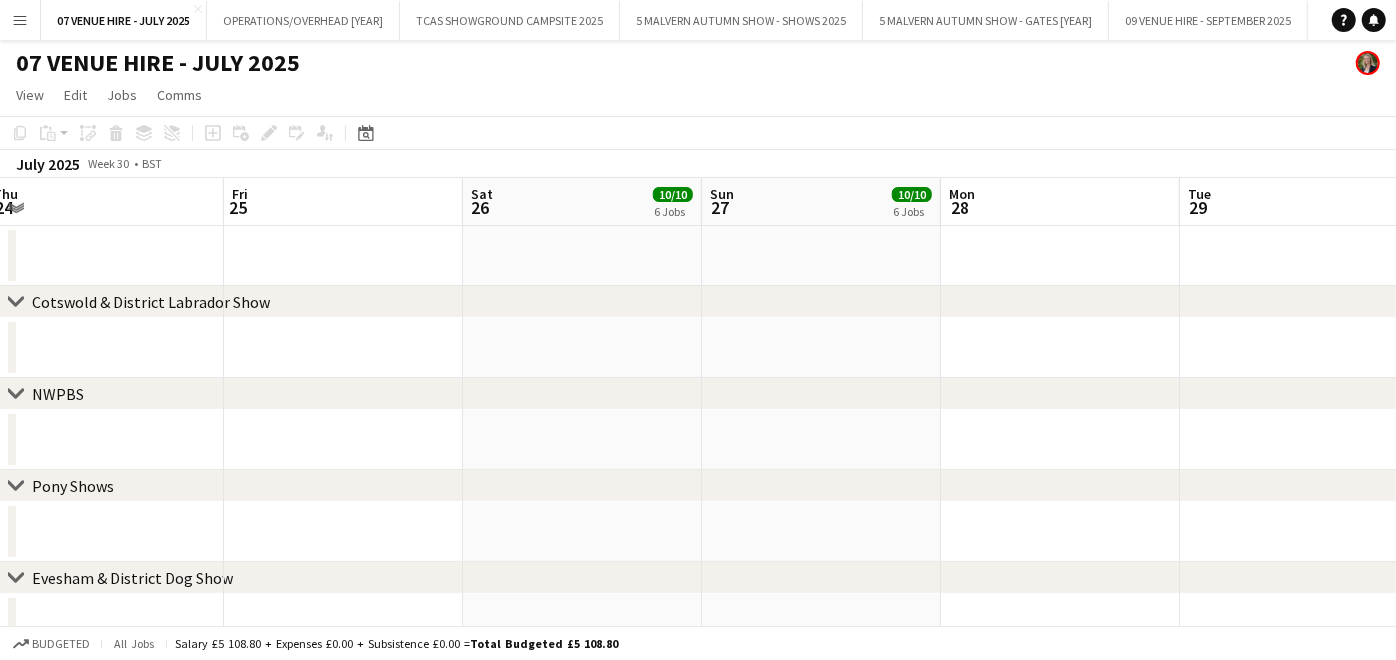 drag, startPoint x: 181, startPoint y: 260, endPoint x: 1091, endPoint y: 272, distance: 910.0791 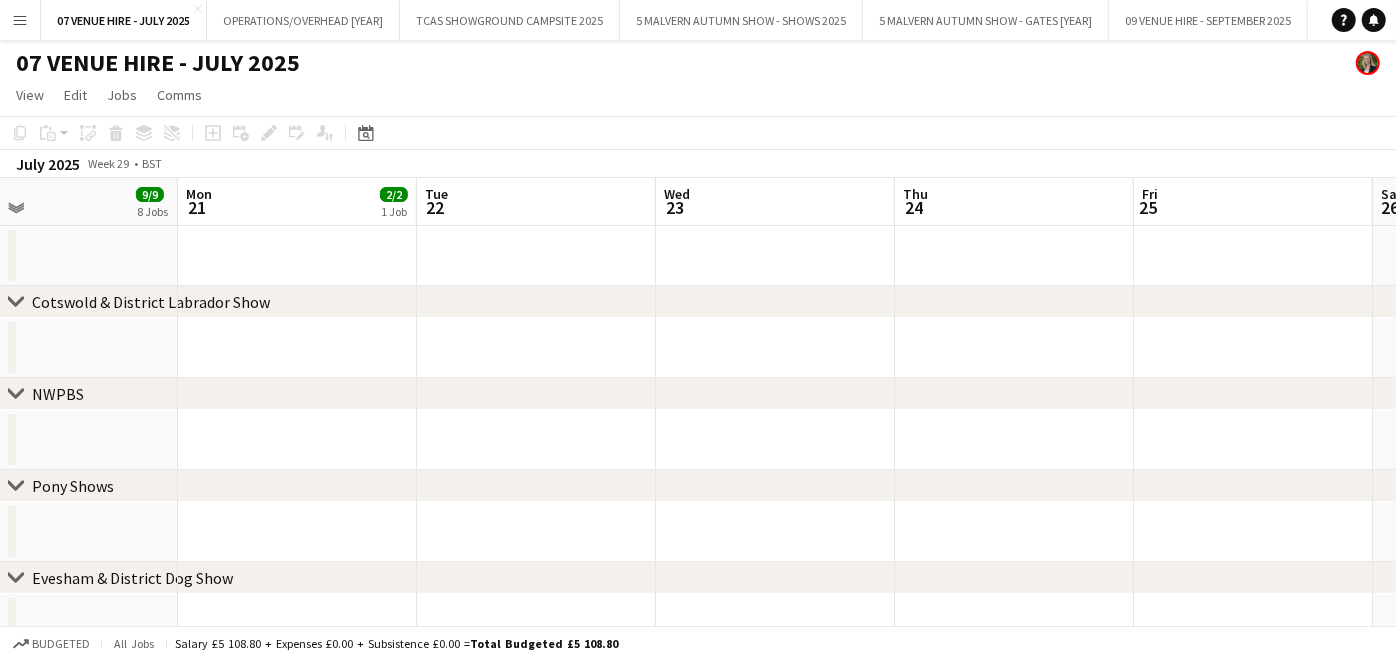 scroll, scrollTop: 0, scrollLeft: 514, axis: horizontal 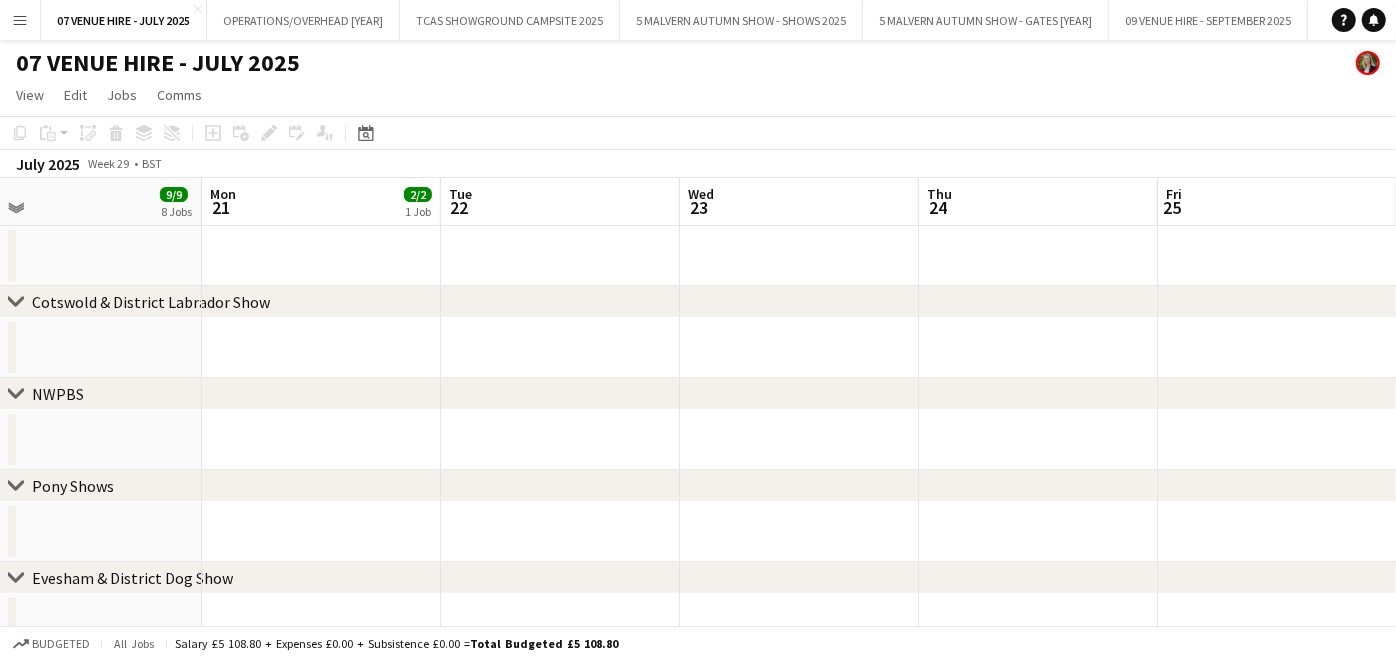 drag, startPoint x: 382, startPoint y: 220, endPoint x: 1251, endPoint y: 293, distance: 872.0608 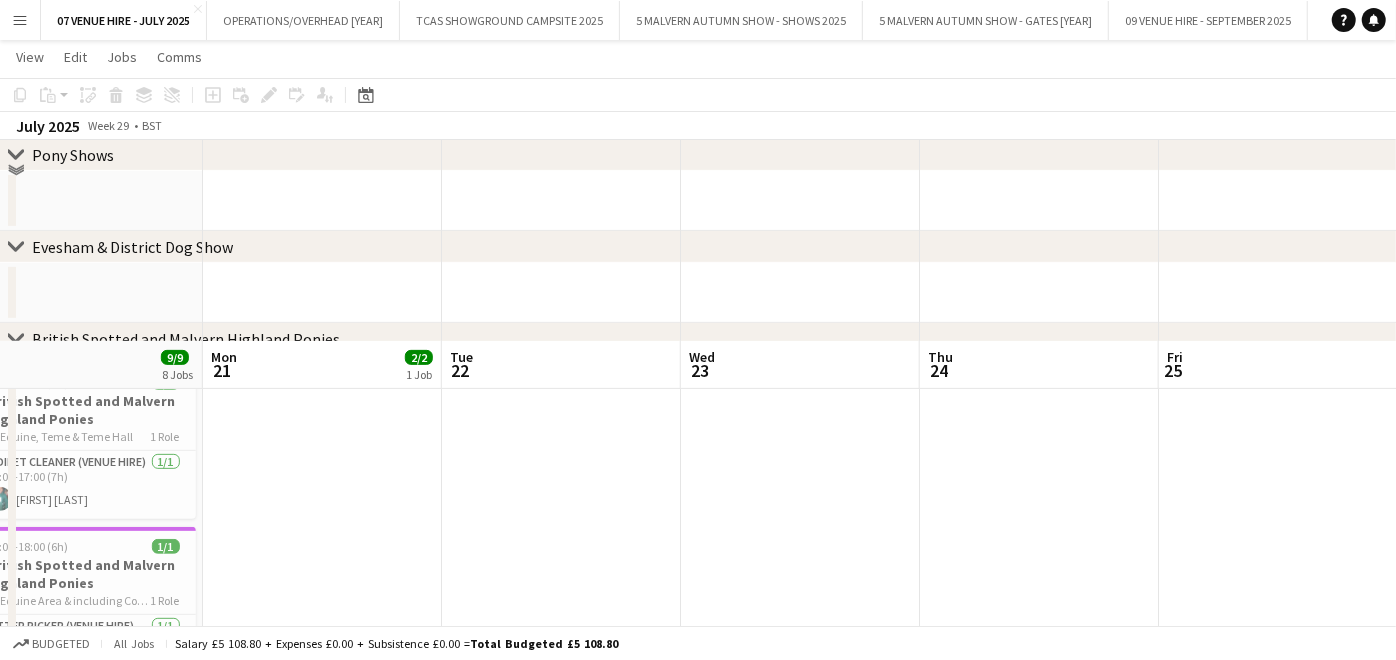 scroll, scrollTop: 555, scrollLeft: 0, axis: vertical 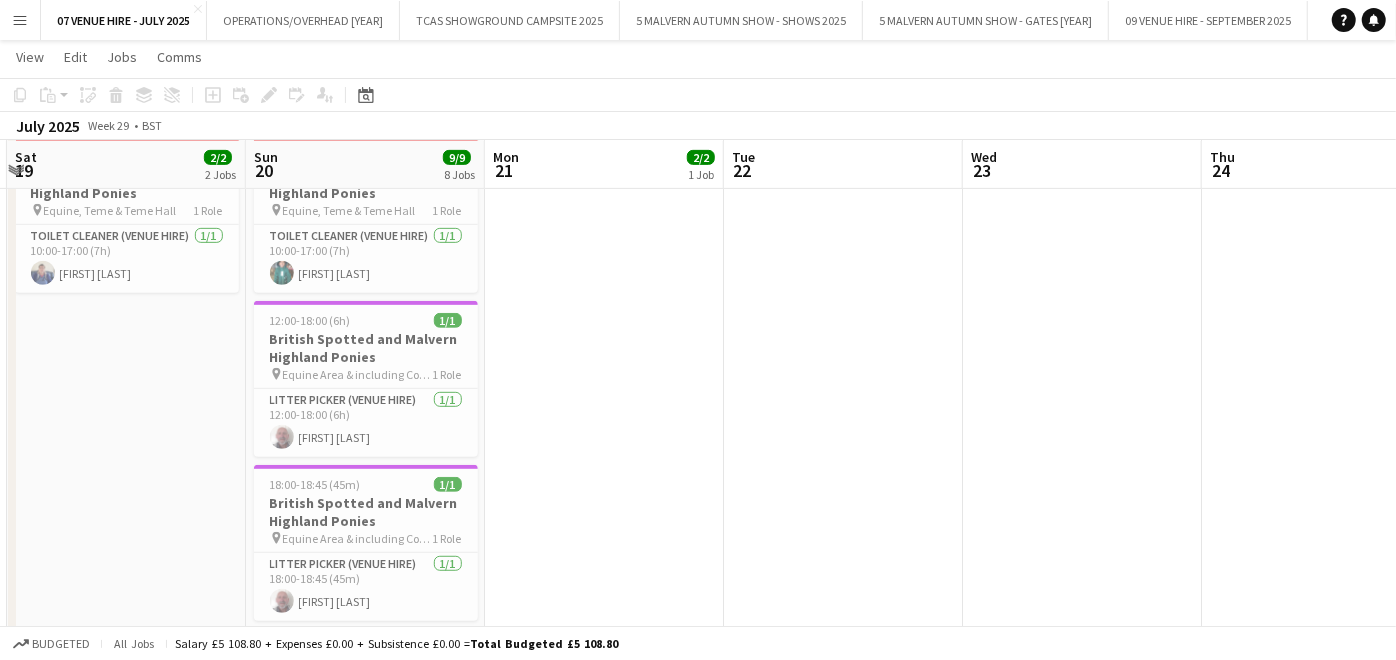 drag, startPoint x: 441, startPoint y: 357, endPoint x: 671, endPoint y: 333, distance: 231.24878 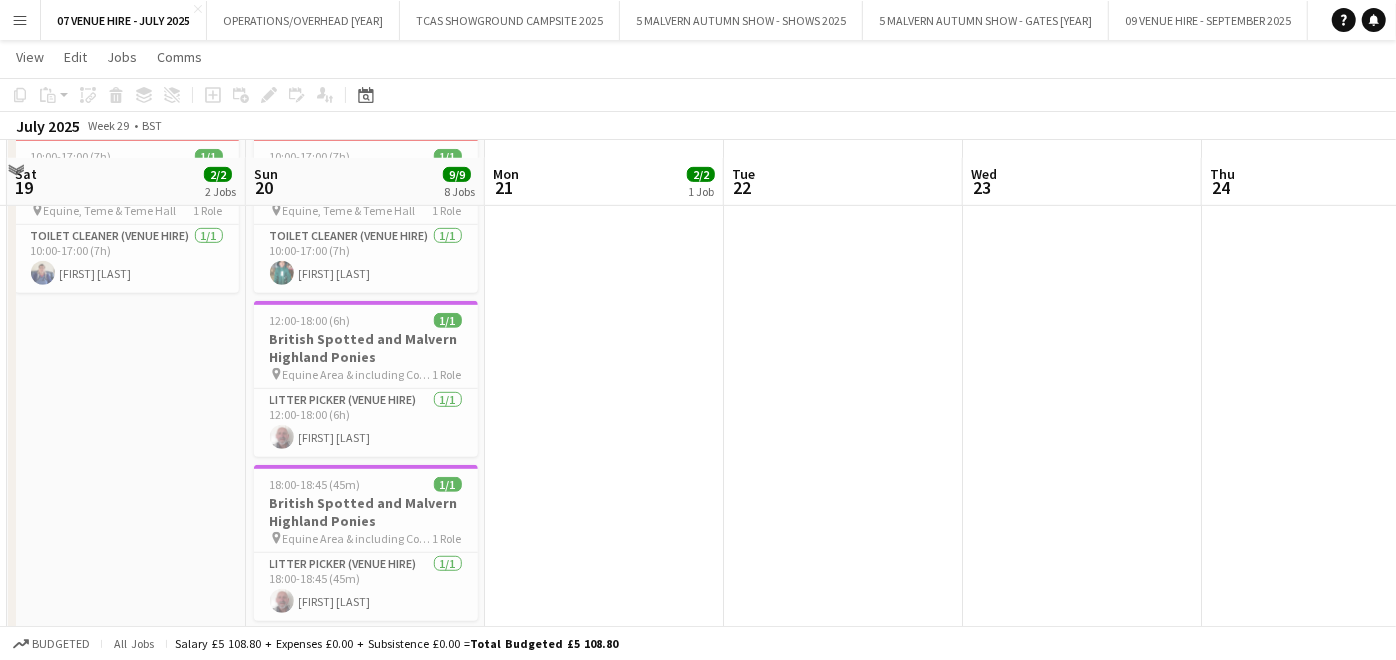 scroll, scrollTop: 777, scrollLeft: 0, axis: vertical 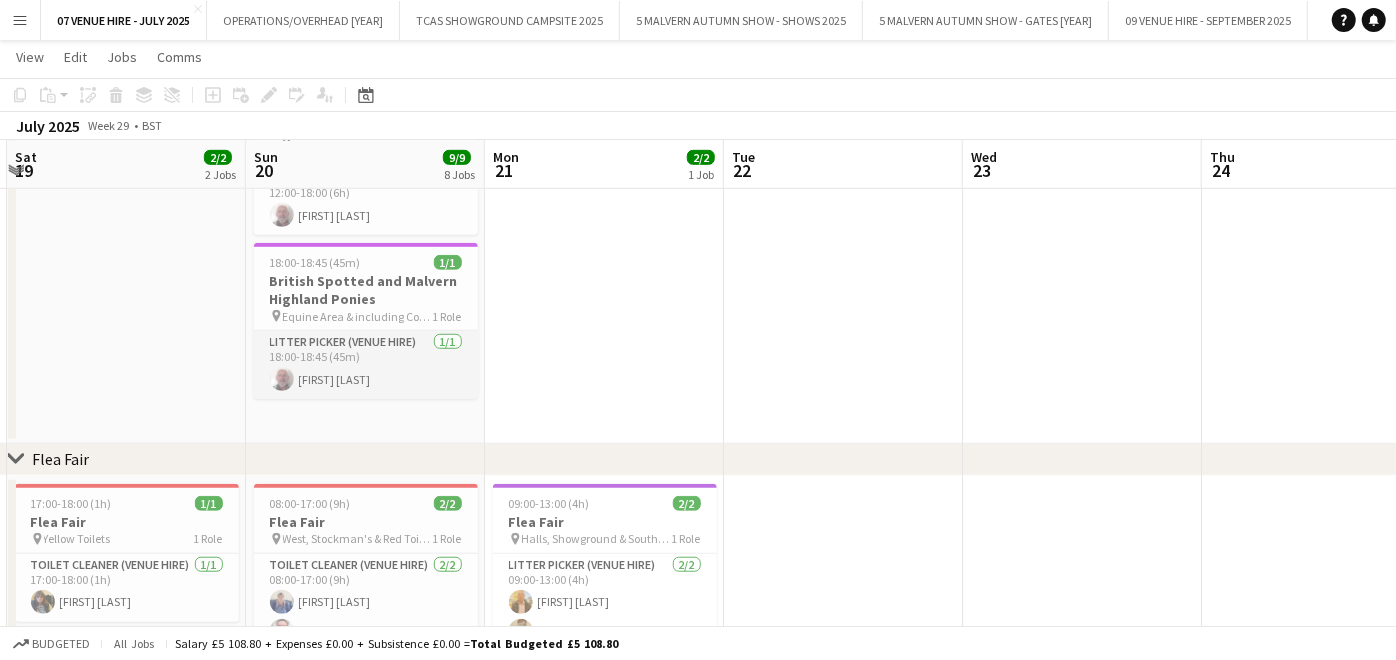 click on "Litter Picker (Venue Hire)   1/1   18:00-18:45 (45m)
[FIRST] [LAST]" at bounding box center (366, 365) 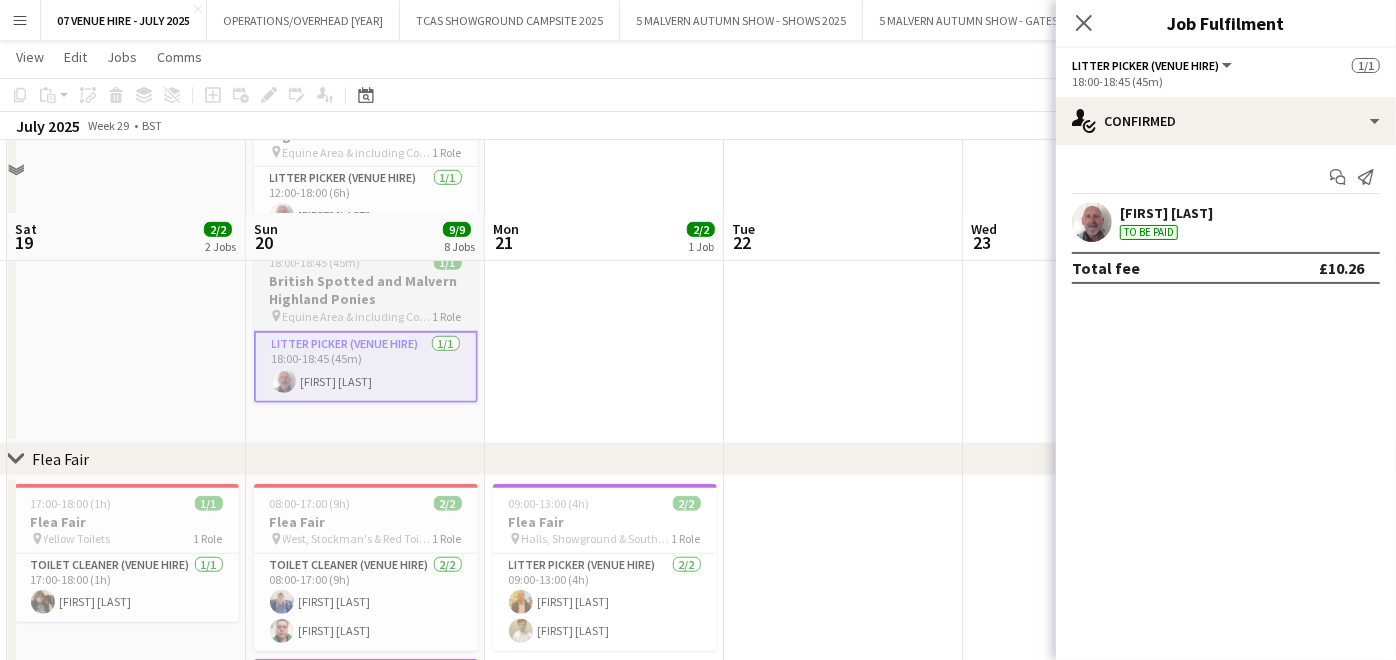 scroll, scrollTop: 1000, scrollLeft: 0, axis: vertical 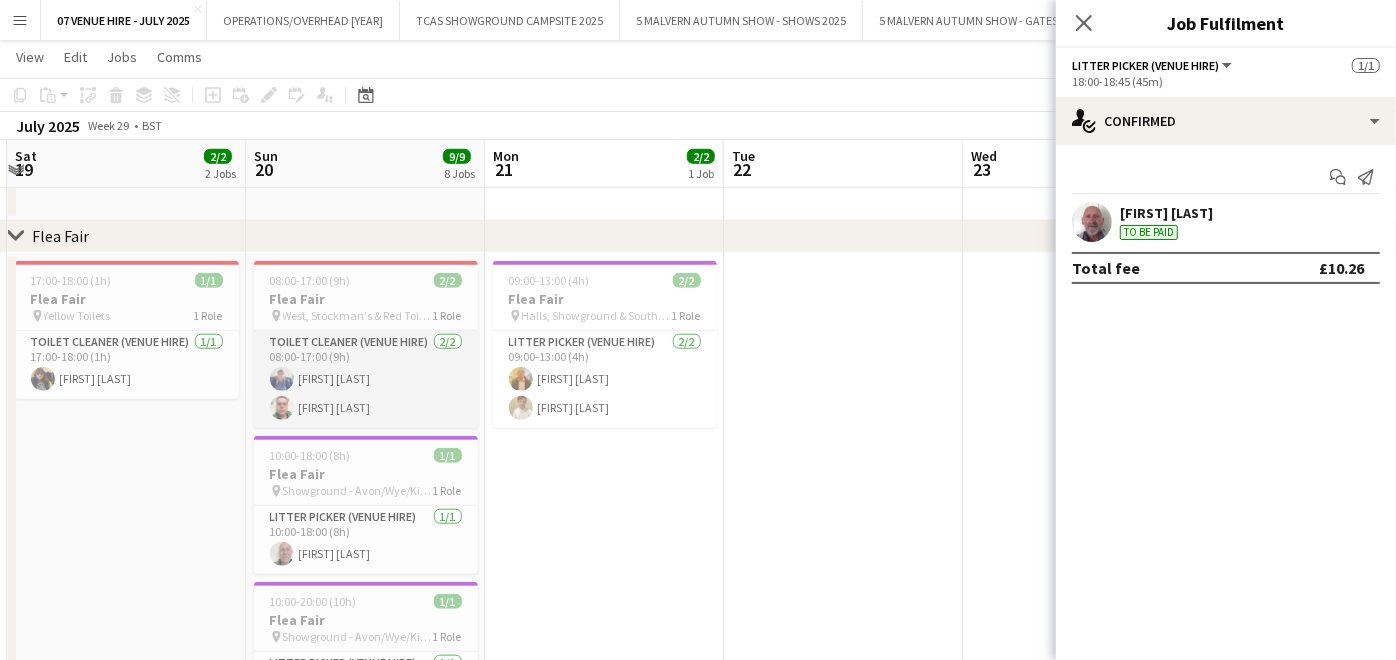 click on "Toilet Cleaner (Venue Hire)   2/2   08:00-17:00 (9h)
[FIRST] [LAST] [FIRST] [LAST]" at bounding box center (366, 379) 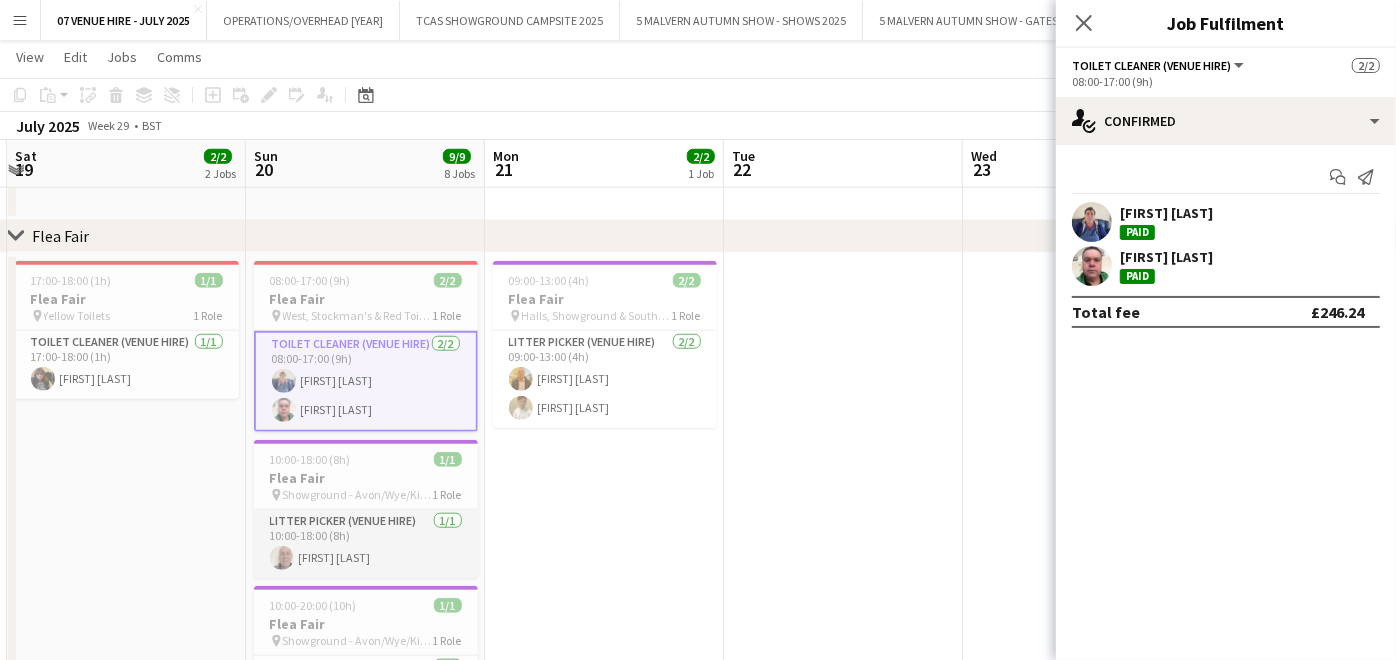 click on "Litter Picker (Venue Hire)   1/1   10:00-18:00 (8h)
Mick Roberts" at bounding box center [366, 544] 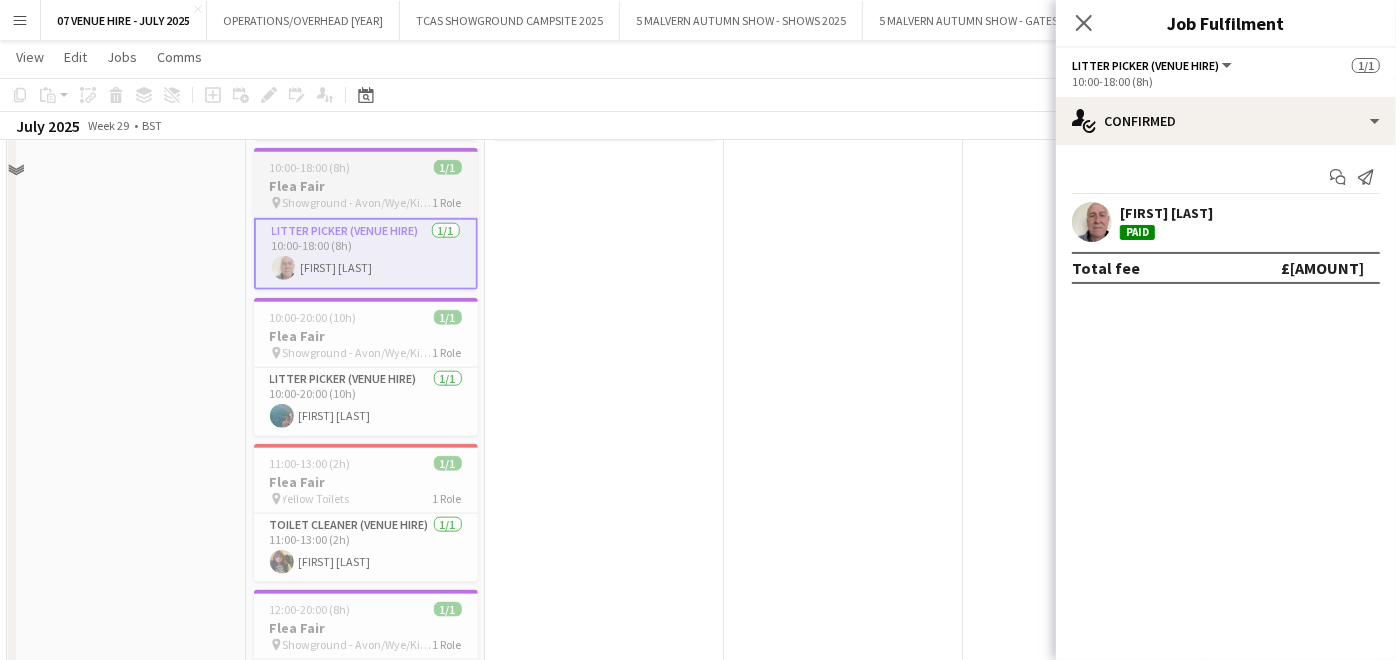 scroll, scrollTop: 1333, scrollLeft: 0, axis: vertical 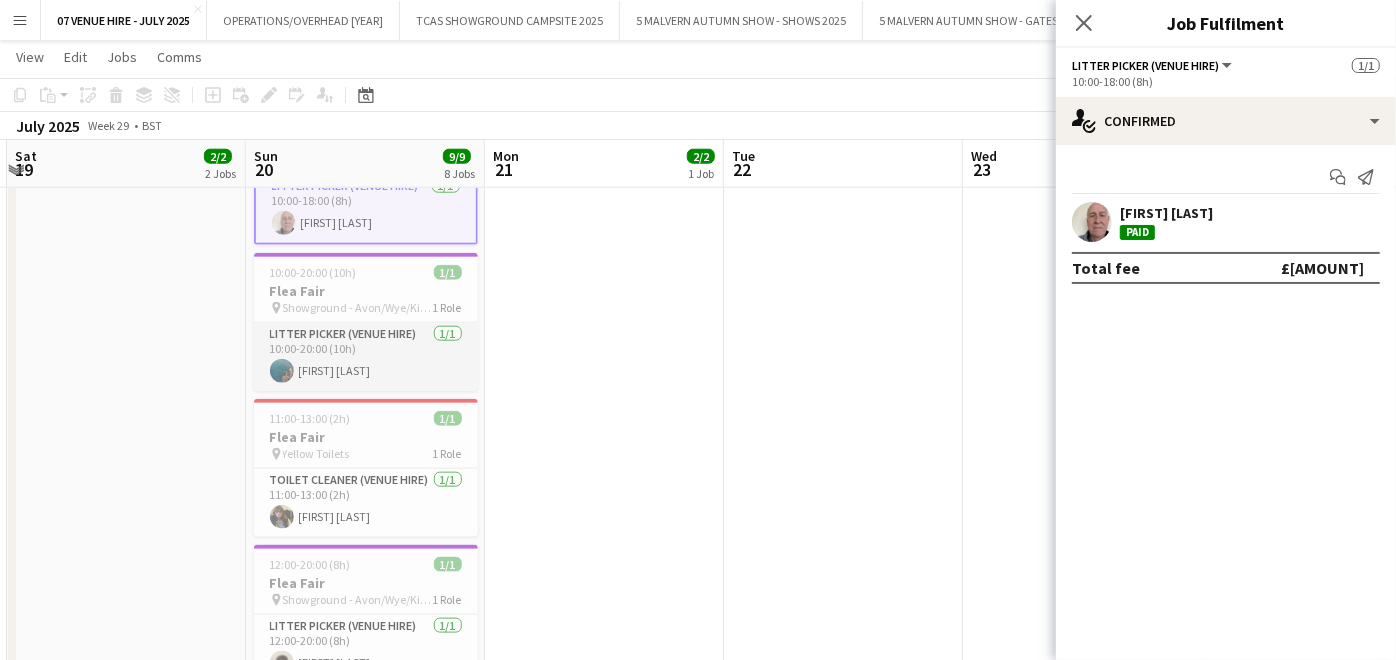 click on "Litter Picker (Venue Hire)   1/1   10:00-20:00 (10h)
Imogen Jammal" at bounding box center (366, 357) 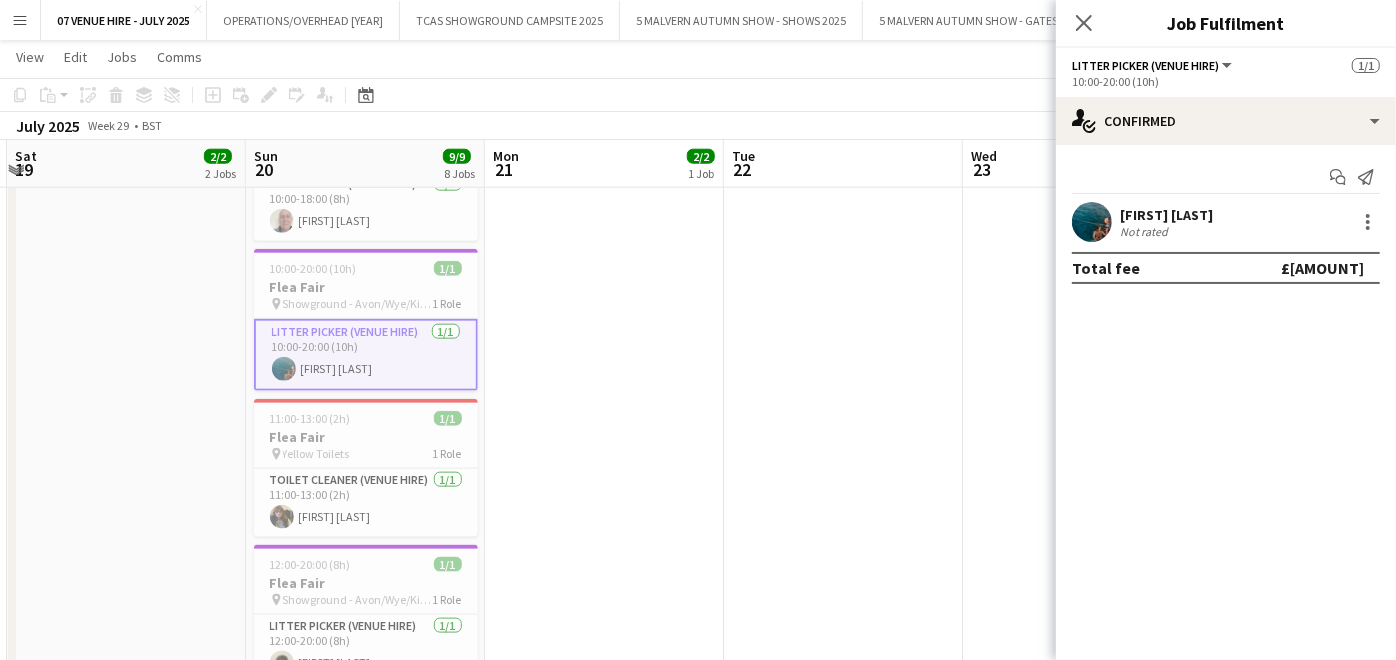 scroll, scrollTop: 0, scrollLeft: 468, axis: horizontal 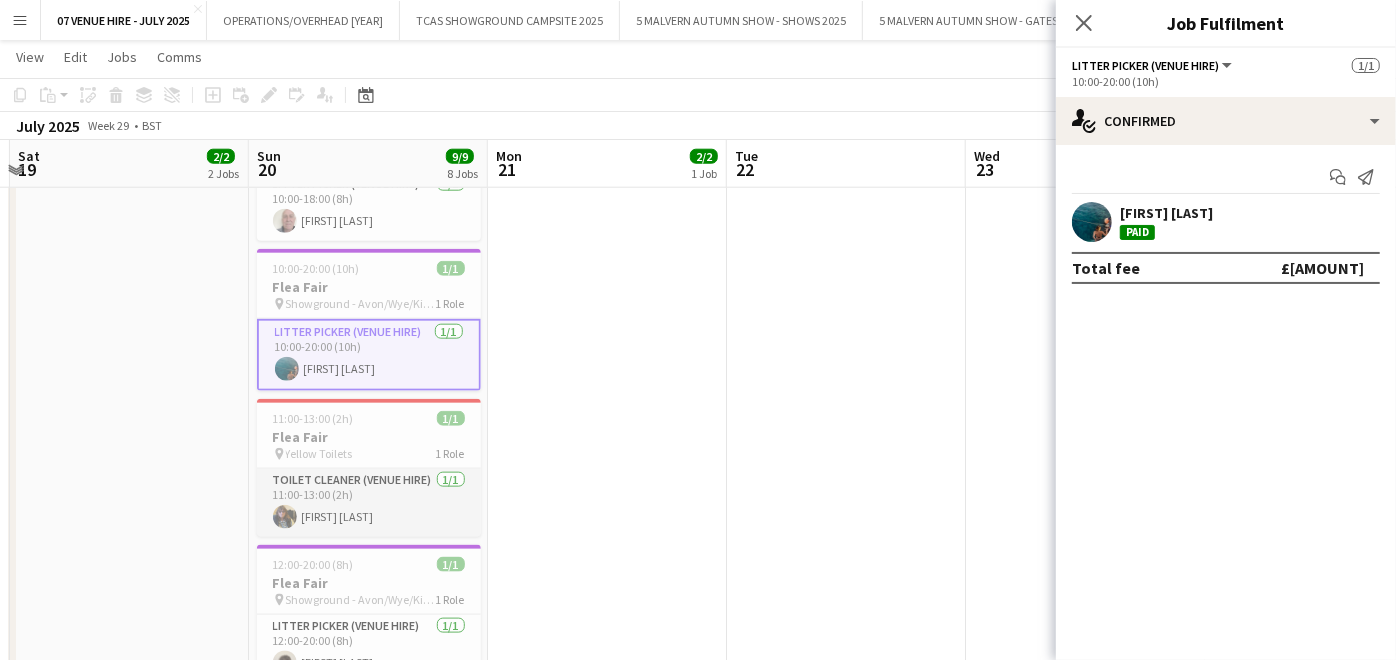 click on "Toilet Cleaner (Venue Hire)   1/1   11:00-13:00 (2h)
Sharon Rose" at bounding box center [369, 503] 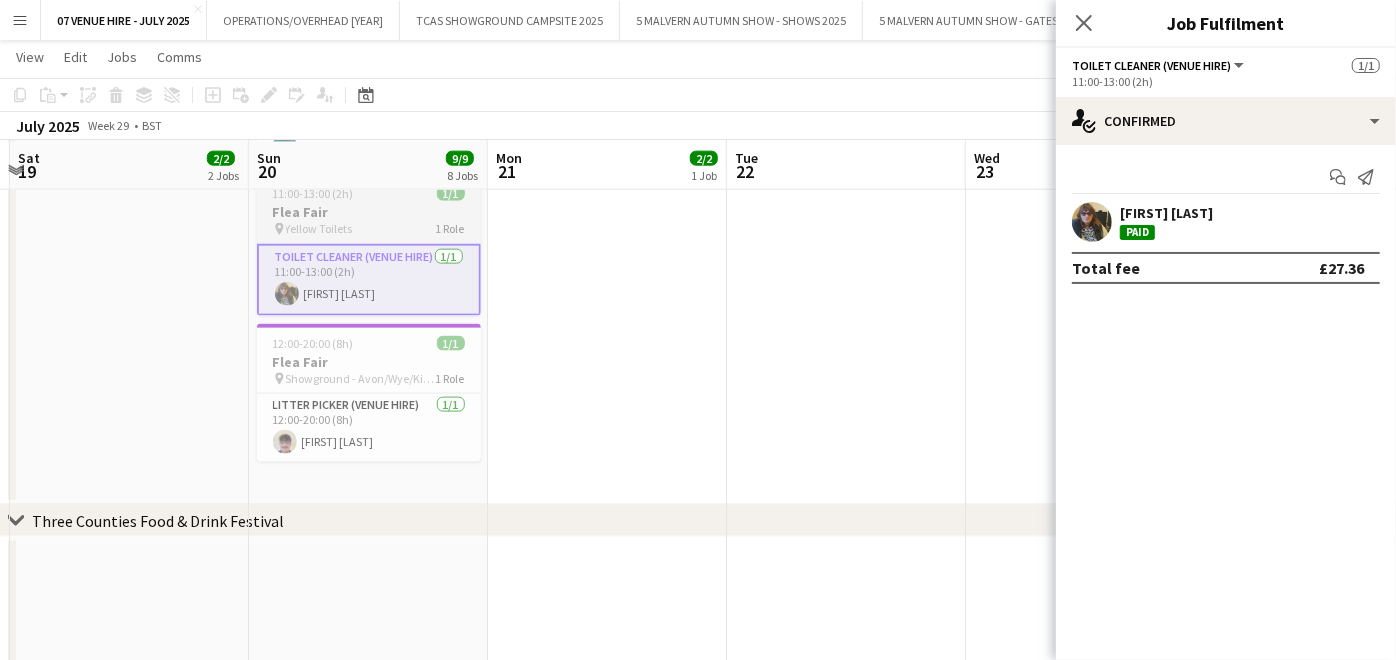 scroll, scrollTop: 1555, scrollLeft: 0, axis: vertical 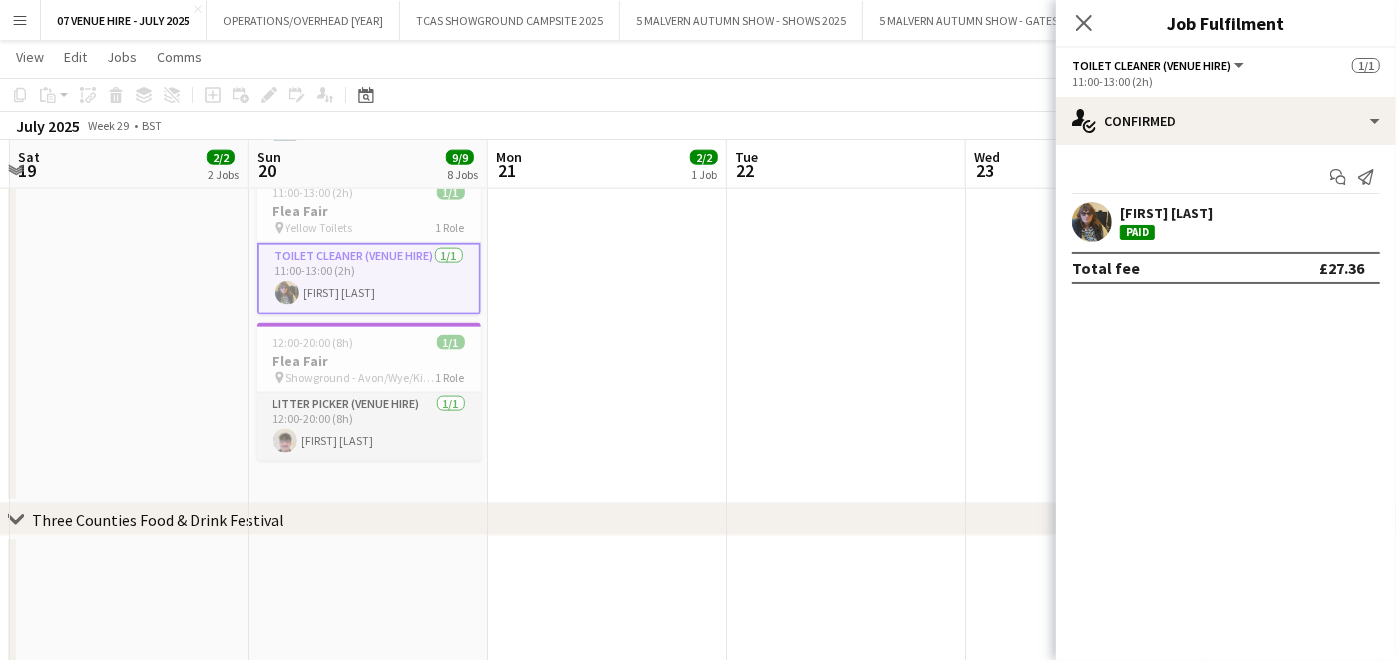 click on "Litter Picker (Venue Hire)   1/1   12:00-20:00 (8h)
Alex Smith" at bounding box center (369, 427) 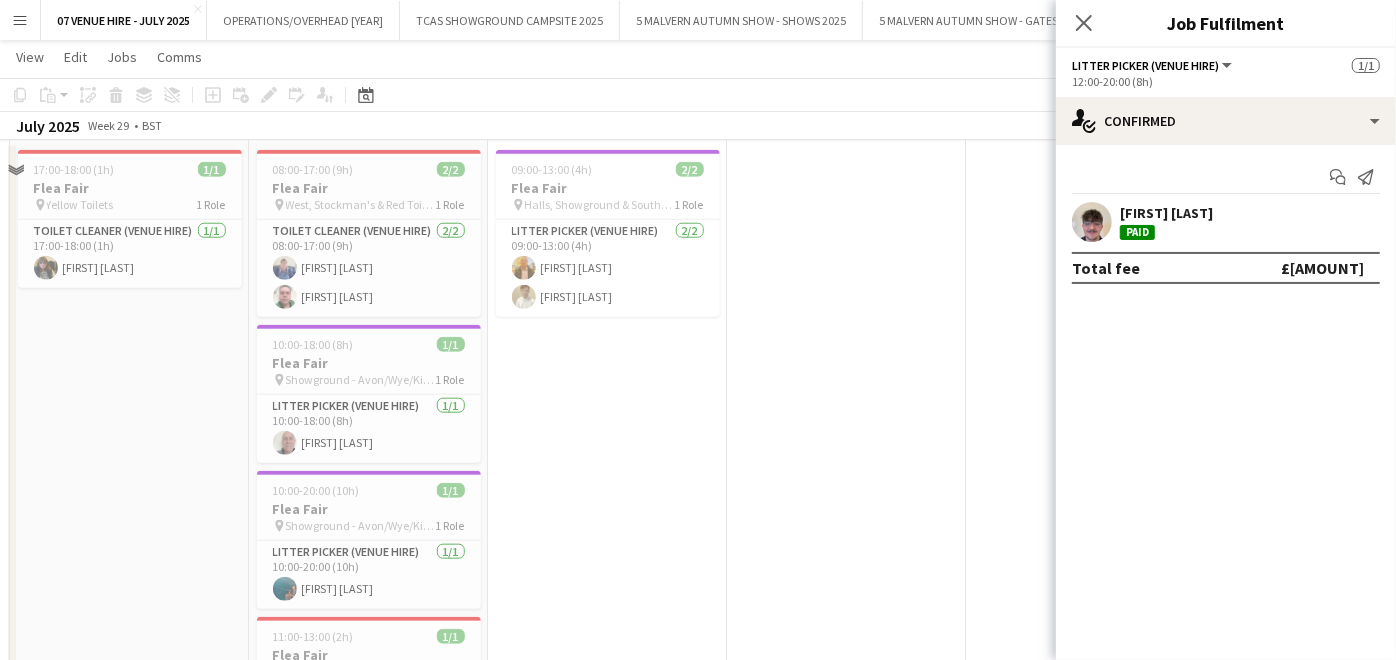 scroll, scrollTop: 888, scrollLeft: 0, axis: vertical 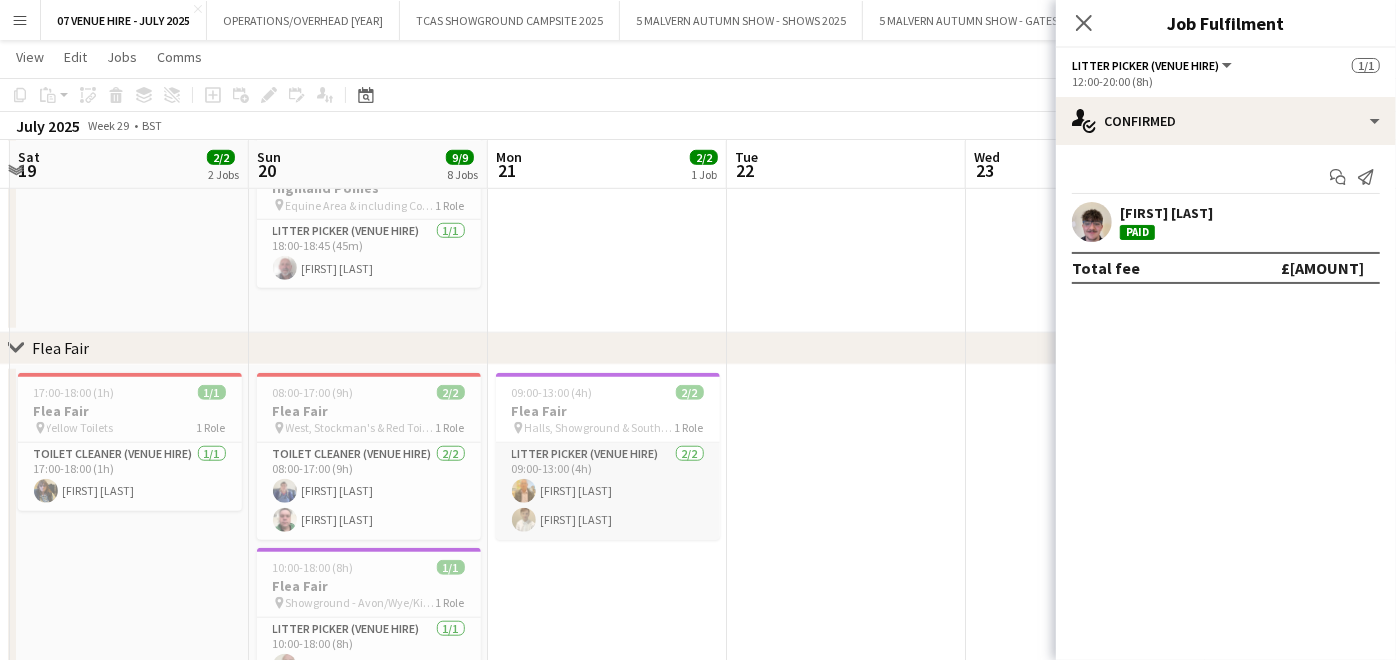 click on "Litter Picker (Venue Hire)   2/2   09:00-13:00 (4h)
David Rowley Finn Hoare" at bounding box center [608, 491] 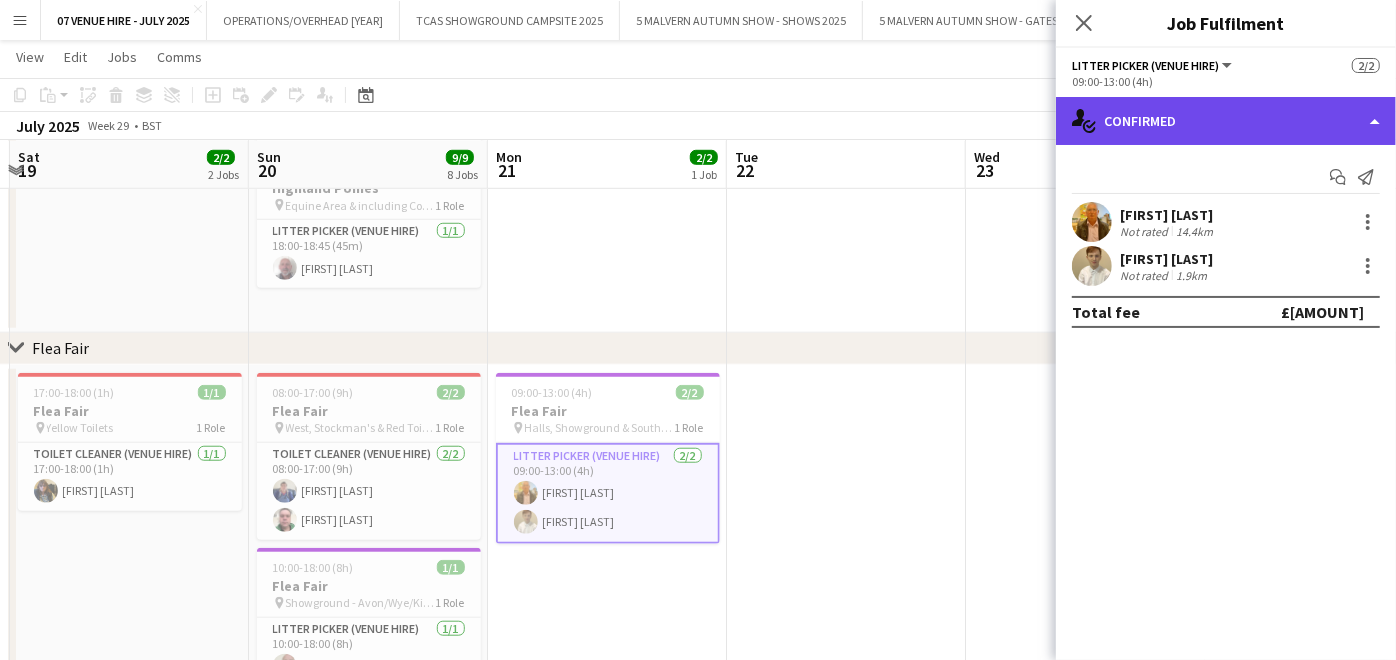 click on "single-neutral-actions-check-2
Confirmed" 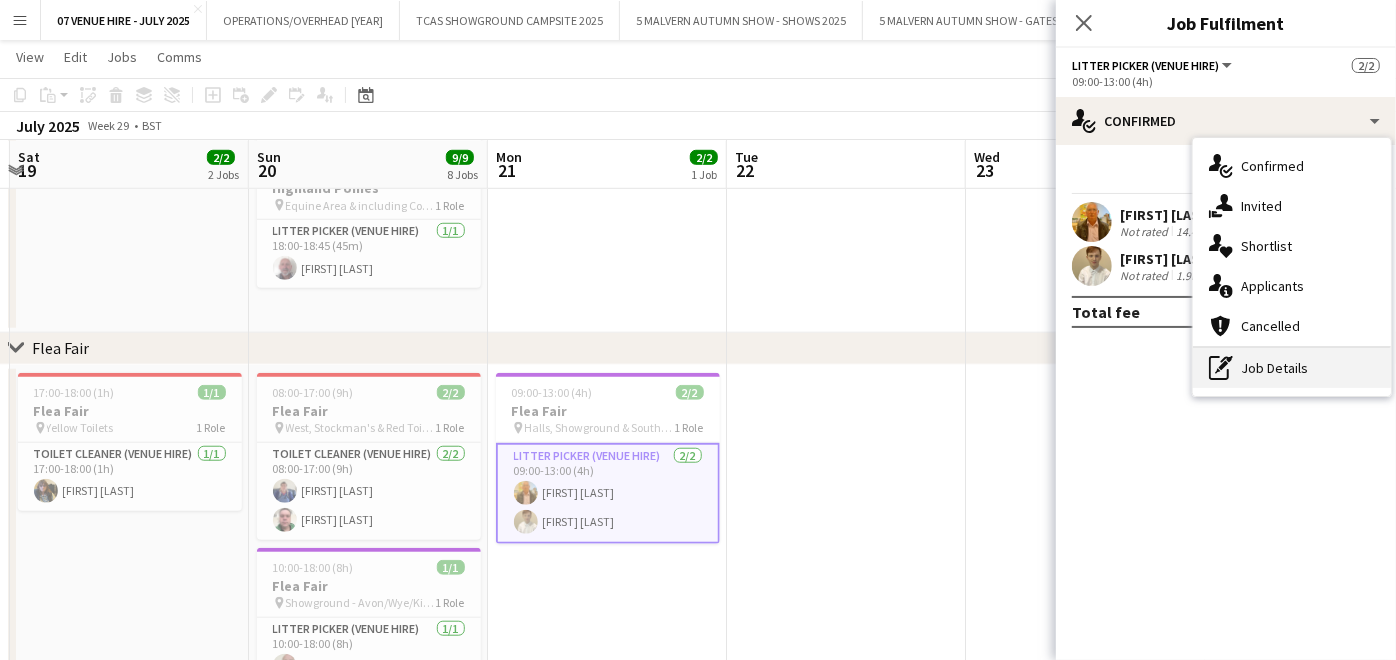 click on "pen-write
Job Details" at bounding box center [1292, 368] 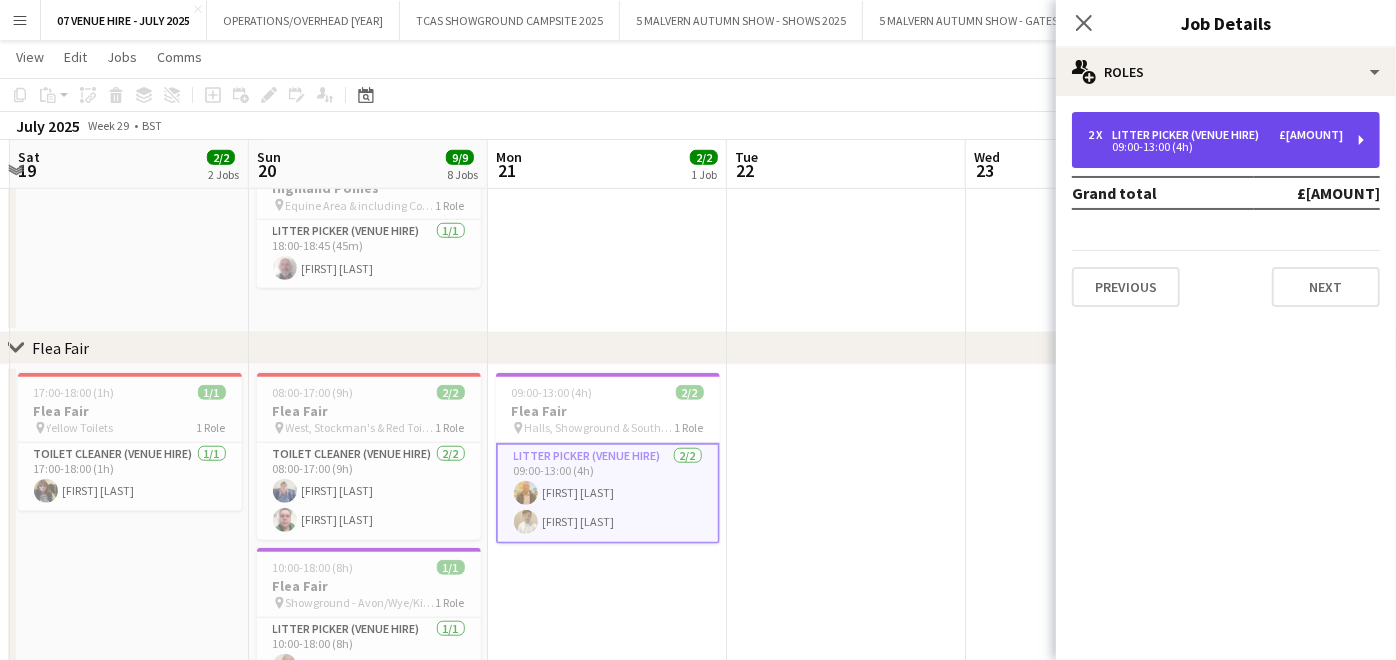 click on "2 x   Litter Picker (Venue Hire)   £109.44   09:00-13:00 (4h)" at bounding box center (1226, 140) 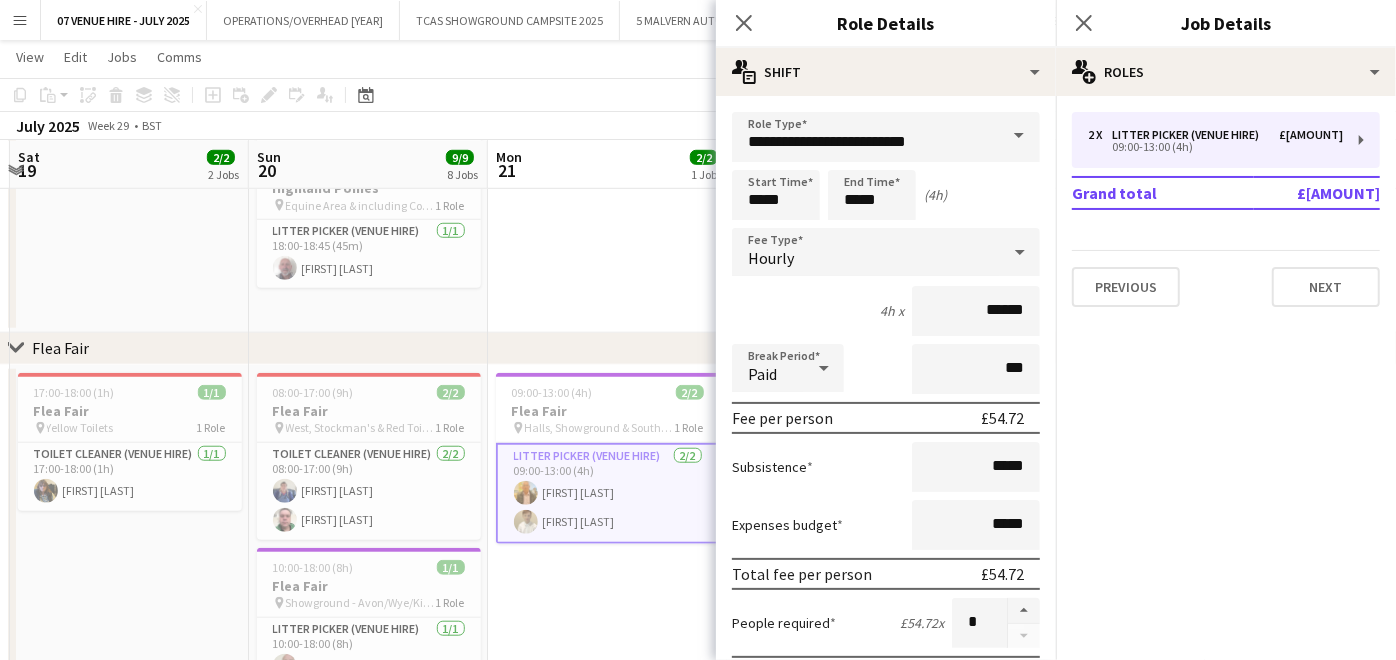 click at bounding box center (607, 64) 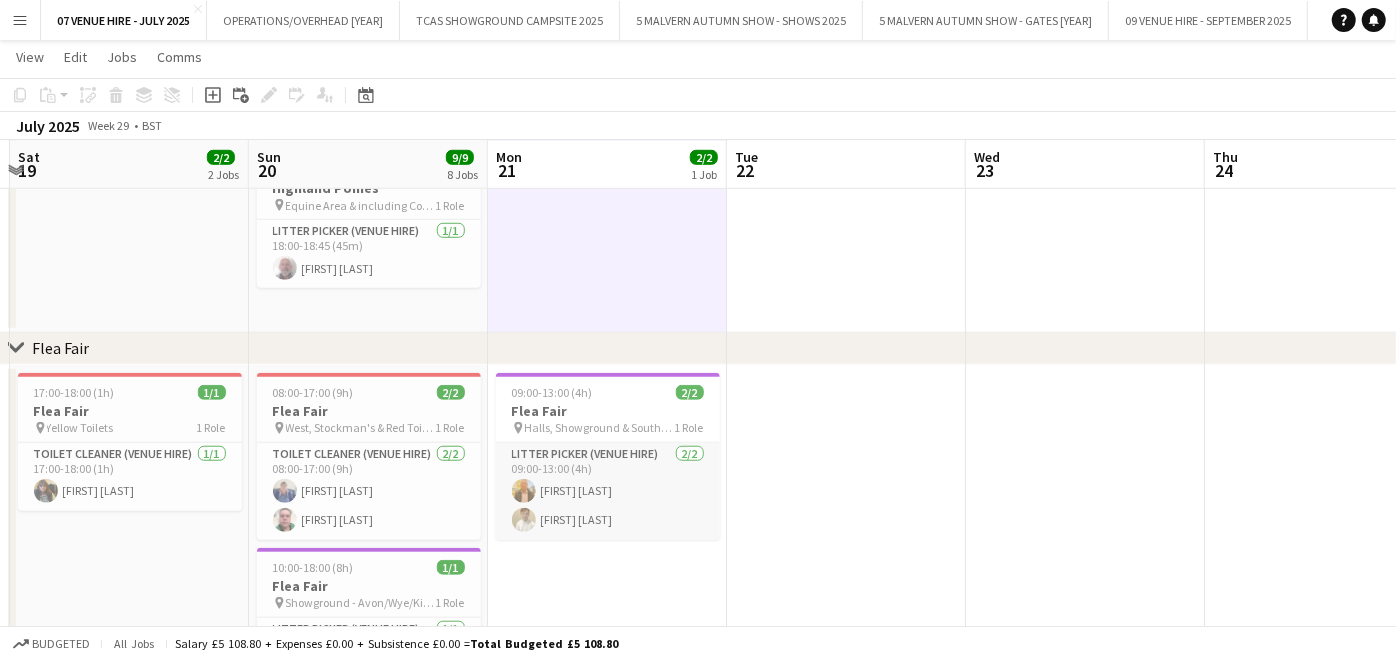 click on "Litter Picker (Venue Hire)   2/2   09:00-13:00 (4h)
David Rowley Finn Hoare" at bounding box center (608, 491) 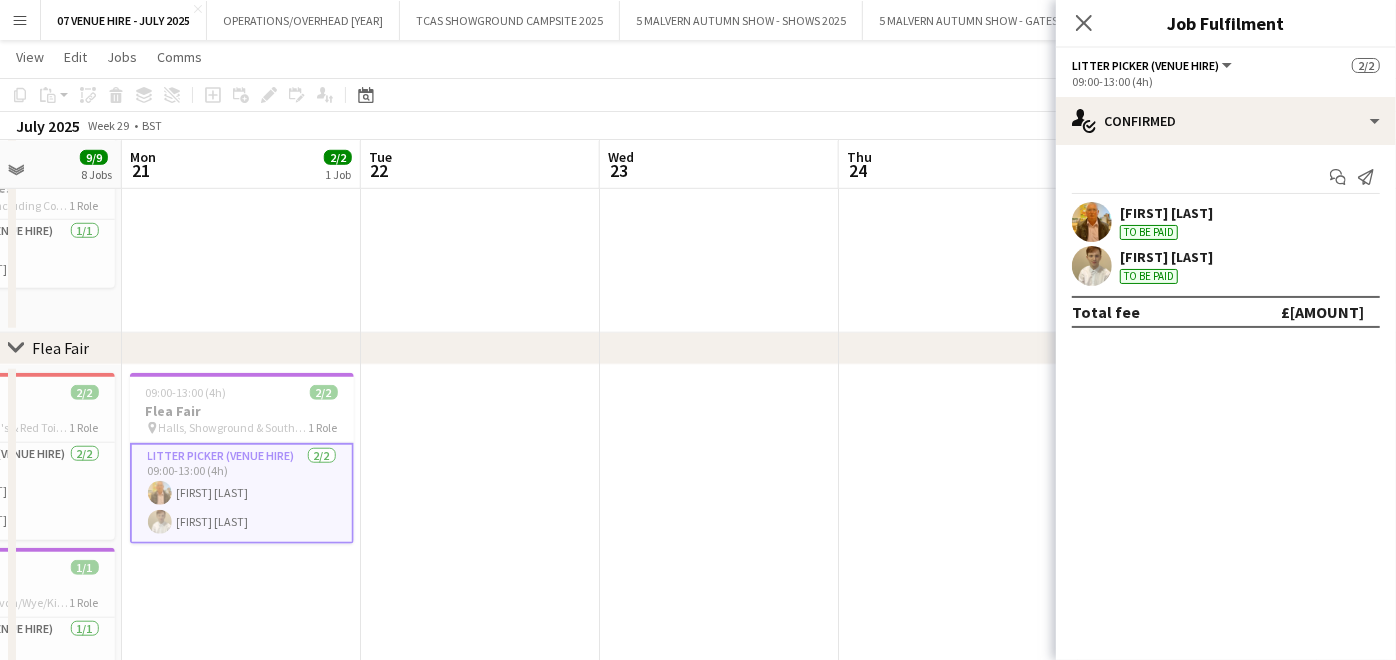 drag, startPoint x: 866, startPoint y: 517, endPoint x: 512, endPoint y: 465, distance: 357.79883 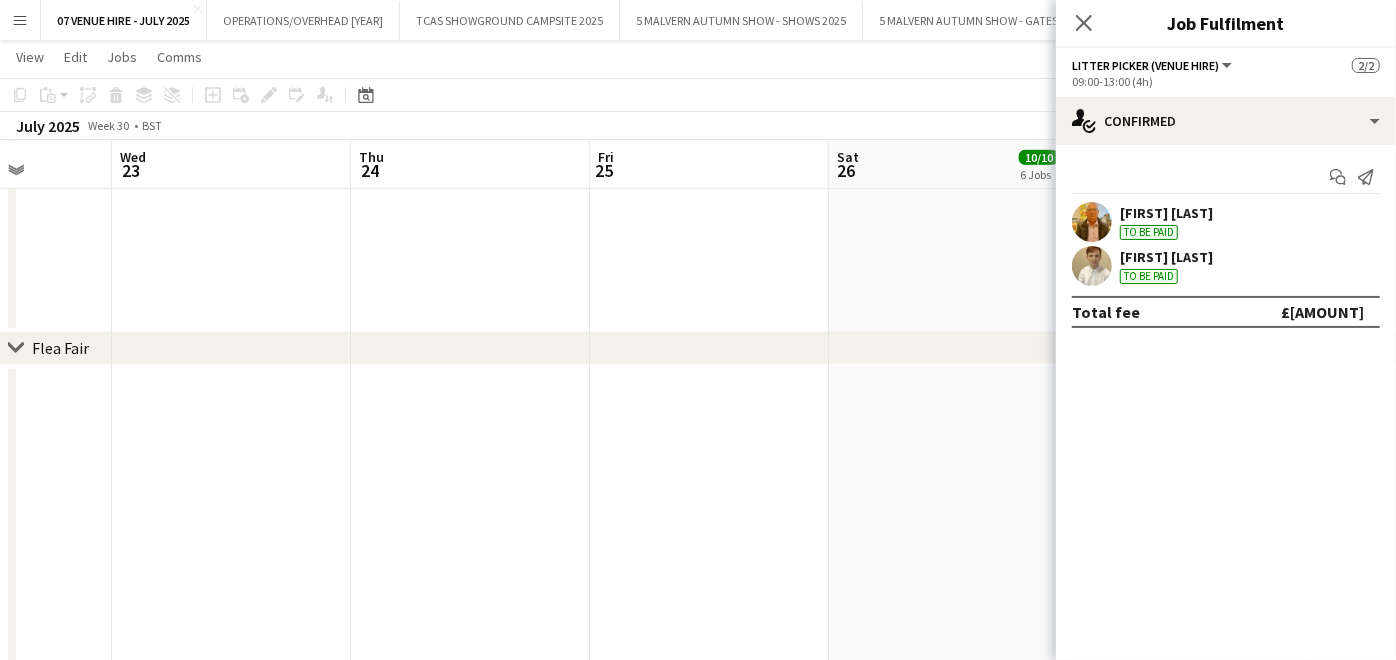 drag, startPoint x: 779, startPoint y: 482, endPoint x: 471, endPoint y: 464, distance: 308.5255 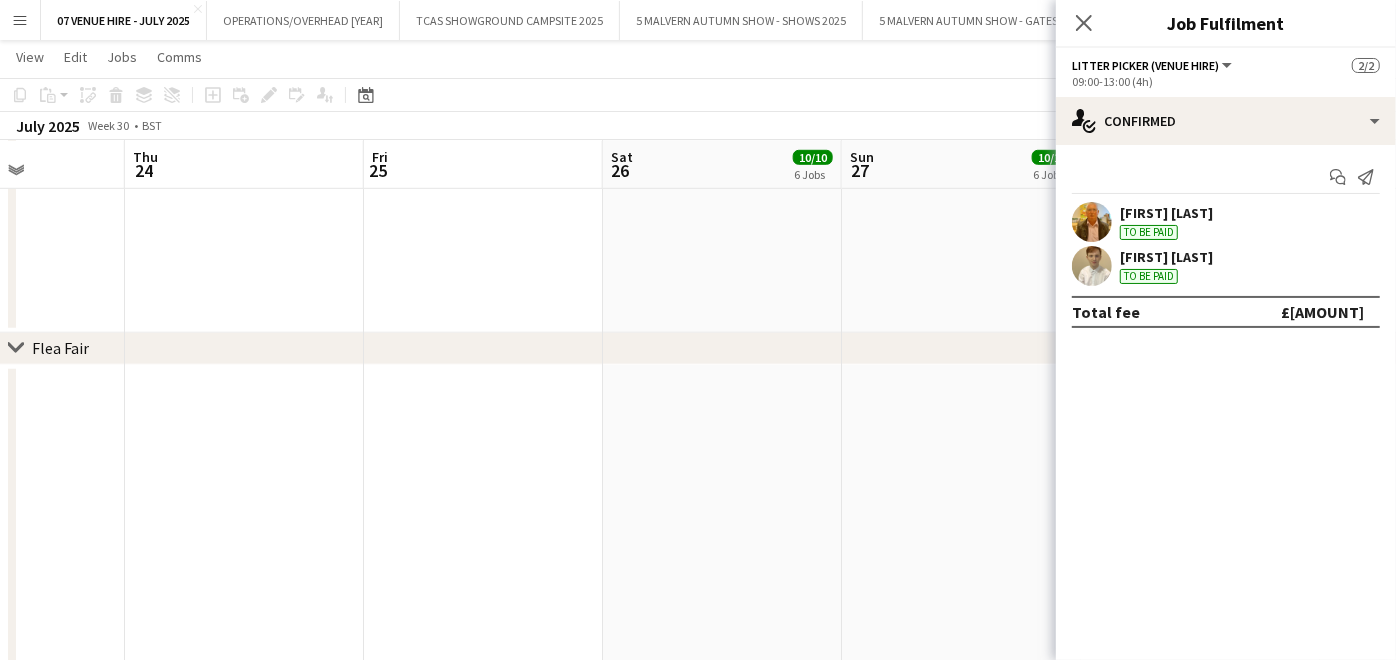 drag, startPoint x: 625, startPoint y: 475, endPoint x: 387, endPoint y: 440, distance: 240.55977 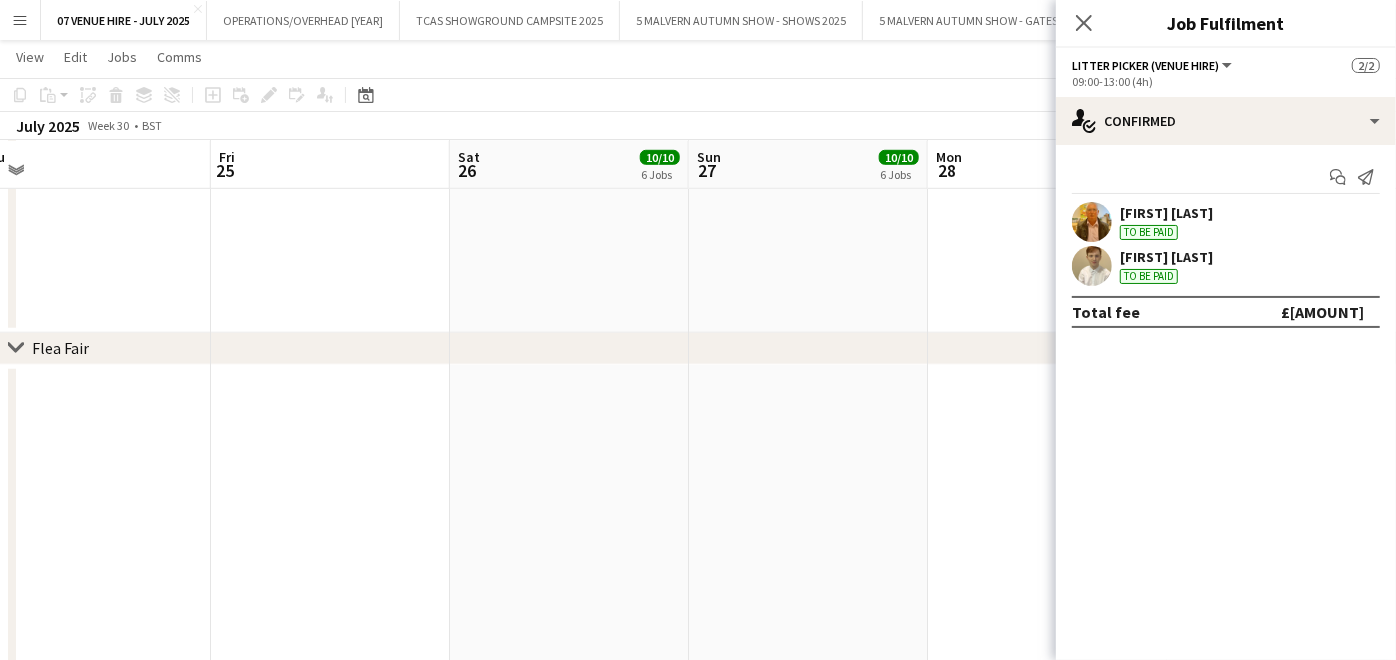 scroll, scrollTop: 0, scrollLeft: 624, axis: horizontal 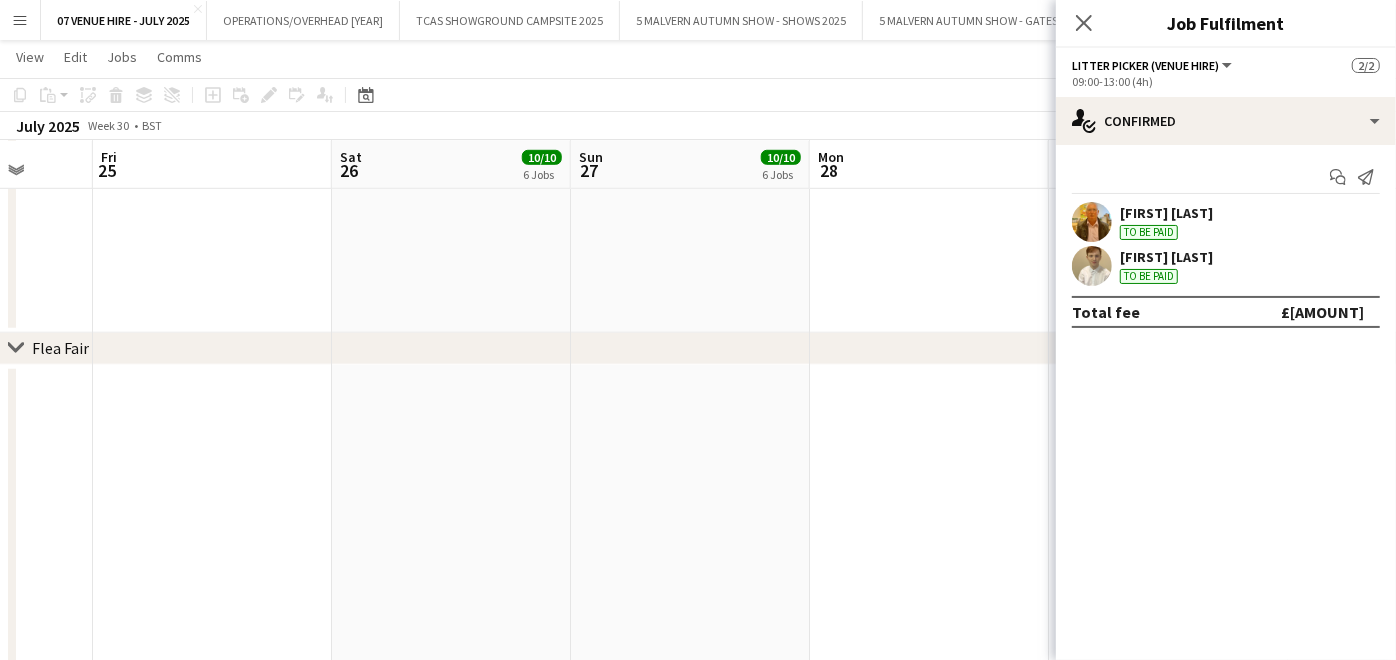 drag, startPoint x: 704, startPoint y: 445, endPoint x: 468, endPoint y: 437, distance: 236.13556 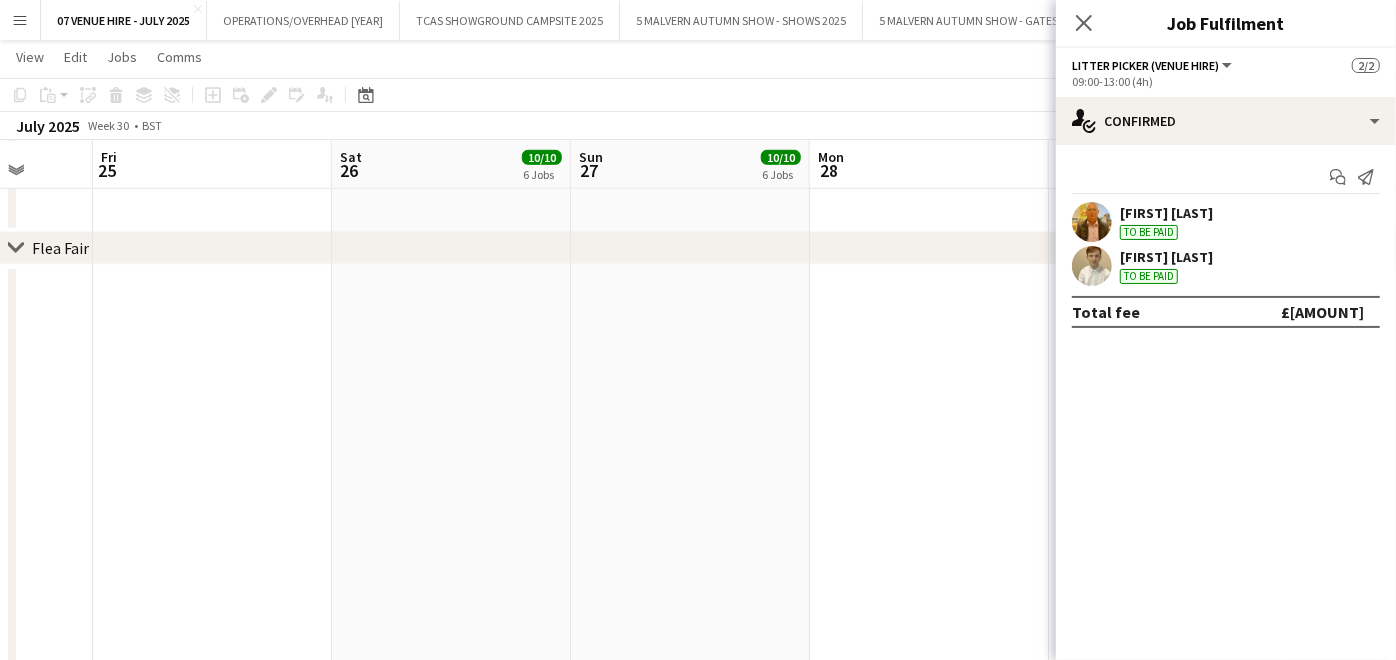 scroll, scrollTop: 1111, scrollLeft: 0, axis: vertical 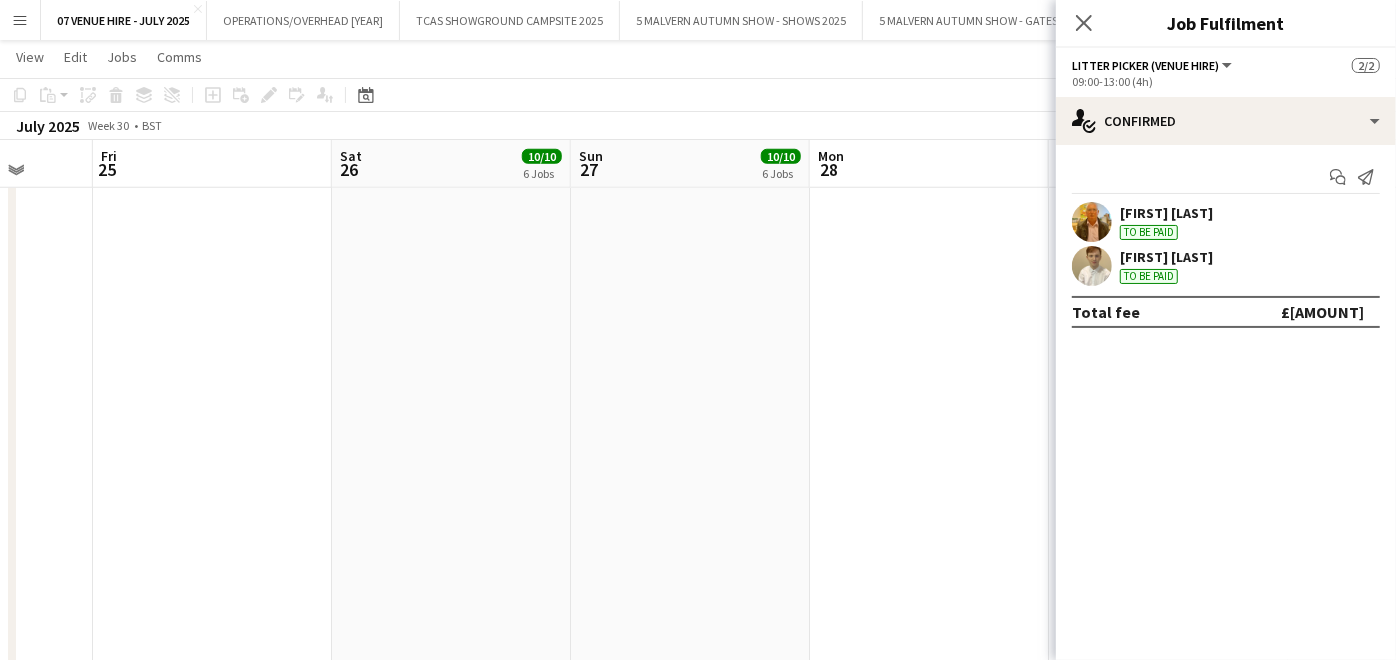click at bounding box center [929, 545] 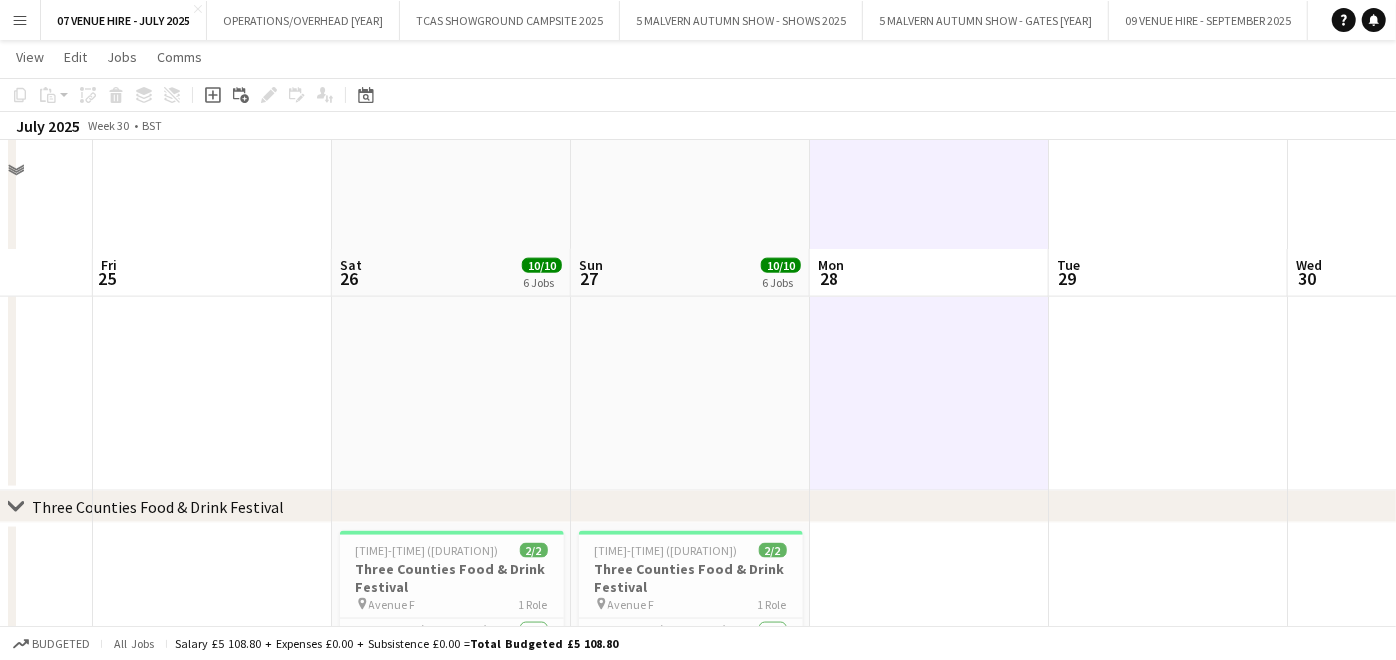 scroll, scrollTop: 1725, scrollLeft: 0, axis: vertical 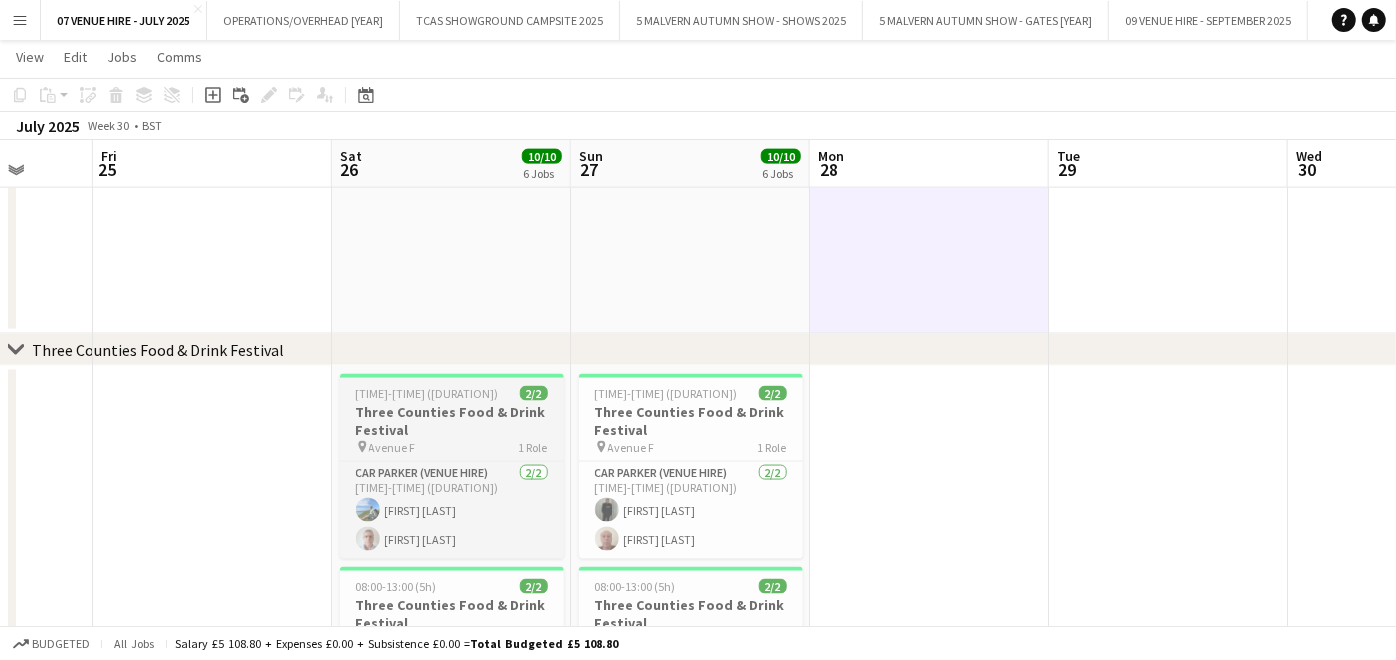 click on "07:00-13:00 (6h)" at bounding box center [427, 393] 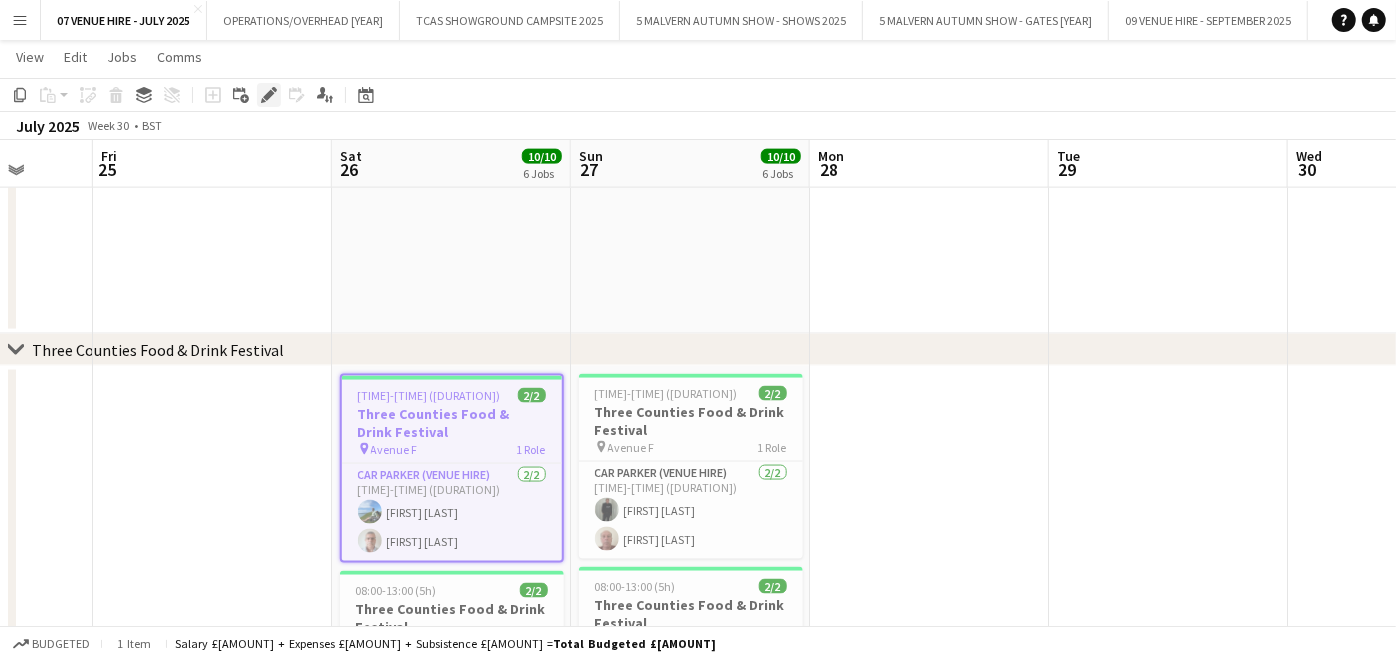 click 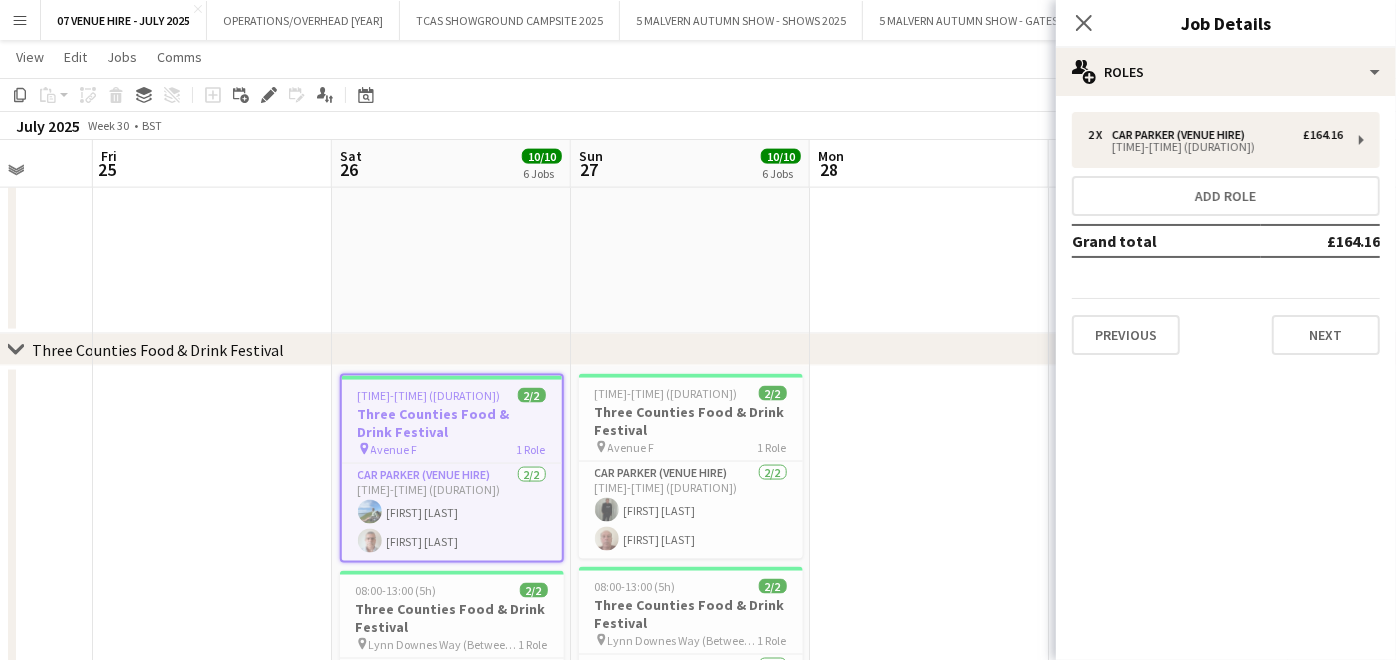 click on "2 x   Car Parker (Venue Hire)   £164.16   07:00-13:00 (6h)   Add role   Grand total   £164.16   Previous   Next" at bounding box center (1226, 233) 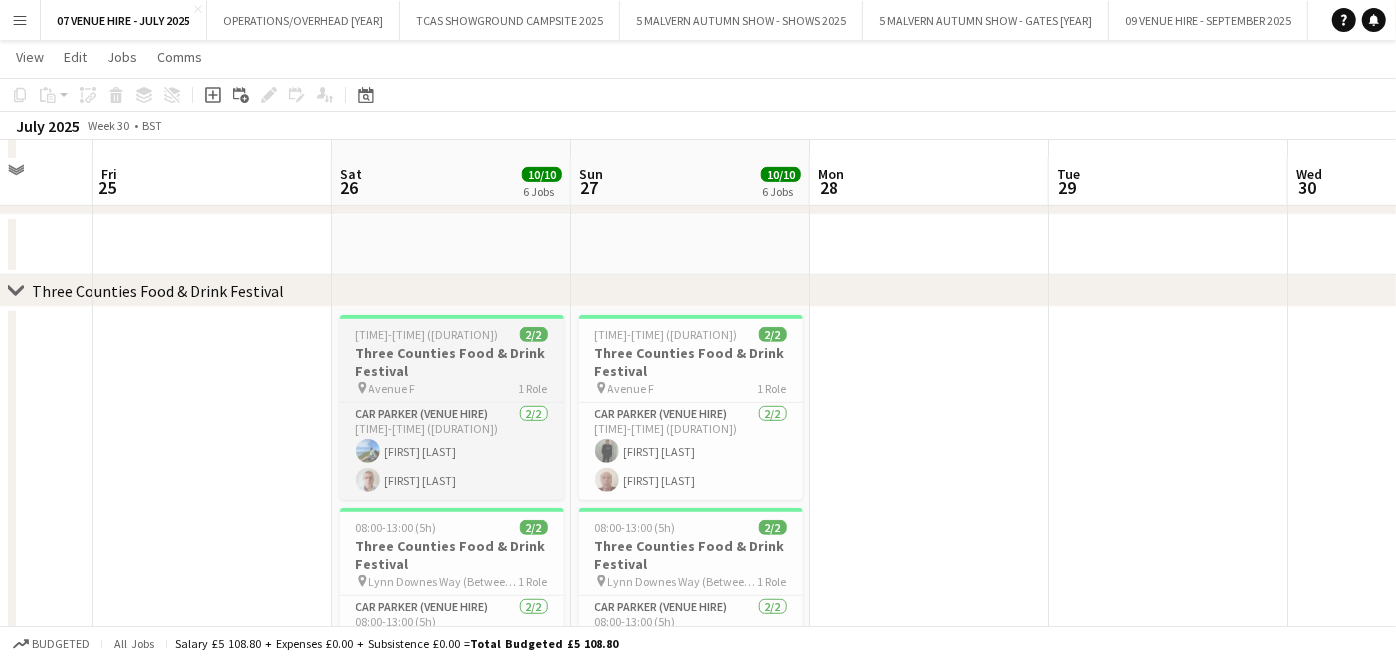 scroll, scrollTop: 582, scrollLeft: 0, axis: vertical 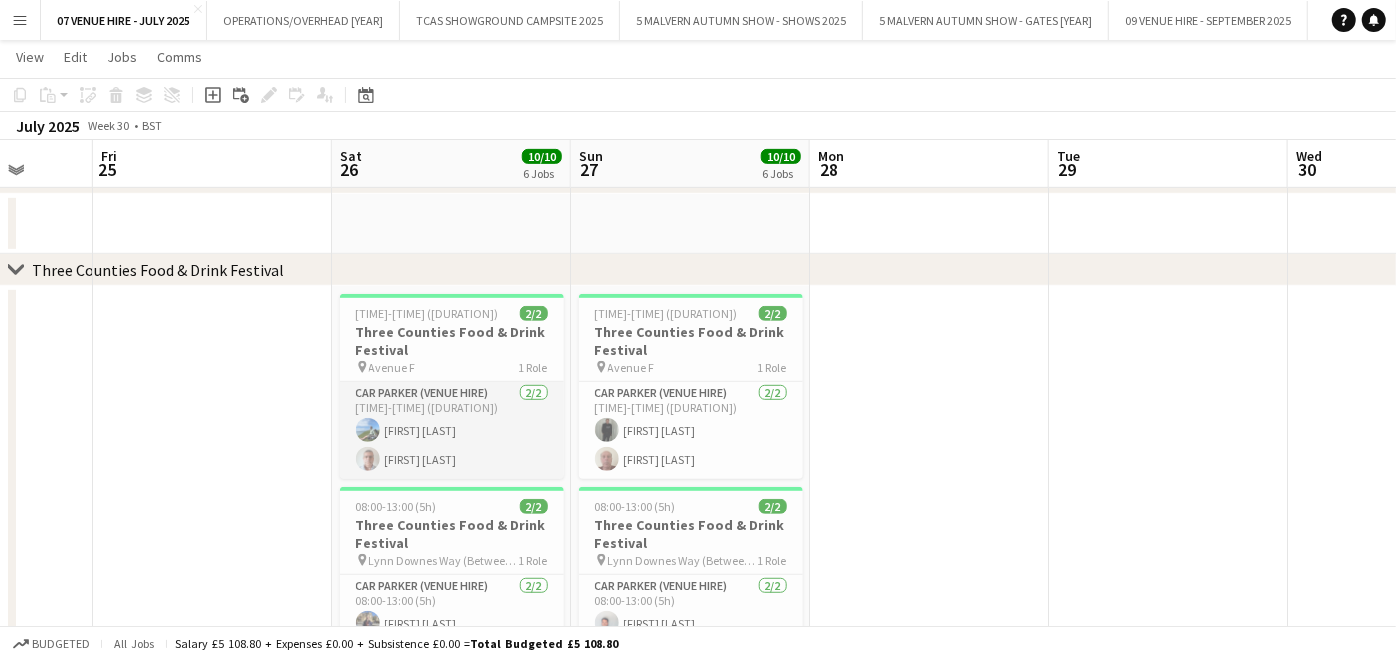 click on "Car Parker (Venue Hire)   2/2   07:00-13:00 (6h)
Tracy Haines Timothy Holden" at bounding box center (452, 430) 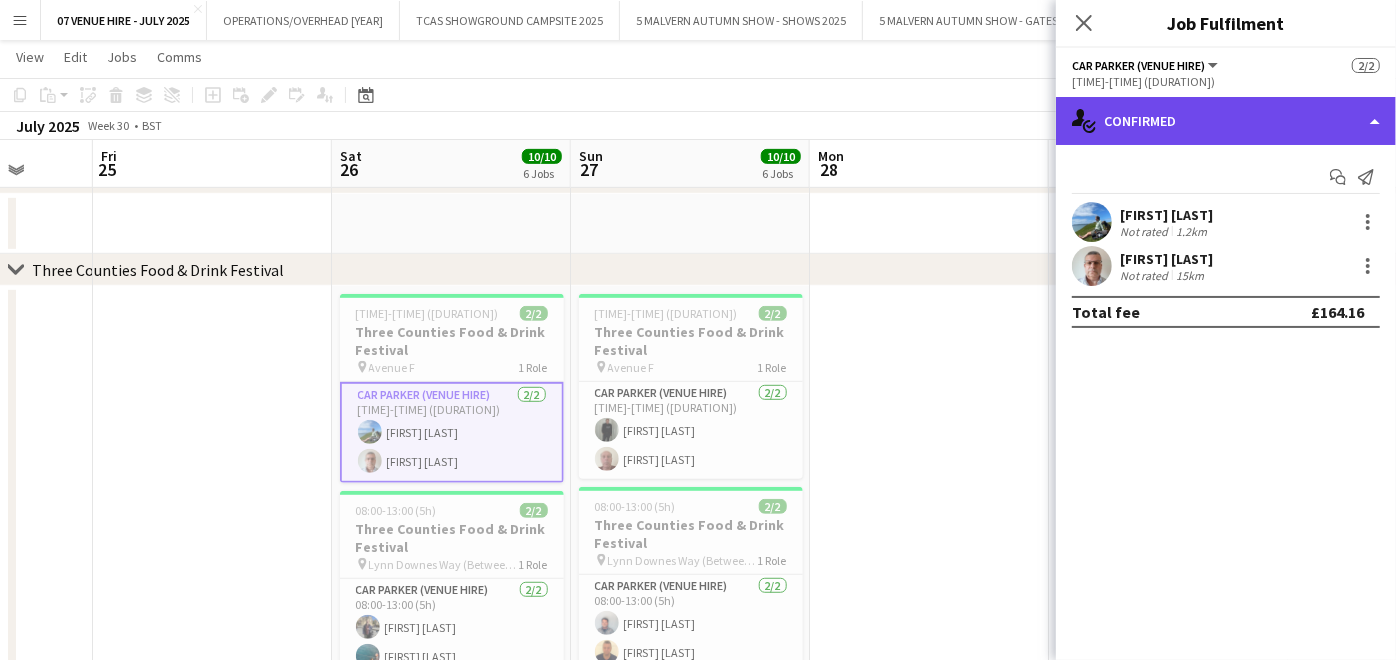 click on "single-neutral-actions-check-2
Confirmed" 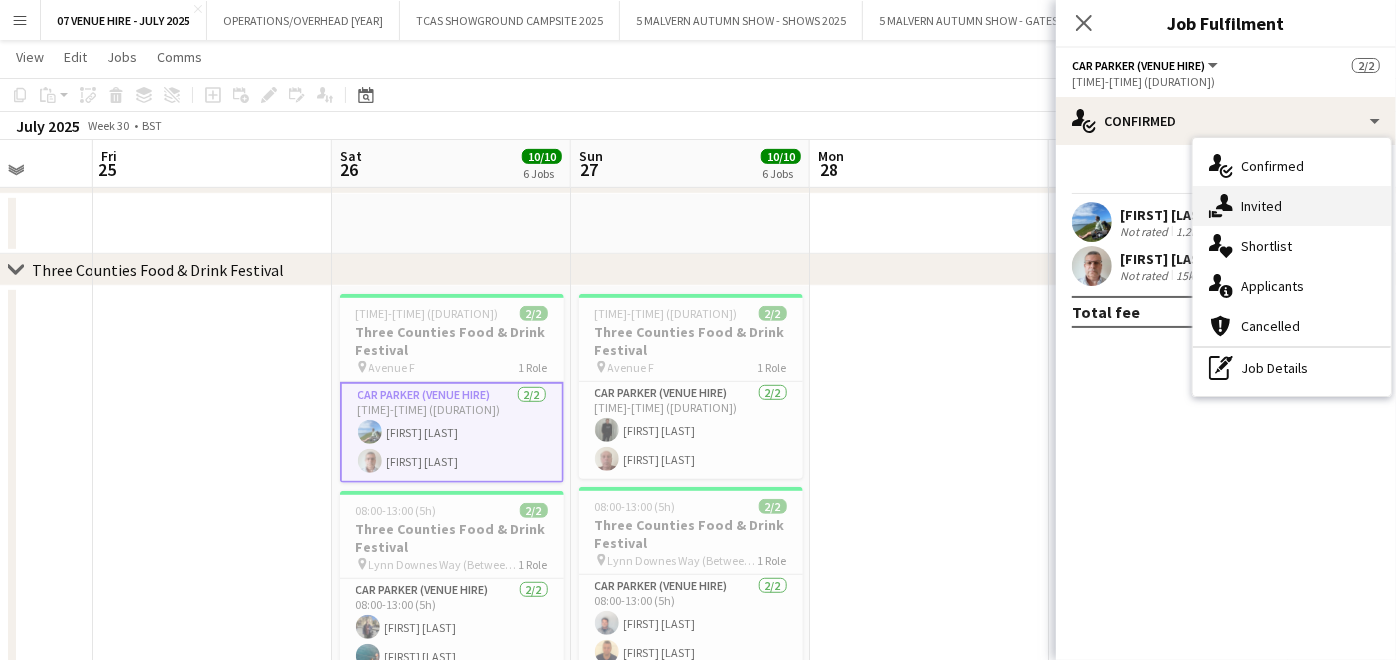 click on "single-neutral-actions-share-1
Invited" at bounding box center (1292, 206) 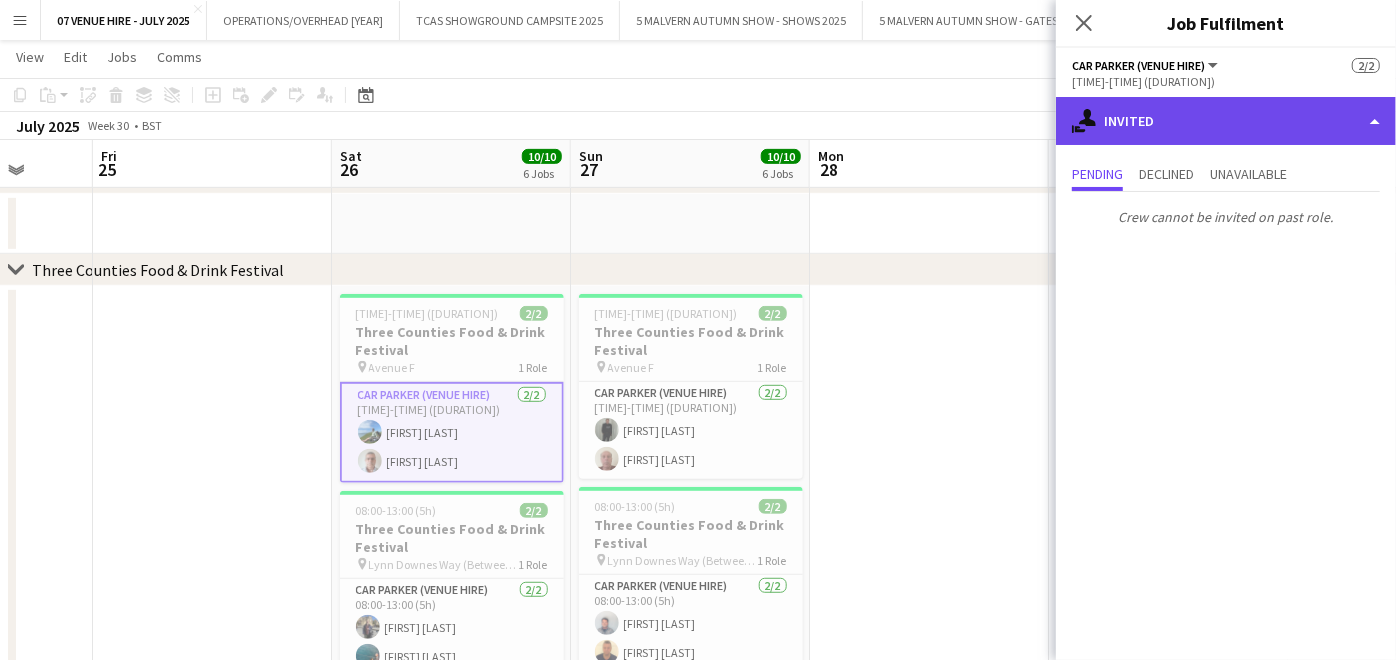 click on "single-neutral-actions-share-1
Invited" 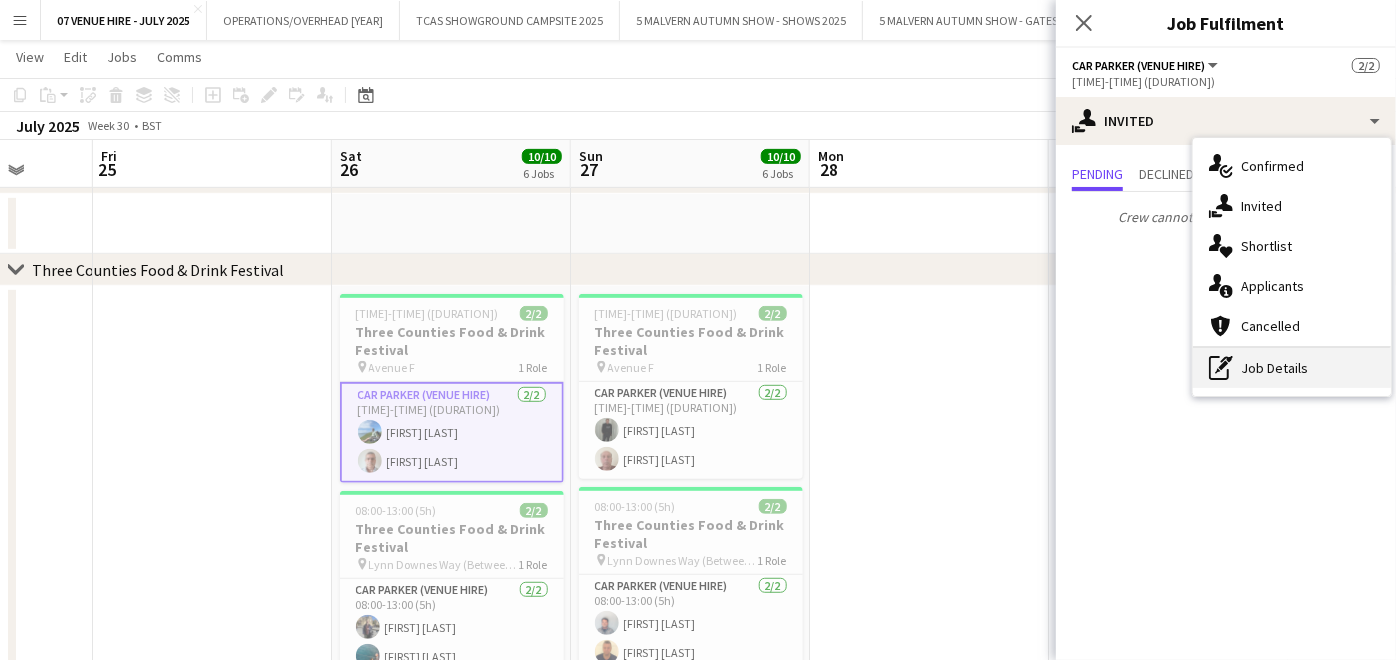 click on "pen-write
Job Details" at bounding box center [1292, 368] 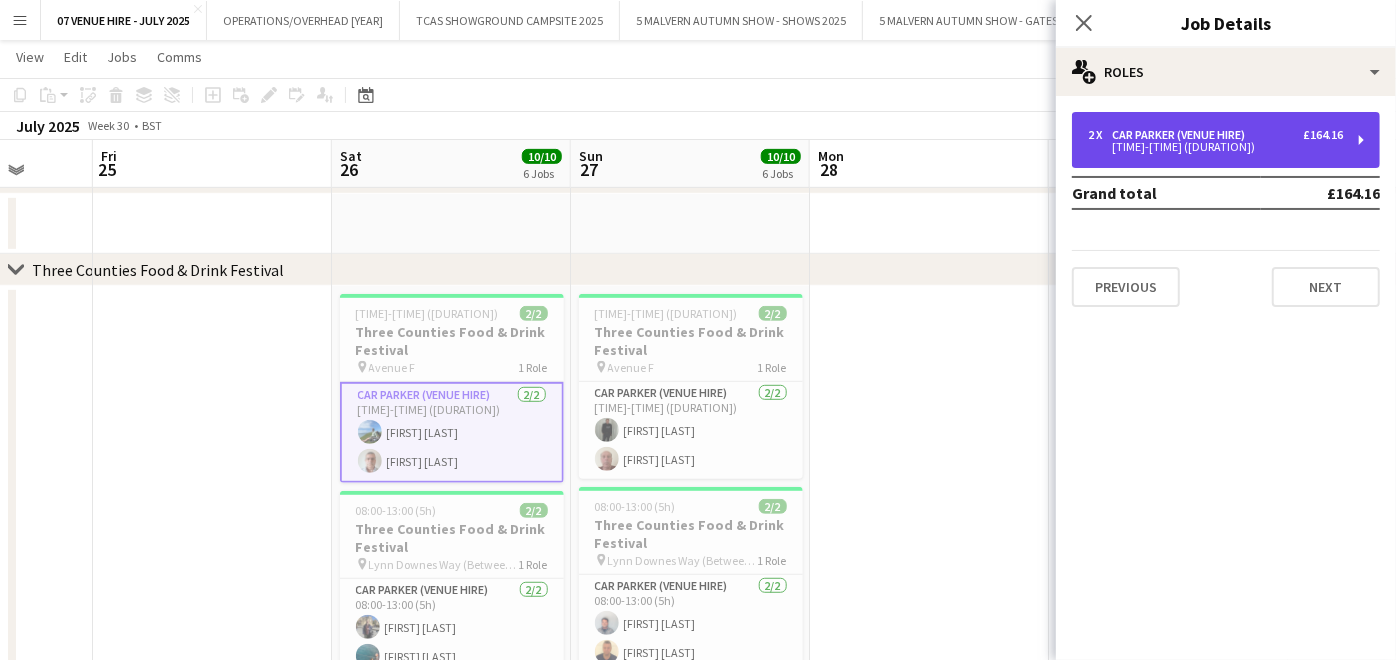click on "2 x   Car Parker (Venue Hire)   £164.16   07:00-13:00 (6h)" at bounding box center (1226, 140) 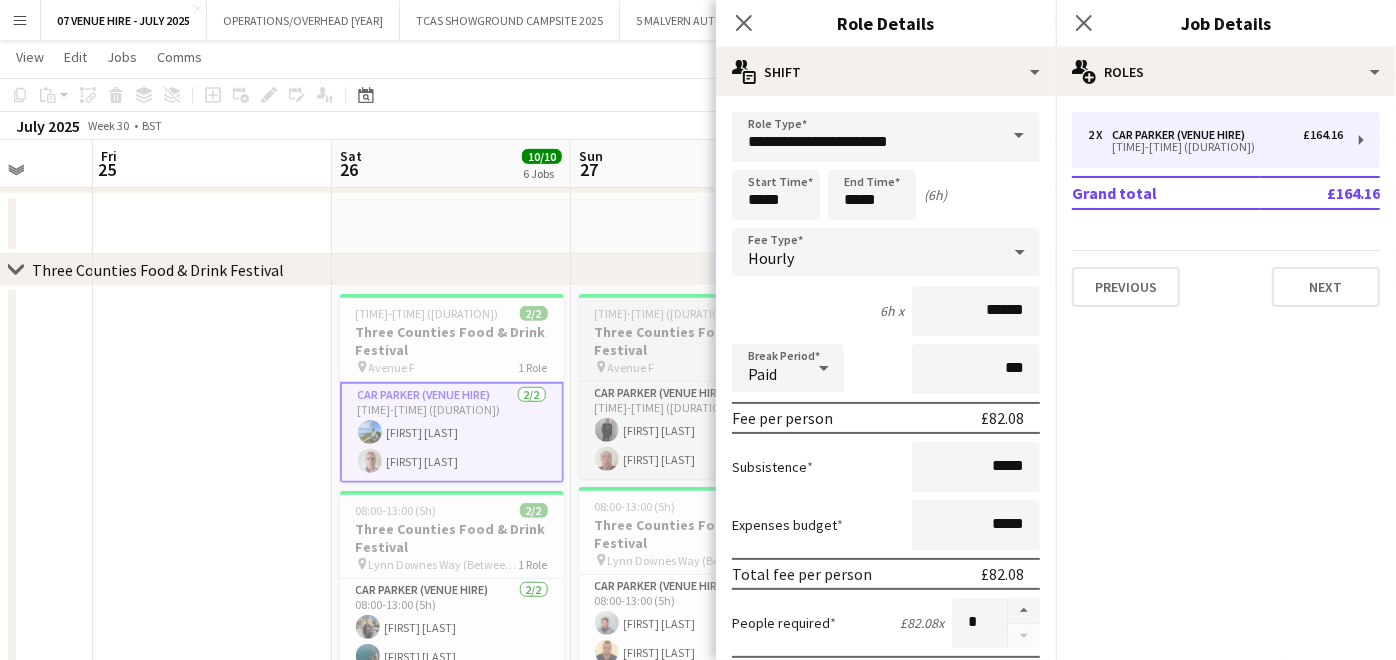 click on "Three Counties Food & Drink Festival" at bounding box center (691, 341) 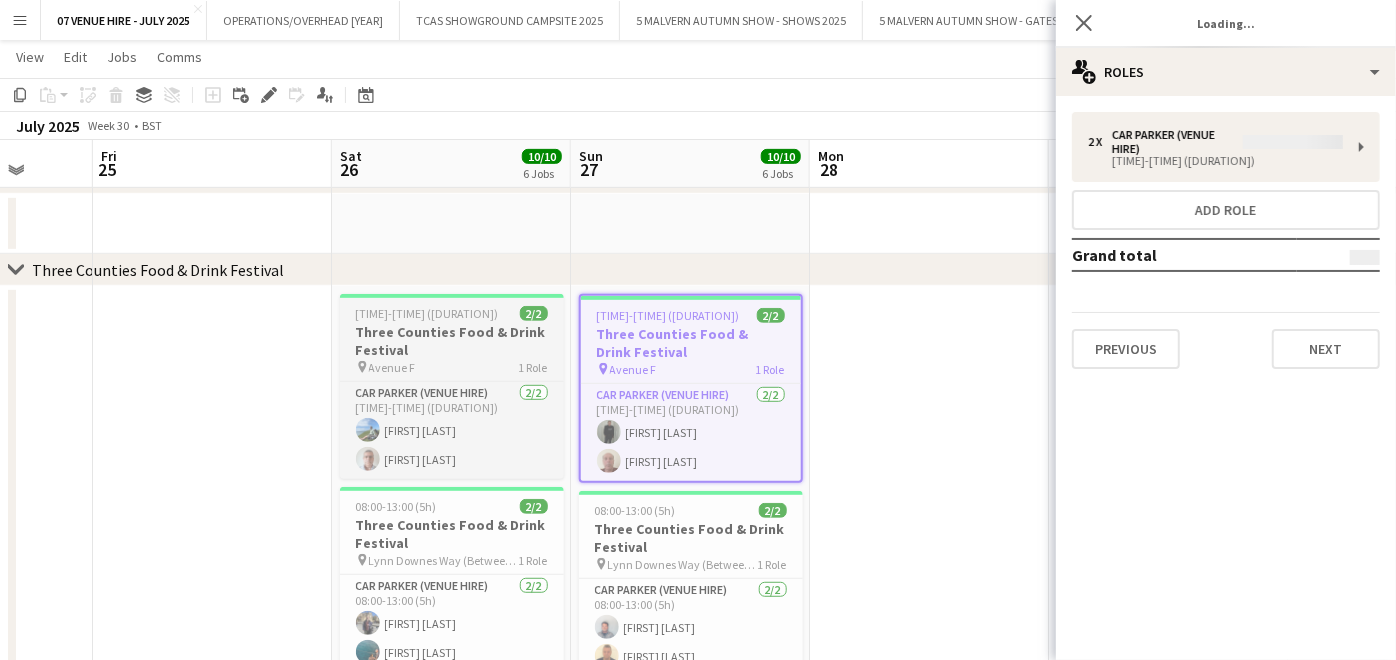 click on "Three Counties Food & Drink Festival" at bounding box center [452, 341] 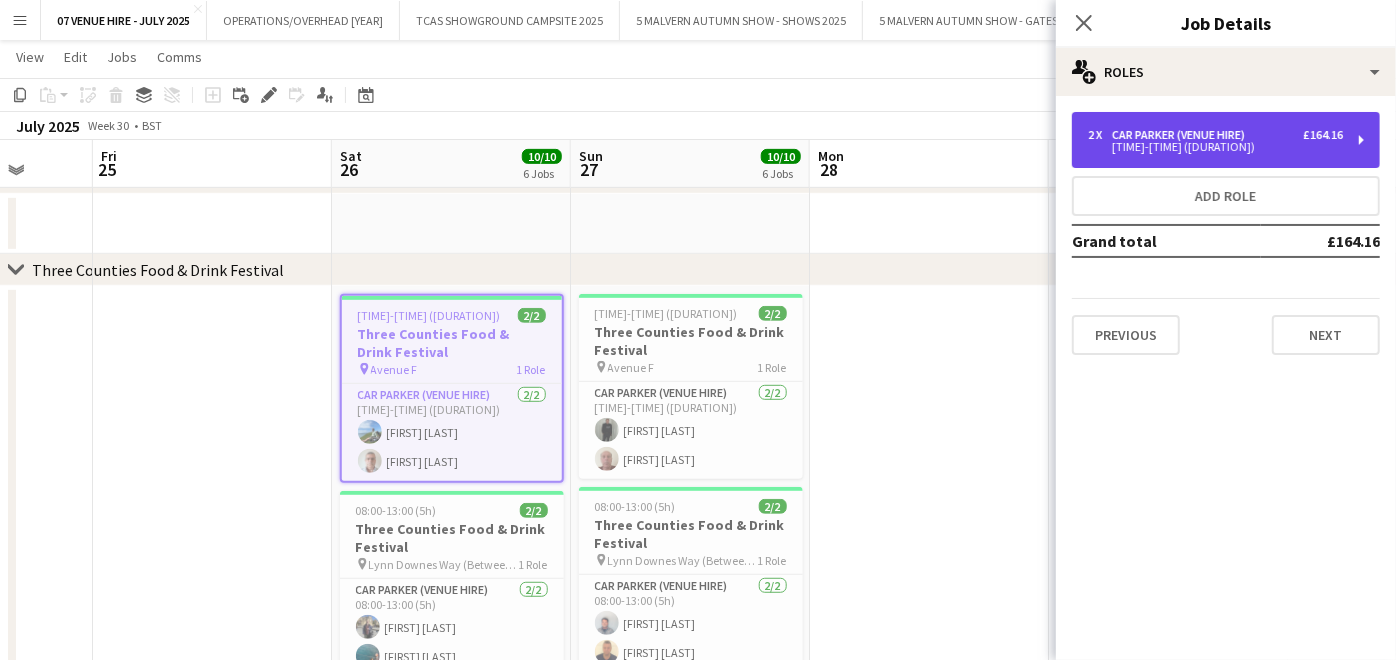 click on "07:00-13:00 (6h)" at bounding box center (1215, 147) 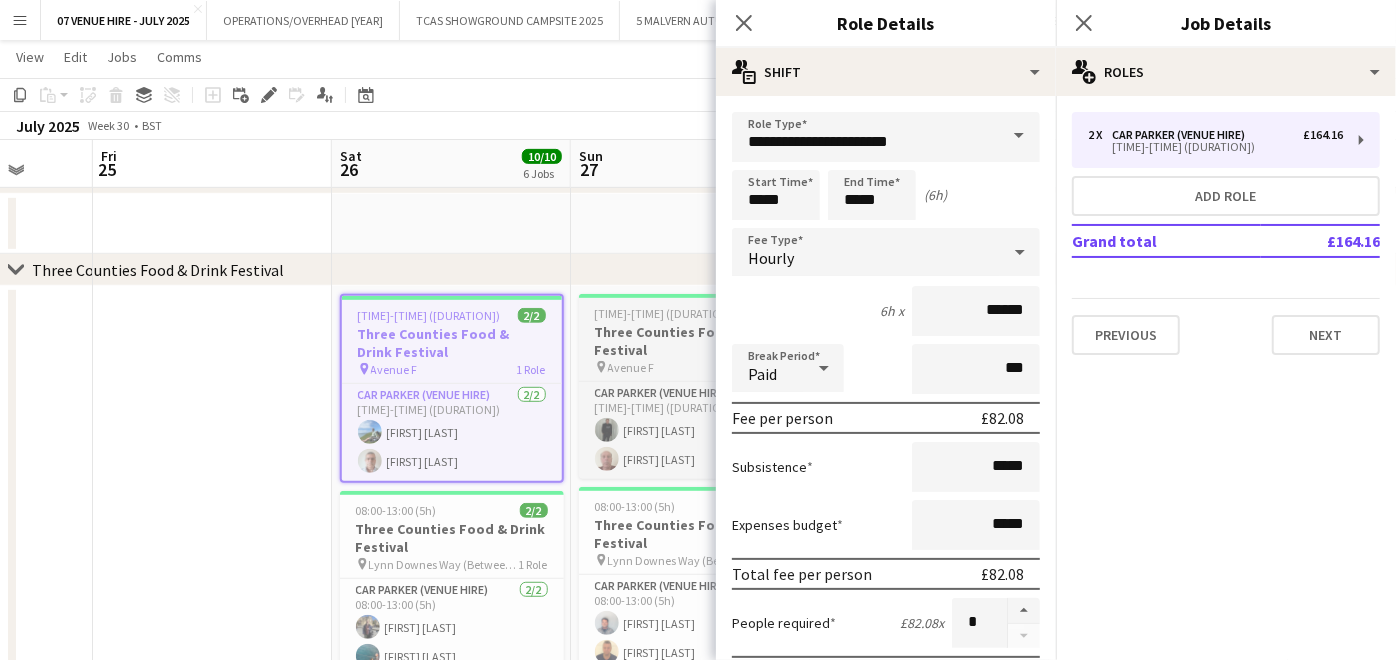 click on "07:00-13:00 (6h)    2/2" at bounding box center (691, 313) 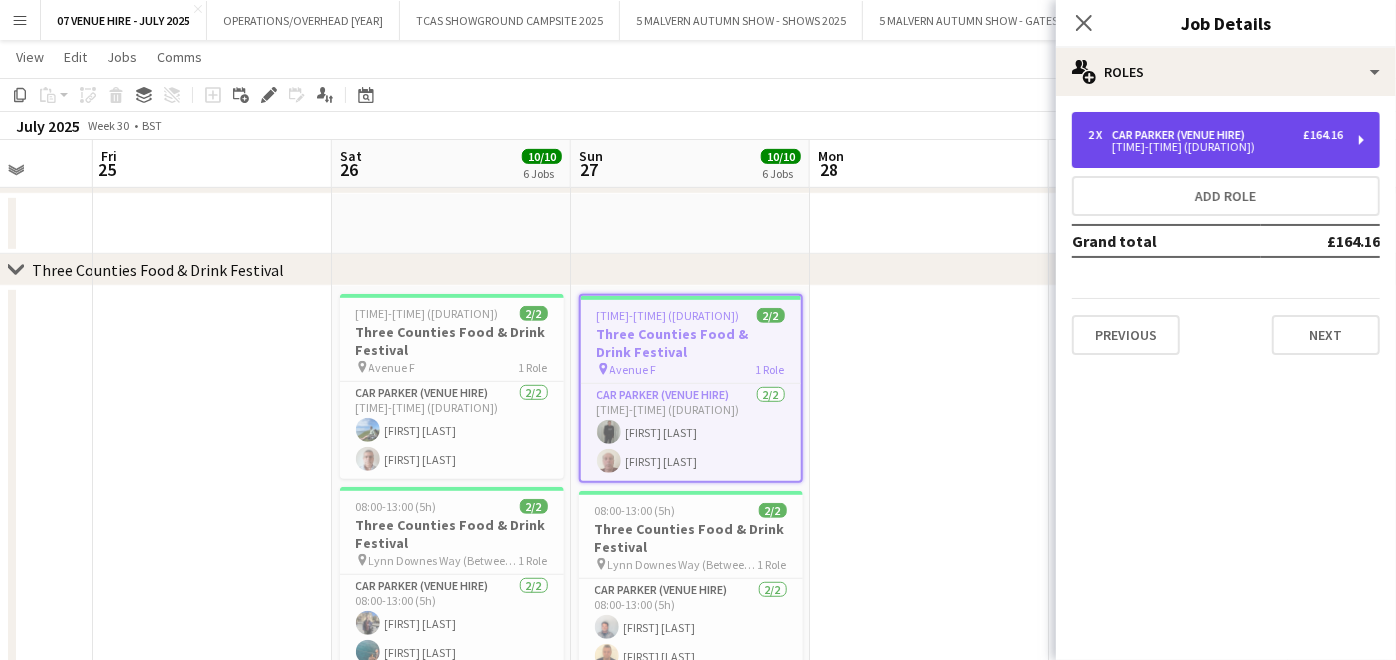 click on "2 x   Car Parker (Venue Hire)   £164.16   07:00-13:00 (6h)" at bounding box center (1226, 140) 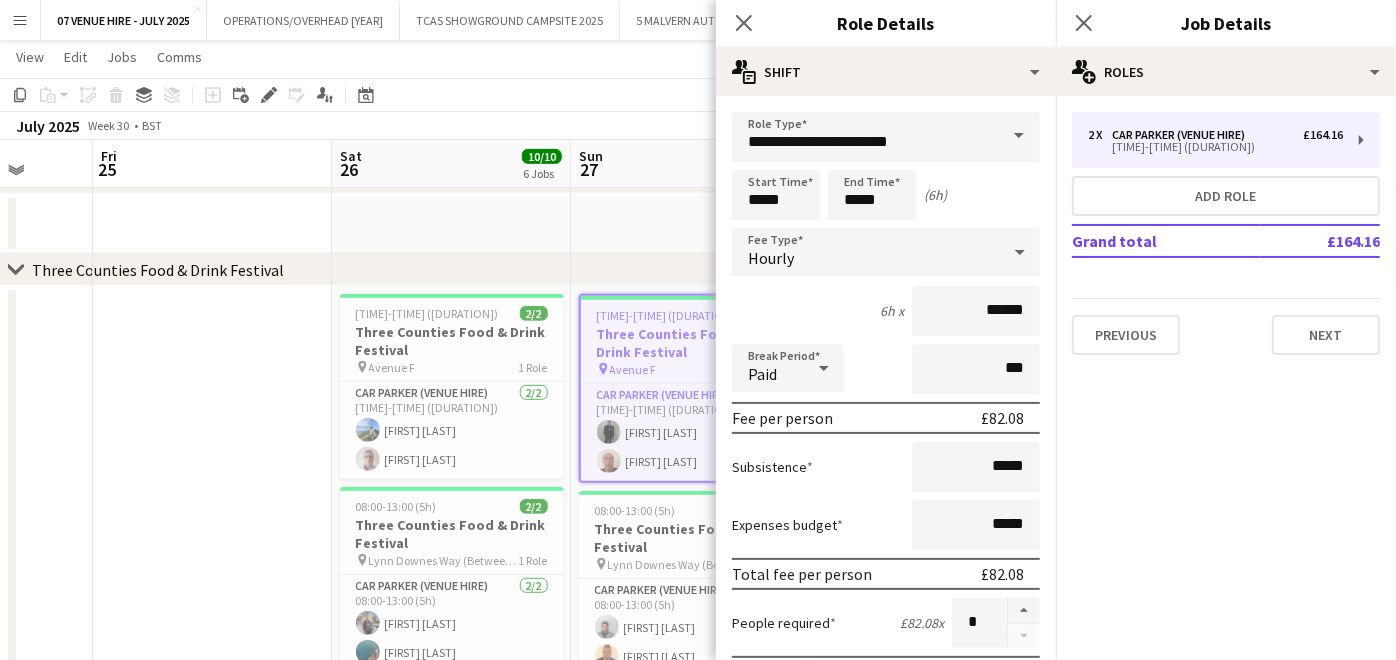 click at bounding box center [212, 860] 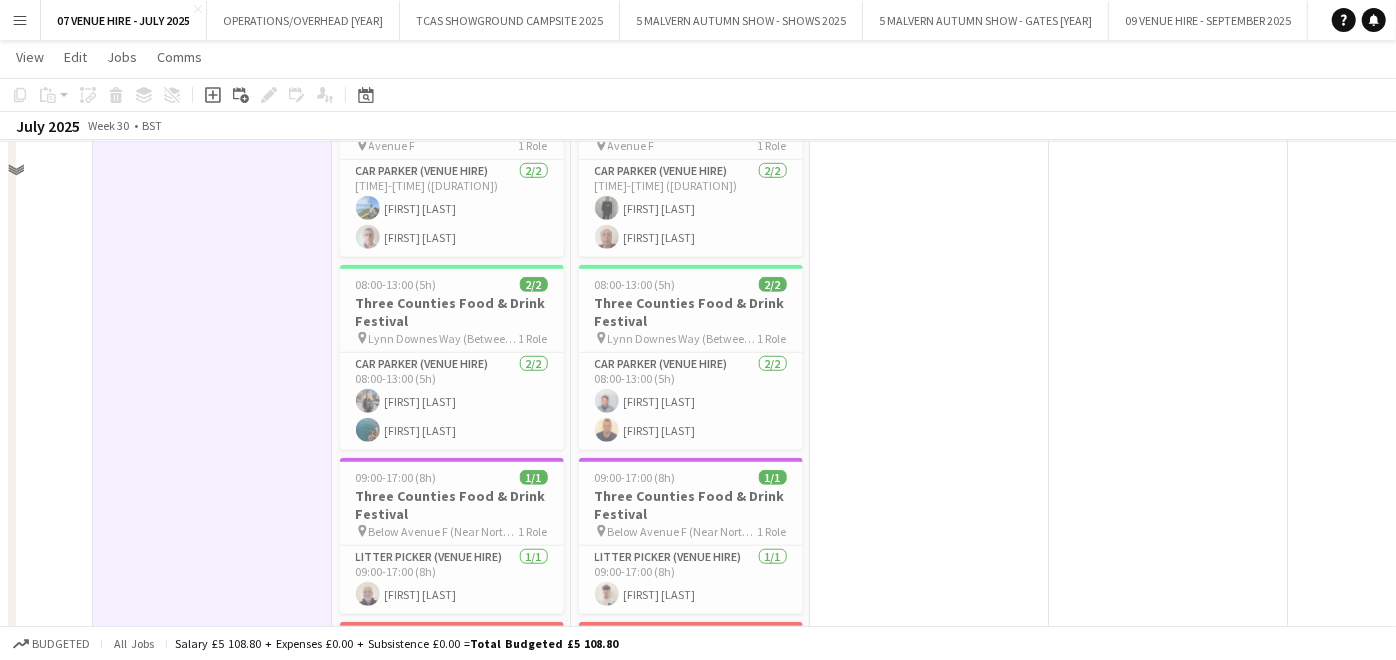 scroll, scrollTop: 693, scrollLeft: 0, axis: vertical 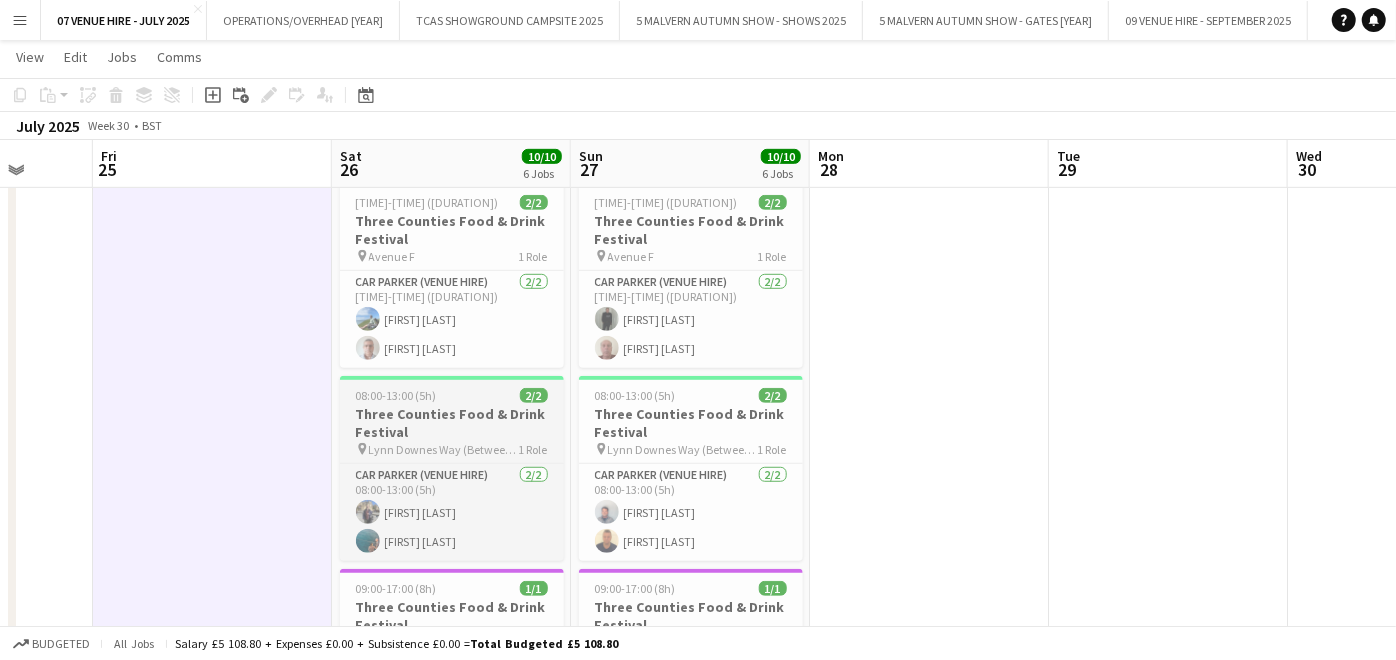 click on "08:00-13:00 (5h)    2/2" at bounding box center [452, 395] 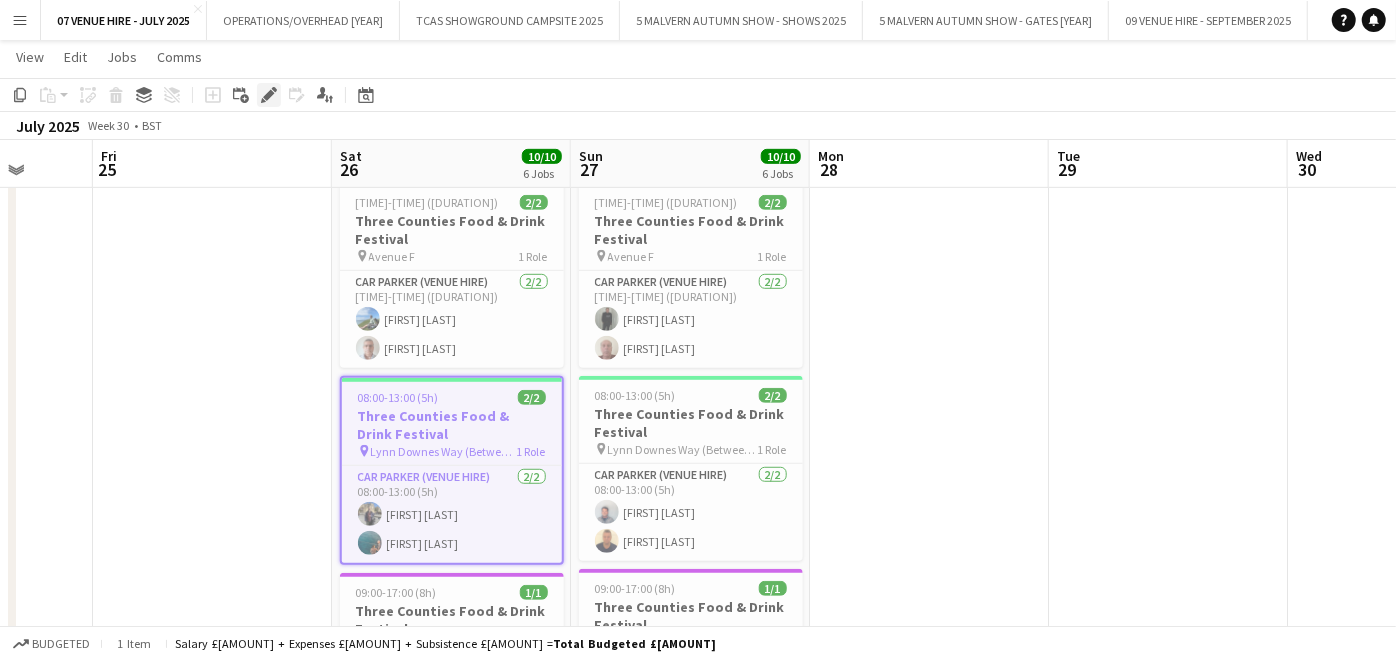 click on "Edit" 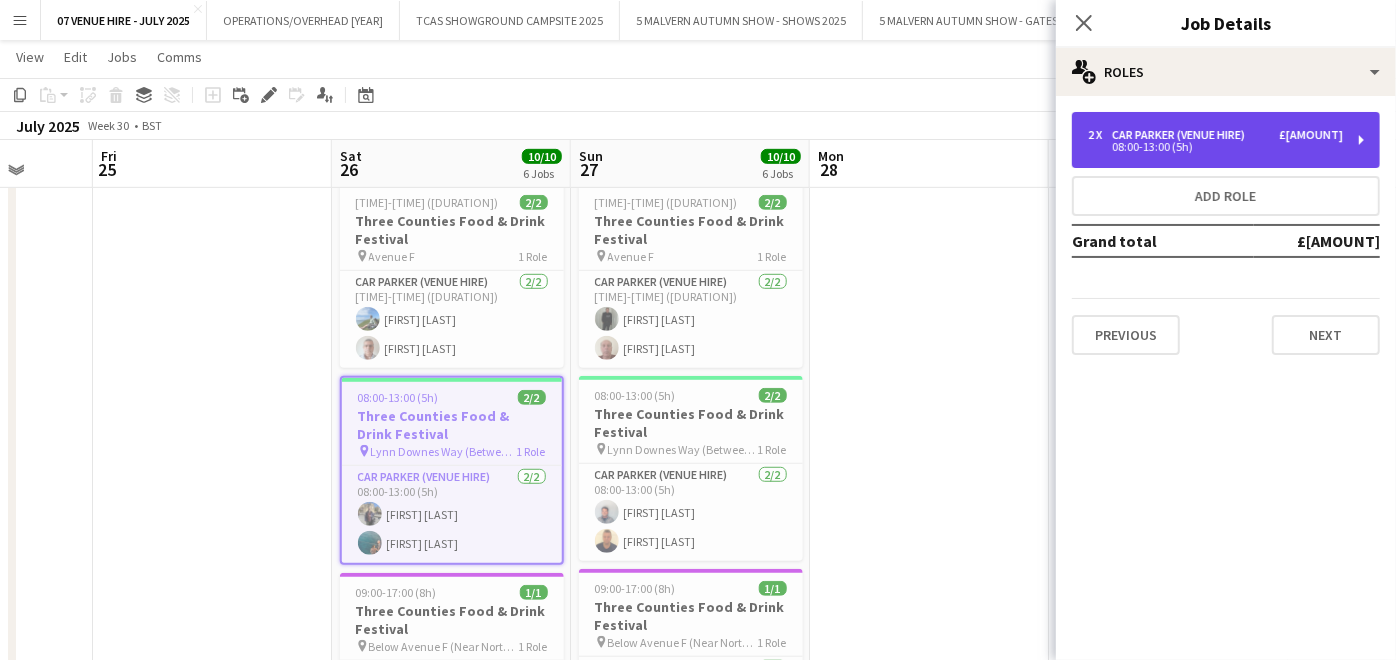 click on "2 x   Car Parker (Venue Hire)   £136.80   08:00-13:00 (5h)" at bounding box center [1226, 140] 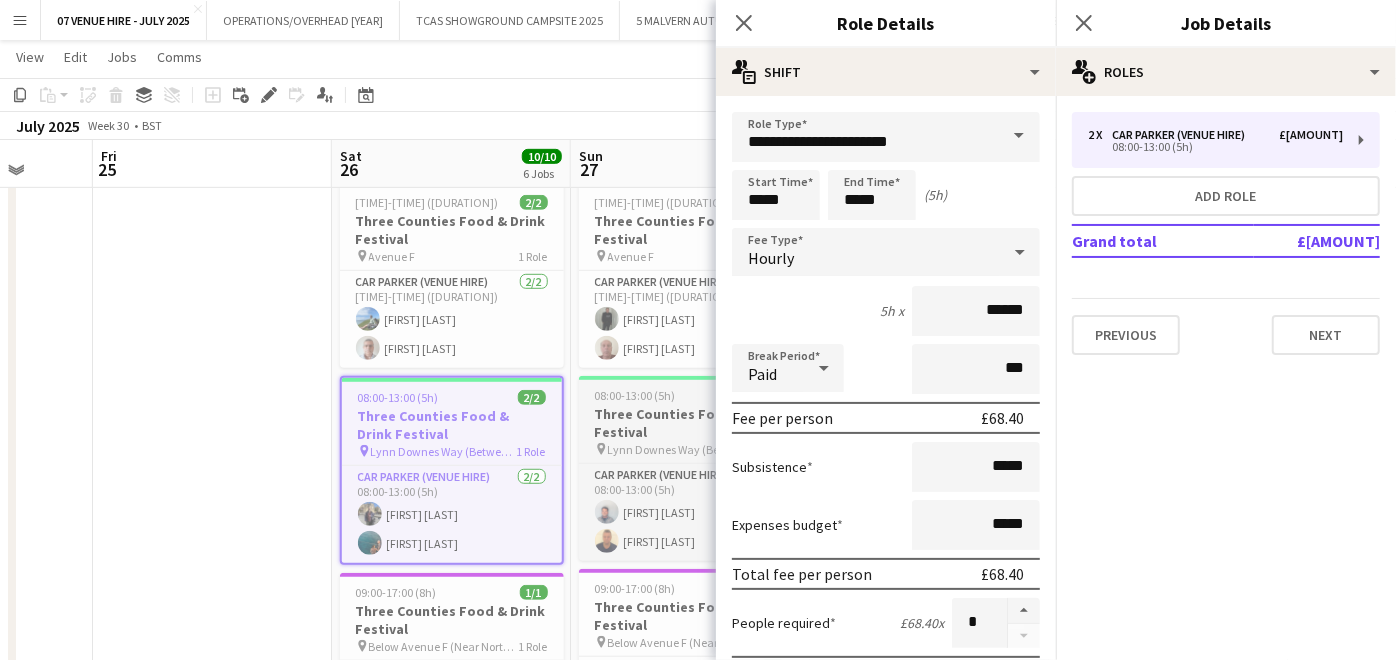 click on "Three Counties Food & Drink Festival" at bounding box center (691, 423) 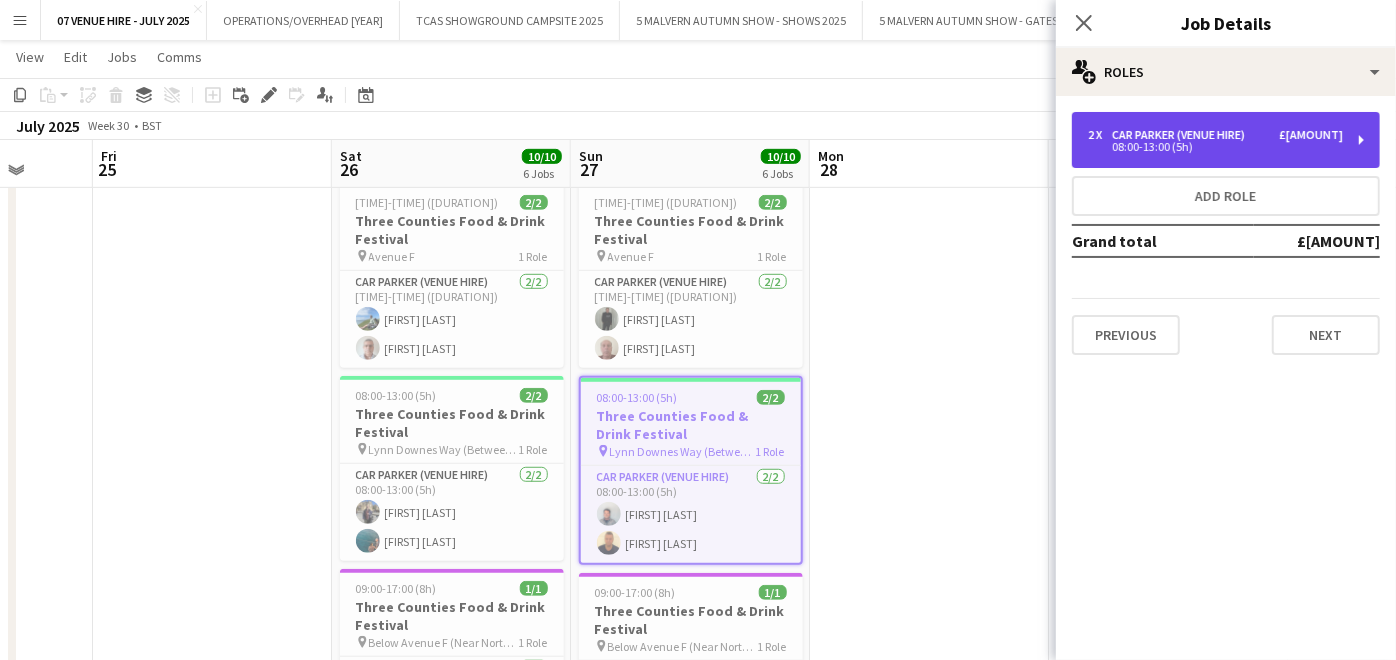 click on "2 x   Car Parker (Venue Hire)   £136.80   08:00-13:00 (5h)" at bounding box center (1226, 140) 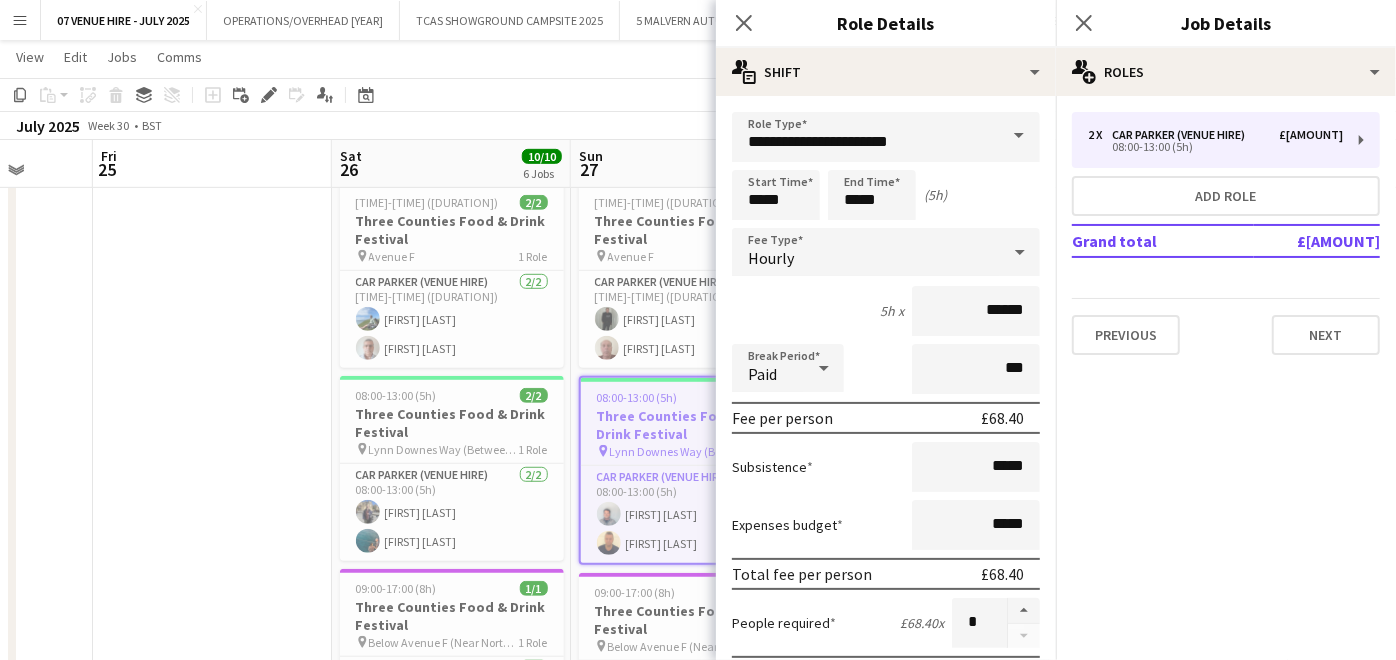 click at bounding box center (212, 749) 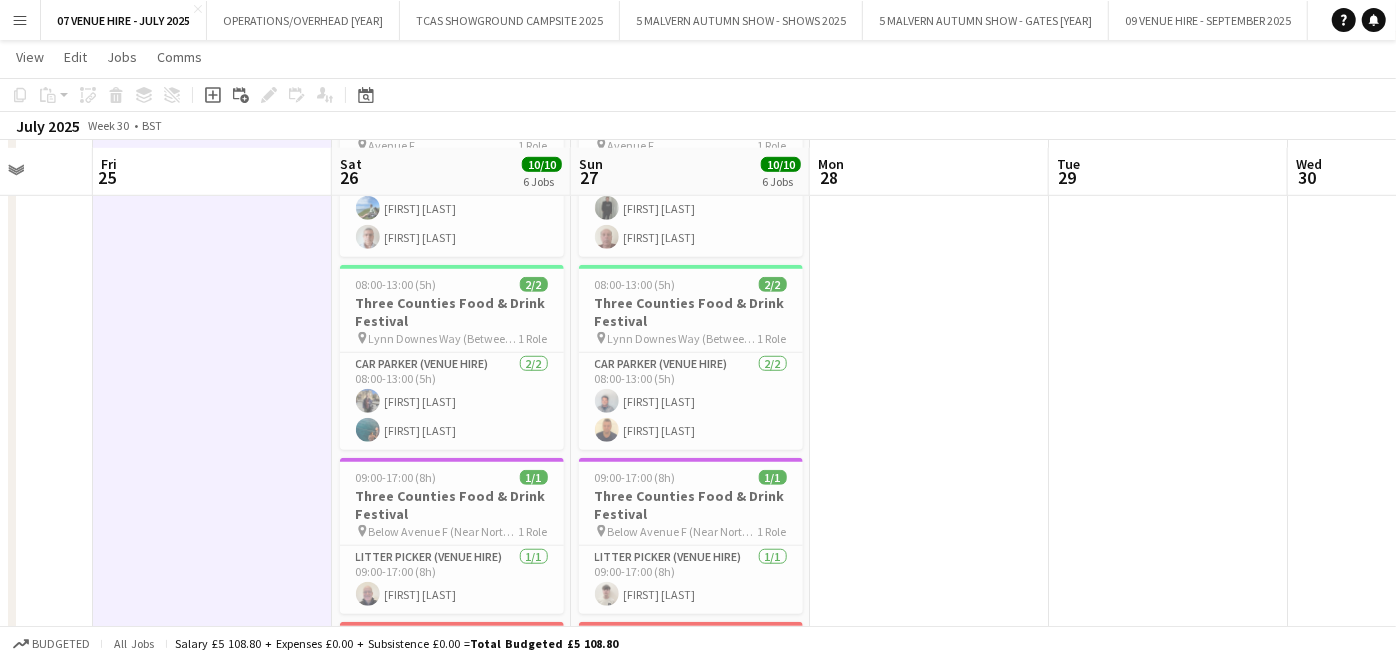 scroll, scrollTop: 915, scrollLeft: 0, axis: vertical 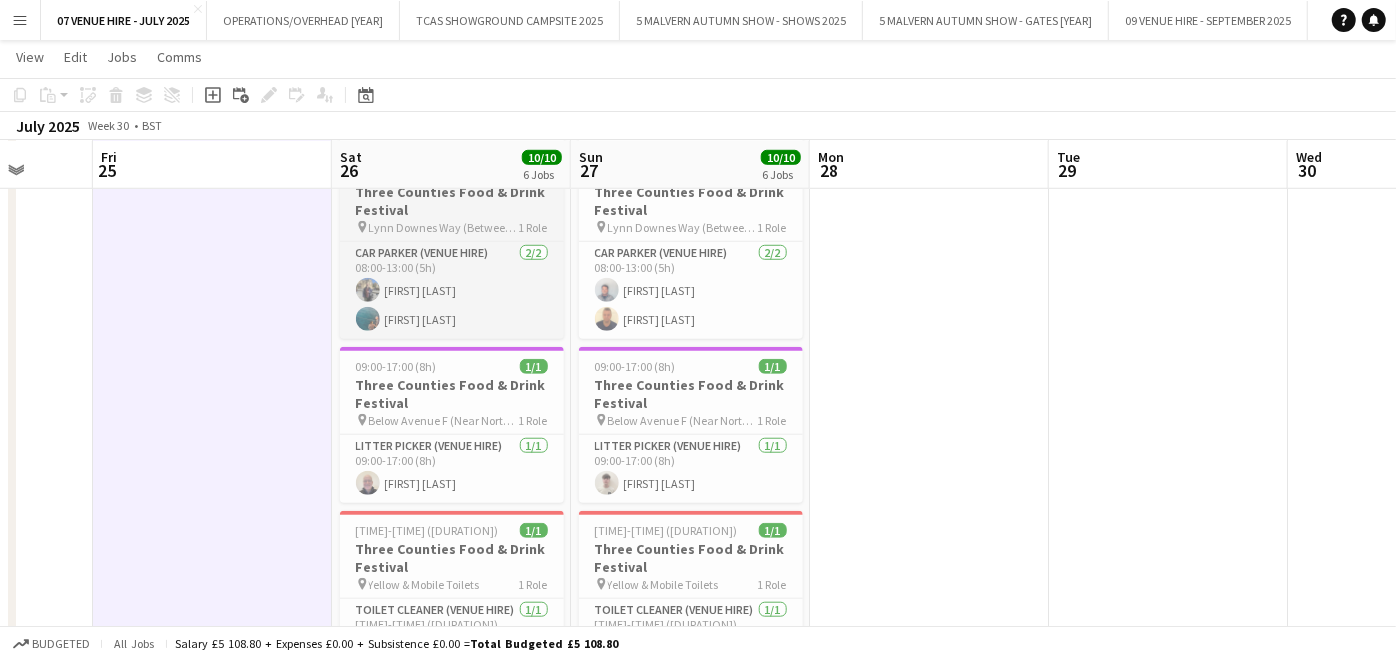 click on "Three Counties Food & Drink Festival" at bounding box center [452, 394] 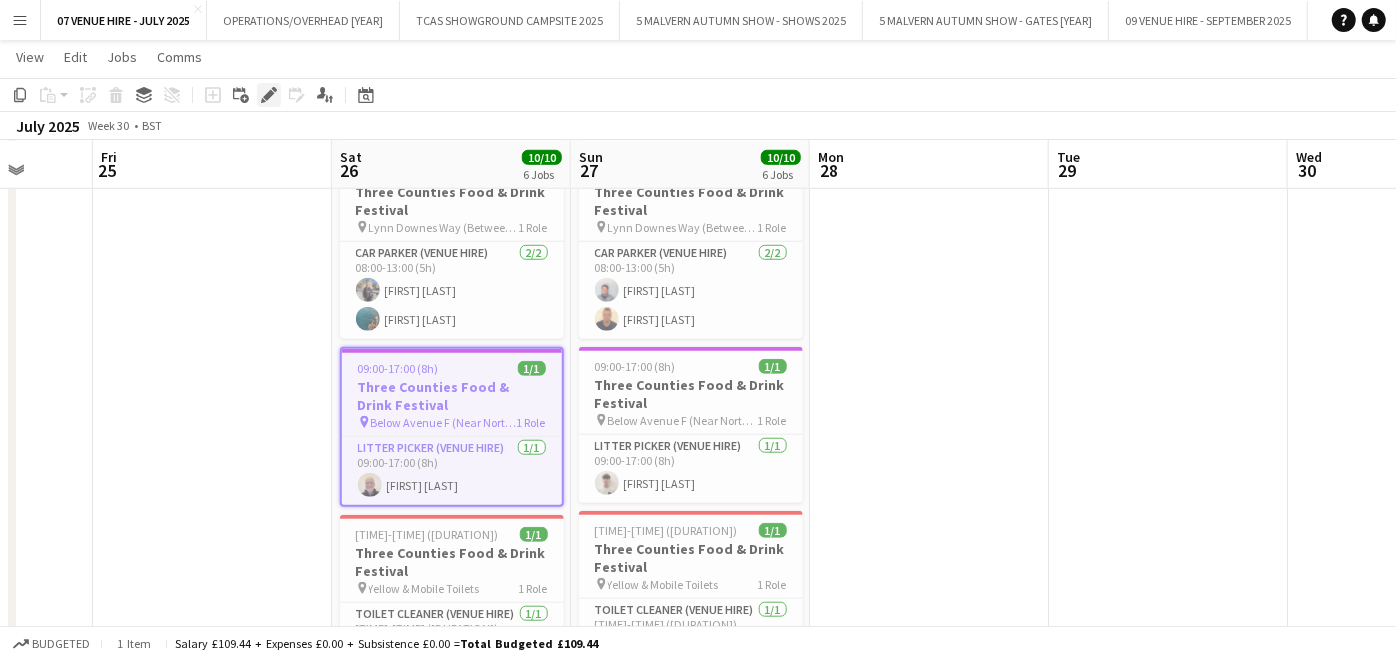 click 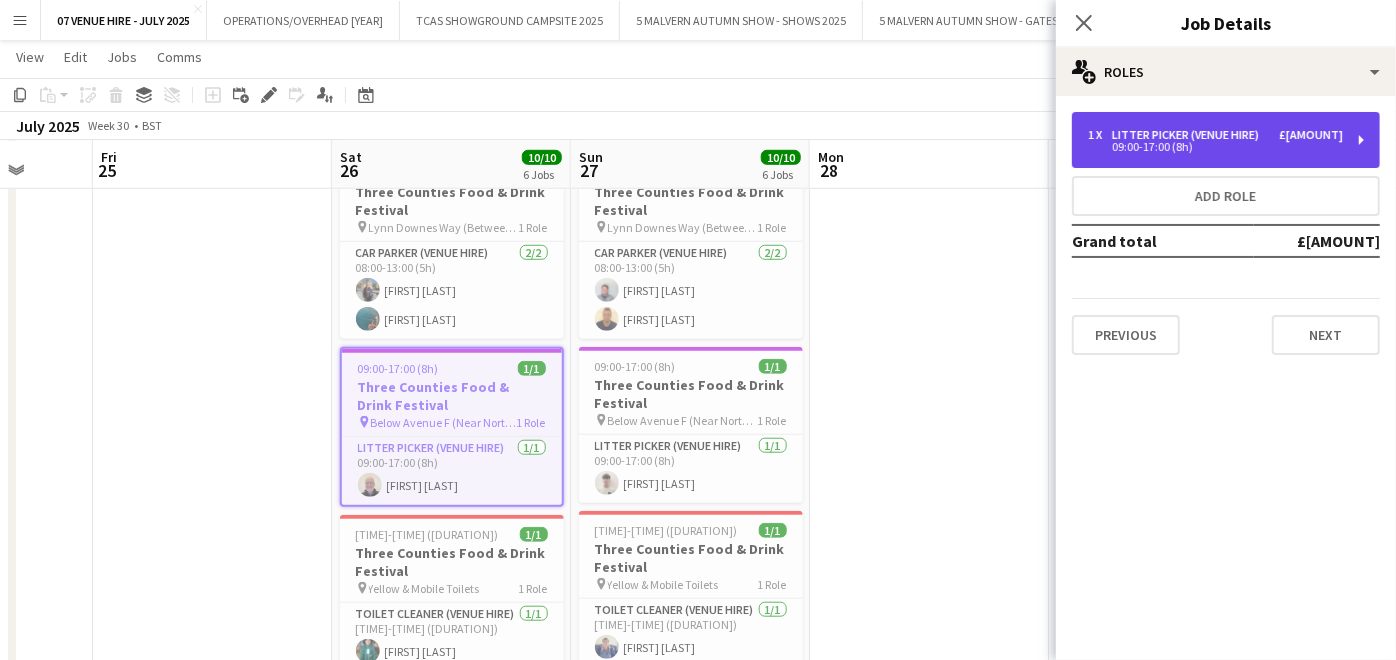 click on "1 x   Litter Picker (Venue Hire)   £109.44   09:00-17:00 (8h)" at bounding box center (1226, 140) 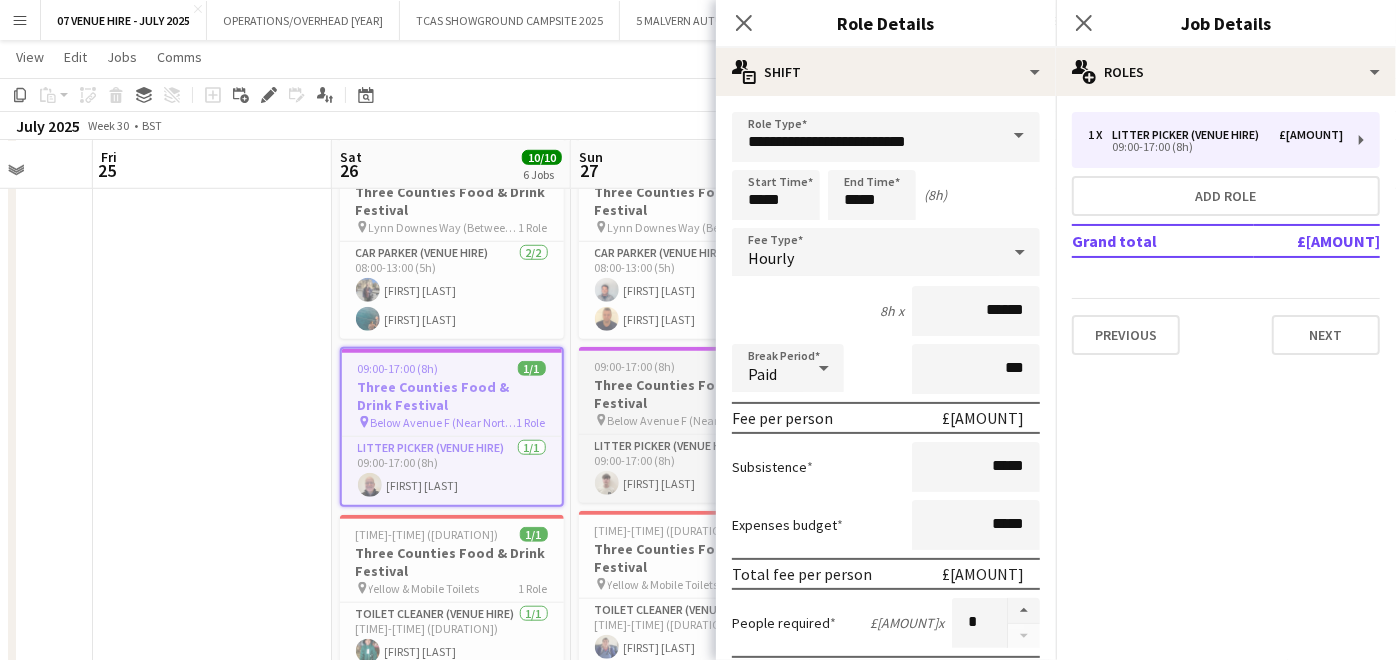 click on "Three Counties Food & Drink Festival" at bounding box center [691, 394] 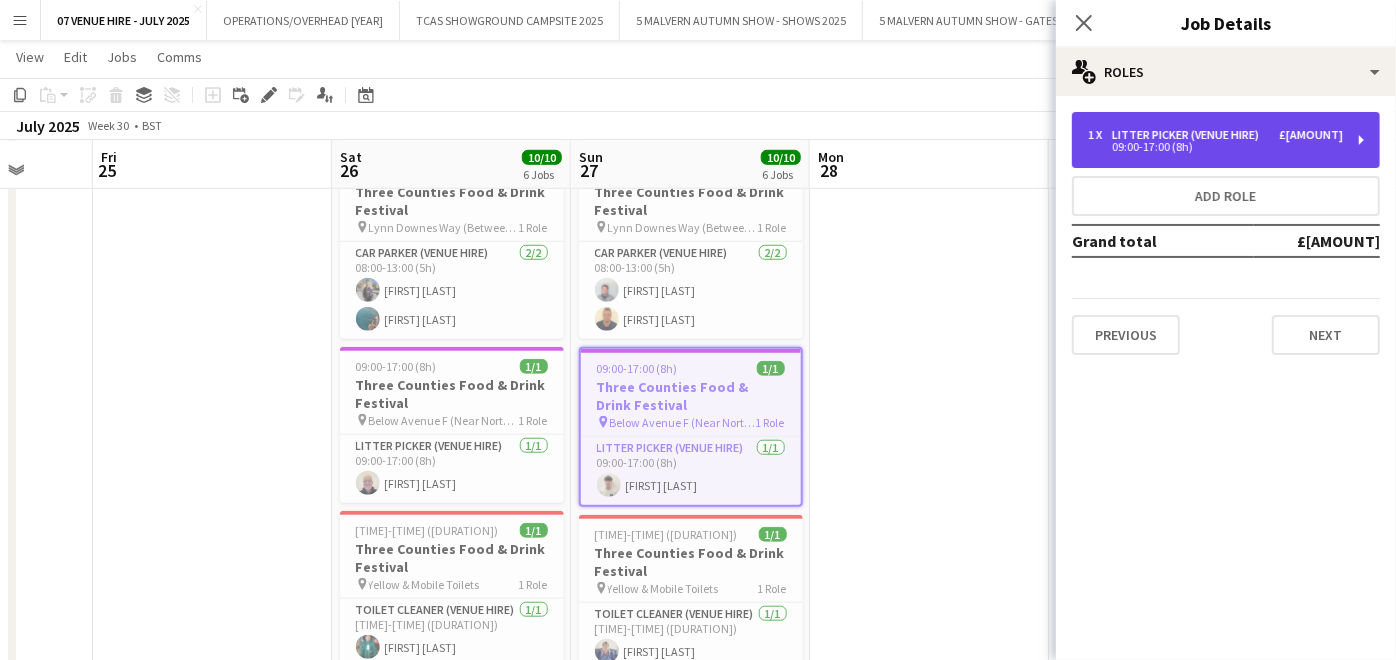 click on "09:00-17:00 (8h)" at bounding box center [1215, 147] 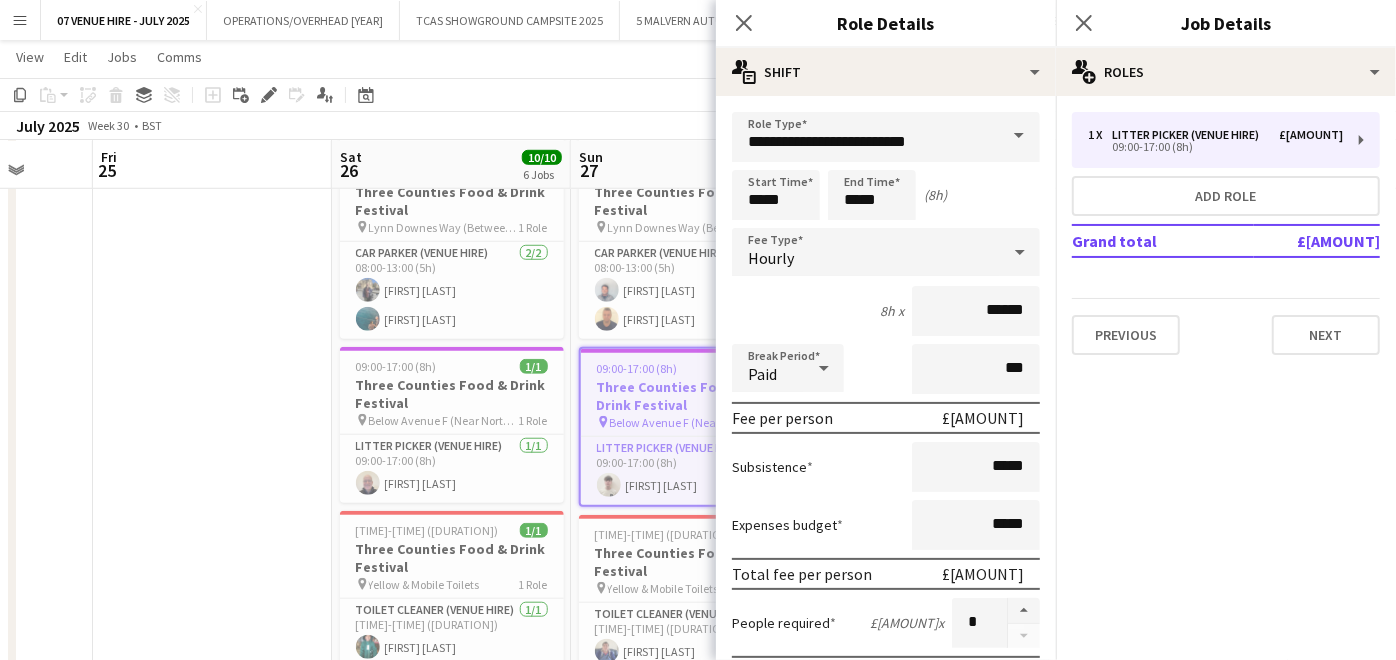 click at bounding box center [212, 527] 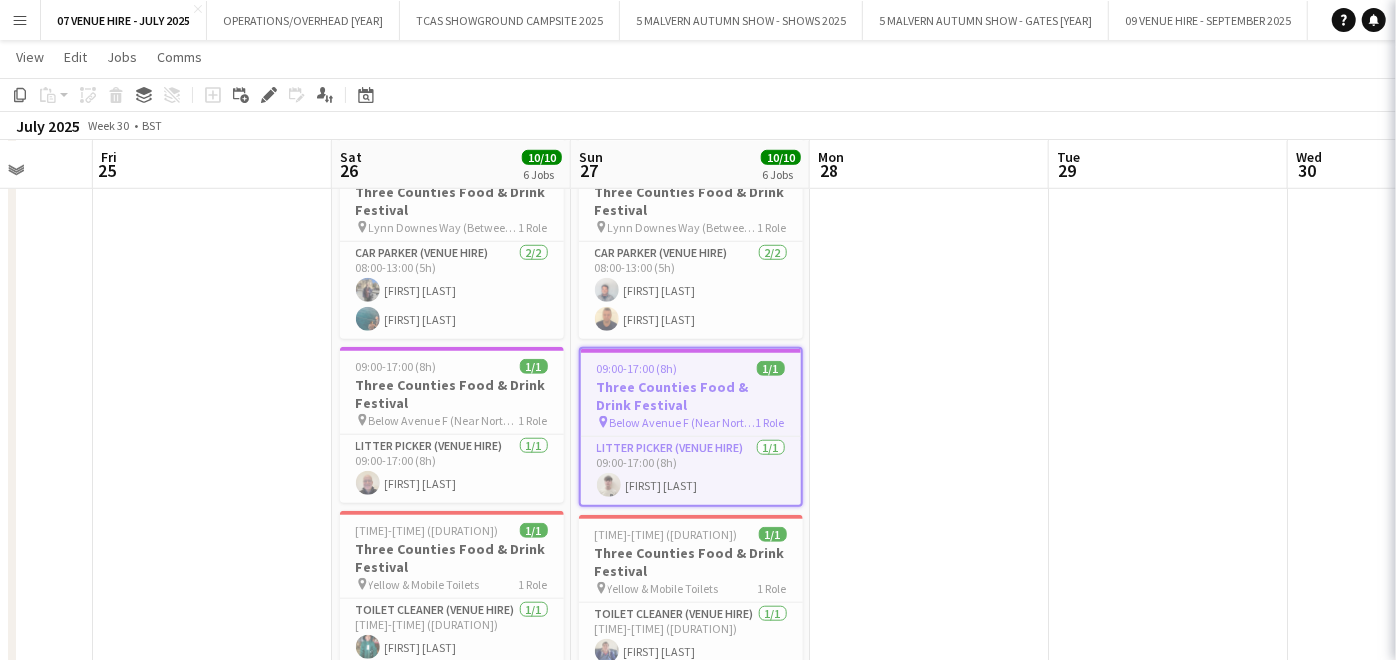 scroll, scrollTop: 0, scrollLeft: 622, axis: horizontal 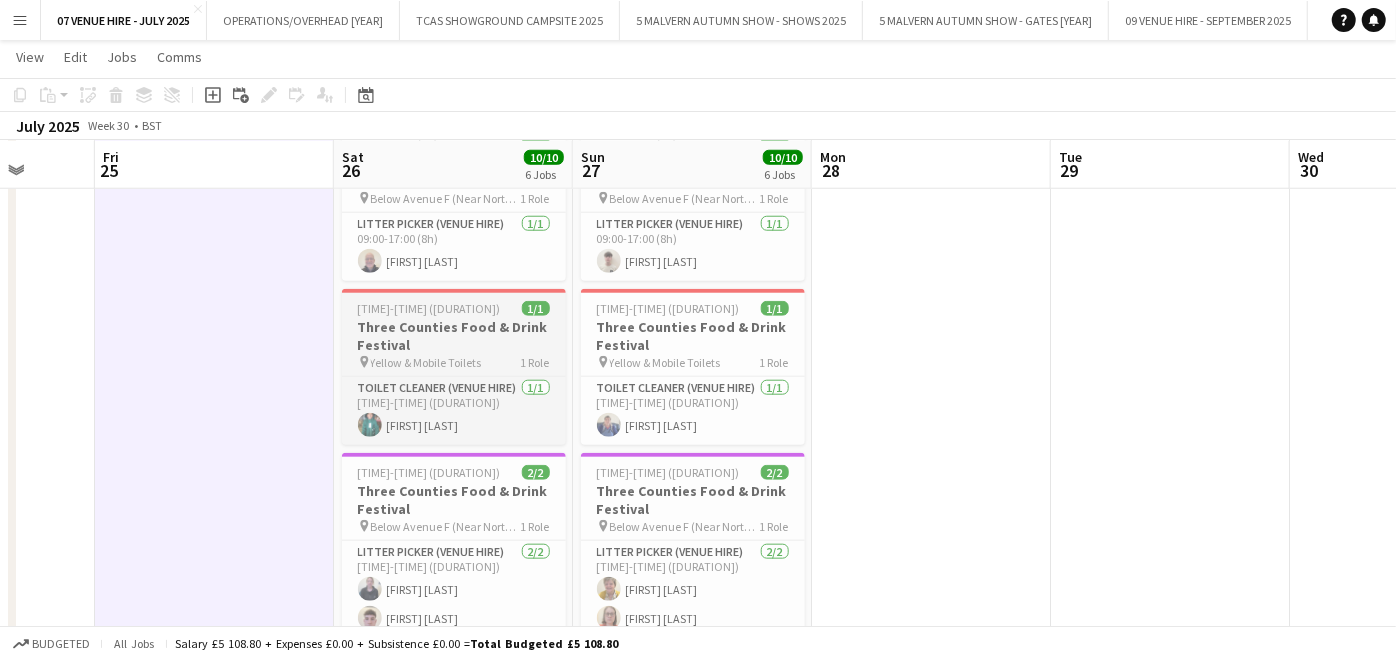 click on "Three Counties Food & Drink Festival" at bounding box center [454, 336] 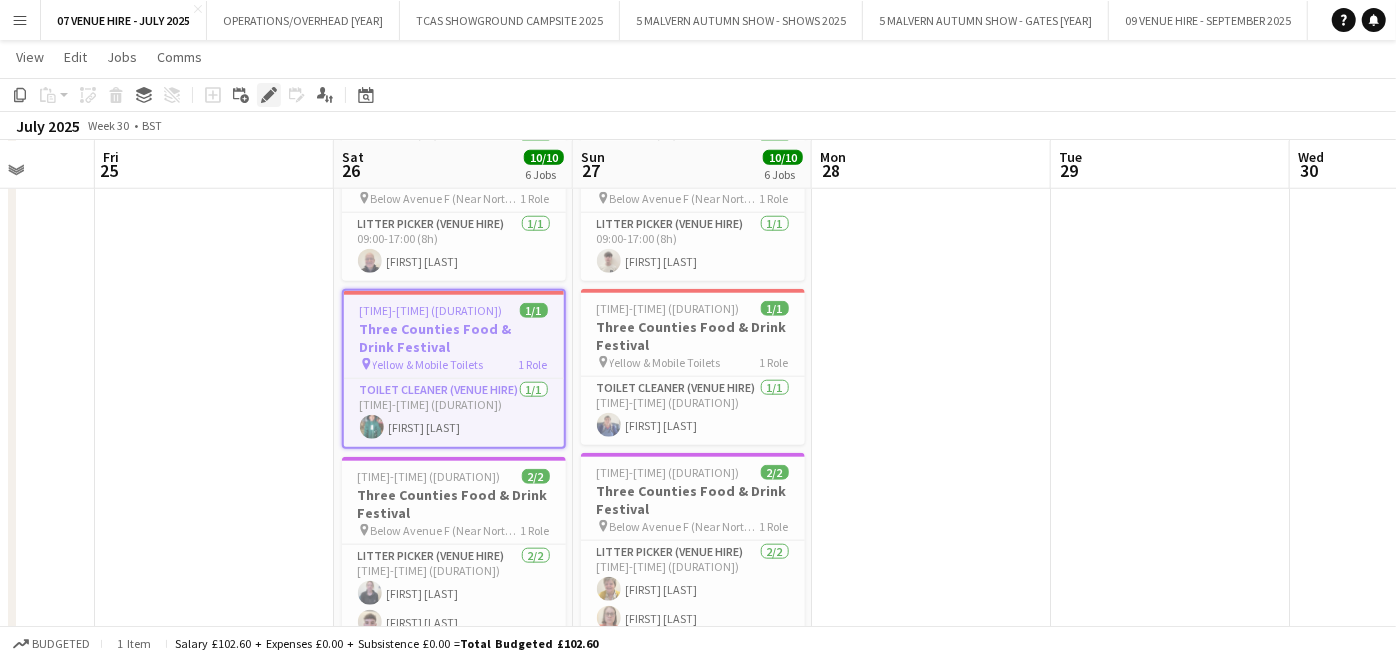 click on "Edit" 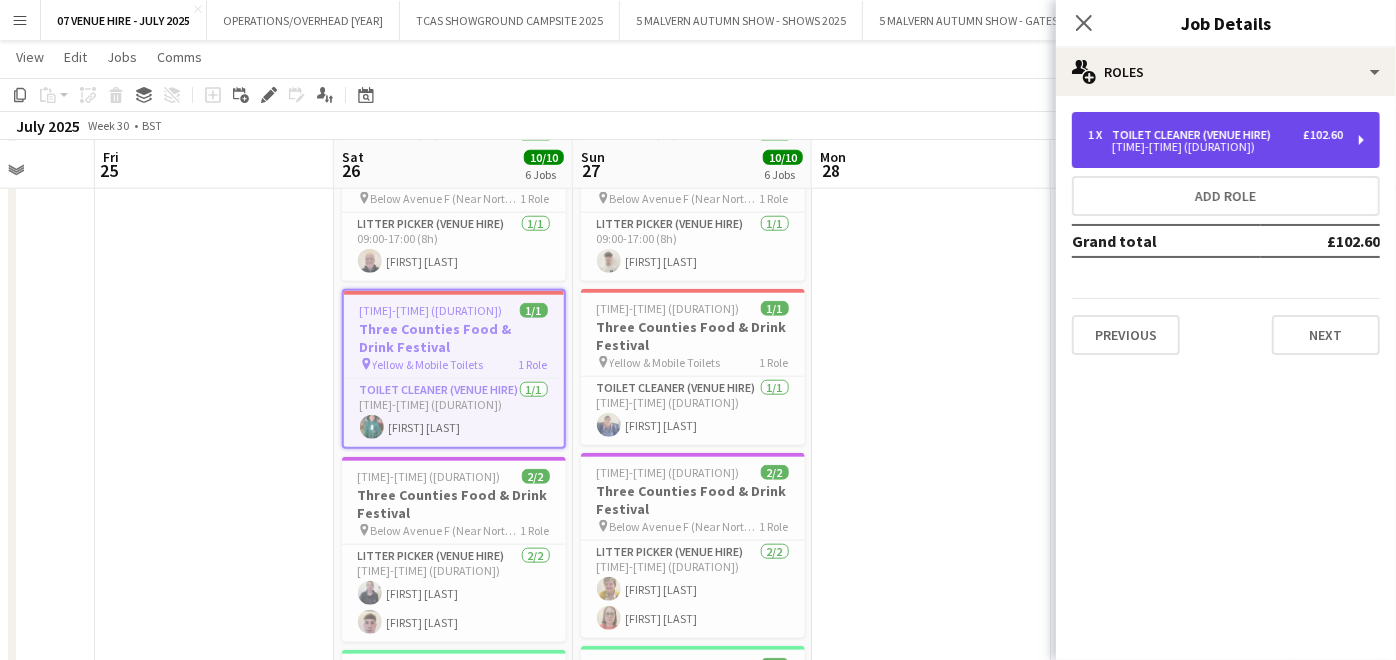 click on "Toilet Cleaner (Venue Hire)" at bounding box center (1195, 135) 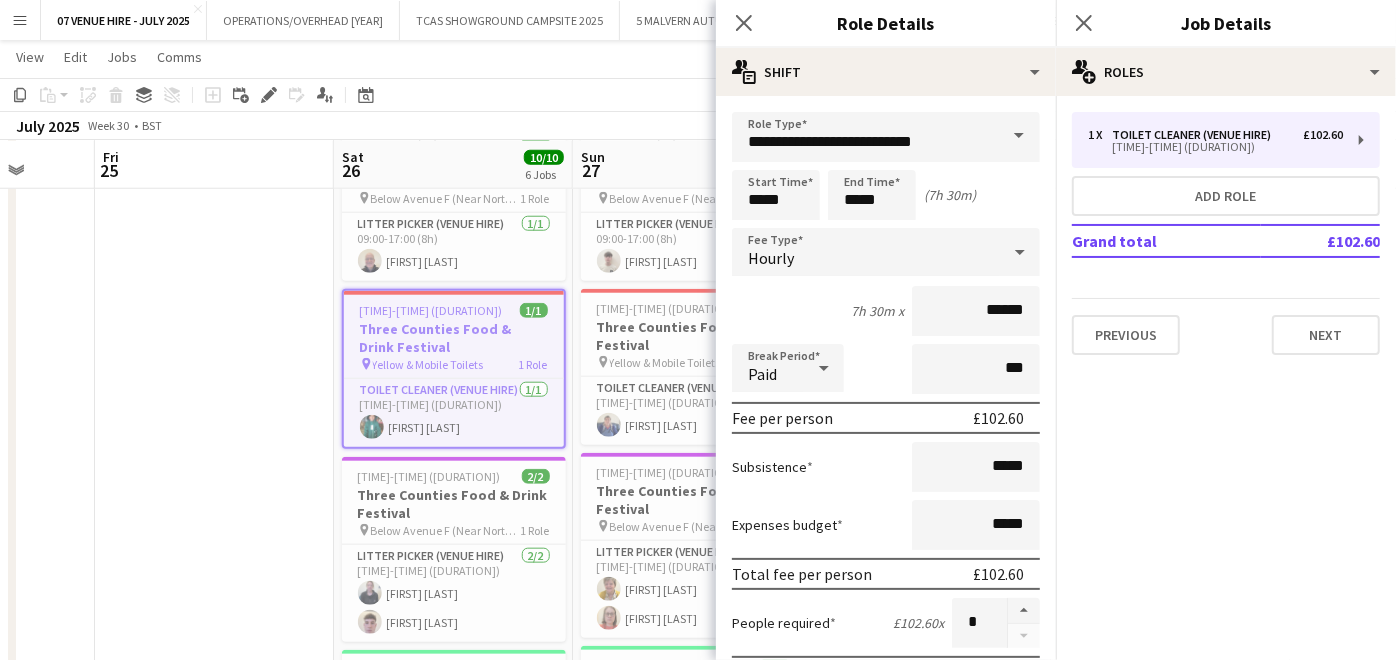 drag, startPoint x: 480, startPoint y: 137, endPoint x: 303, endPoint y: 160, distance: 178.4881 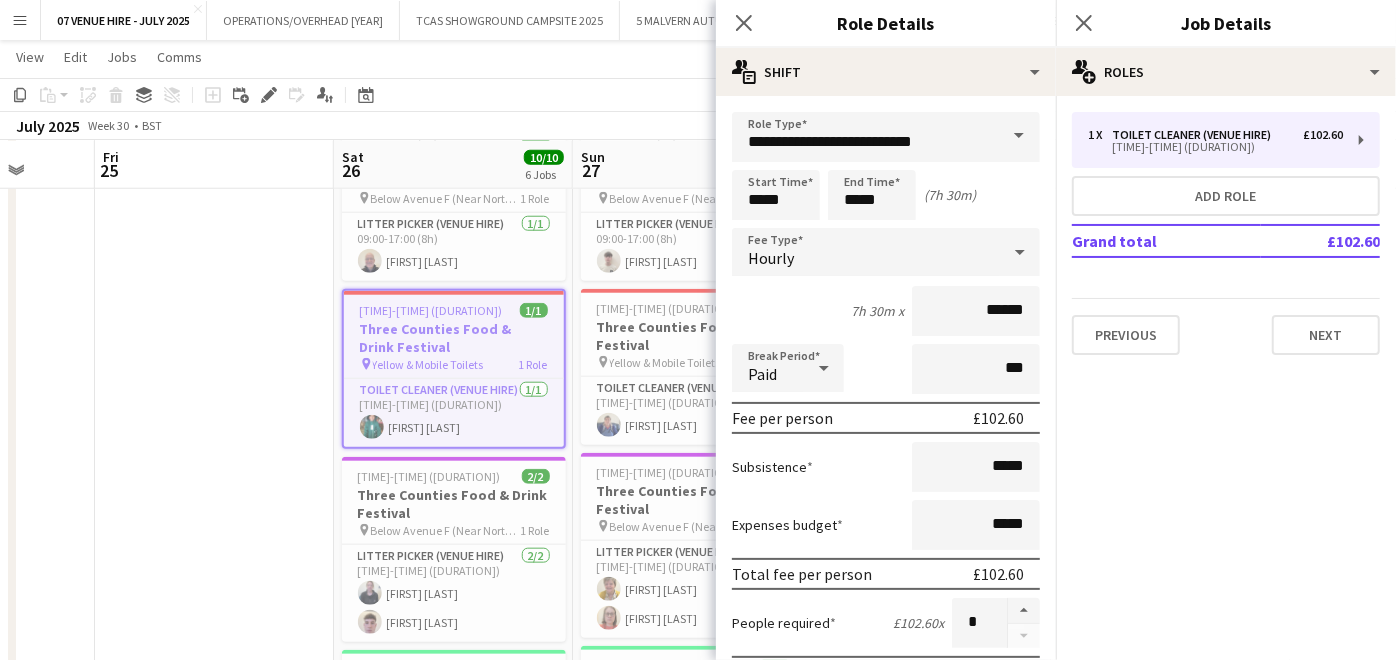 click on "Copy
Paste
Paste   Ctrl+V Paste with crew  Ctrl+Shift+V
Paste linked Job
Delete
Group
Ungroup
Add job
Add linked Job
Edit
Edit linked Job
Applicants
Date picker
AUG 2025 AUG 2025 Monday M Tuesday T Wednesday W Thursday T Friday F Saturday S Sunday S  AUG   1   2   3   4   5   6   7   8   9   10   11   12   13   14   15   16   17   18   19   20   21   22   23   24   25   26   27   28   29   30   31
Comparison range
Comparison range
Today   July 2025   Week 30
•   BST" 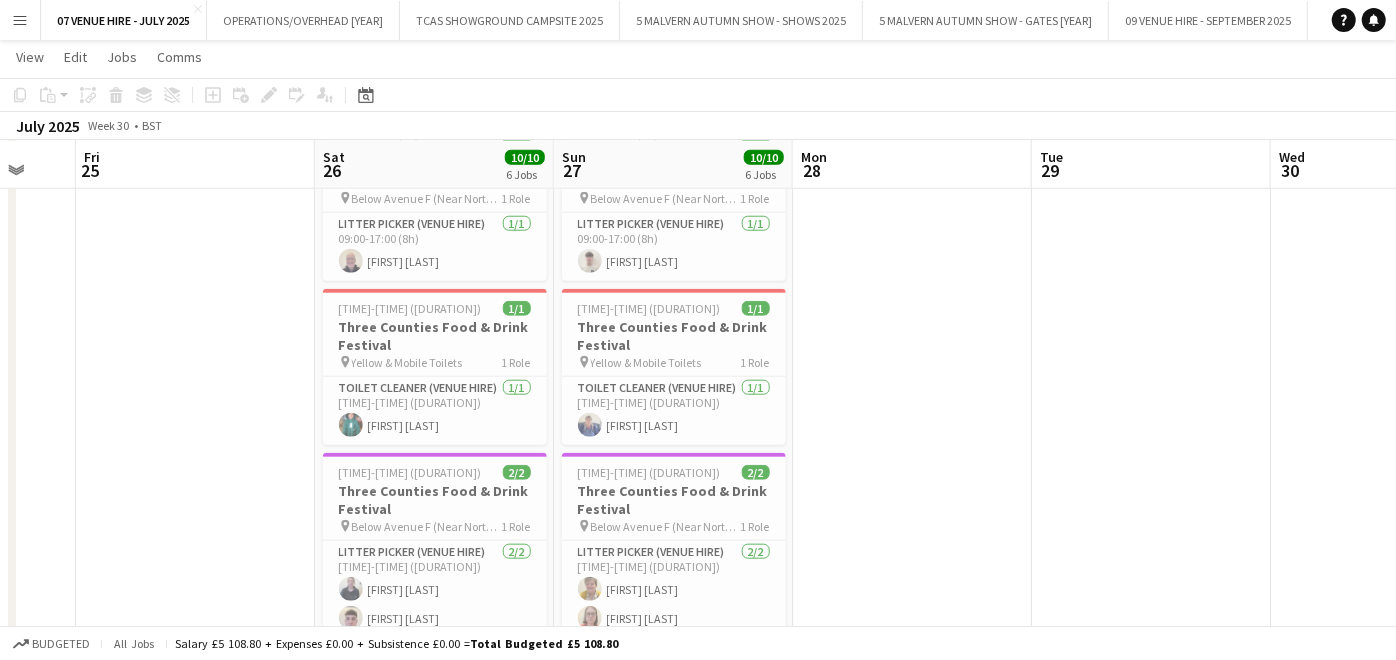scroll, scrollTop: 0, scrollLeft: 661, axis: horizontal 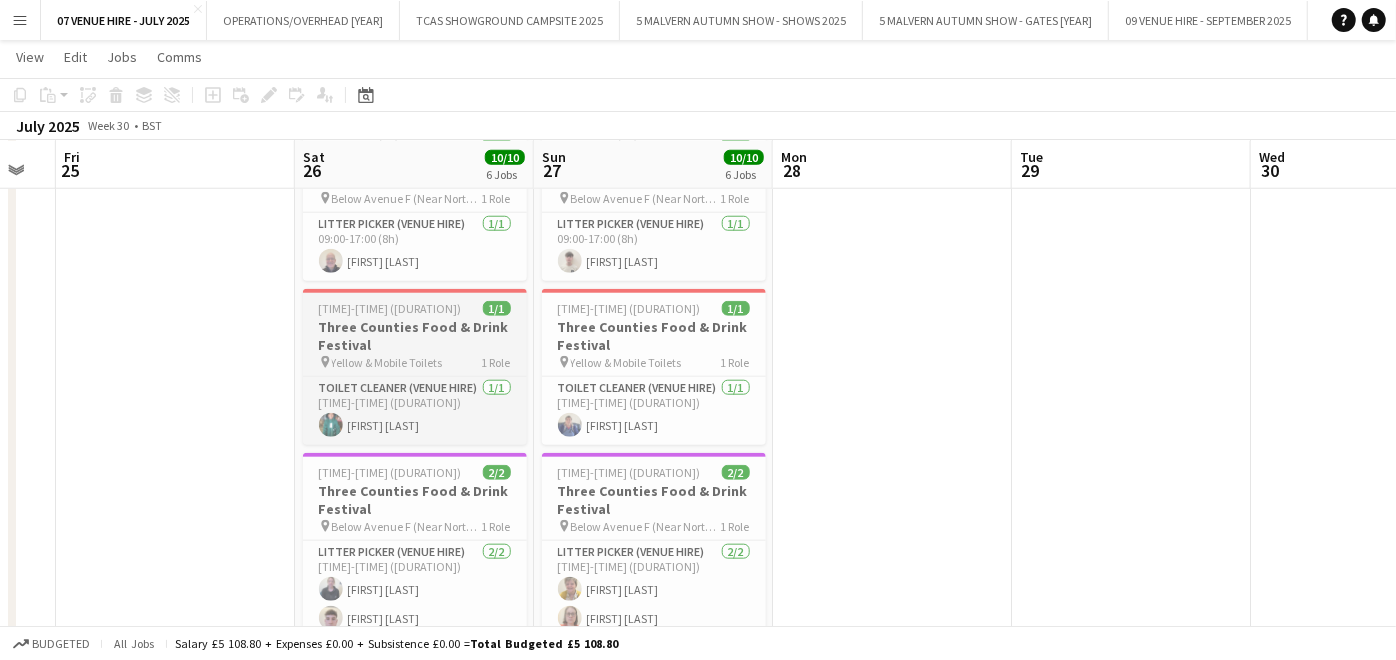 click on "Three Counties Food & Drink Festival" at bounding box center (415, 336) 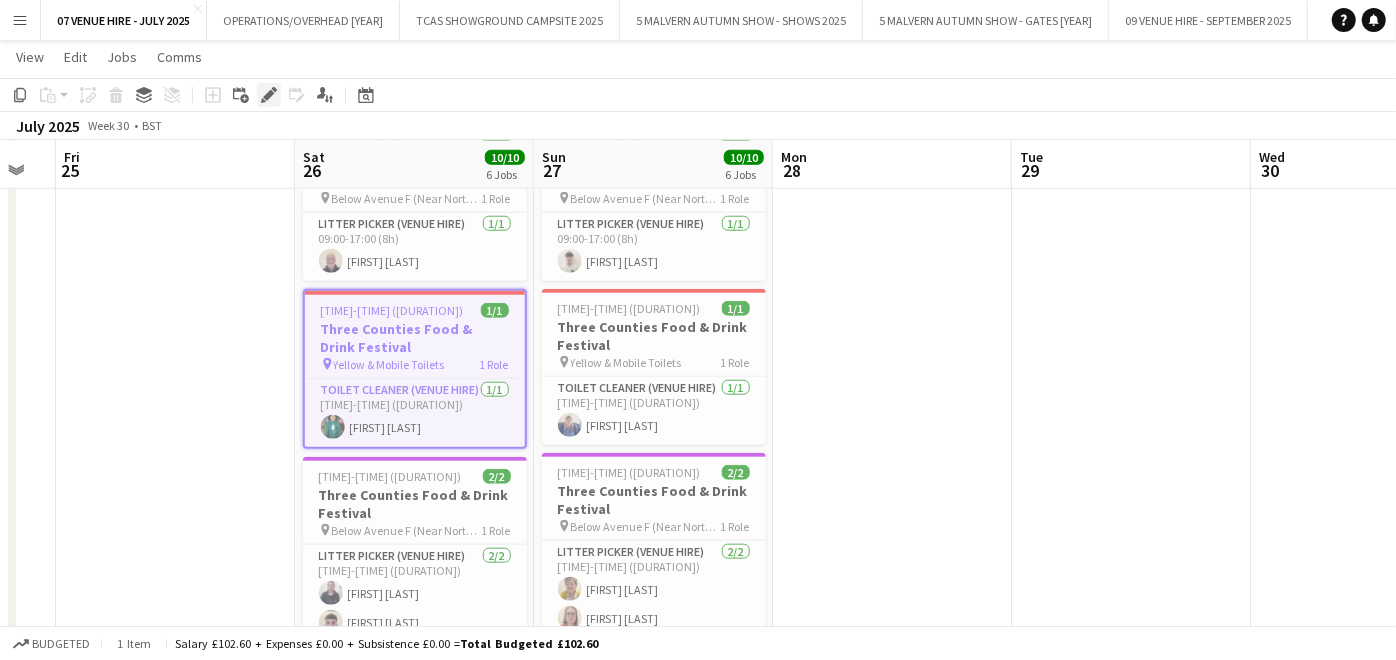 click on "Edit" 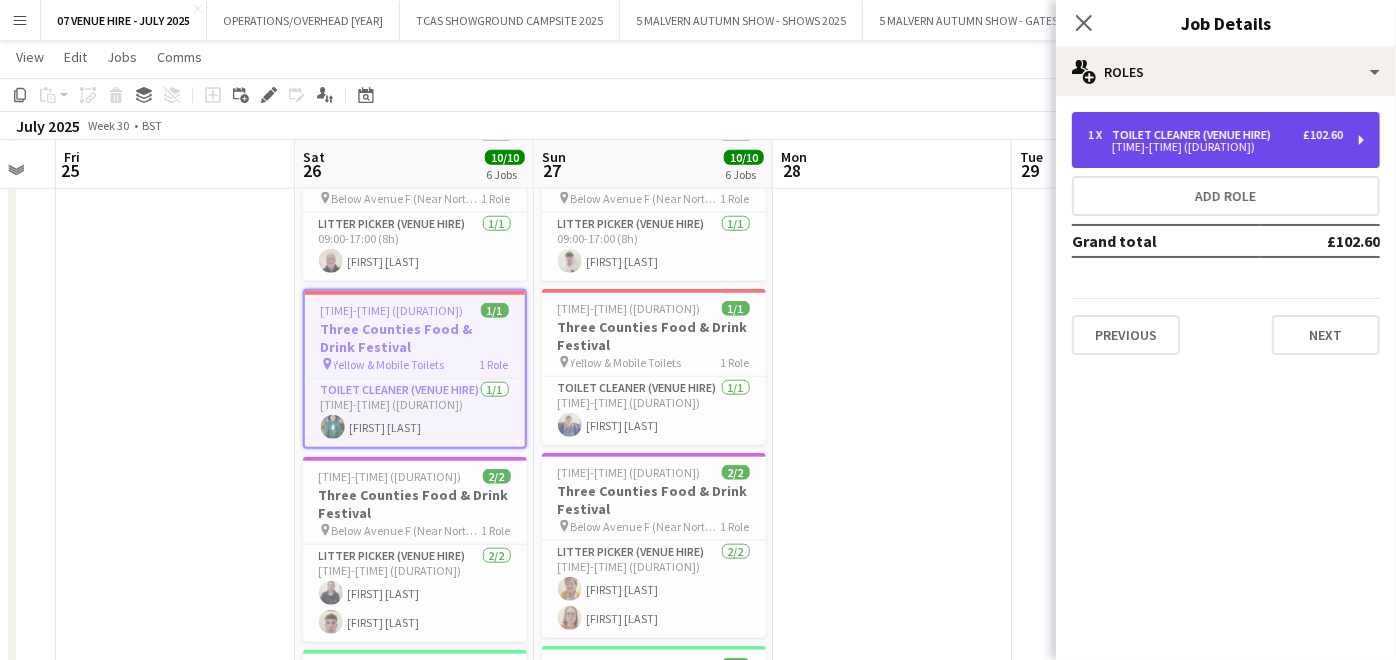 click on "Toilet Cleaner (Venue Hire)" at bounding box center [1195, 135] 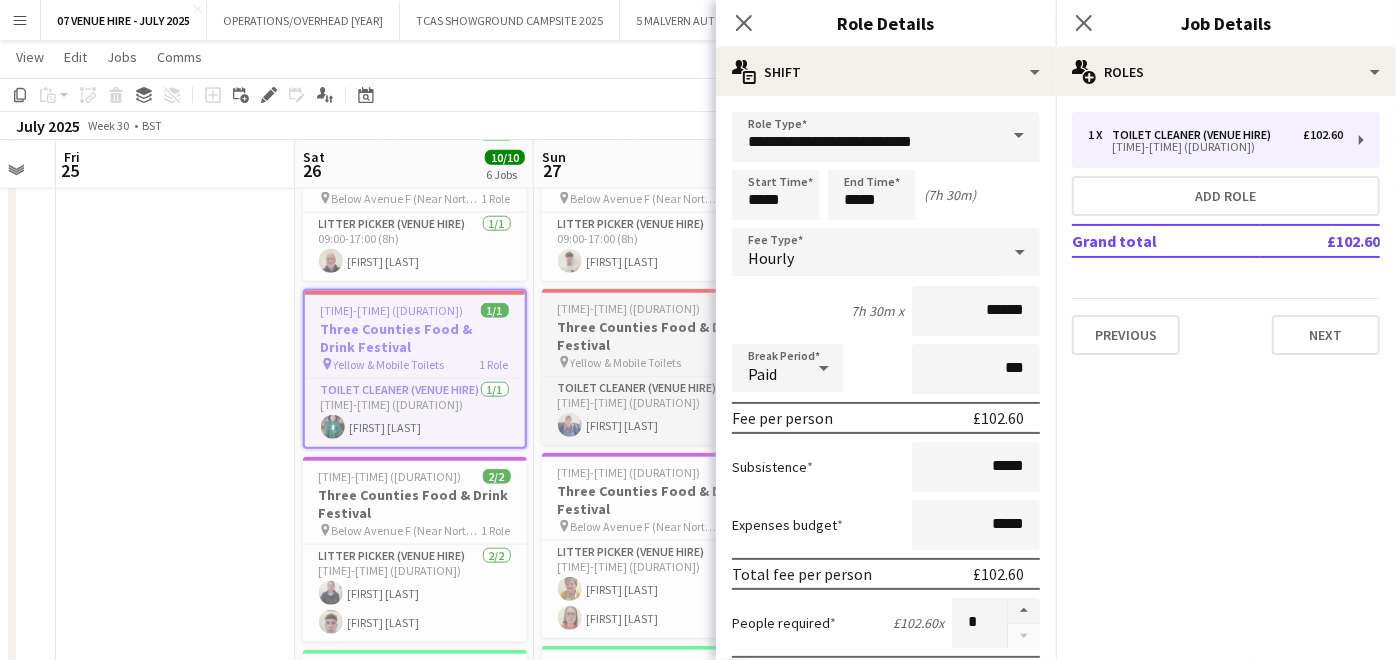 click on "Three Counties Food & Drink Festival" at bounding box center (654, 336) 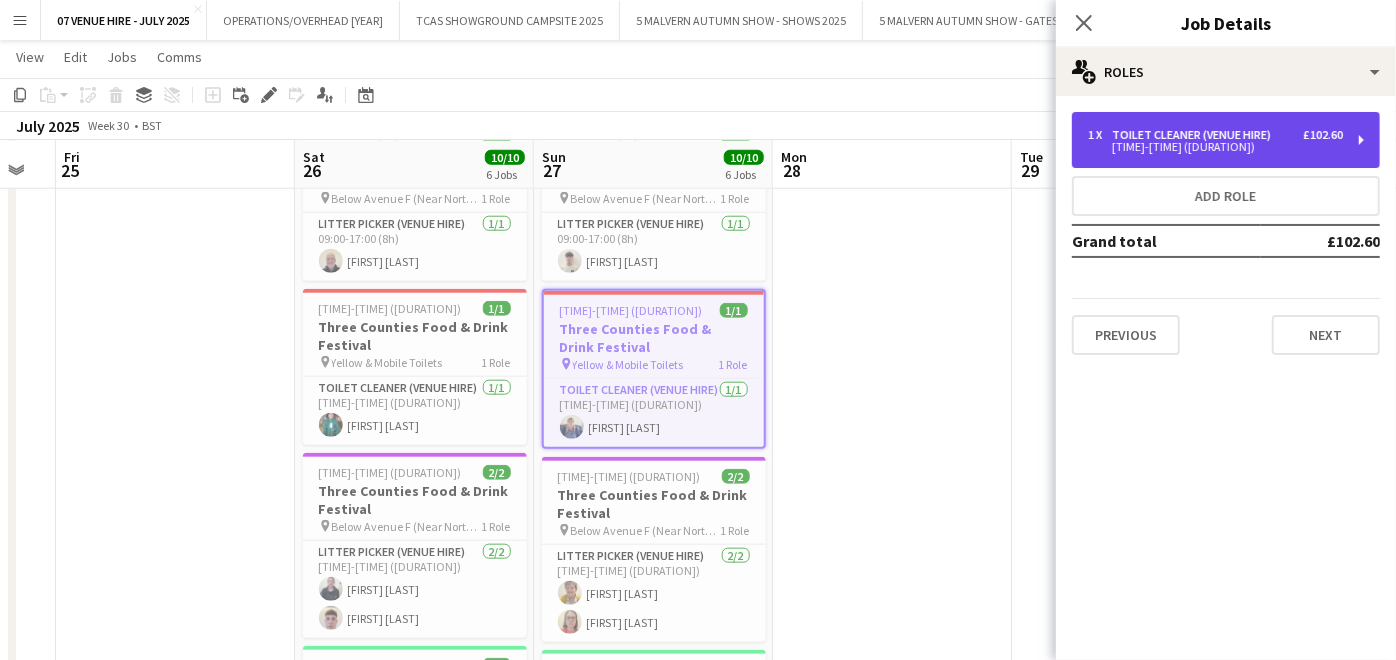 click on "09:30-17:00 (7h30m)" at bounding box center [1215, 147] 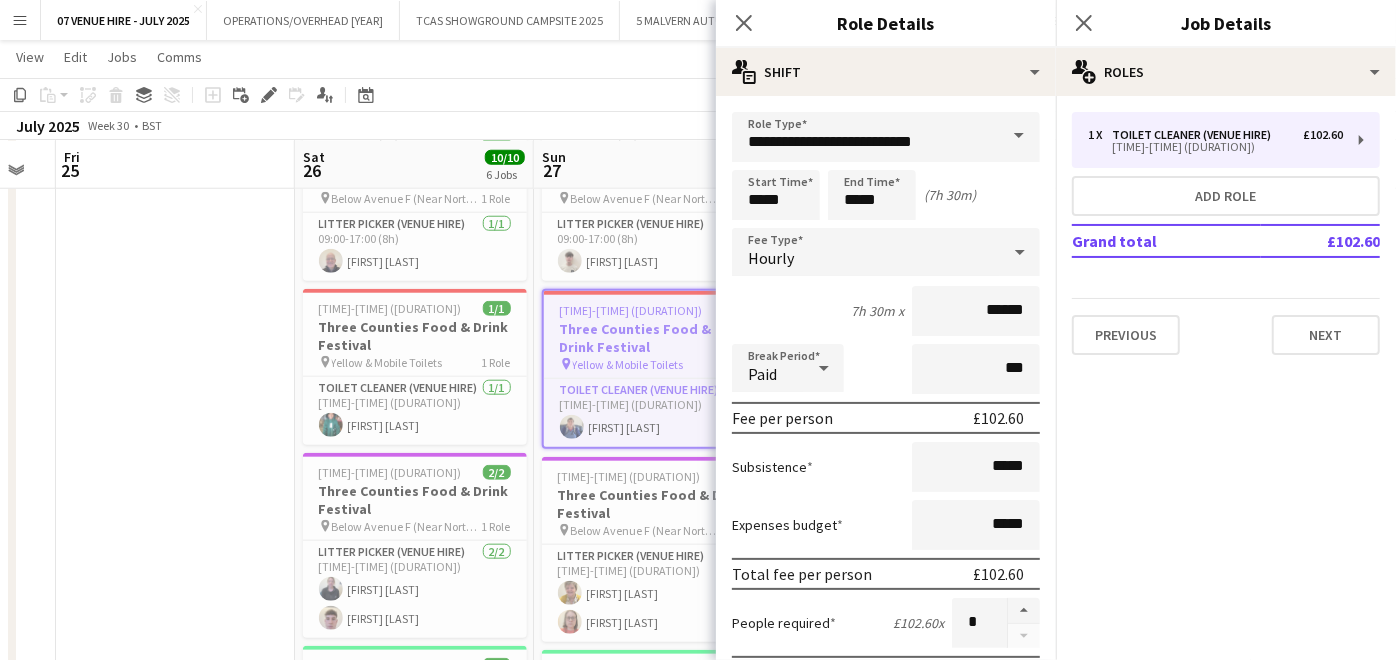 click at bounding box center [175, 305] 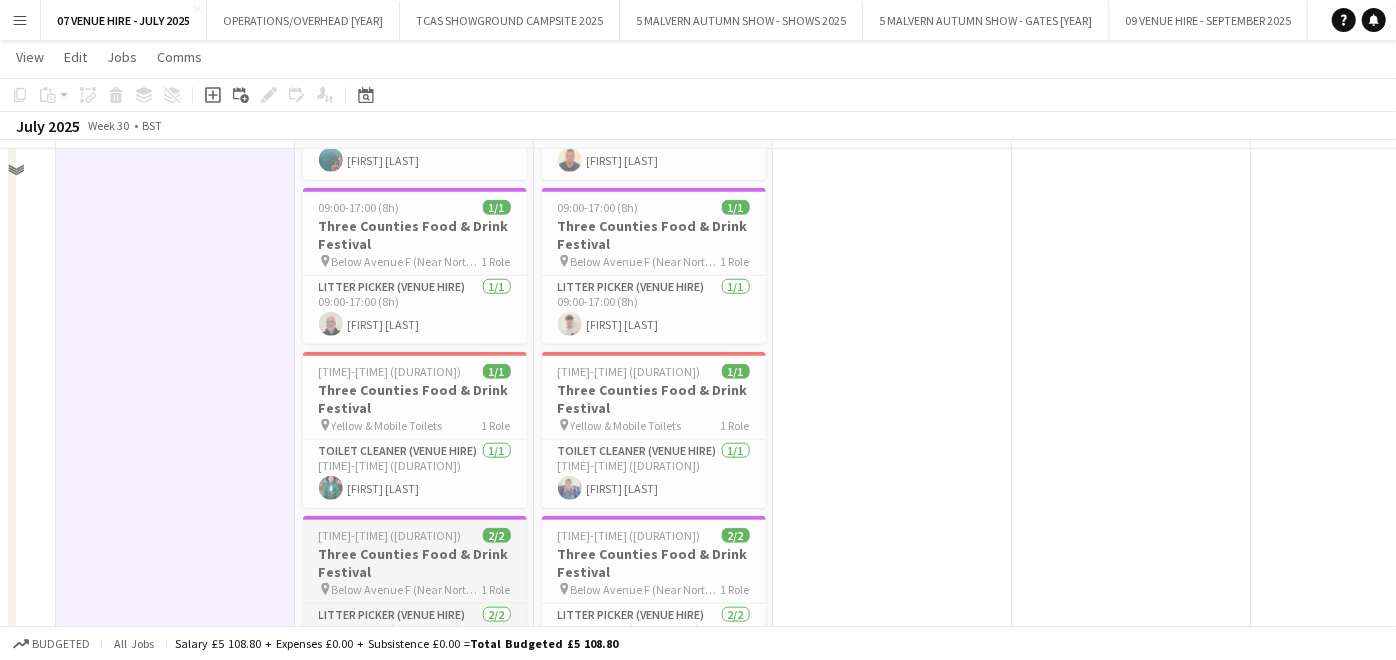 scroll, scrollTop: 1026, scrollLeft: 0, axis: vertical 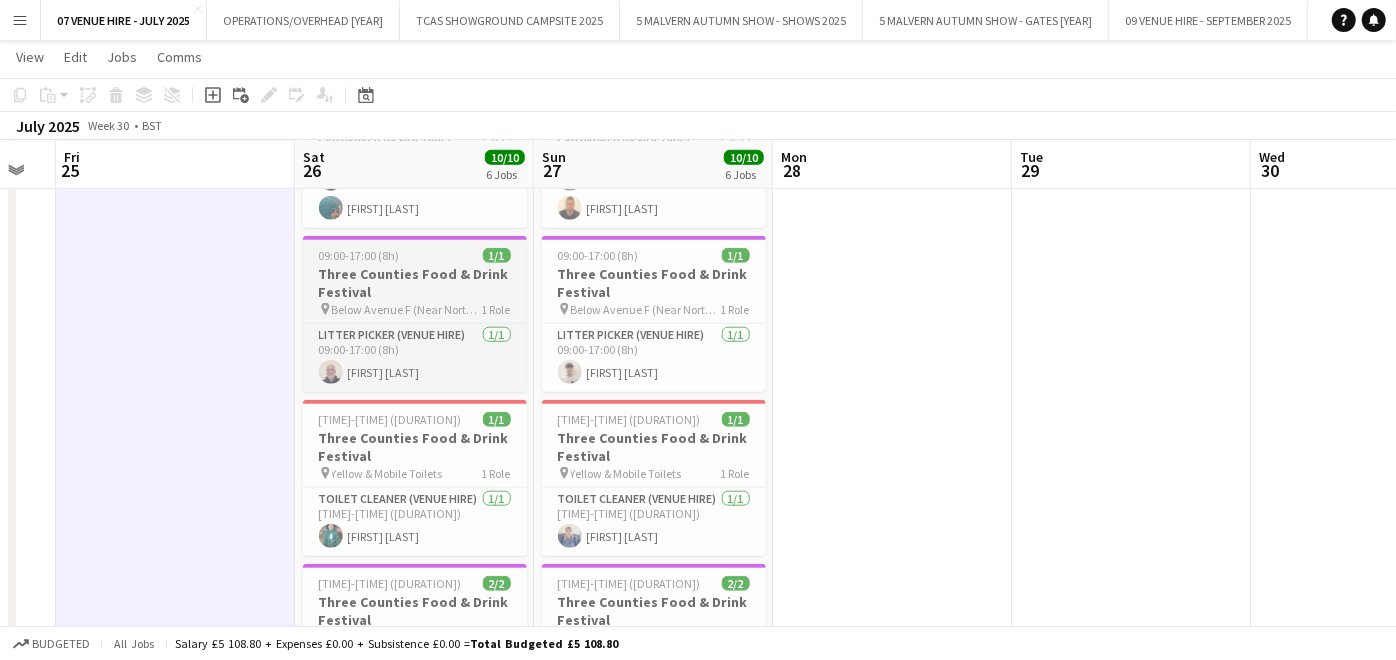 click on "09:00-17:00 (8h)" at bounding box center (359, 255) 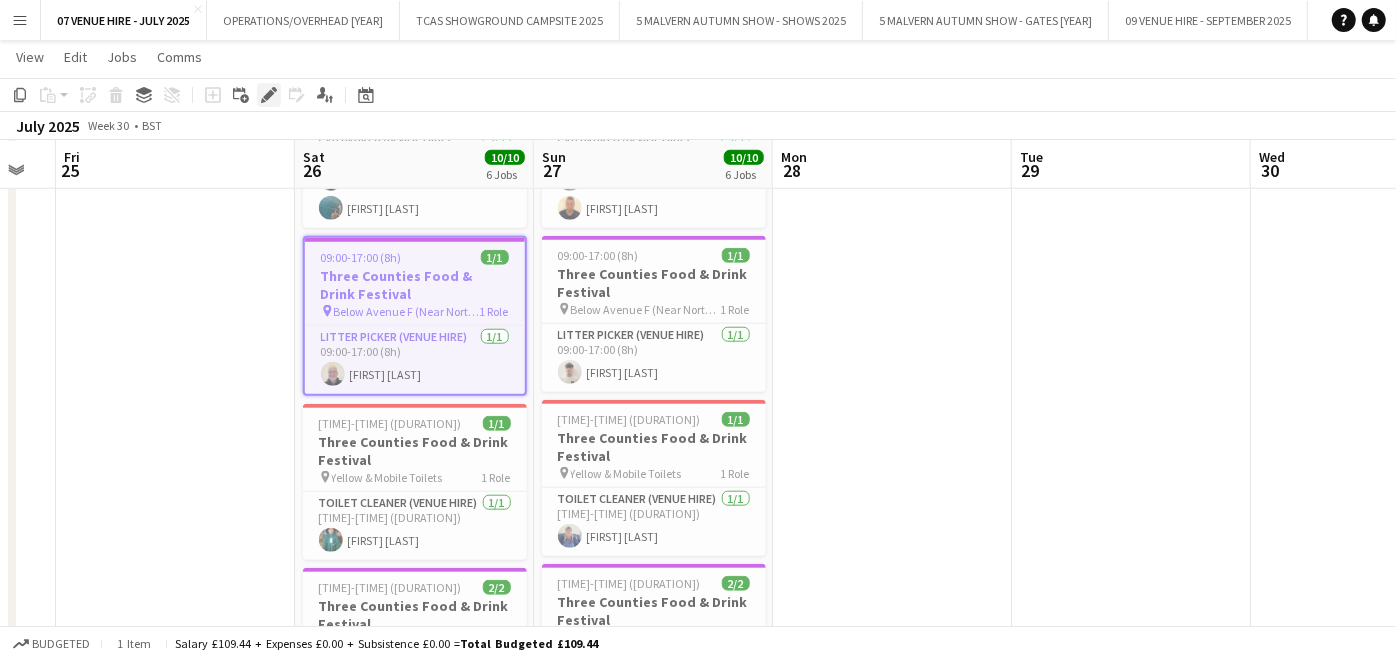 click on "Edit" 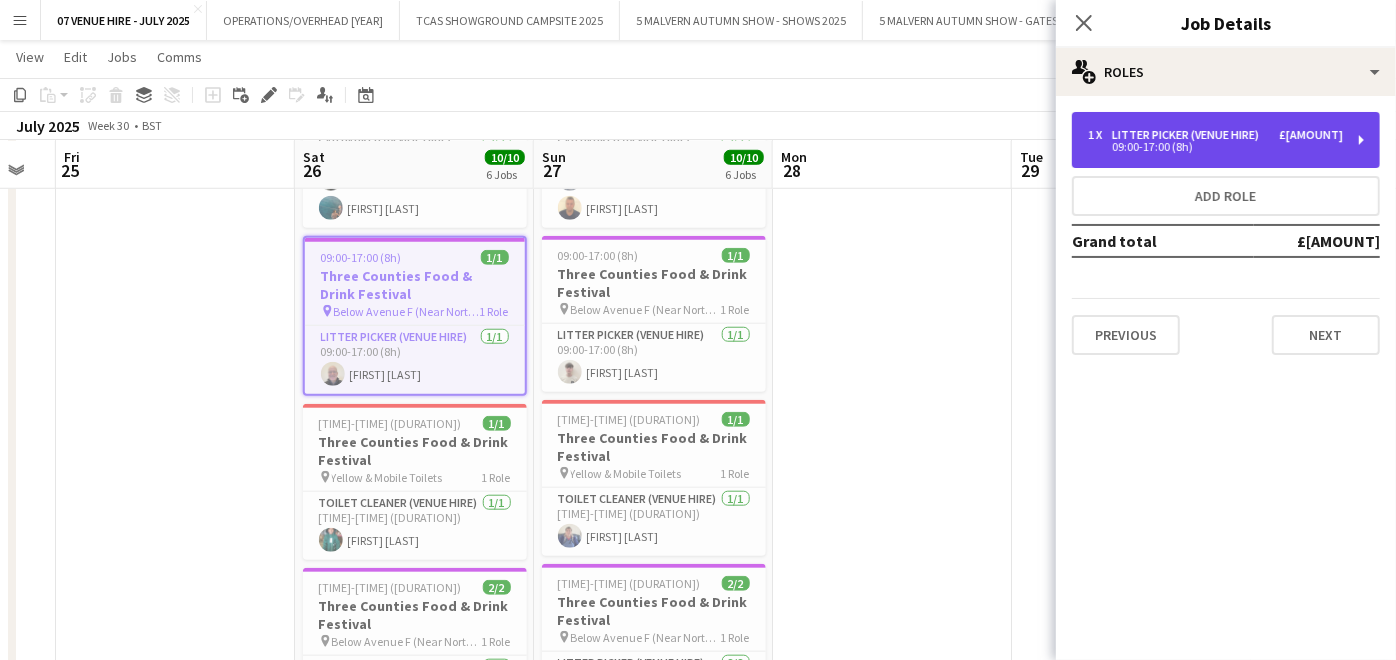 click on "1 x   Litter Picker (Venue Hire)   £109.44   09:00-17:00 (8h)" at bounding box center [1226, 140] 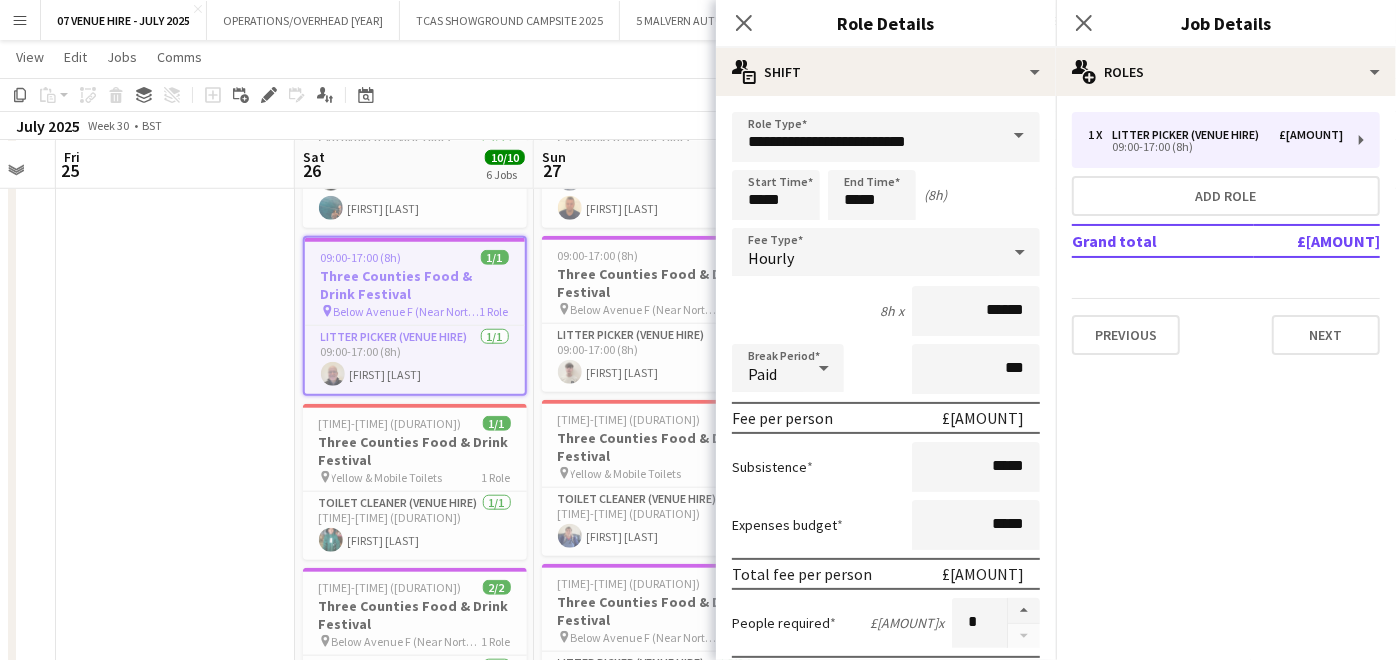 click at bounding box center [175, 416] 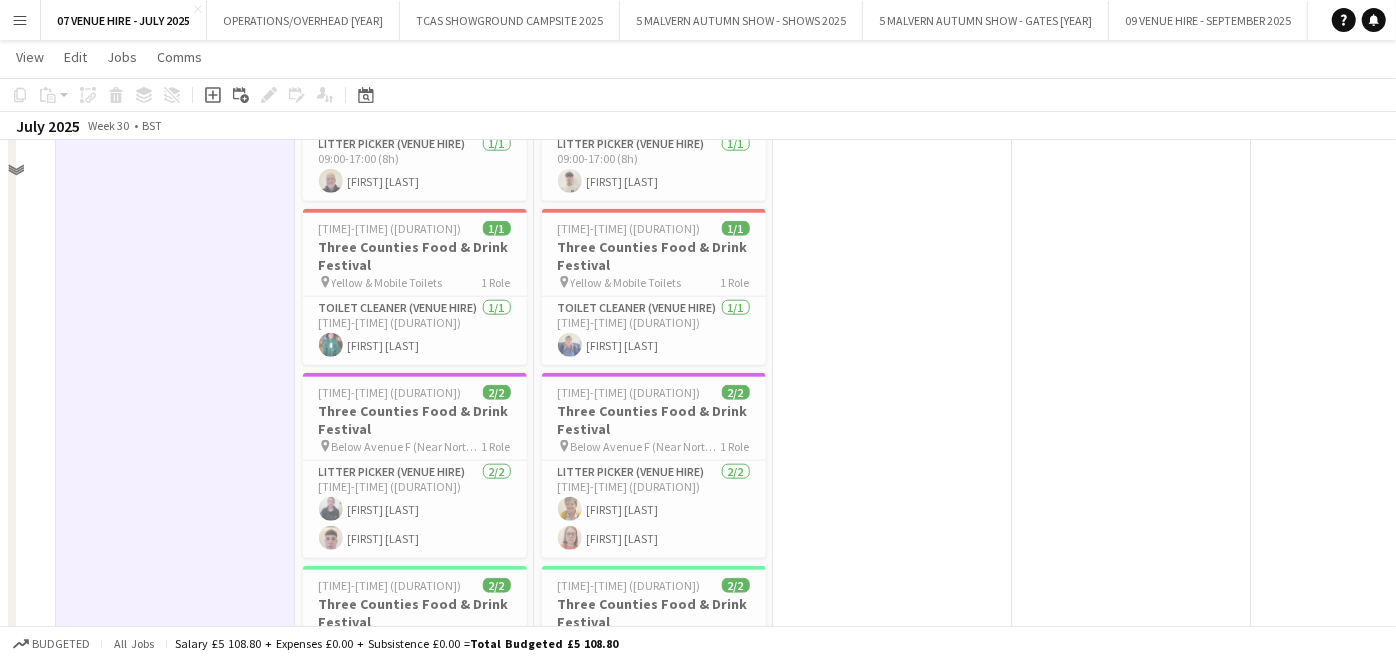 scroll, scrollTop: 1248, scrollLeft: 0, axis: vertical 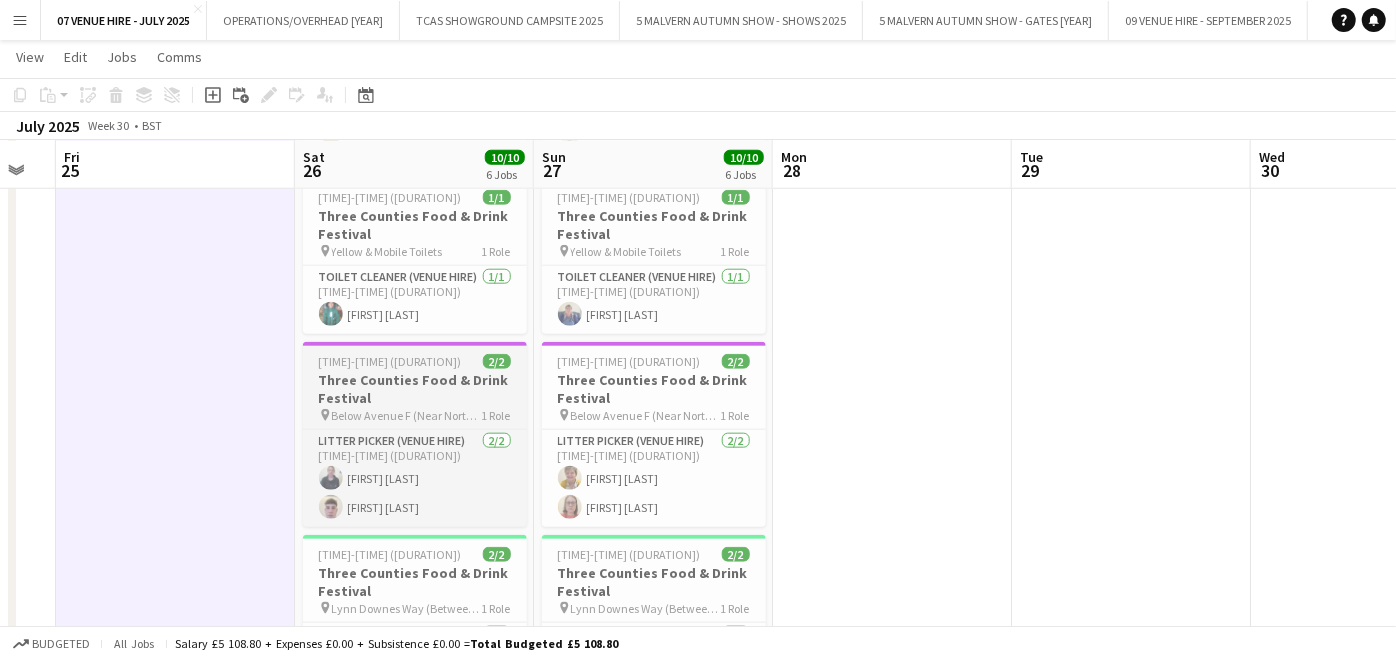click on "Three Counties Food & Drink Festival" at bounding box center [415, 389] 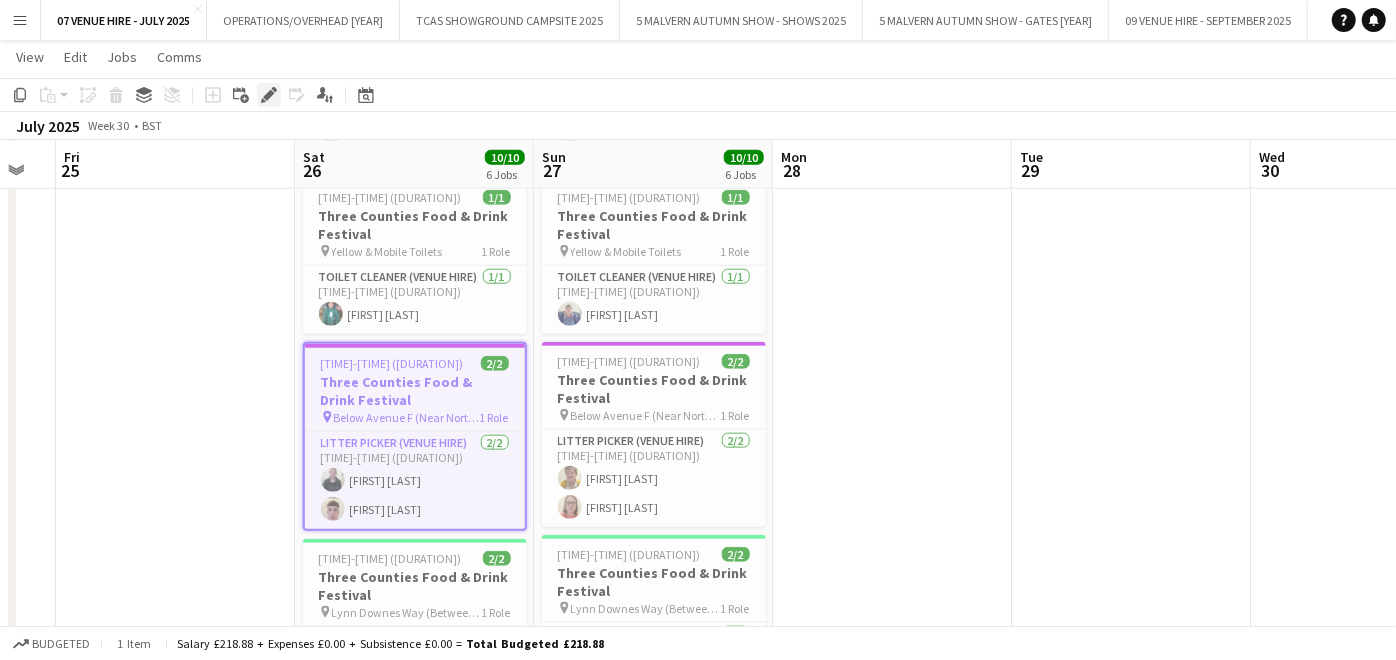 click on "Edit" 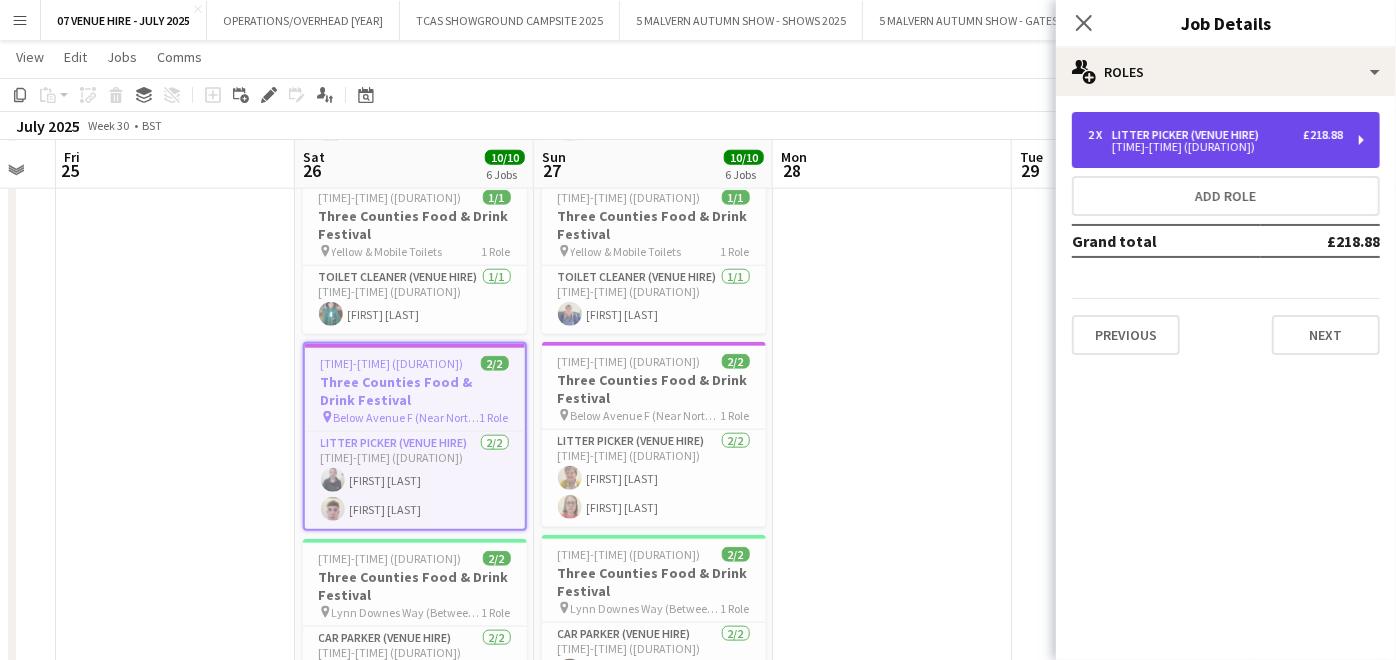 click on "Litter Picker (Venue Hire)" at bounding box center (1189, 135) 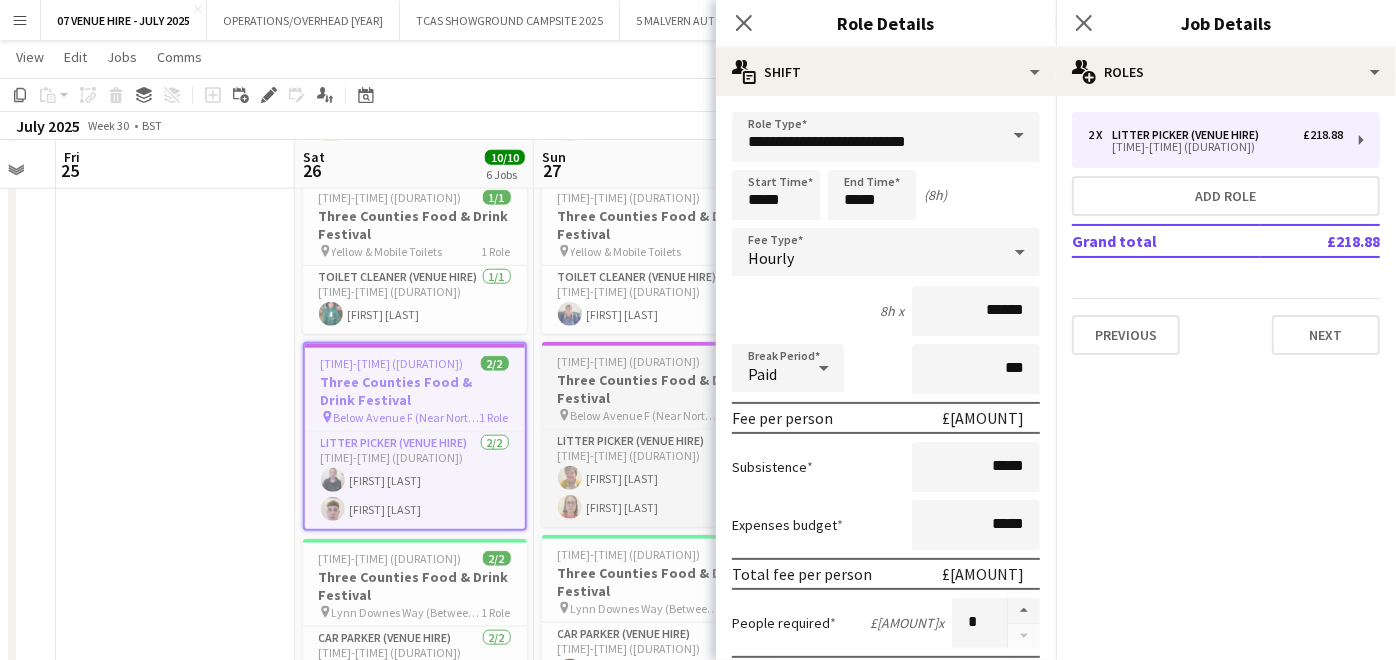 click on "Three Counties Food & Drink Festival" at bounding box center [654, 389] 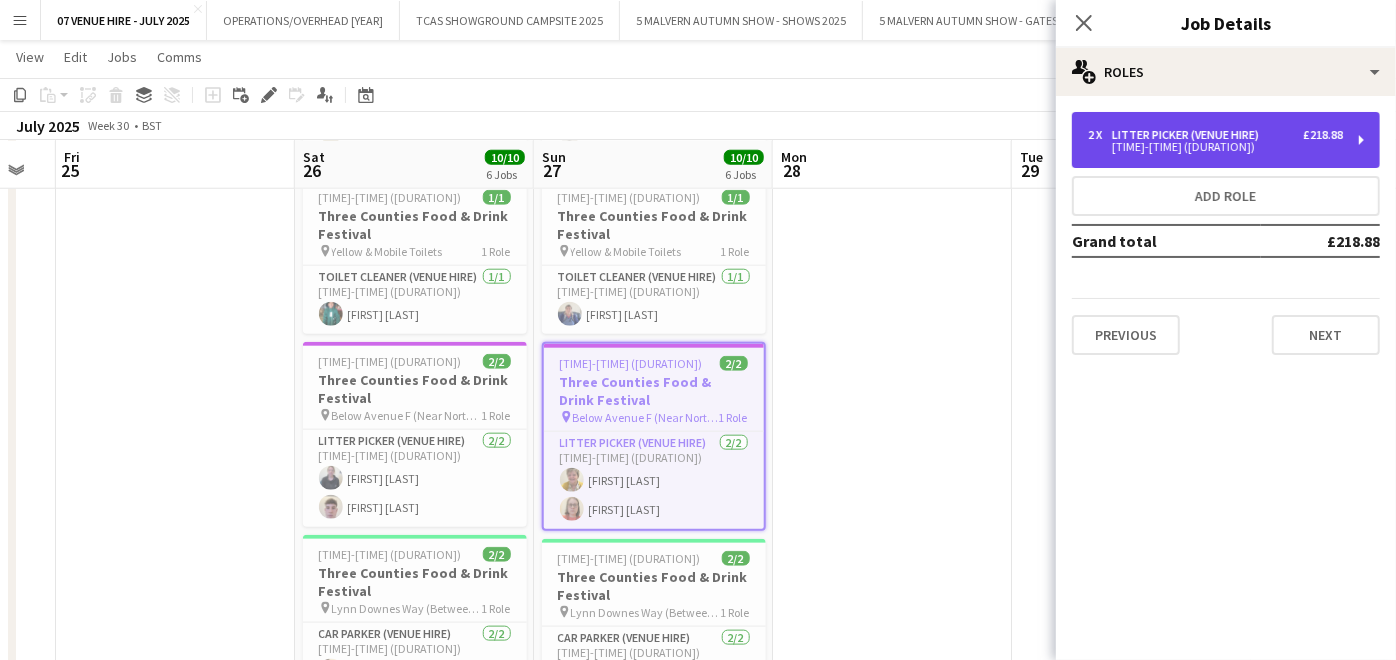 click on "Litter Picker (Venue Hire)" at bounding box center (1189, 135) 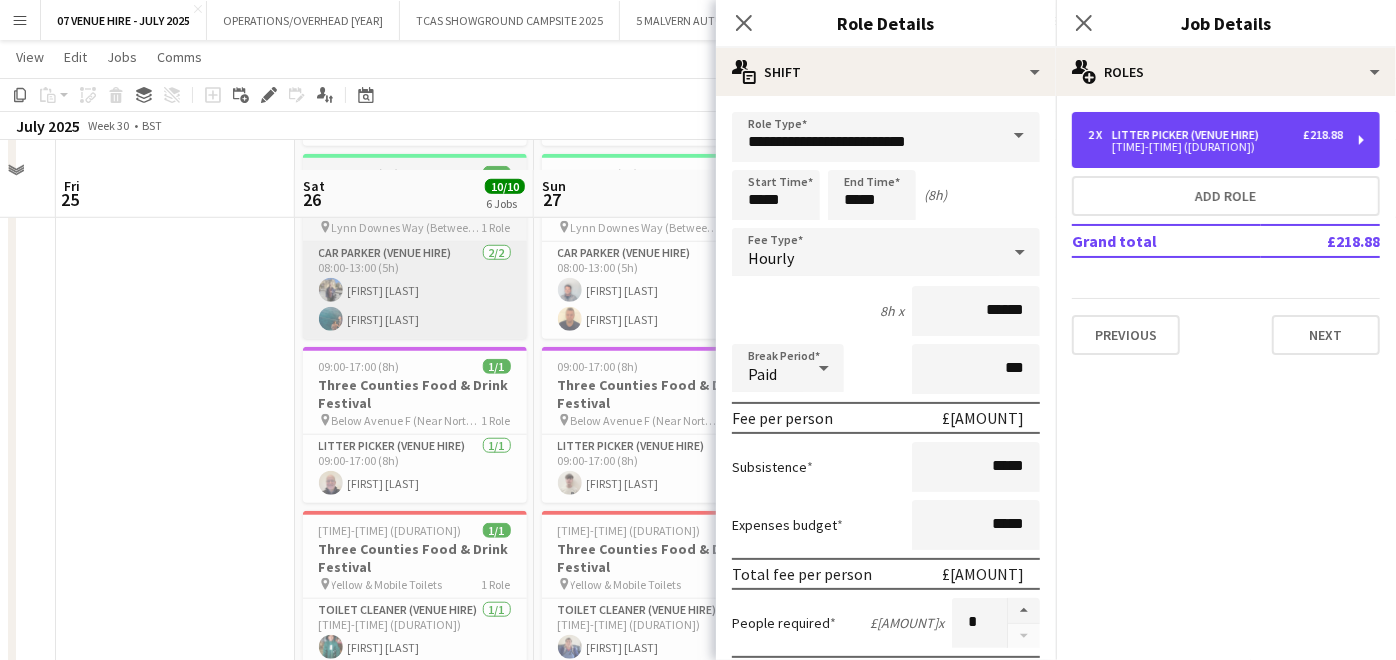 scroll, scrollTop: 835, scrollLeft: 0, axis: vertical 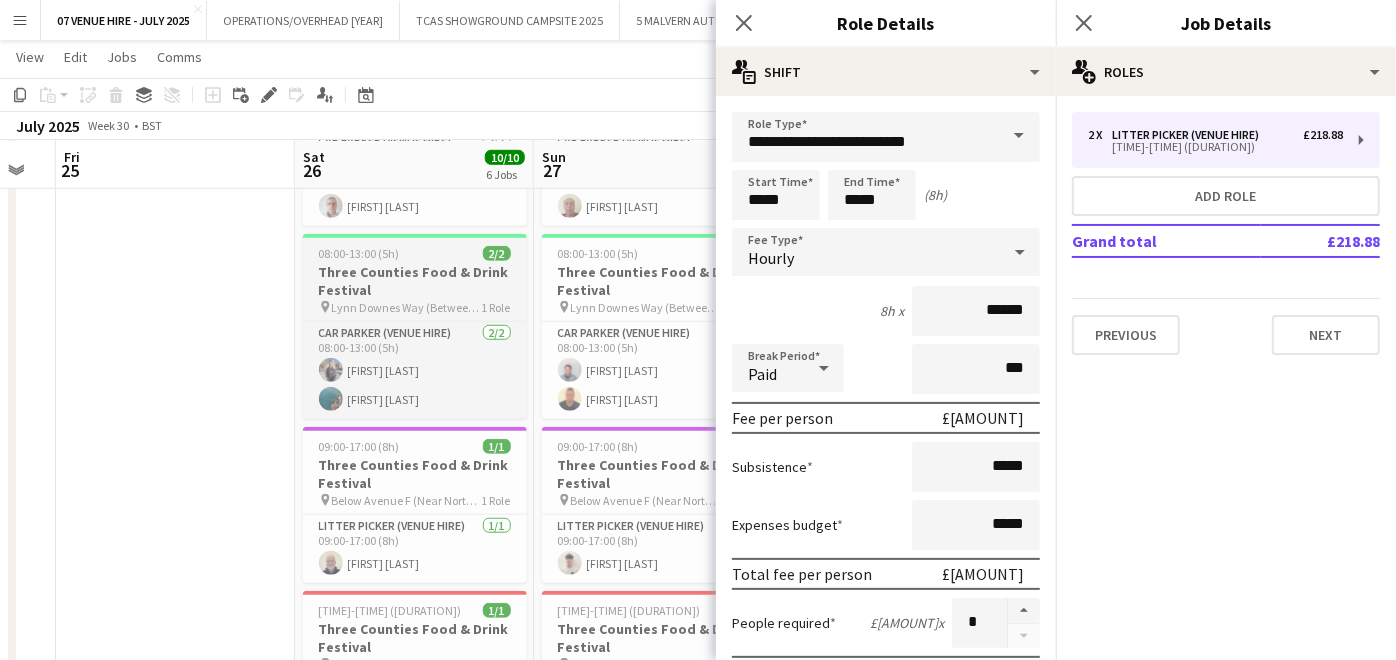 click on "08:00-13:00 (5h)    2/2" at bounding box center [415, 253] 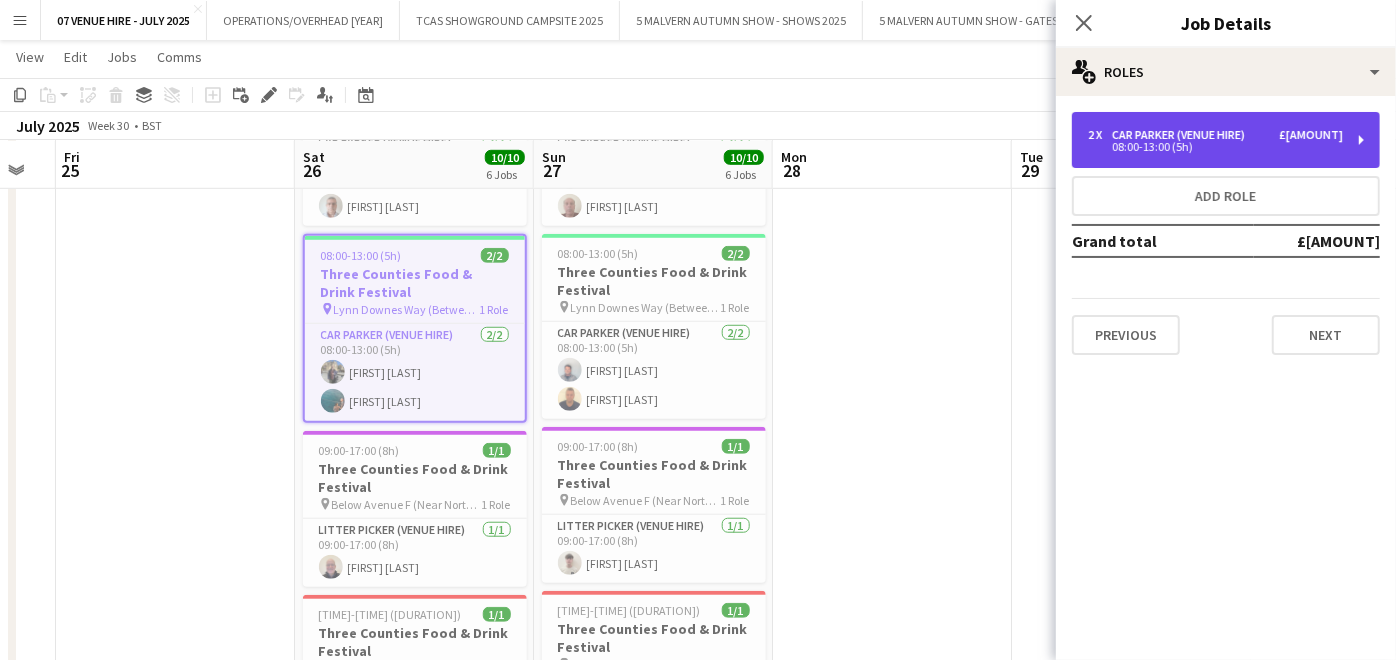 click on "2 x   Car Parker (Venue Hire)   £136.80   08:00-13:00 (5h)" at bounding box center (1226, 140) 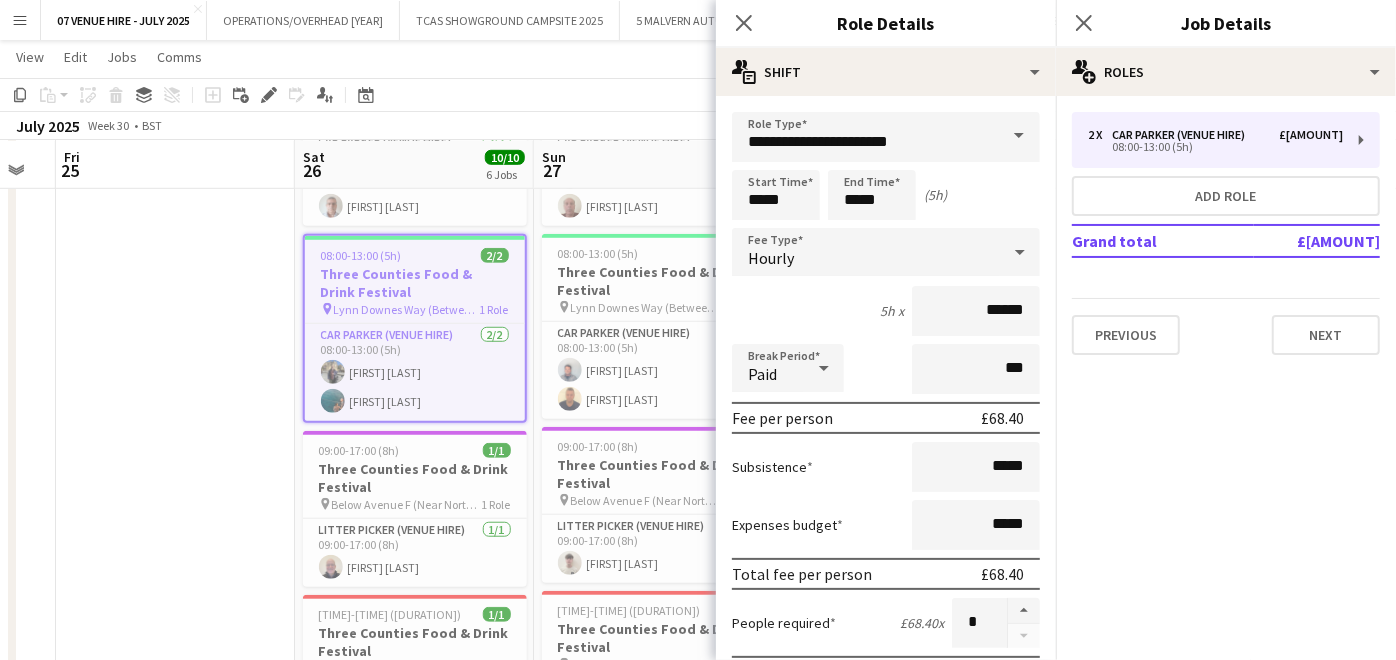 click at bounding box center [175, 607] 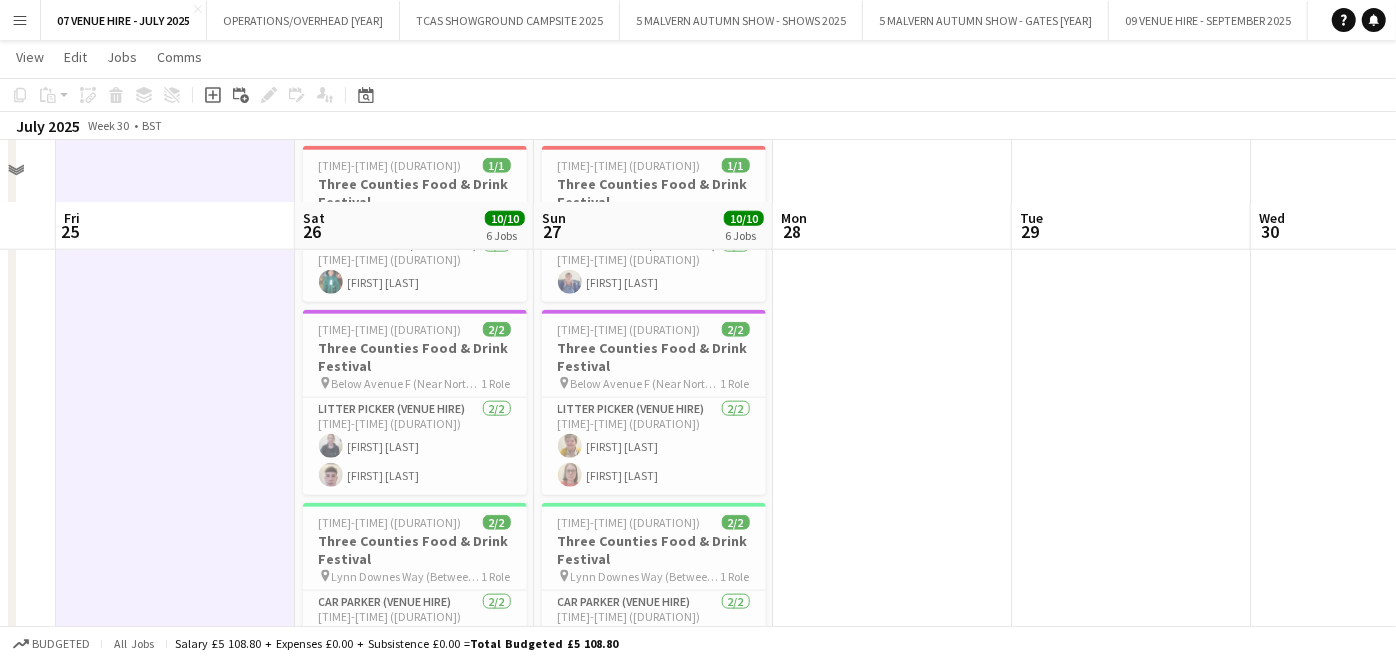 scroll, scrollTop: 1391, scrollLeft: 0, axis: vertical 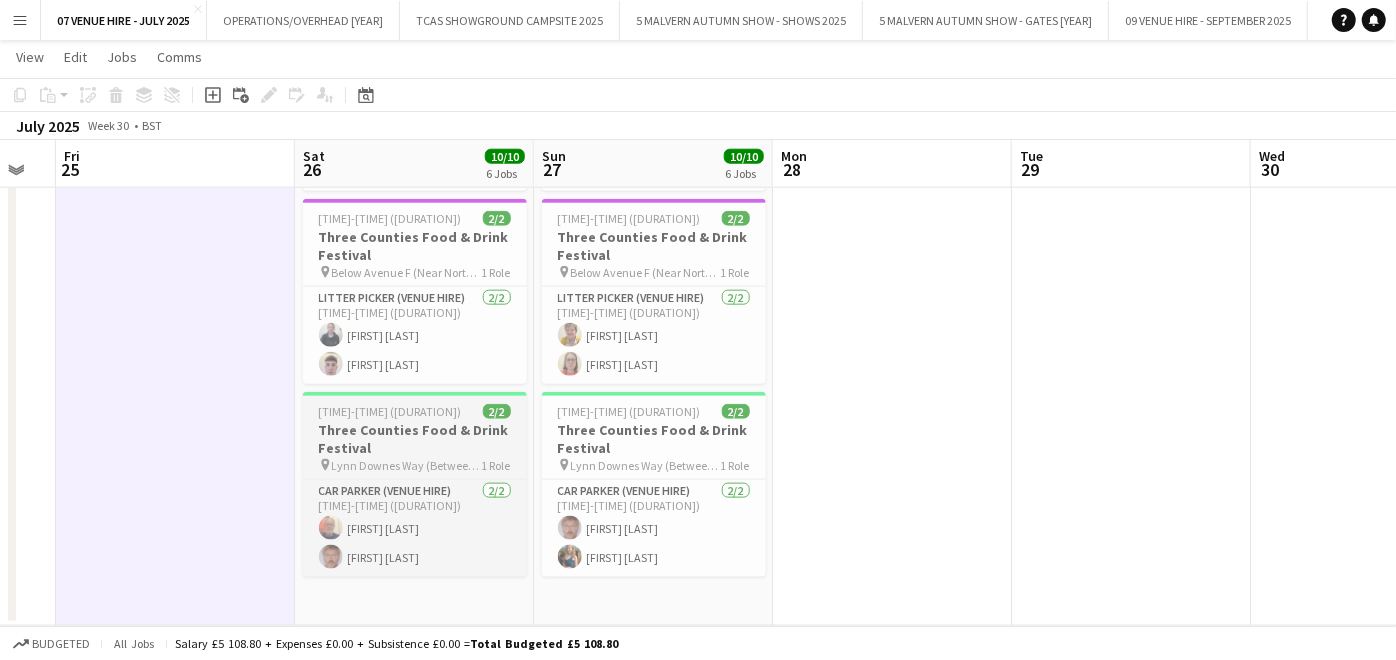 click on "Three Counties Food & Drink Festival" at bounding box center (415, 439) 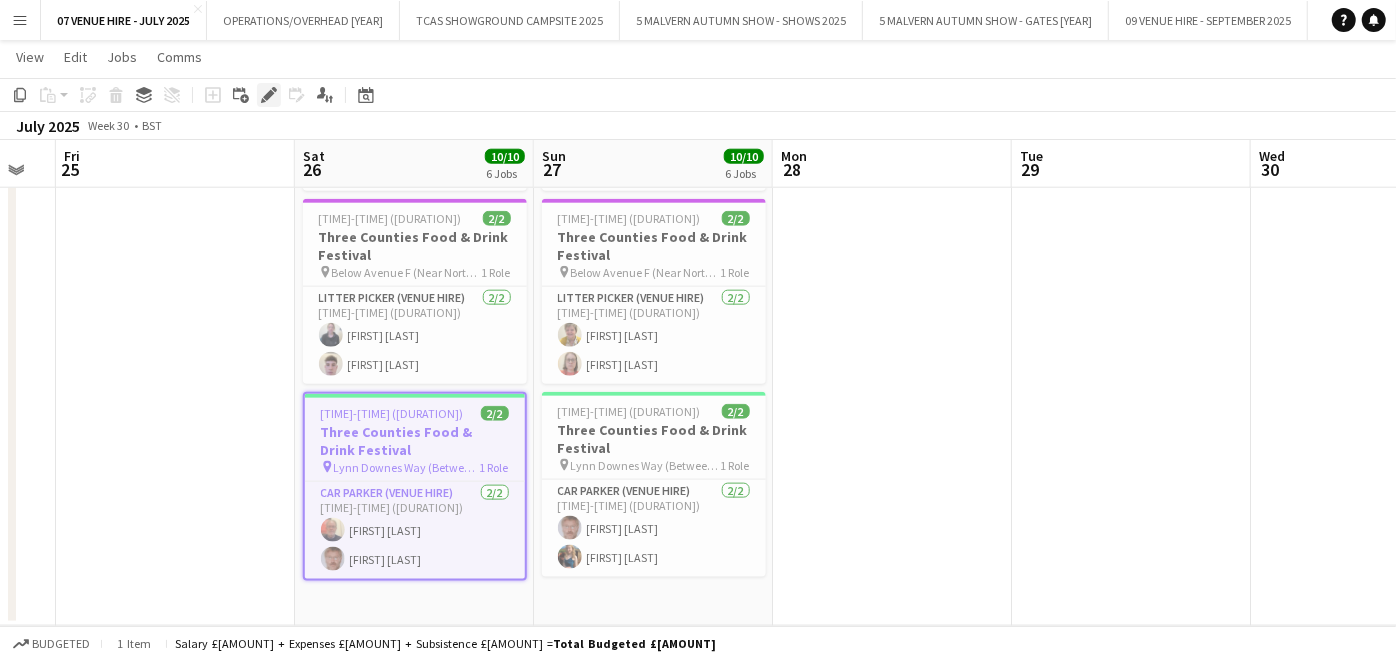 click on "Edit" 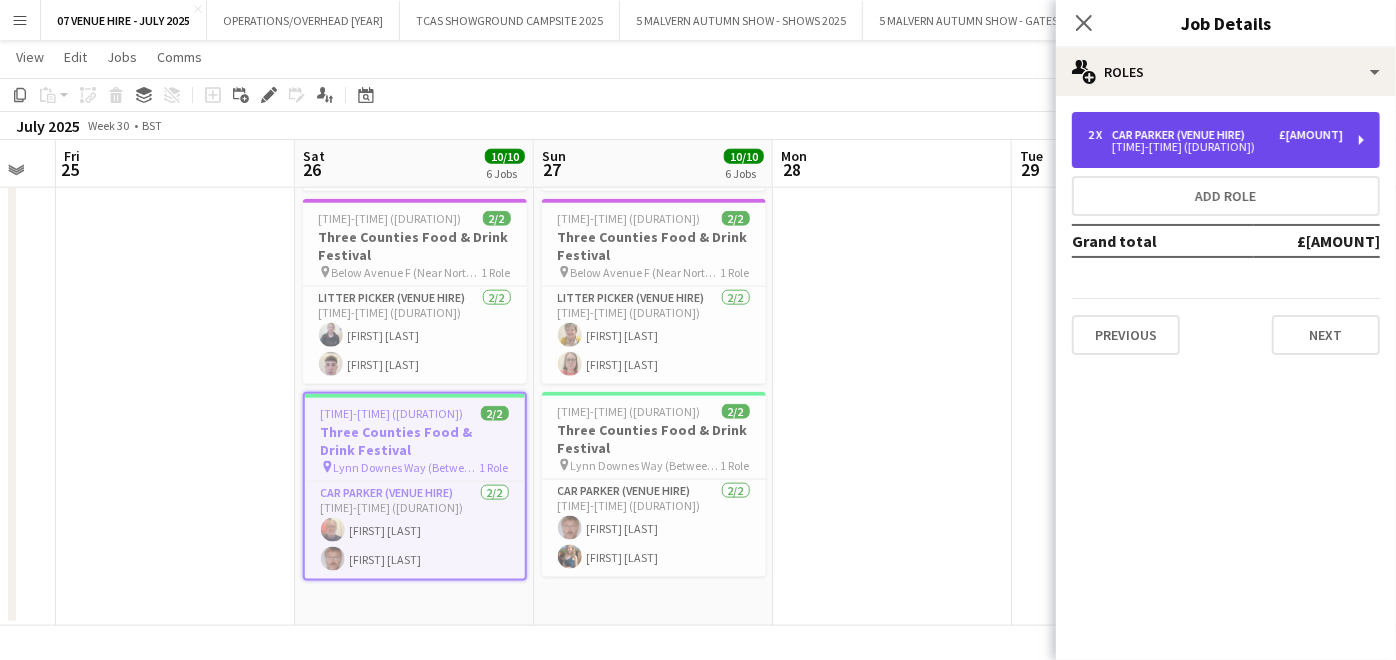 click on "13:00-18:00 (5h)" at bounding box center [1215, 147] 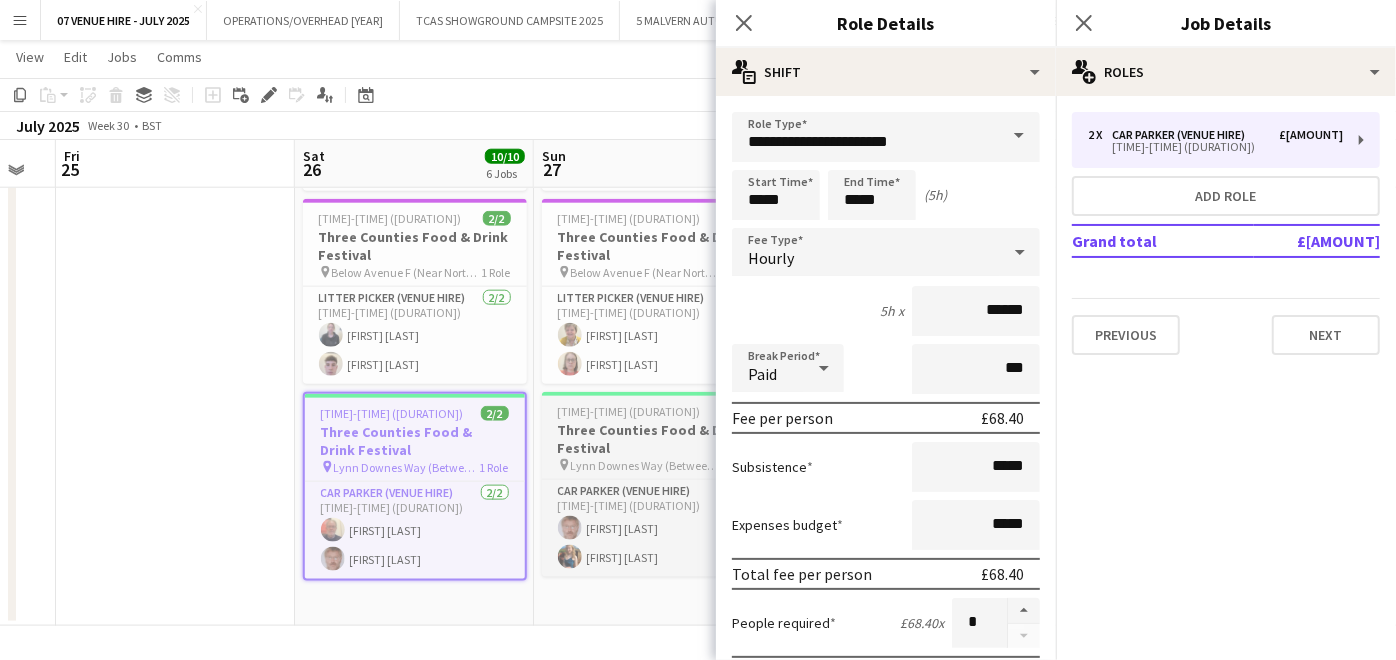 click on "Three Counties Food & Drink Festival" at bounding box center (654, 439) 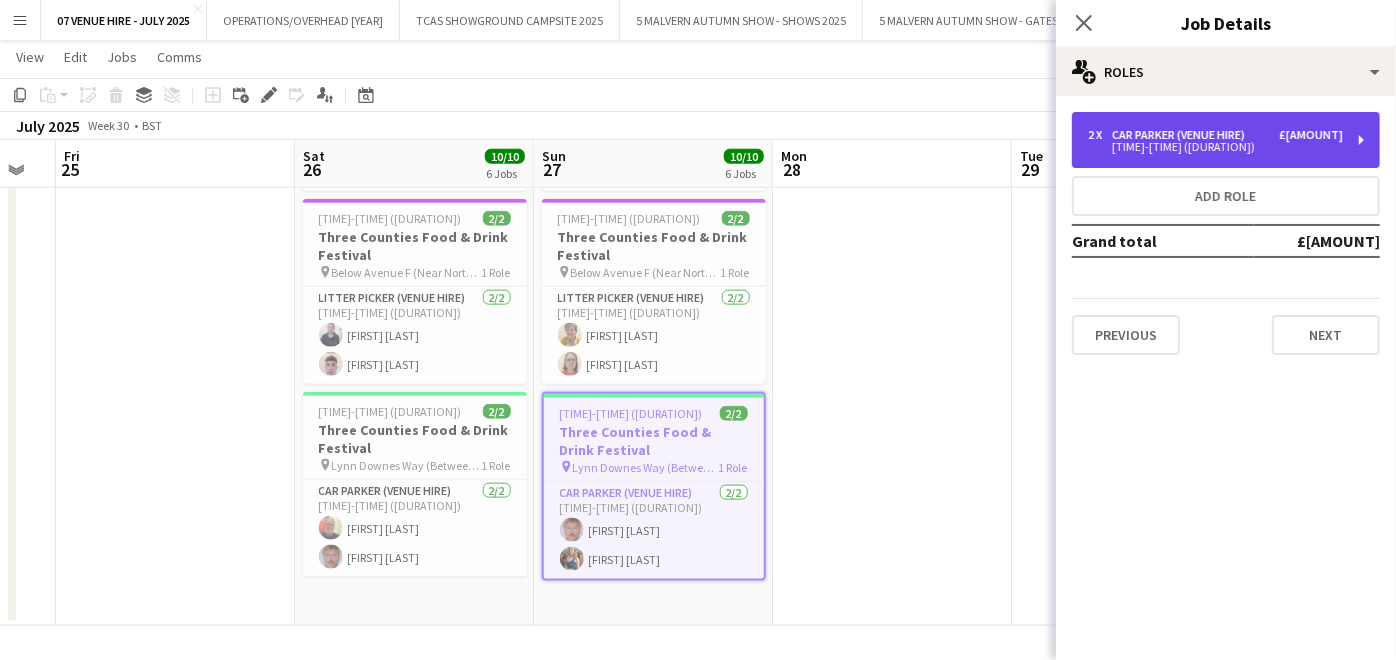 click on "13:00-18:00 (5h)" at bounding box center (1215, 147) 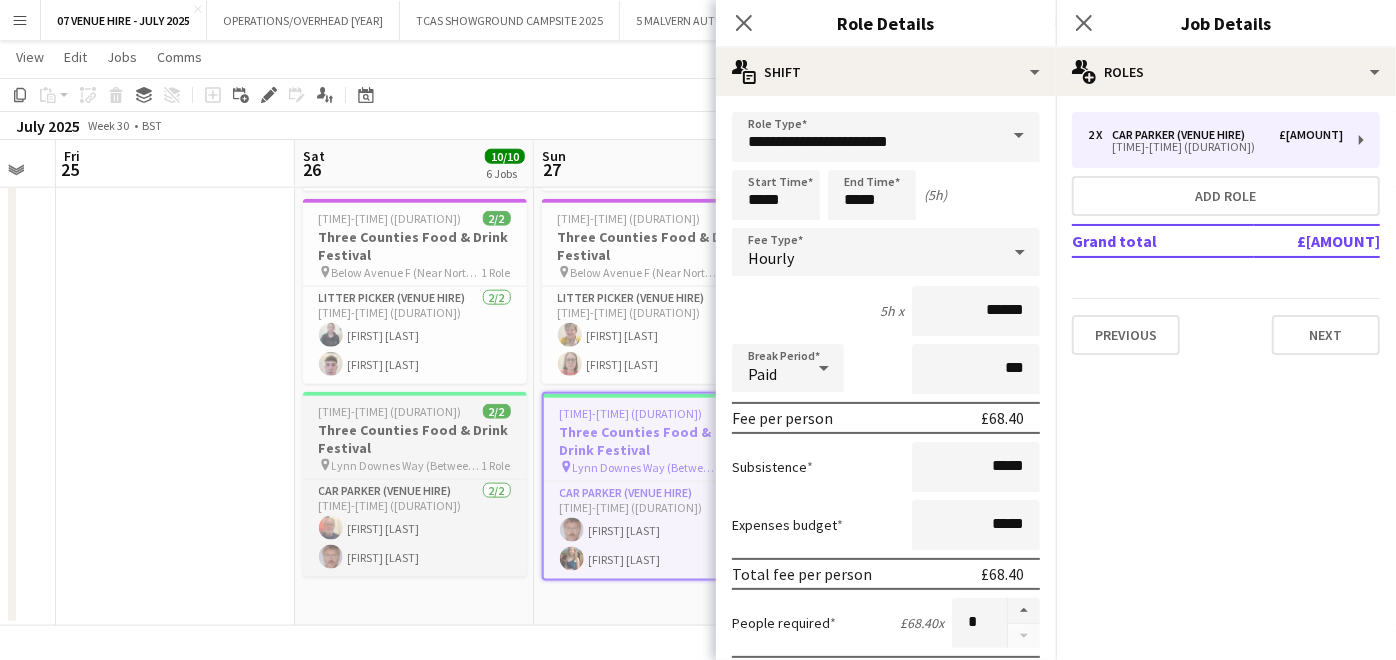 click on "13:00-18:00 (5h)    2/2" at bounding box center (415, 411) 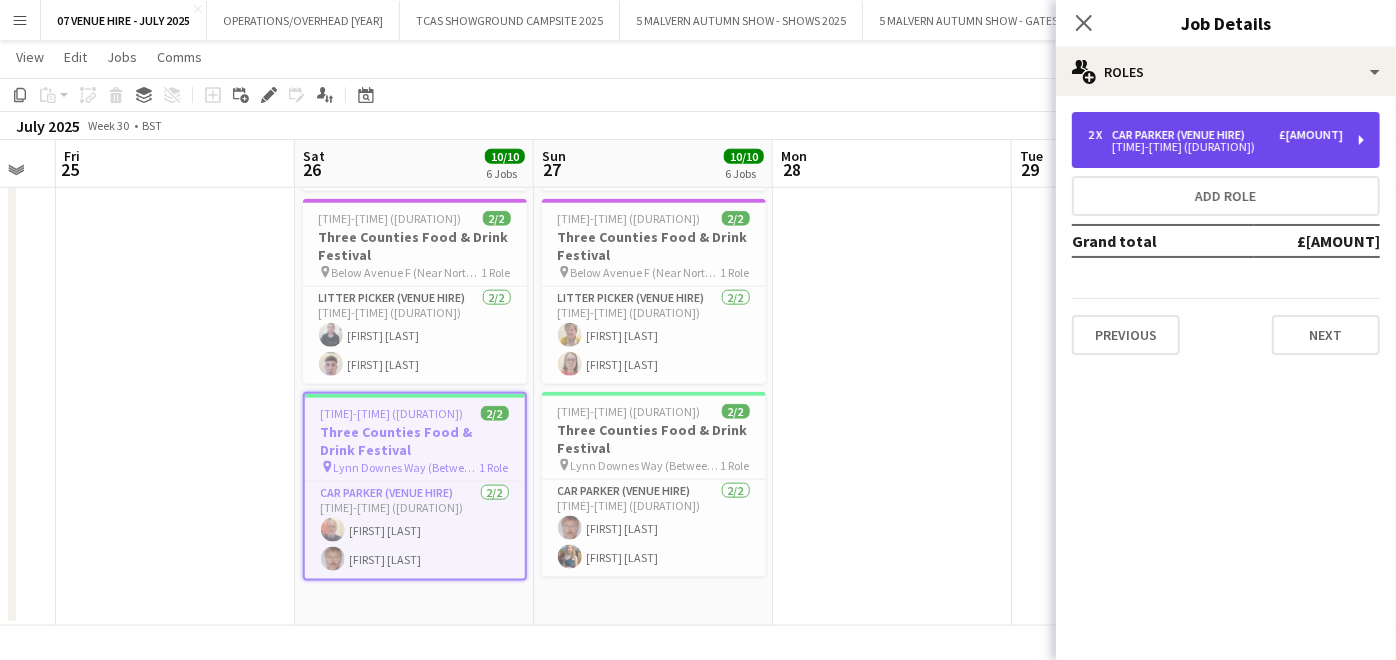 click on "13:00-18:00 (5h)" at bounding box center [1215, 147] 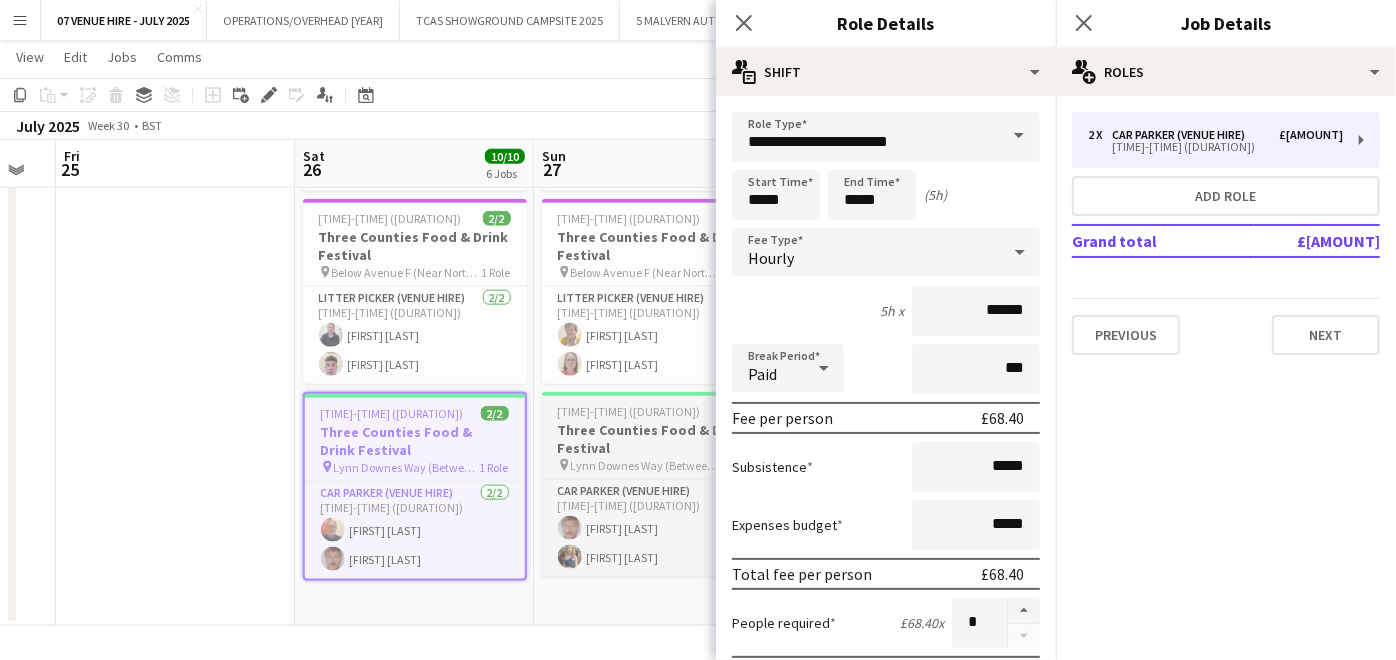click on "Three Counties Food & Drink Festival" at bounding box center [654, 439] 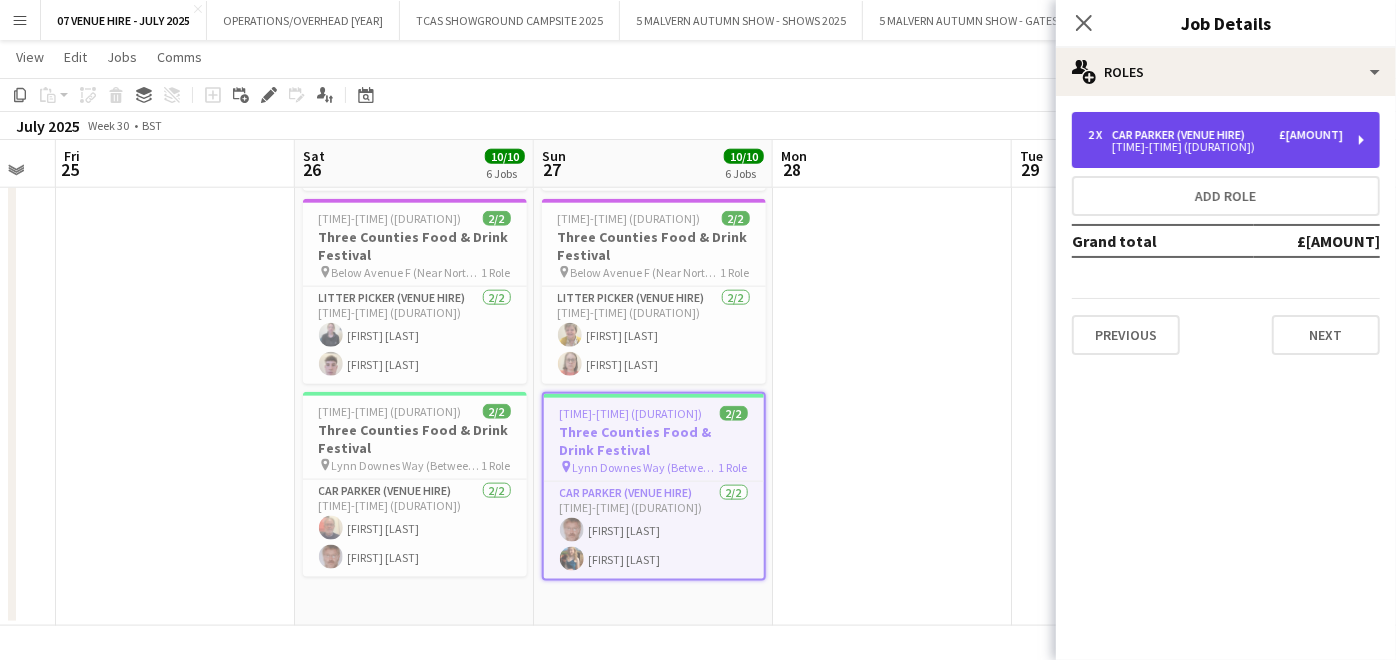 drag, startPoint x: 1155, startPoint y: 133, endPoint x: 1150, endPoint y: 145, distance: 13 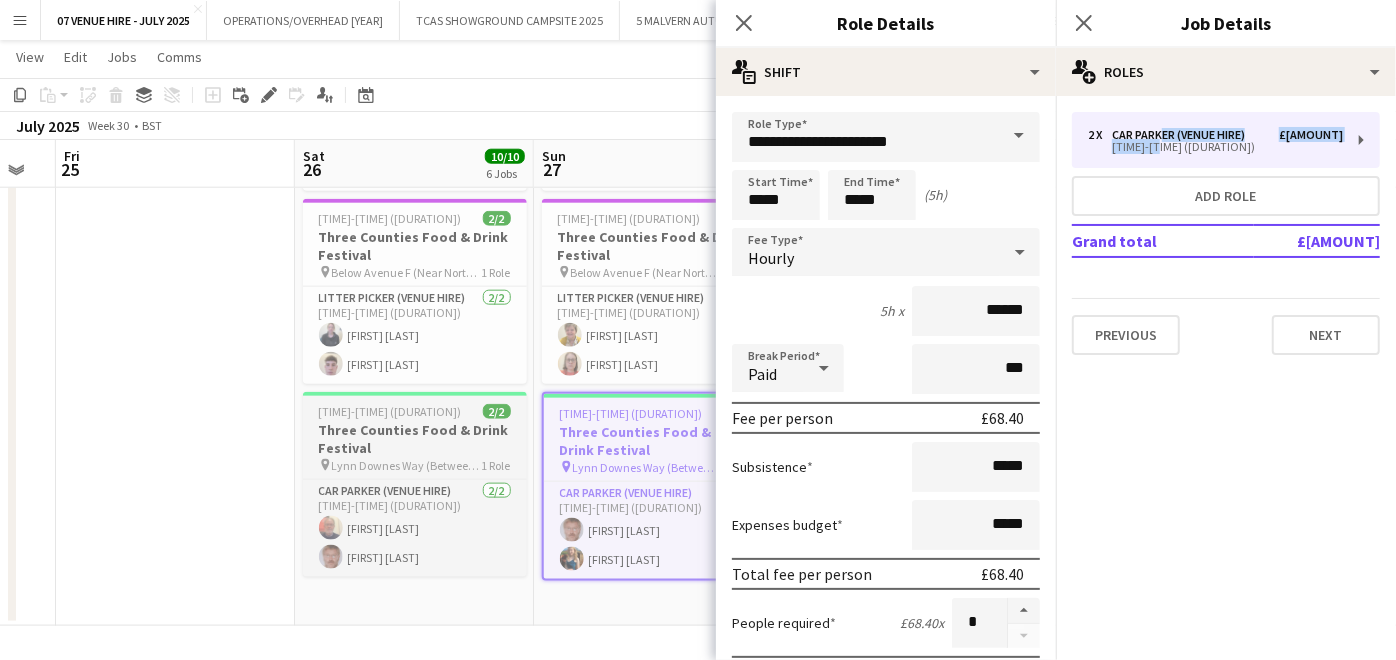 click on "Three Counties Food & Drink Festival" at bounding box center [415, 439] 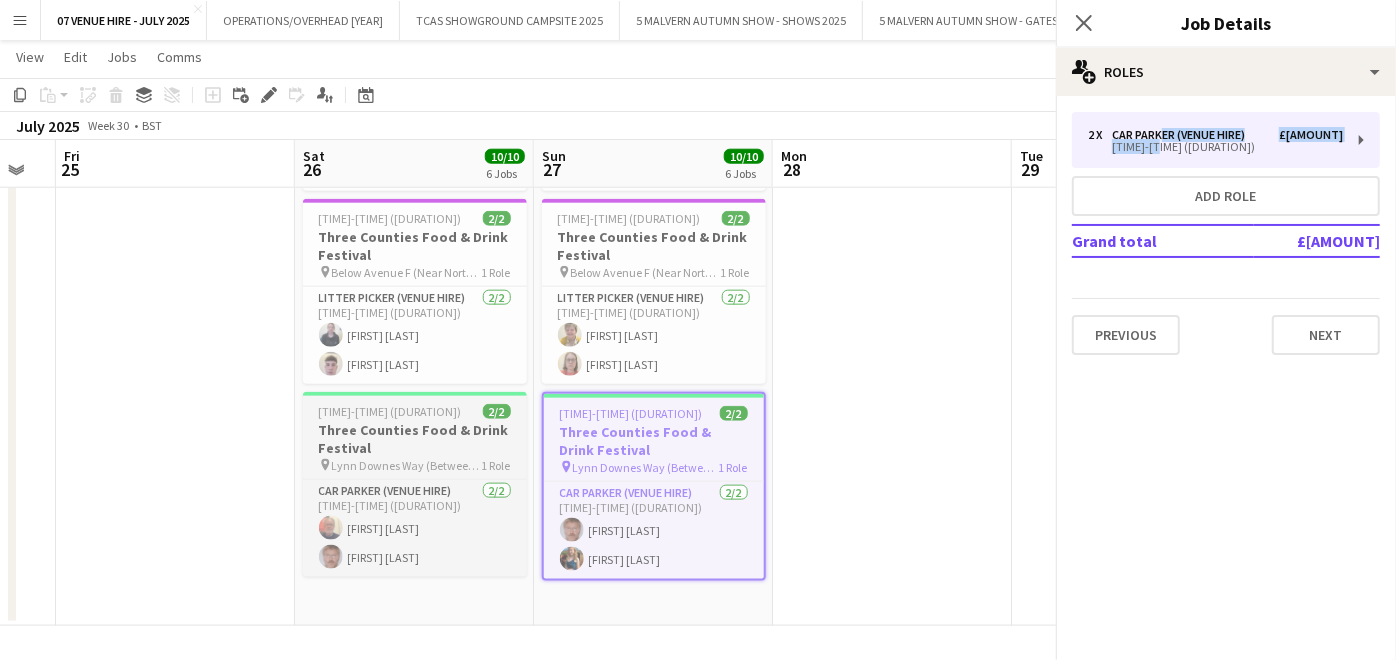 scroll, scrollTop: 0, scrollLeft: 664, axis: horizontal 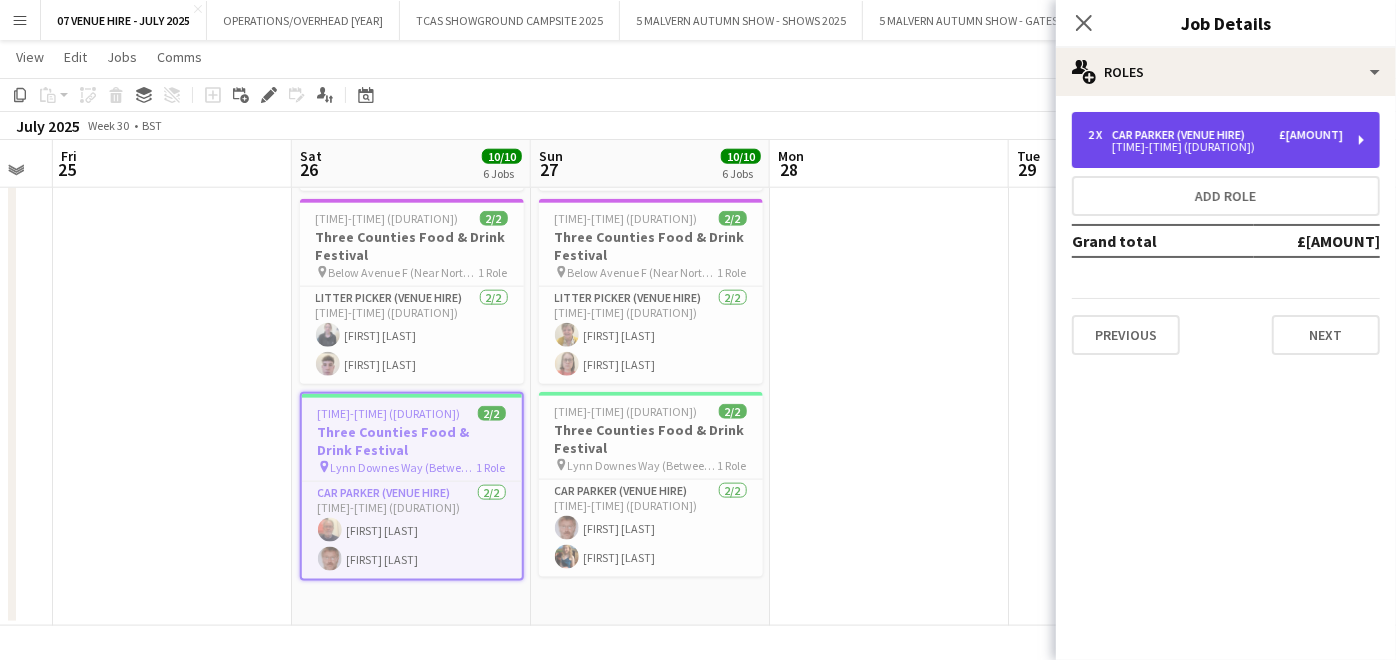 click on "13:00-18:00 (5h)" at bounding box center (1215, 147) 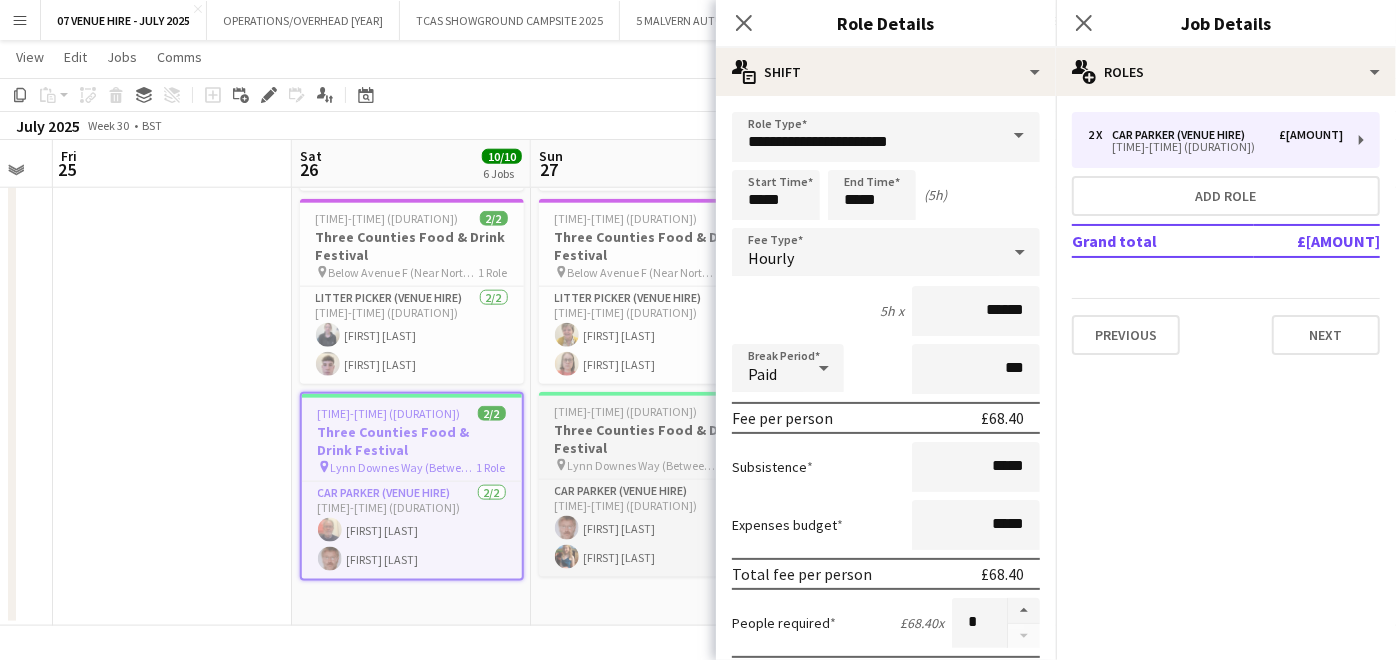 click on "Three Counties Food & Drink Festival" at bounding box center (651, 439) 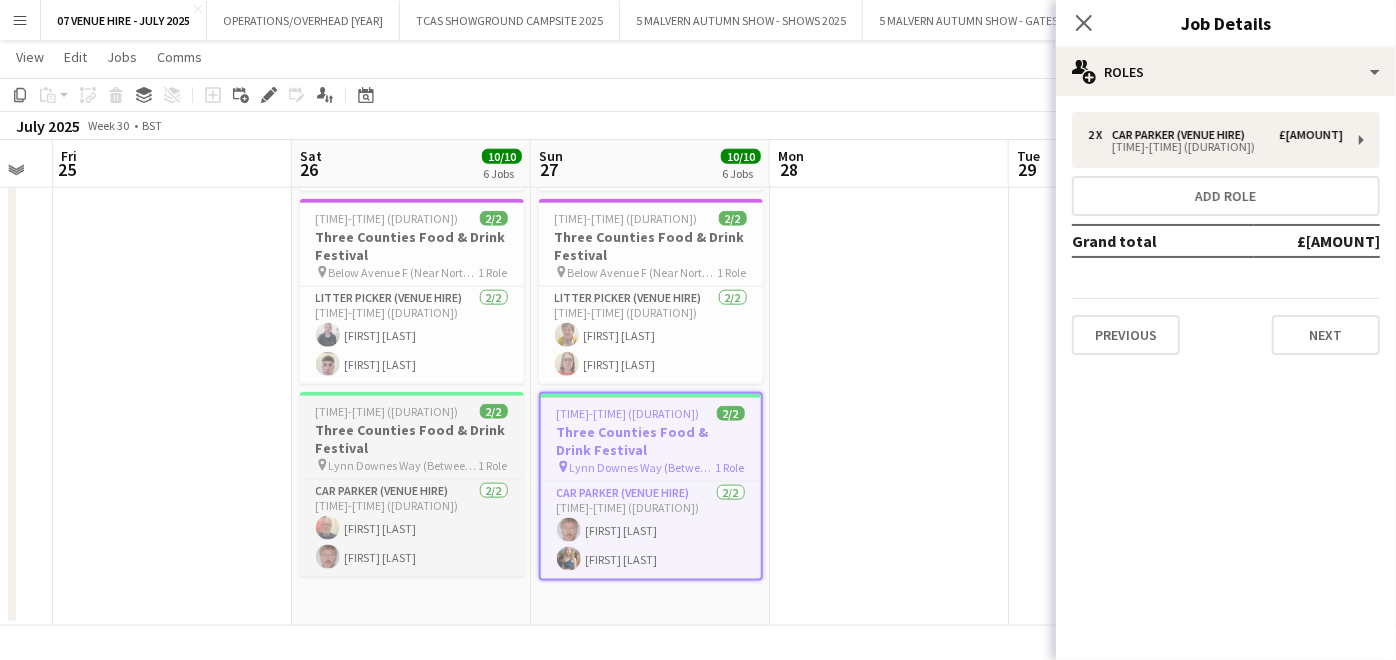 click on "13:00-18:00 (5h)    2/2   Three Counties Food & Drink Festival
pin
Lynn Downes Way (Between Yellow Gate & North Pay Gate)   1 Role   Car Parker (Venue Hire)   2/2   13:00-18:00 (5h)
David Middler Andrew Ford" at bounding box center (412, 484) 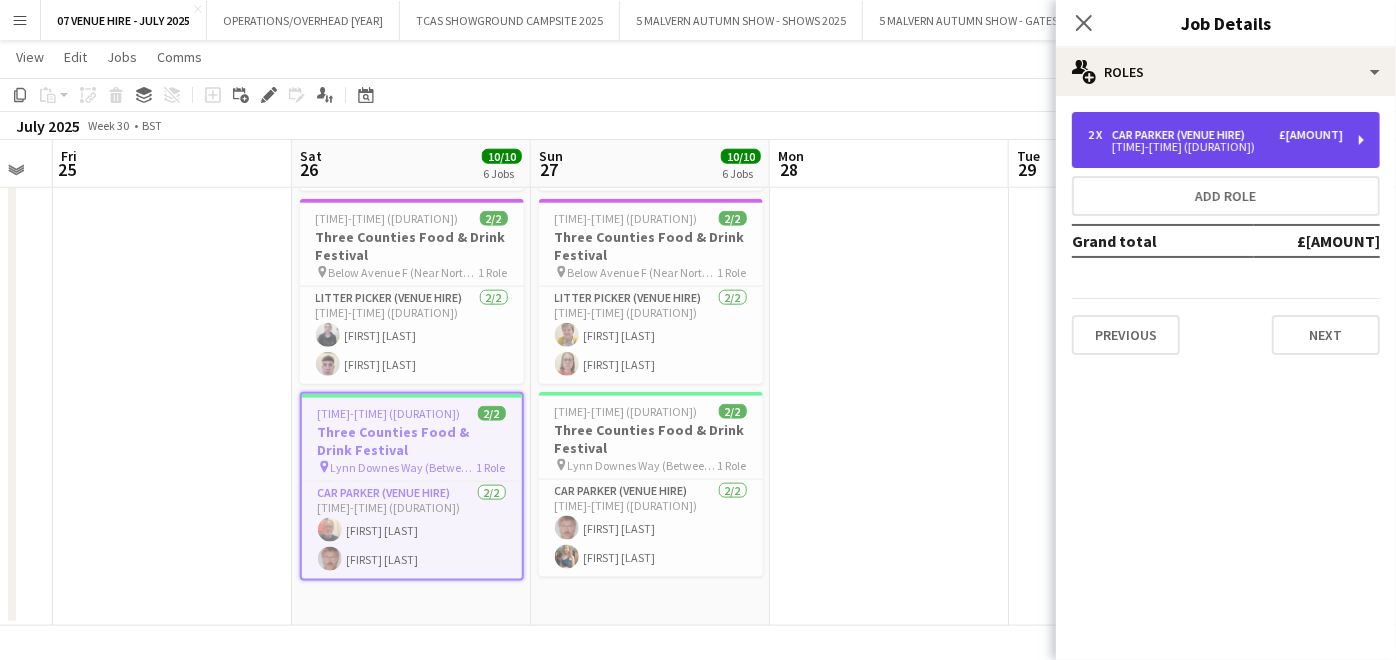 click on "2 x   Car Parker (Venue Hire)   £136.80   13:00-18:00 (5h)" at bounding box center (1226, 140) 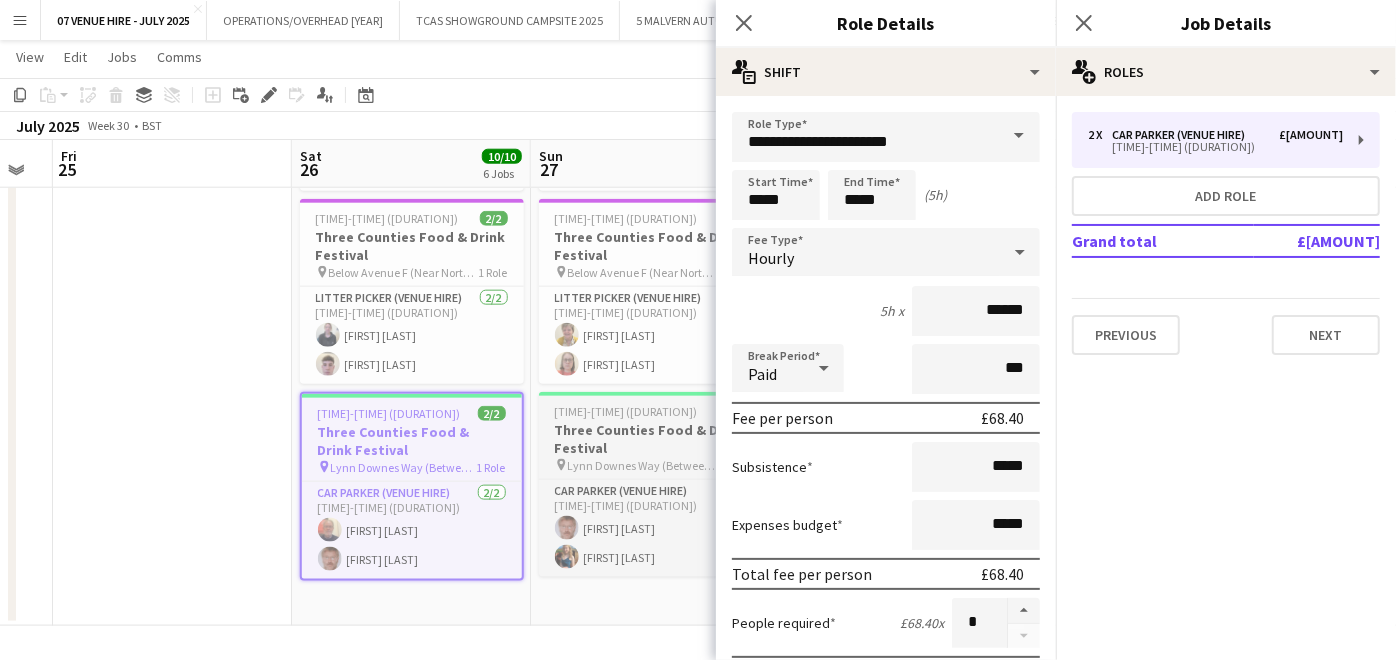 click on "Three Counties Food & Drink Festival" at bounding box center (651, 439) 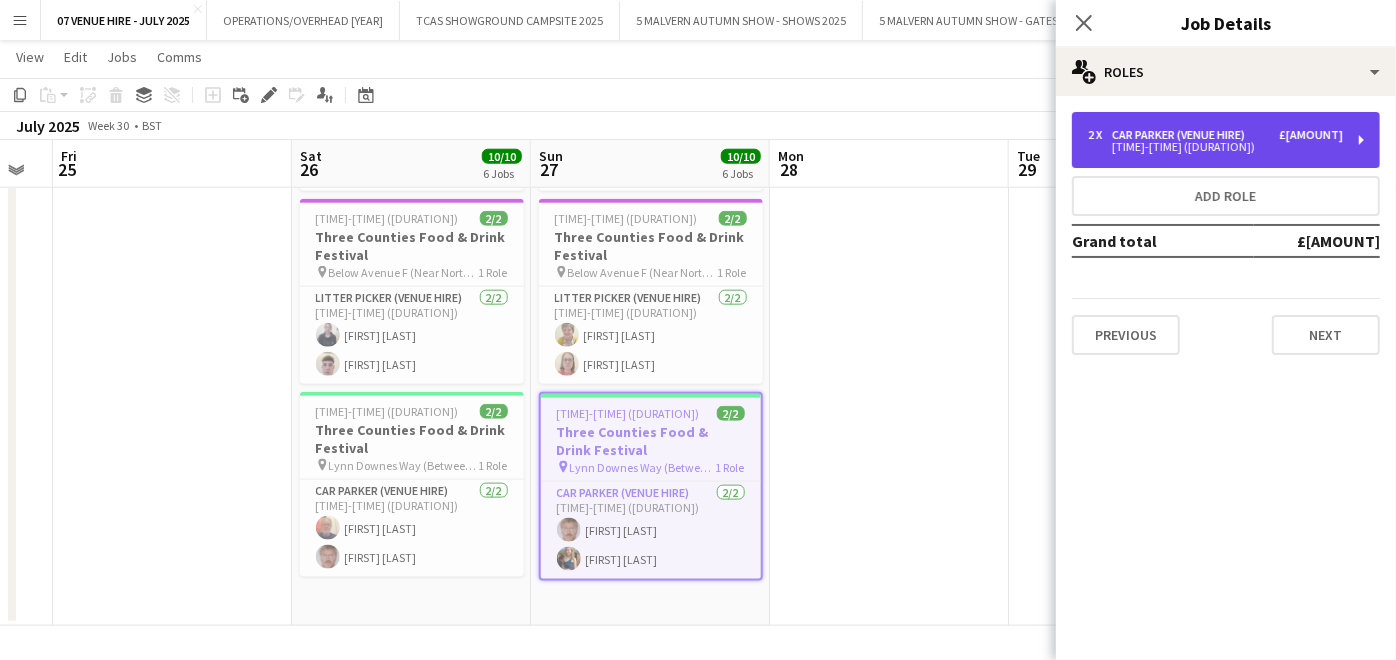 click on "2 x   Car Parker (Venue Hire)   £136.80   13:00-18:00 (5h)" at bounding box center (1226, 140) 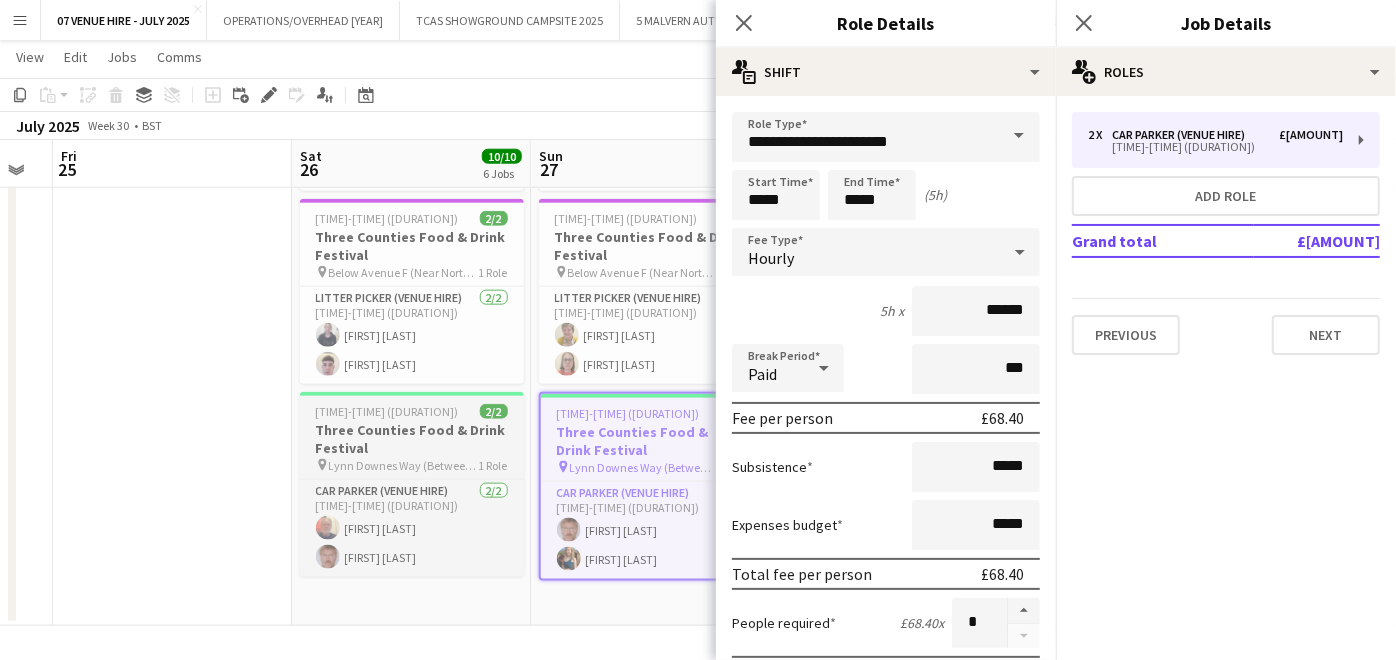 click on "Three Counties Food & Drink Festival" at bounding box center (412, 439) 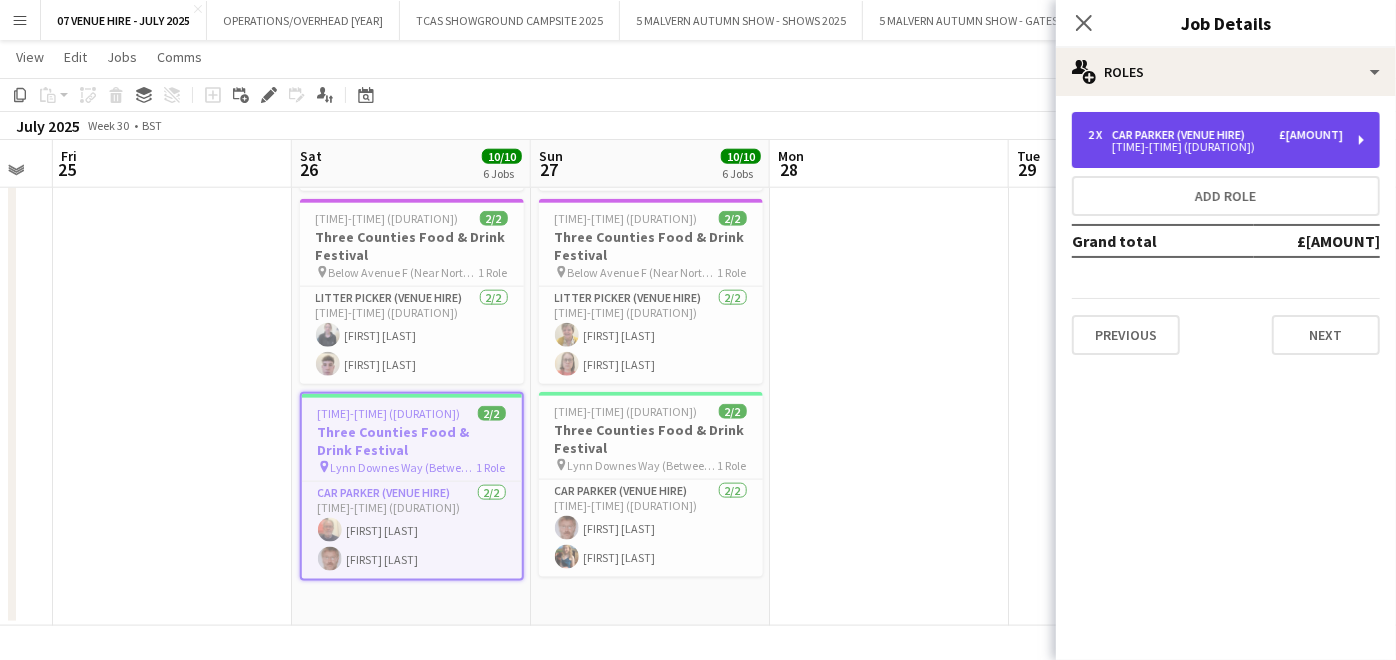 click on "2 x   Car Parker (Venue Hire)   £136.80   13:00-18:00 (5h)" at bounding box center (1226, 140) 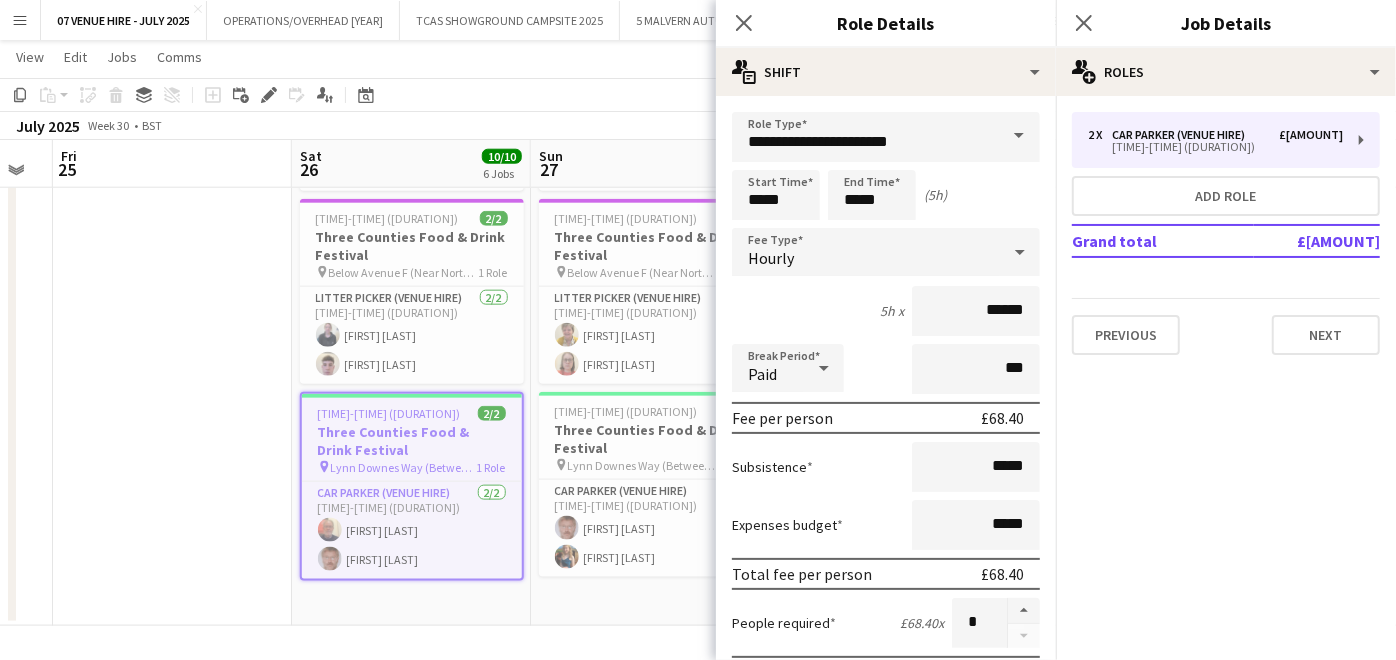 click at bounding box center [172, 51] 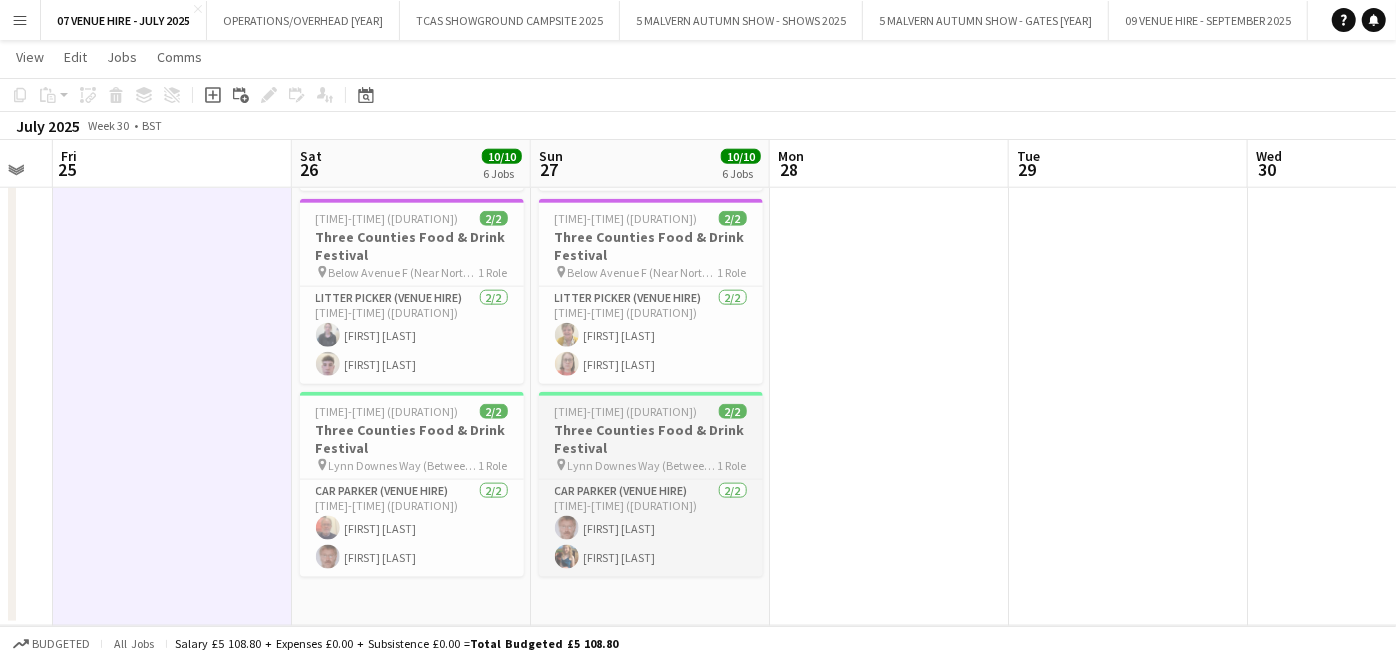 click on "13:00-18:00 (5h)    2/2" at bounding box center [651, 411] 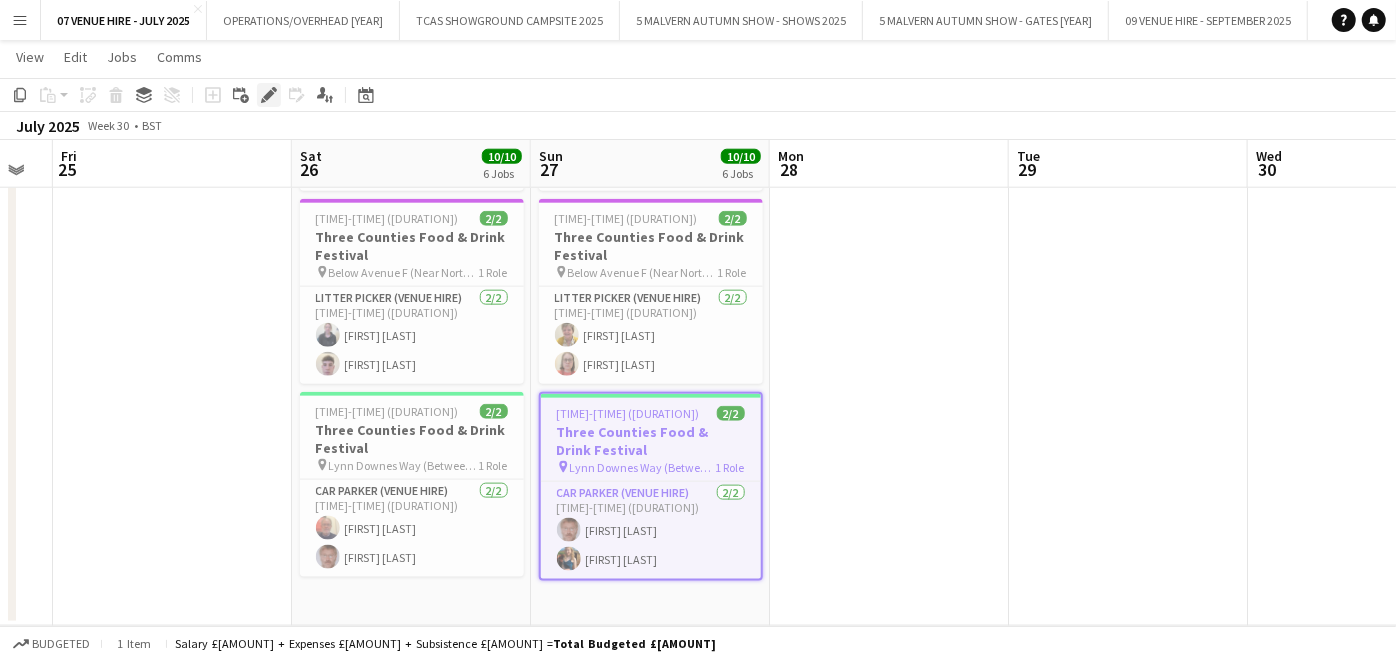 click on "Edit" 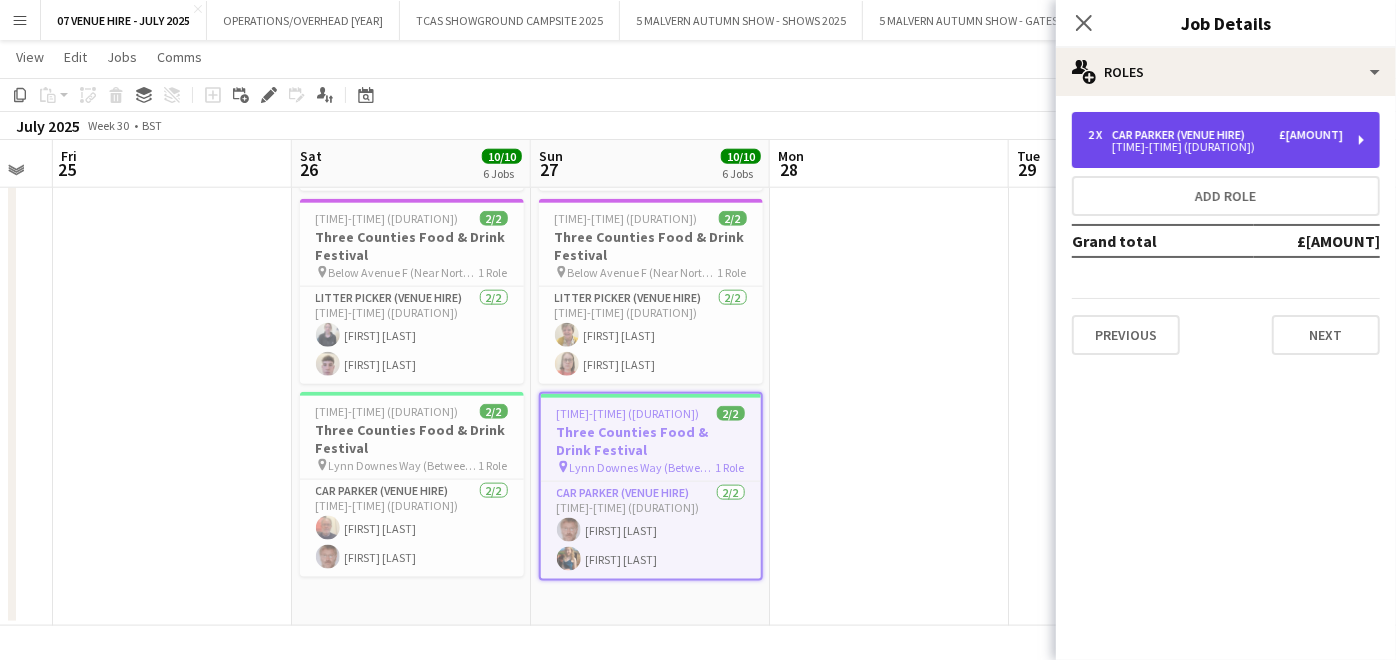 click on "Car Parker (Venue Hire)" at bounding box center [1182, 135] 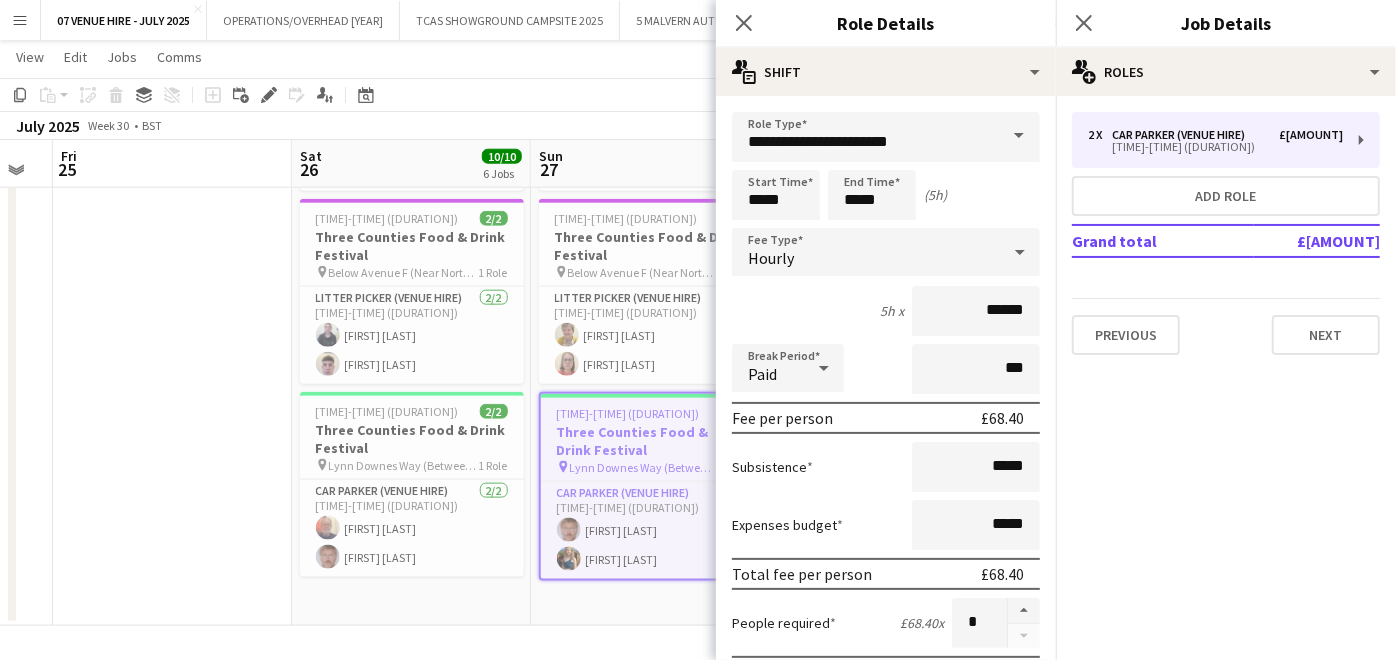 click at bounding box center (172, 51) 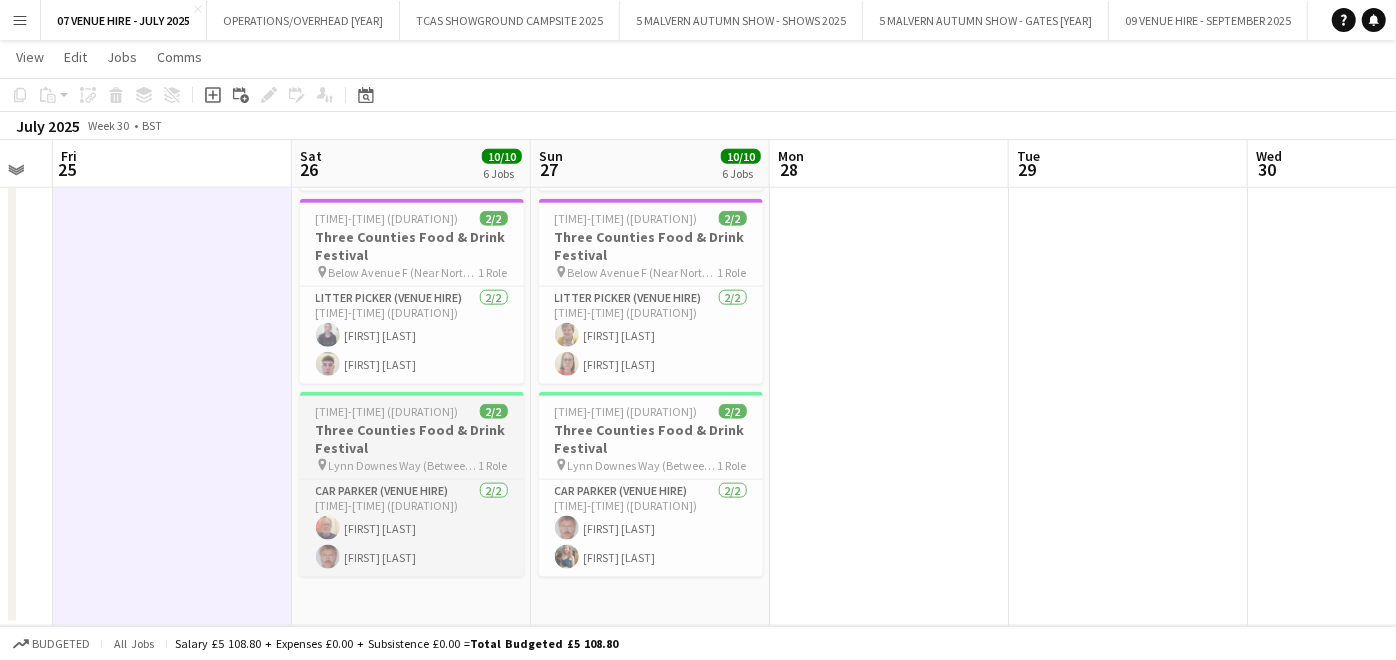 click on "Three Counties Food & Drink Festival" at bounding box center (412, 439) 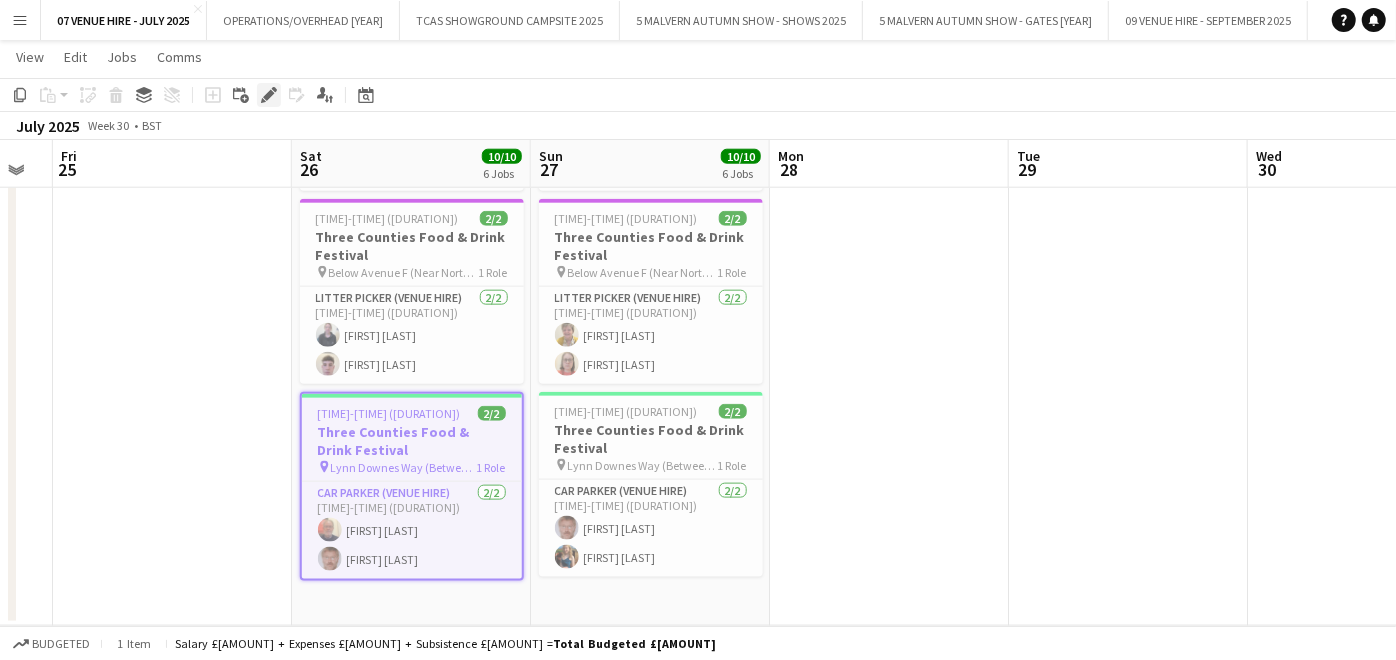 click on "Edit" 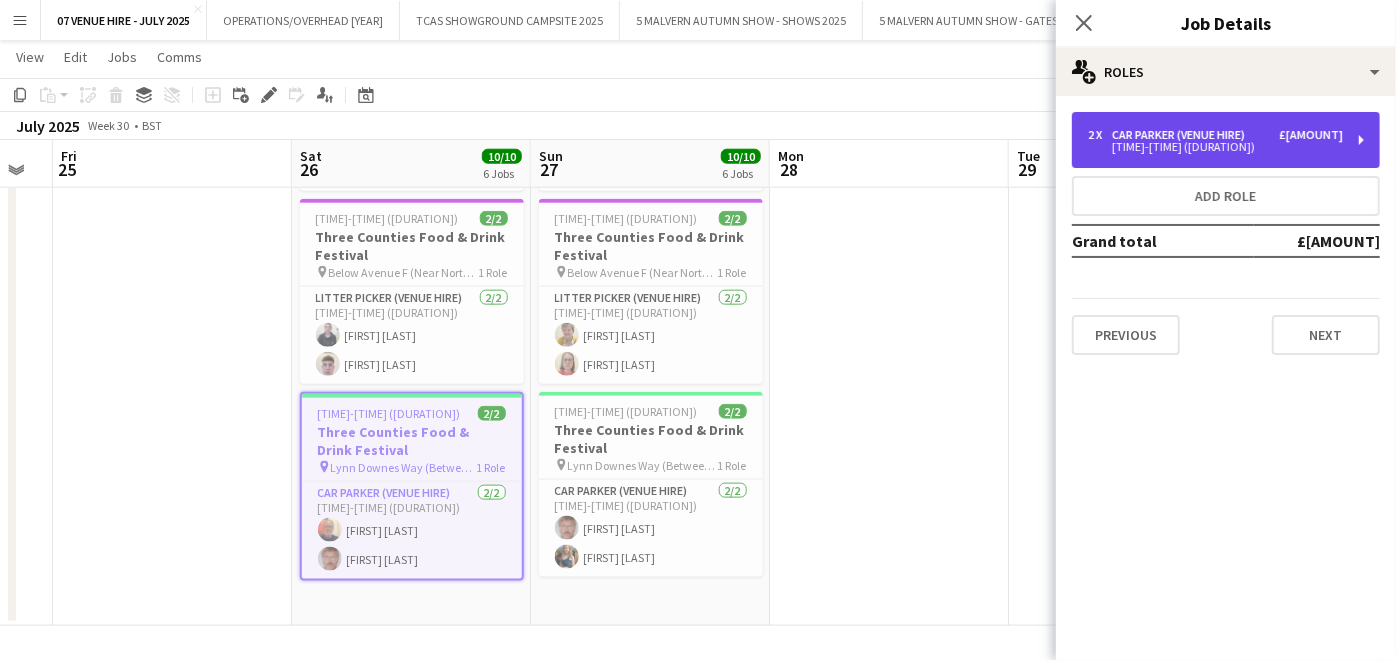 click on "13:00-18:00 (5h)" at bounding box center [1215, 147] 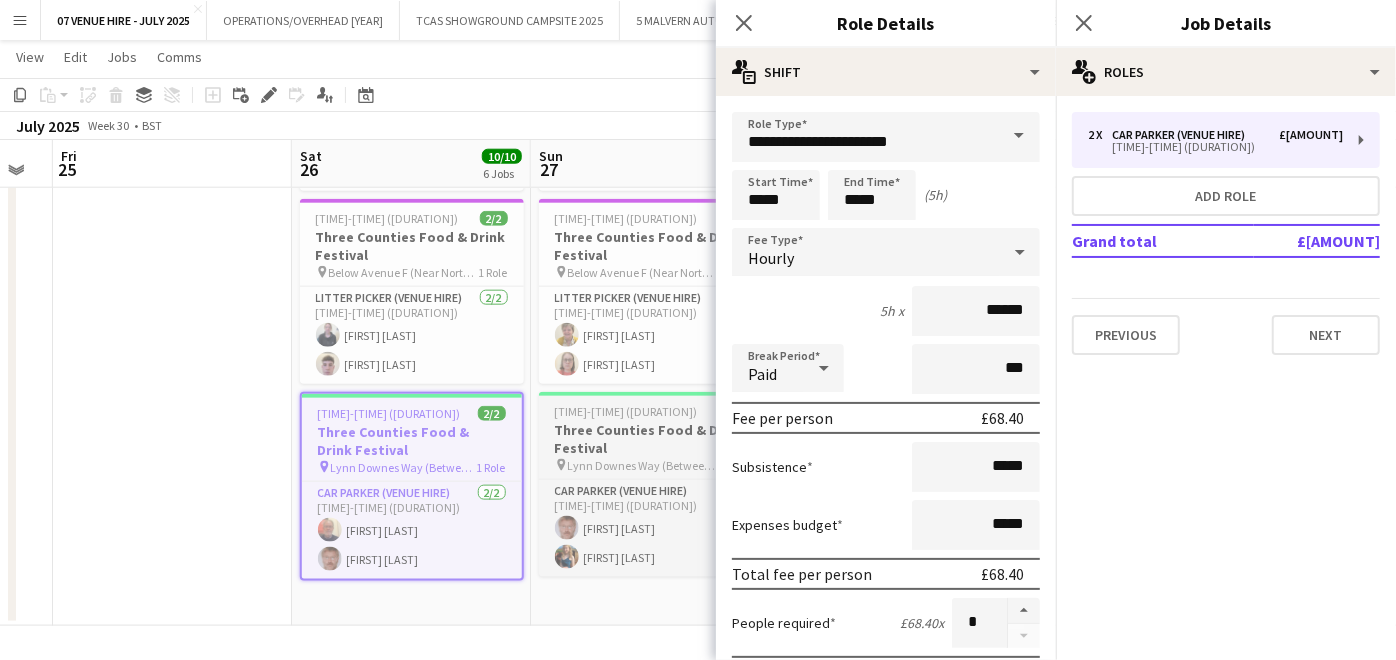 click on "Three Counties Food & Drink Festival" at bounding box center [651, 439] 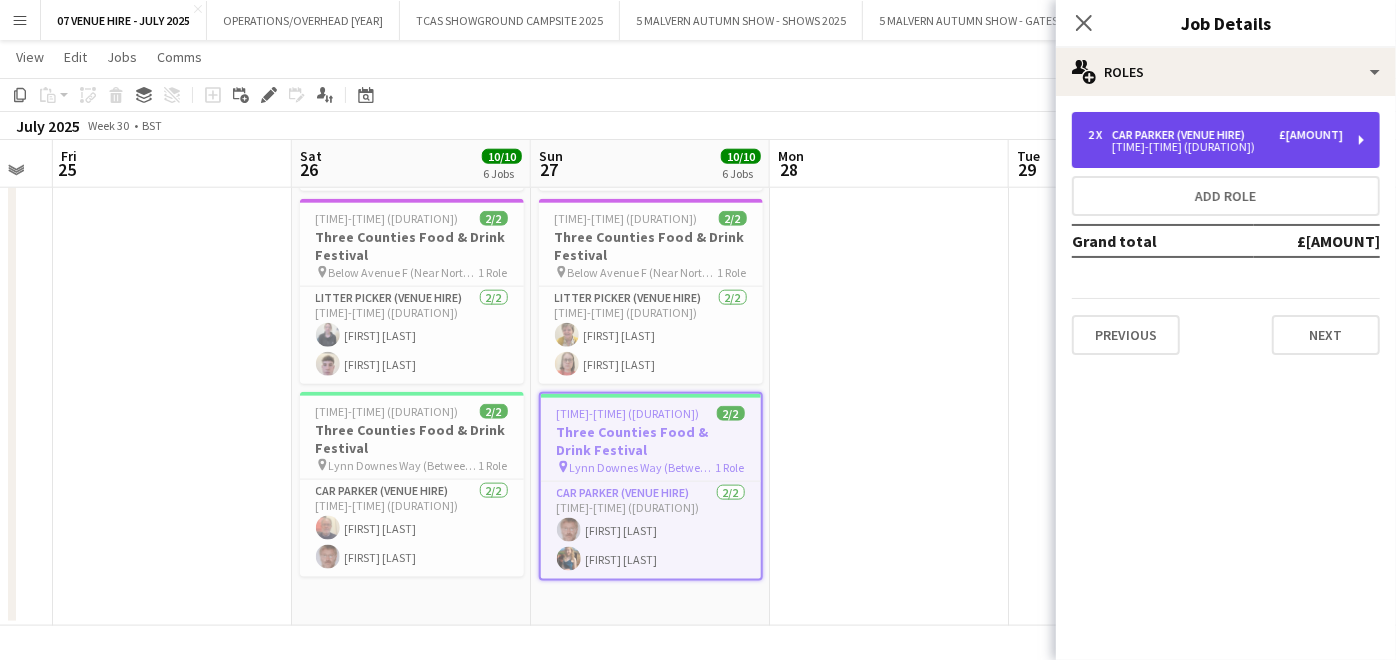 click on "13:00-18:00 (5h)" at bounding box center [1215, 147] 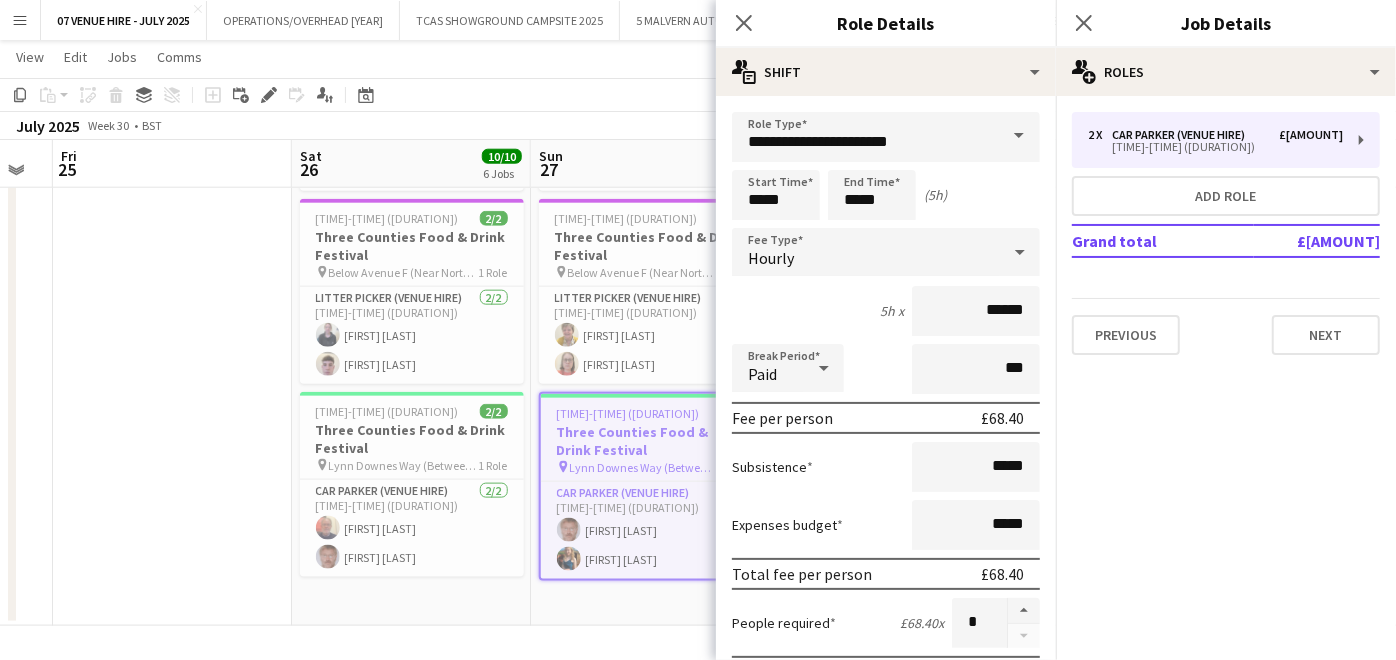 click at bounding box center [172, 51] 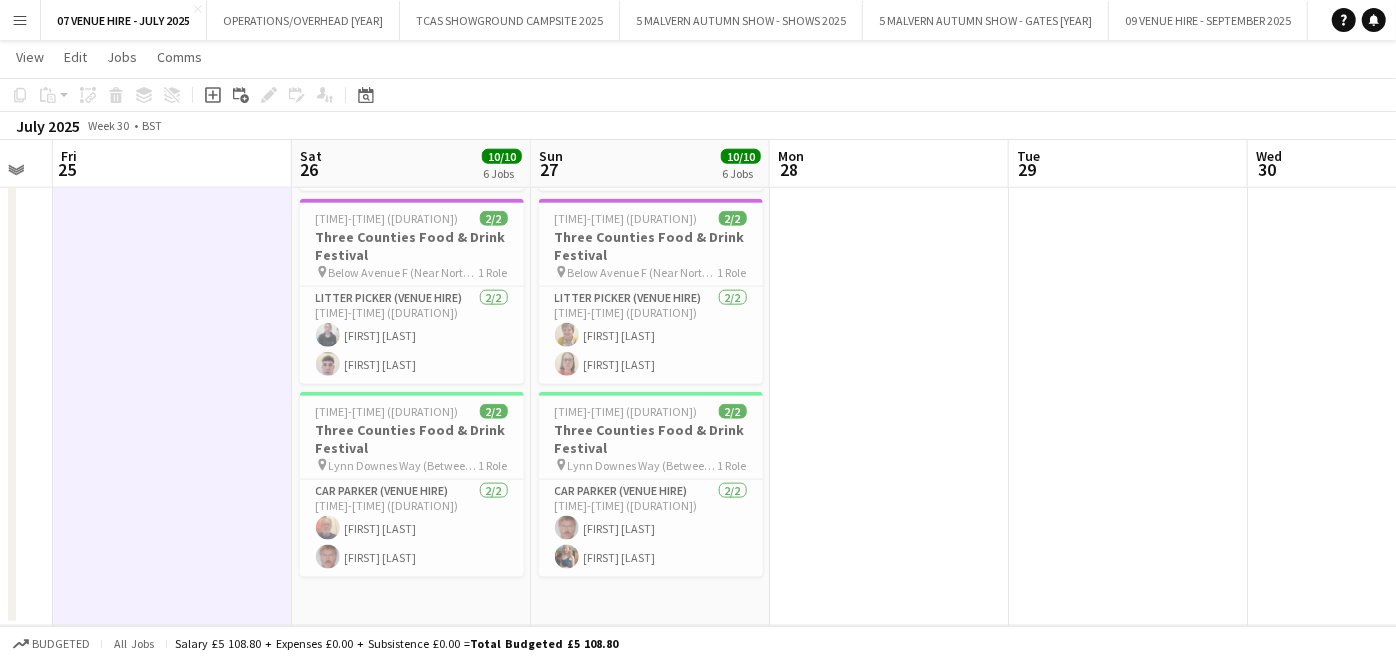 click on "Menu" at bounding box center (20, 20) 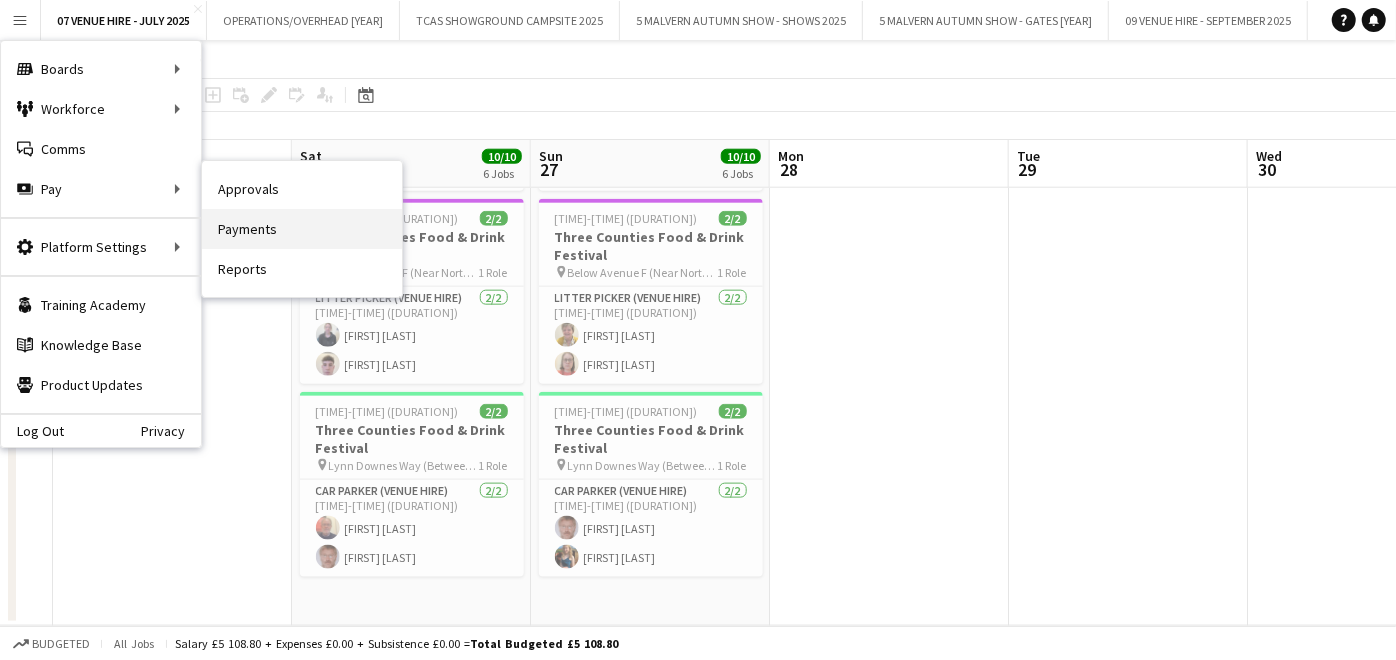 click on "Payments" at bounding box center [302, 229] 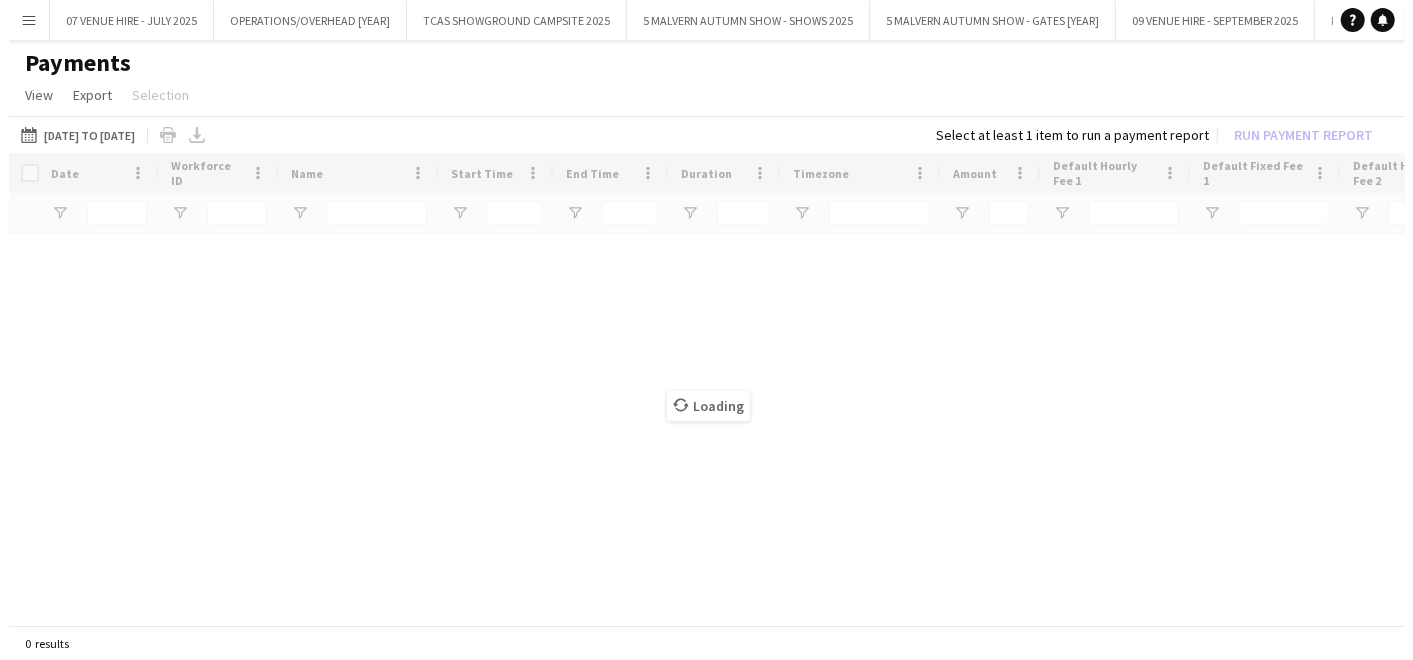 scroll, scrollTop: 0, scrollLeft: 0, axis: both 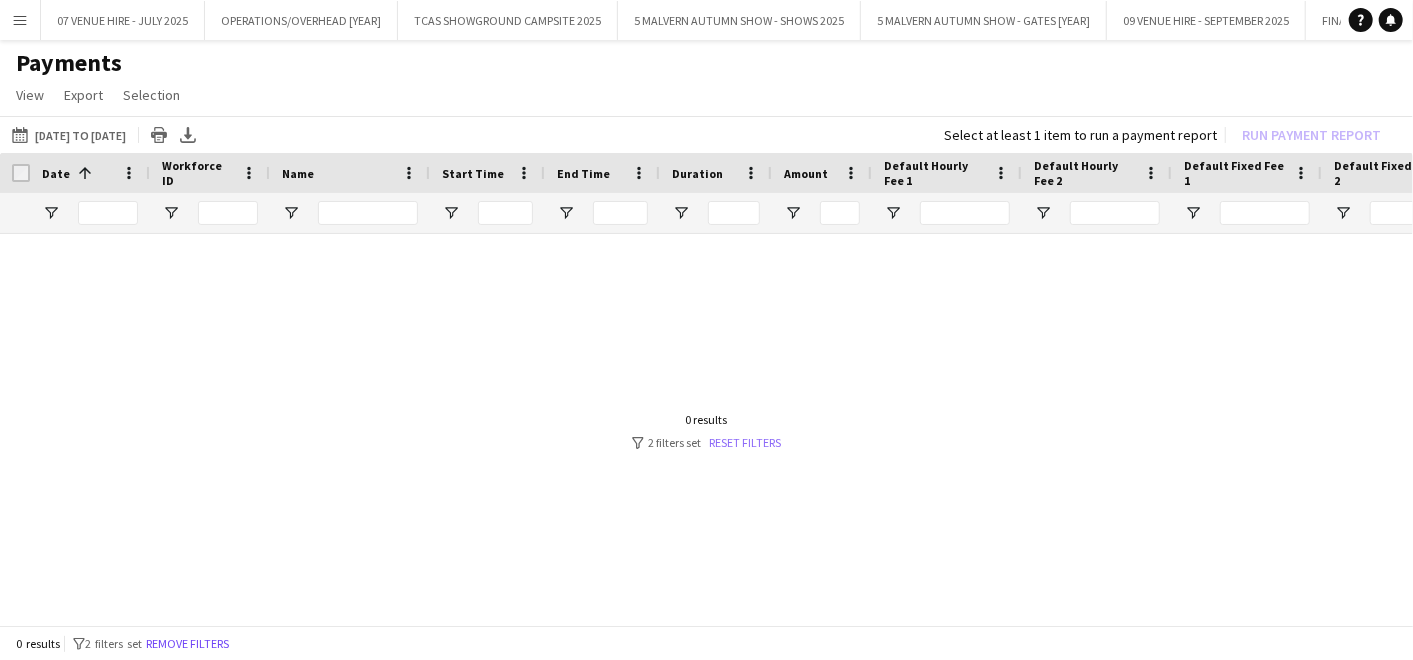 click on "Reset filters" at bounding box center (745, 442) 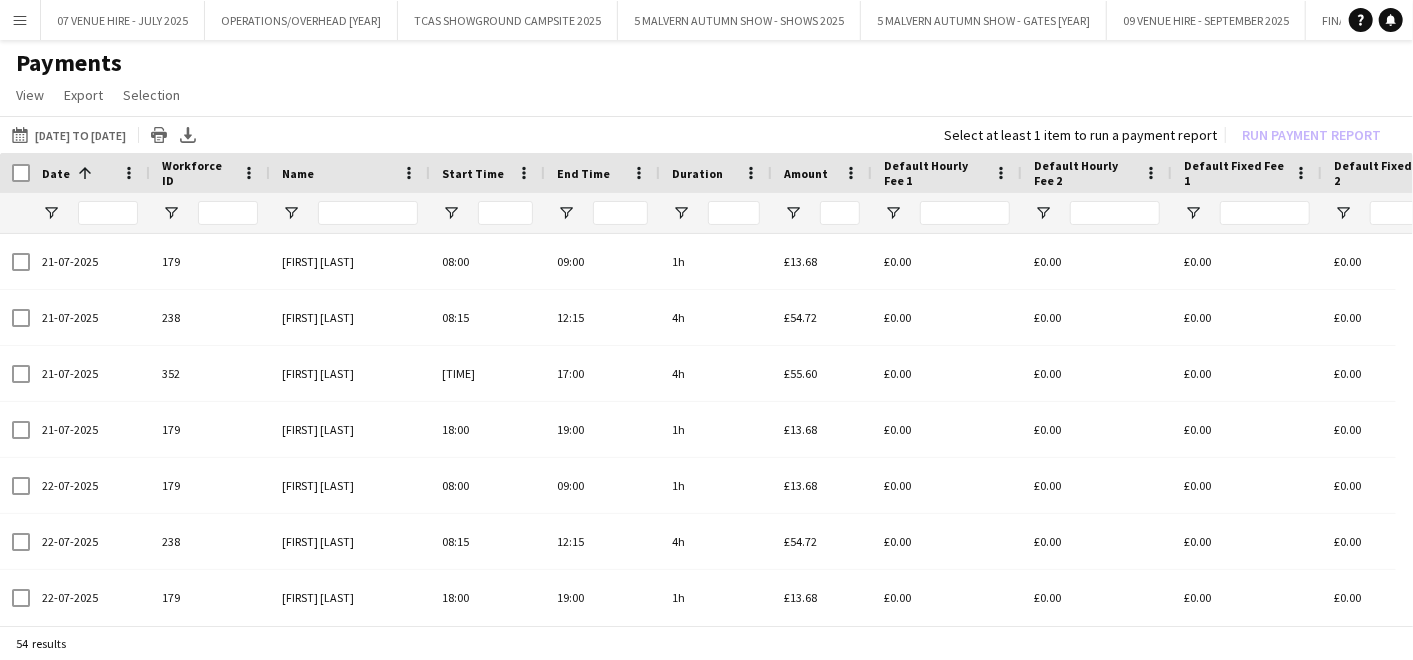 scroll, scrollTop: 0, scrollLeft: 35, axis: horizontal 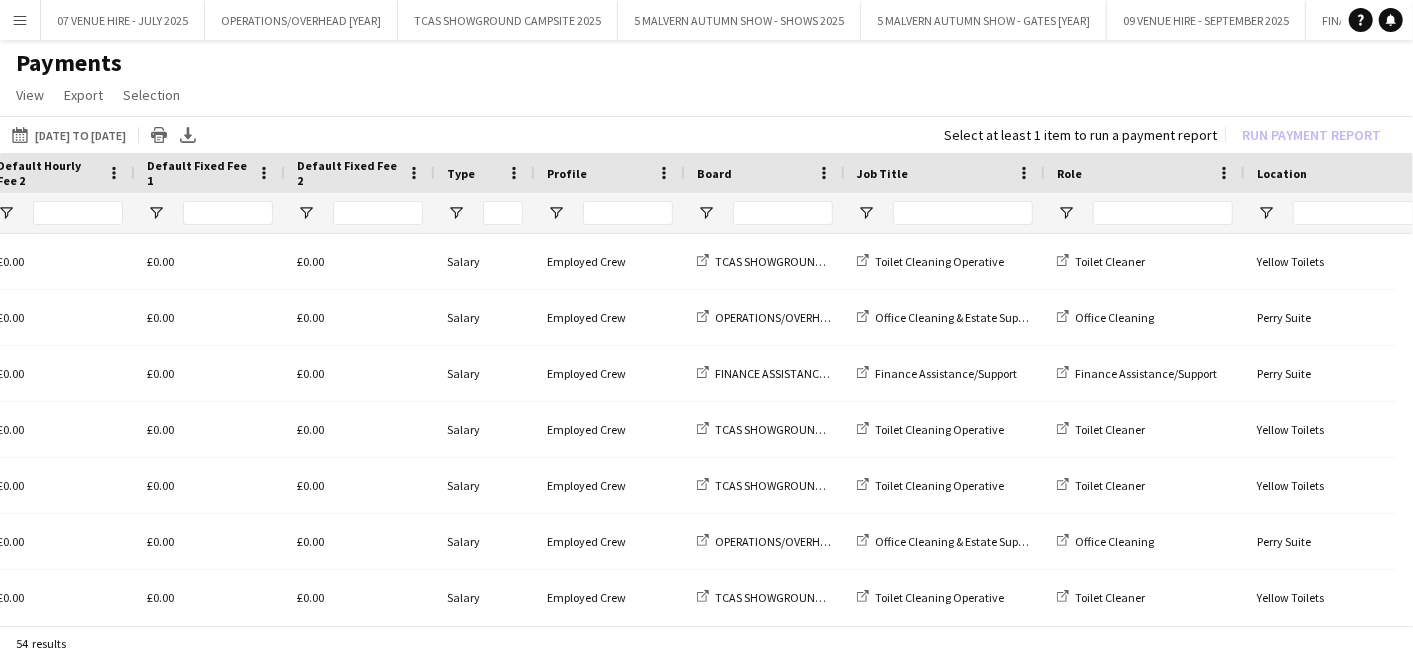 click at bounding box center [765, 213] 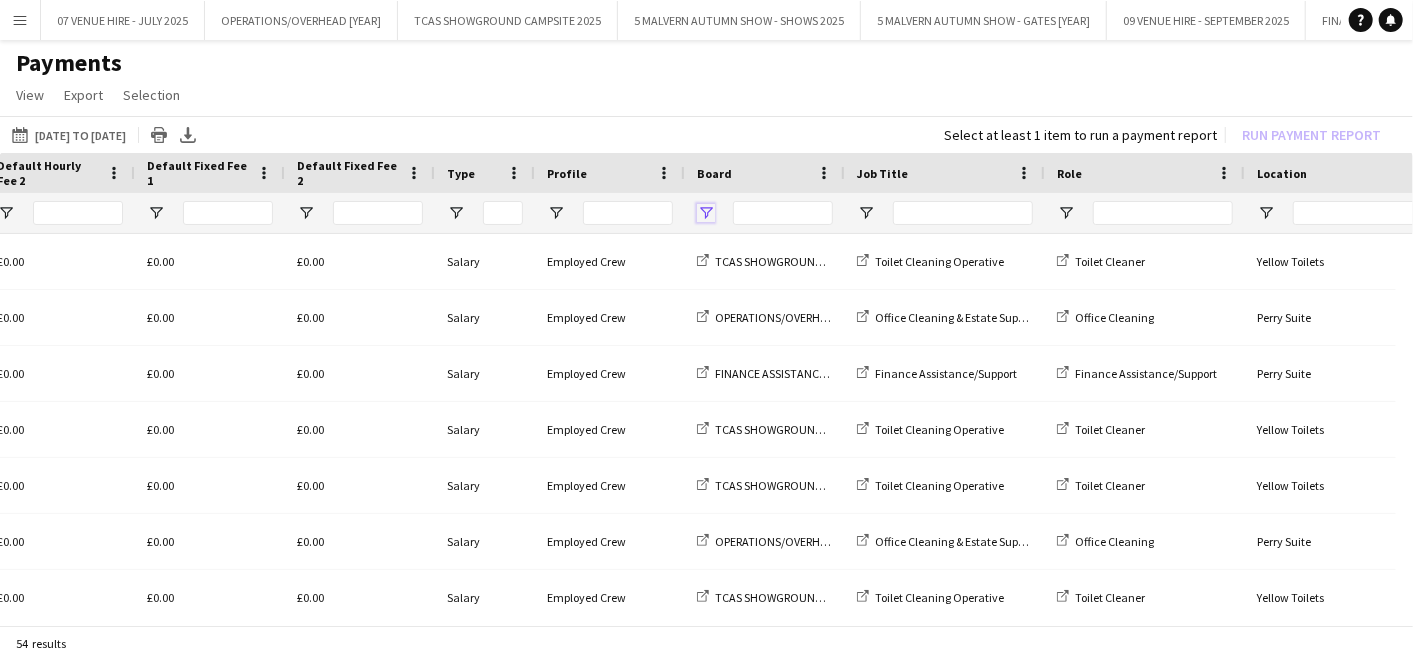 click at bounding box center [706, 213] 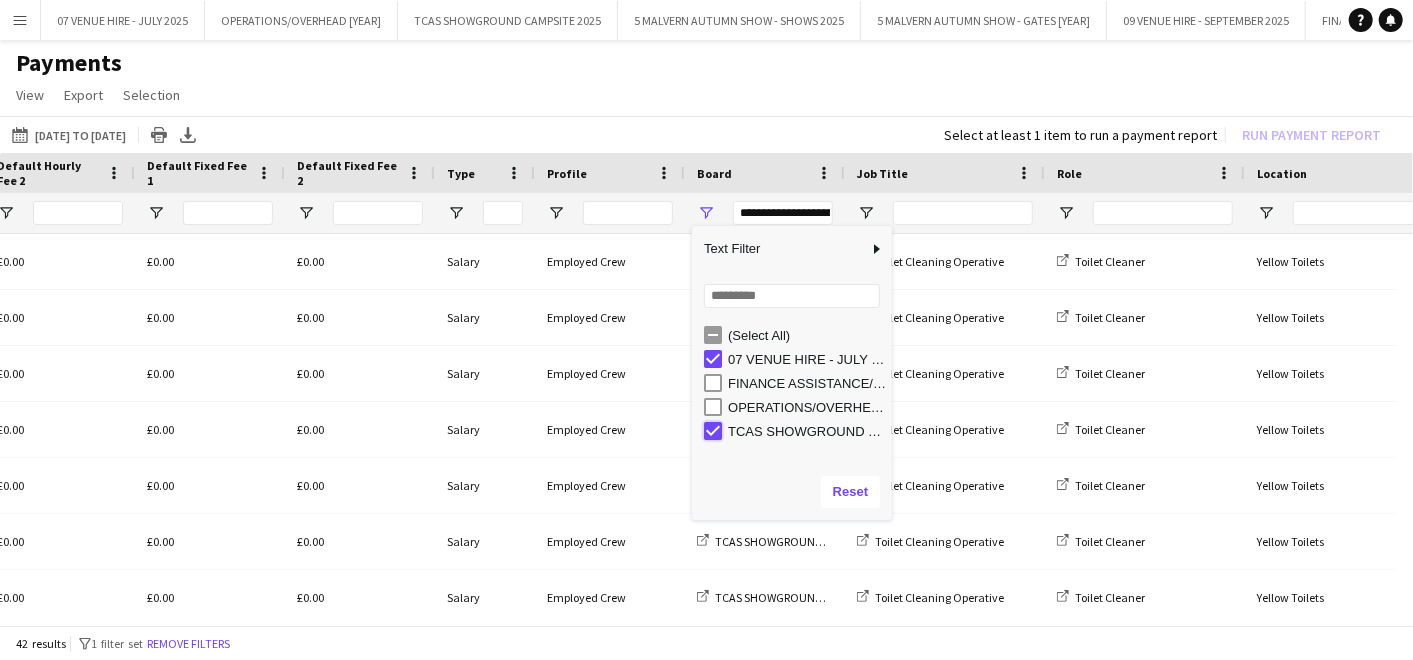 type on "**********" 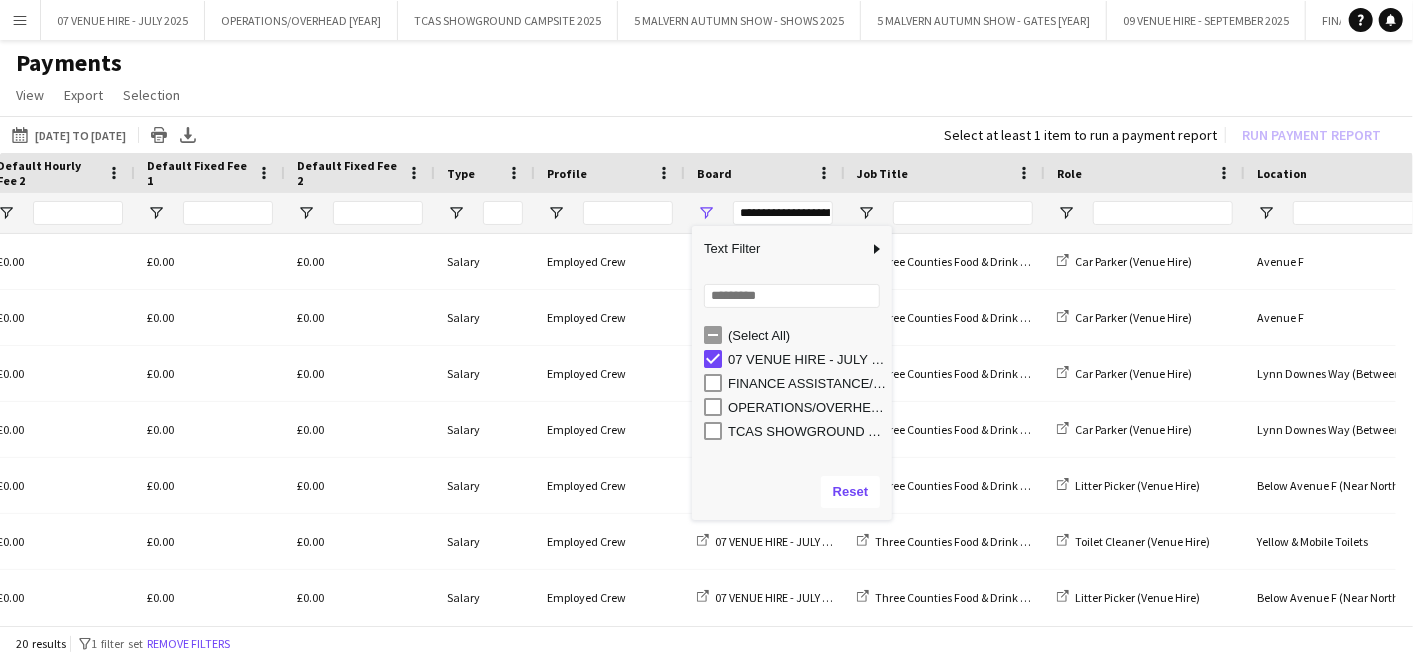 click on "View  Customise view Customise filters Reset Filters Reset View Reset All  Export  Export as XLSX Export as CSV Export as PDF  Selection  All for Date Range Clear All All Filtered Clear All Filtered" 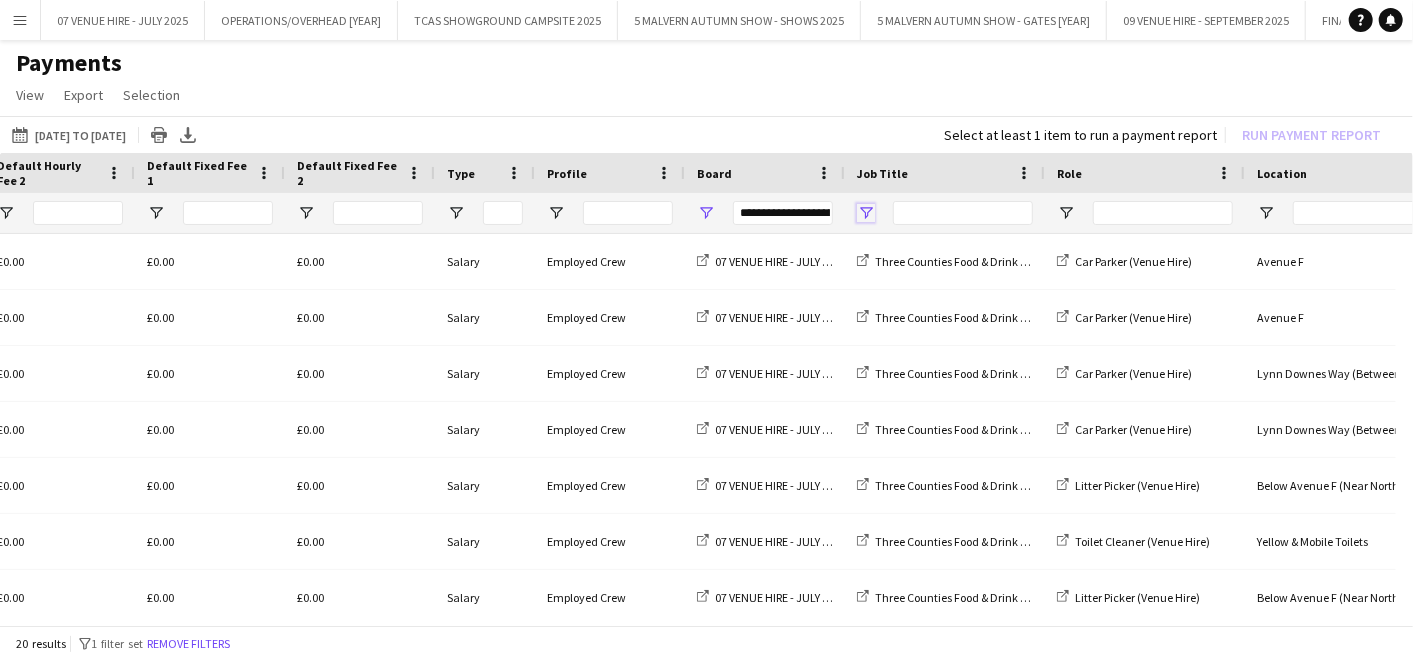 click at bounding box center [866, 213] 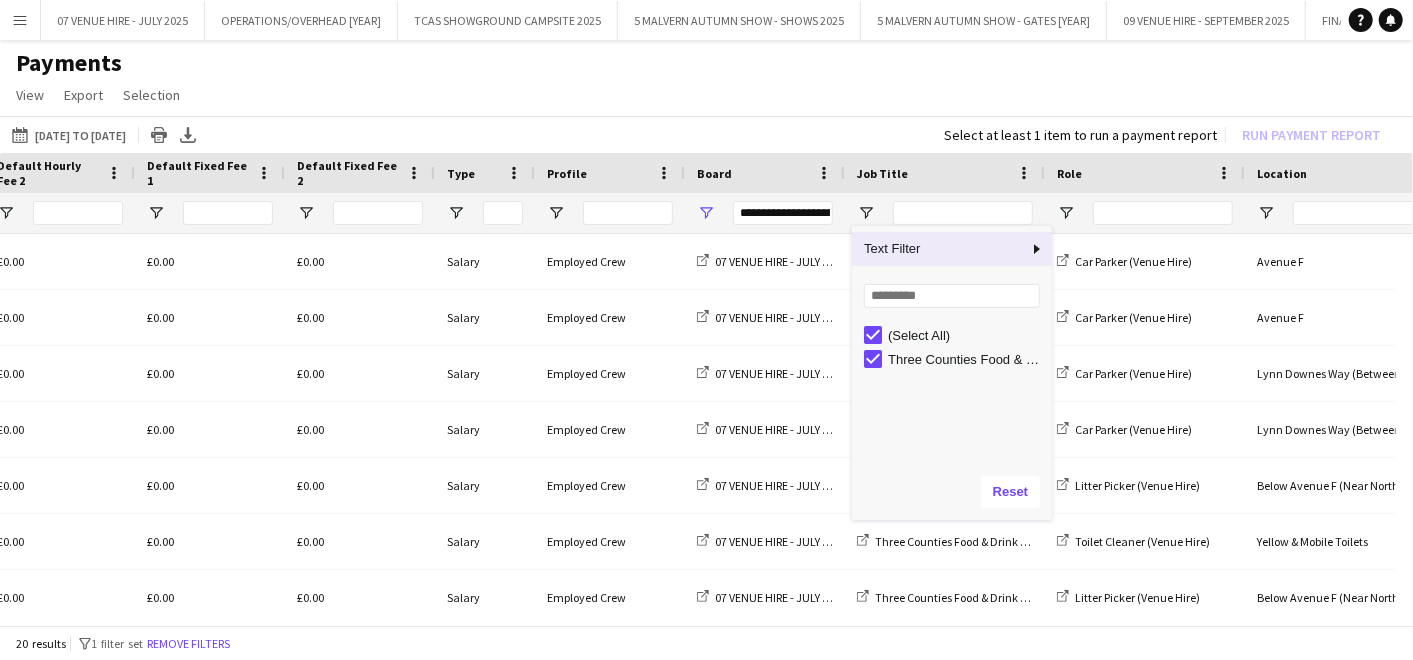 click on "View  Customise view Customise filters Reset Filters Reset View Reset All  Export  Export as XLSX Export as CSV Export as PDF  Selection  All for Date Range Clear All All Filtered Clear All Filtered" 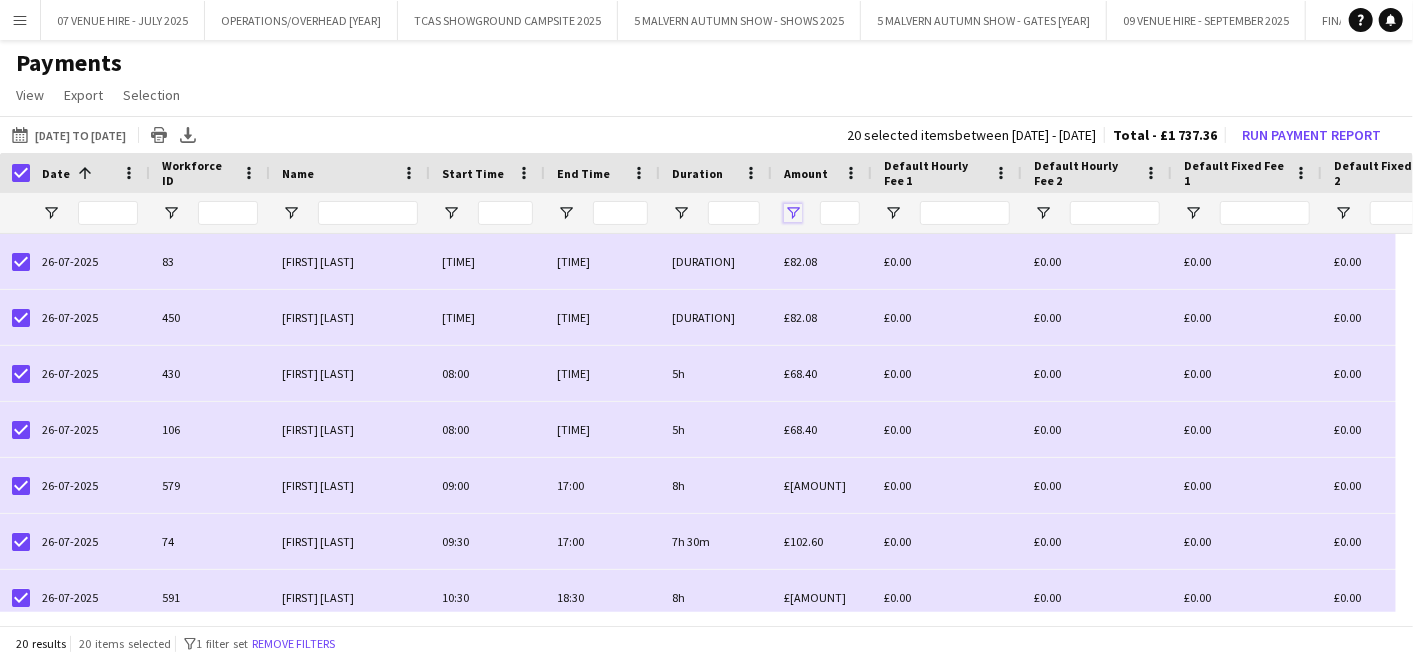 click at bounding box center [793, 213] 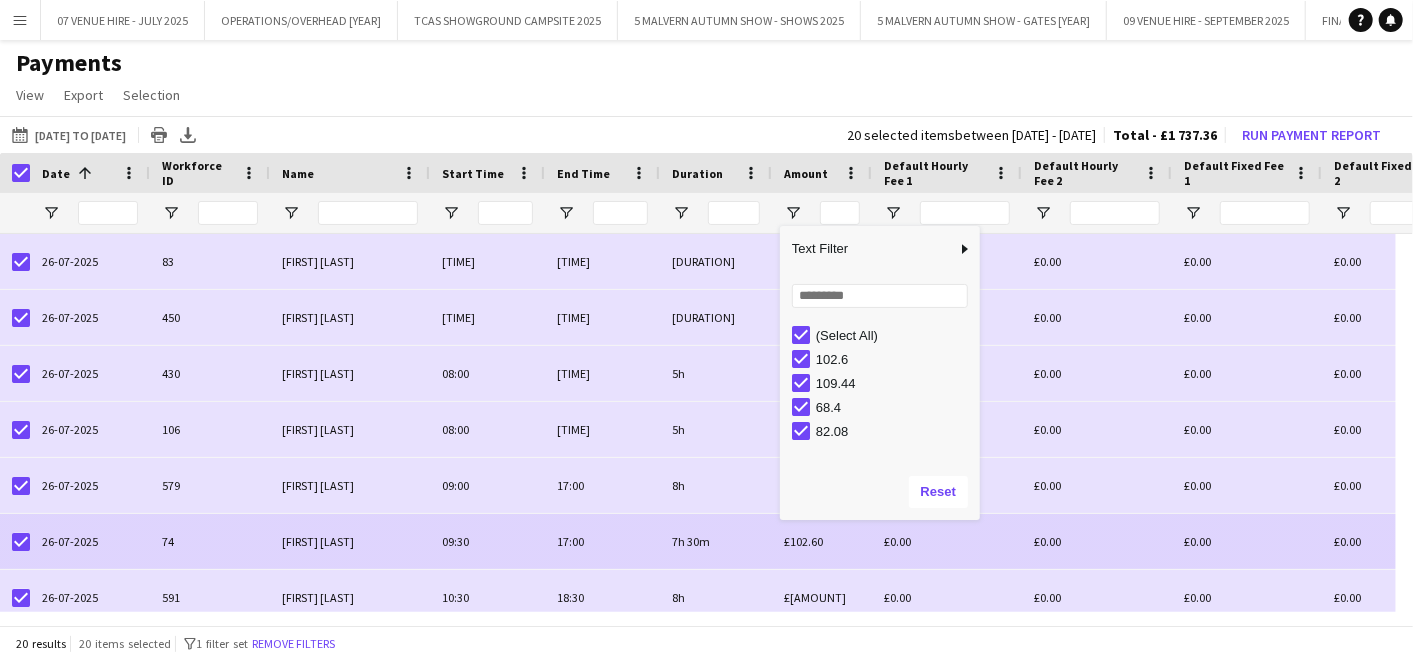 scroll, scrollTop: 120, scrollLeft: 0, axis: vertical 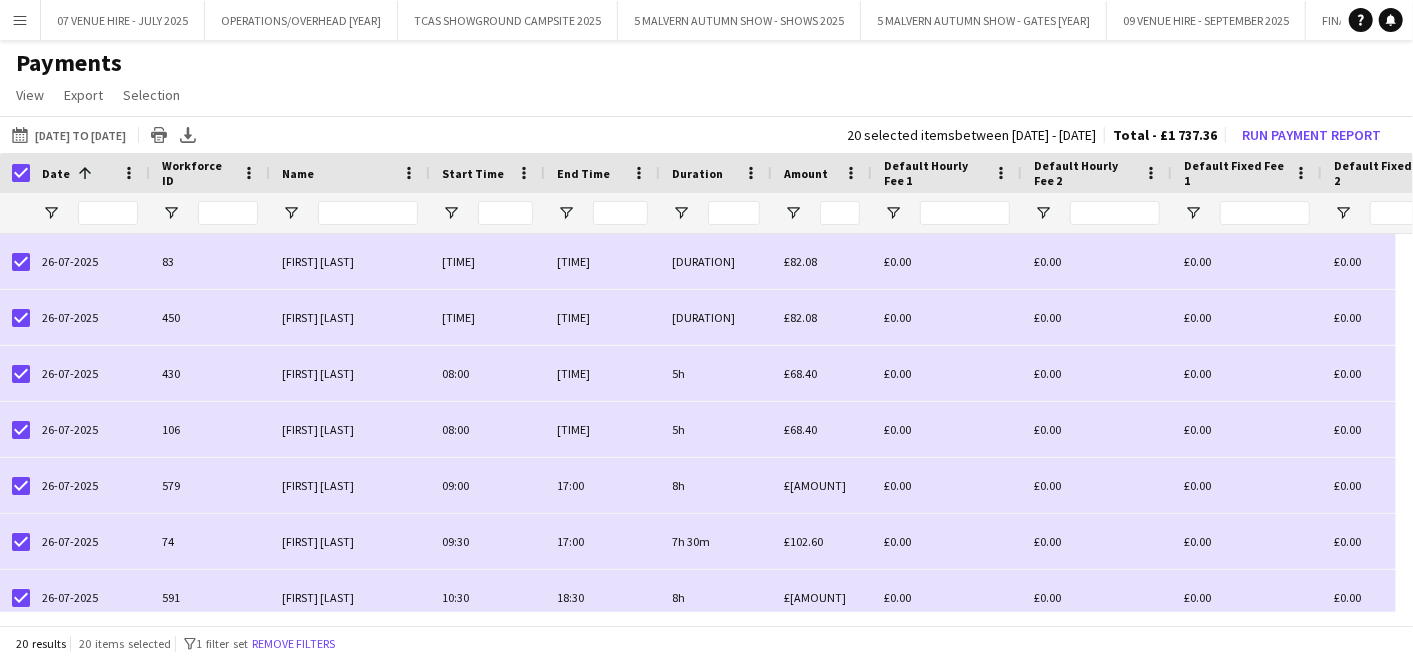 click on "Payments" 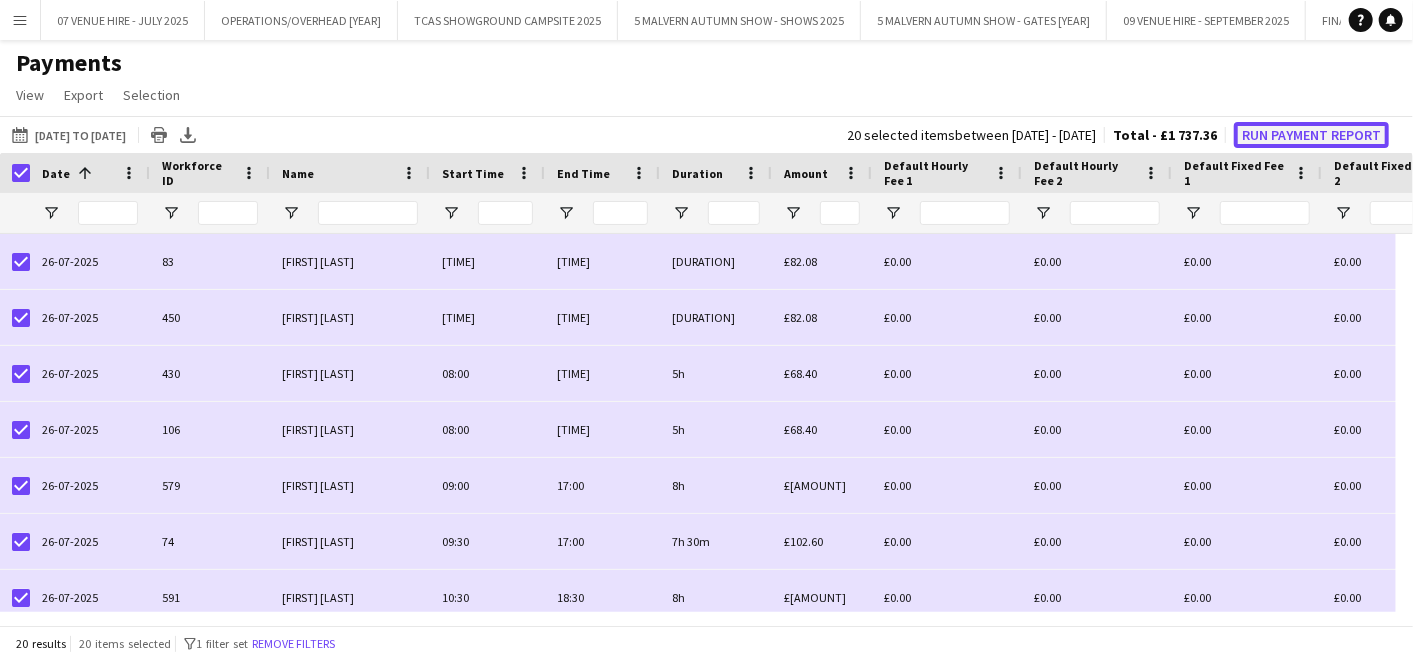 click on "Run Payment Report" 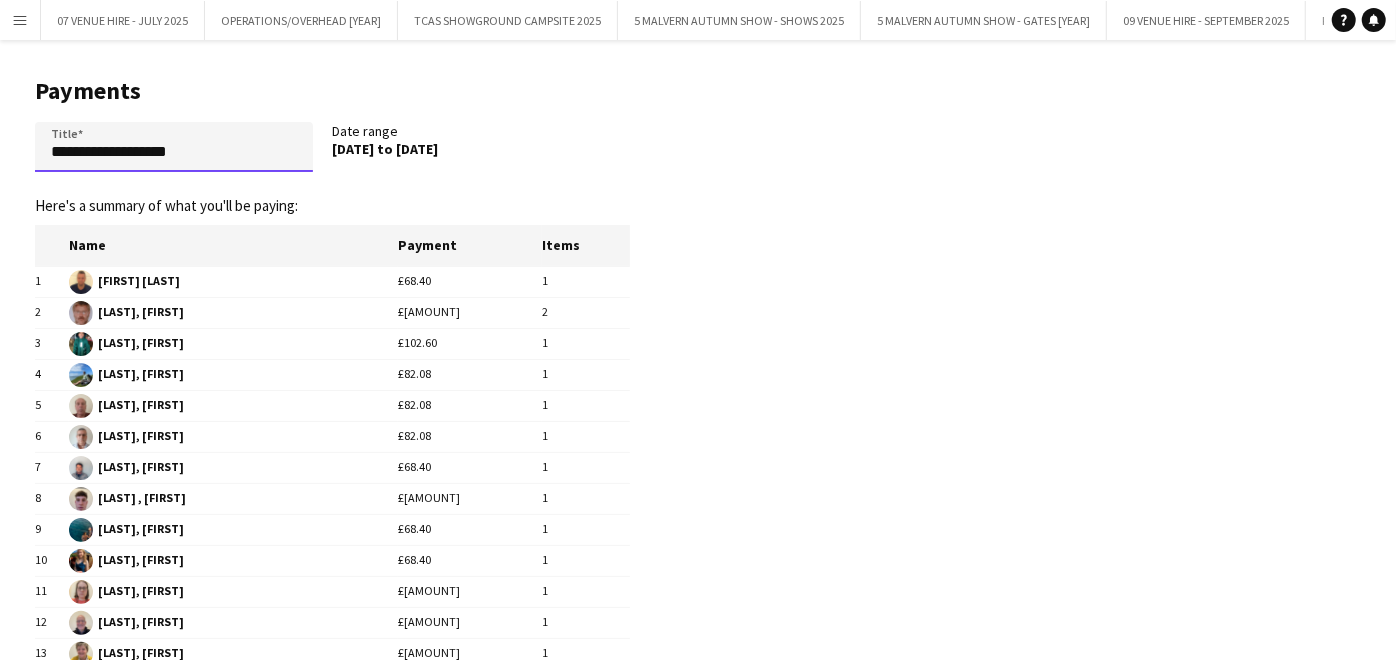 drag, startPoint x: 85, startPoint y: 157, endPoint x: 102, endPoint y: 158, distance: 17.029387 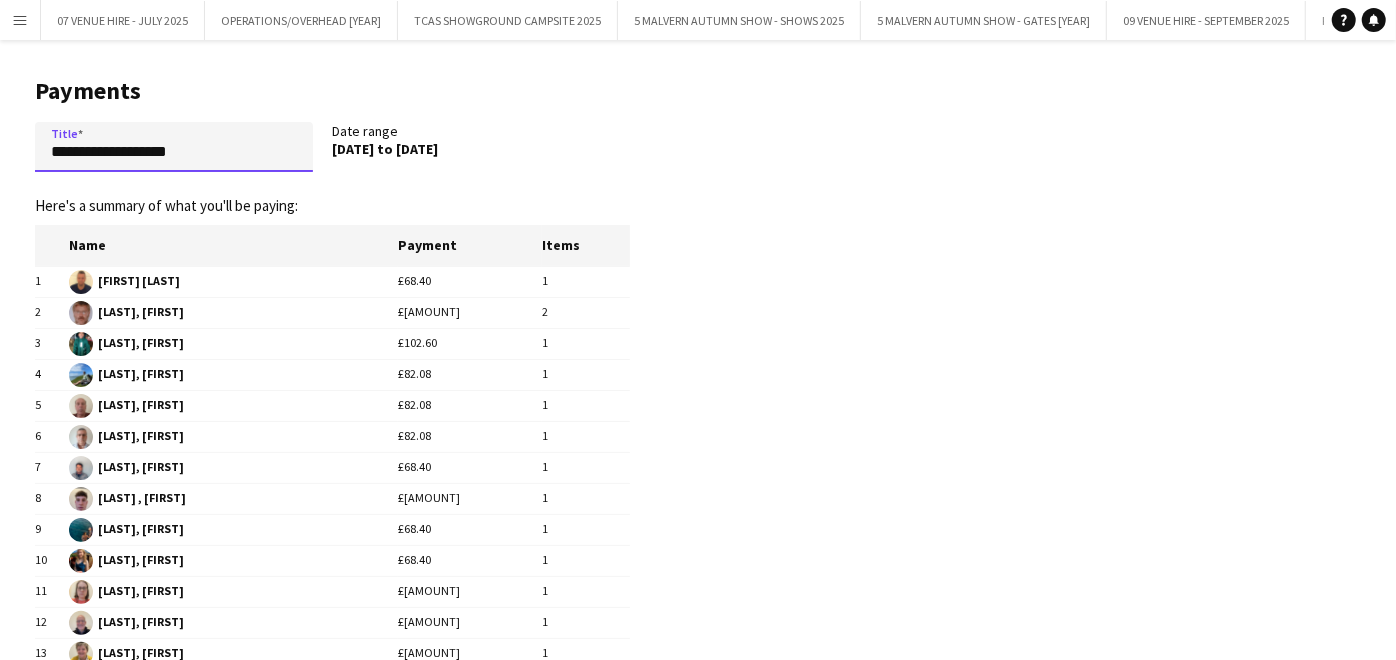 drag, startPoint x: 242, startPoint y: 151, endPoint x: -5, endPoint y: 119, distance: 249.06425 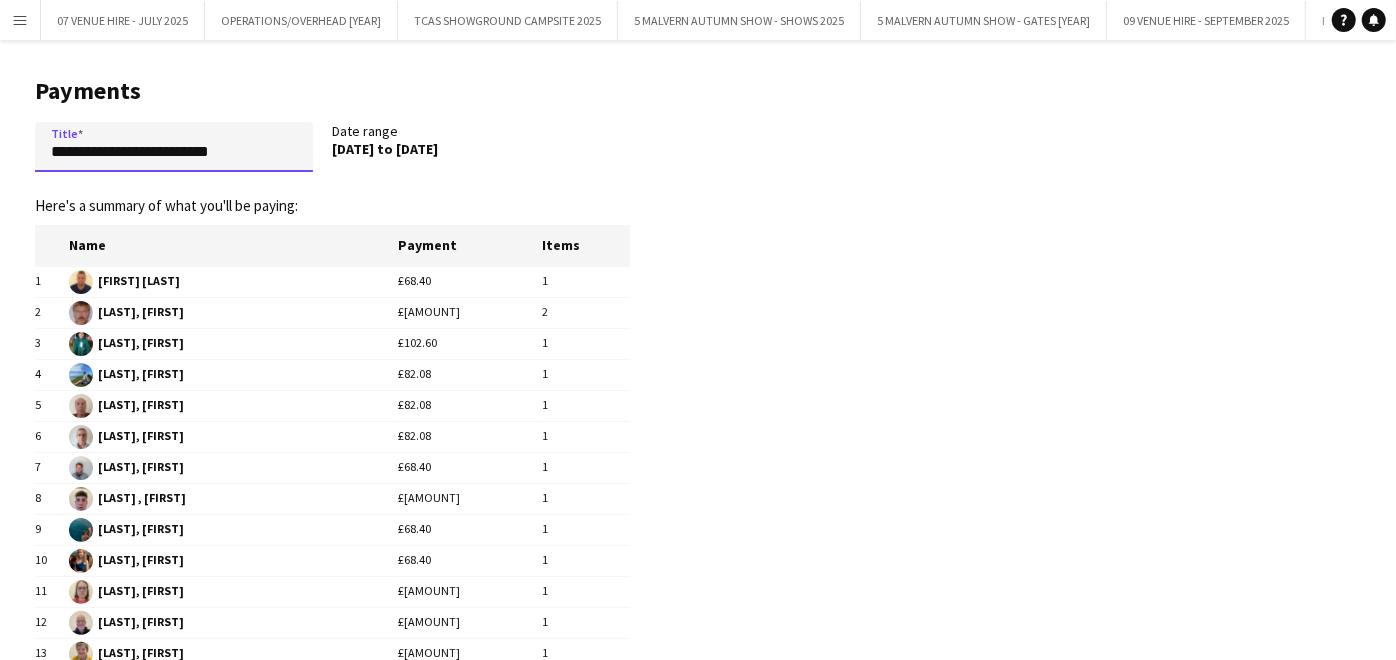 click on "**********" at bounding box center (174, 147) 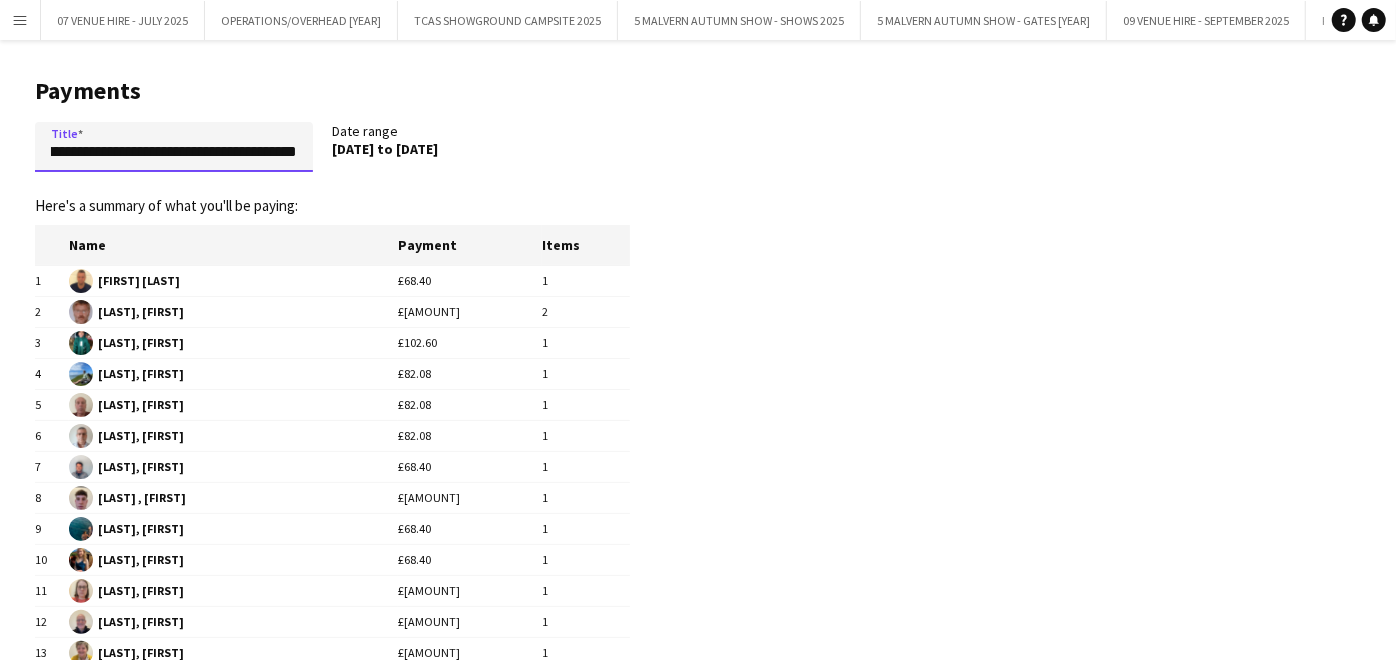drag, startPoint x: 204, startPoint y: 151, endPoint x: 382, endPoint y: 195, distance: 183.35757 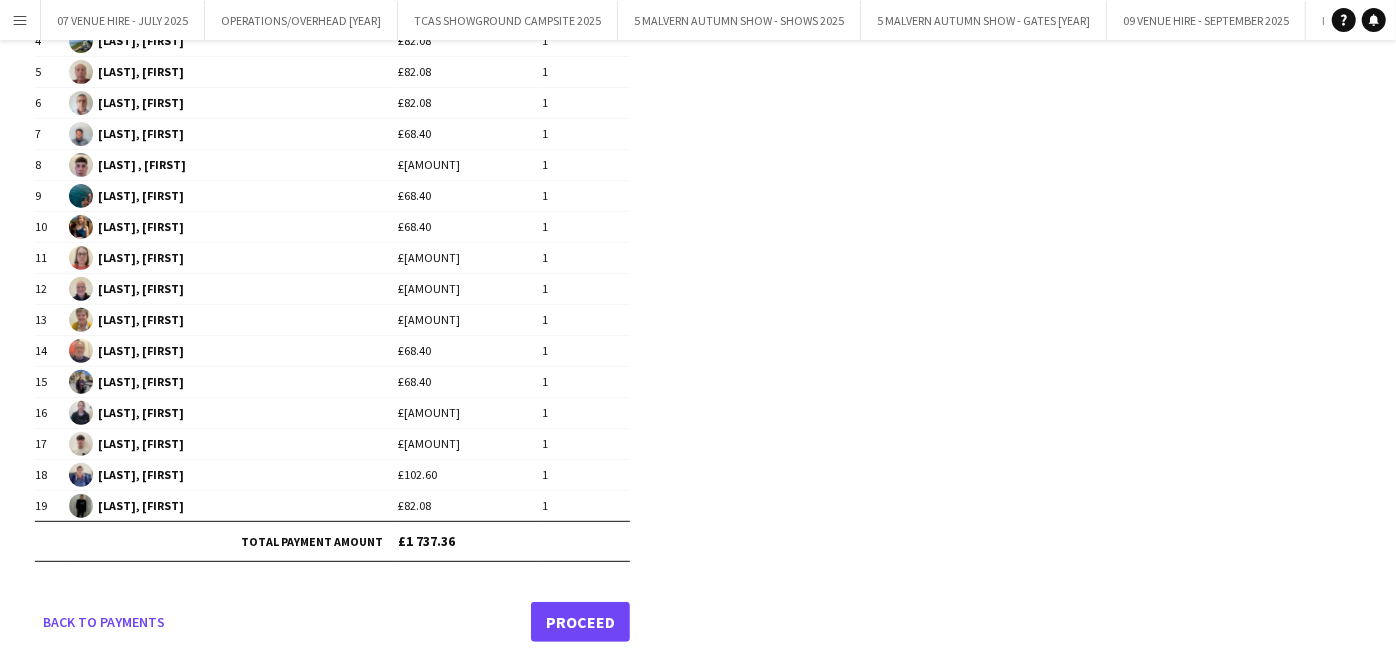 type on "**********" 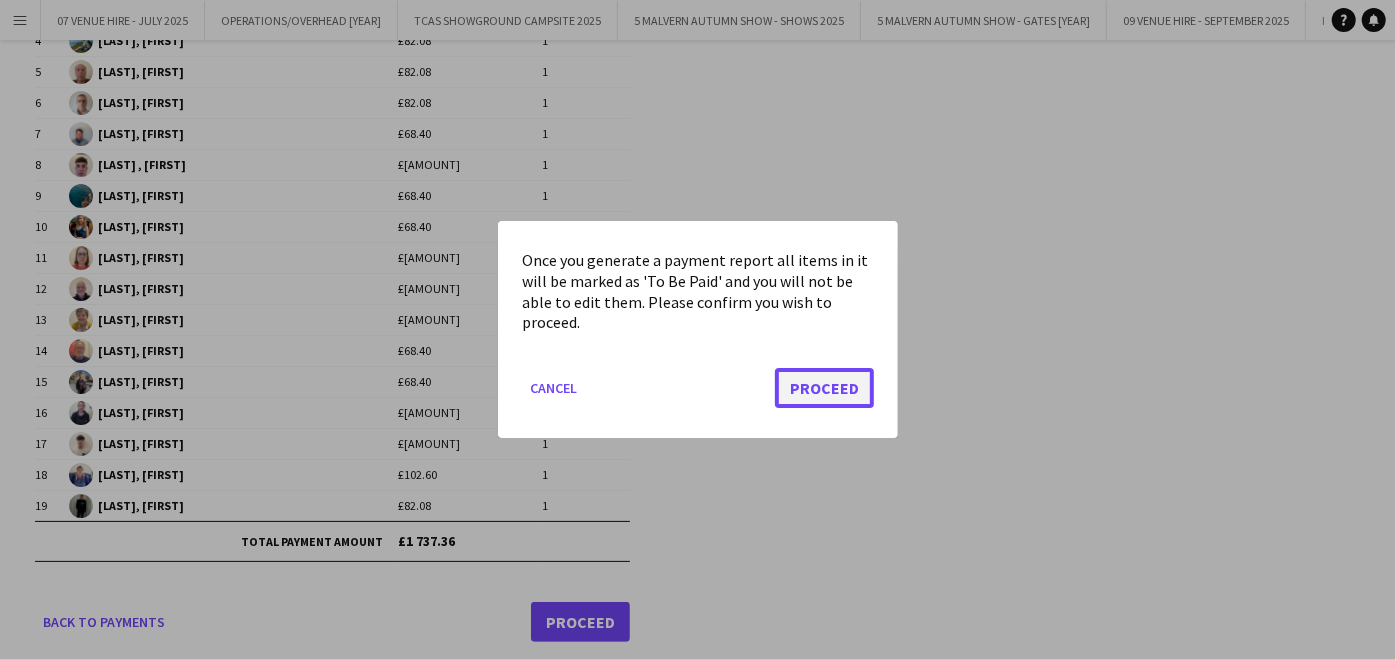 click on "Proceed" 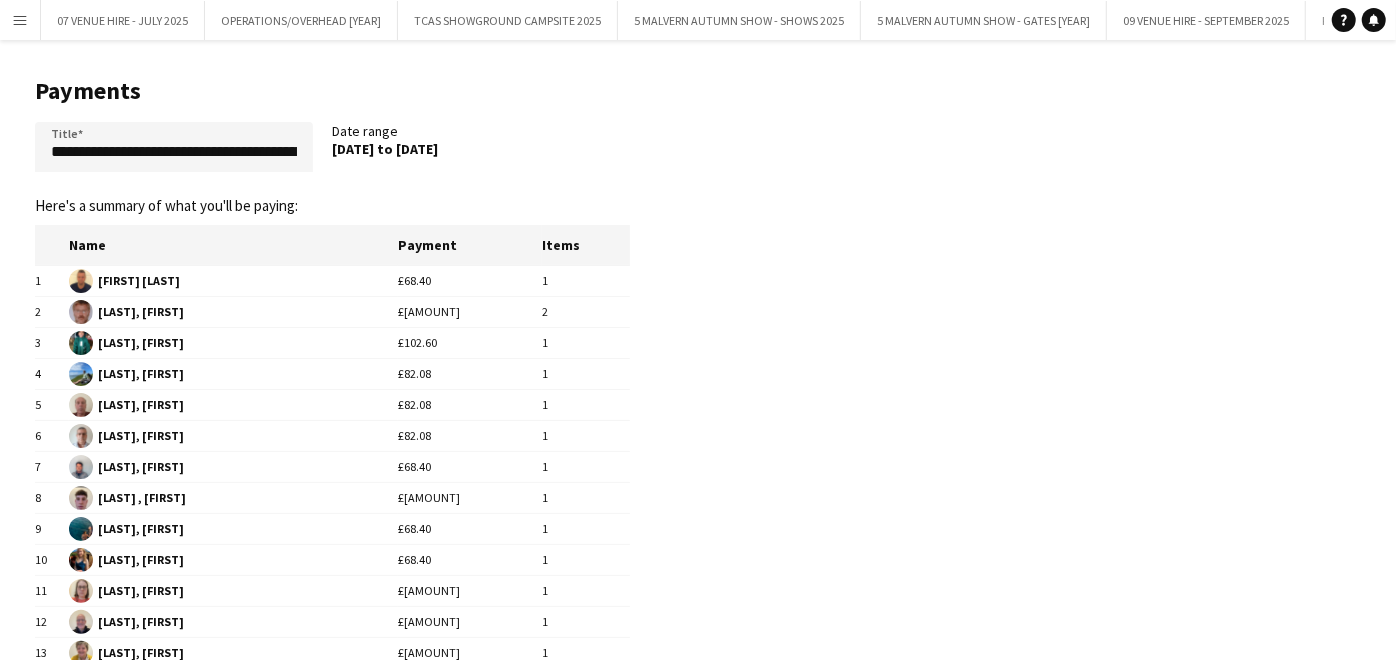 scroll, scrollTop: 333, scrollLeft: 0, axis: vertical 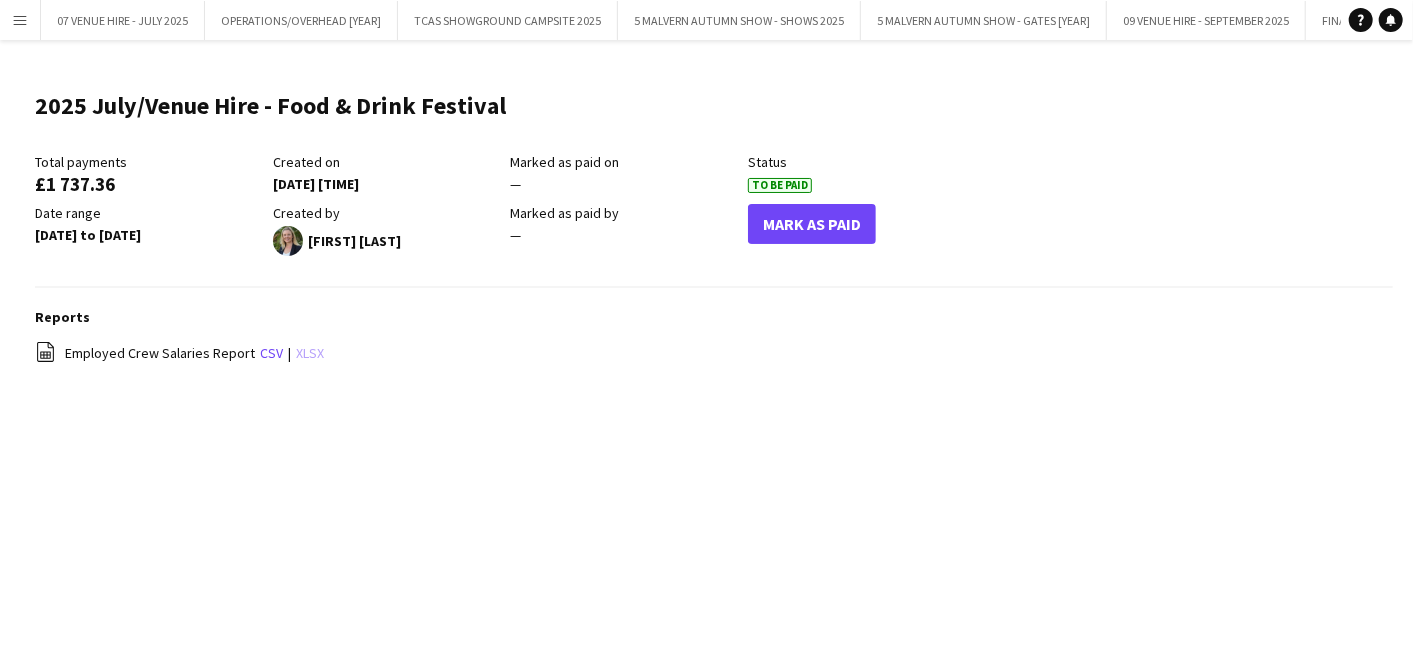 click on "xlsx" 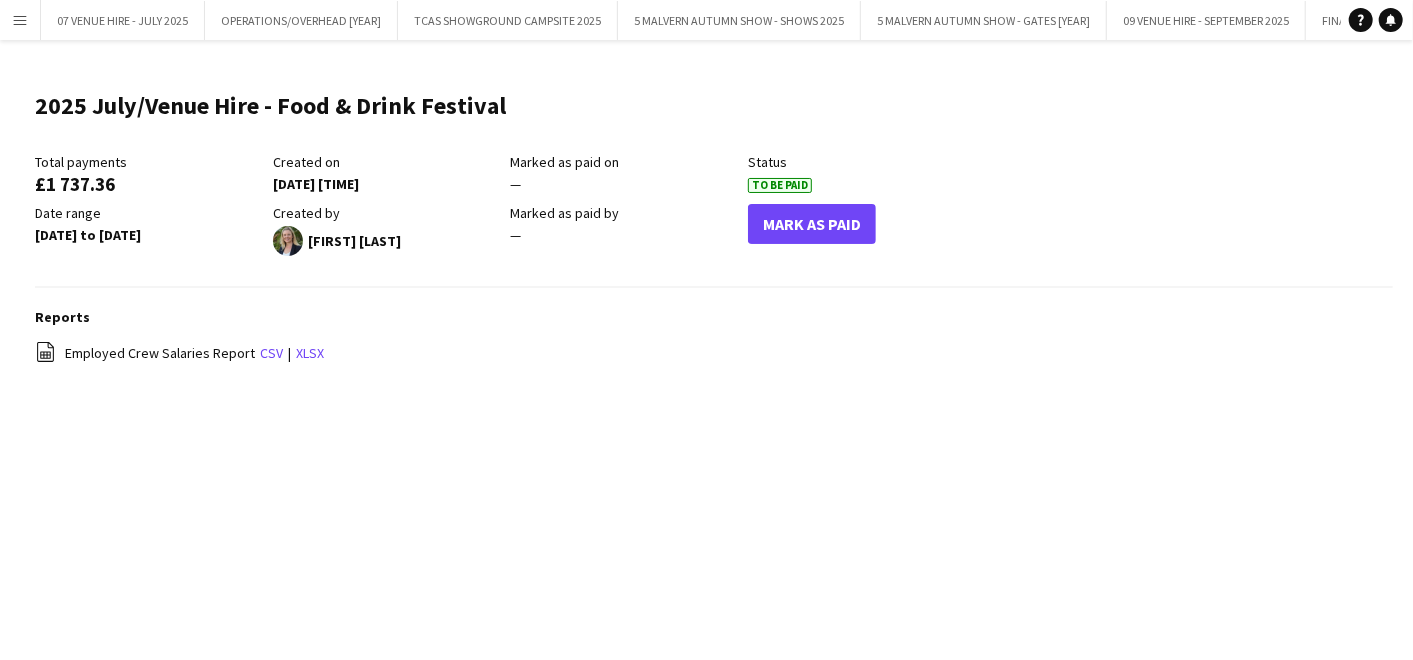 click on "Menu
Boards
Boards   Boards   All jobs   Status
Workforce
Workforce   My Workforce   Recruiting
Comms
Comms
Pay
Pay   Approvals   Payments   Reports
Platform Settings
Platform Settings   App settings   Your settings   Profiles
Training Academy
Training Academy
Knowledge Base
Knowledge Base
Product Updates
Product Updates   Log Out   Privacy   07 VENUE HIRE - JULY 2025
Close
OPERATIONS/OVERHEAD 2025
Close
TCAS SHOWGROUND CAMPSITE 2025
Close
5 MALVERN AUTUMN SHOW - SHOWS 2025
Close
5 MALVERN AUTUMN SHOW - GATES 2025
Close
09 VENUE HIRE - SEPTEMBER 2025
Close" at bounding box center [706, 330] 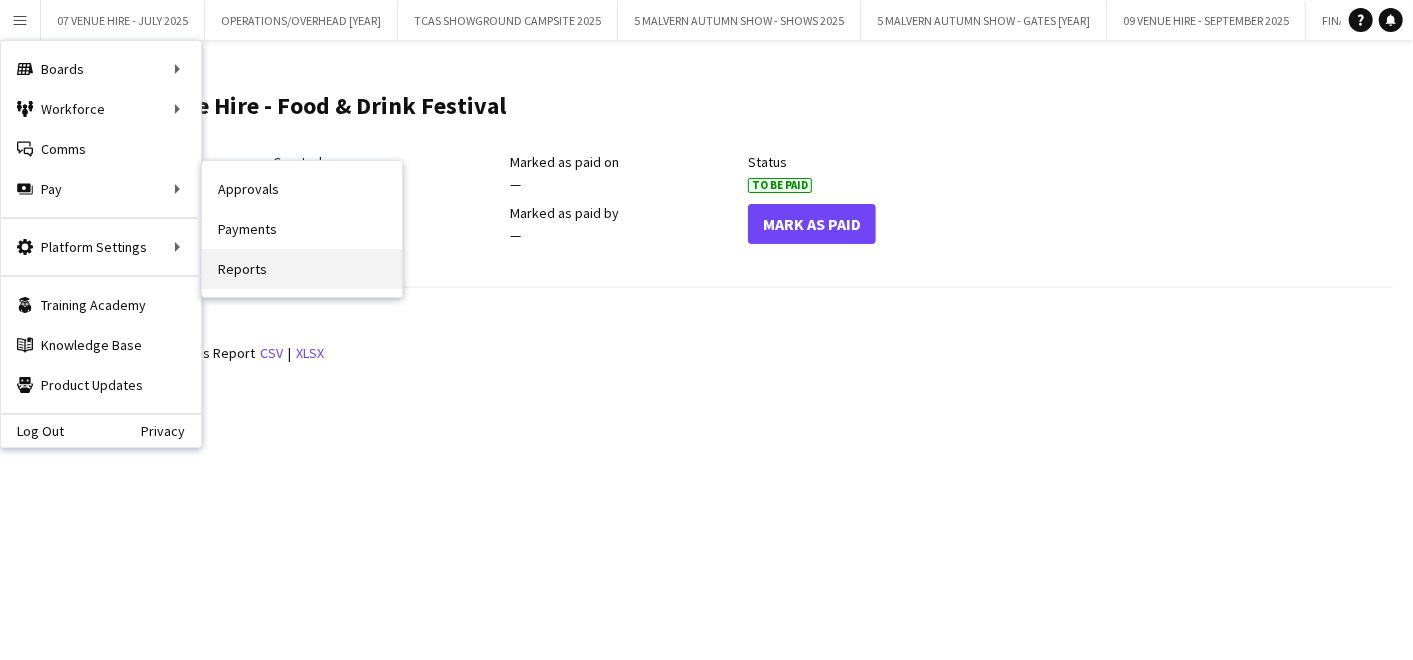 click on "Reports" at bounding box center [302, 269] 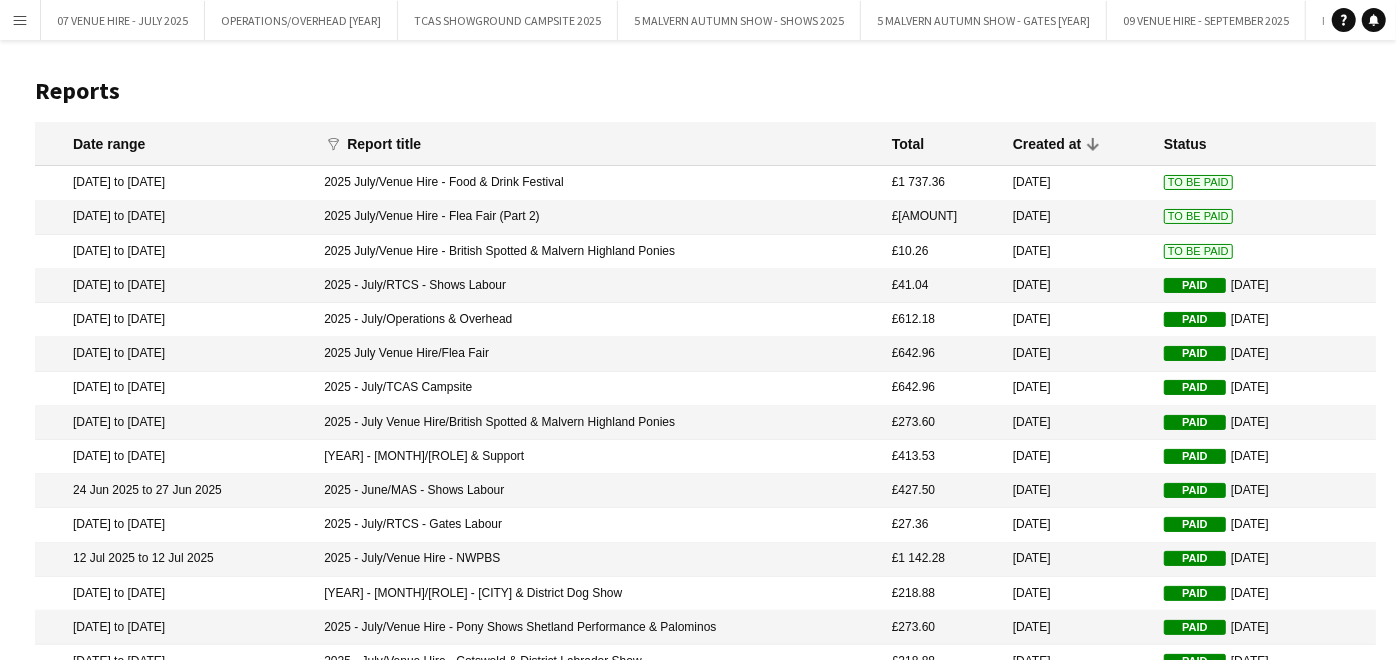 click on "Menu" at bounding box center (20, 20) 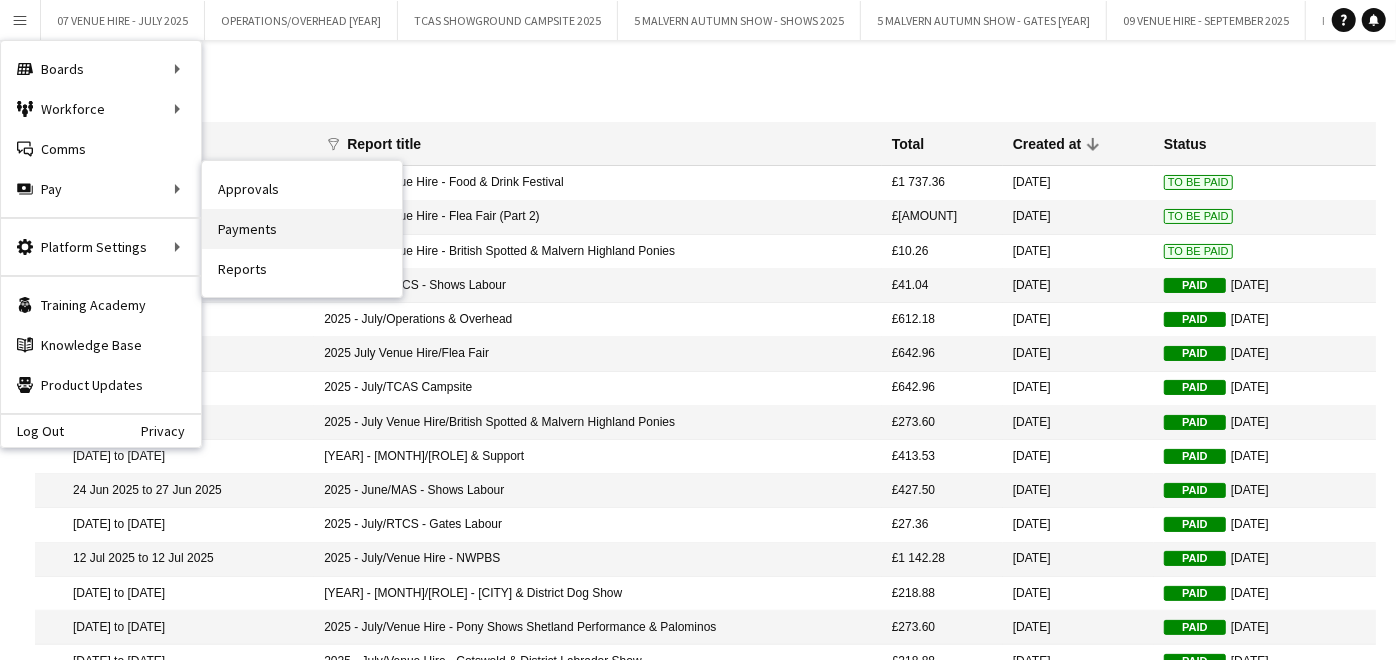 click on "Payments" at bounding box center (302, 229) 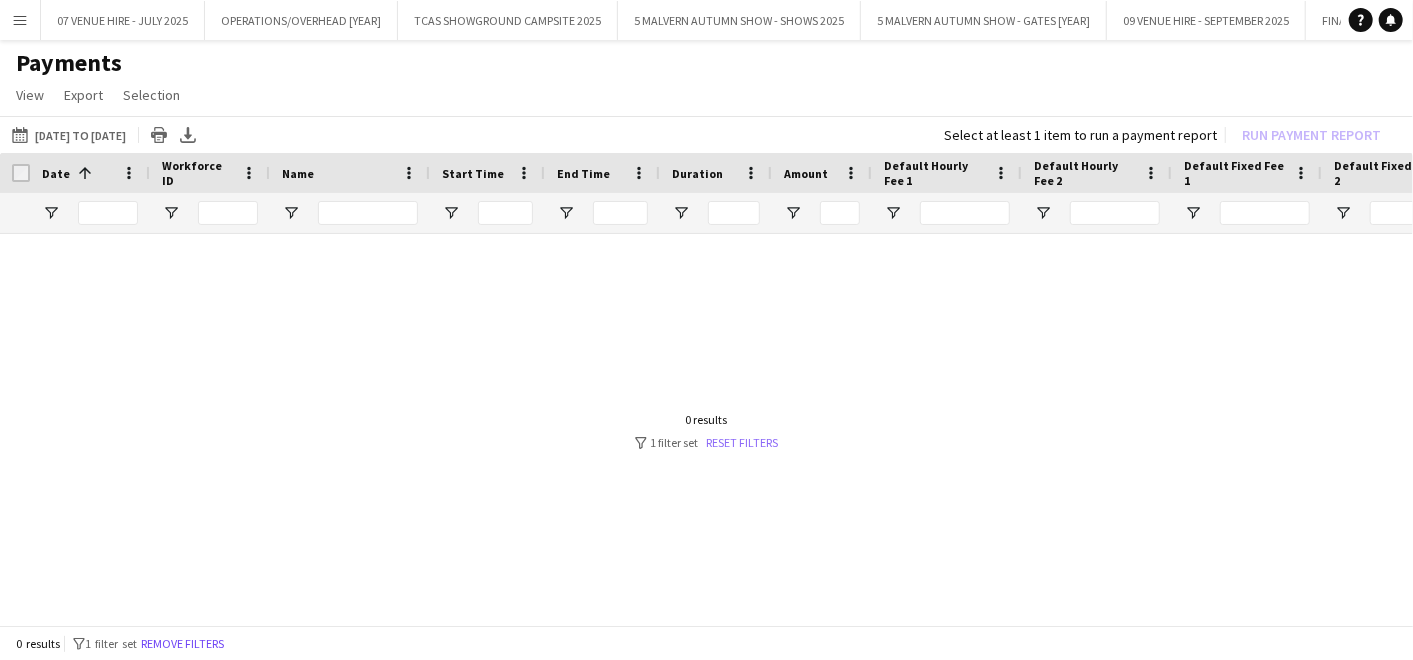 click on "Reset filters" at bounding box center (743, 442) 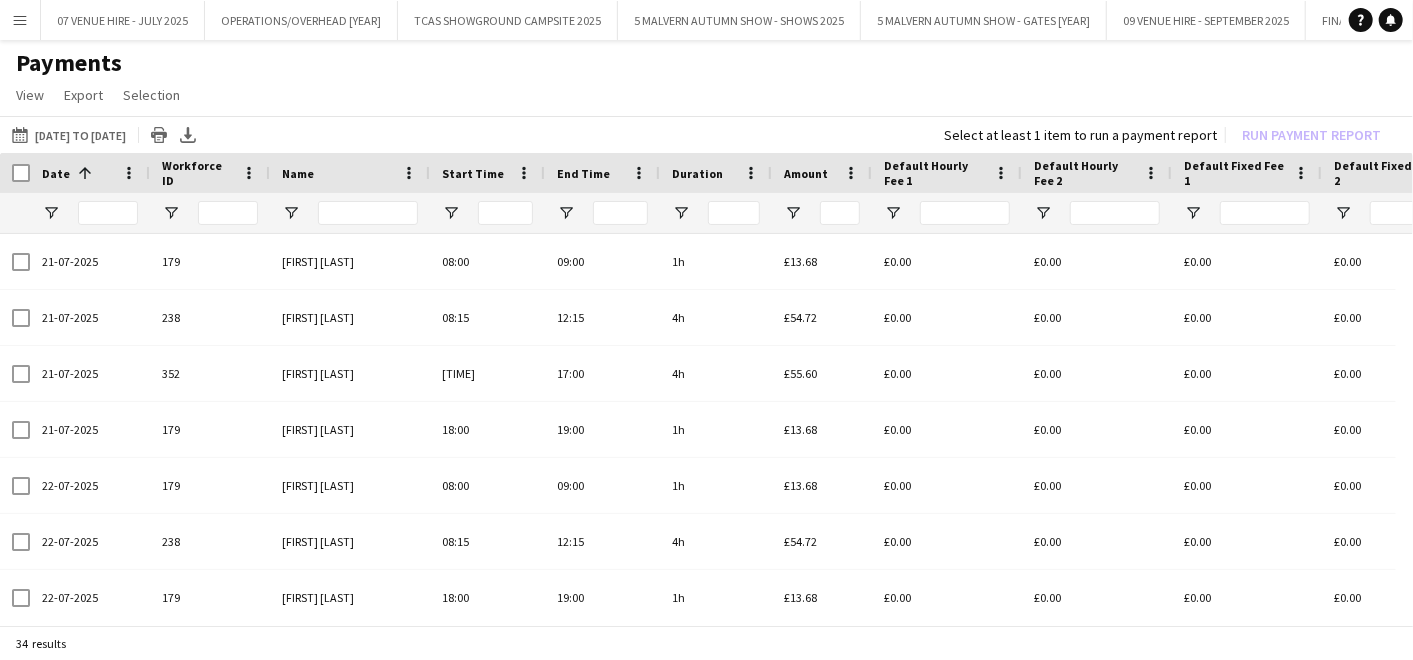 scroll, scrollTop: 0, scrollLeft: 389, axis: horizontal 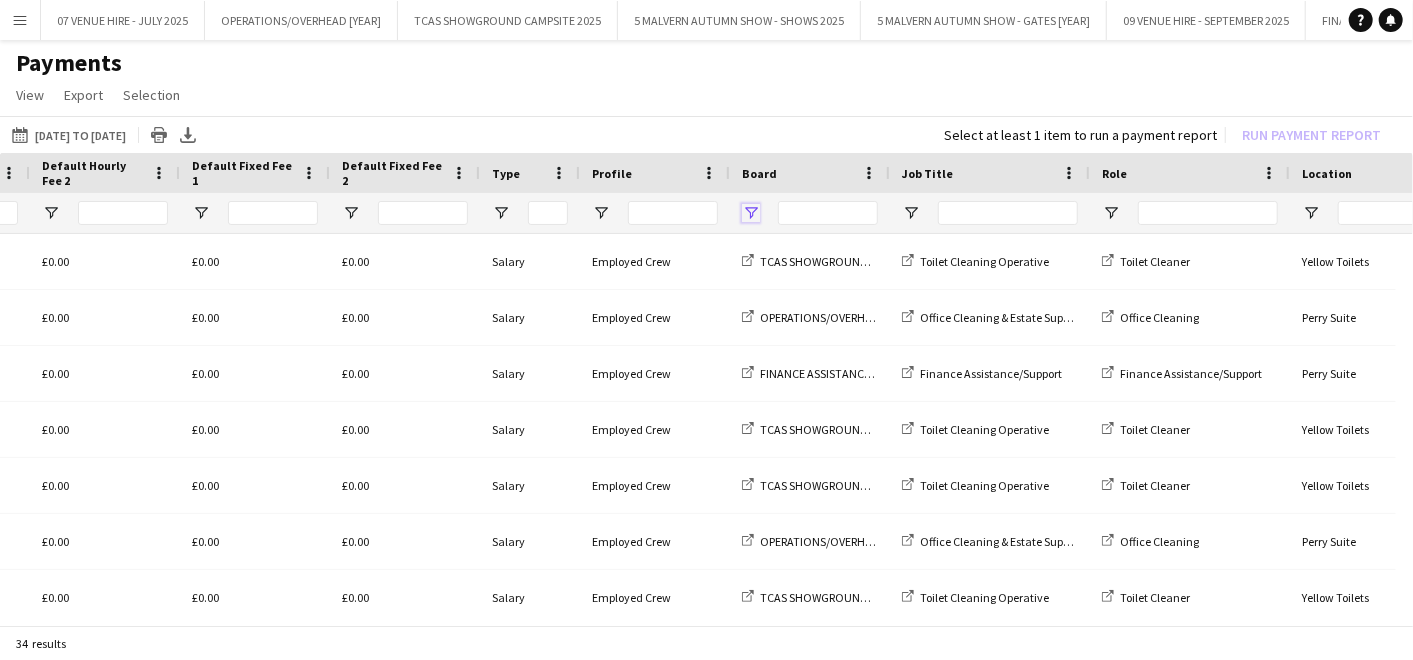 click at bounding box center (751, 213) 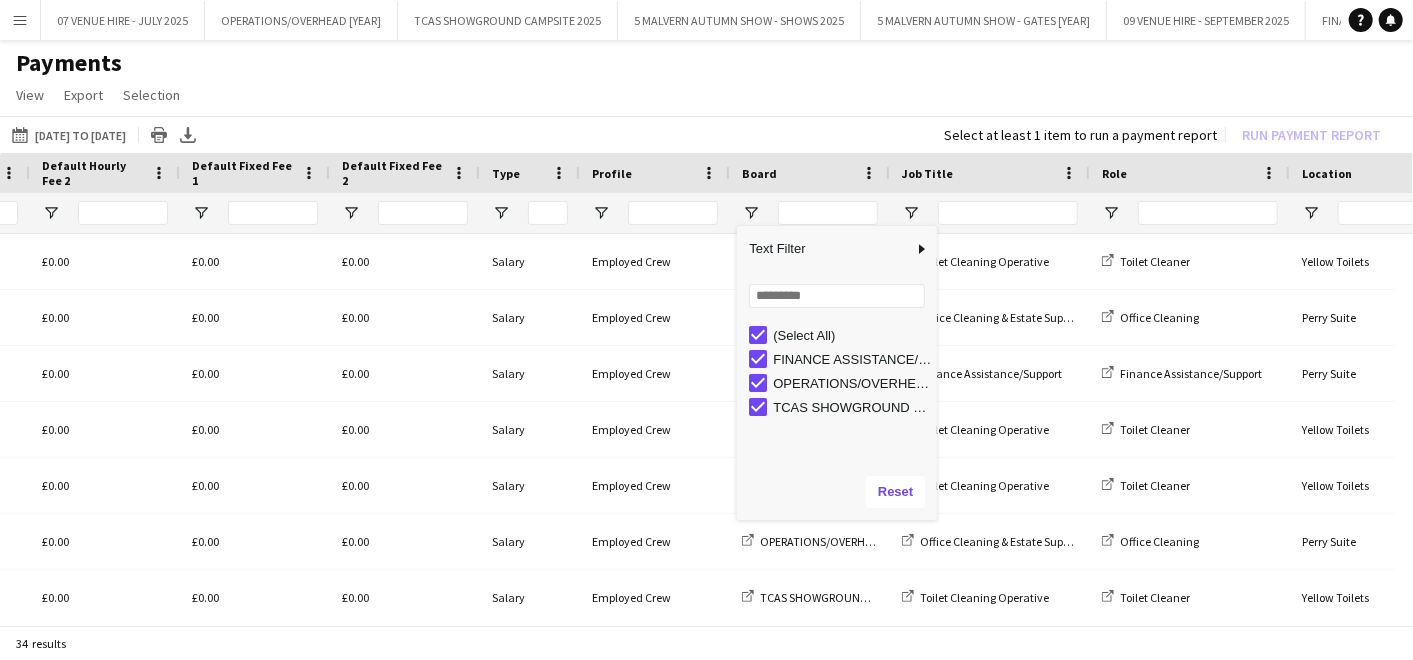 click on "Payments" 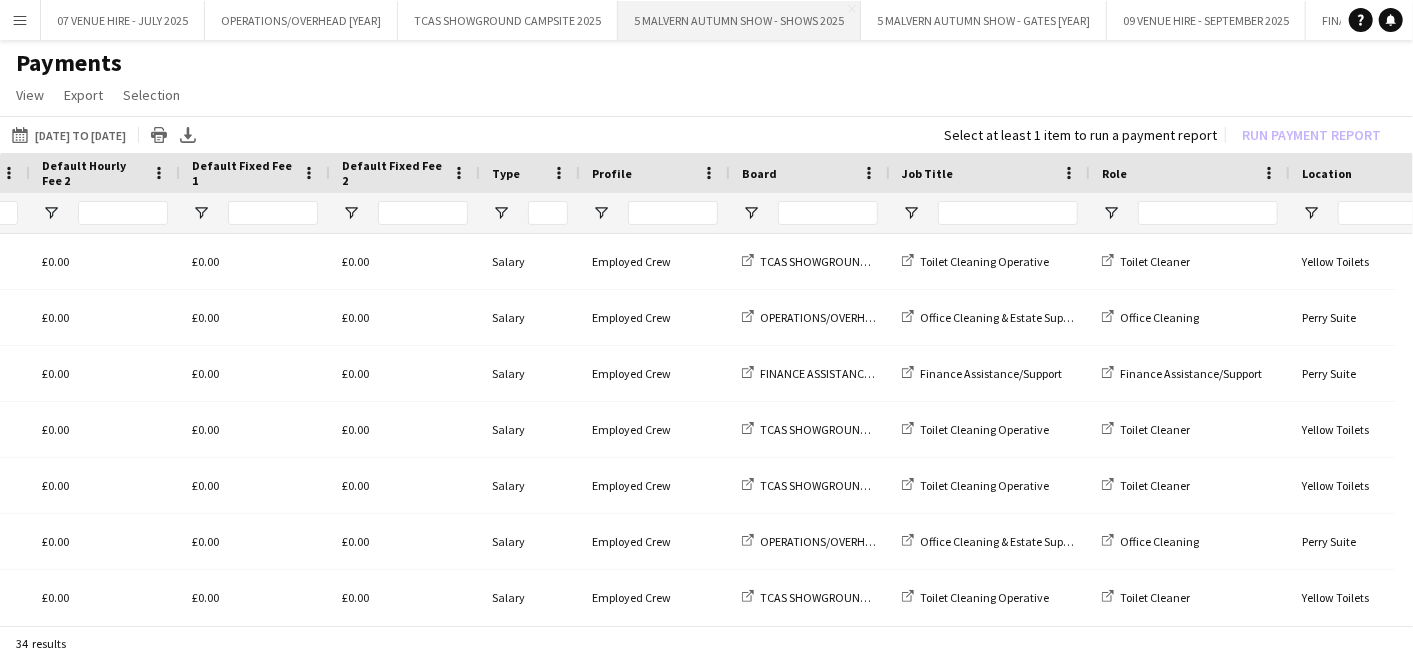 click on "5 MALVERN AUTUMN SHOW - SHOWS 2025
Close" at bounding box center [739, 20] 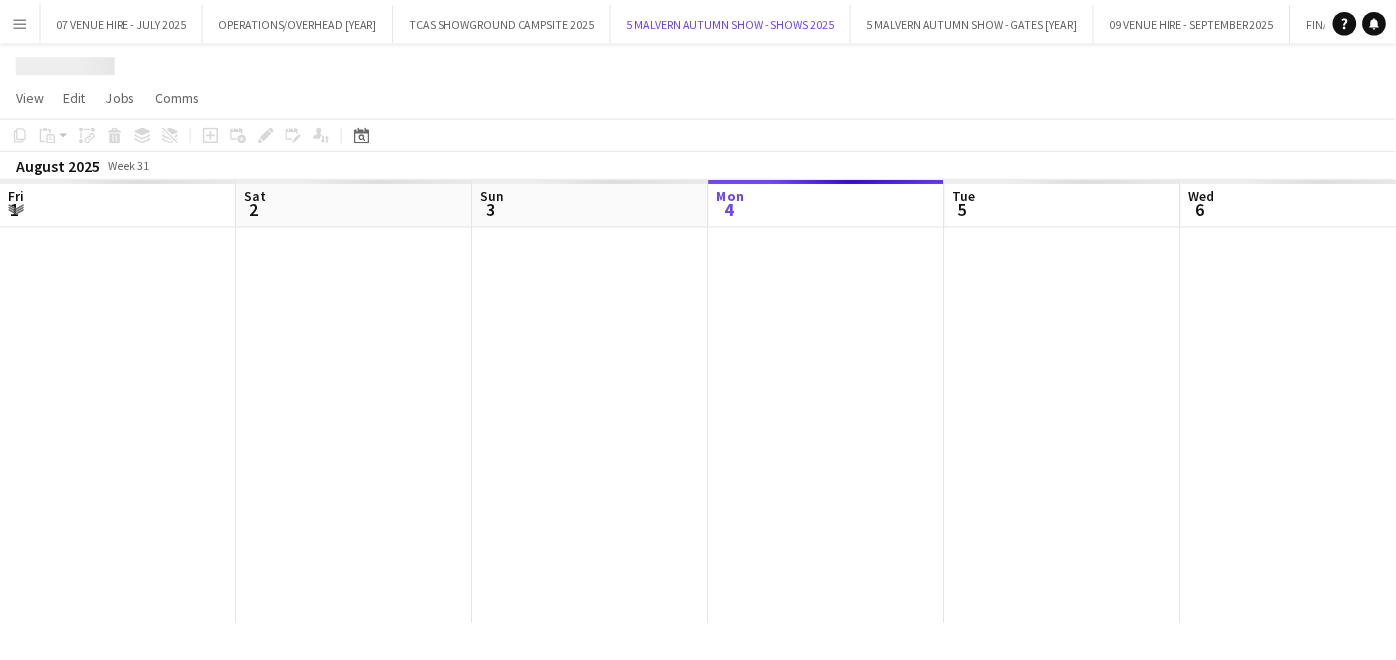scroll, scrollTop: 0, scrollLeft: 477, axis: horizontal 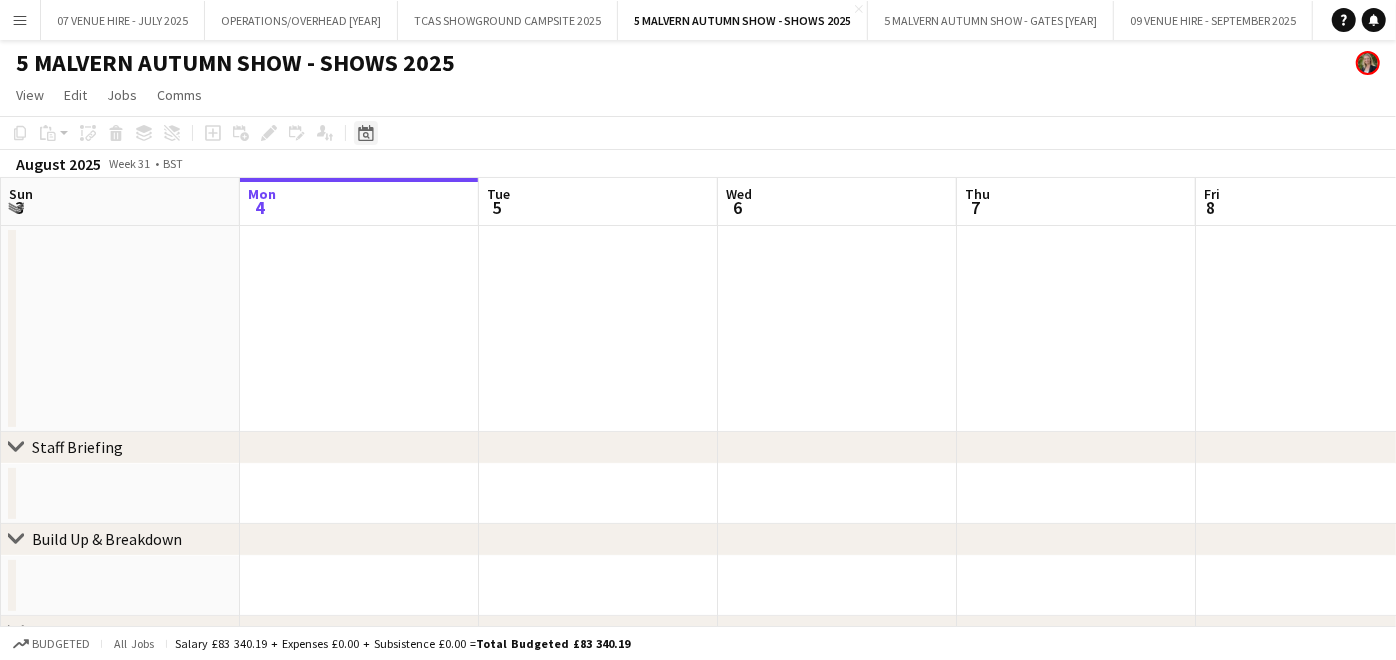click on "Date picker" 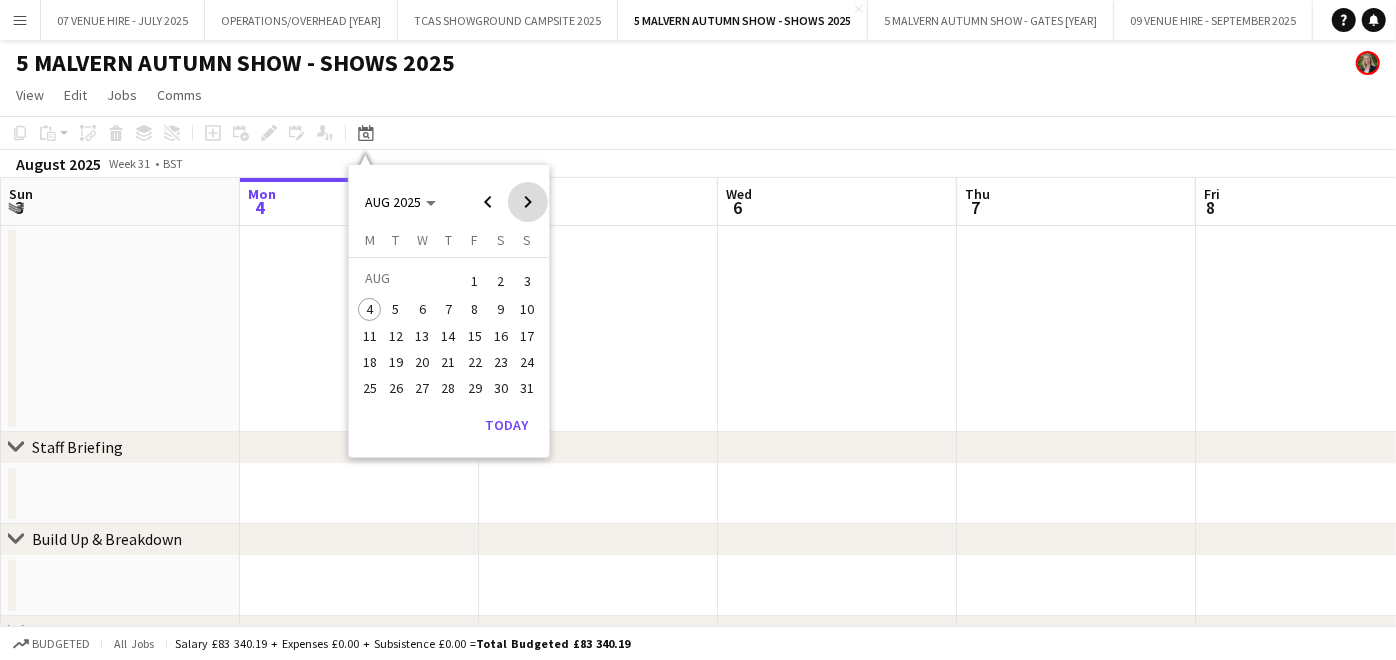 click at bounding box center (528, 202) 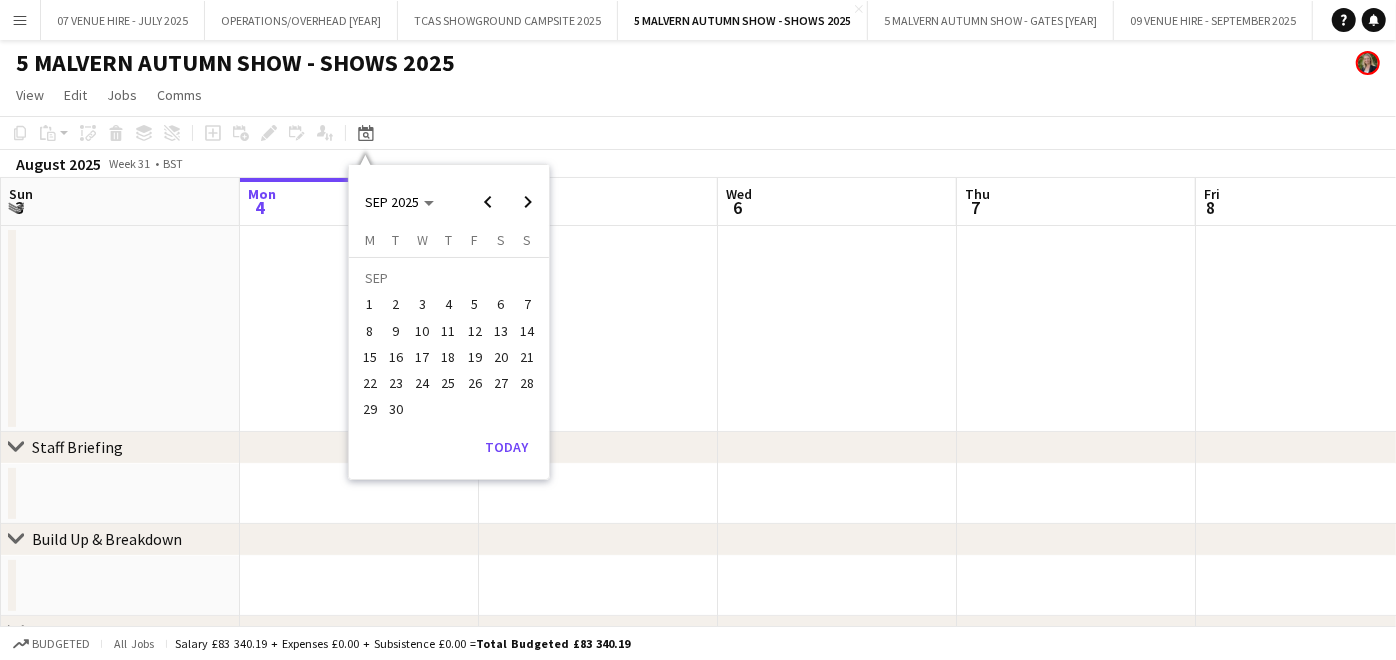 click on "28" at bounding box center [528, 383] 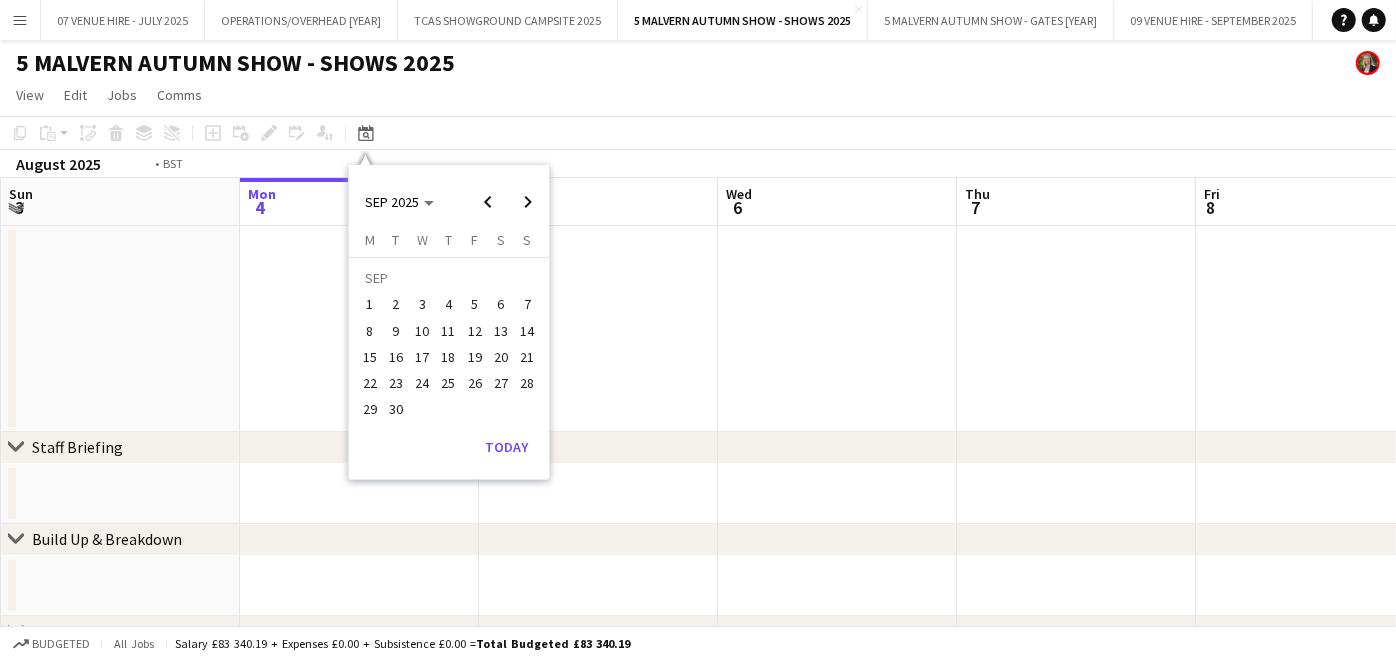 scroll, scrollTop: 0, scrollLeft: 687, axis: horizontal 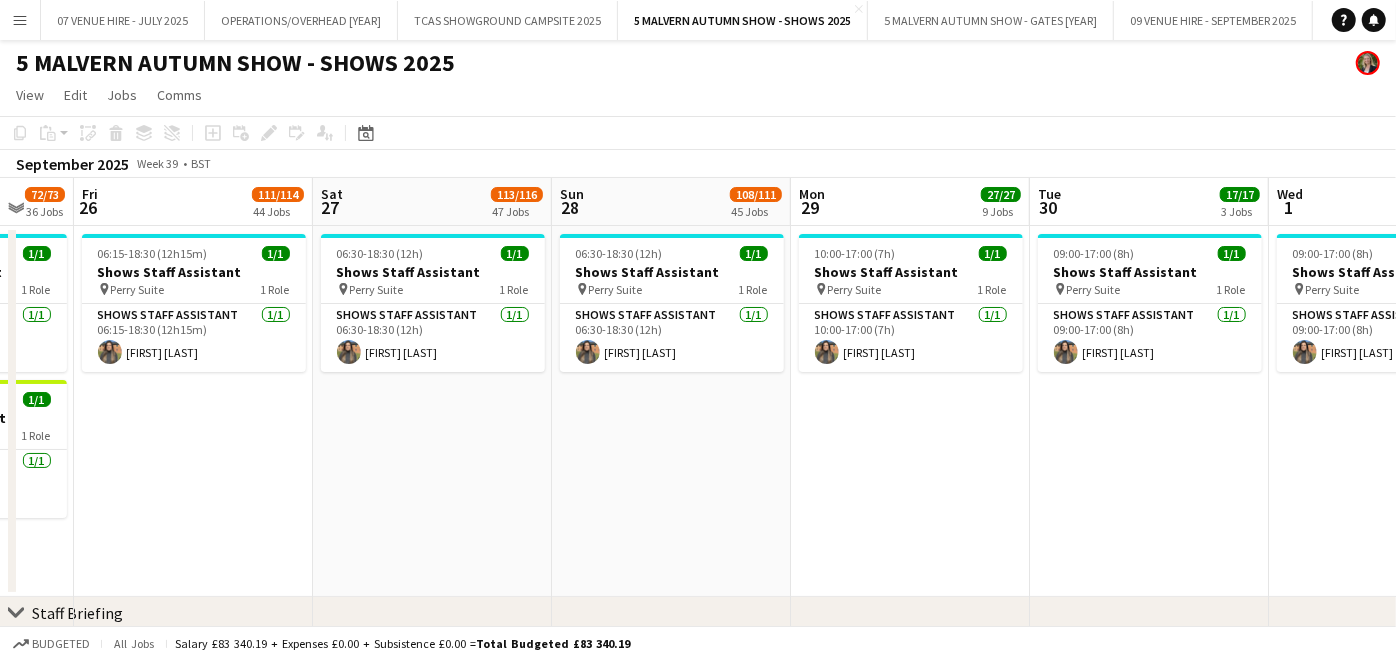 drag, startPoint x: 777, startPoint y: 537, endPoint x: 1063, endPoint y: 433, distance: 304.3222 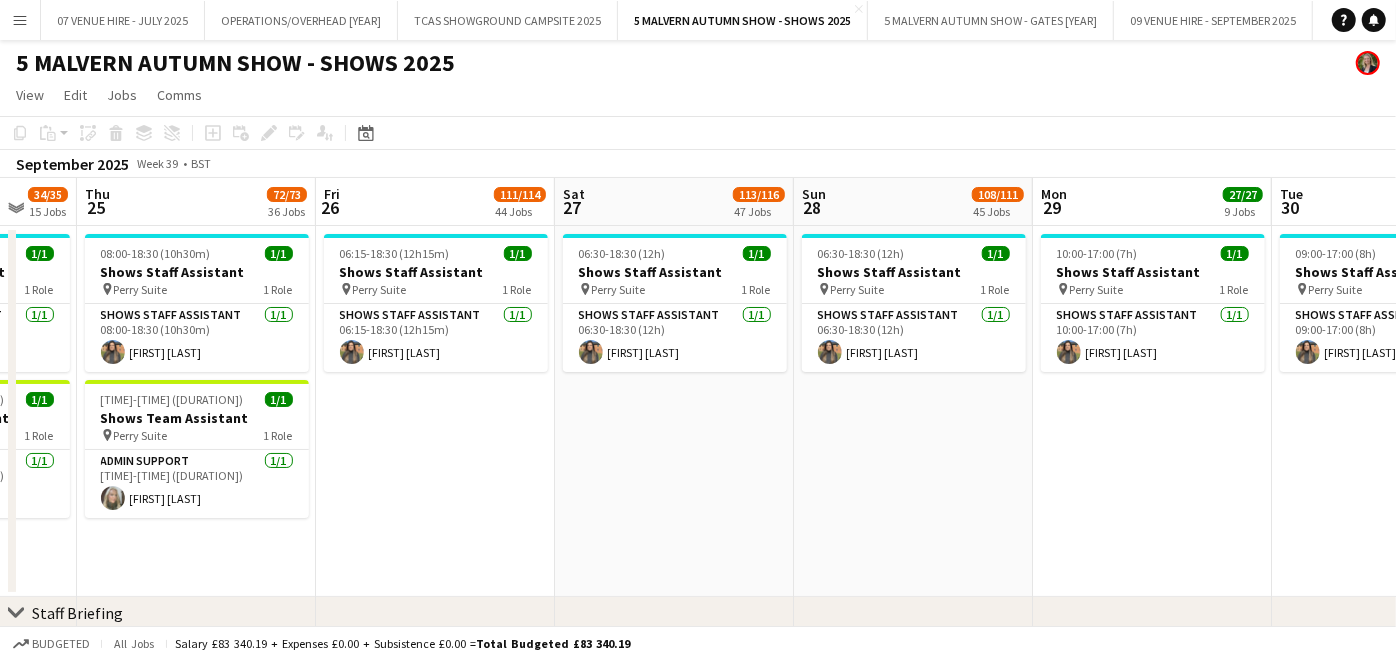 drag, startPoint x: 982, startPoint y: 522, endPoint x: 1172, endPoint y: 488, distance: 193.01813 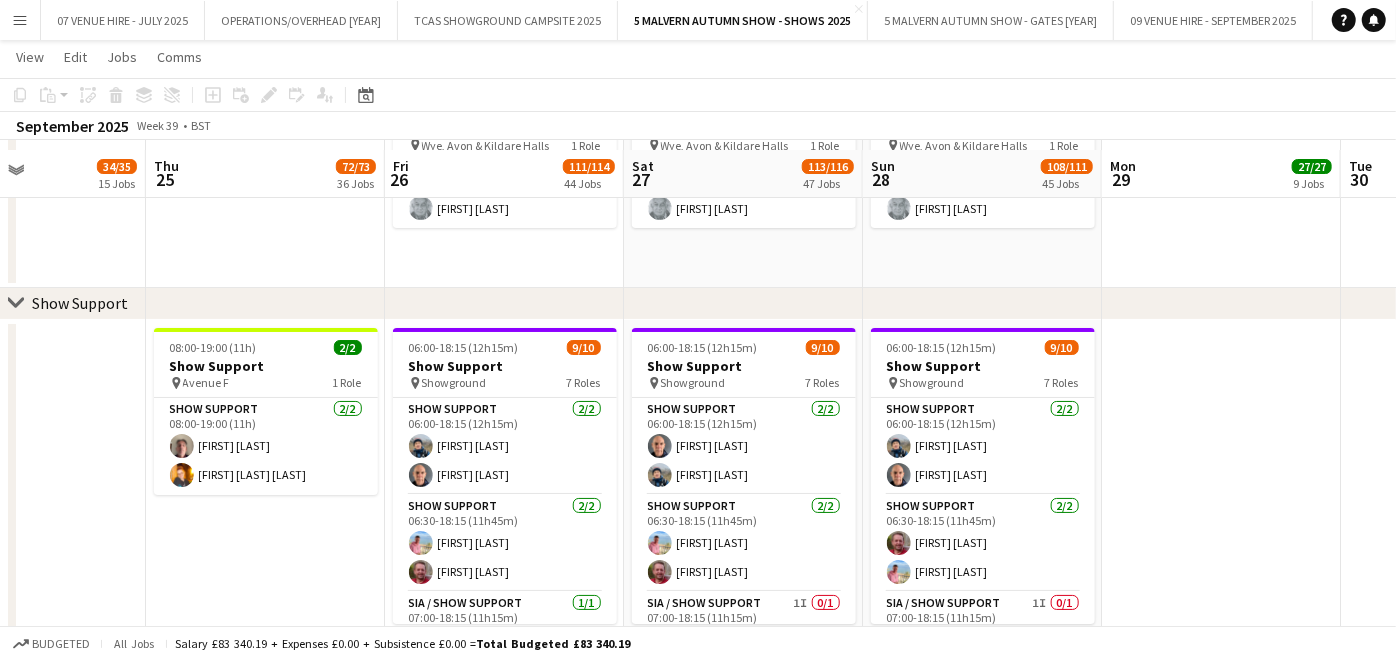 scroll, scrollTop: 9333, scrollLeft: 0, axis: vertical 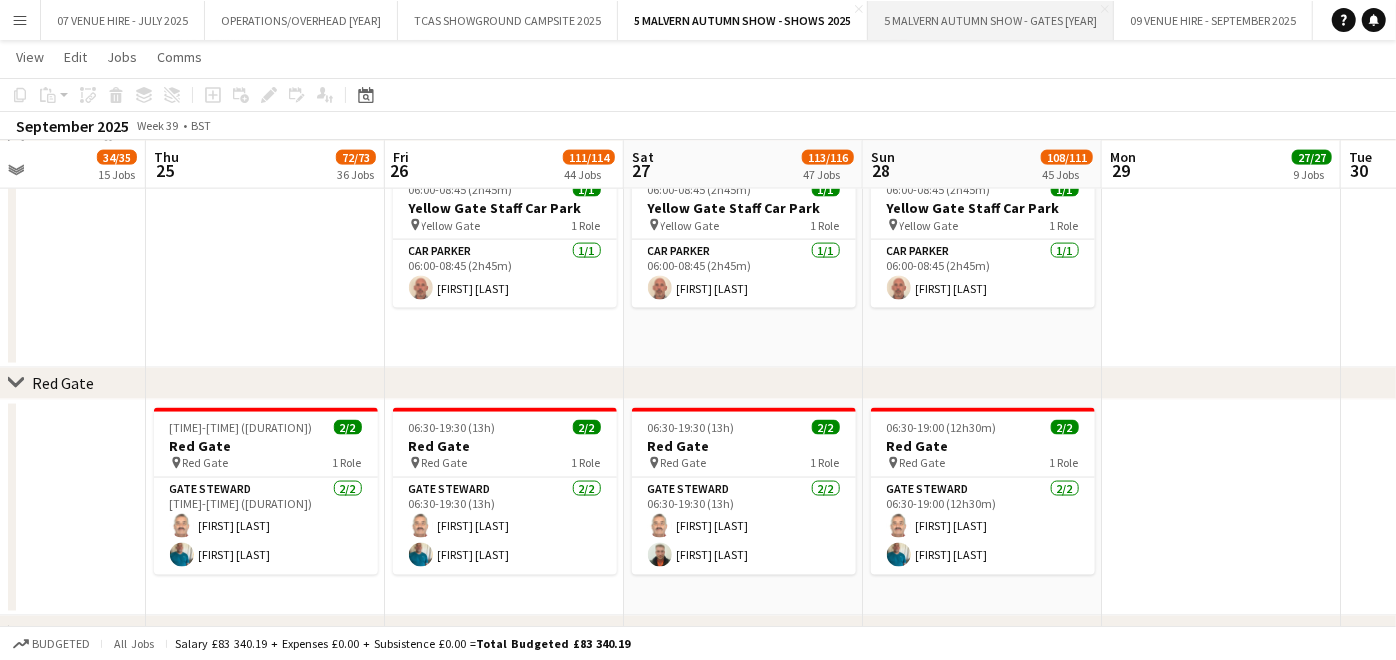 click on "5 MALVERN AUTUMN SHOW - GATES 2025
Close" at bounding box center (991, 20) 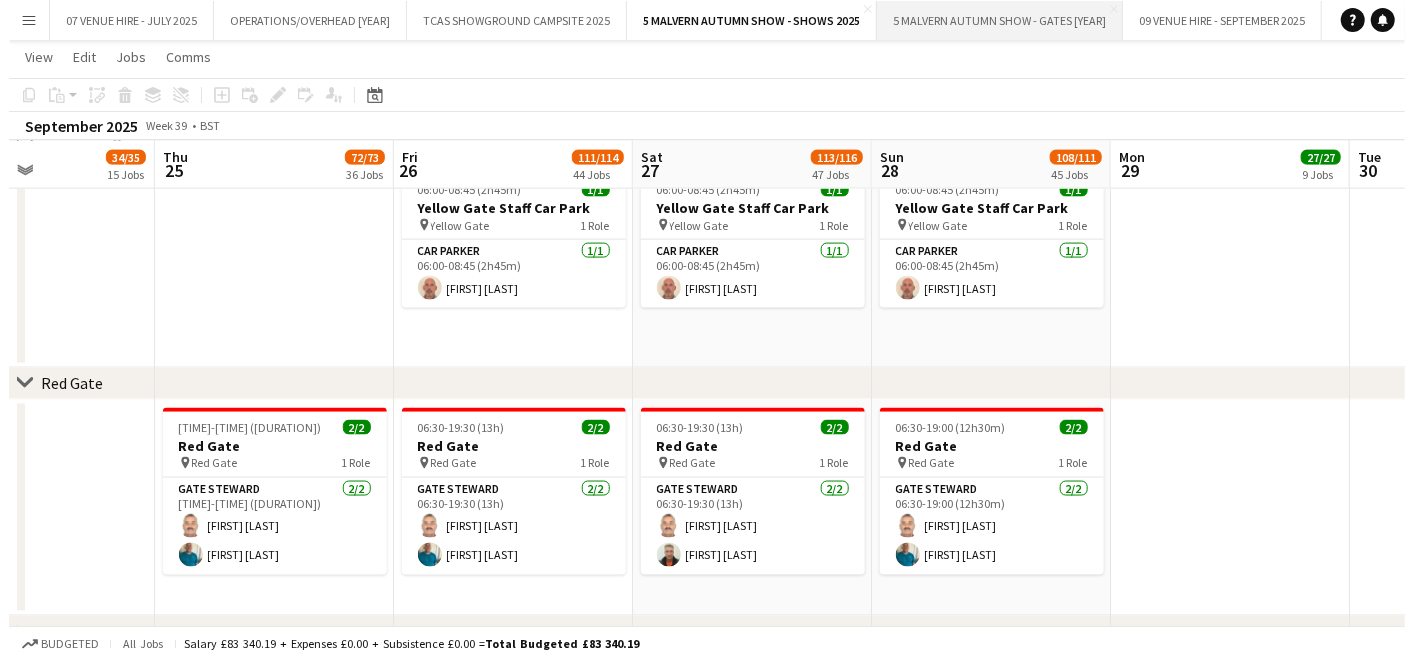 scroll, scrollTop: 0, scrollLeft: 0, axis: both 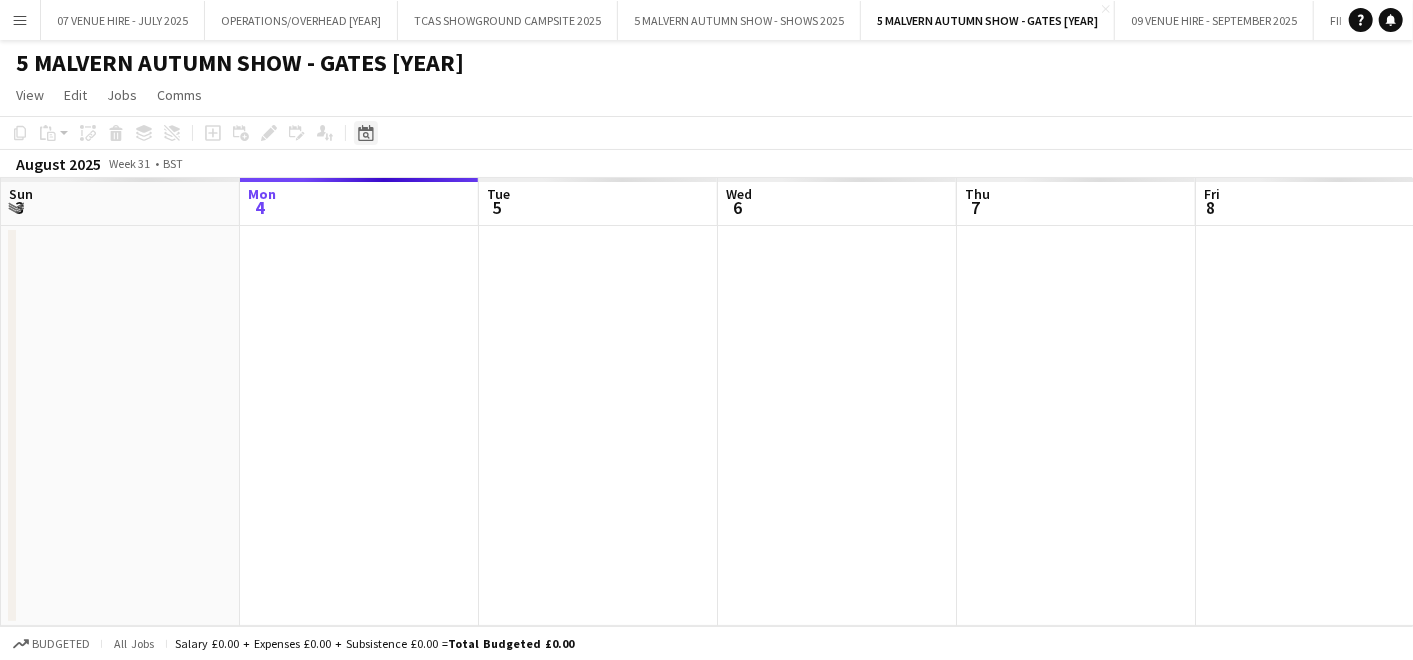 click 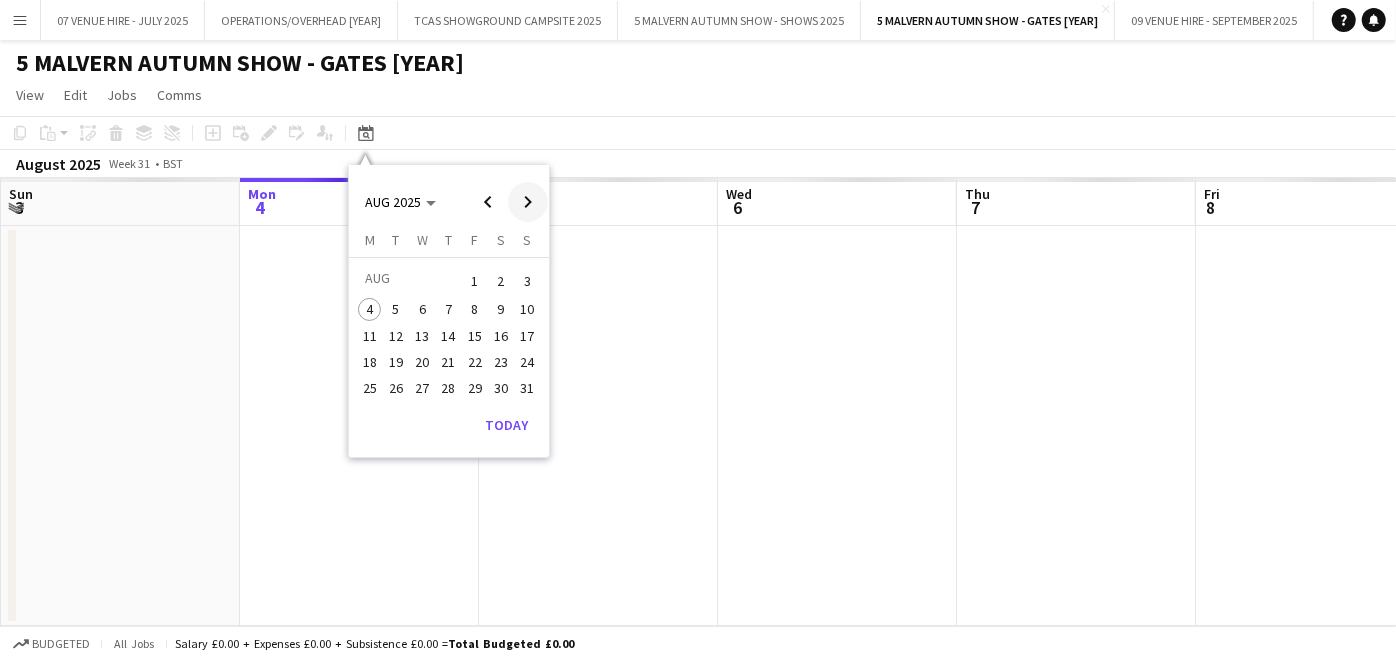 click at bounding box center (528, 202) 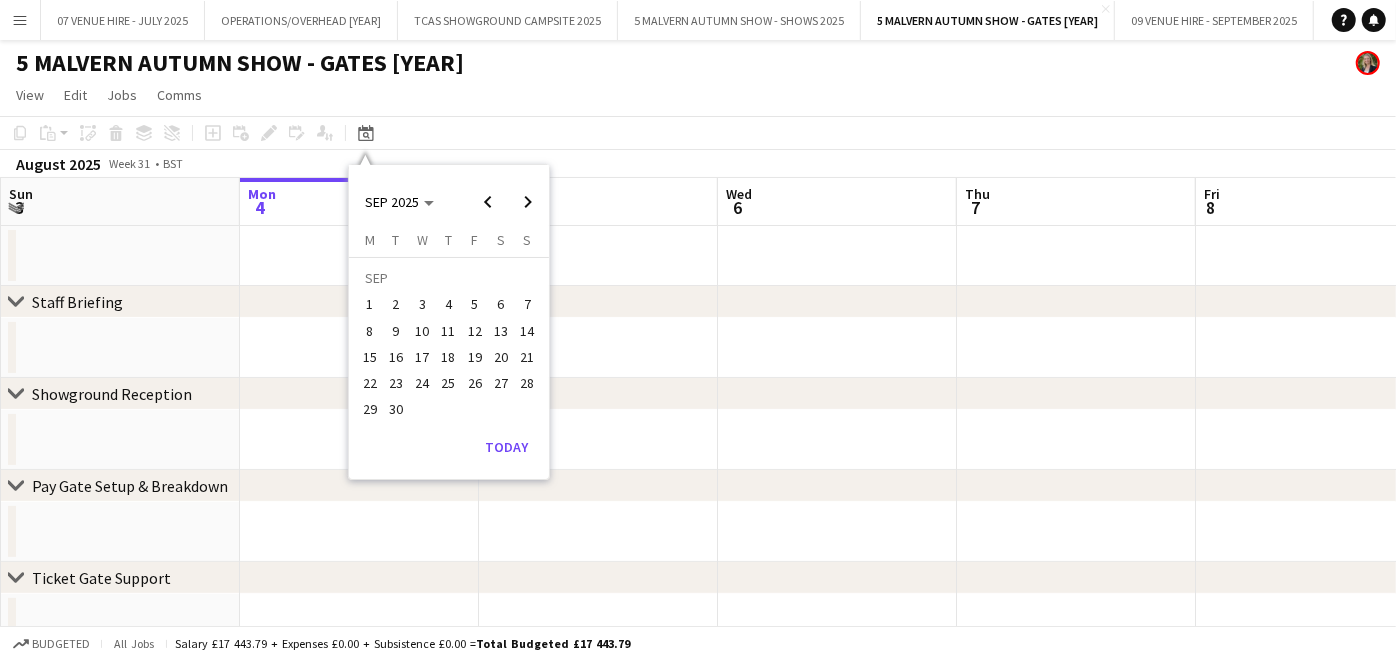 click on "28" at bounding box center [527, 383] 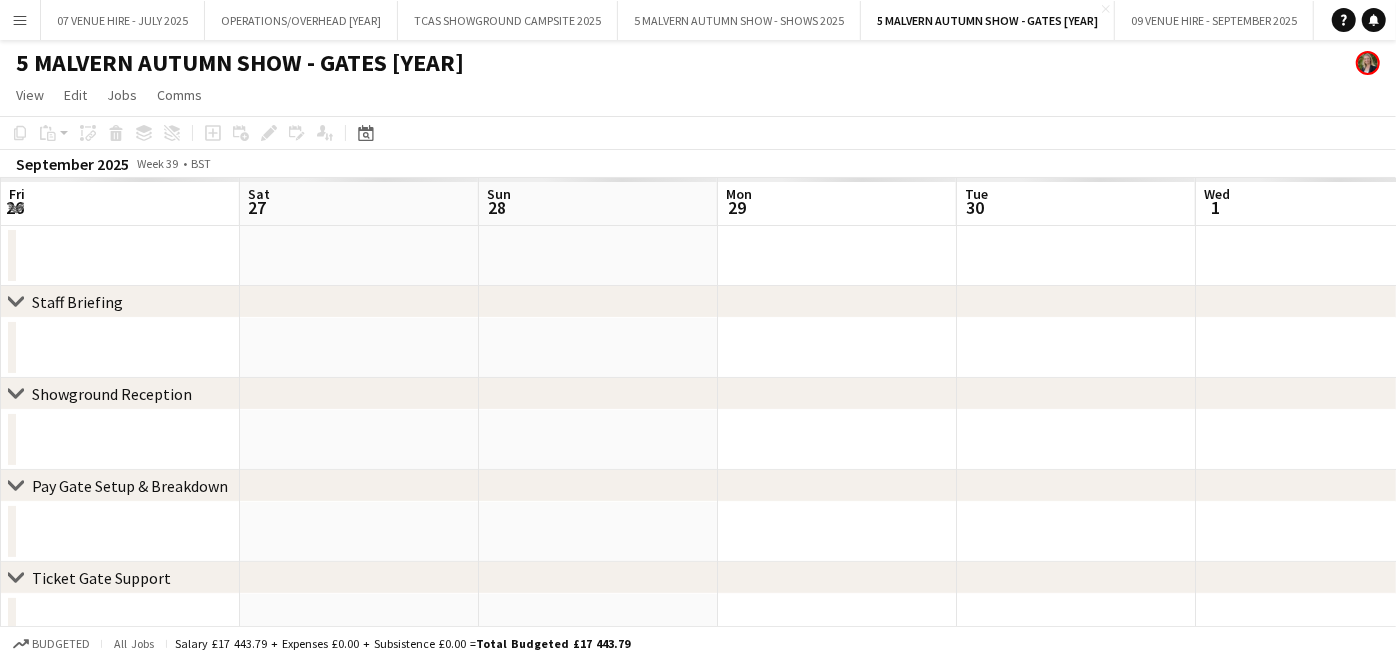 scroll, scrollTop: 0, scrollLeft: 687, axis: horizontal 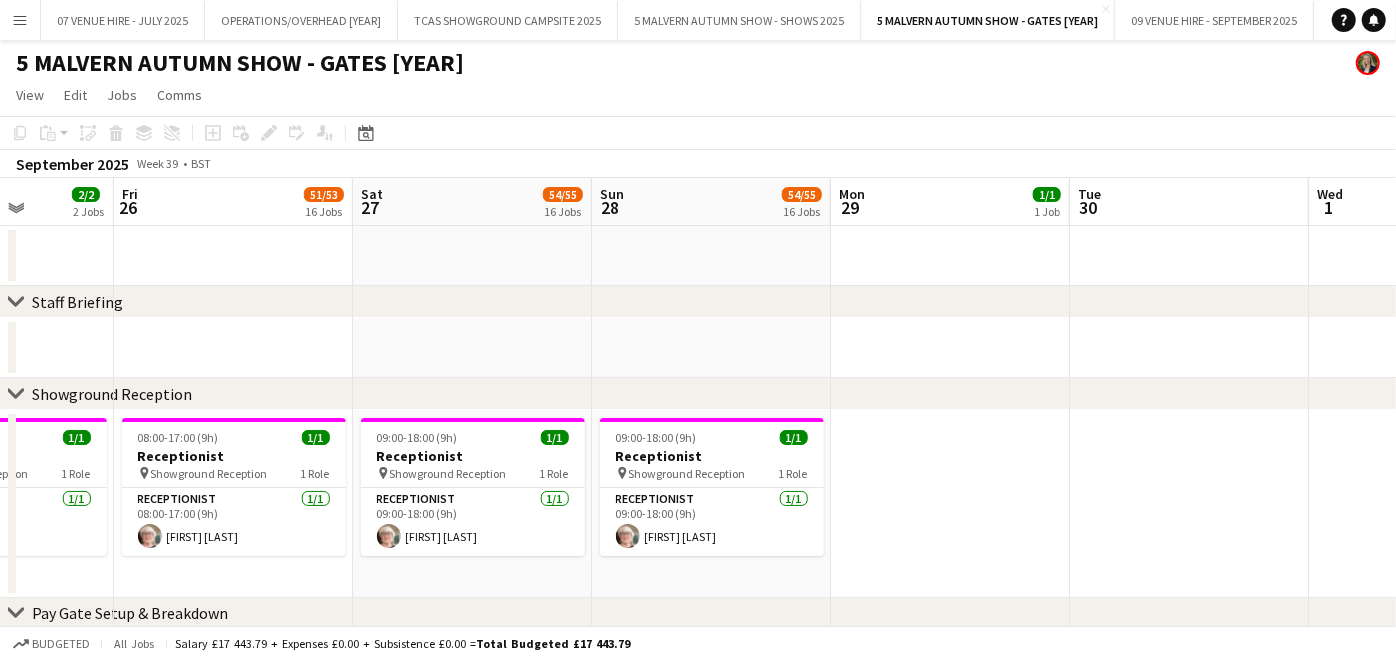 drag, startPoint x: 425, startPoint y: 261, endPoint x: 1047, endPoint y: 314, distance: 624.25397 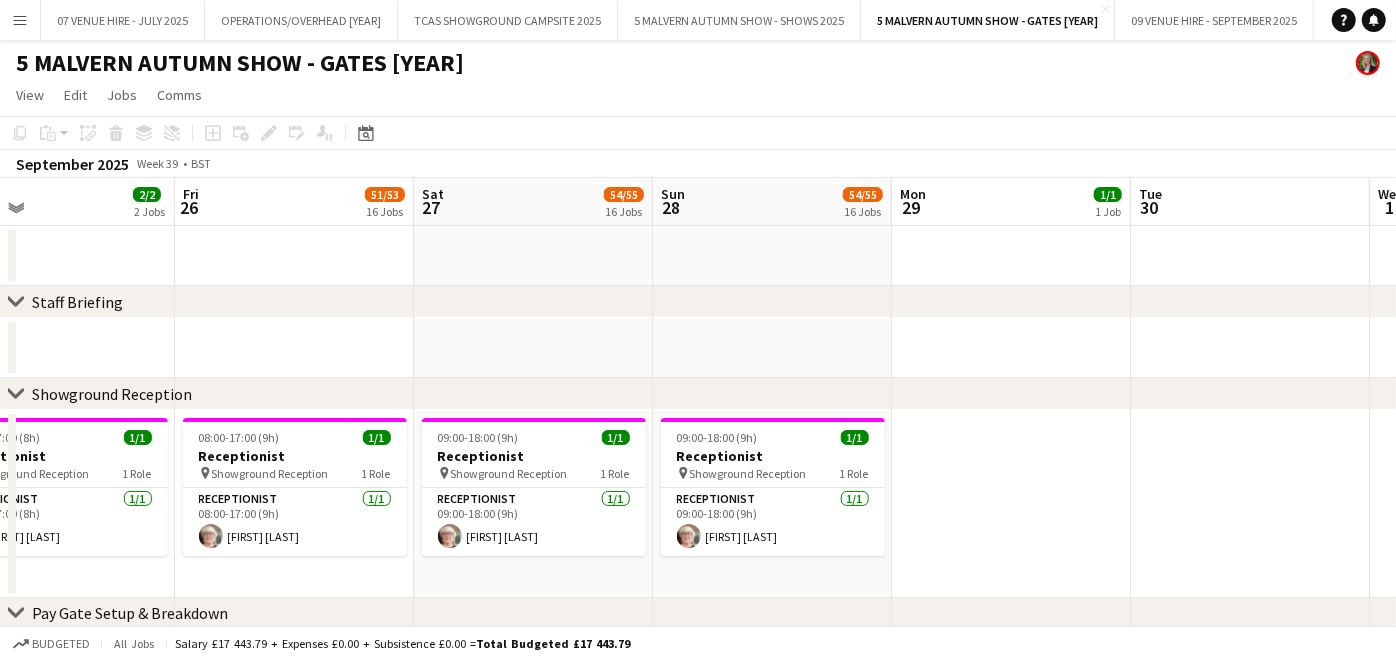 scroll, scrollTop: 0, scrollLeft: 520, axis: horizontal 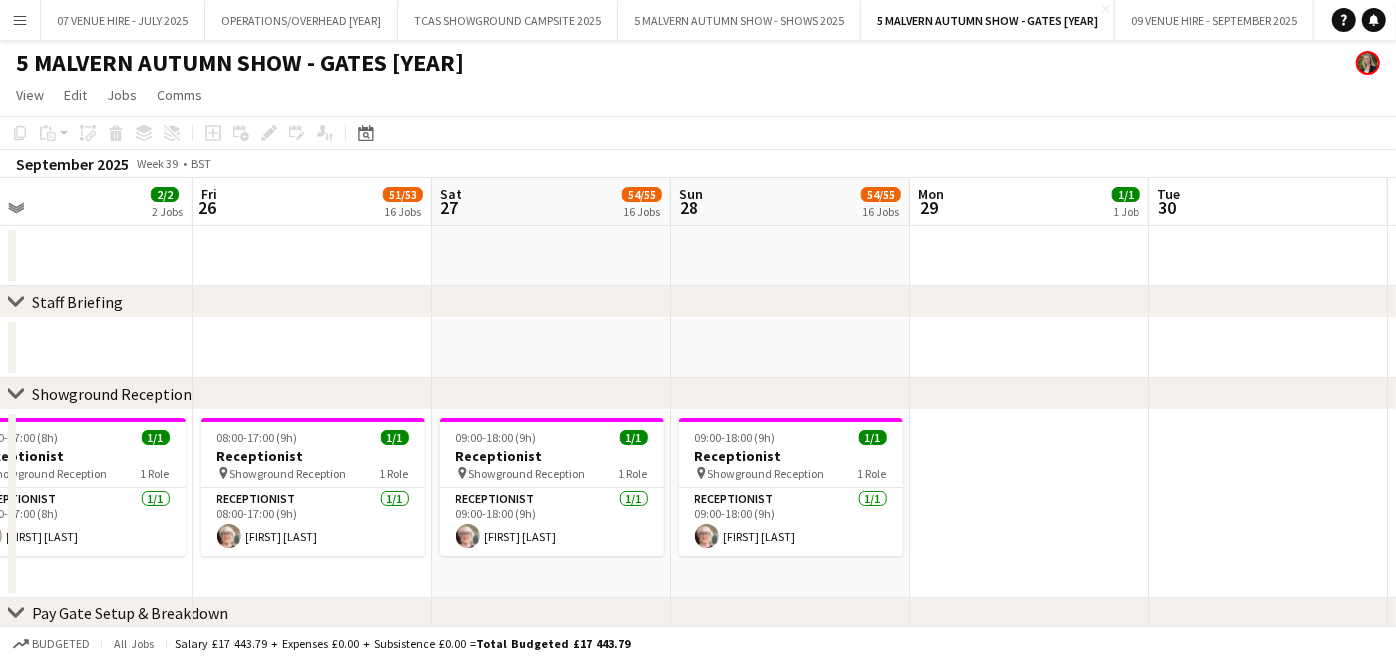 drag, startPoint x: 750, startPoint y: 354, endPoint x: 835, endPoint y: 348, distance: 85.2115 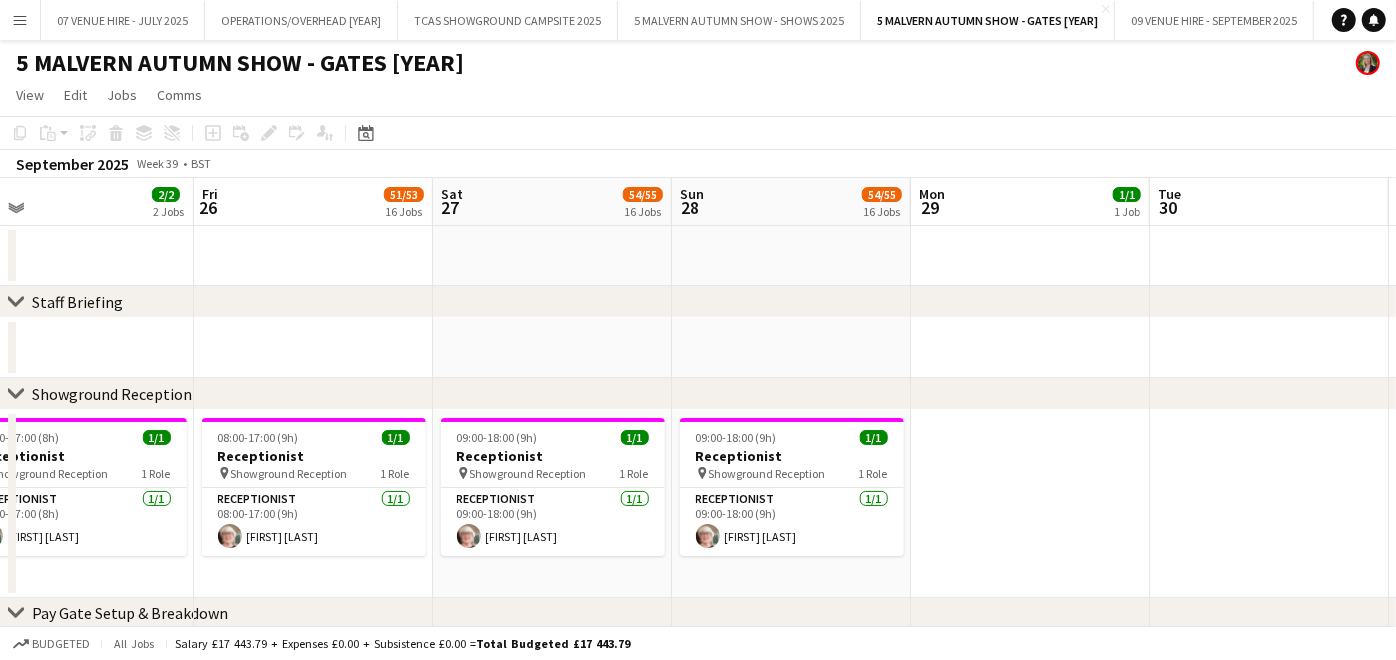 click on "Tue   23   1/1   1 Job   Wed   24   3/3   2 Jobs   Thu   25   2/2   2 Jobs   Fri   26   51/53   16 Jobs   Sat   27   54/55   16 Jobs   Sun   28   54/55   16 Jobs   Mon   29   1/1   1 Job   Tue   30   Wed   1   Thu   2   Fri   3      09:00-17:00 (8h)    1/1   Receptionist
pin
Showground Reception   1 Role   Receptionist   1/1   09:00-17:00 (8h)
Margaret Huckfield     09:00-17:00 (8h)    1/1   Receptionist
pin
Showground Reception   1 Role   Receptionist   1/1   09:00-17:00 (8h)
Margaret Huckfield     09:00-17:00 (8h)    1/1   Receptionist
pin
Showground Reception   1 Role   Receptionist   1/1   09:00-17:00 (8h)
Margaret Huckfield     08:00-17:00 (9h)    1/1   Receptionist
pin
Showground Reception   1 Role   Receptionist   1/1   08:00-17:00 (9h)
Margaret Huckfield     09:00-18:00 (9h)    1/1   Receptionist
pin
1/1" at bounding box center (698, 2978) 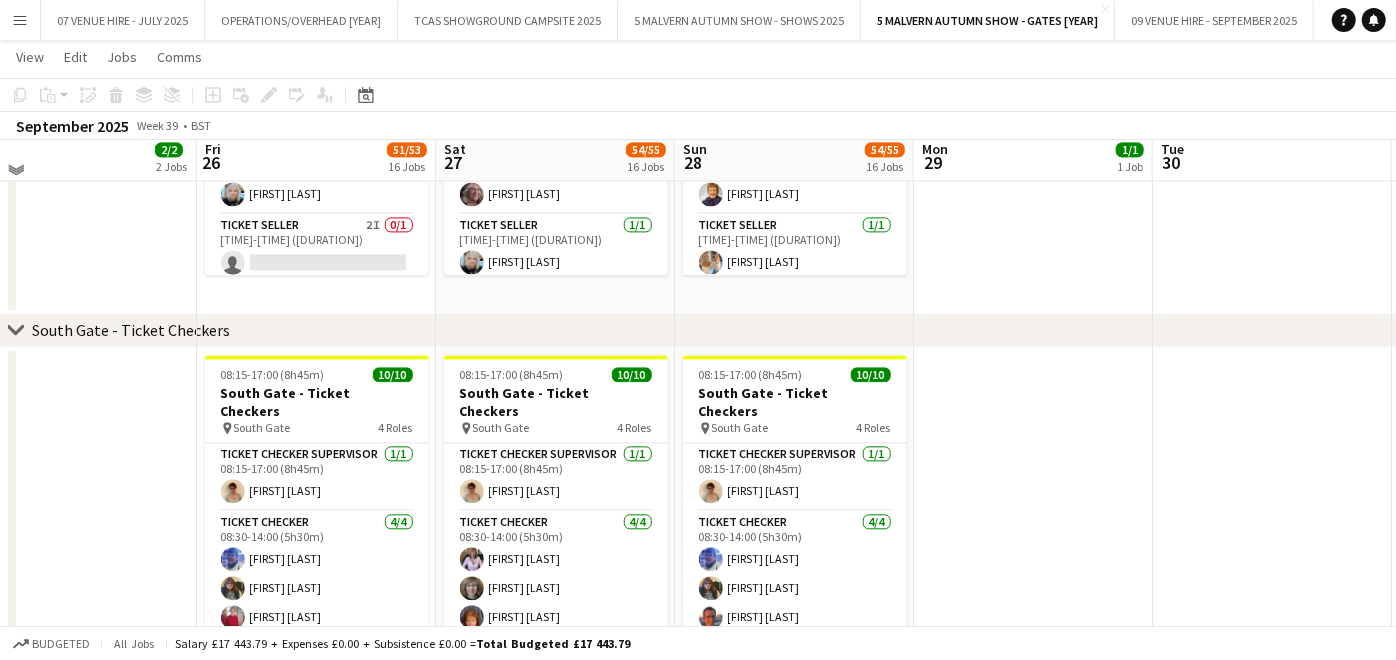 scroll, scrollTop: 2555, scrollLeft: 0, axis: vertical 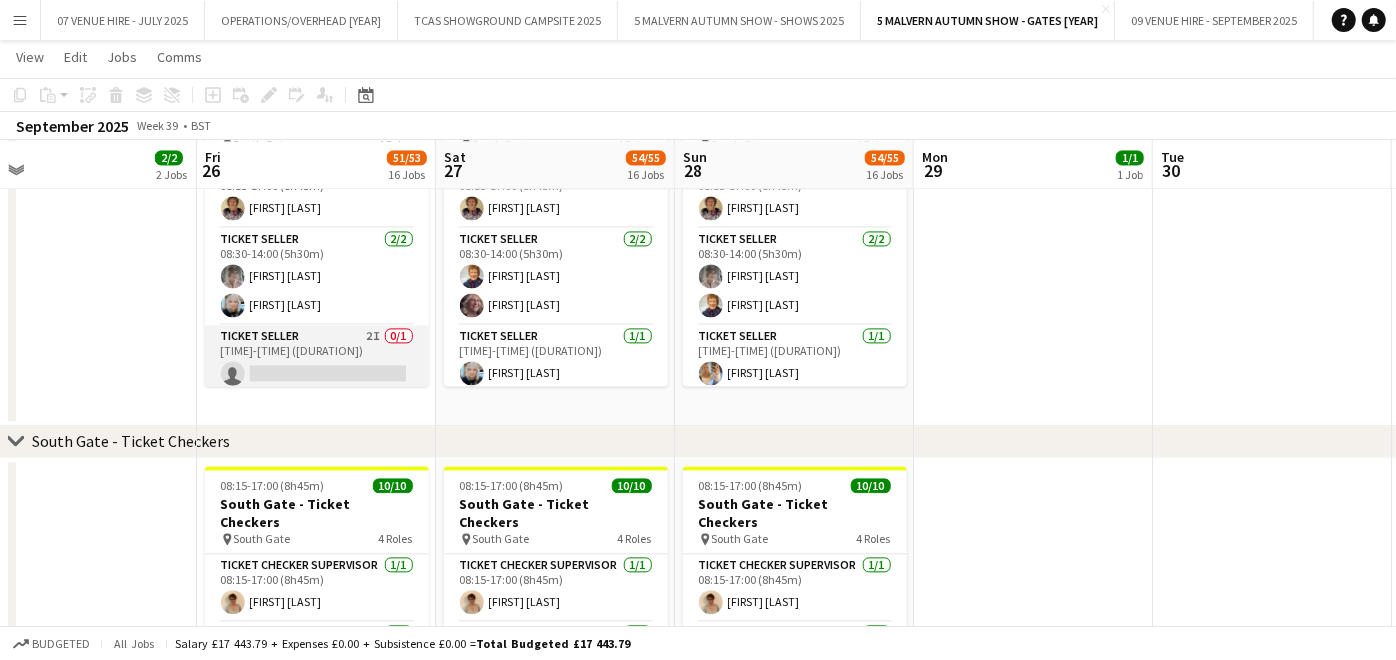 click on "Ticket Seller   2I   0/1   08:30-15:00 (6h30m)
single-neutral-actions" at bounding box center [317, 359] 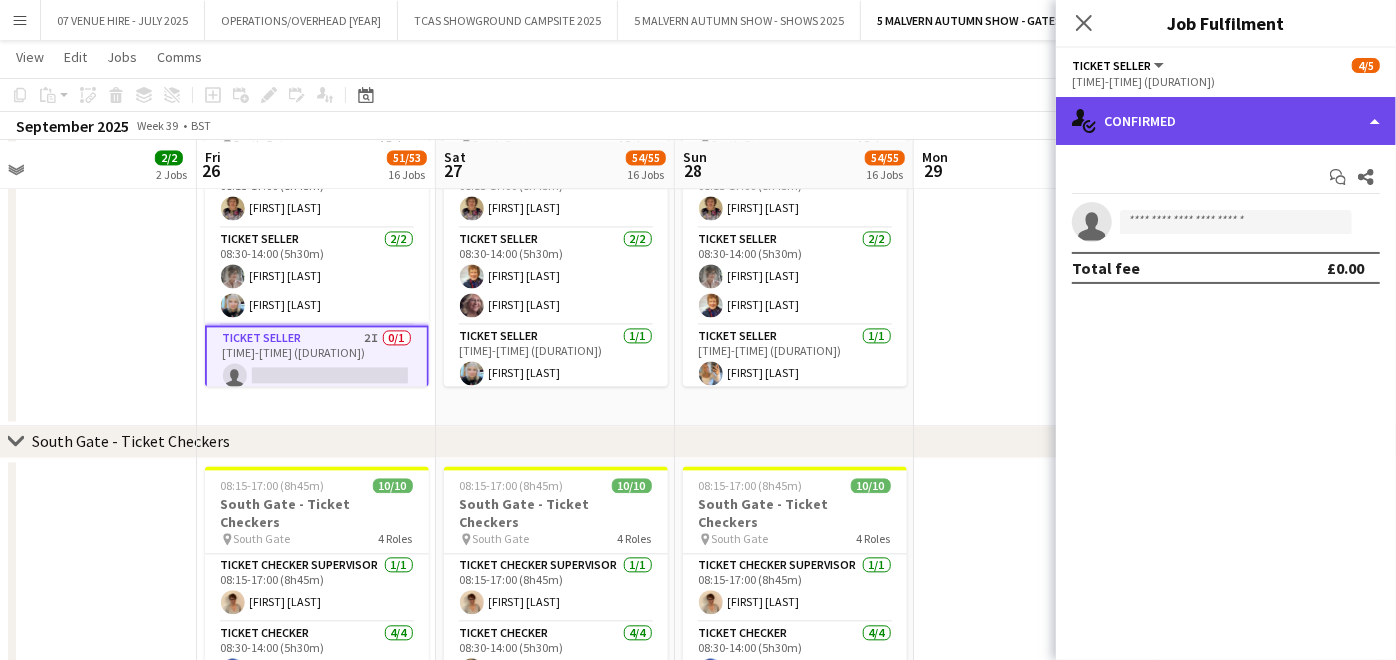 click on "single-neutral-actions-check-2
Confirmed" 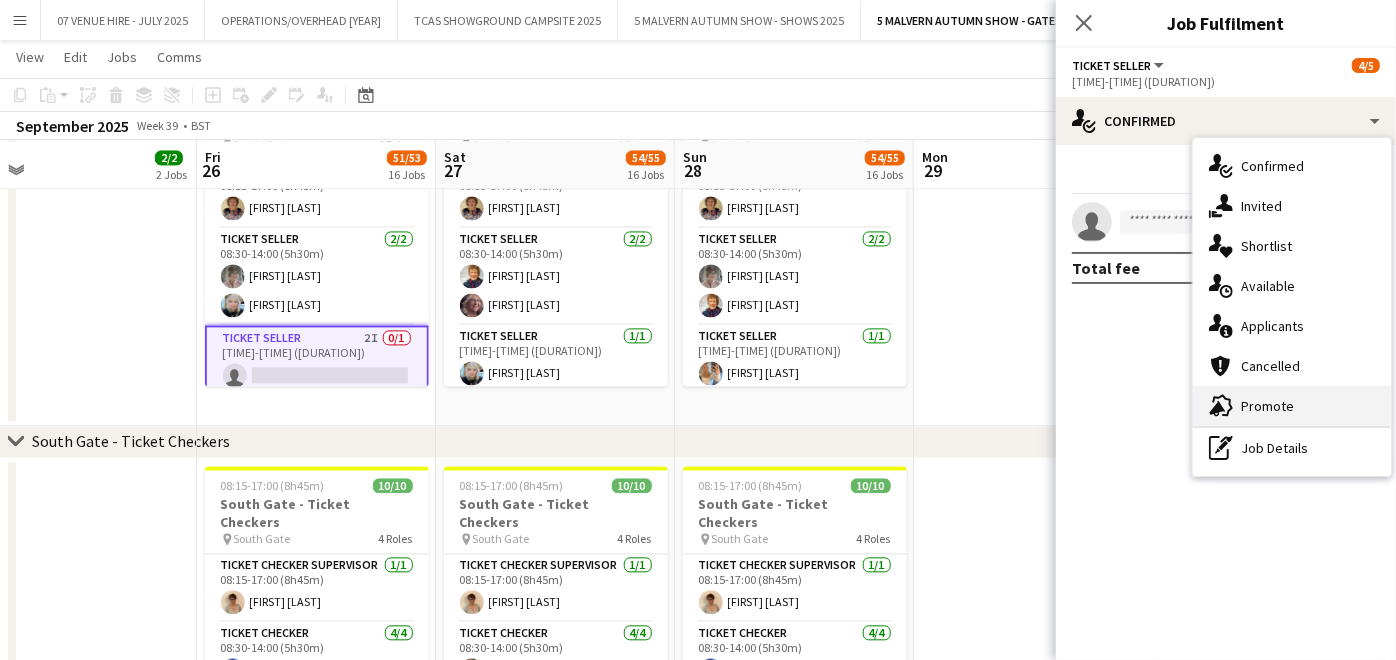 click on "advertising- megaphone
Promote" at bounding box center (1292, 406) 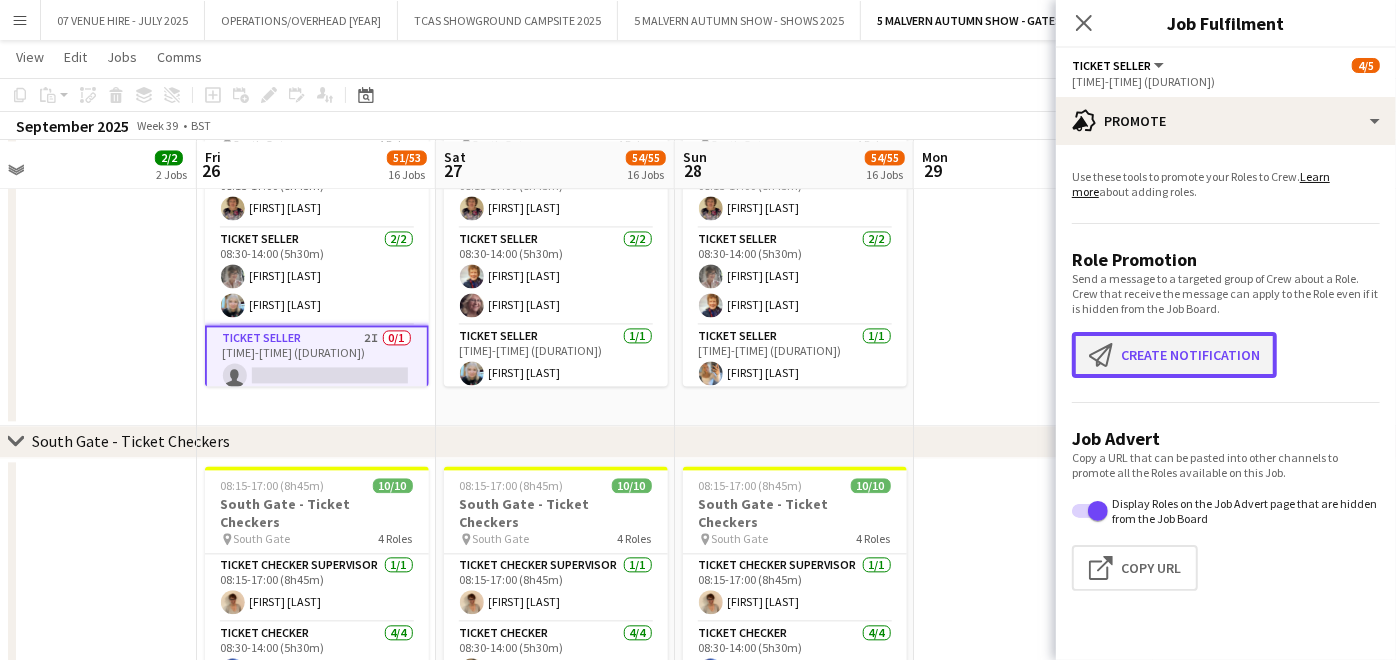 click on "Create notification
Create notification" at bounding box center [1174, 355] 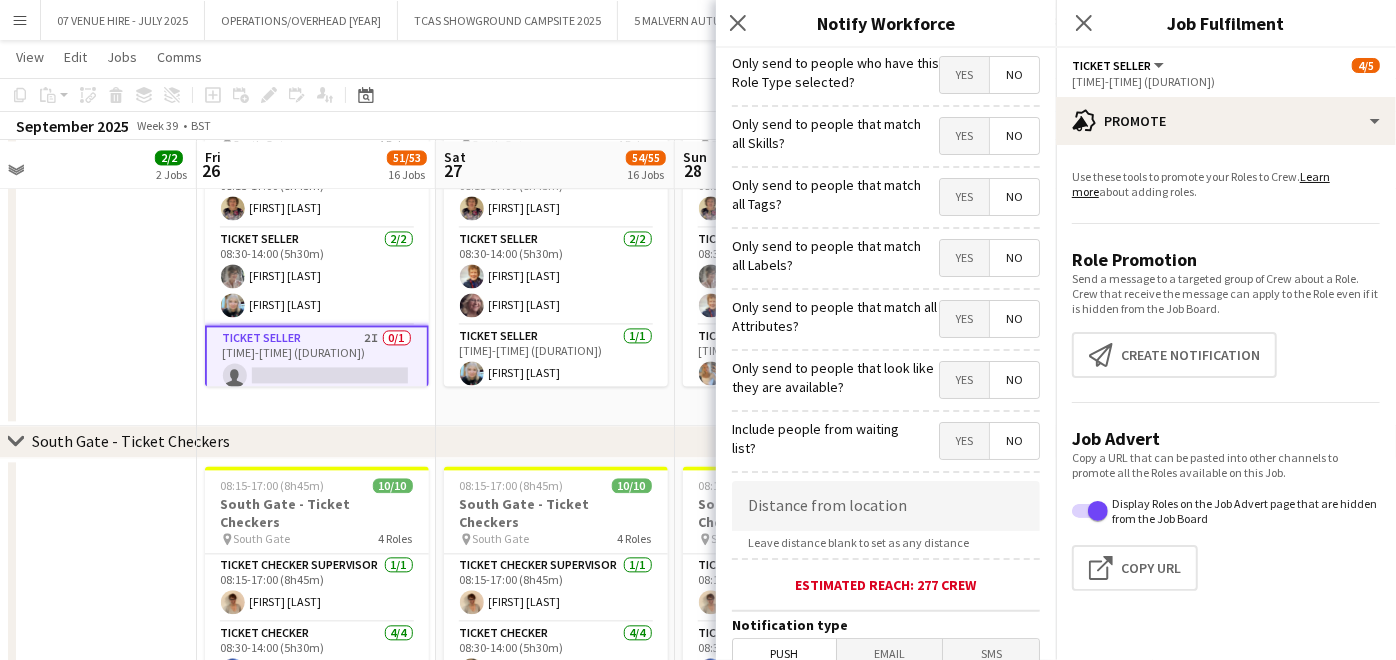 click on "Yes" at bounding box center [964, 380] 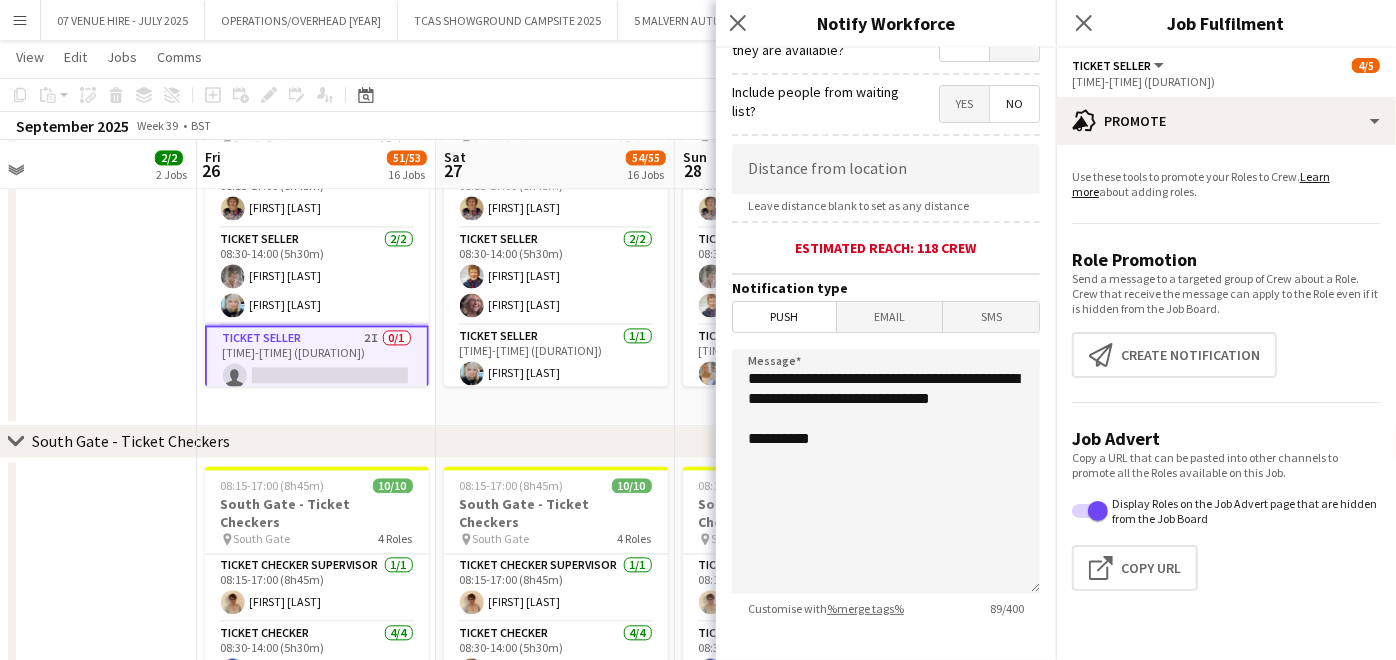 scroll, scrollTop: 432, scrollLeft: 0, axis: vertical 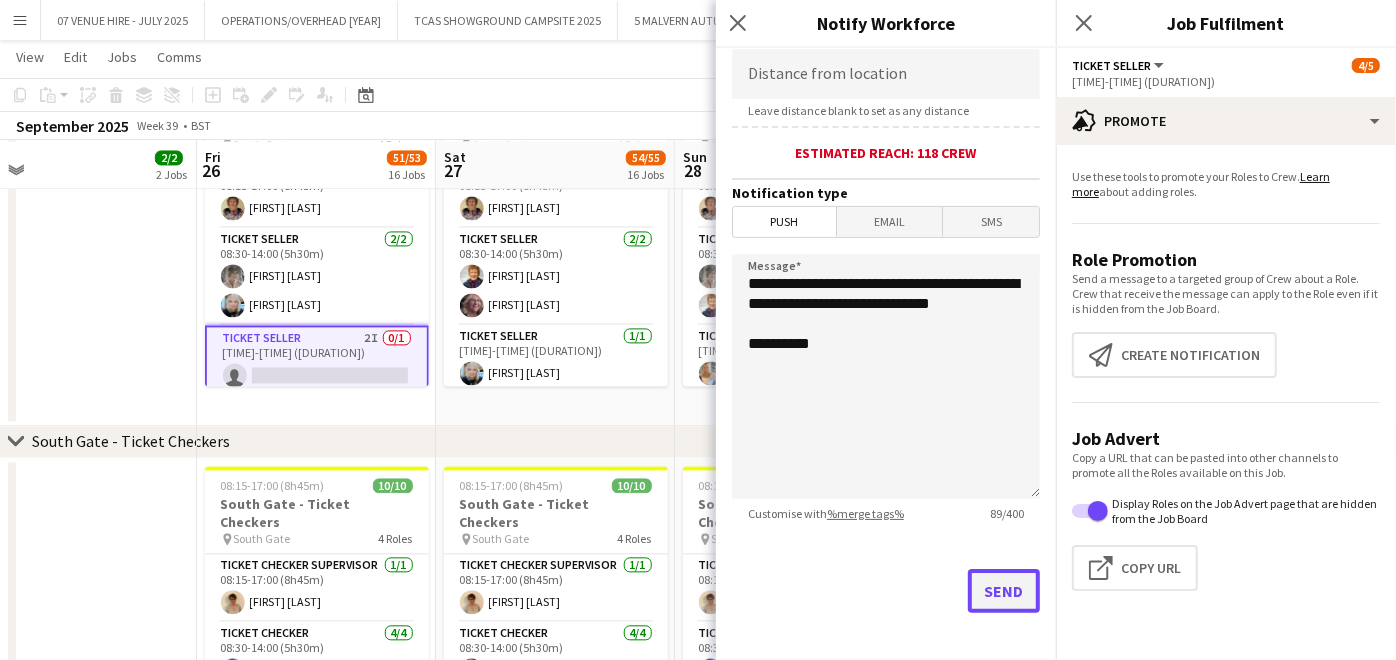 click on "Send" 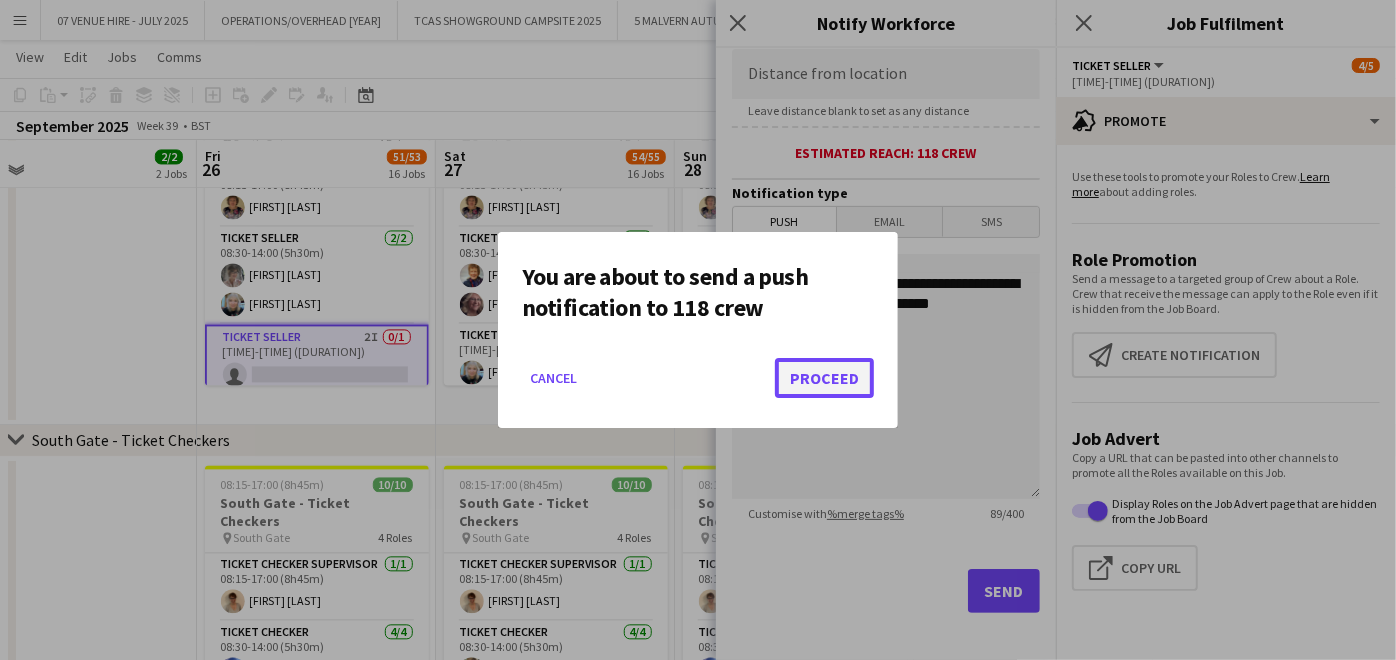 click on "Proceed" 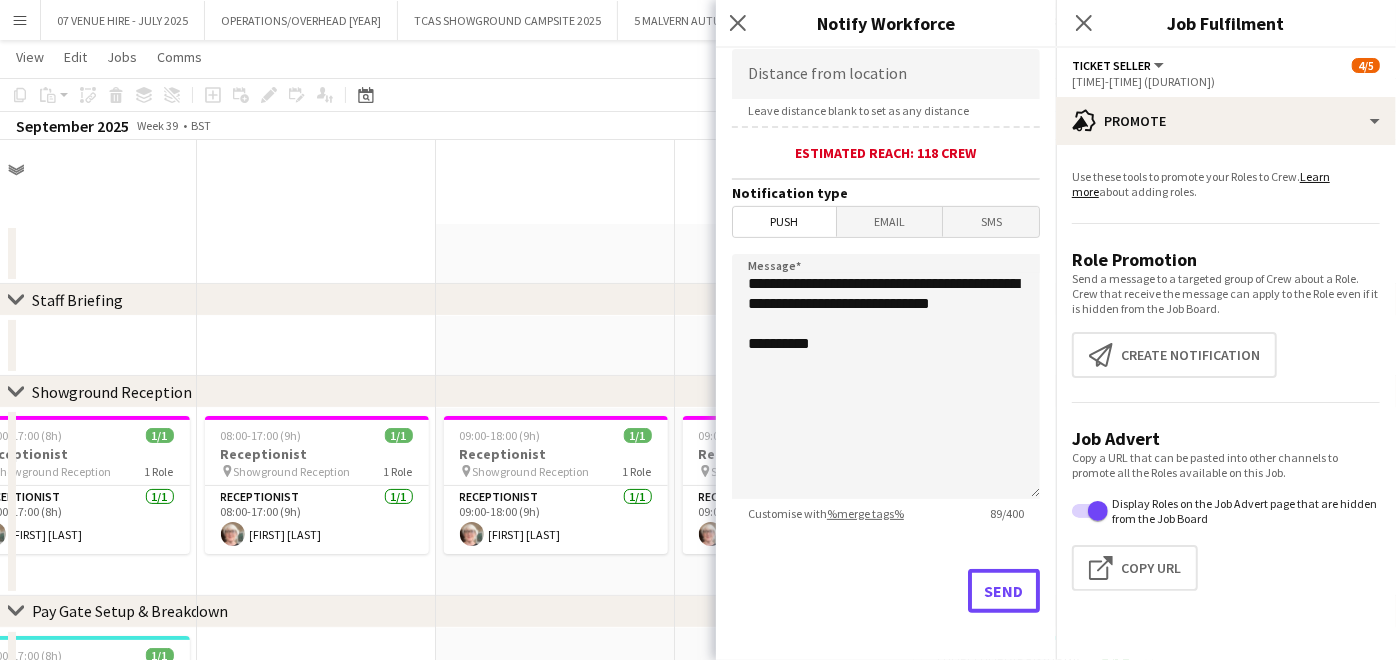 scroll, scrollTop: 2555, scrollLeft: 0, axis: vertical 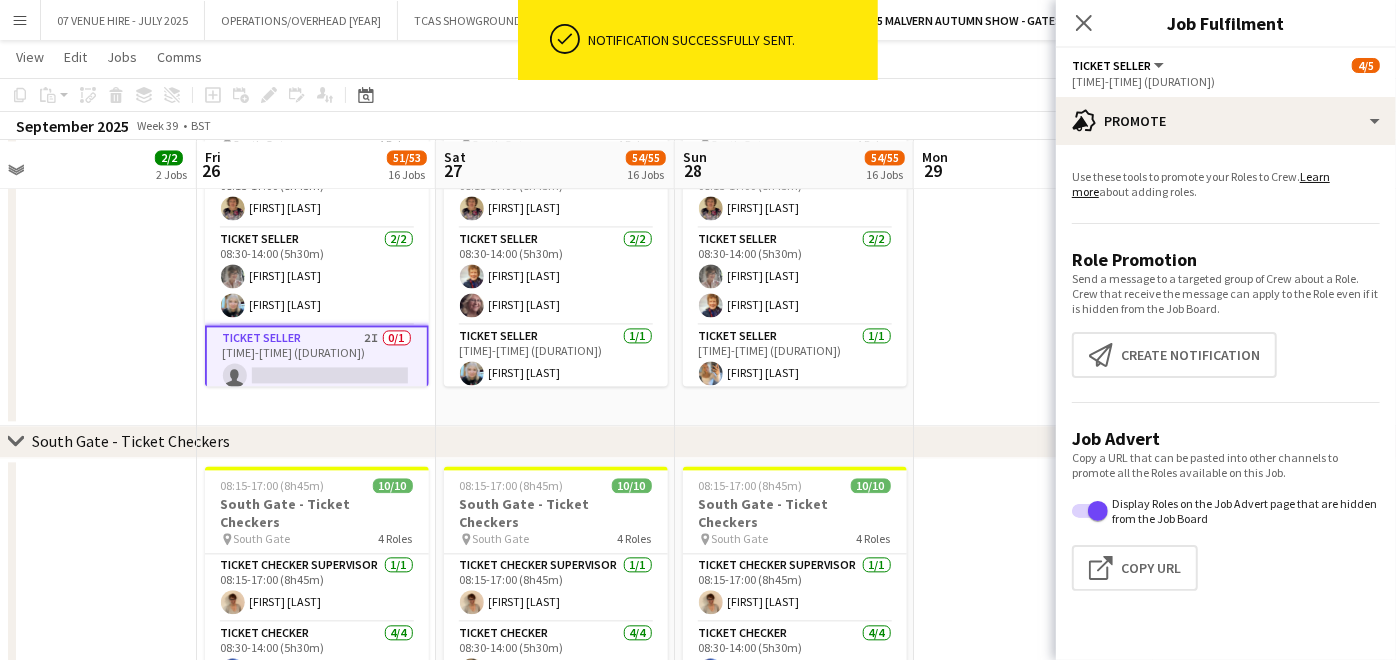 click at bounding box center (1033, 254) 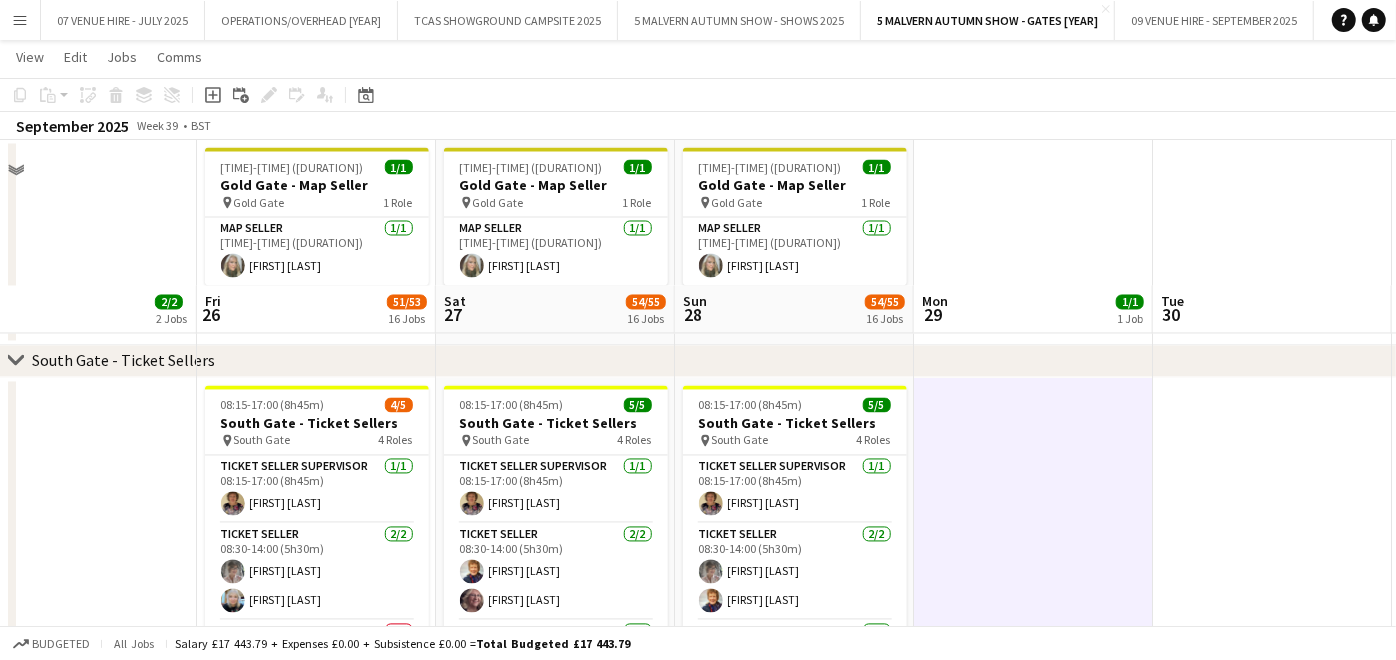 scroll, scrollTop: 2444, scrollLeft: 0, axis: vertical 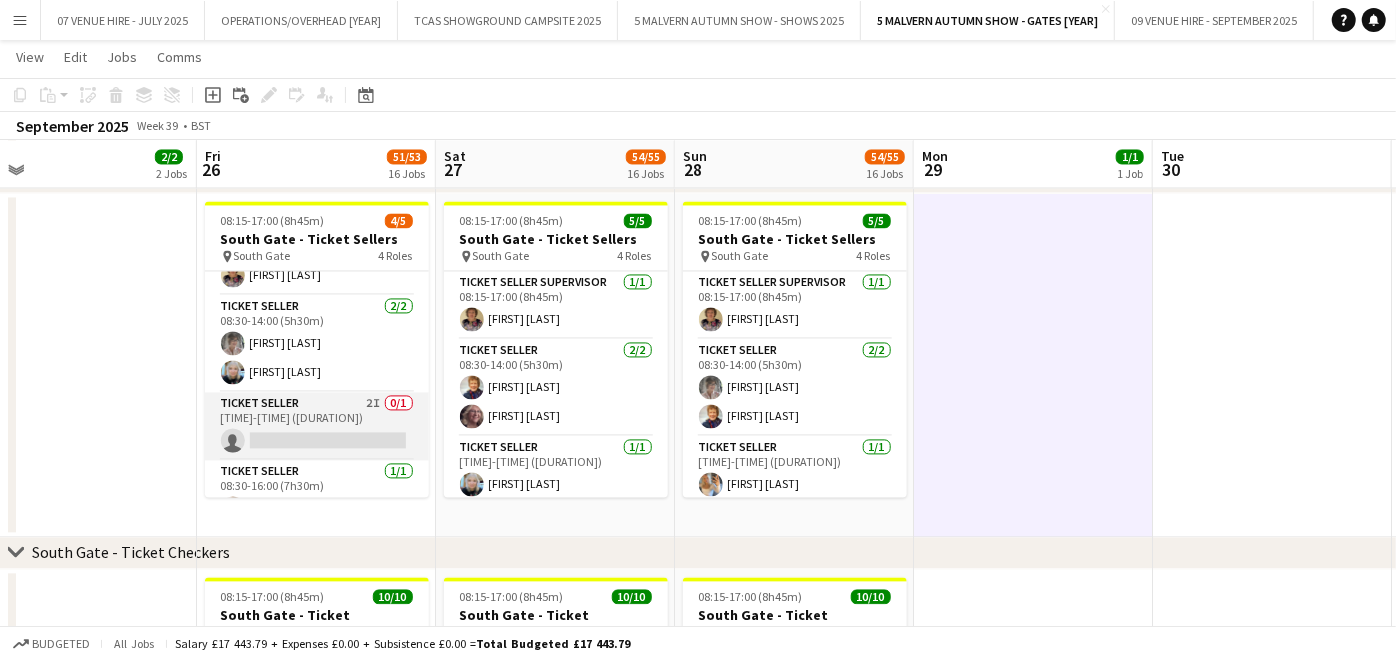 click on "Ticket Seller   2I   0/1   08:30-15:00 (6h30m)
single-neutral-actions" at bounding box center (317, 426) 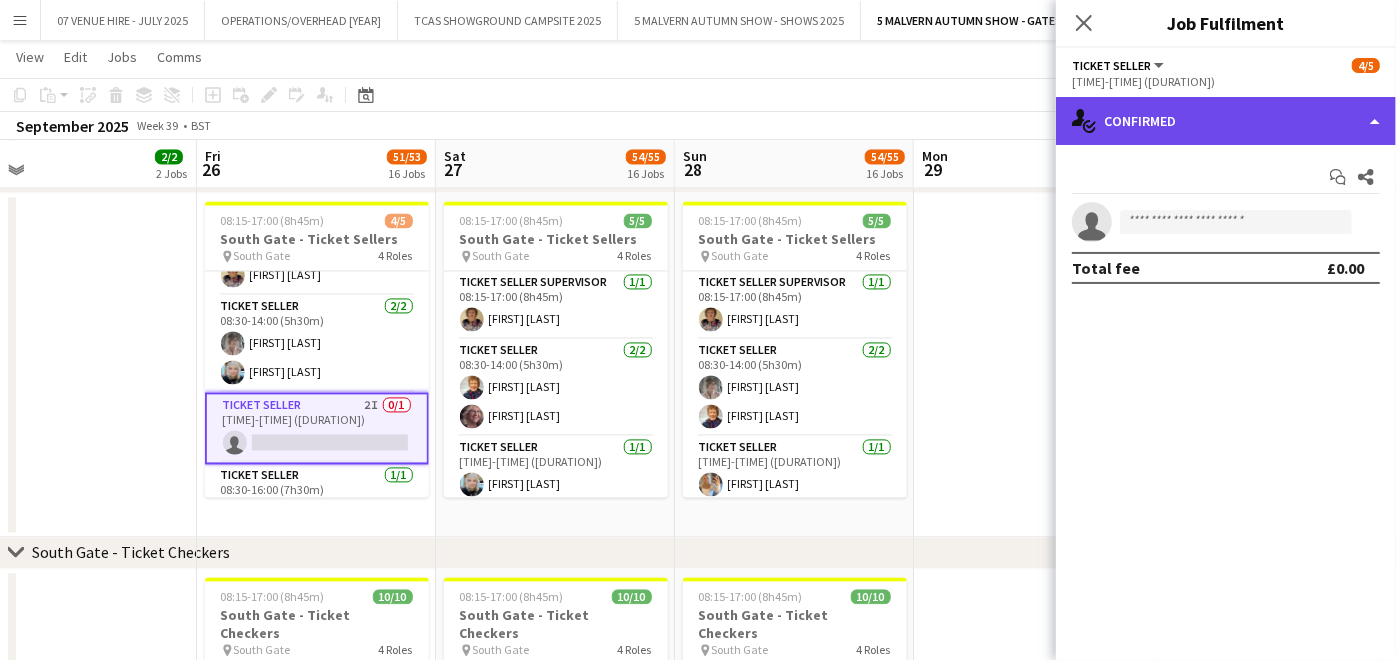 click on "single-neutral-actions-check-2
Confirmed" 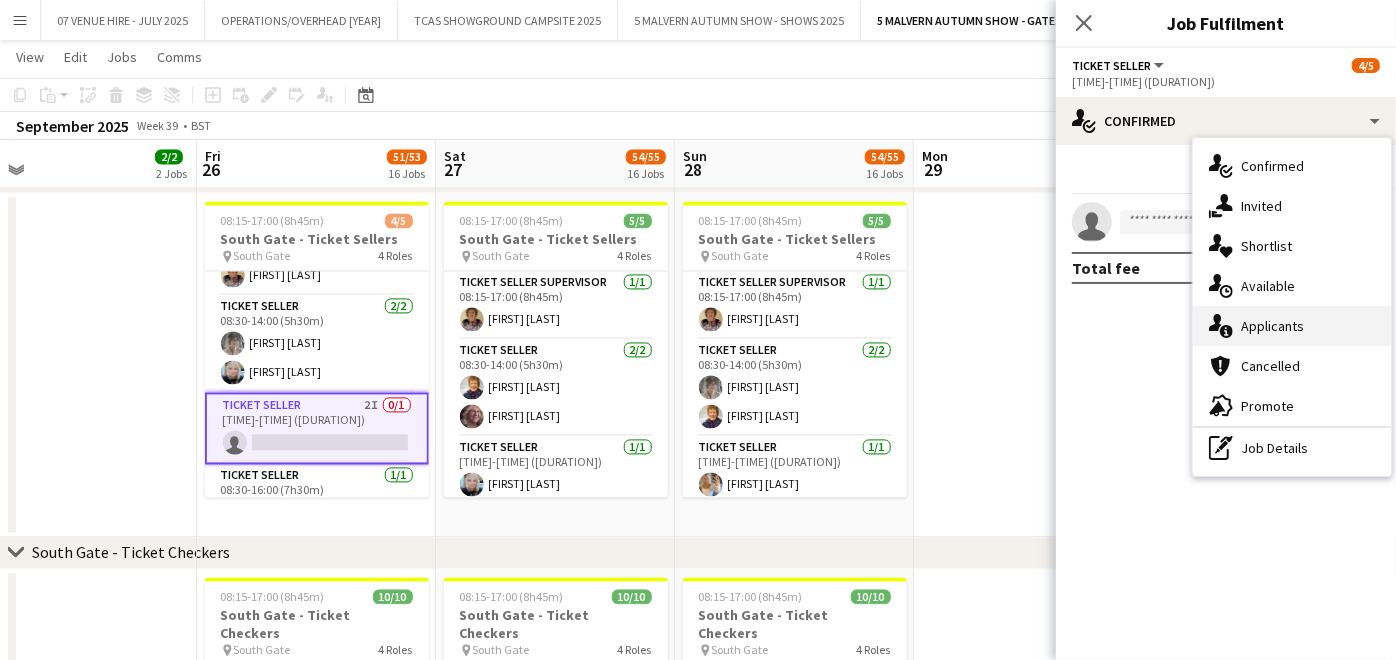 click on "single-neutral-actions-information
Applicants" at bounding box center (1292, 326) 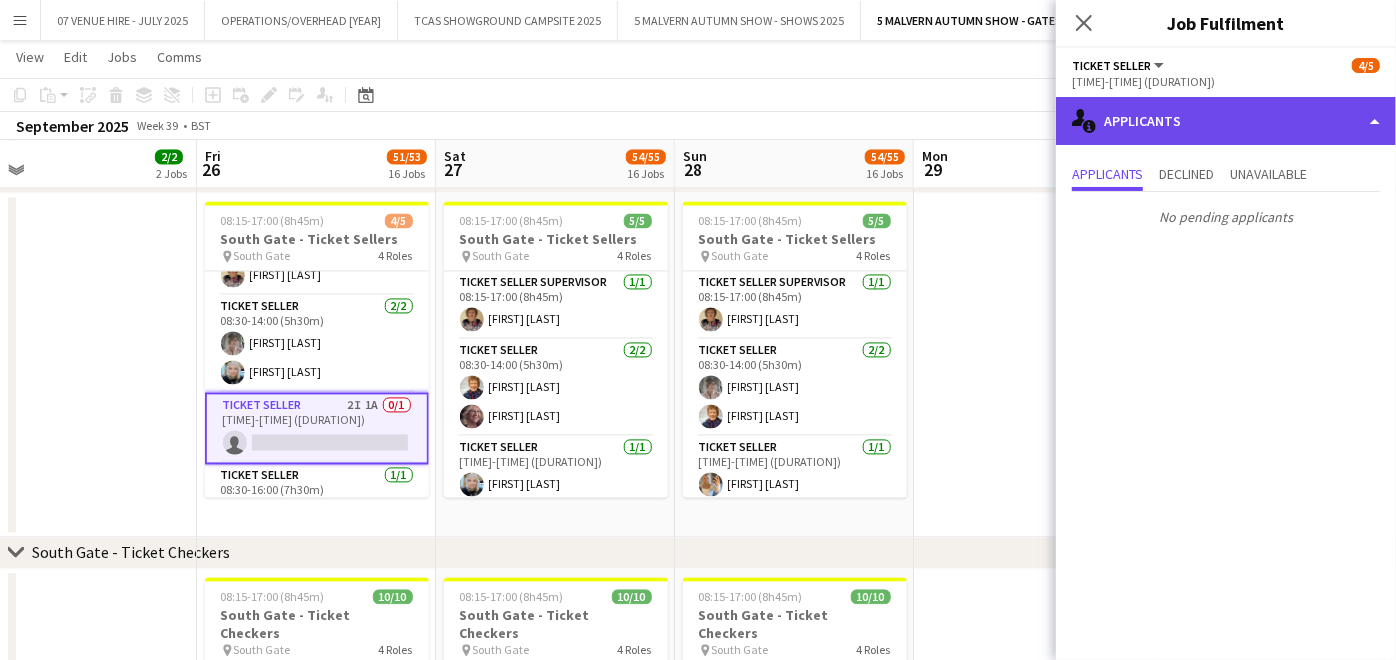 click on "single-neutral-actions-information
Applicants" 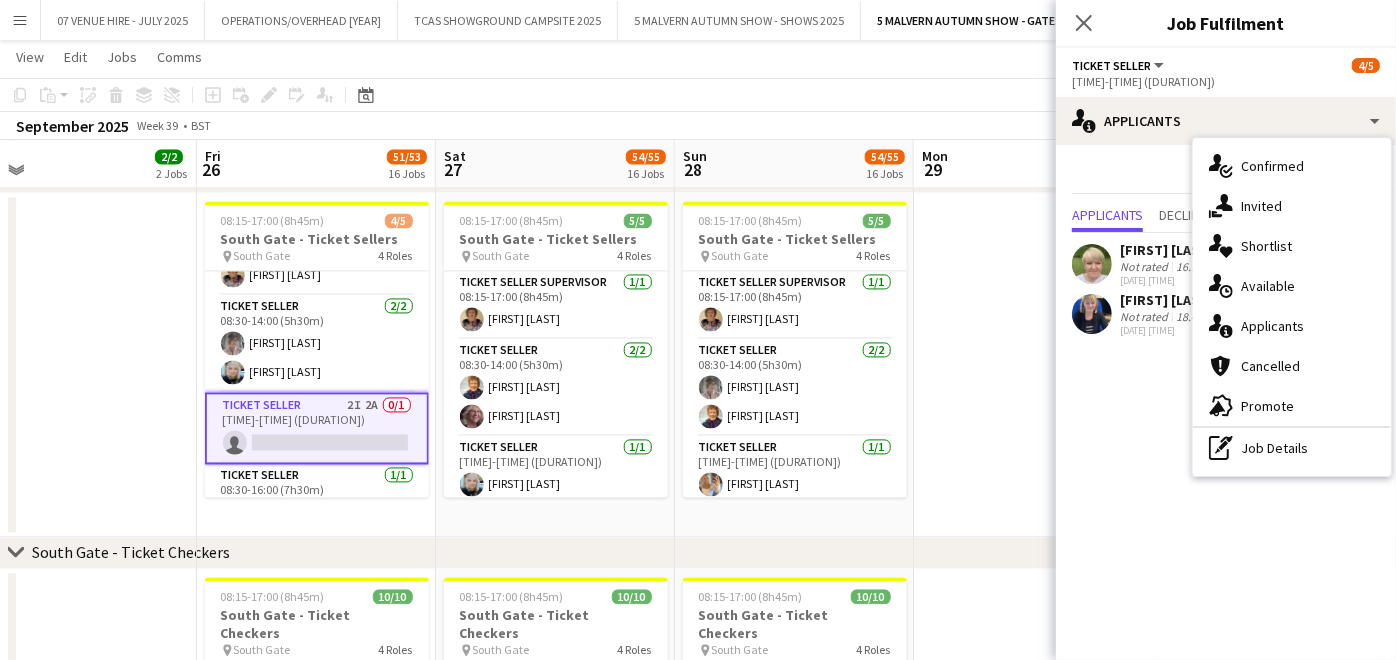 click on "users2
Applicants
Send notification
Applicants Declined Unavailable  Janey Cotton   Not rated   16.1km   04-08-2025 15:52
Shortlist crew
Decline
Confirm
Kathy Bradley   Not rated   18.4km   04-08-2025 15:52
Shortlist crew
Decline
Confirm" 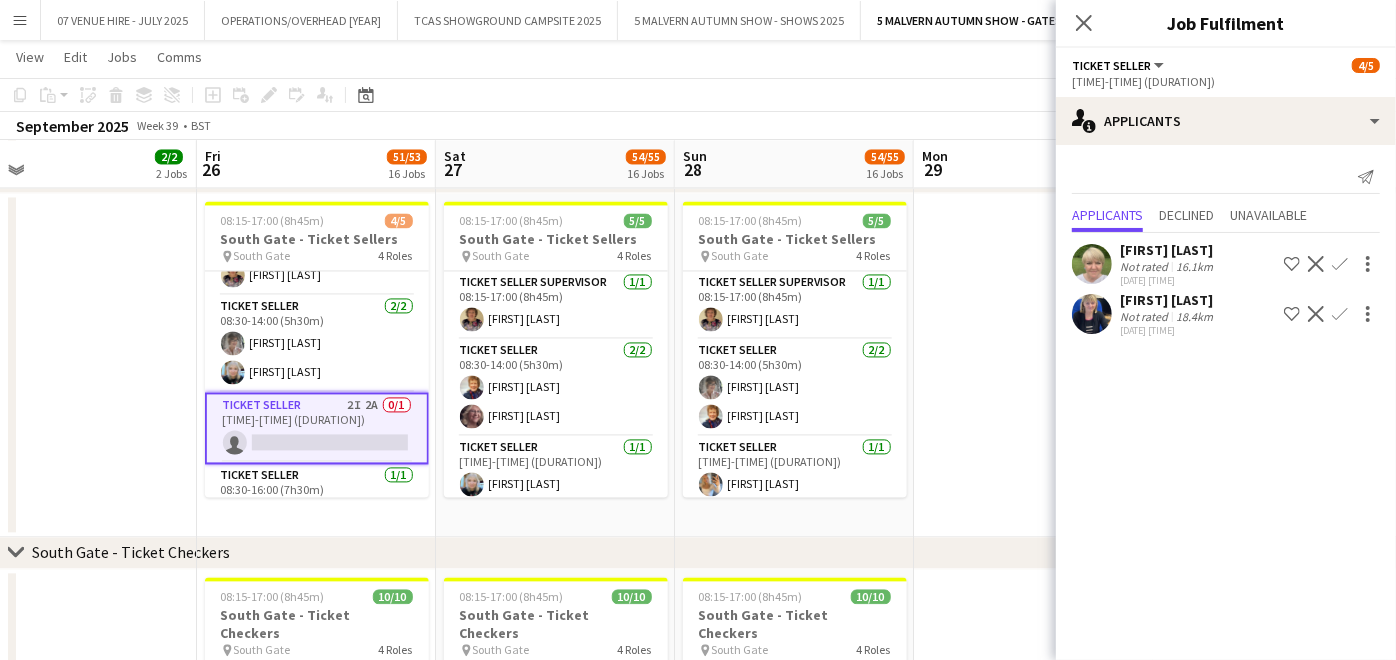 click on "Confirm" at bounding box center (1340, 314) 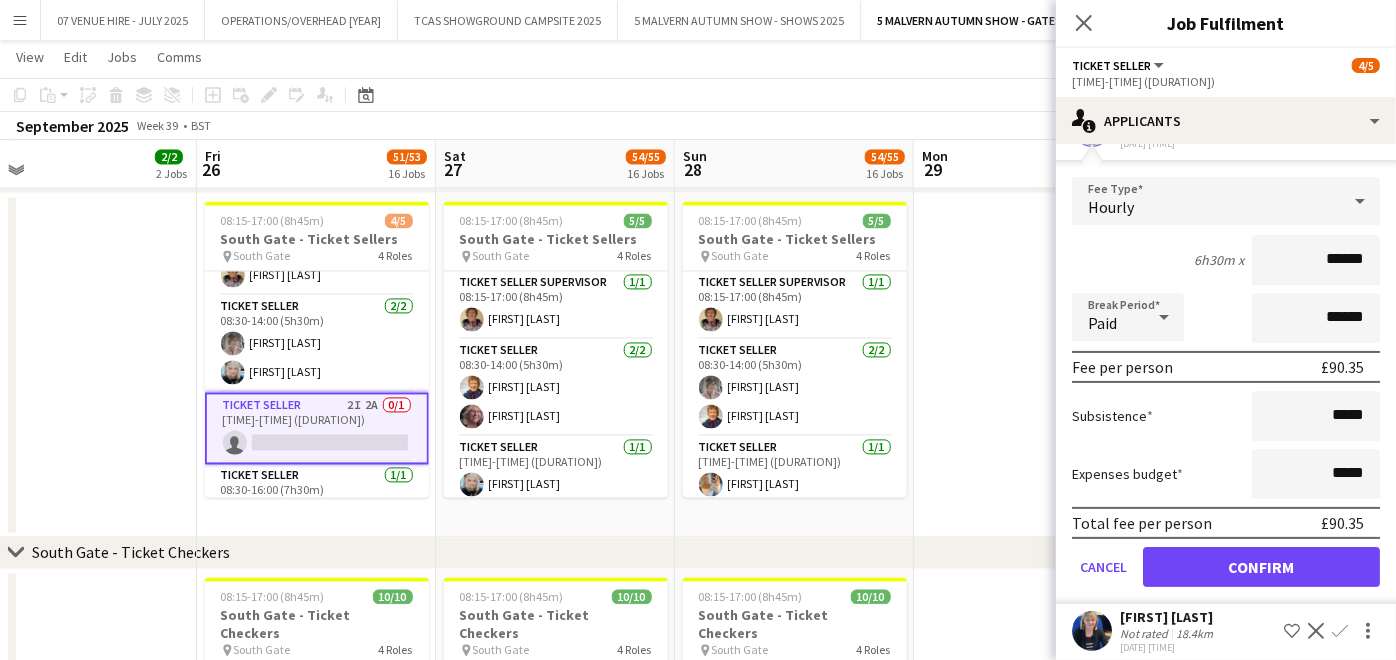 scroll, scrollTop: 146, scrollLeft: 0, axis: vertical 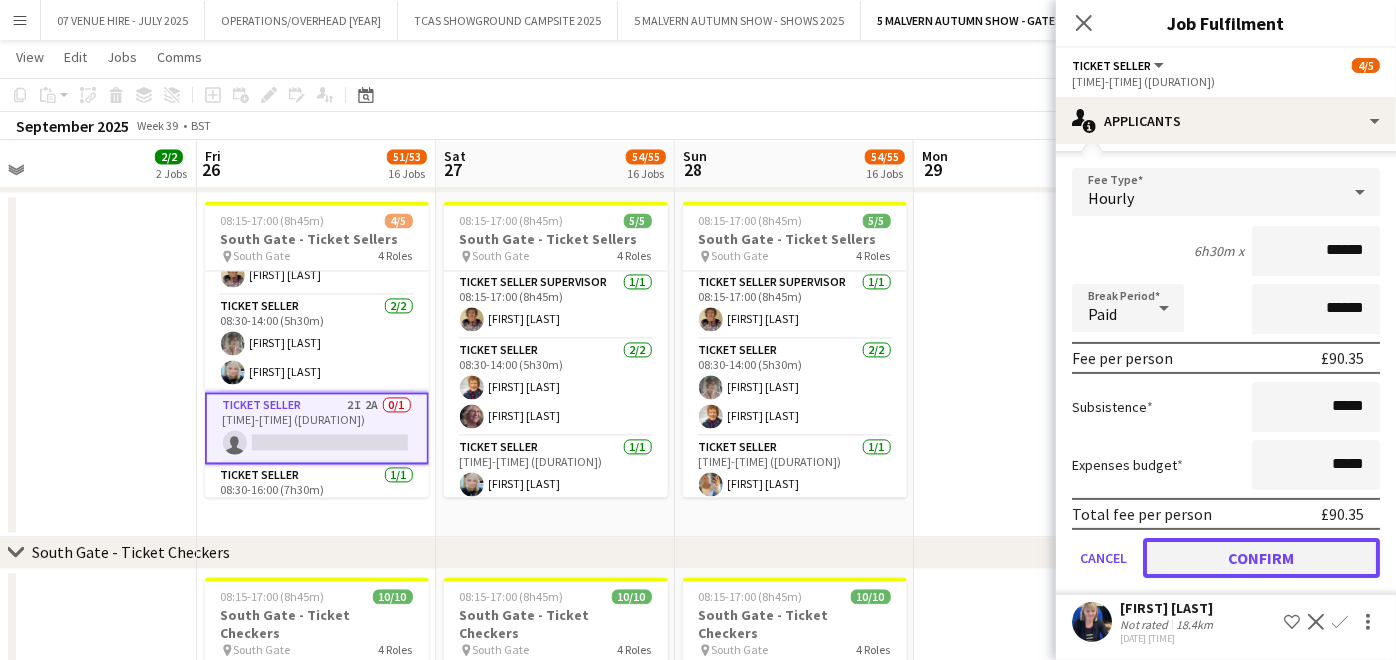 click on "Confirm" 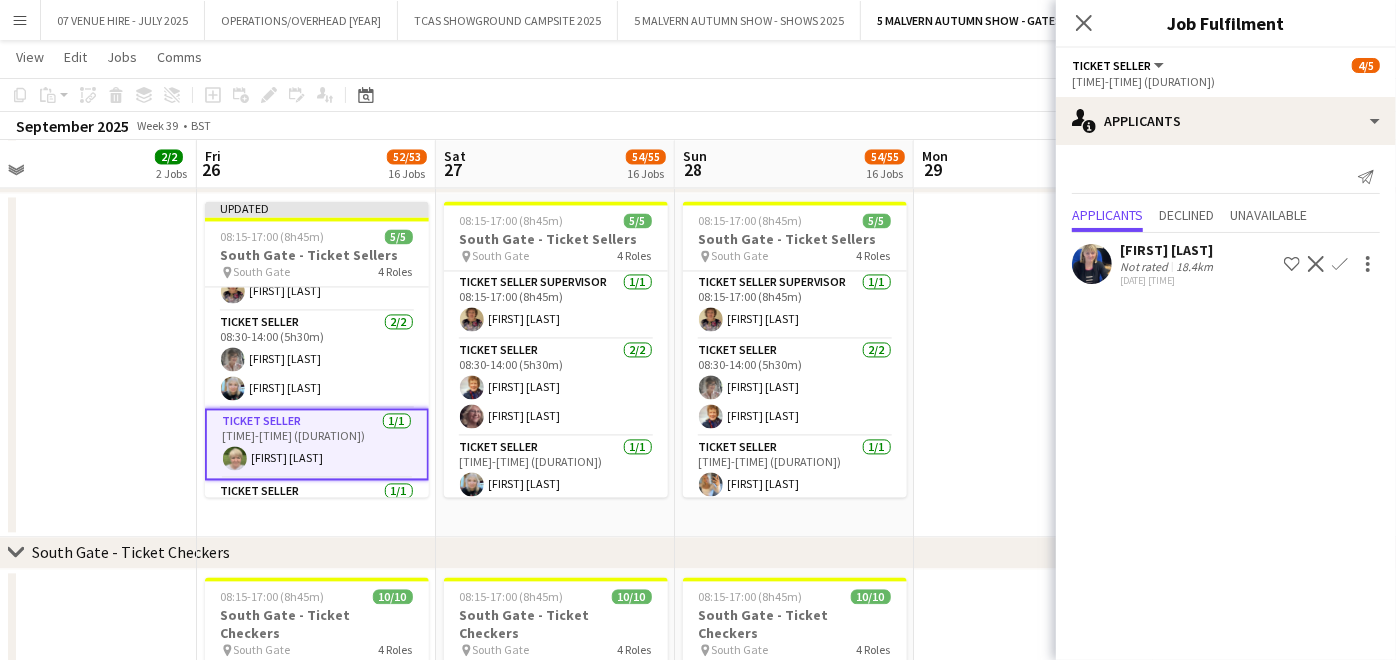 scroll, scrollTop: 0, scrollLeft: 0, axis: both 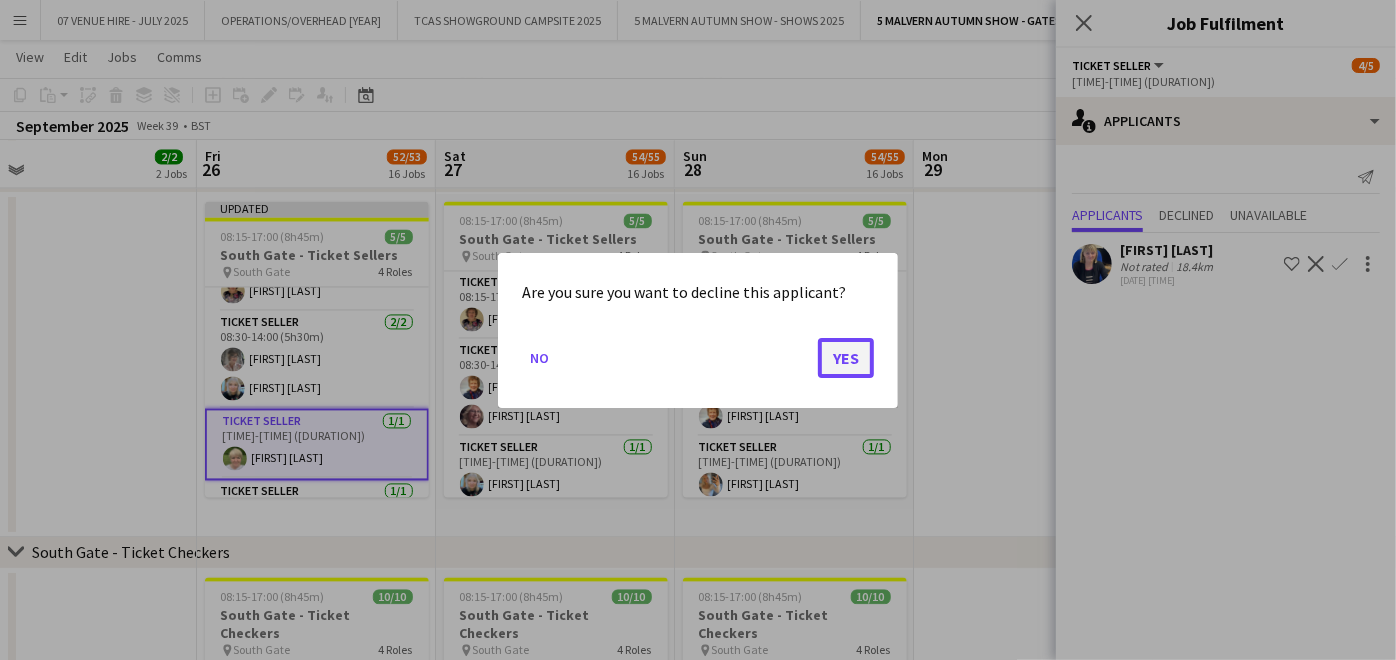 click on "Yes" 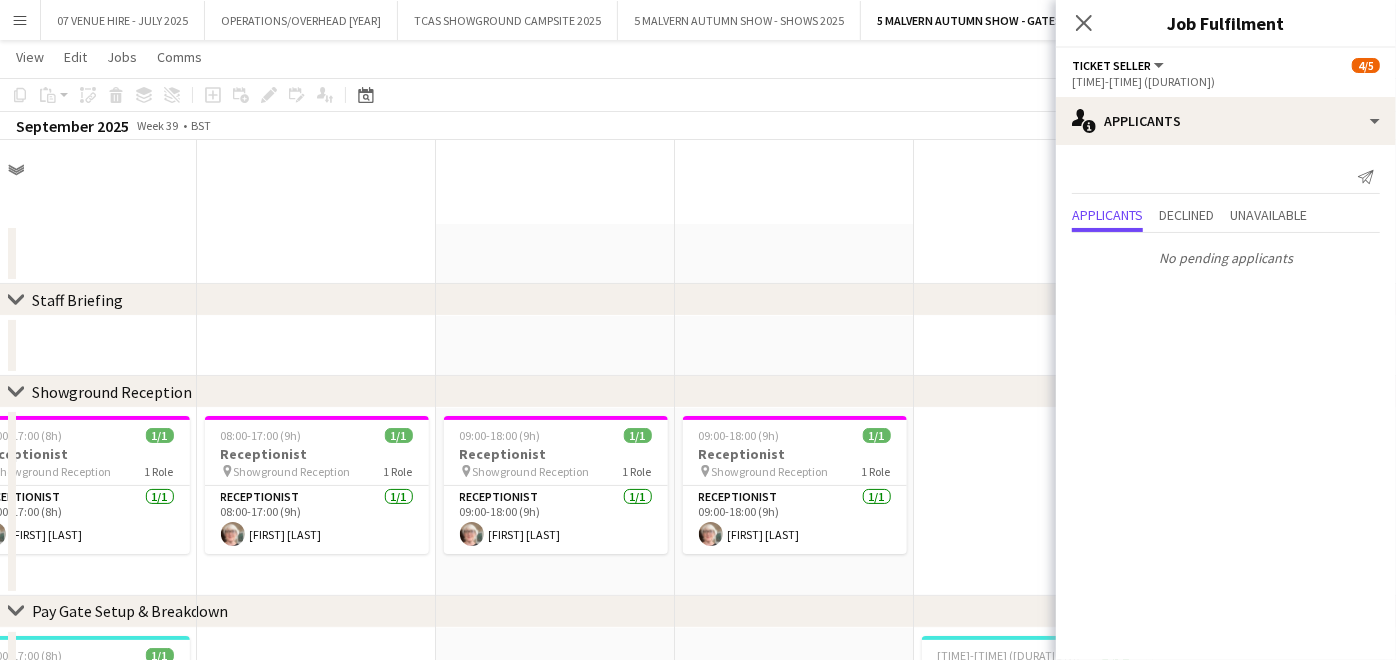 scroll, scrollTop: 2444, scrollLeft: 0, axis: vertical 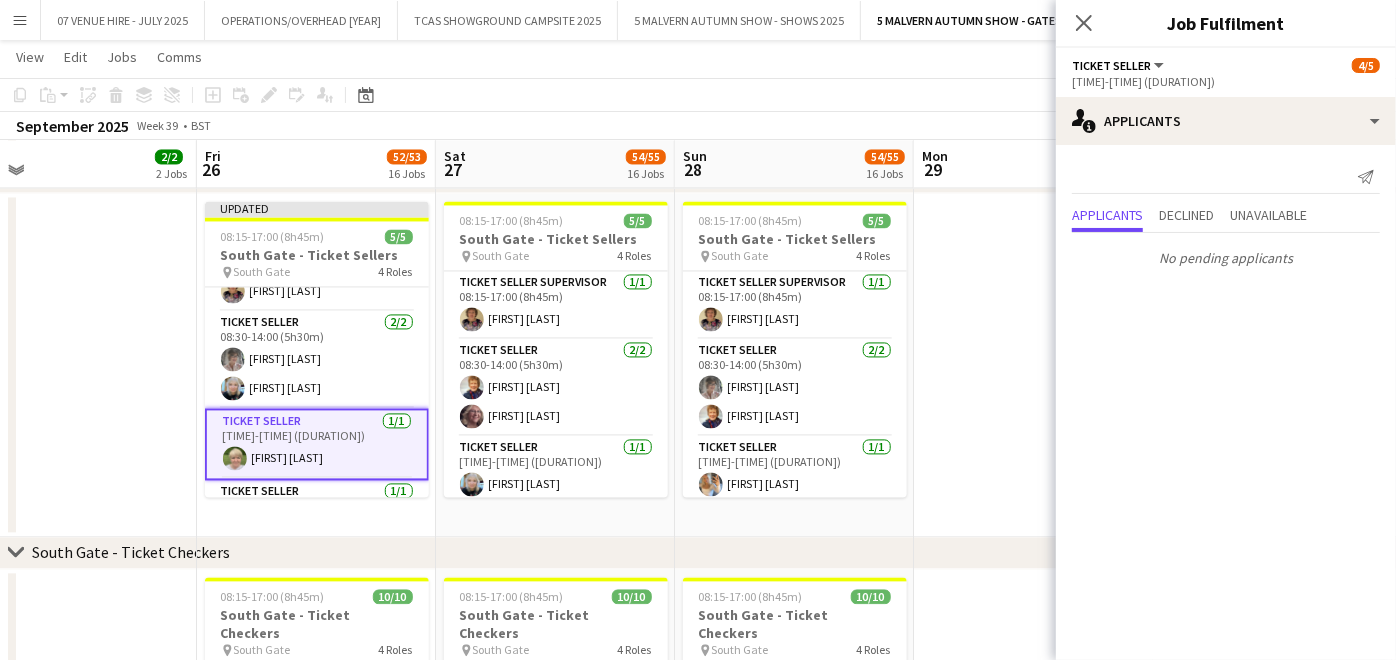 click at bounding box center [1033, 365] 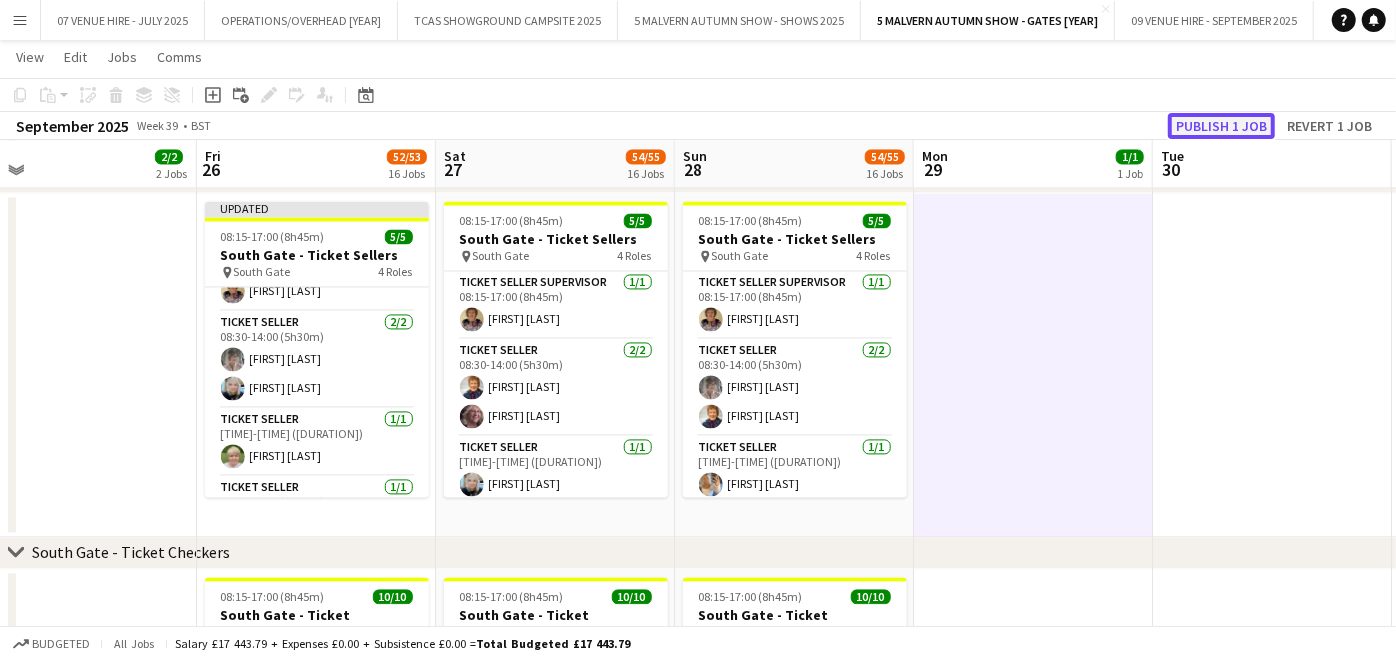 click on "Publish 1 job" 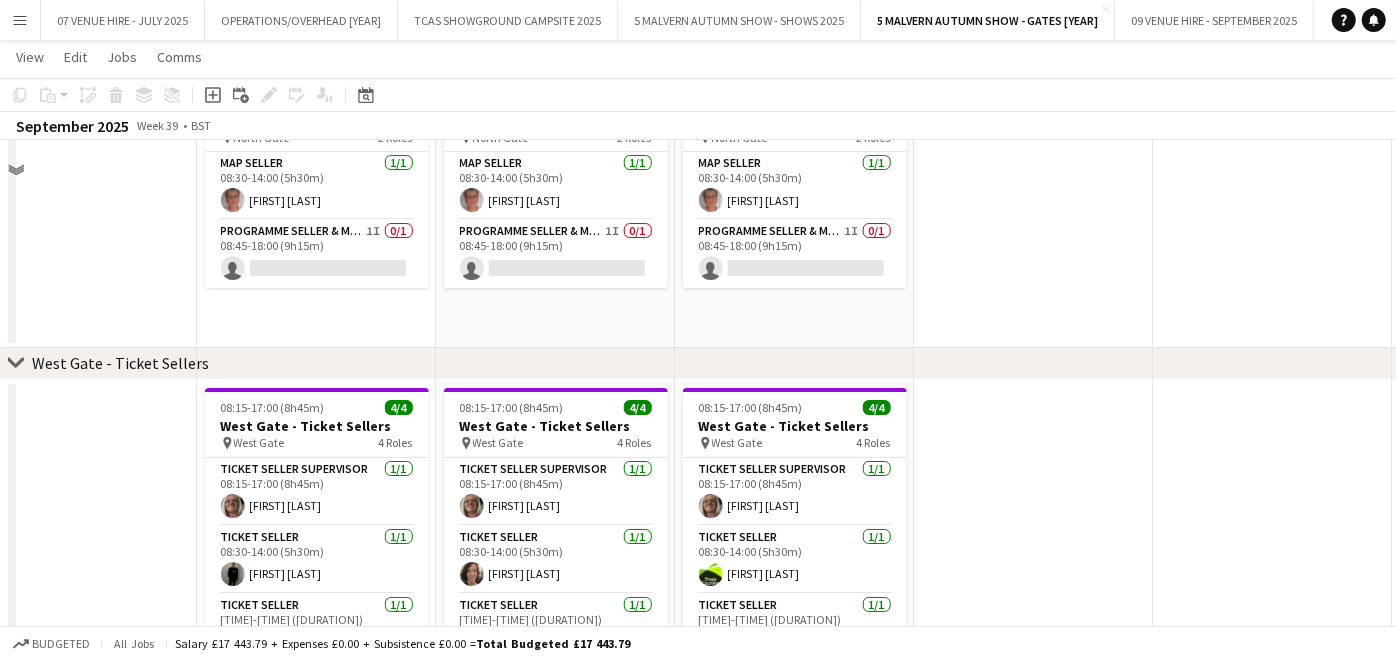 scroll, scrollTop: 4039, scrollLeft: 0, axis: vertical 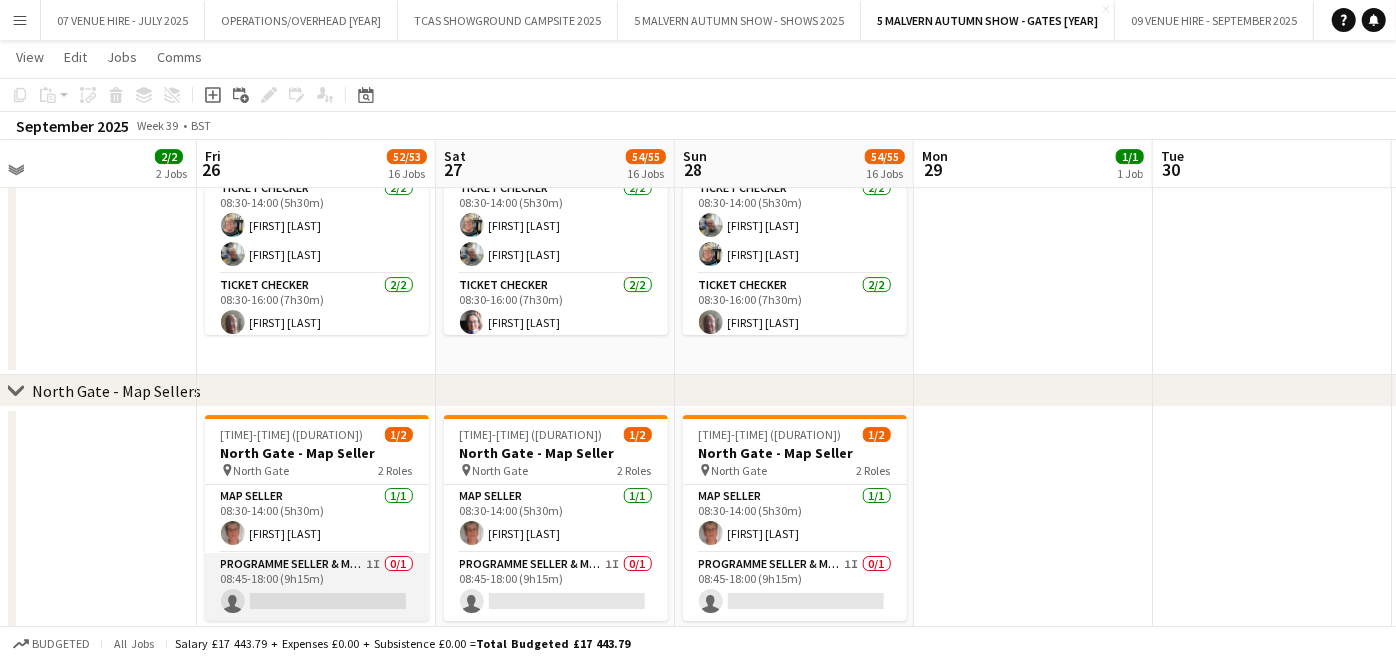 click on "Programme Seller & Membership Promoter   1I   0/1   08:45-18:00 (9h15m)
single-neutral-actions" at bounding box center (317, 587) 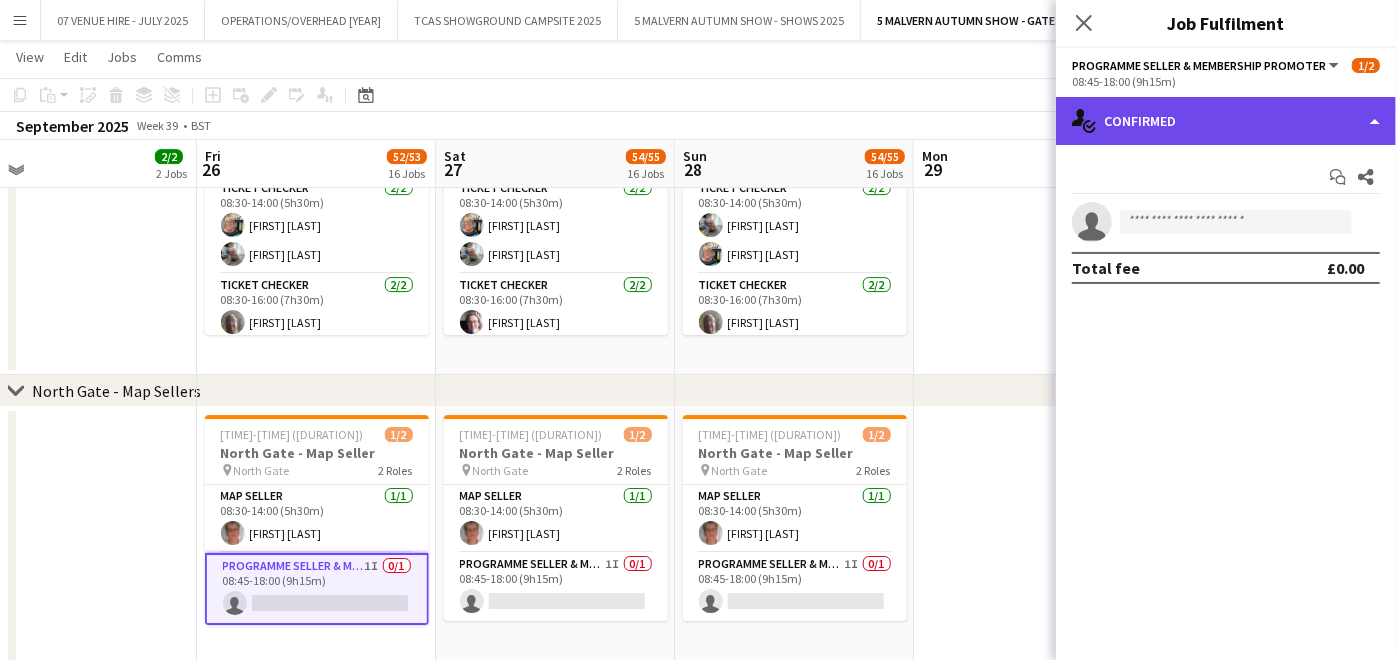 click on "single-neutral-actions-check-2
Confirmed" 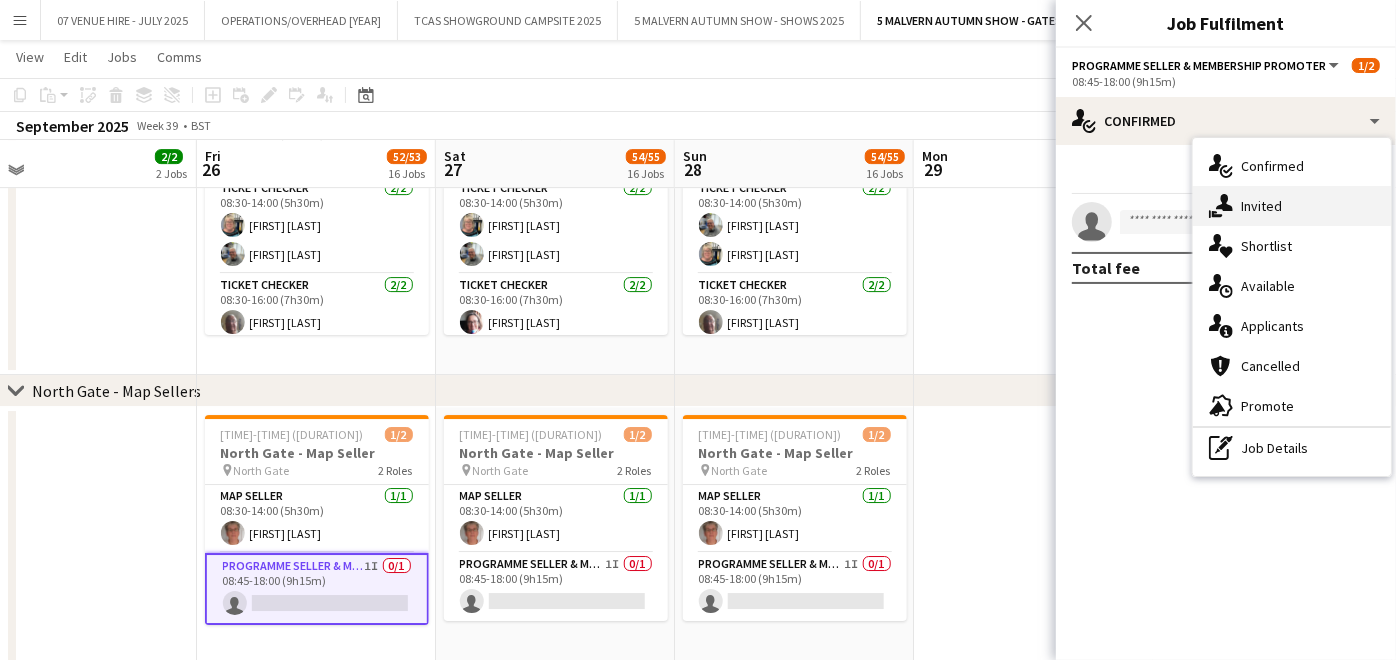 click on "single-neutral-actions-share-1
Invited" at bounding box center (1292, 206) 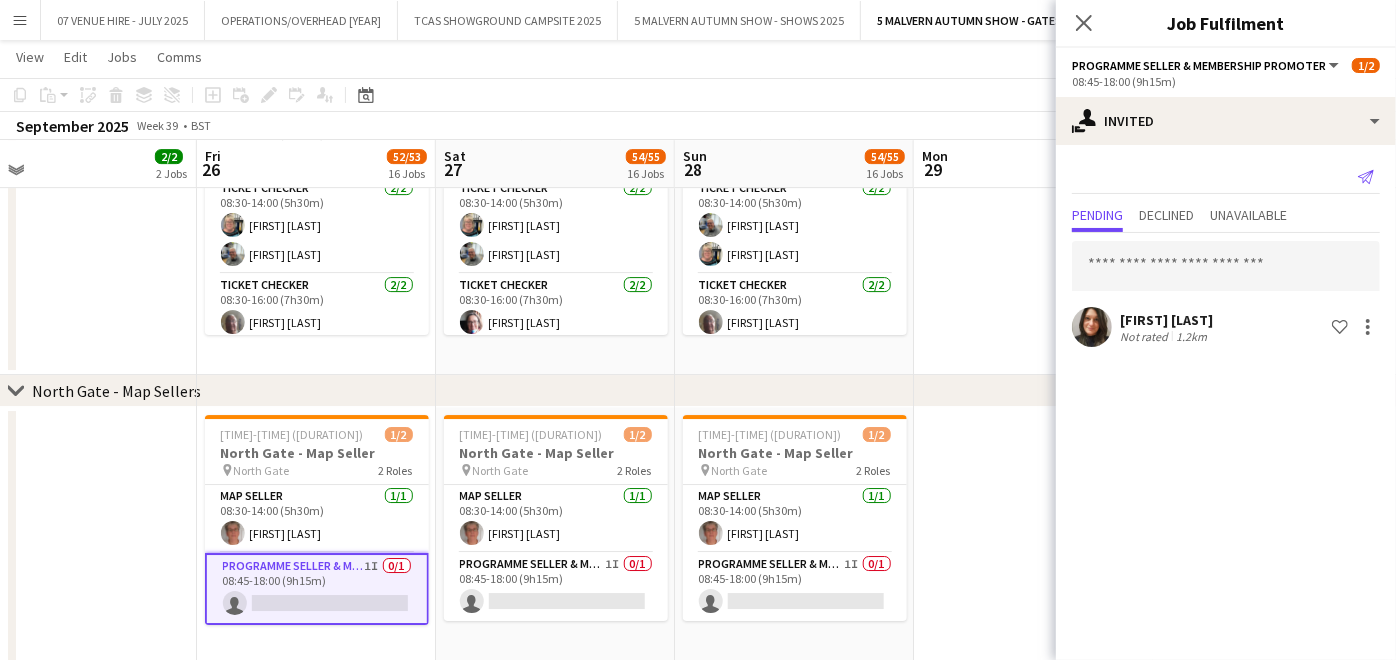 click on "Send notification" 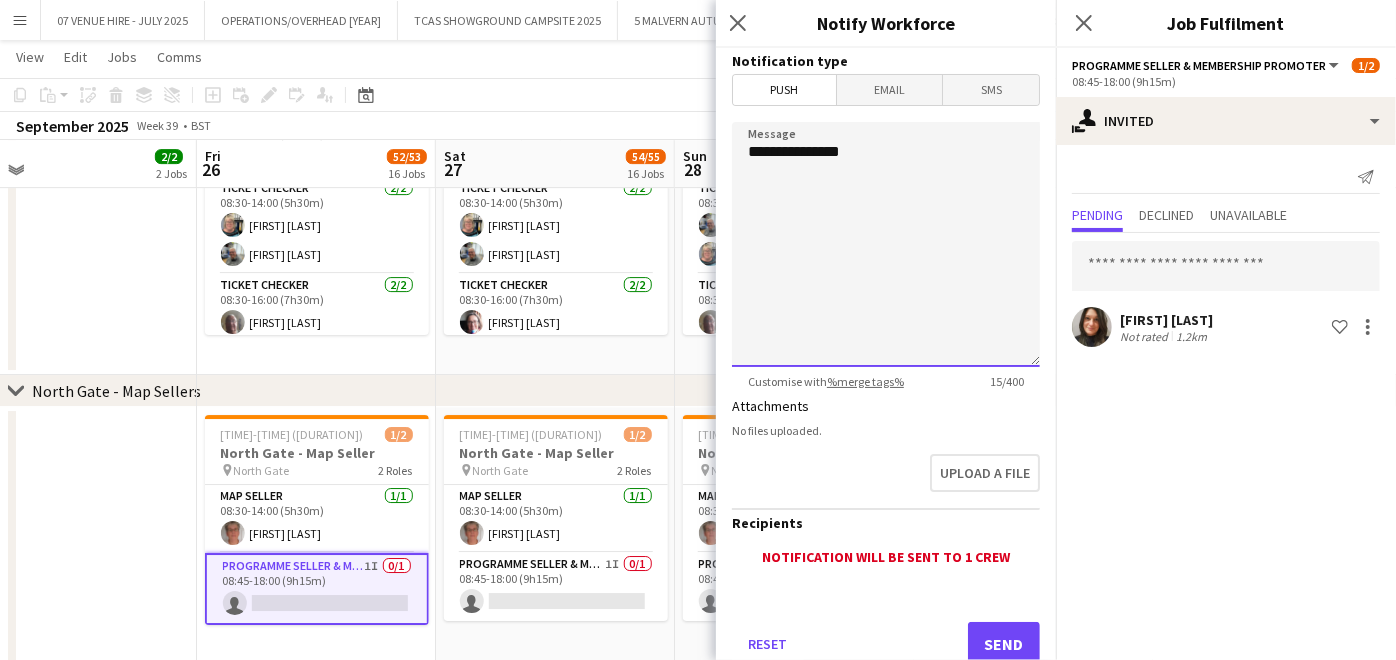 click on "**********" at bounding box center [886, 244] 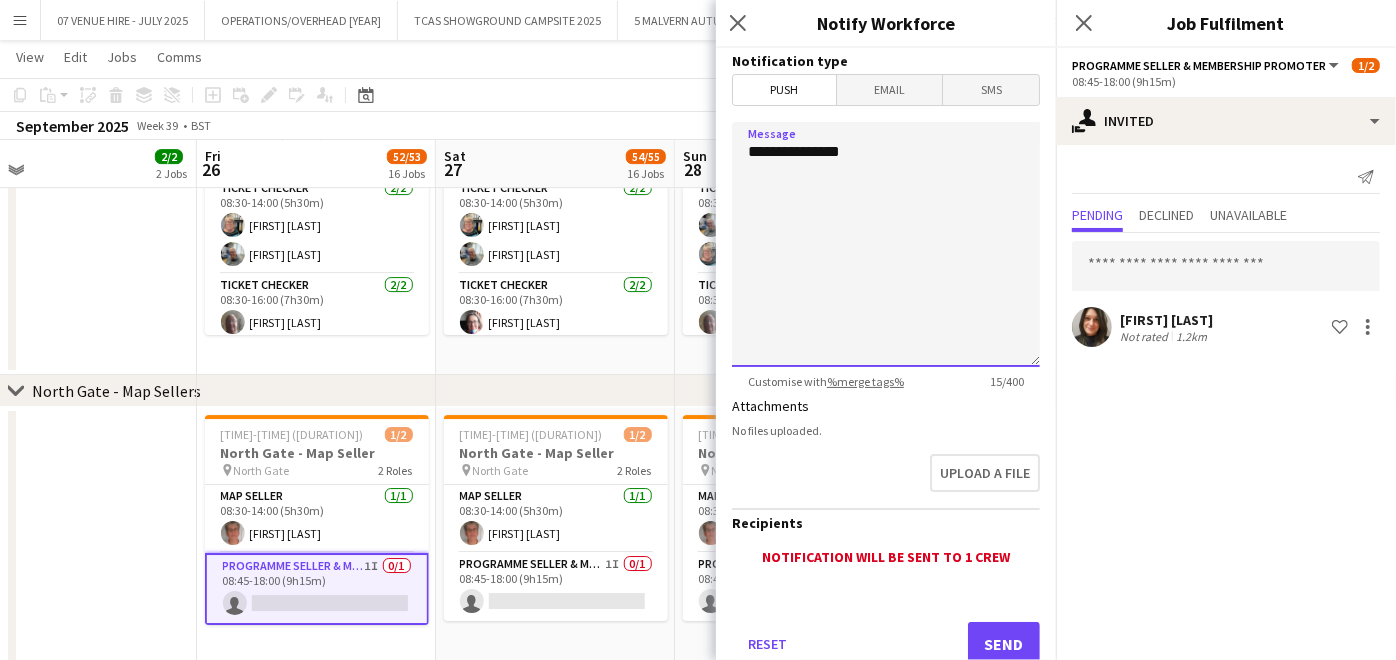 click on "**********" at bounding box center [886, 244] 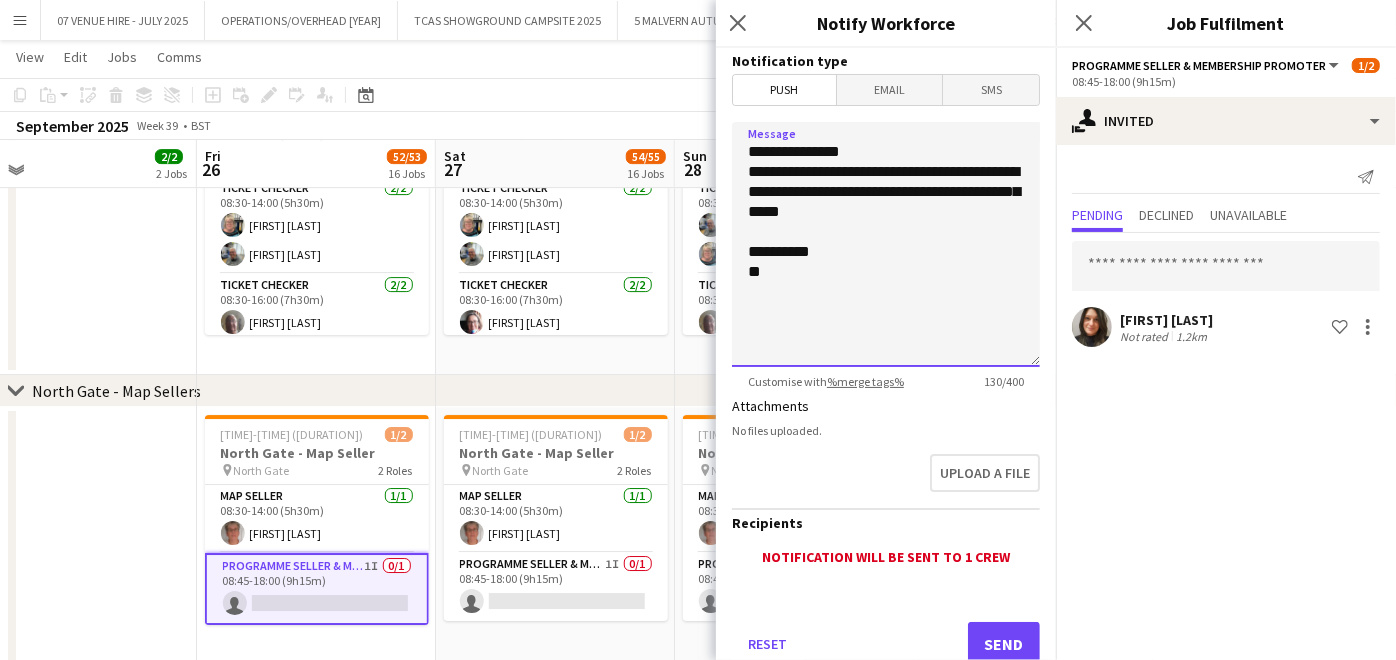 drag, startPoint x: 778, startPoint y: 265, endPoint x: 751, endPoint y: 180, distance: 89.1852 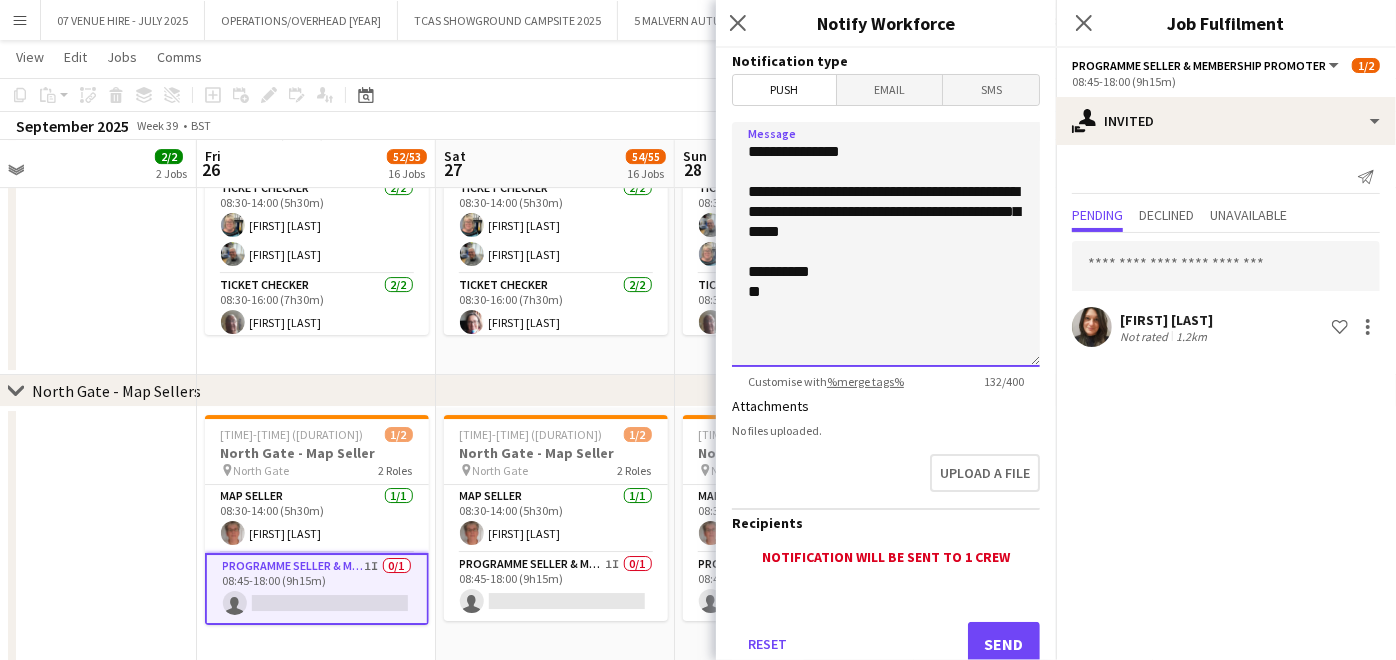 type on "**********" 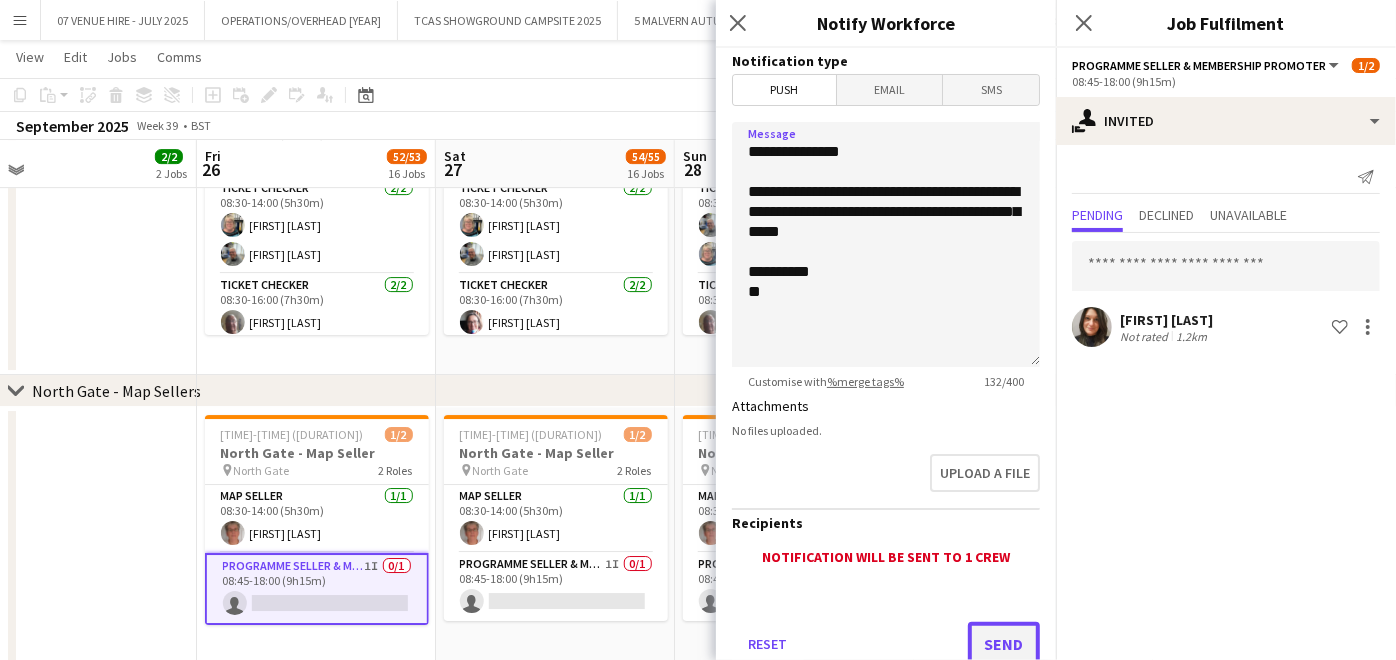 click on "Send" 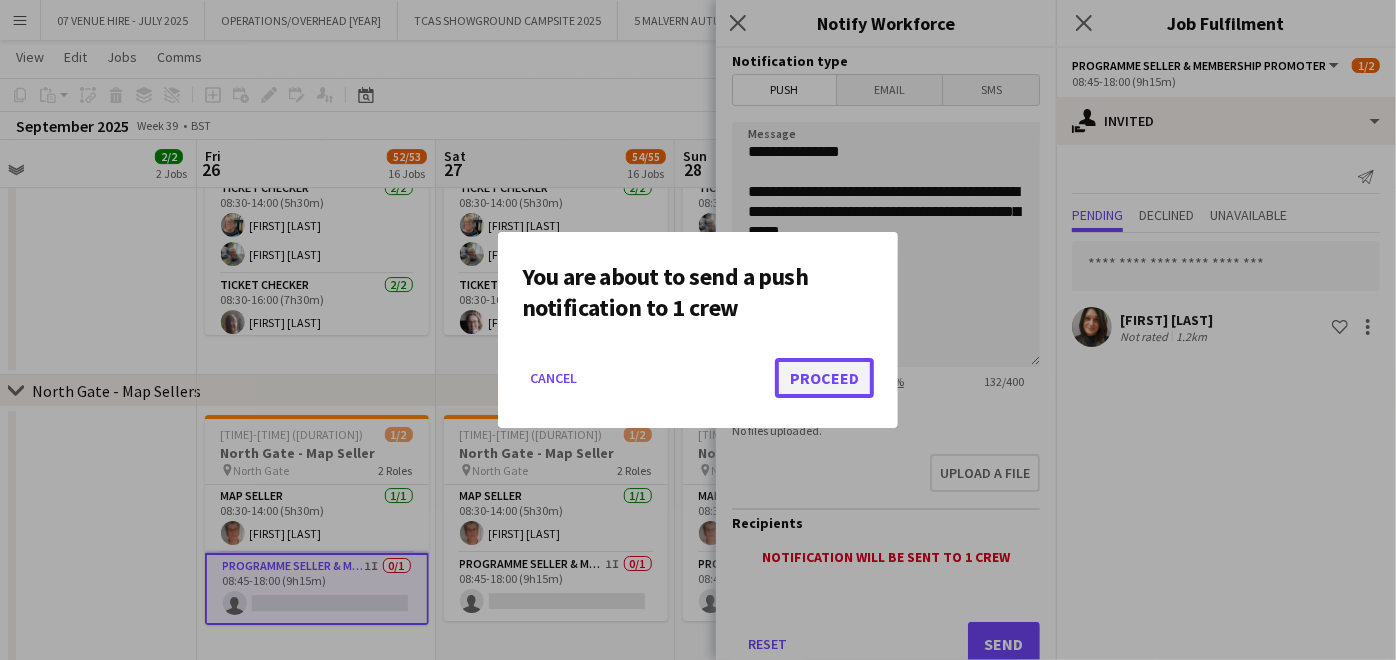 click on "Proceed" 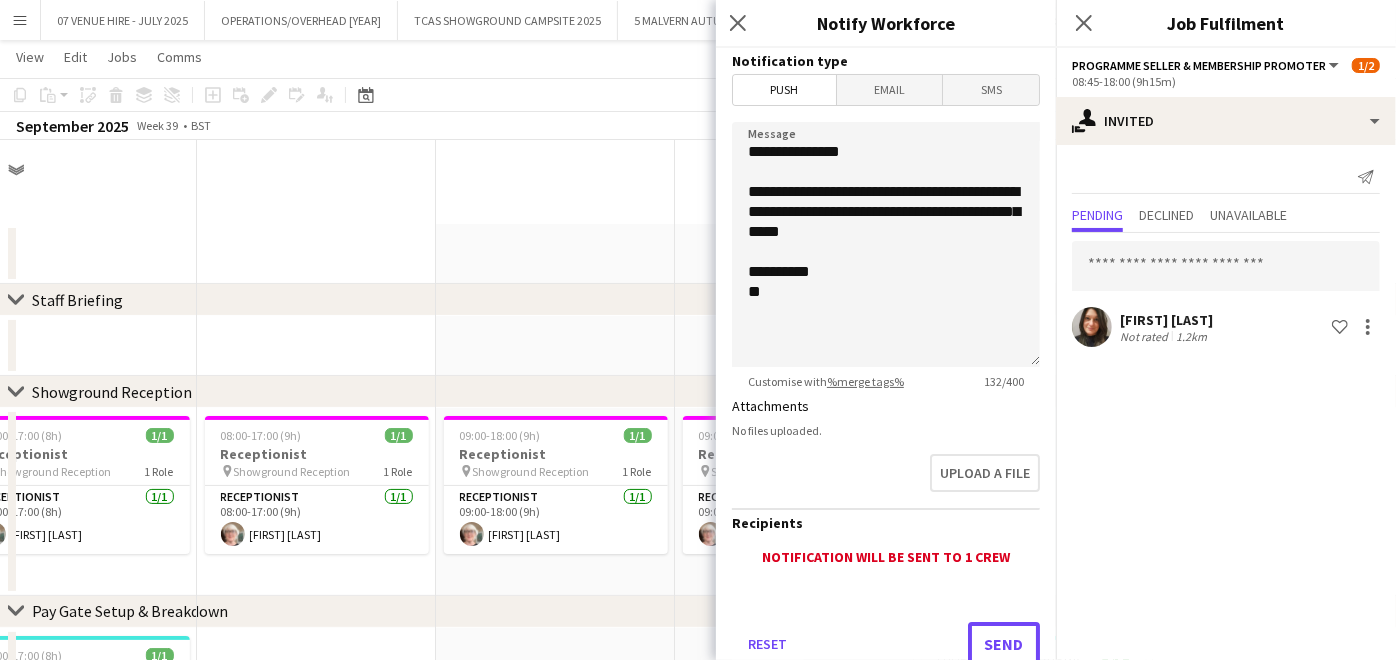 scroll, scrollTop: 4039, scrollLeft: 0, axis: vertical 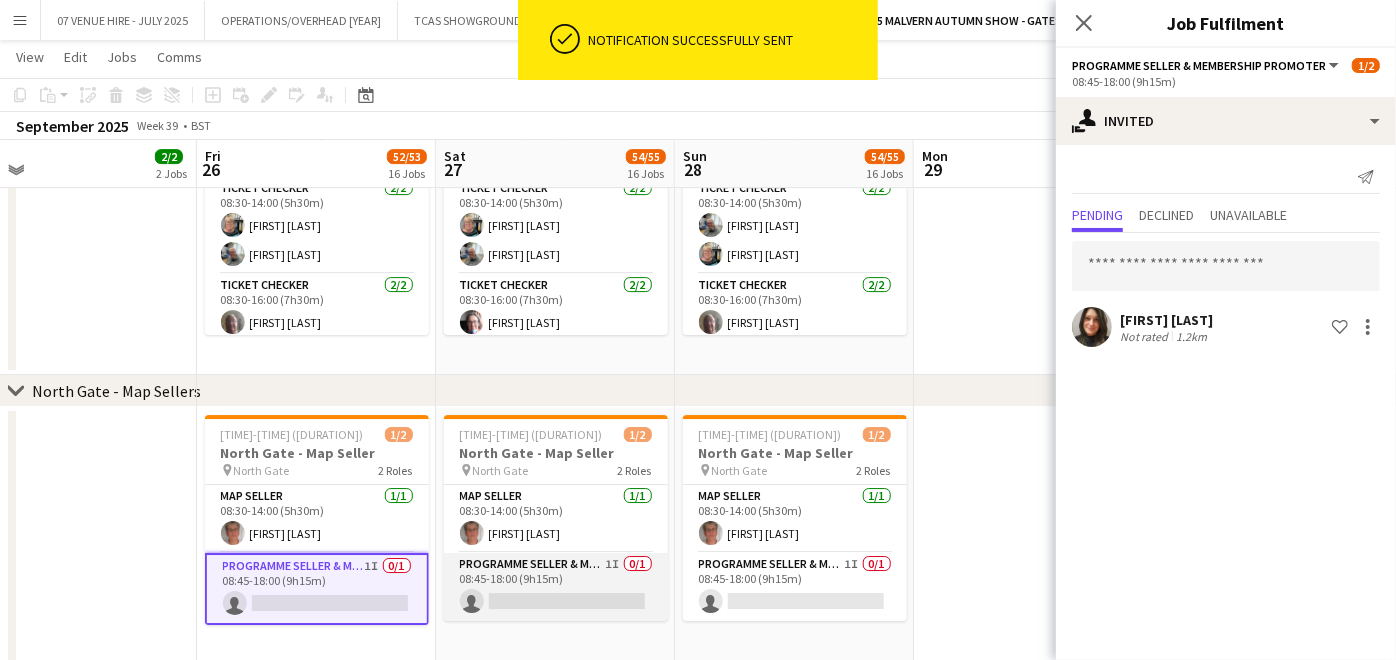 click on "Programme Seller & Membership Promoter   1I   0/1   08:45-18:00 (9h15m)
single-neutral-actions" at bounding box center (556, 587) 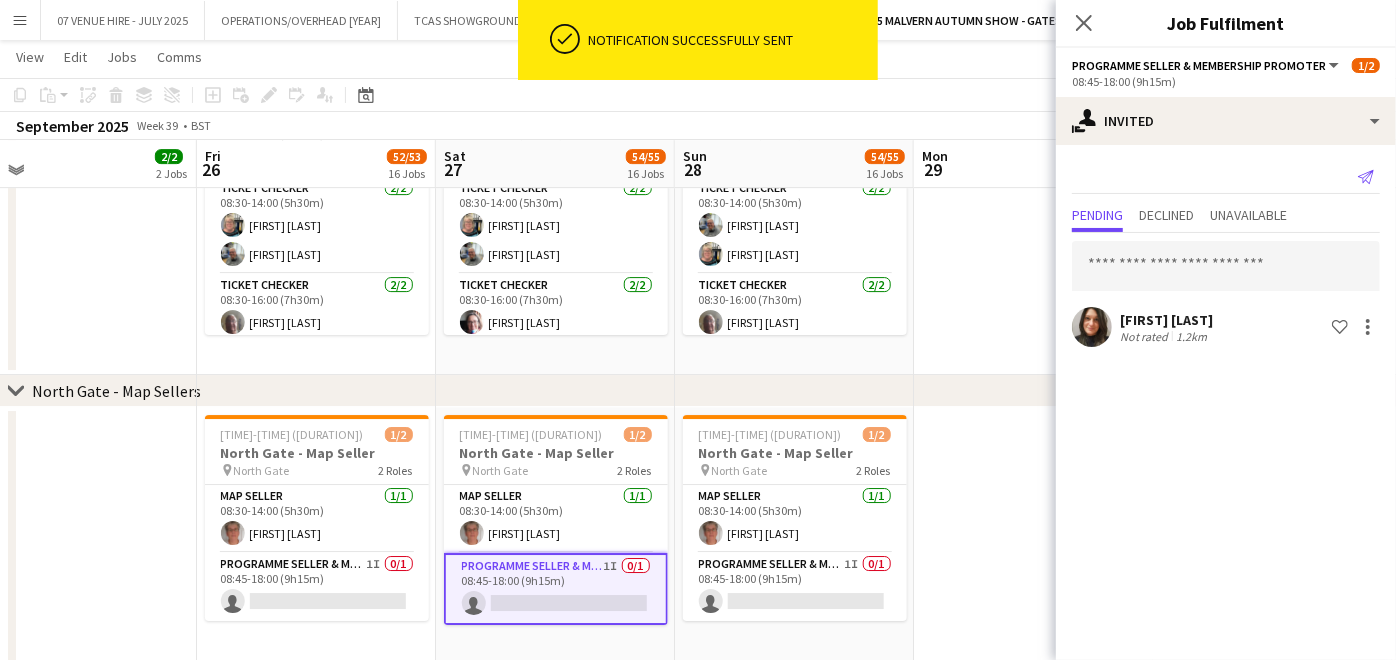 click on "Send notification" 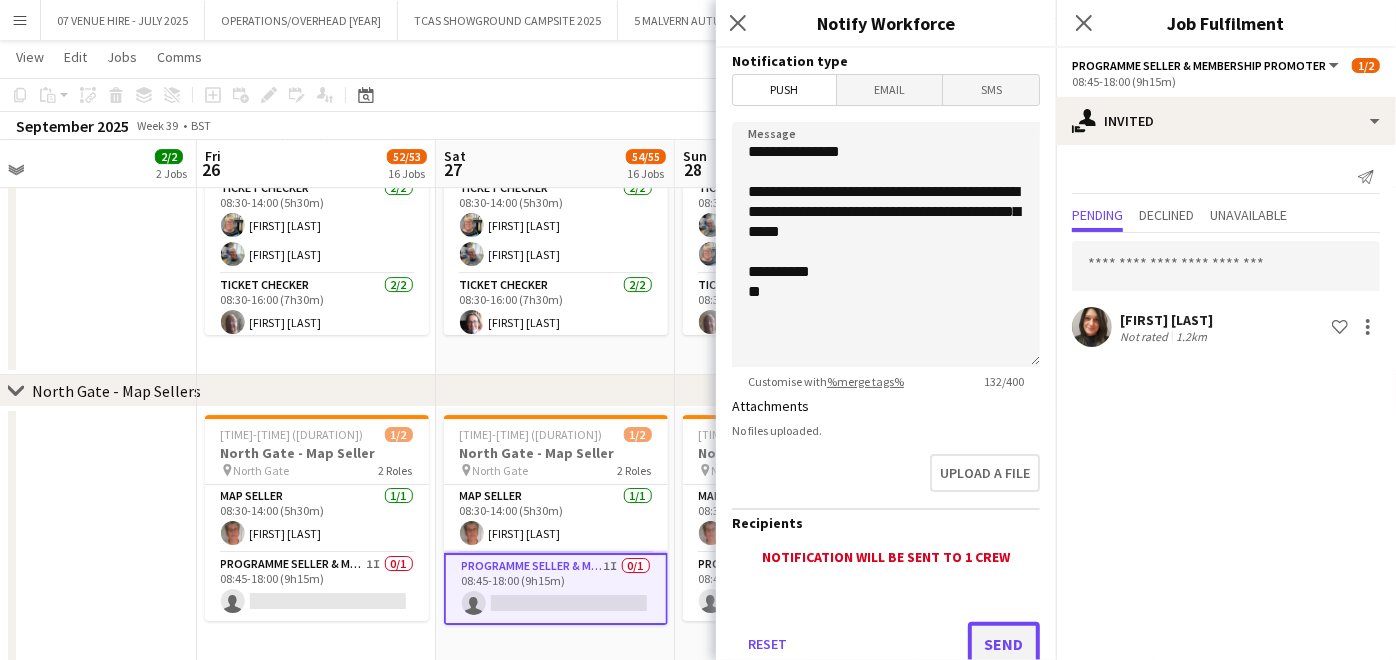 click on "Send" 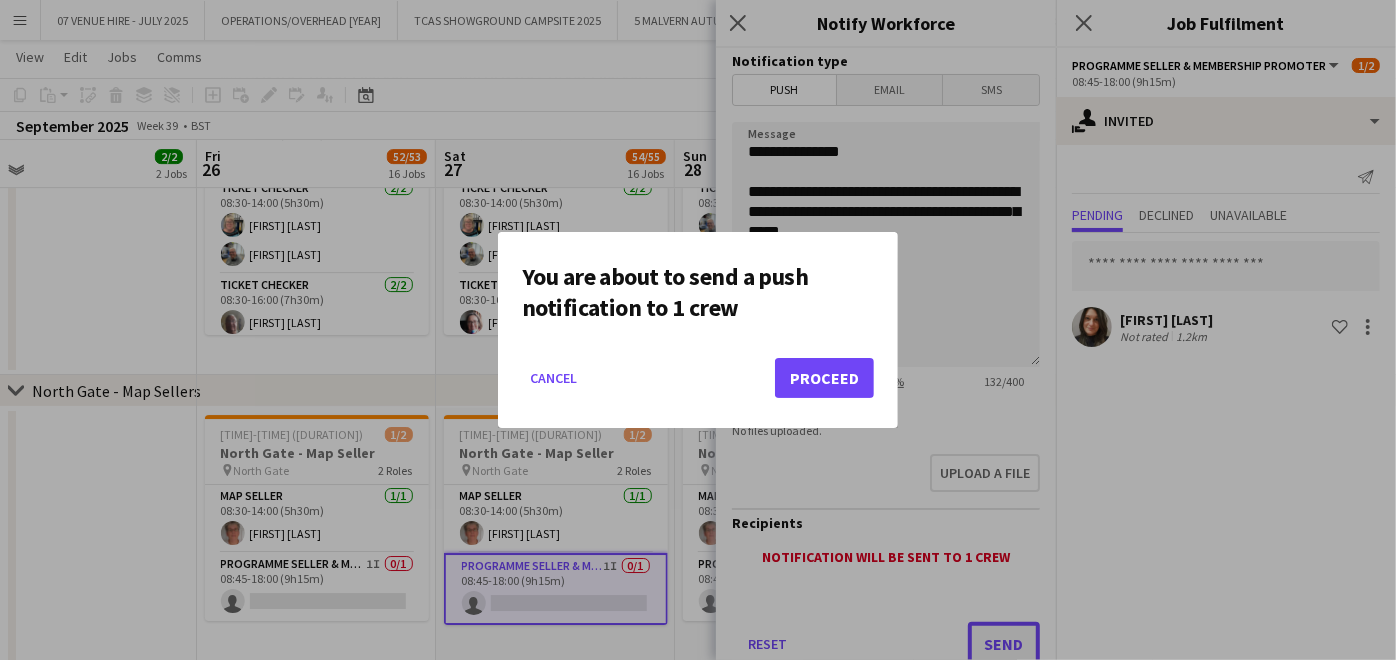 scroll, scrollTop: 0, scrollLeft: 0, axis: both 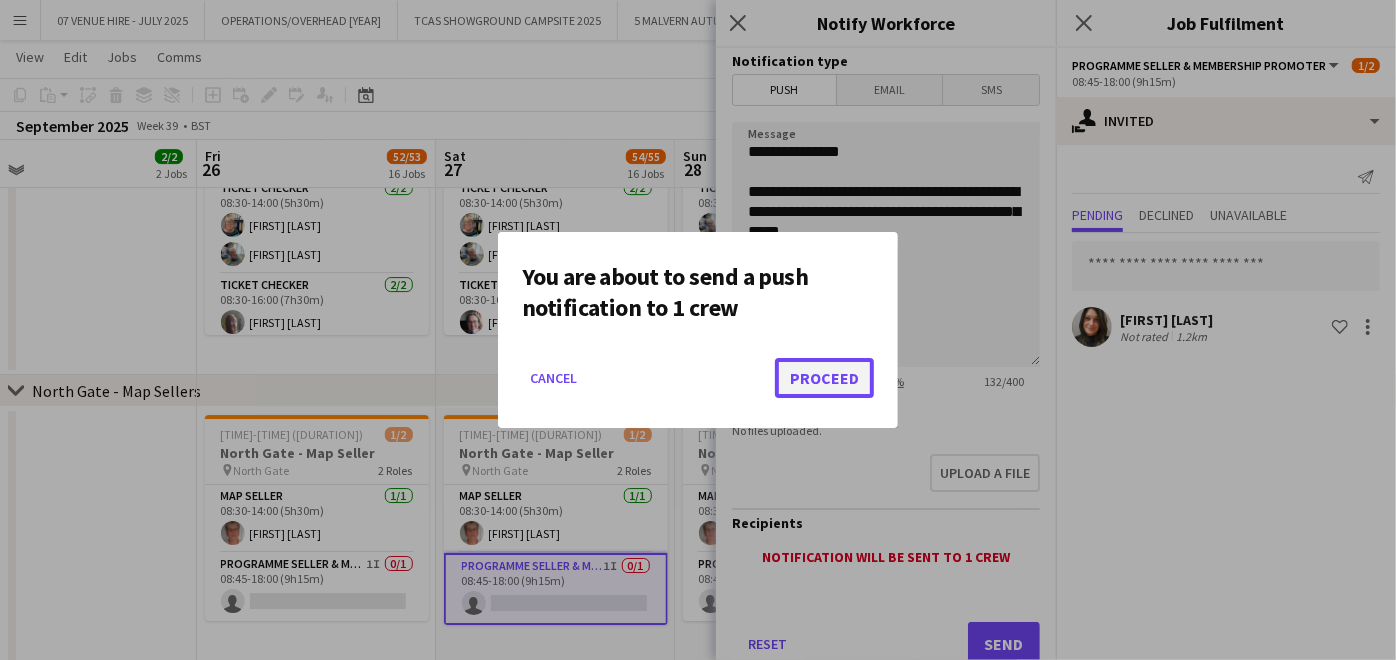 click on "Proceed" 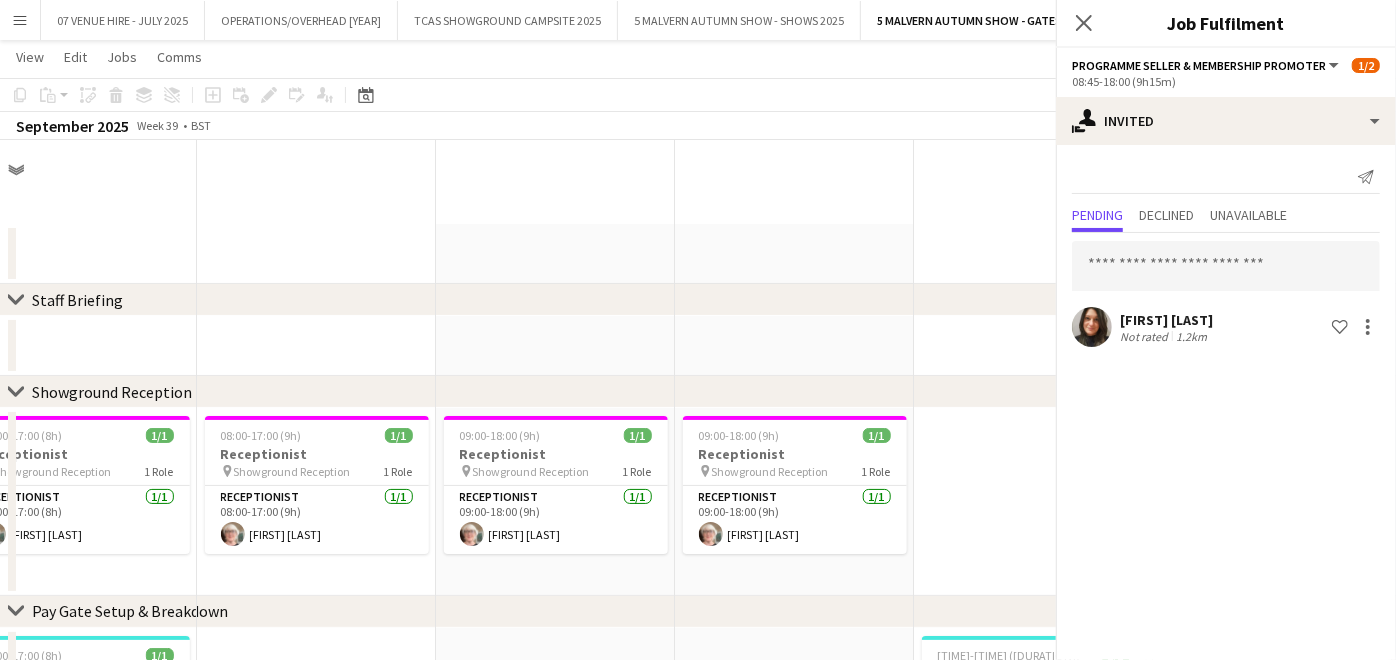 scroll, scrollTop: 4039, scrollLeft: 0, axis: vertical 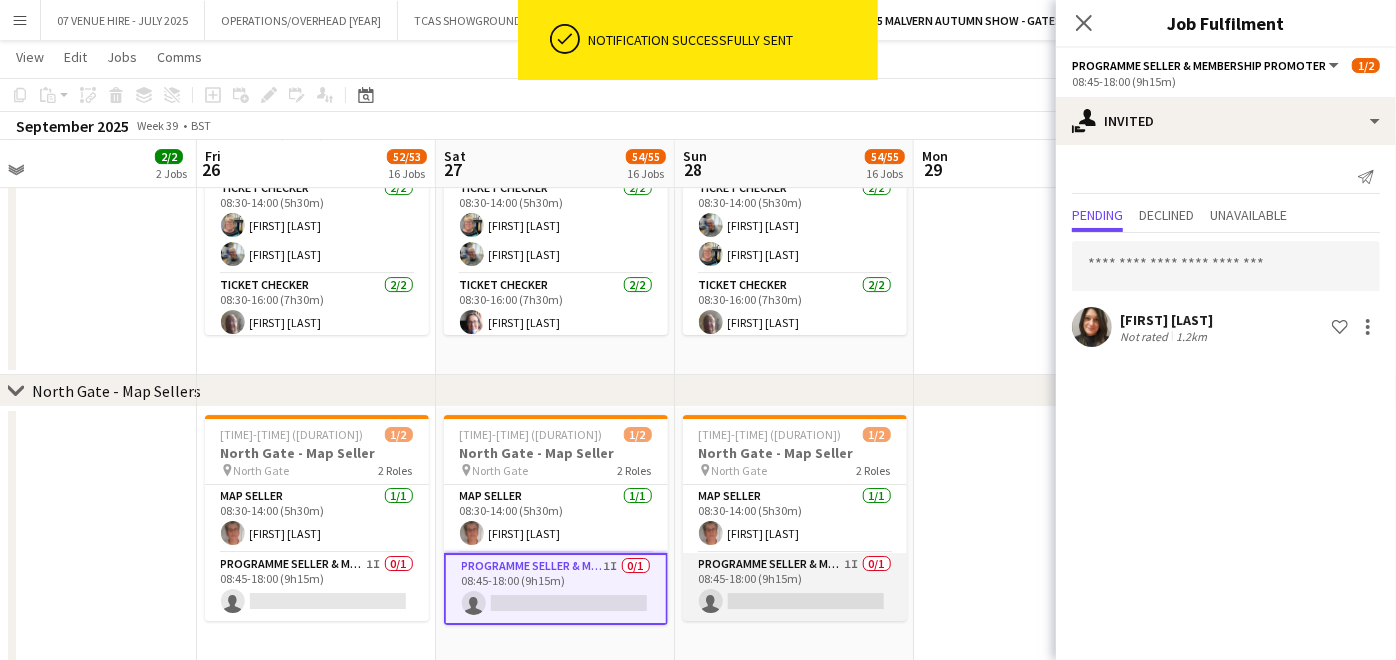 click on "Programme Seller & Membership Promoter   1I   0/1   08:45-18:00 (9h15m)
single-neutral-actions" at bounding box center [795, 587] 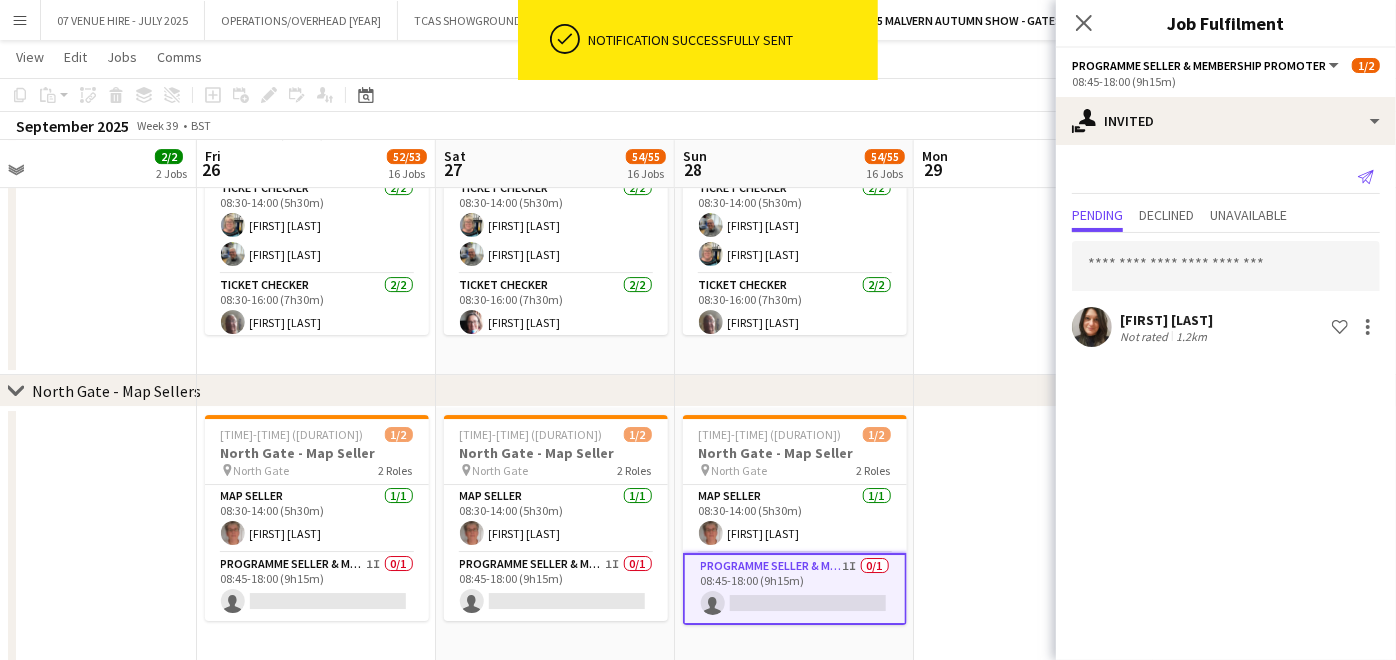 click on "Send notification" 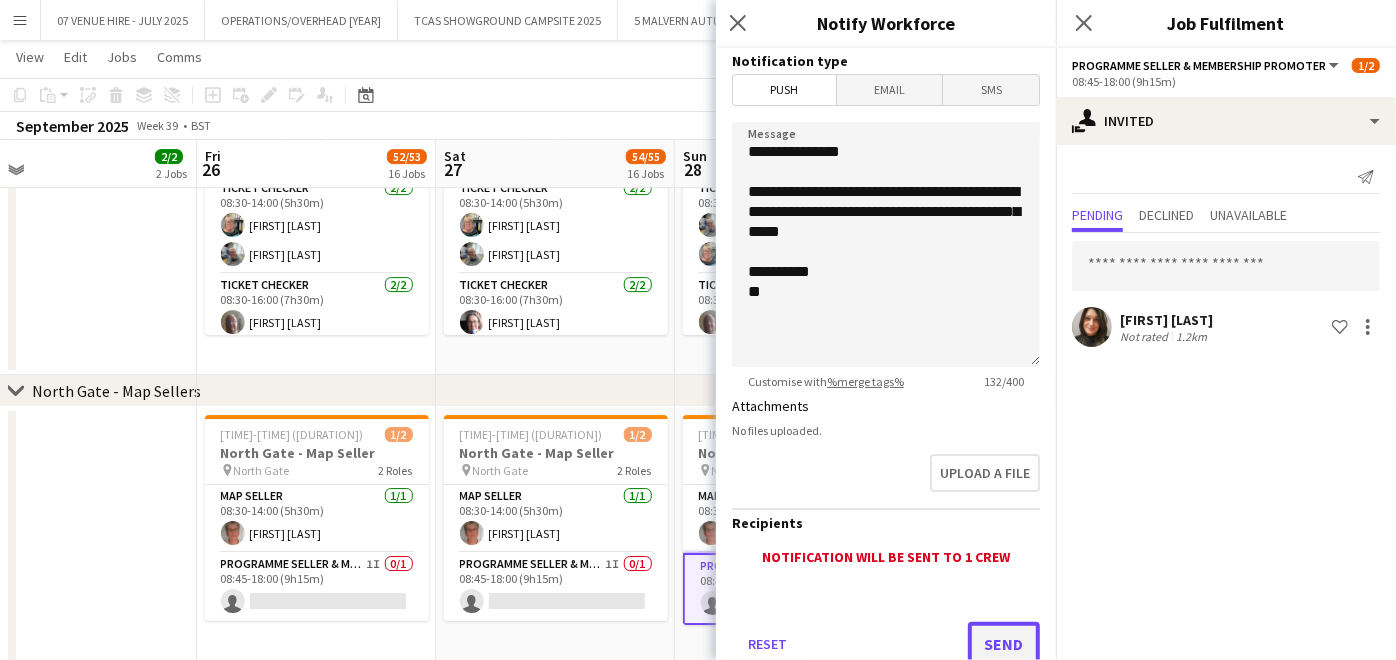 click on "Send" 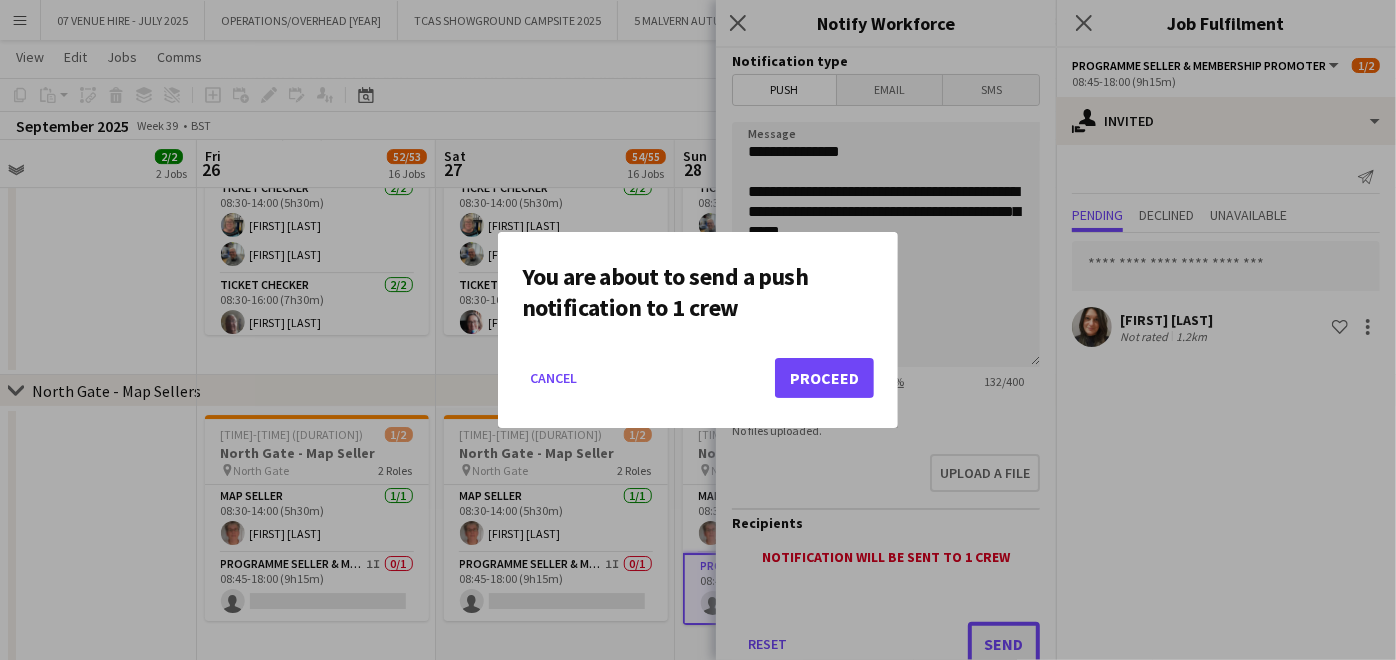 scroll, scrollTop: 0, scrollLeft: 0, axis: both 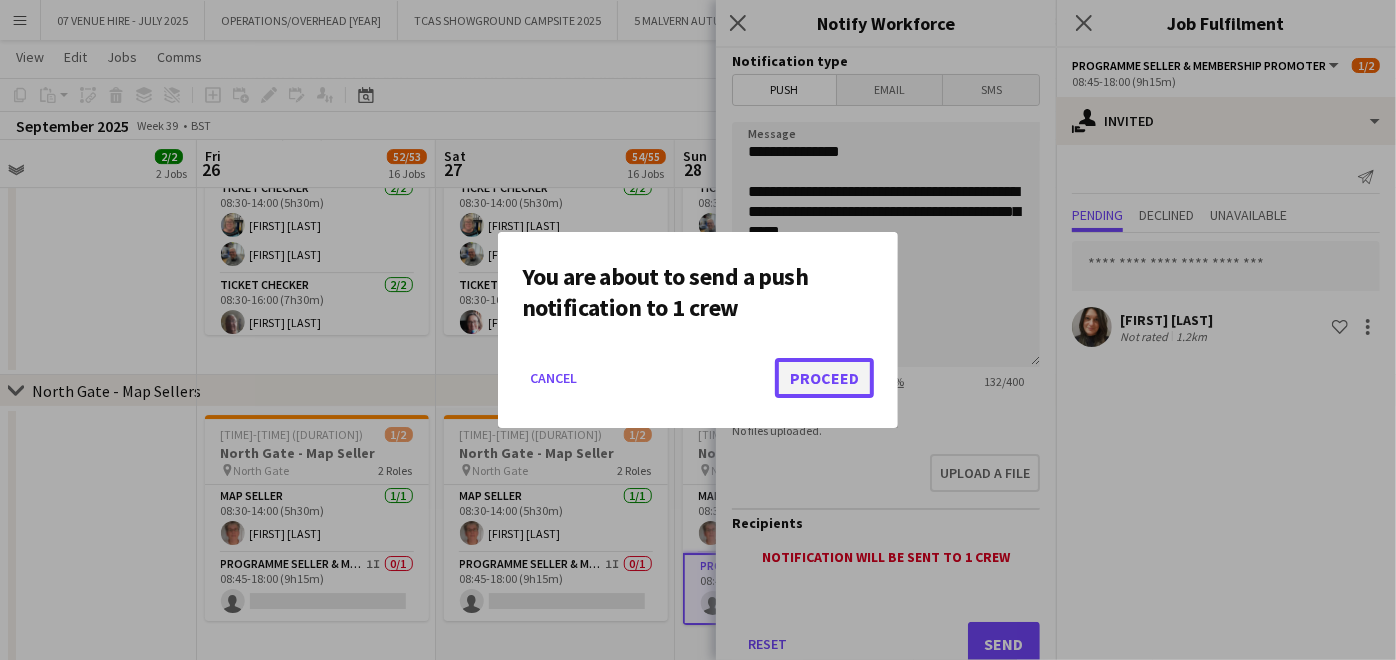 click on "Proceed" 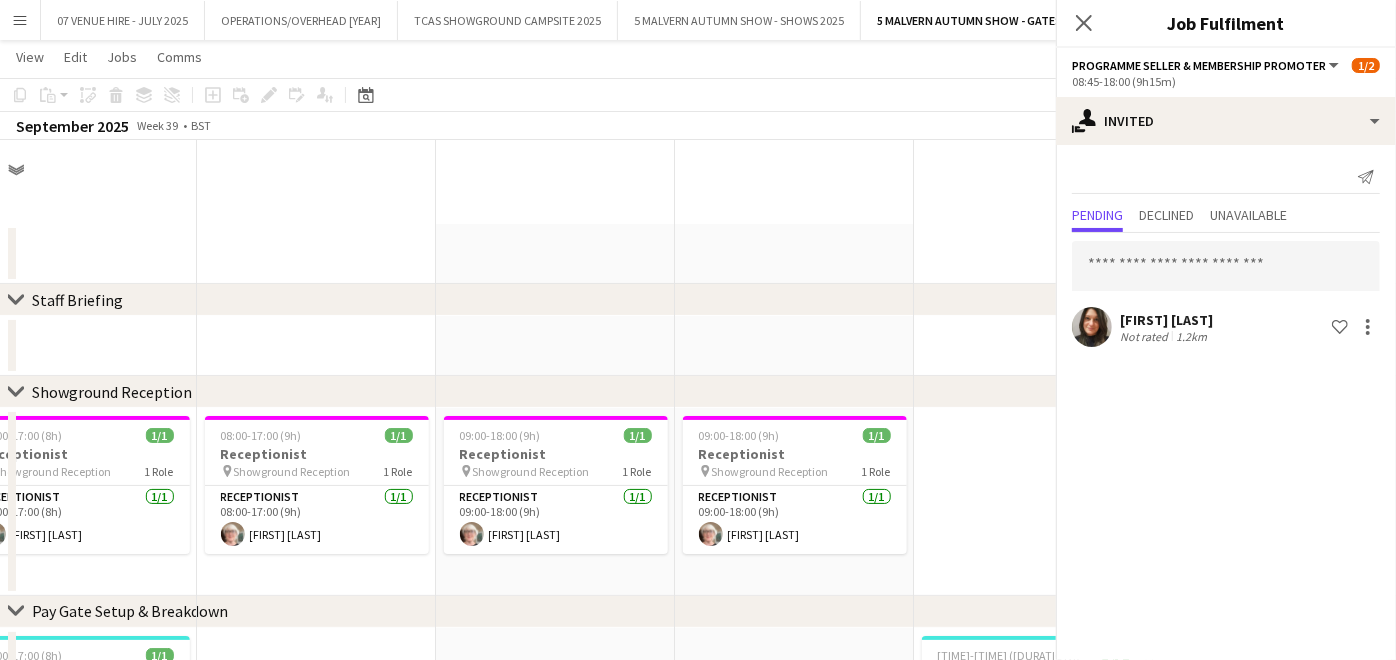 scroll, scrollTop: 4039, scrollLeft: 0, axis: vertical 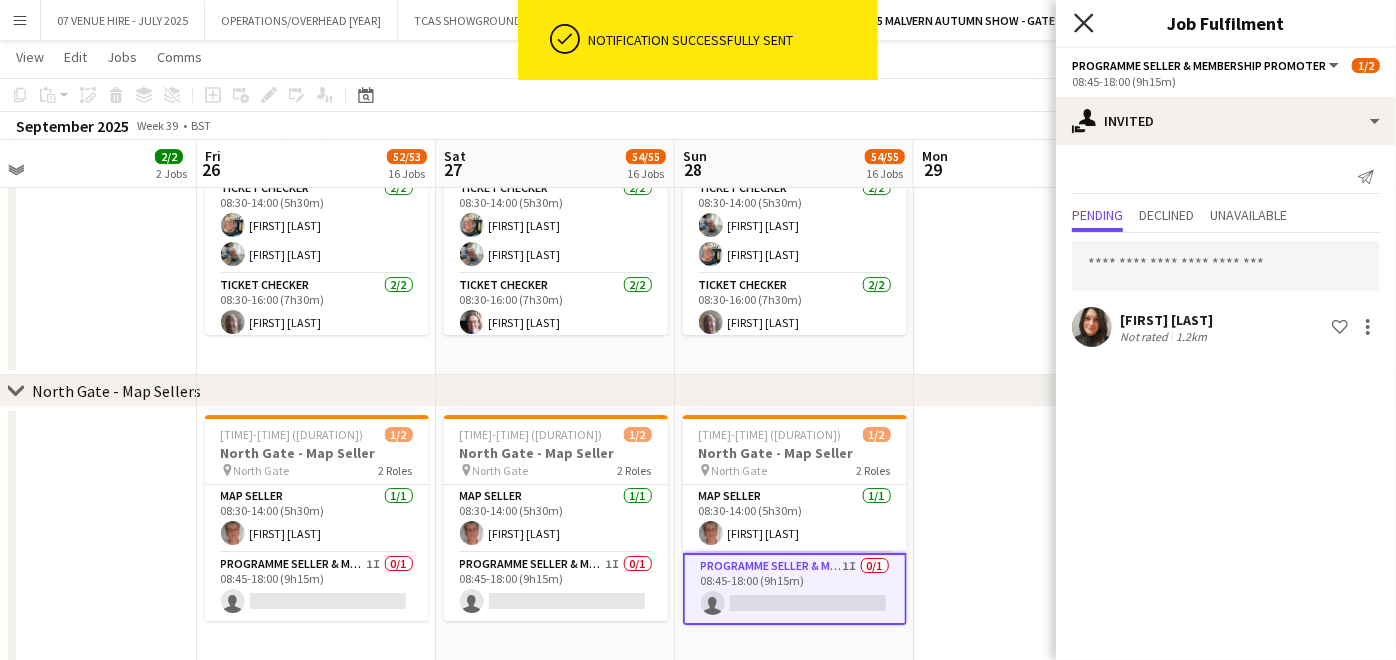 click 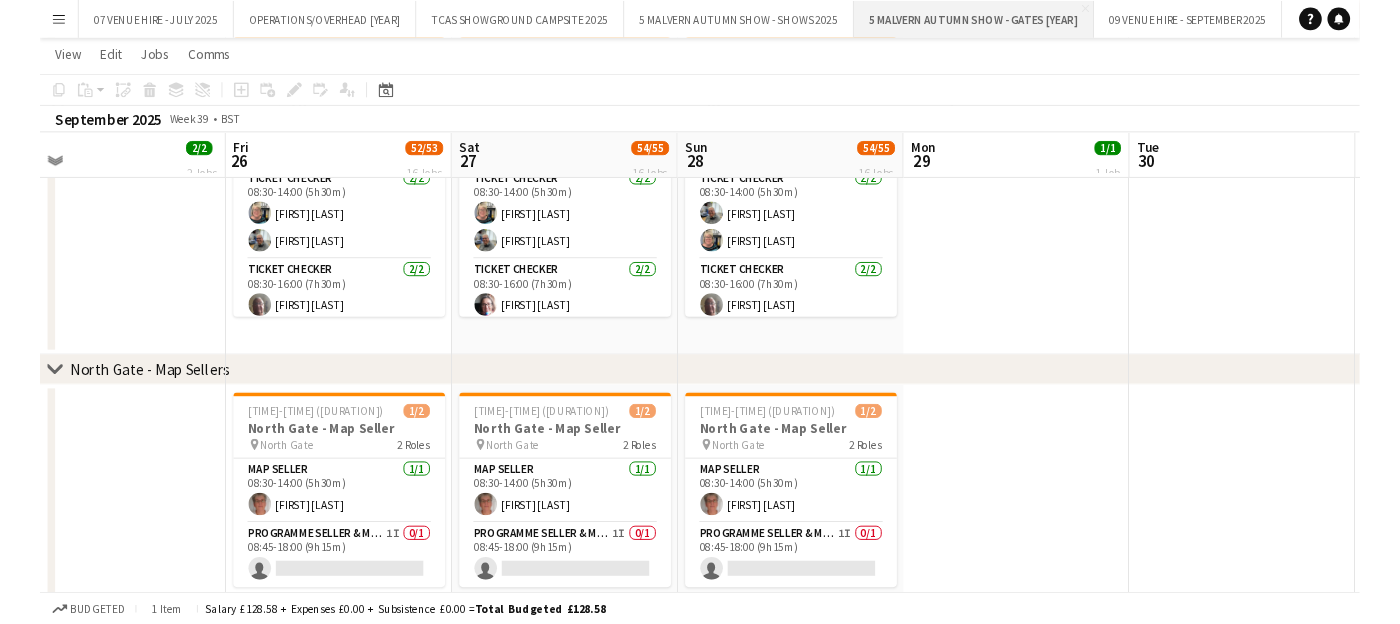scroll, scrollTop: 3373, scrollLeft: 0, axis: vertical 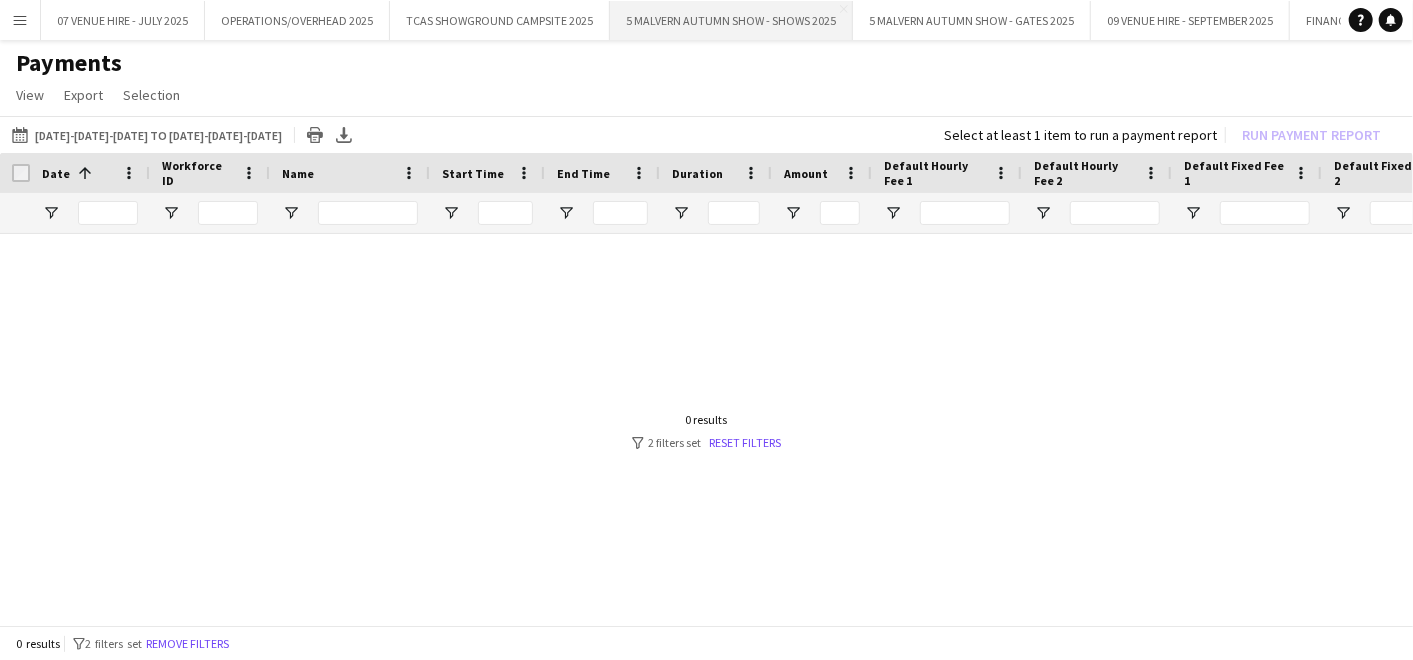 click on "5 MALVERN AUTUMN SHOW - SHOWS 2025" at bounding box center [731, 20] 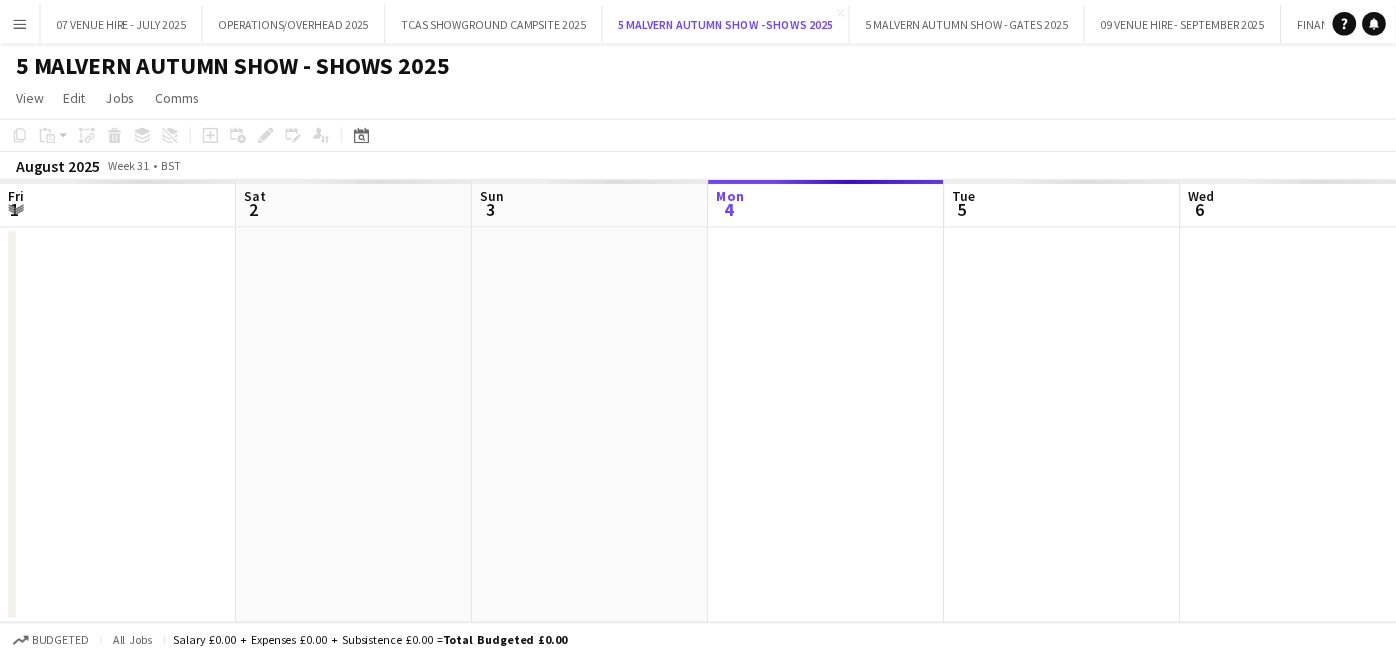 scroll, scrollTop: 0, scrollLeft: 477, axis: horizontal 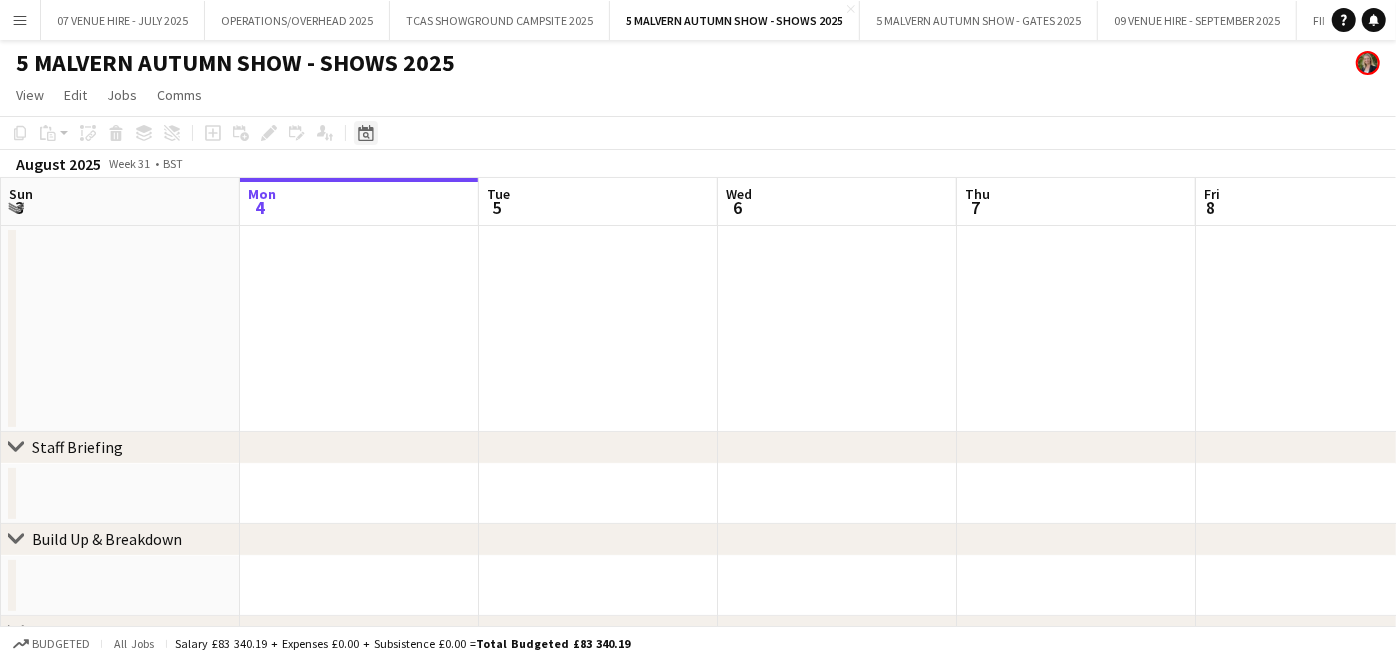 click on "Date picker" at bounding box center [366, 133] 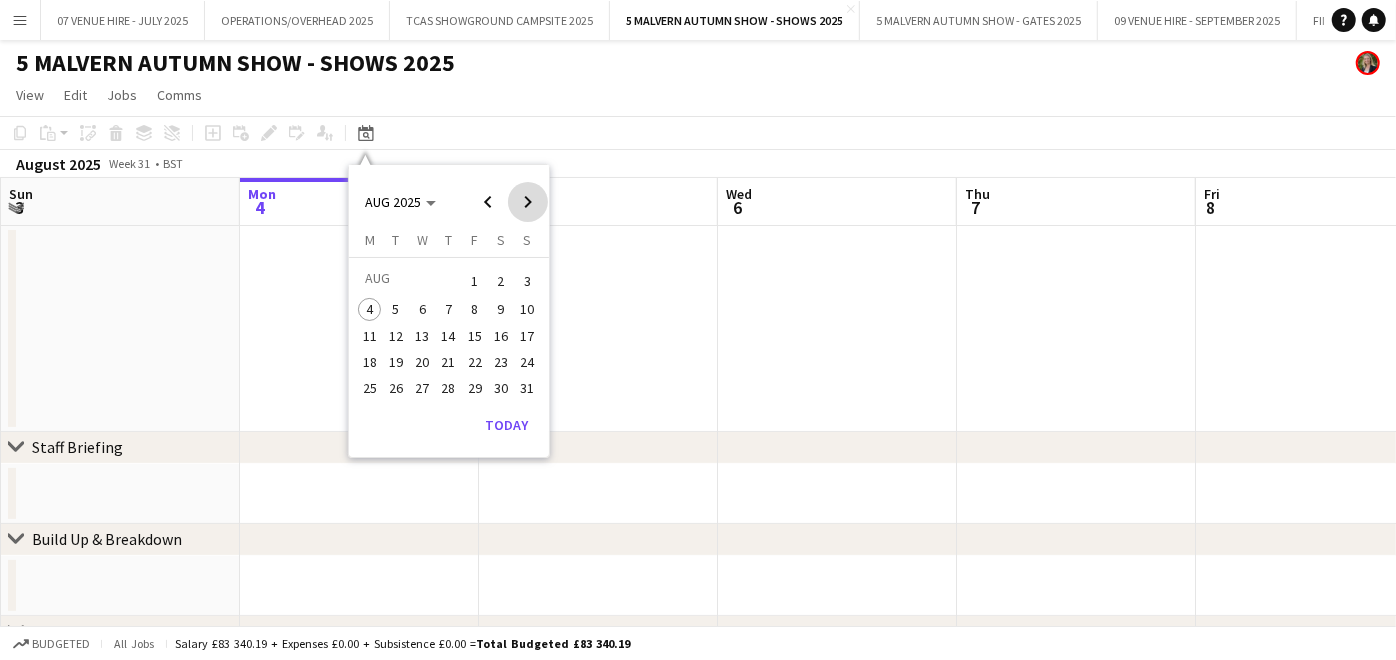 click at bounding box center (528, 202) 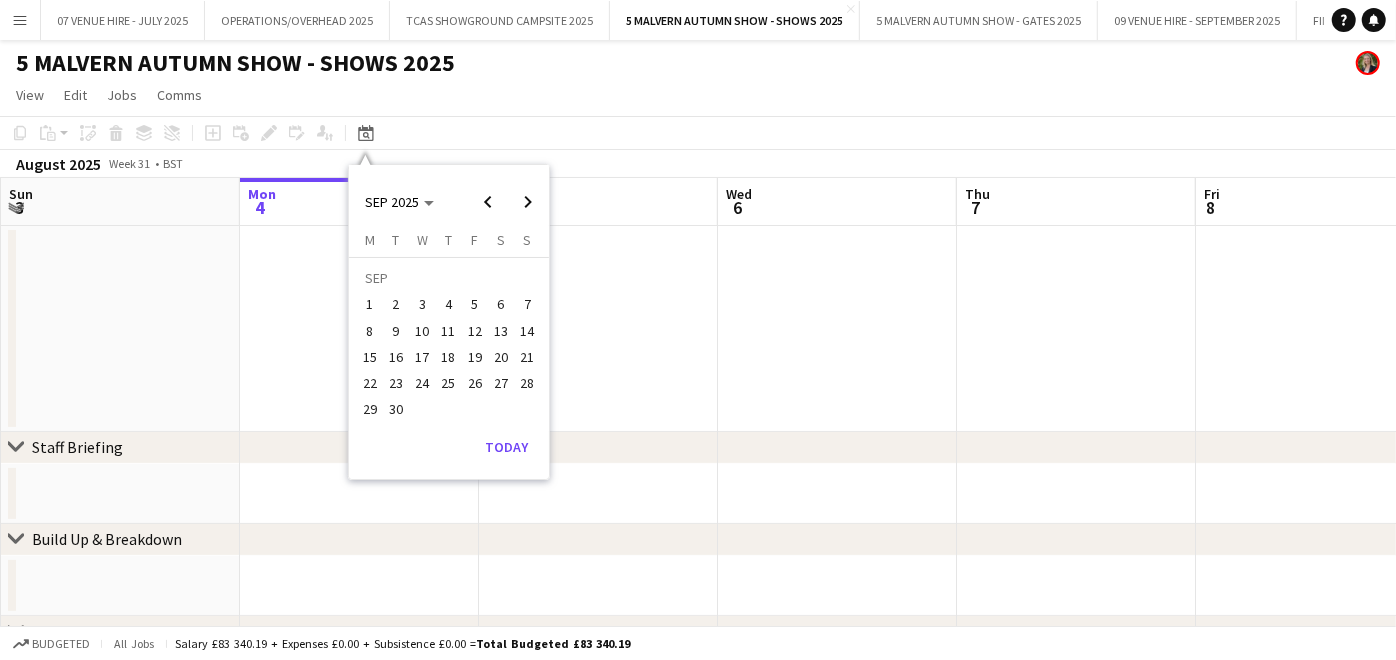 click on "28" at bounding box center (528, 383) 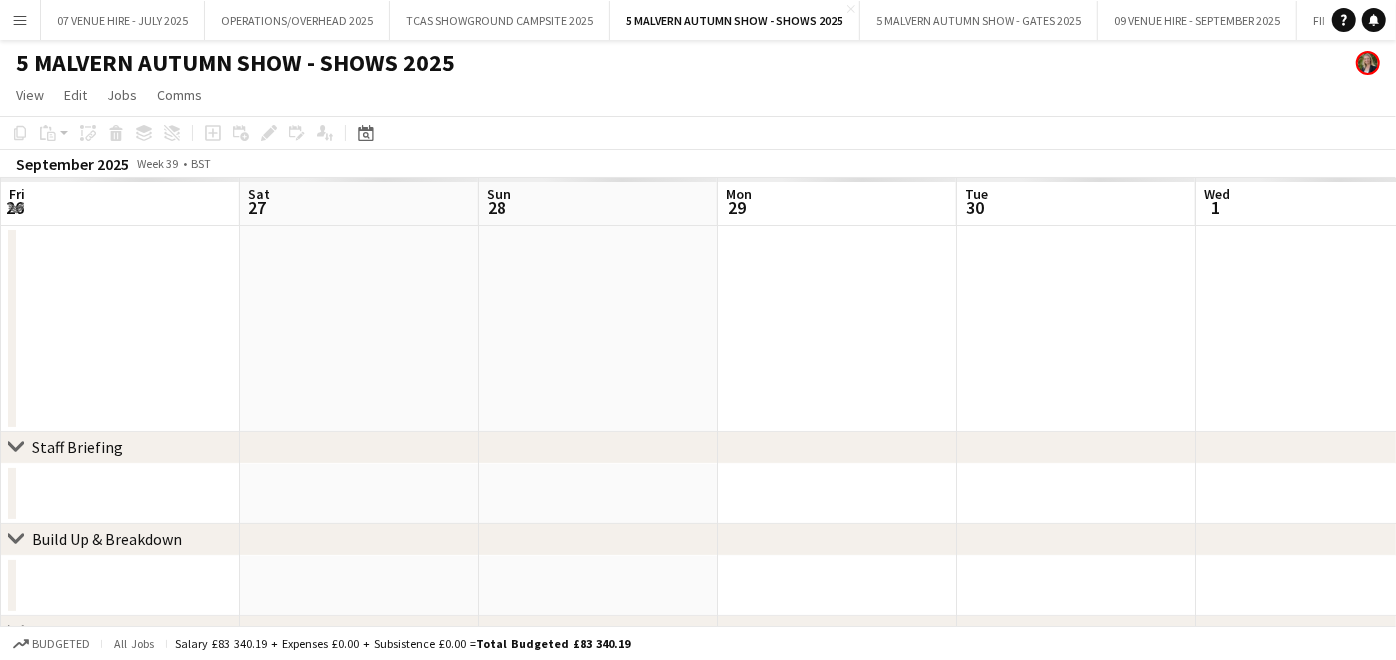 scroll, scrollTop: 0, scrollLeft: 687, axis: horizontal 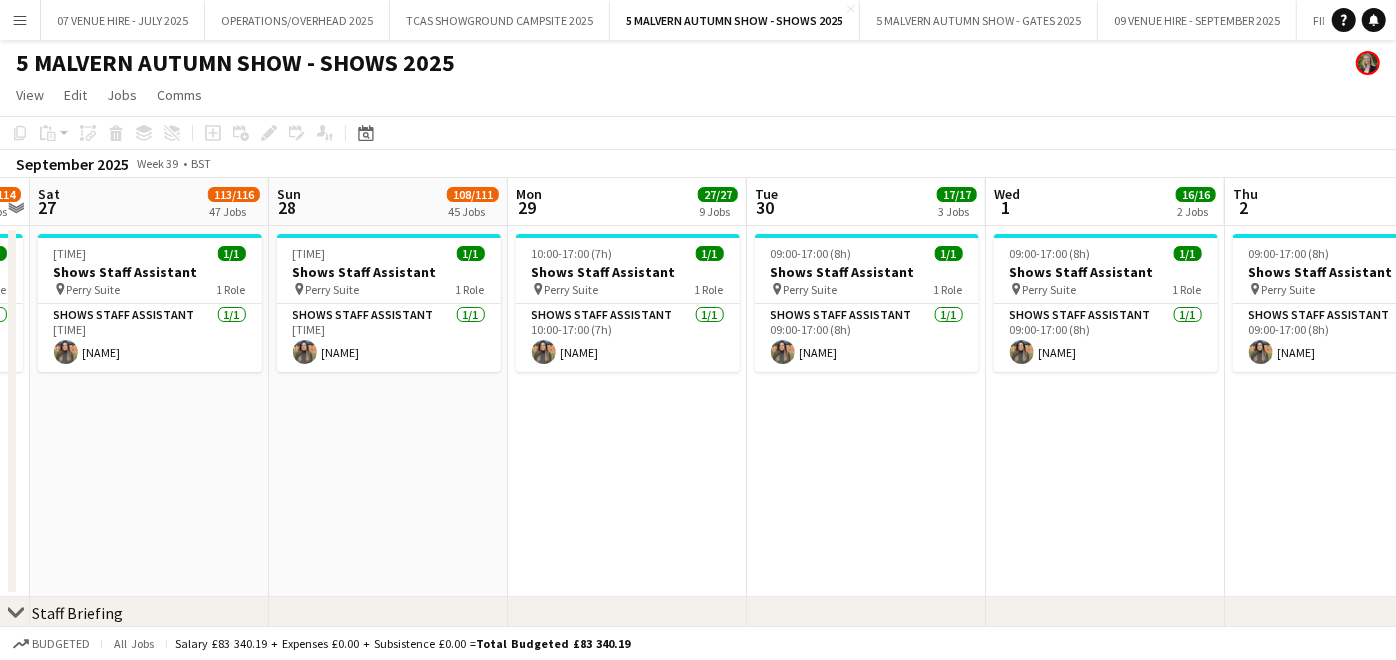 click on "Wed   24   34/35   15 Jobs   Thu   25   72/73   36 Jobs   Fri   26   111/114   44 Jobs   Sat   27   113/116   47 Jobs   Sun   28   108/111   45 Jobs   Mon   29   27/27   9 Jobs   Tue   30   17/17   3 Jobs   Wed   1   16/16   2 Jobs   Thu   2   1/1   1 Job   Fri   3   1/1   1 Job   Sat   4      09:00-18:00 (9h)    1/1   Shows Staff Assistant
pin
Perry Suite   1 Role   Shows Staff Assistant   1/1   09:00-18:00 (9h)
Esme Ruff     09:30-17:00 (7h30m)    1/1   Shows Team Assistant
pin
Perry Suite   1 Role   Admin Support   1/1   09:30-17:00 (7h30m)
user
08:00-18:30 (10h30m)    1/1   Shows Staff Assistant
pin
Perry Suite   1 Role   Shows Staff Assistant   1/1   08:00-18:30 (10h30m)
Esme Ruff     09:30-17:00 (7h30m)    1/1   Shows Team Assistant
pin
Perry Suite   1 Role   Admin Support   1/1   09:30-17:00 (7h30m)" at bounding box center [698, 6850] 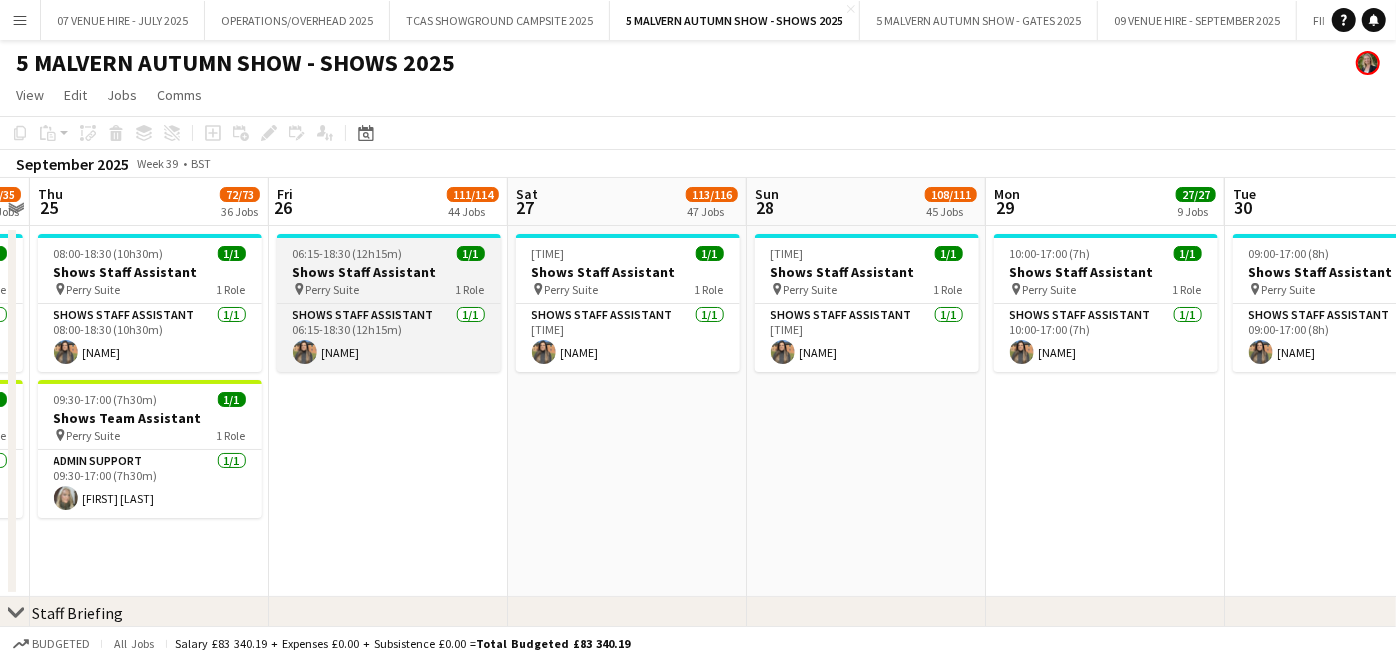 scroll, scrollTop: 0, scrollLeft: 520, axis: horizontal 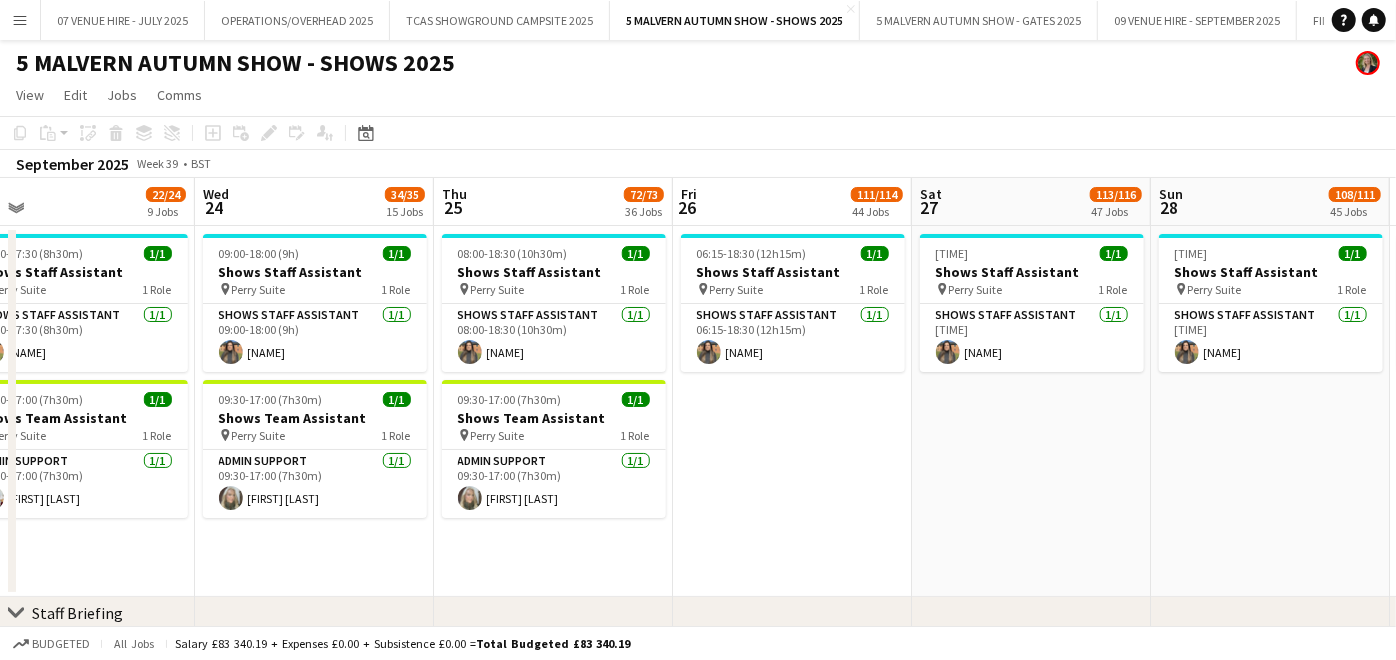 drag, startPoint x: 819, startPoint y: 271, endPoint x: 847, endPoint y: 277, distance: 28.635643 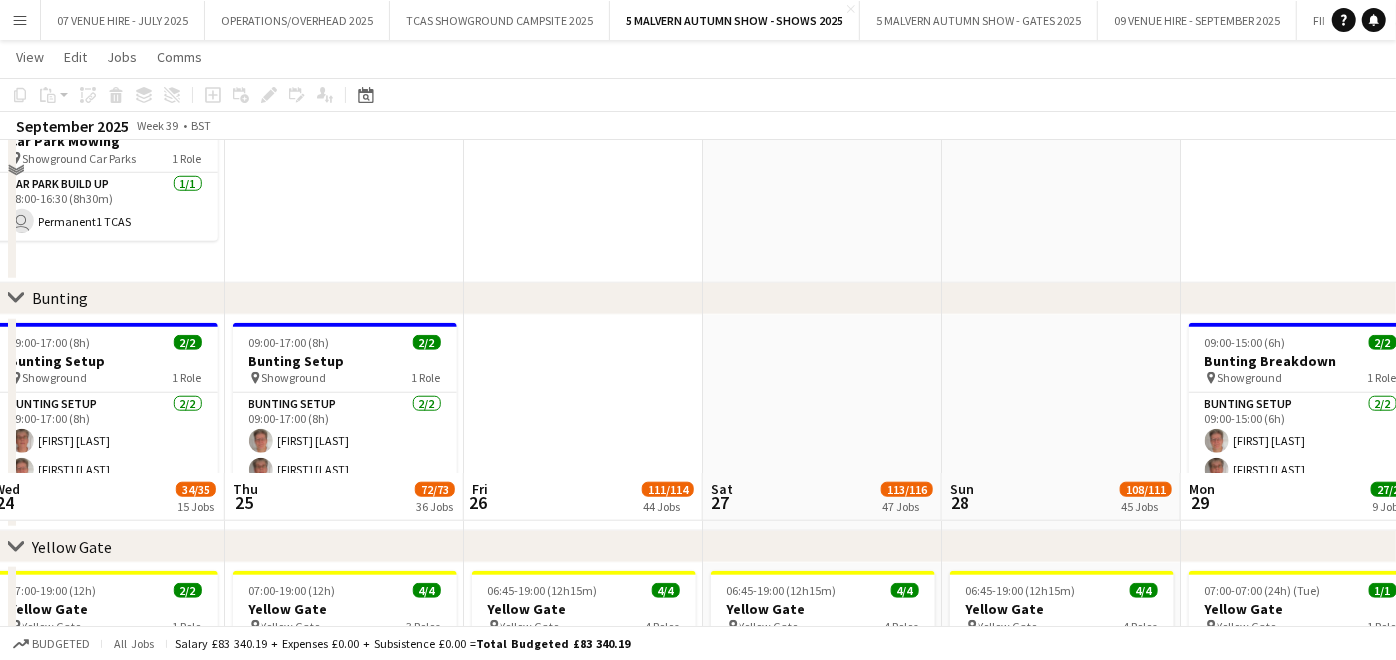 scroll, scrollTop: 1333, scrollLeft: 0, axis: vertical 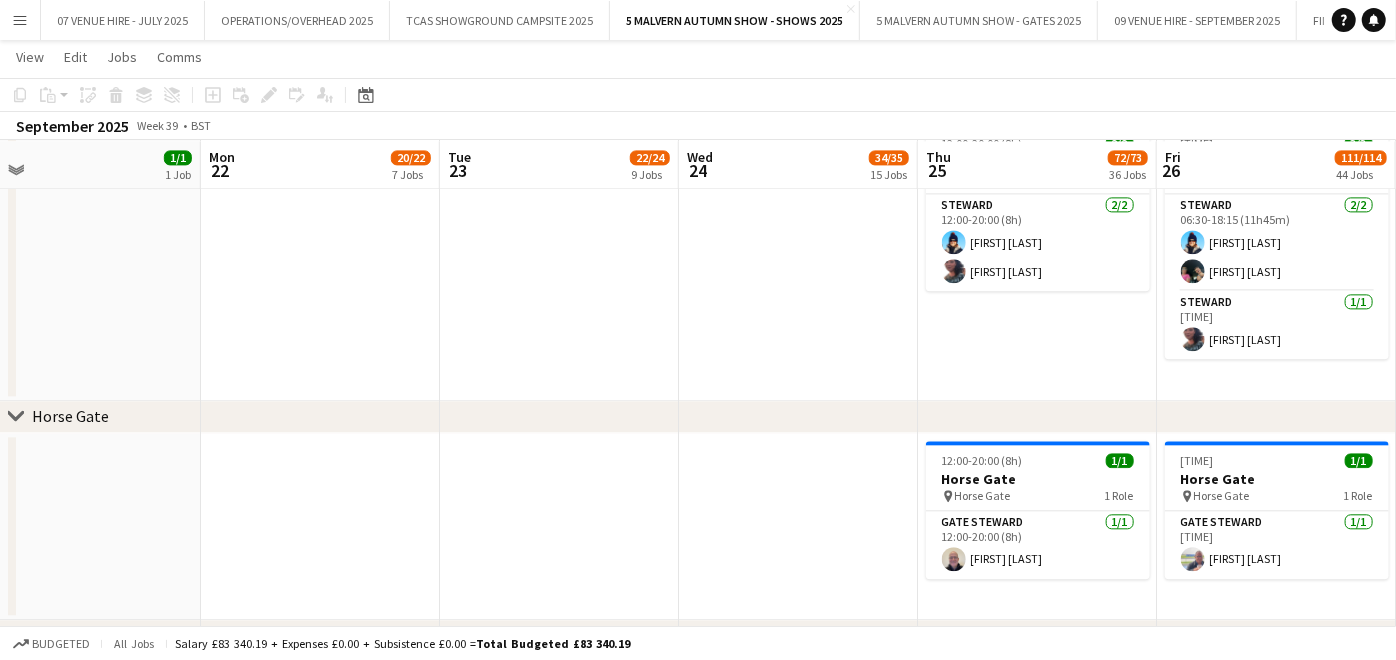 drag, startPoint x: 336, startPoint y: 345, endPoint x: 1045, endPoint y: 322, distance: 709.373 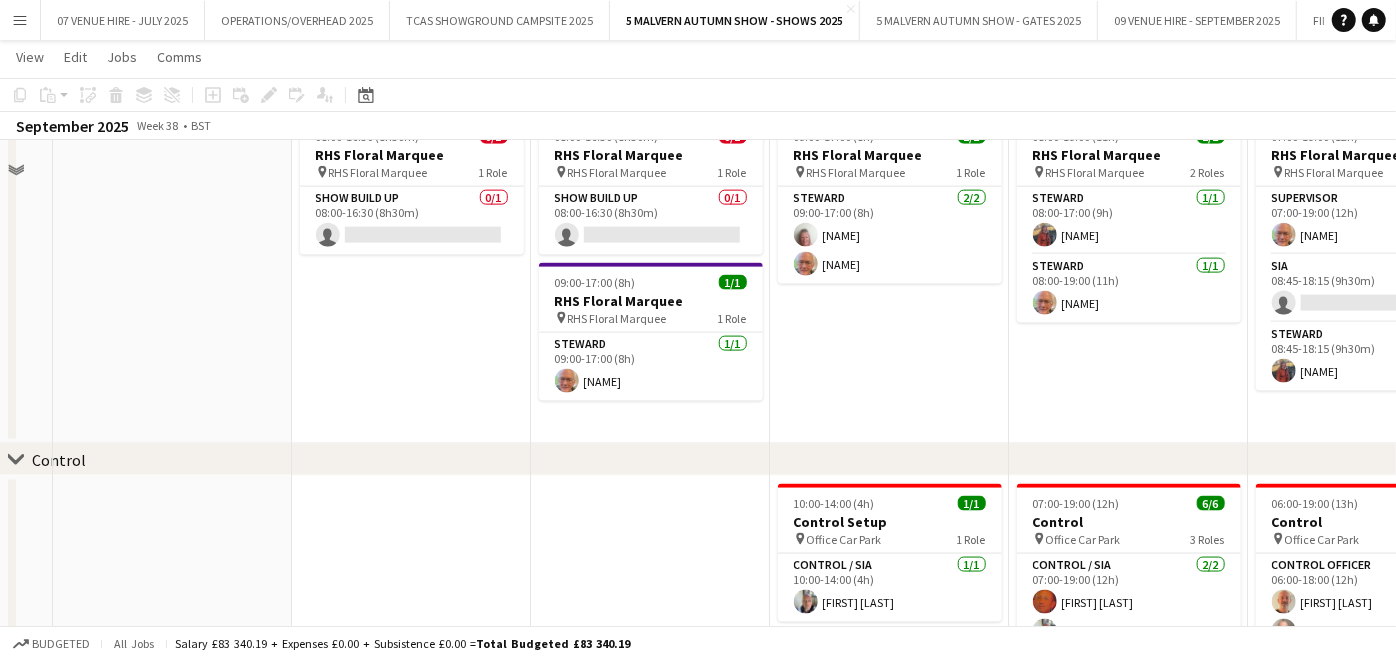 scroll, scrollTop: 6222, scrollLeft: 0, axis: vertical 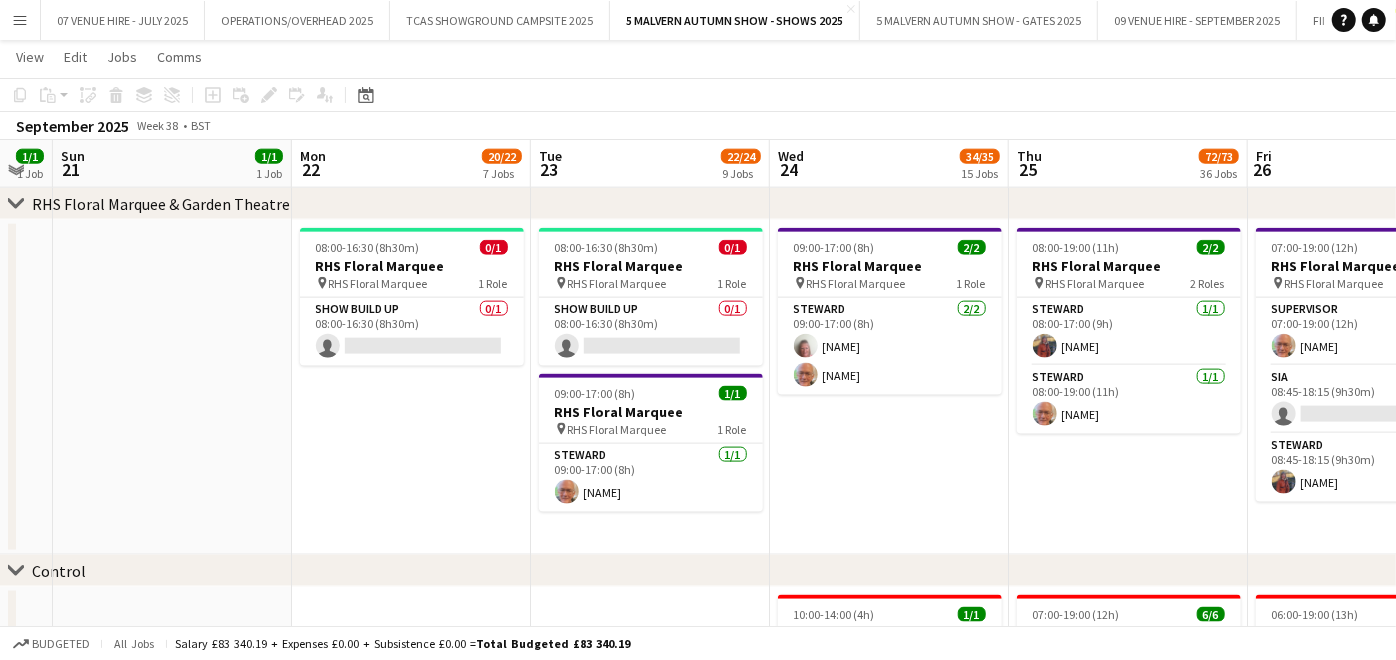 click on "Menu" at bounding box center (20, 20) 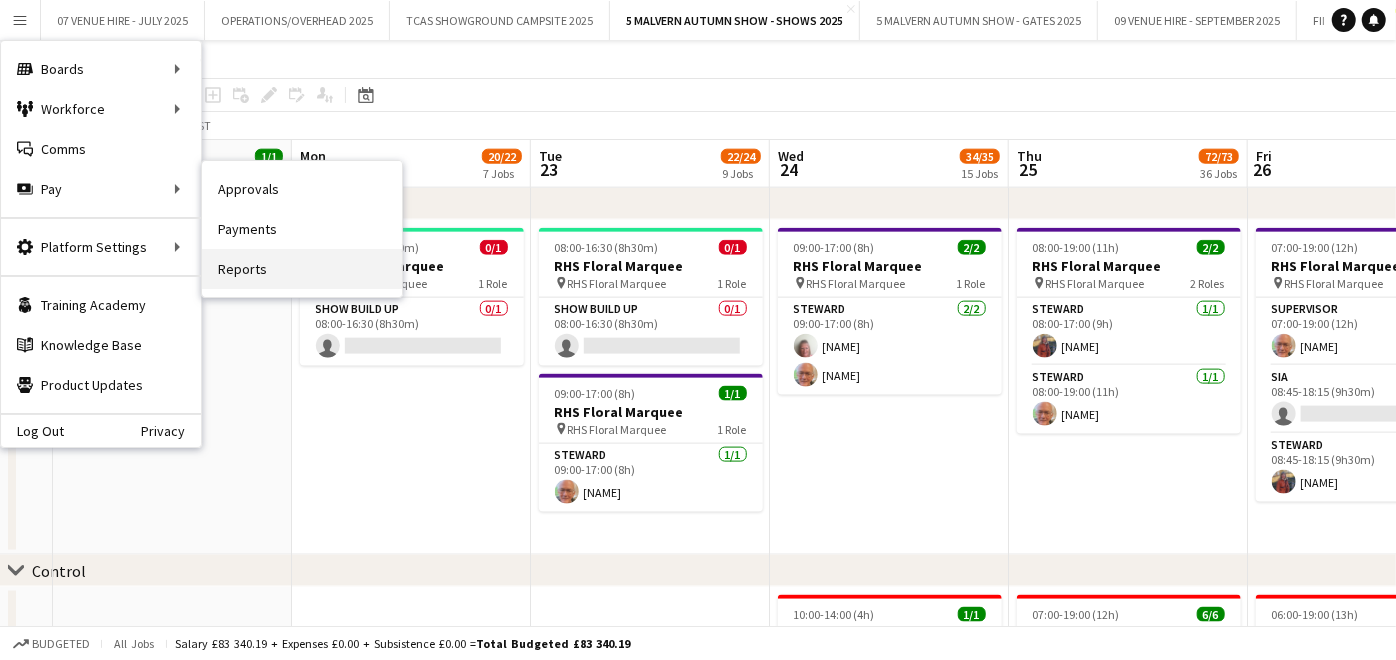 click on "Reports" at bounding box center [302, 269] 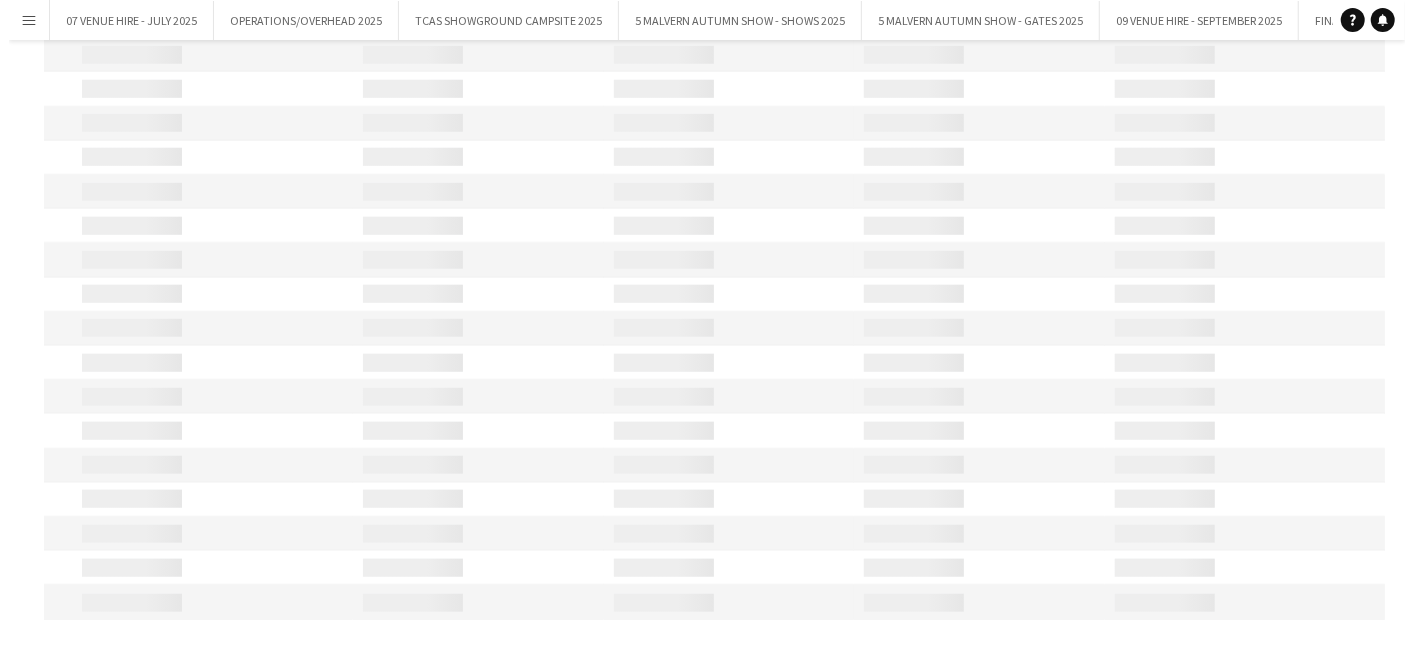 scroll, scrollTop: 0, scrollLeft: 0, axis: both 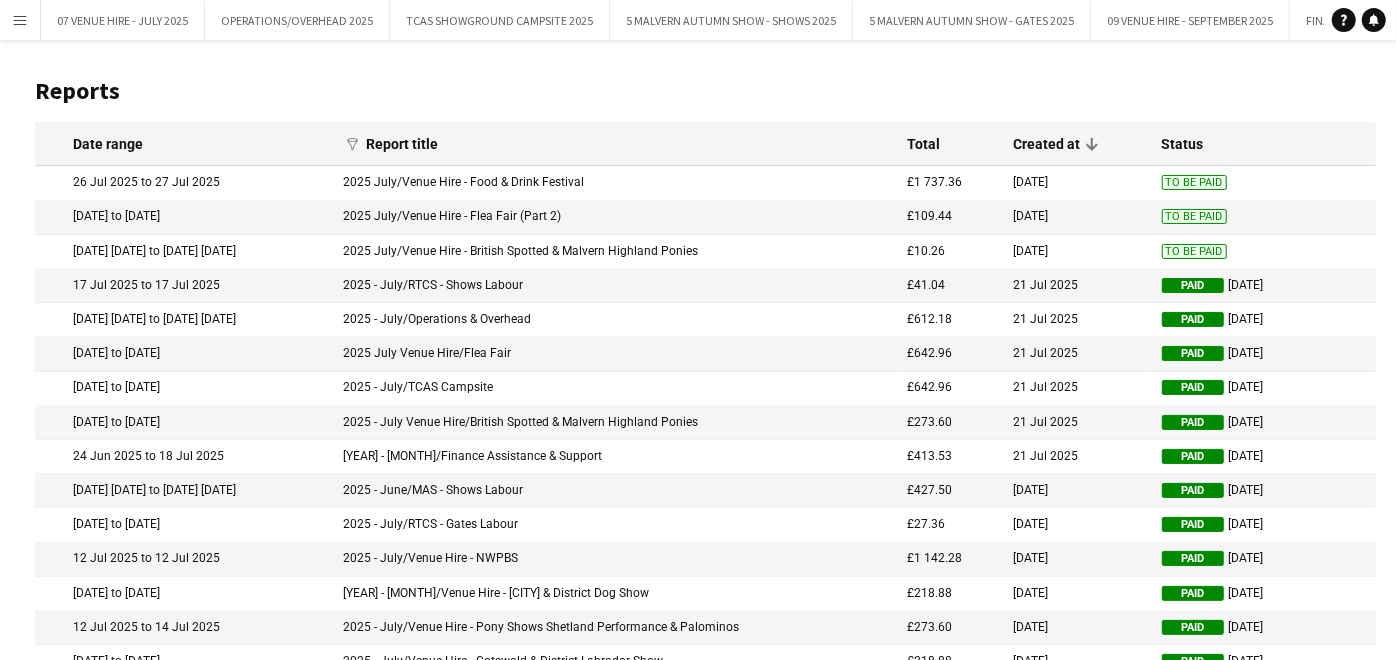 click on "Menu" at bounding box center [20, 20] 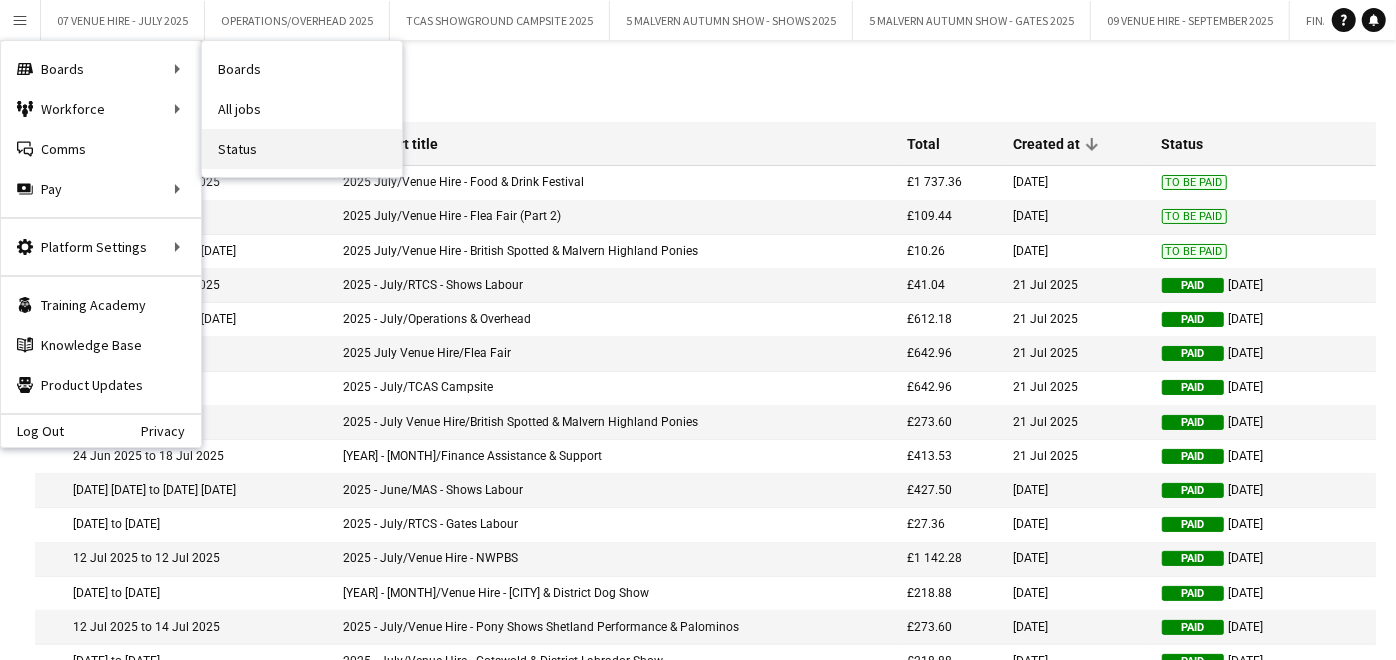 click on "Status" at bounding box center (302, 149) 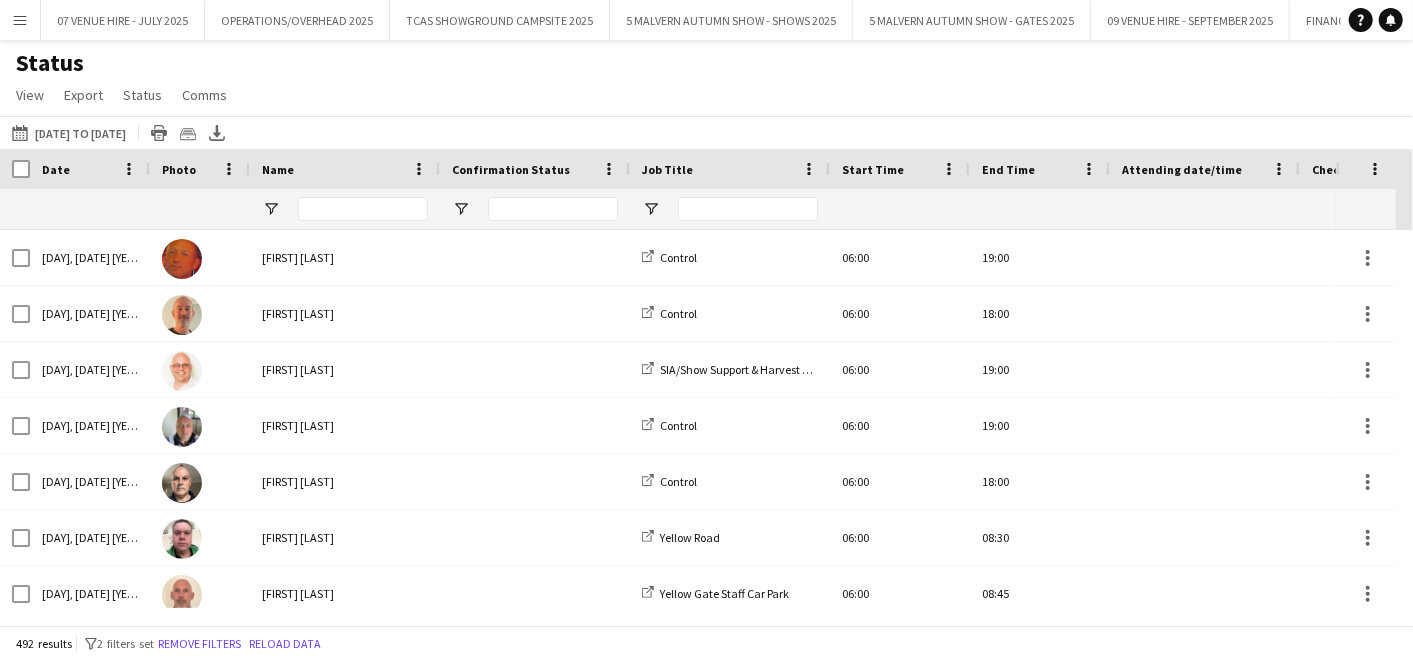 click on "Menu" at bounding box center [20, 20] 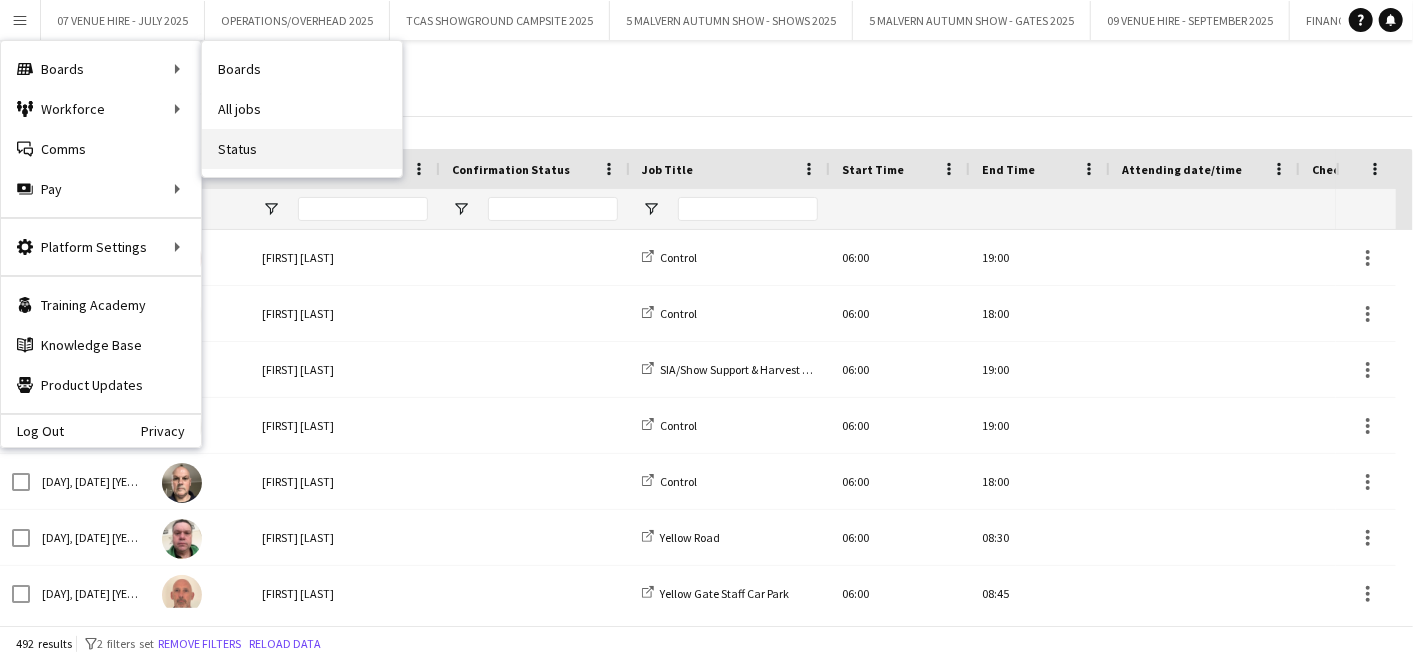 click on "Status" at bounding box center [302, 149] 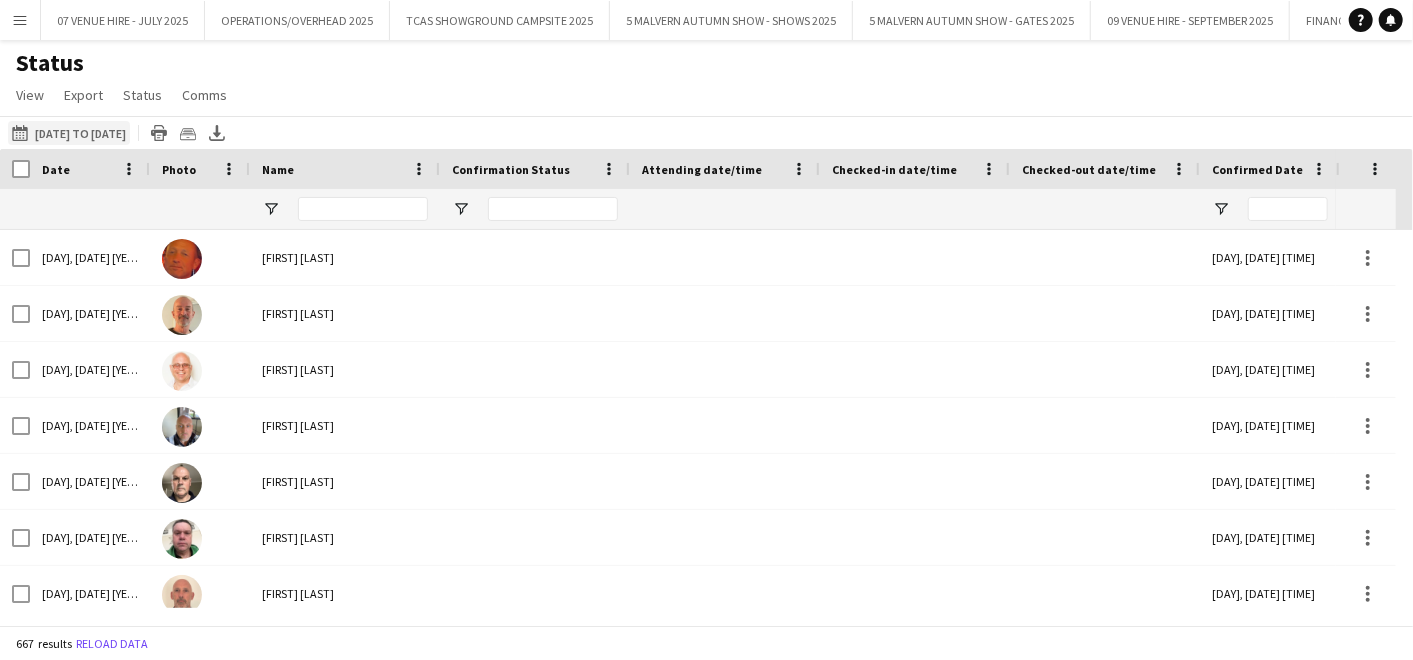 click on "04-08-2025 to 10-08-2025
26-09-2025 to 28-09-2025" 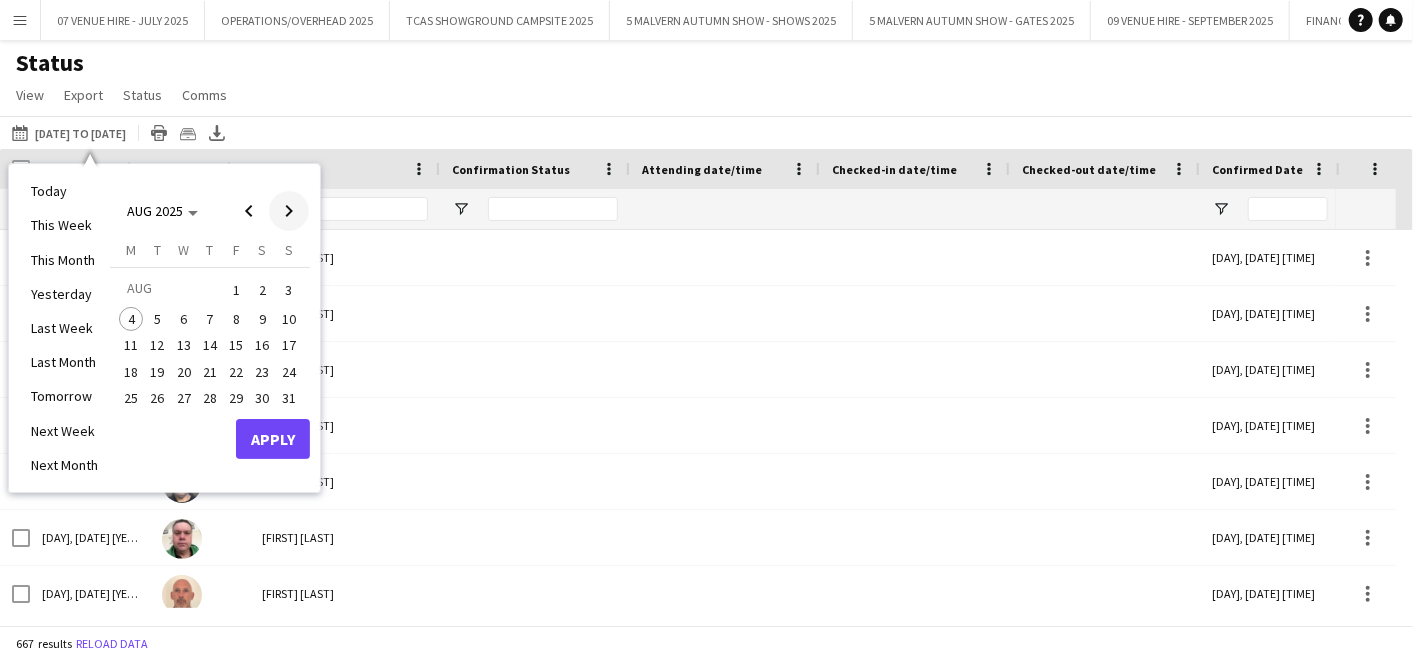 click at bounding box center (289, 211) 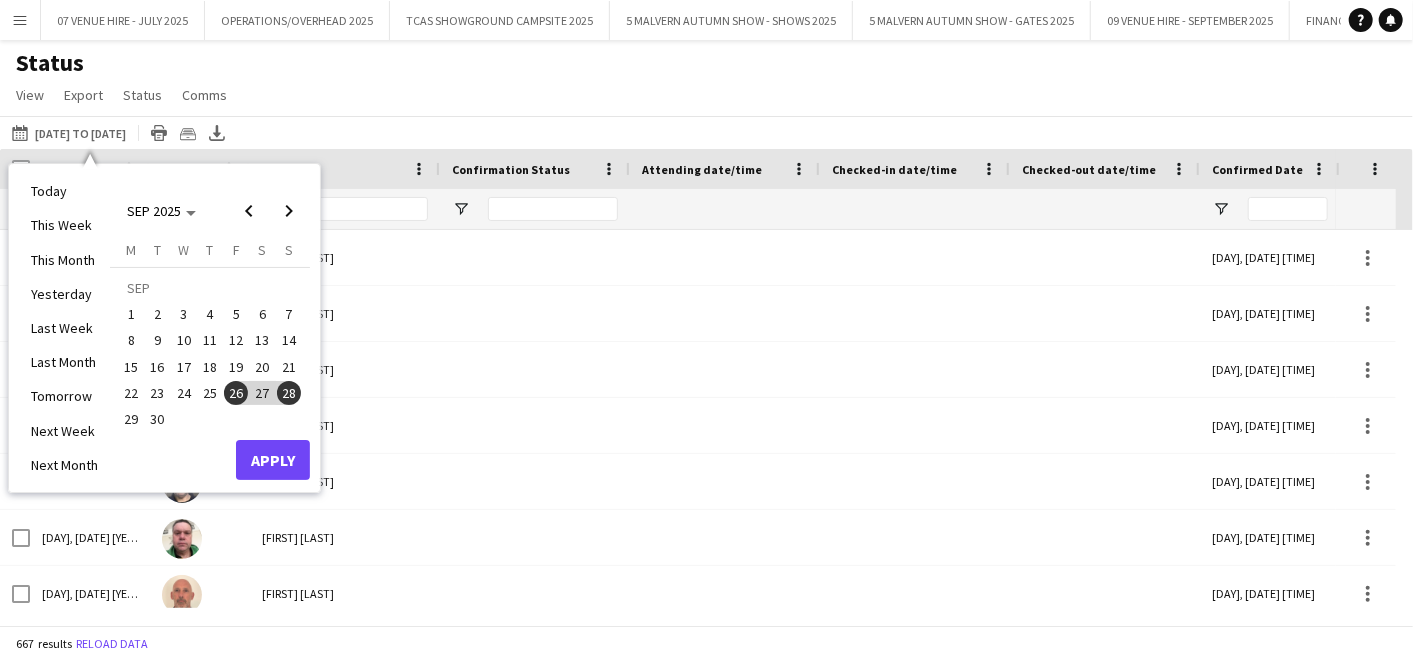 click on "25" at bounding box center [210, 393] 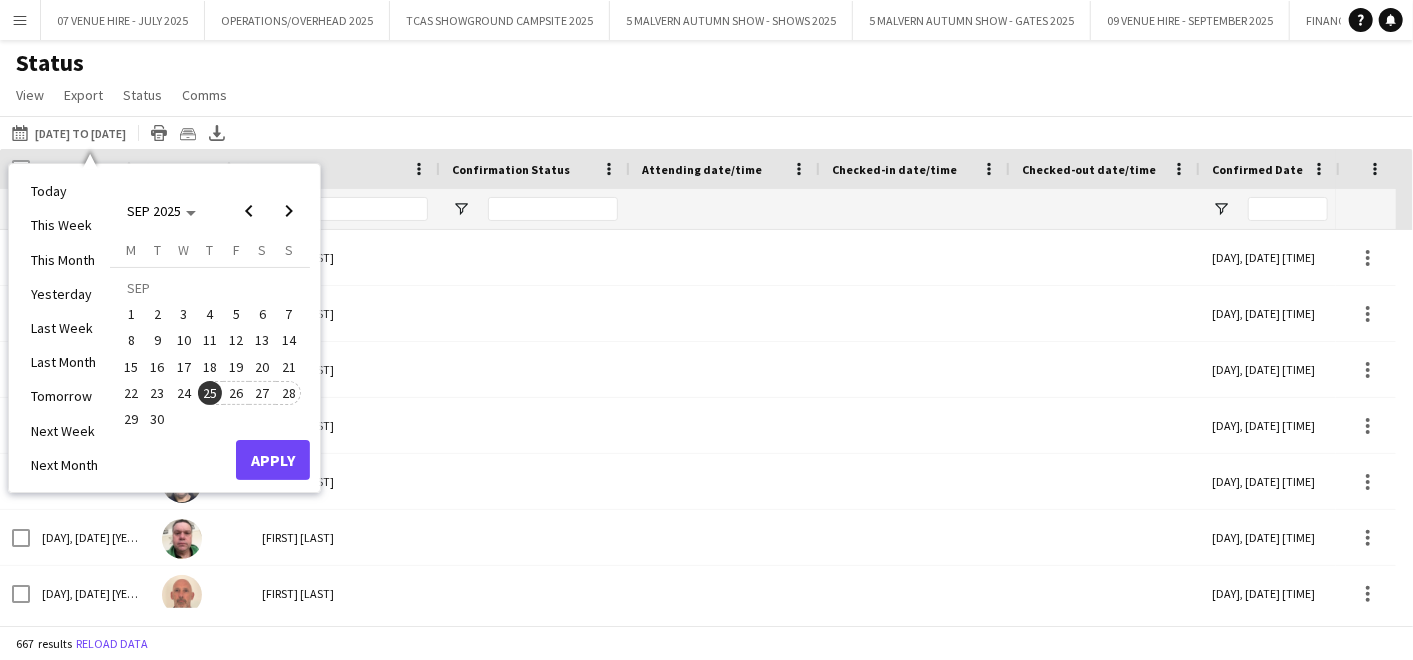click on "28" at bounding box center [289, 393] 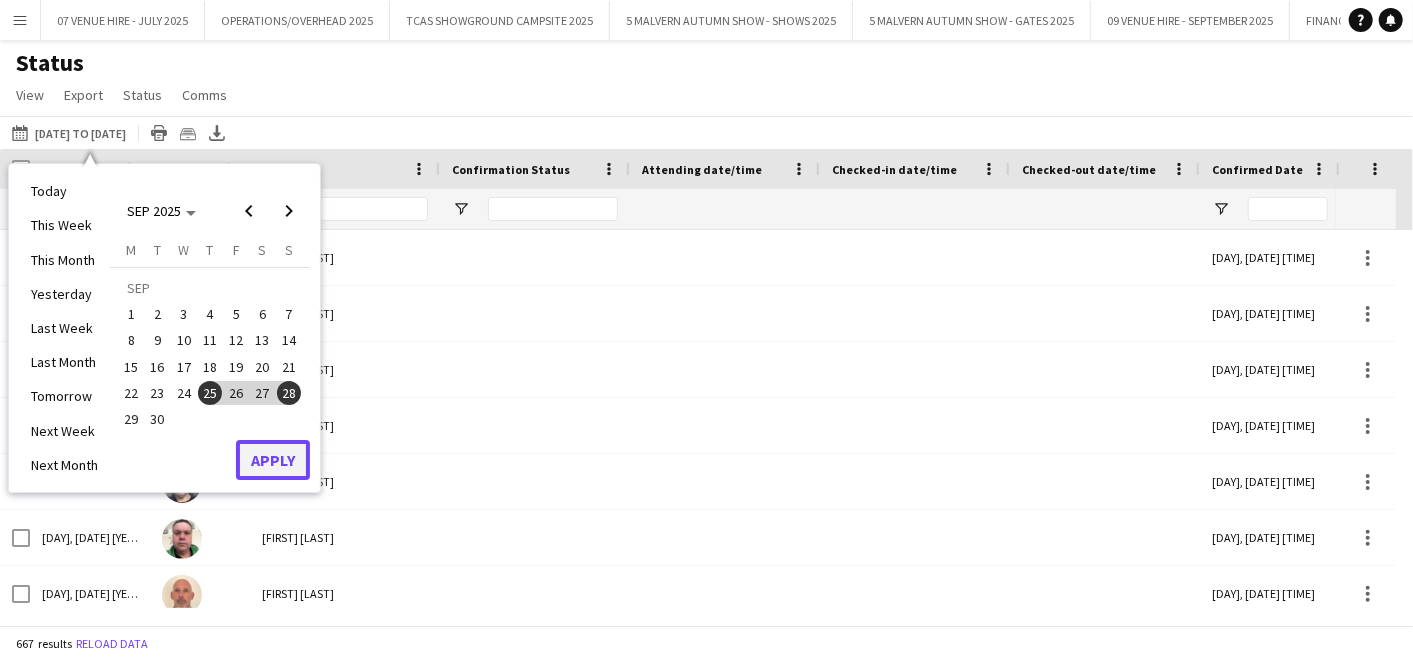 click on "Apply" at bounding box center [273, 460] 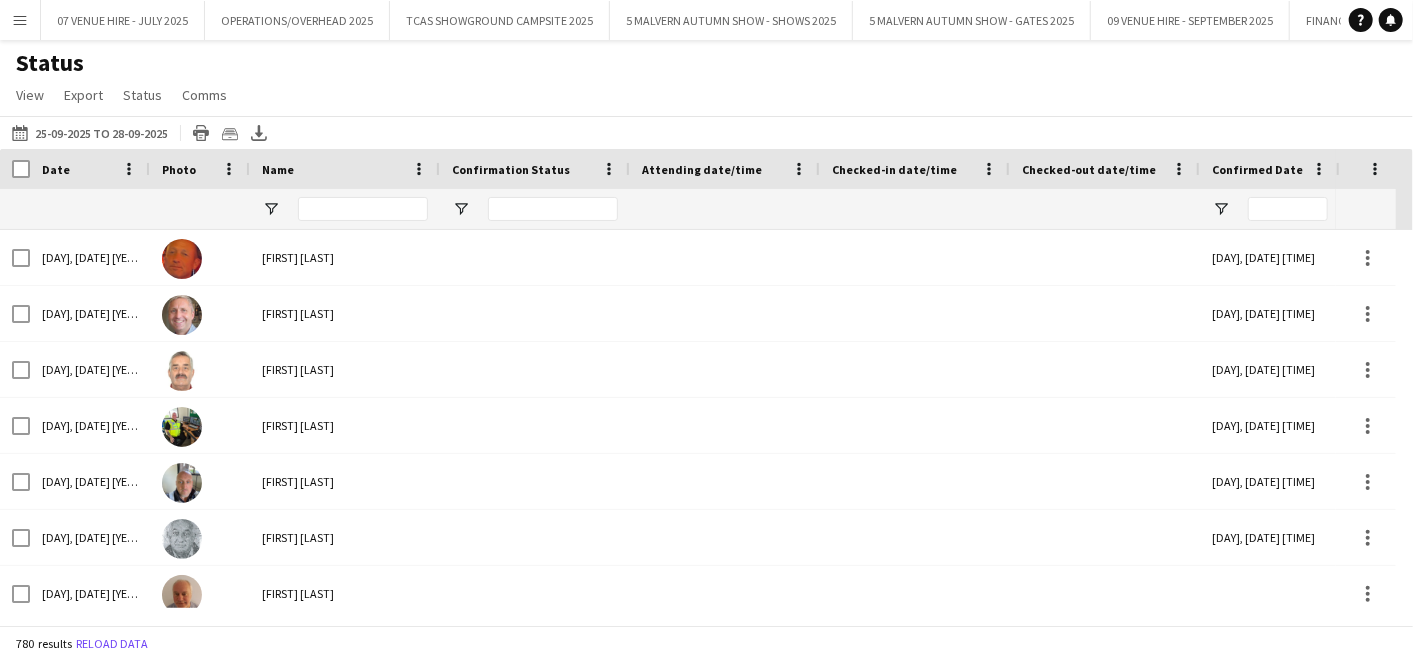scroll, scrollTop: 0, scrollLeft: 43, axis: horizontal 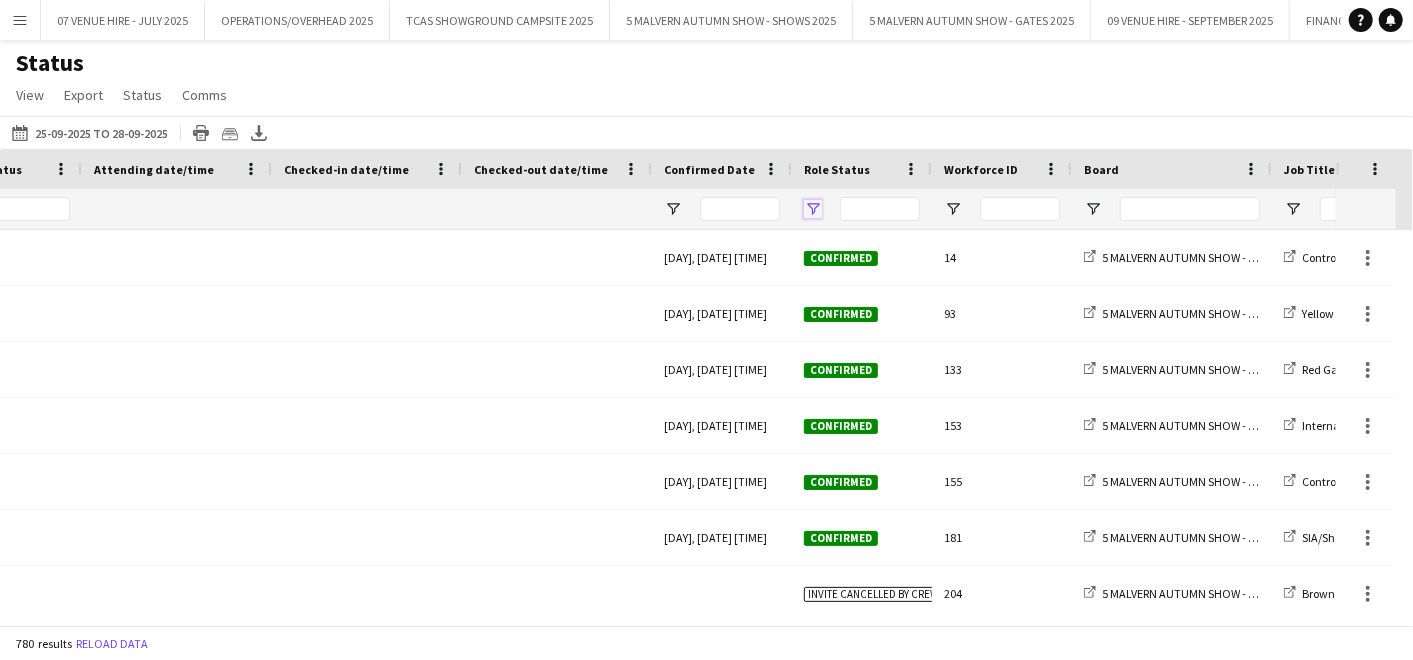 click at bounding box center [813, 209] 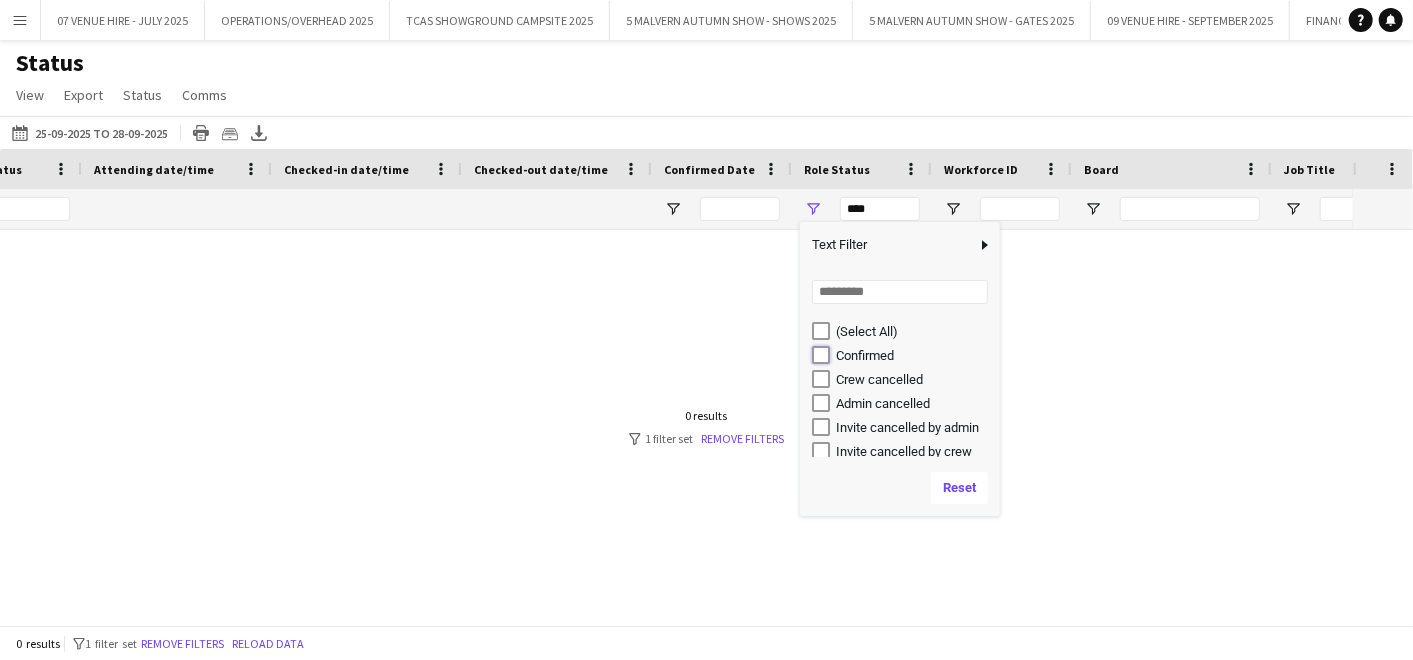 type on "**********" 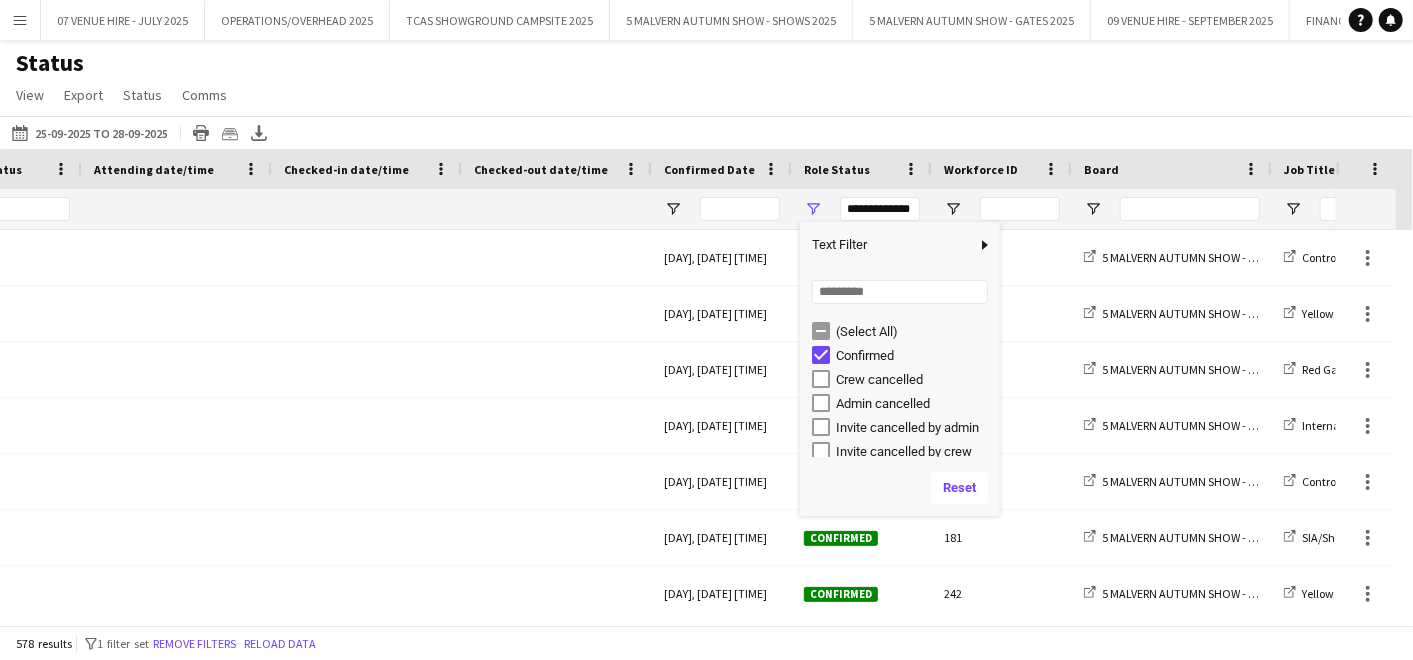 click on "Status   View   Views  Default view MAS name tags New view Update view Delete view Edit name Customise view Customise filters Reset Filters Reset View Reset All  Export  Export as XLSX Export as CSV Export as PDF Crew files as ZIP  Status  Confirm attendance Check-in Check-out Clear confirm attendance Clear check-in Clear check-out  Comms  Send notification Chat" 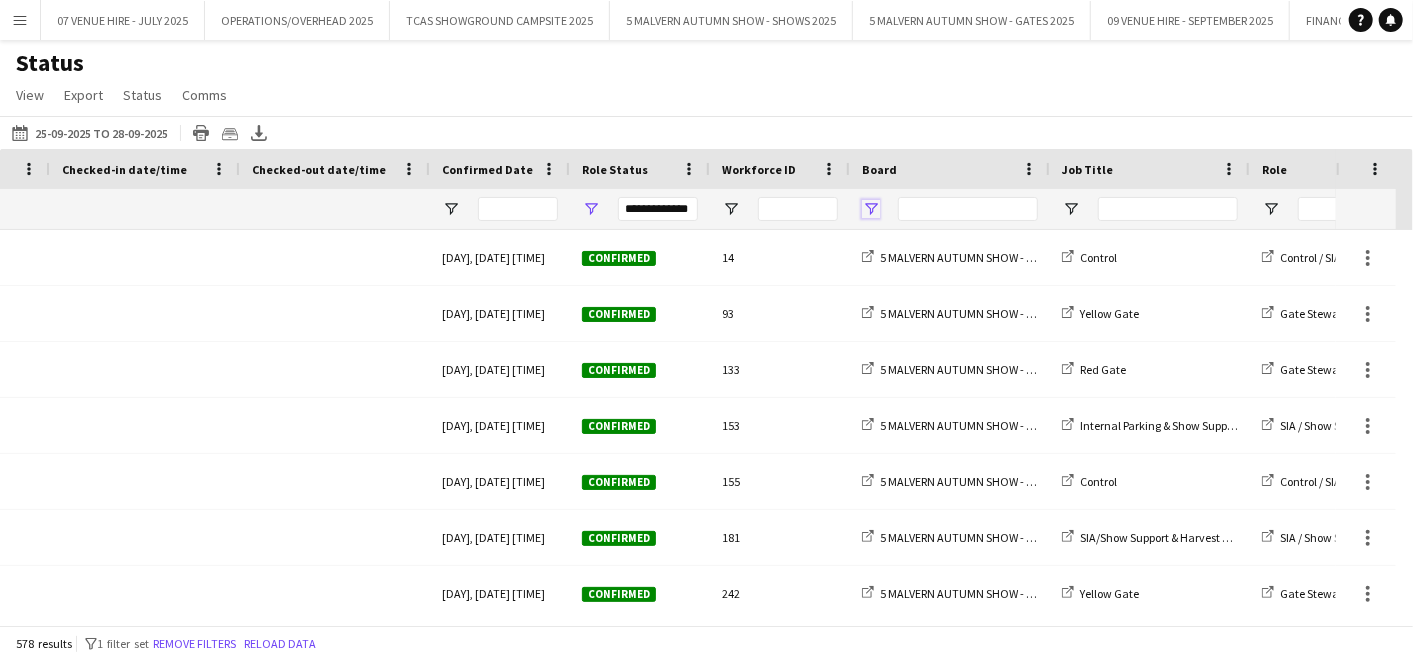 click at bounding box center (871, 209) 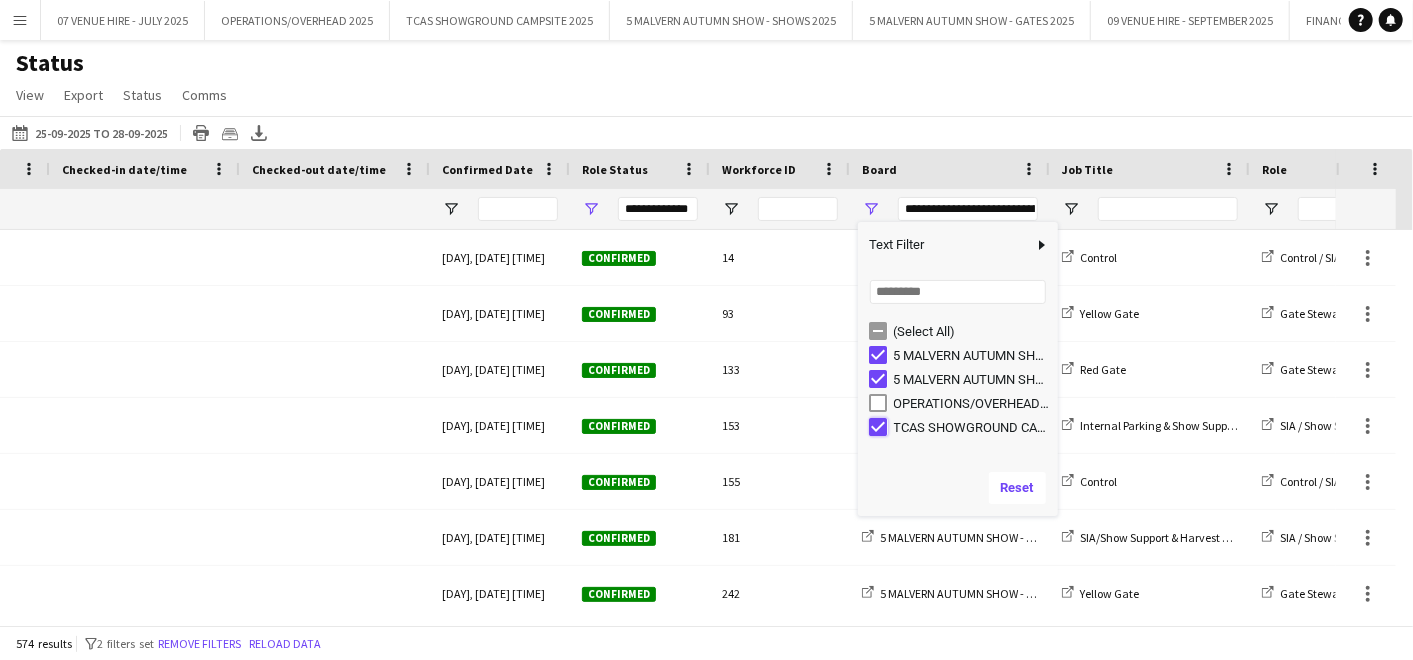 type on "**********" 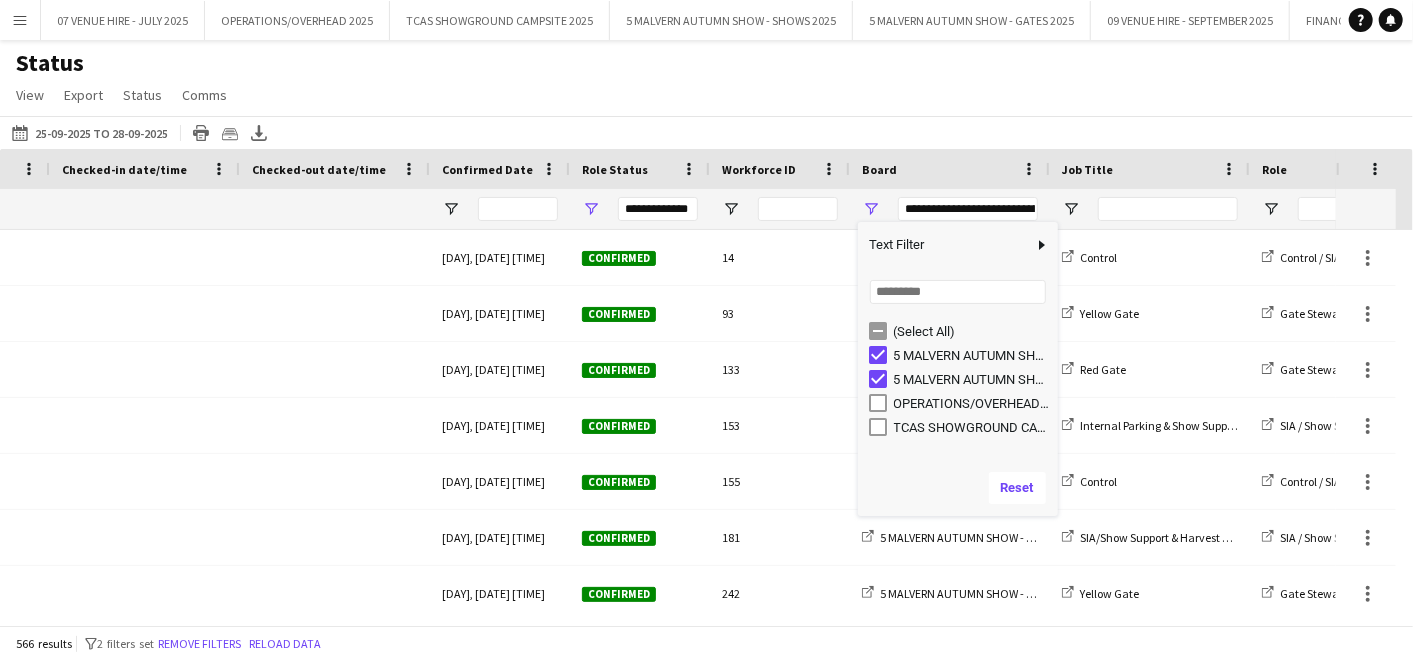 click on "Status   View   Views  Default view MAS name tags New view Update view Delete view Edit name Customise view Customise filters Reset Filters Reset View Reset All  Export  Export as XLSX Export as CSV Export as PDF Crew files as ZIP  Status  Confirm attendance Check-in Check-out Clear confirm attendance Clear check-in Clear check-out  Comms  Send notification Chat" 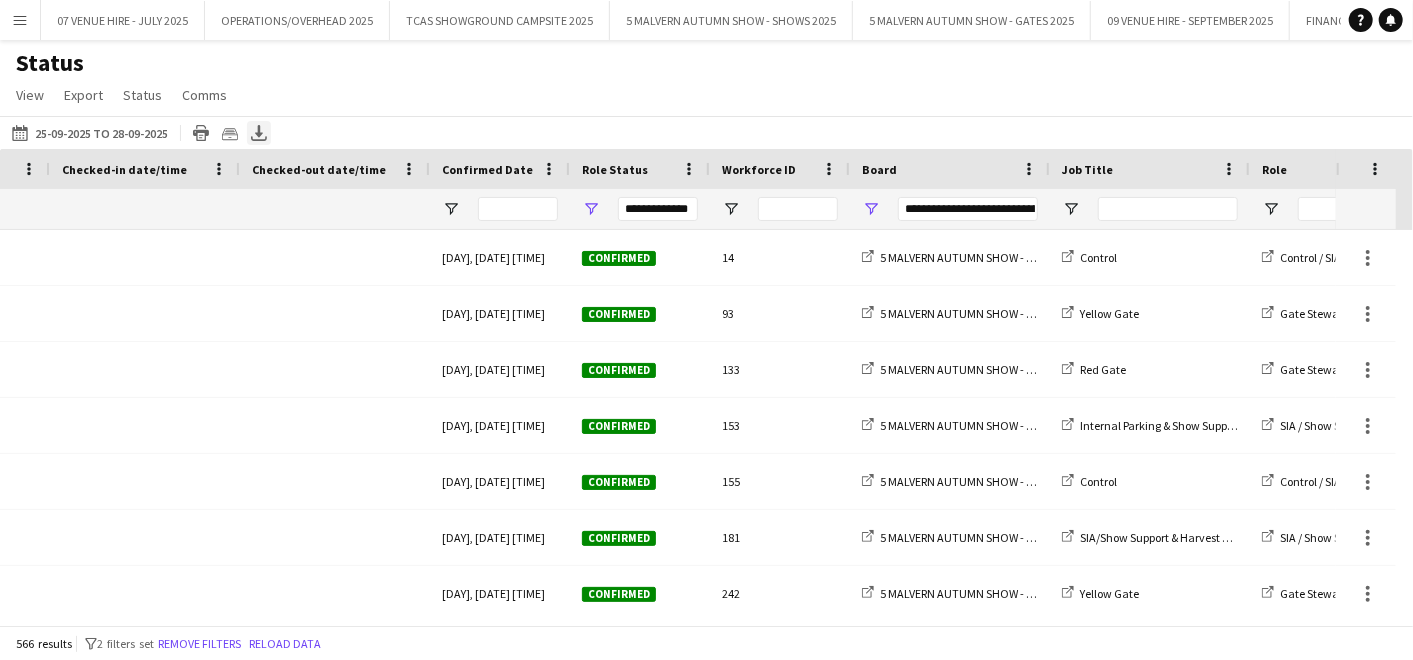click on "Export XLSX" 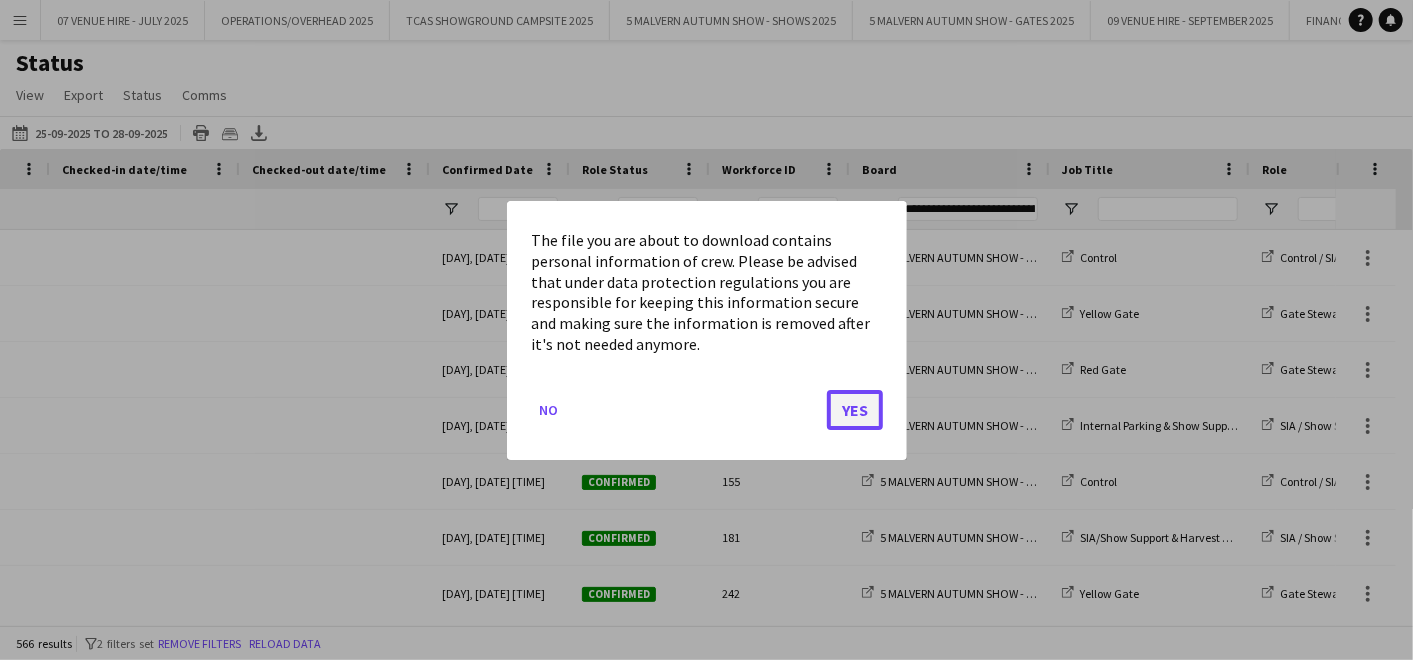 click on "Yes" 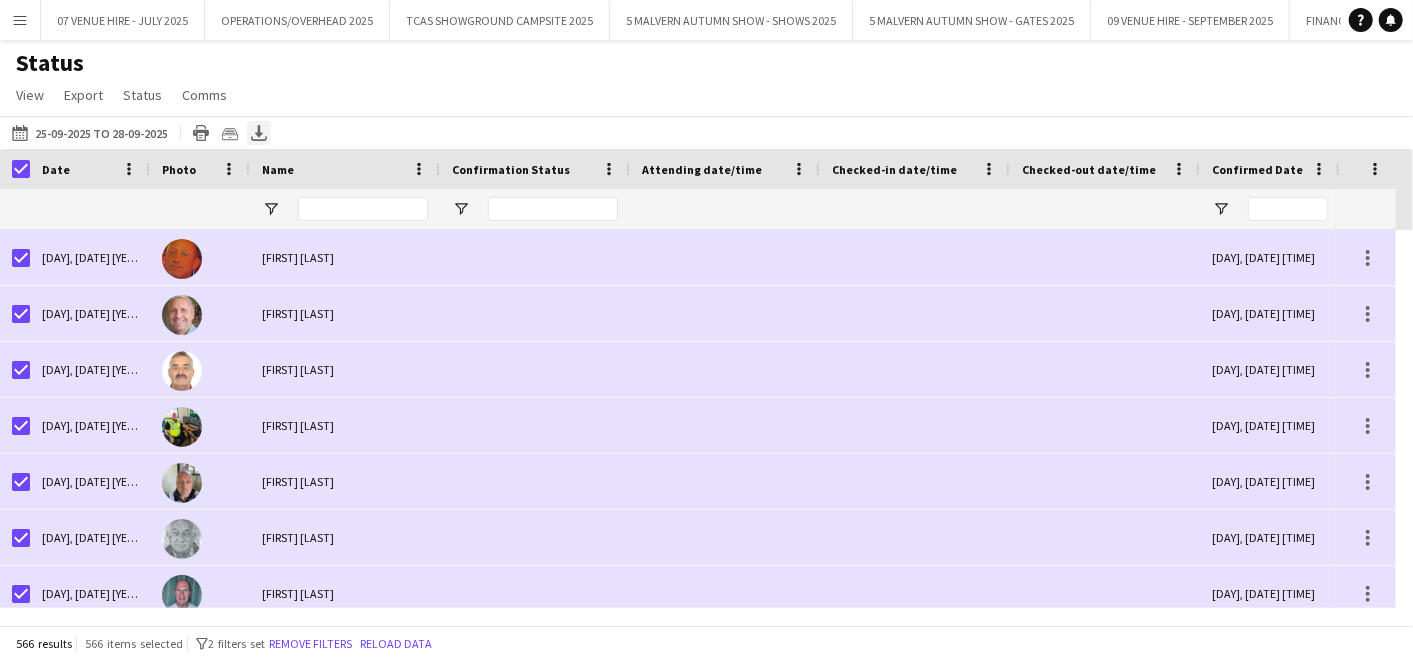 click on "Export XLSX" 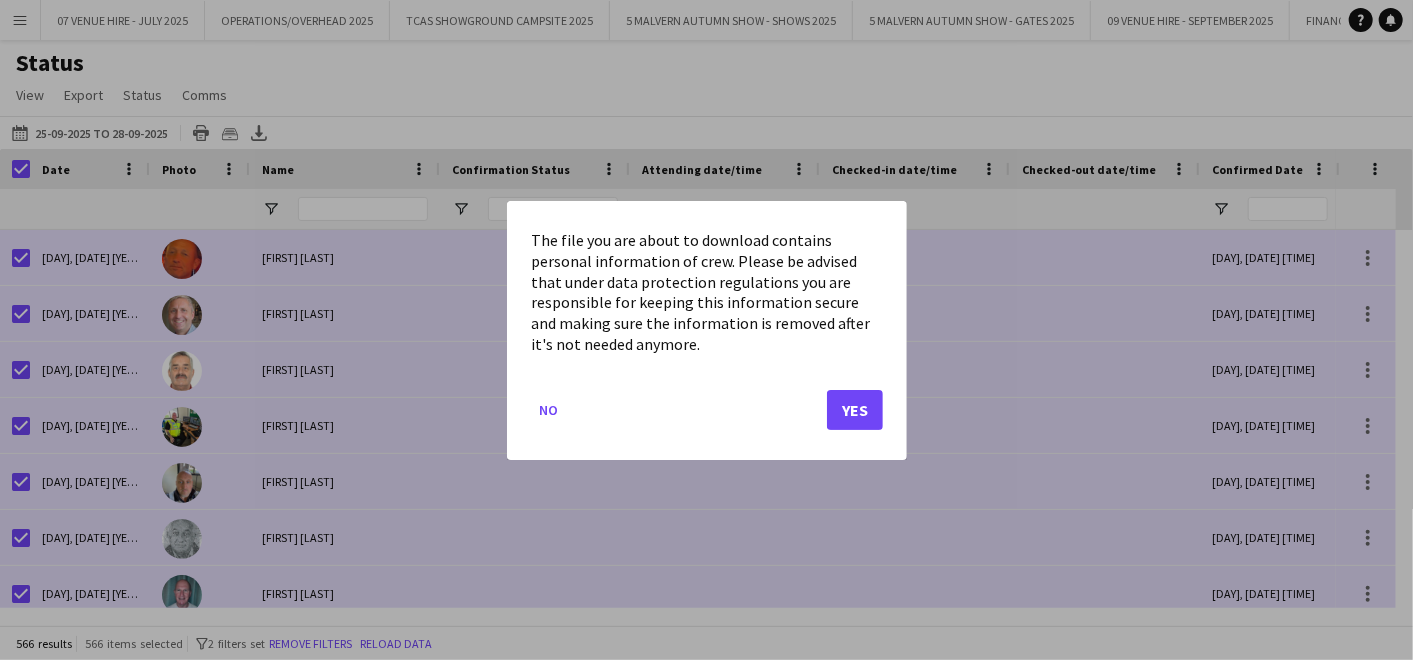 click at bounding box center (706, 330) 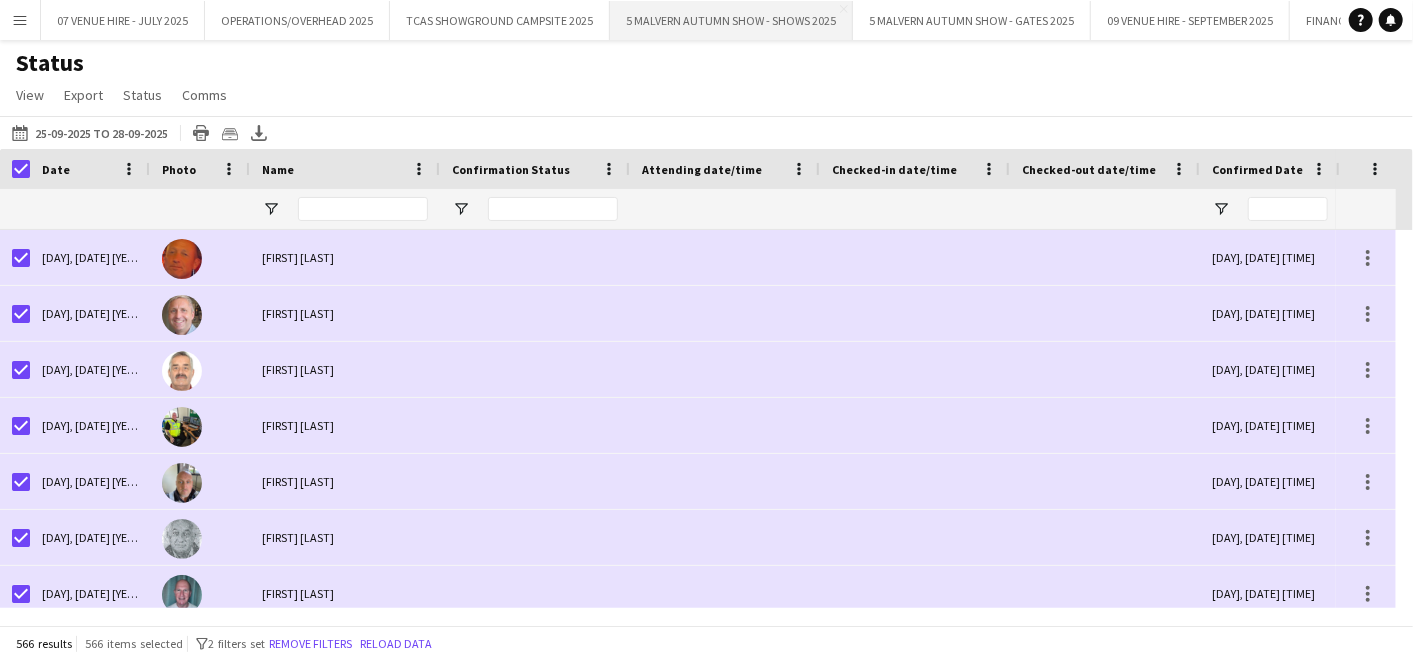 click on "5 MALVERN AUTUMN SHOW - SHOWS 2025
Close" at bounding box center (731, 20) 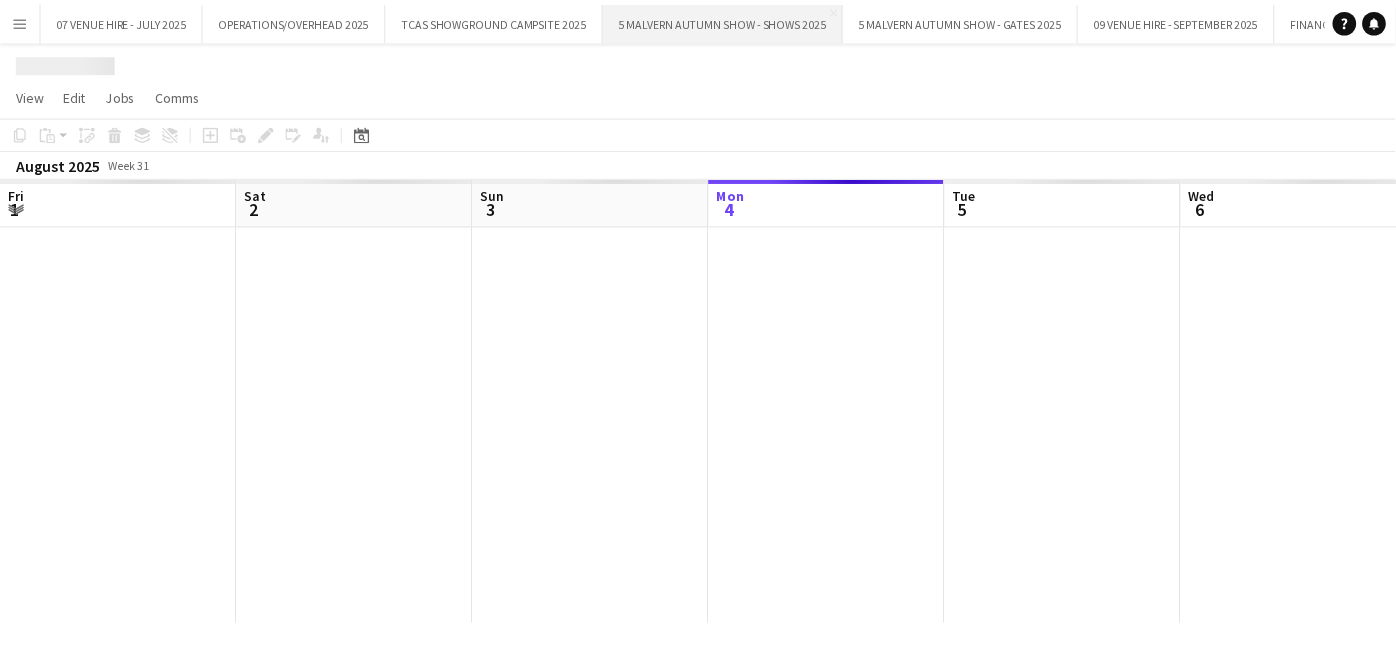 scroll, scrollTop: 0, scrollLeft: 477, axis: horizontal 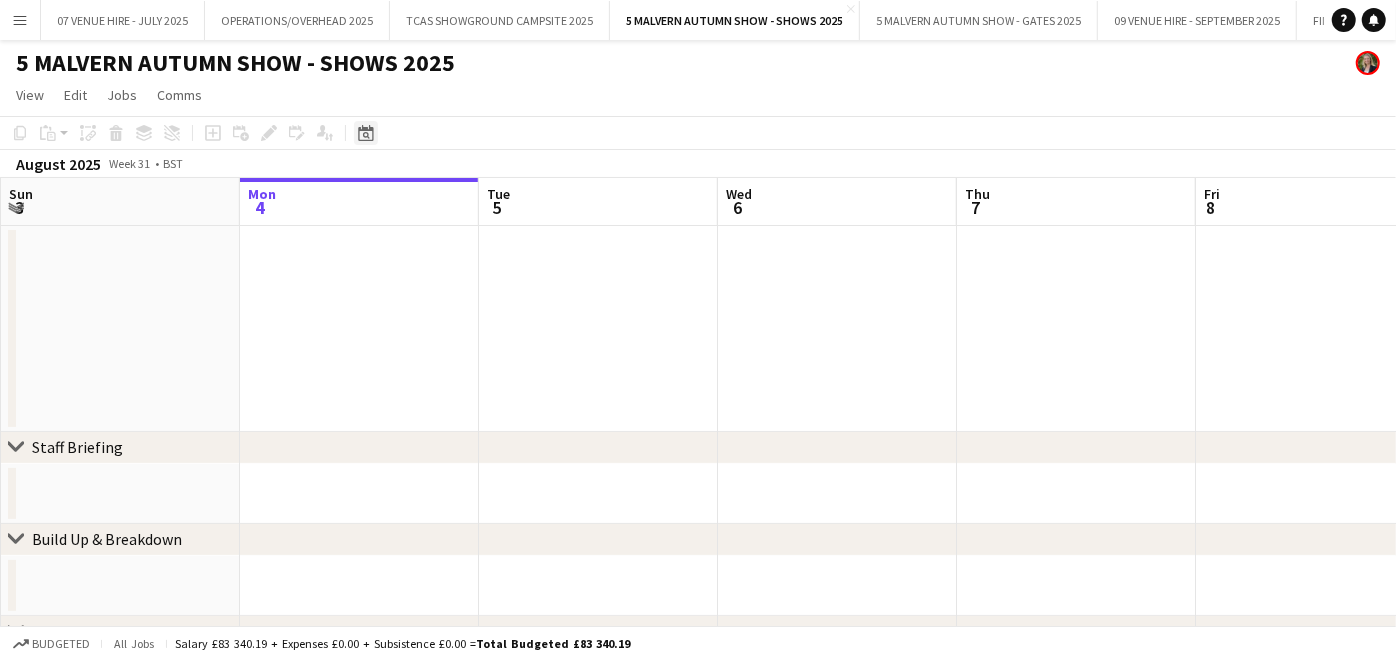 click on "Date picker" 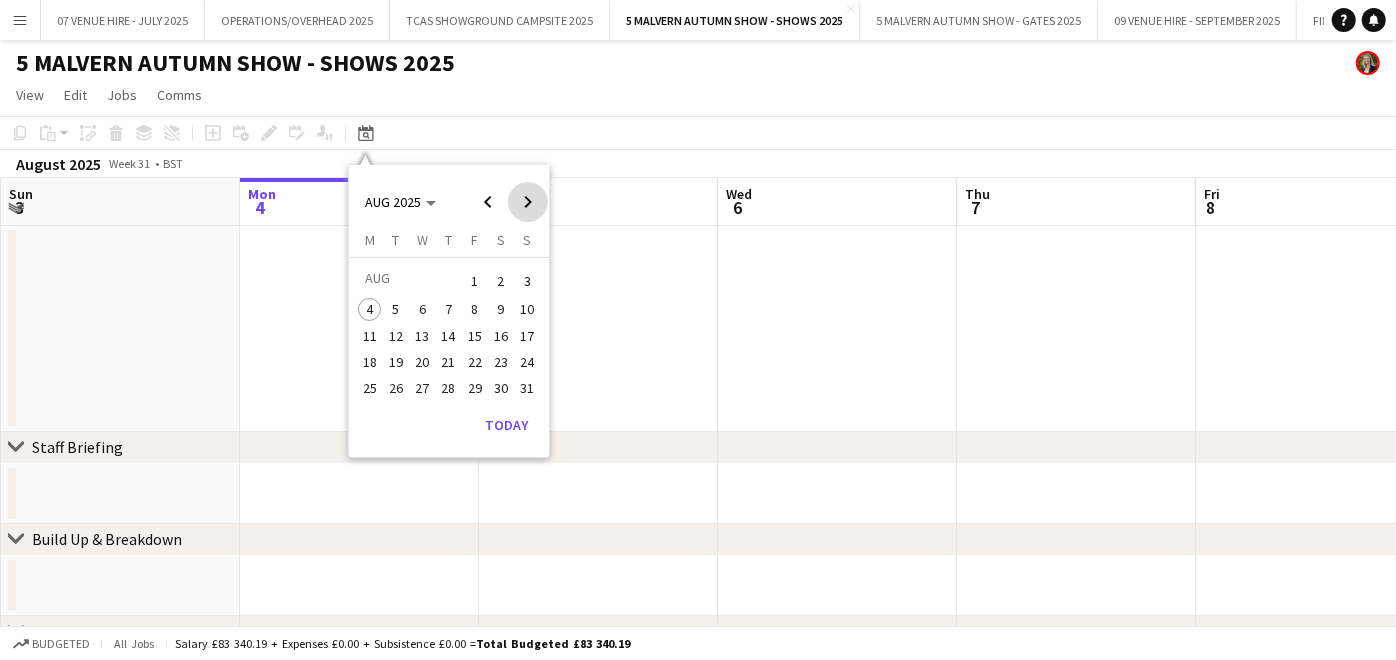 click at bounding box center [528, 202] 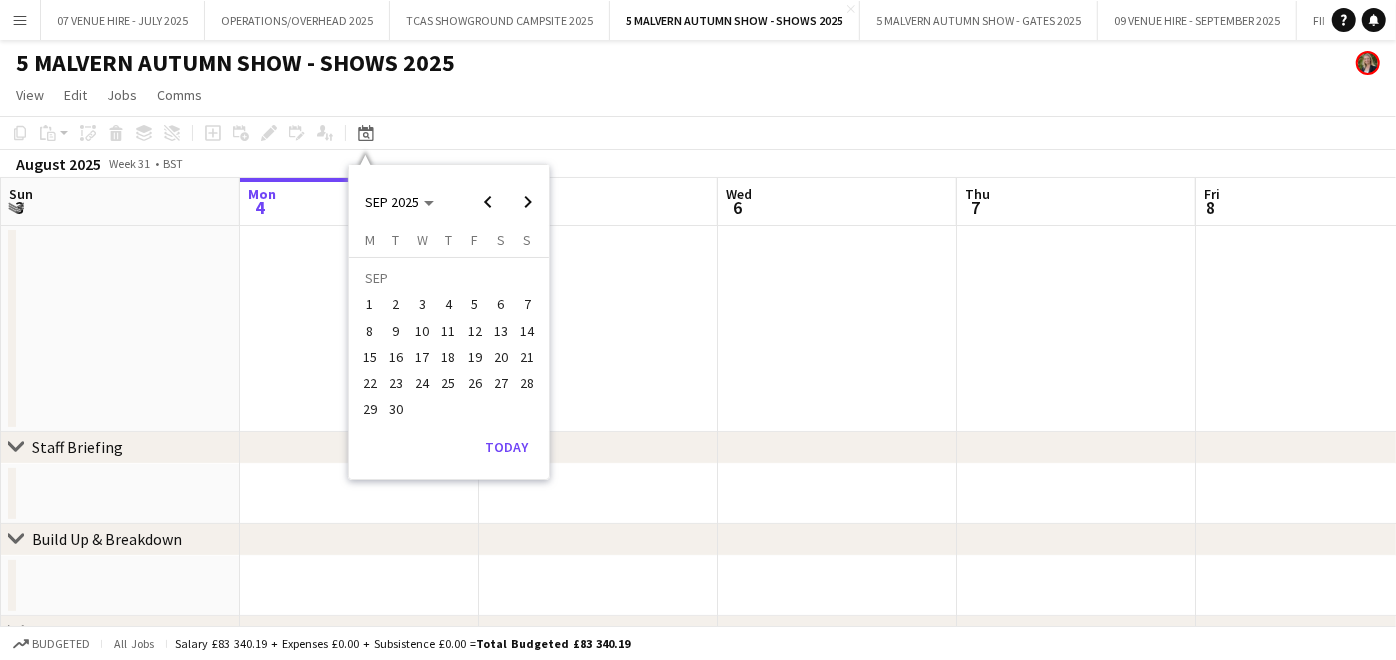 click on "28" at bounding box center [527, 383] 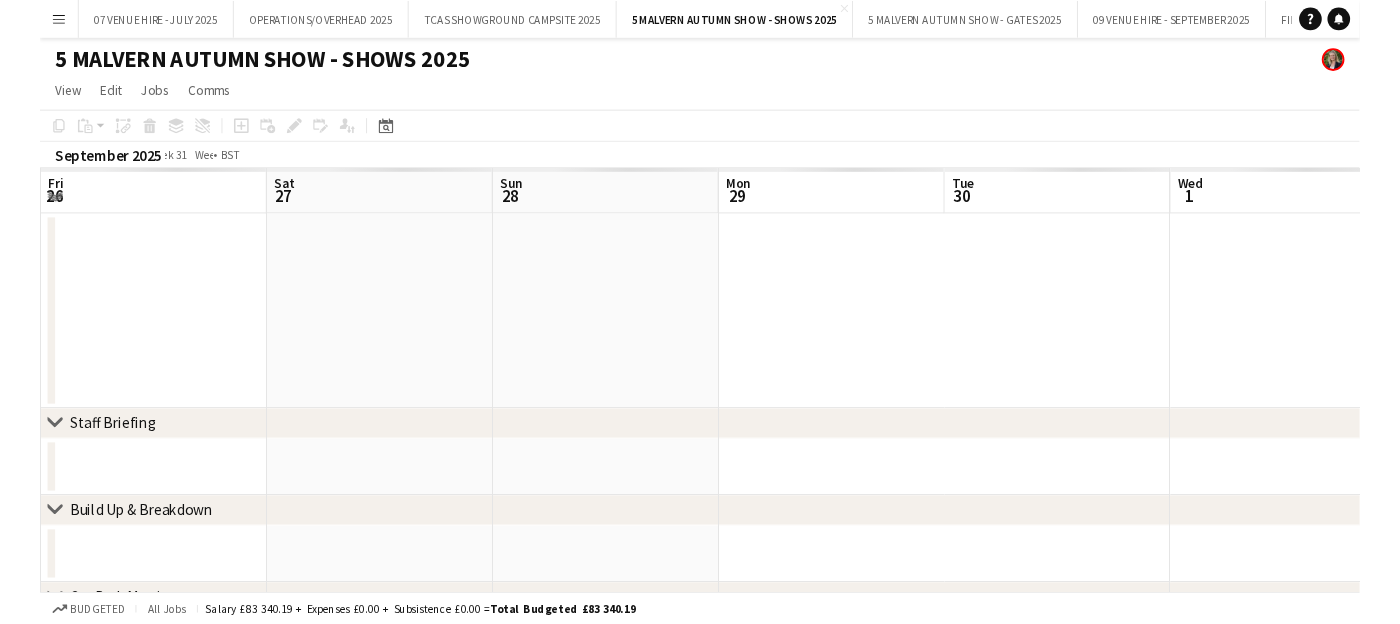 scroll, scrollTop: 0, scrollLeft: 687, axis: horizontal 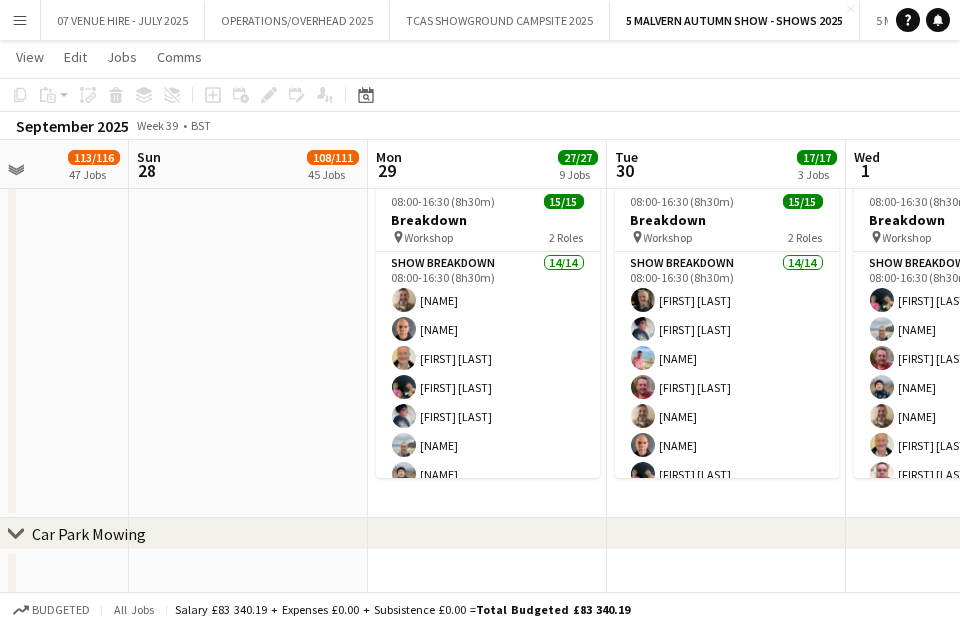 drag, startPoint x: 580, startPoint y: 174, endPoint x: 243, endPoint y: 172, distance: 337.00592 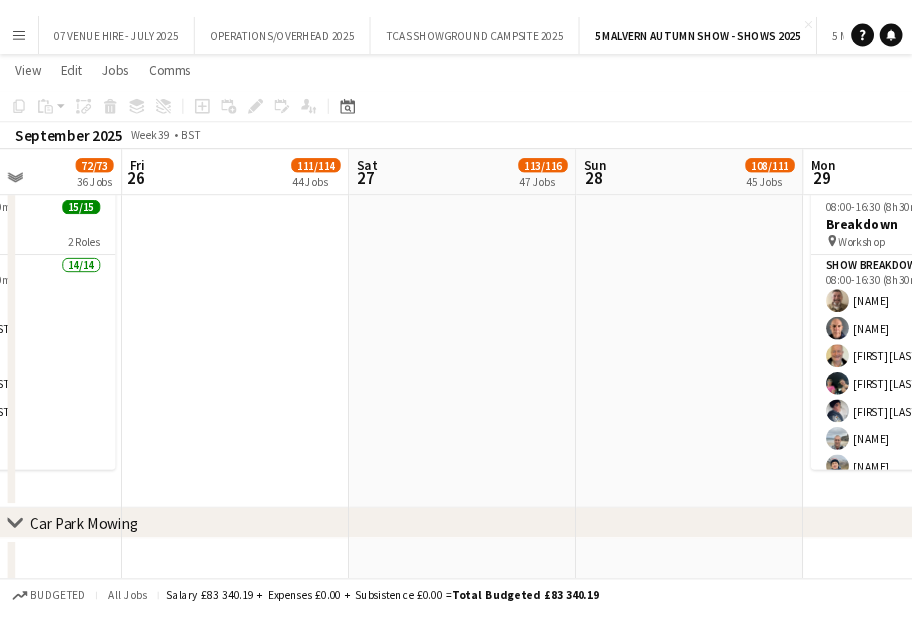 scroll, scrollTop: 0, scrollLeft: 553, axis: horizontal 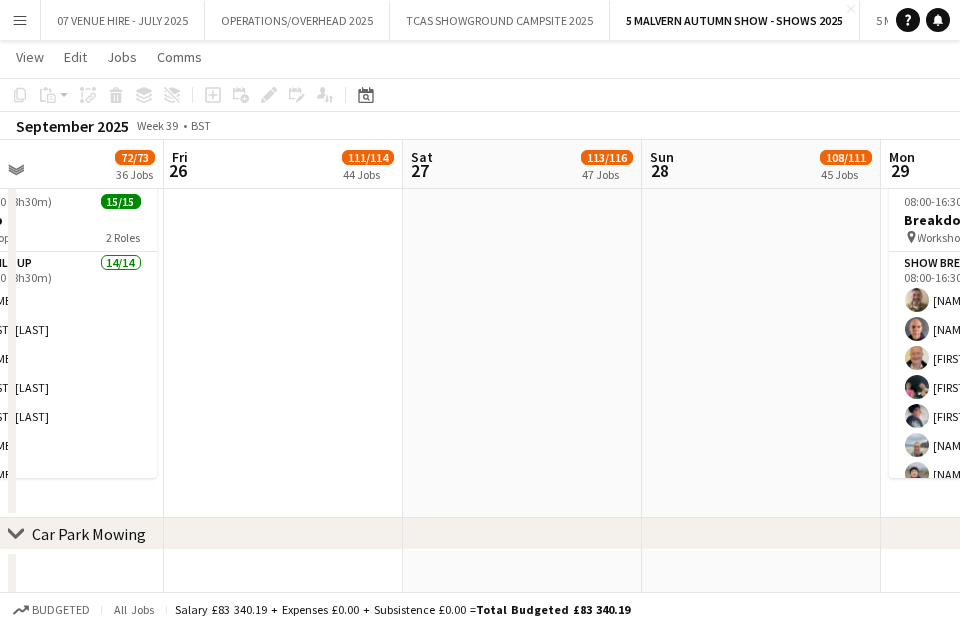 drag, startPoint x: 280, startPoint y: 225, endPoint x: 315, endPoint y: 226, distance: 35.014282 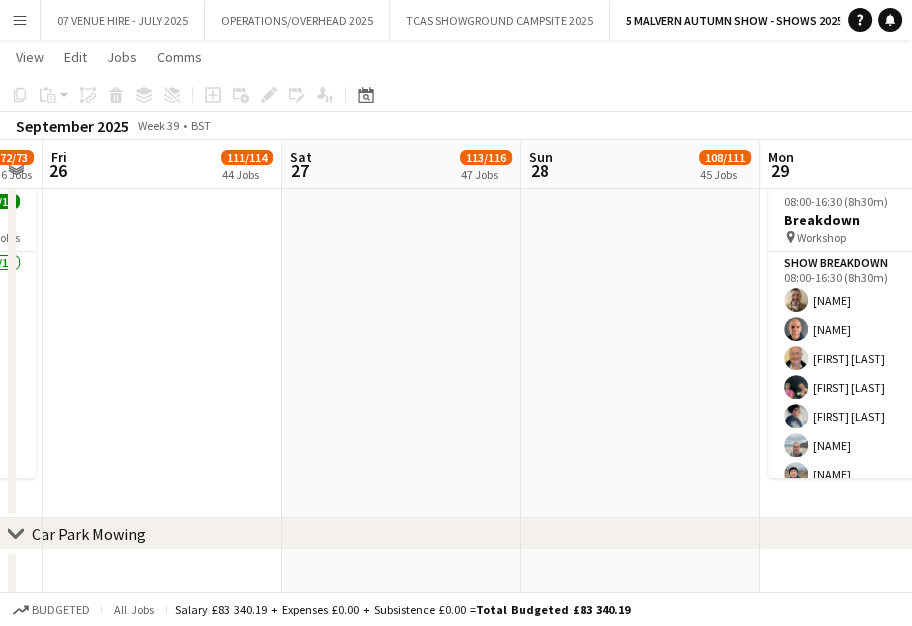 scroll, scrollTop: 0, scrollLeft: 677, axis: horizontal 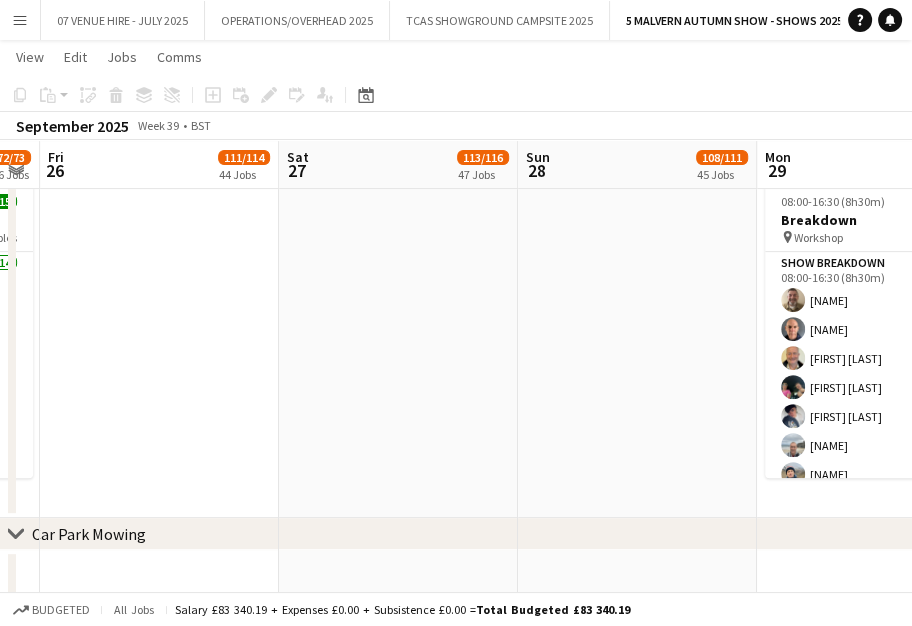 drag, startPoint x: 320, startPoint y: 227, endPoint x: 194, endPoint y: 275, distance: 134.83324 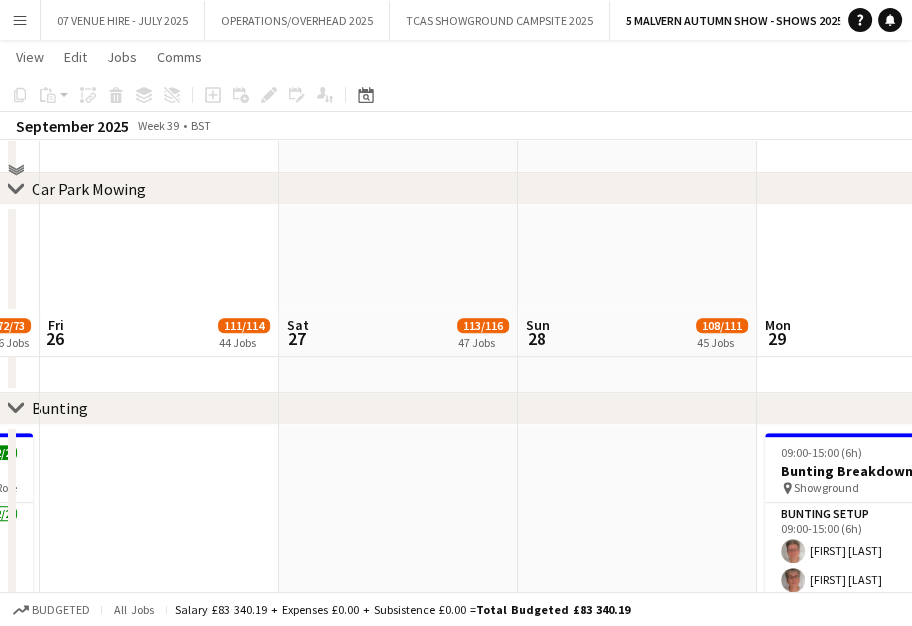 scroll, scrollTop: 1111, scrollLeft: 0, axis: vertical 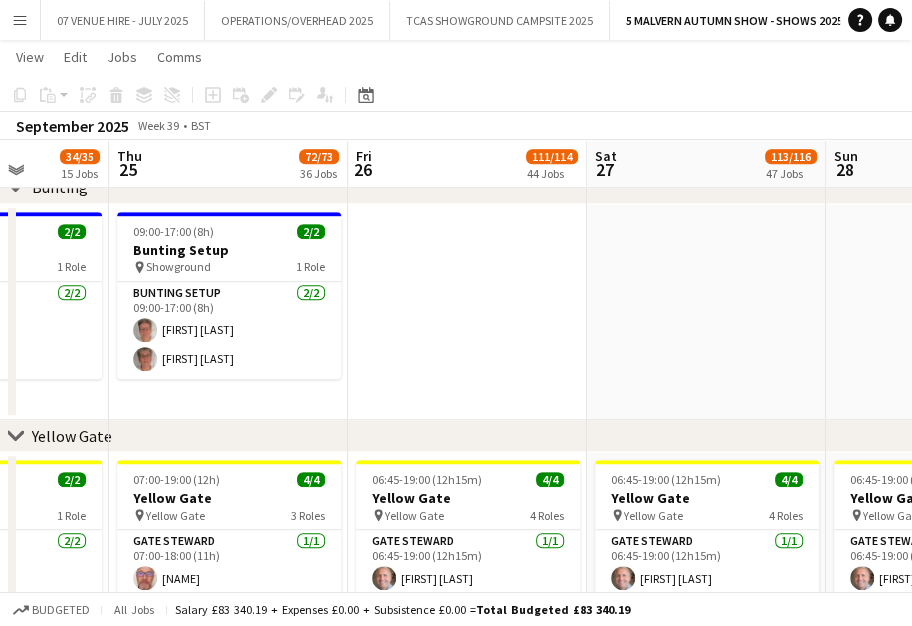 drag, startPoint x: 109, startPoint y: 301, endPoint x: 585, endPoint y: 335, distance: 477.21274 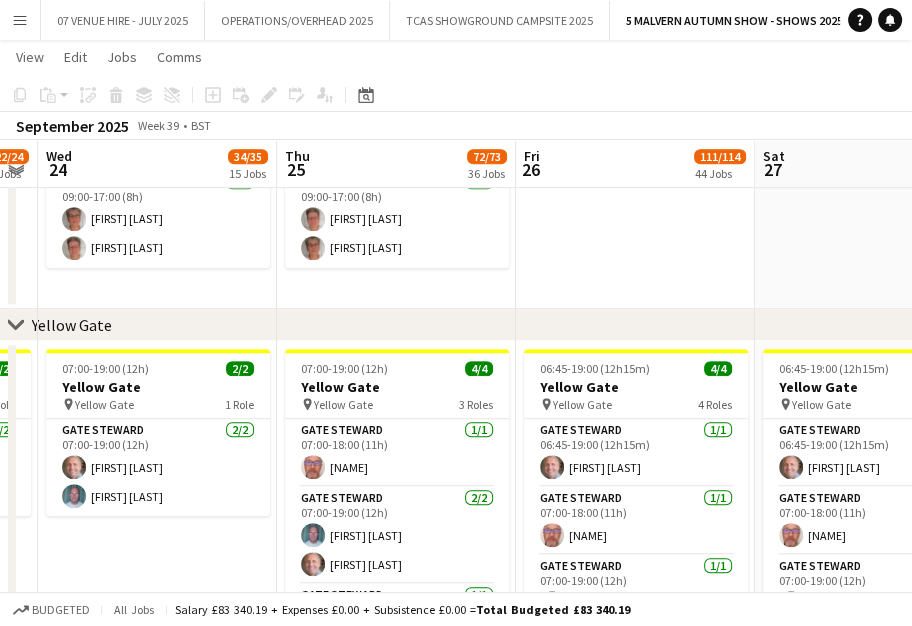 scroll, scrollTop: 1333, scrollLeft: 0, axis: vertical 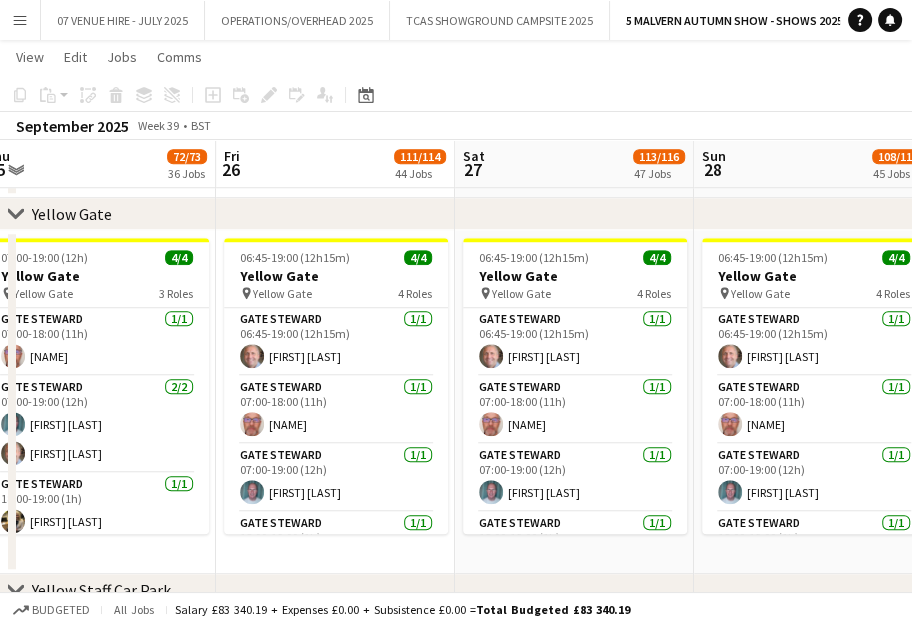 drag, startPoint x: 568, startPoint y: 287, endPoint x: 268, endPoint y: 312, distance: 301.03986 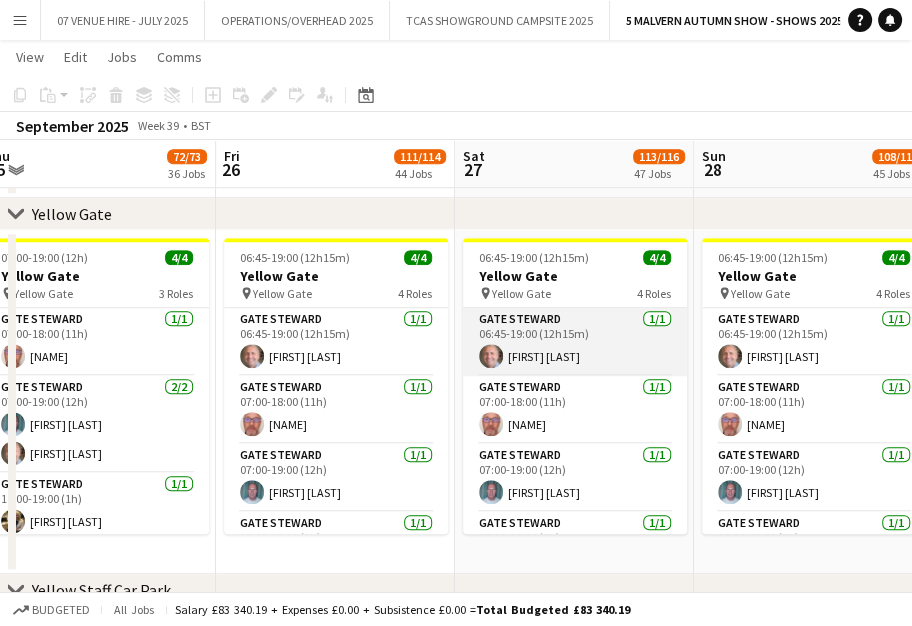 scroll, scrollTop: 45, scrollLeft: 0, axis: vertical 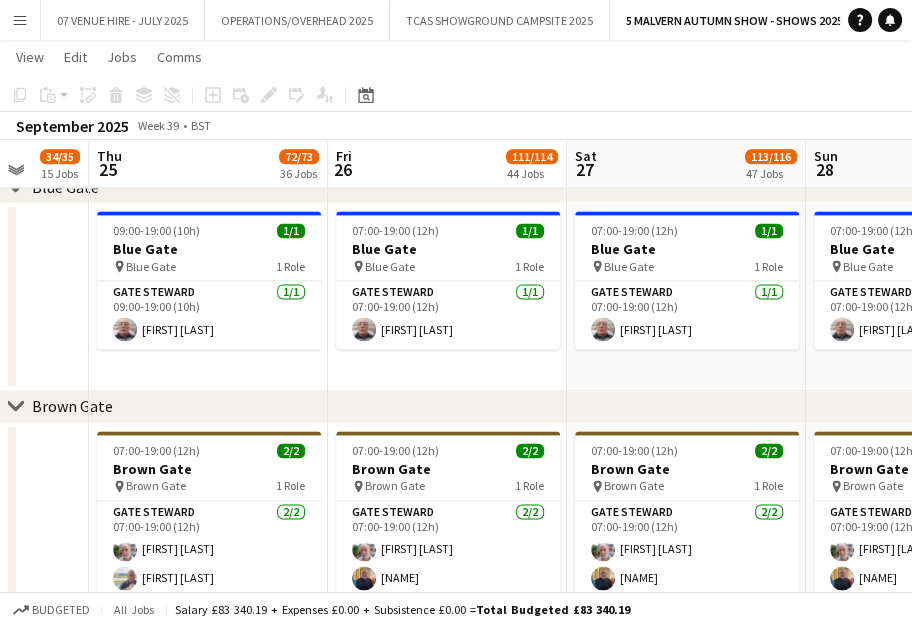 drag, startPoint x: 151, startPoint y: 462, endPoint x: 262, endPoint y: 466, distance: 111.07205 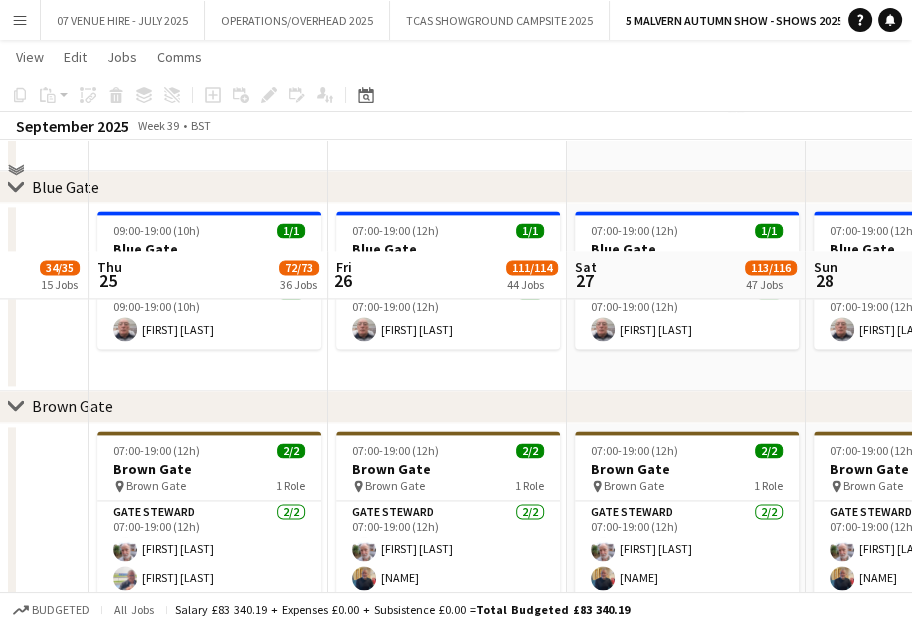 scroll, scrollTop: 2333, scrollLeft: 0, axis: vertical 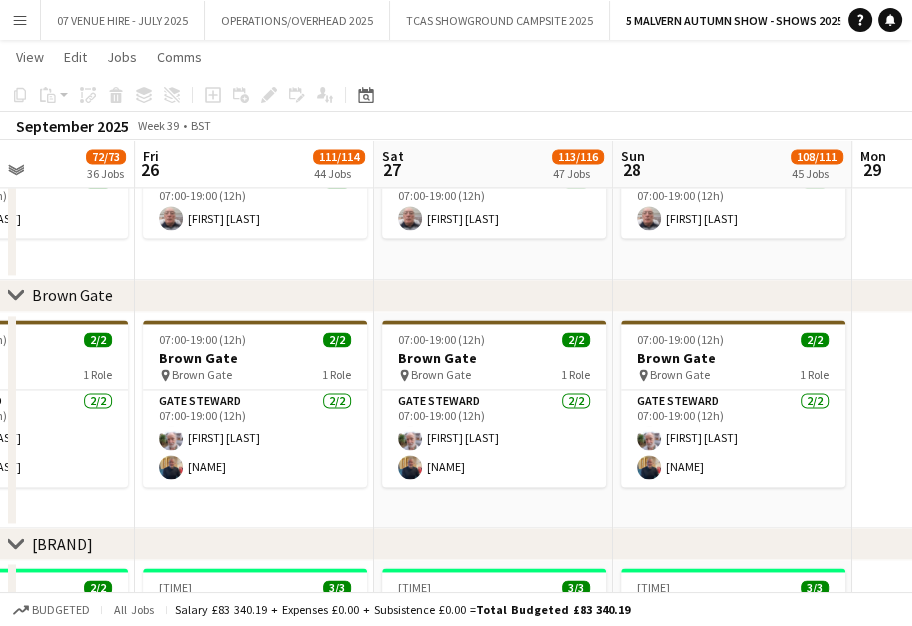 drag, startPoint x: 620, startPoint y: 360, endPoint x: 427, endPoint y: 422, distance: 202.71408 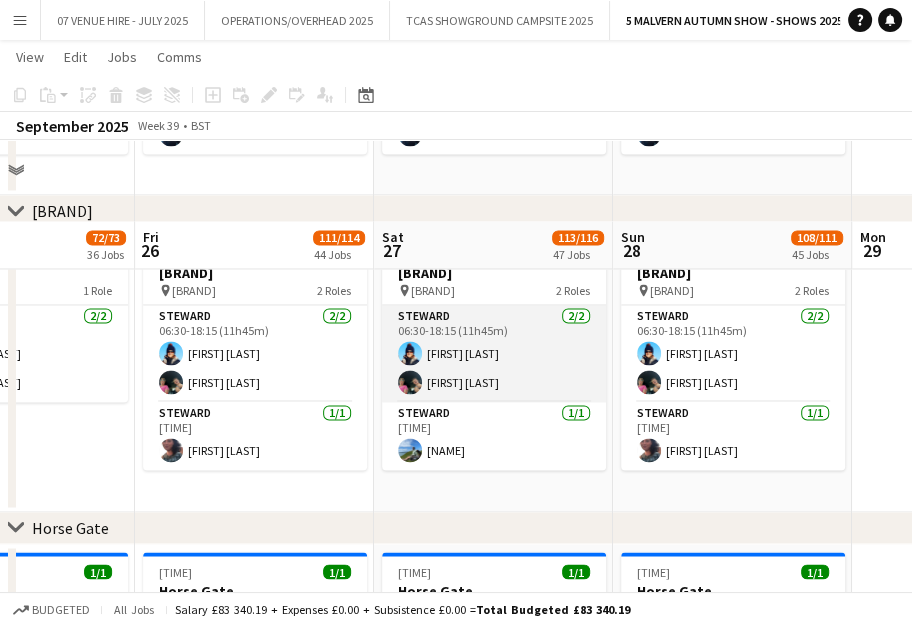 scroll, scrollTop: 2888, scrollLeft: 0, axis: vertical 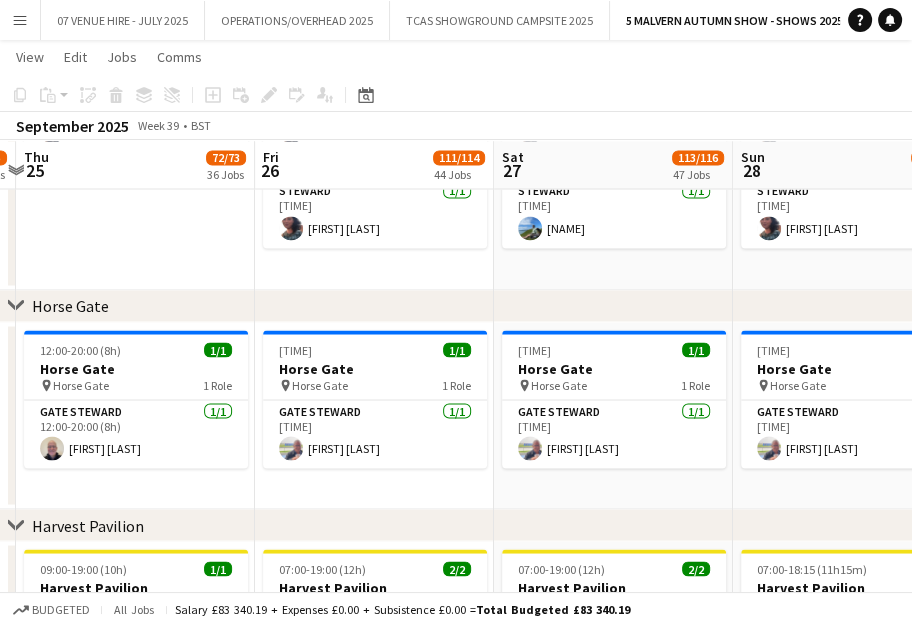drag, startPoint x: 71, startPoint y: 358, endPoint x: 192, endPoint y: 350, distance: 121.264175 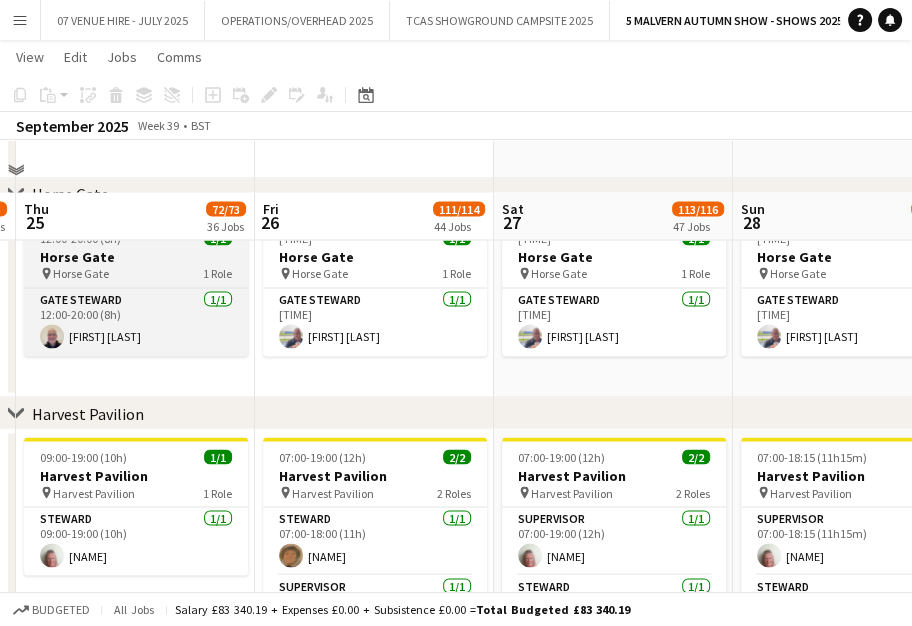 scroll, scrollTop: 3111, scrollLeft: 0, axis: vertical 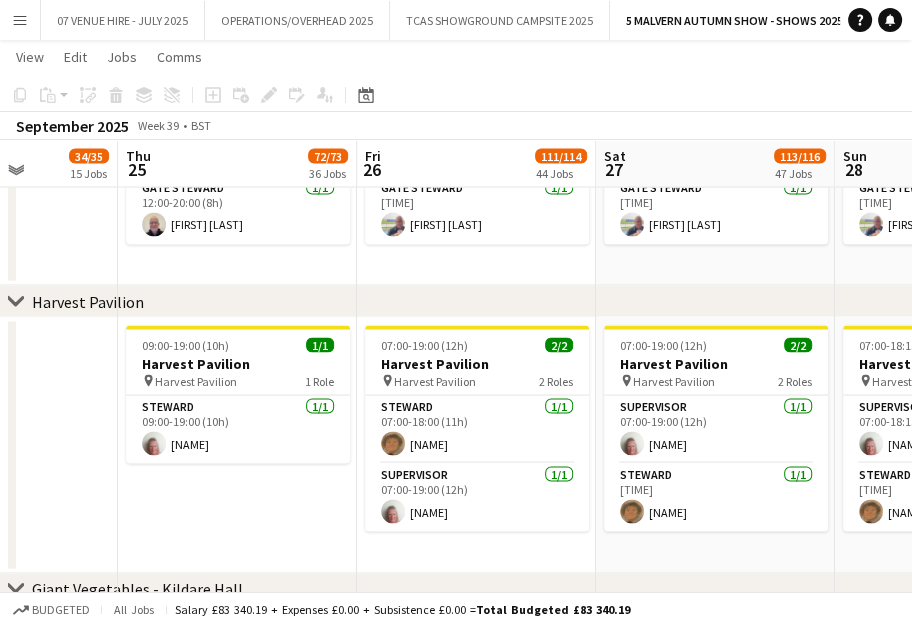 drag, startPoint x: 160, startPoint y: 361, endPoint x: 262, endPoint y: 376, distance: 103.09704 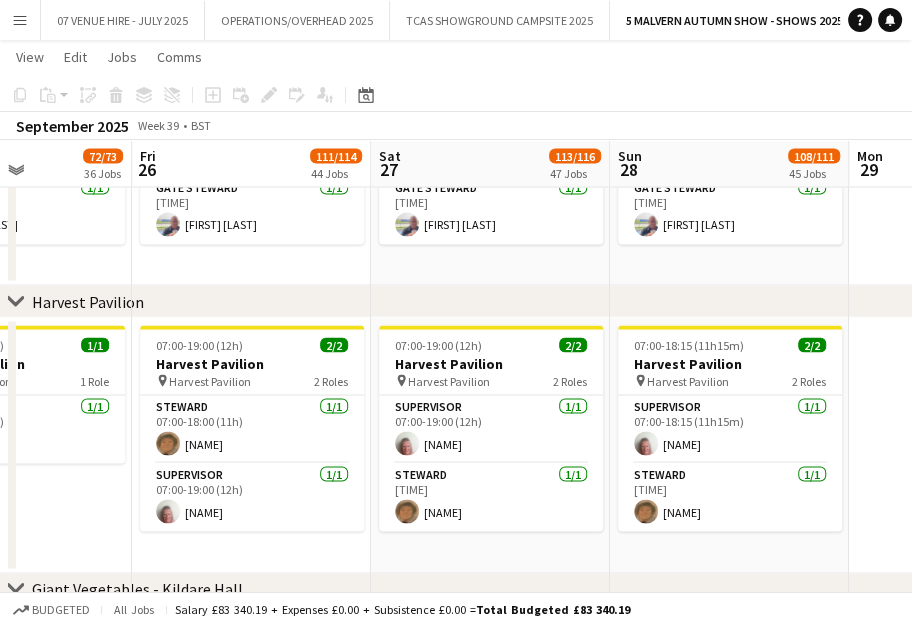 scroll, scrollTop: 0, scrollLeft: 825, axis: horizontal 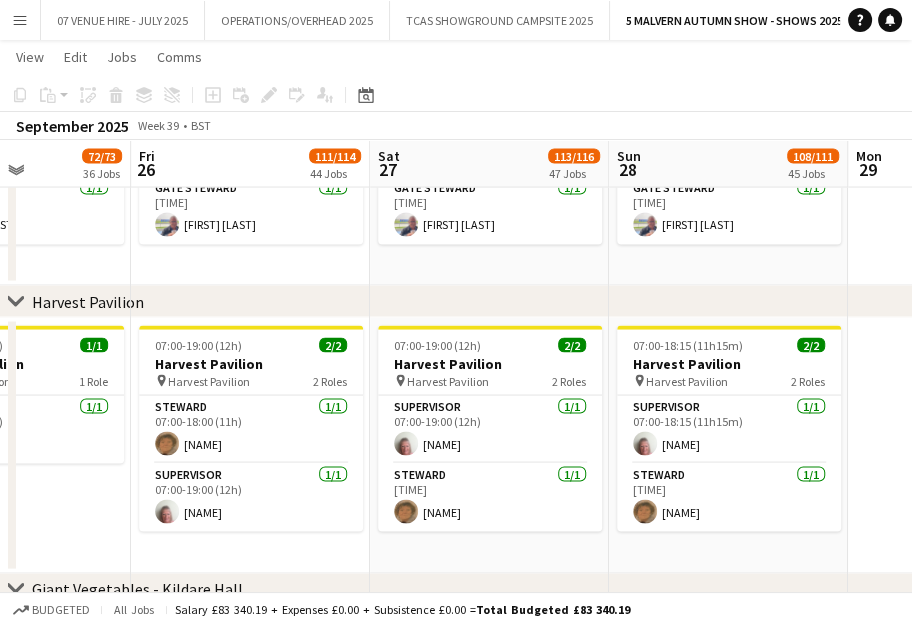 drag, startPoint x: 636, startPoint y: 355, endPoint x: 409, endPoint y: 415, distance: 234.79565 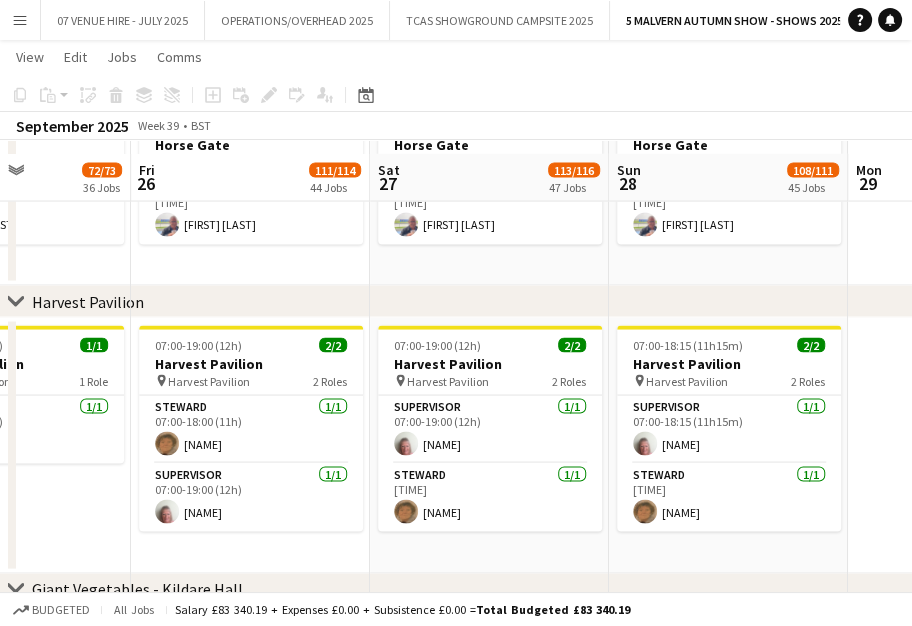scroll, scrollTop: 3444, scrollLeft: 0, axis: vertical 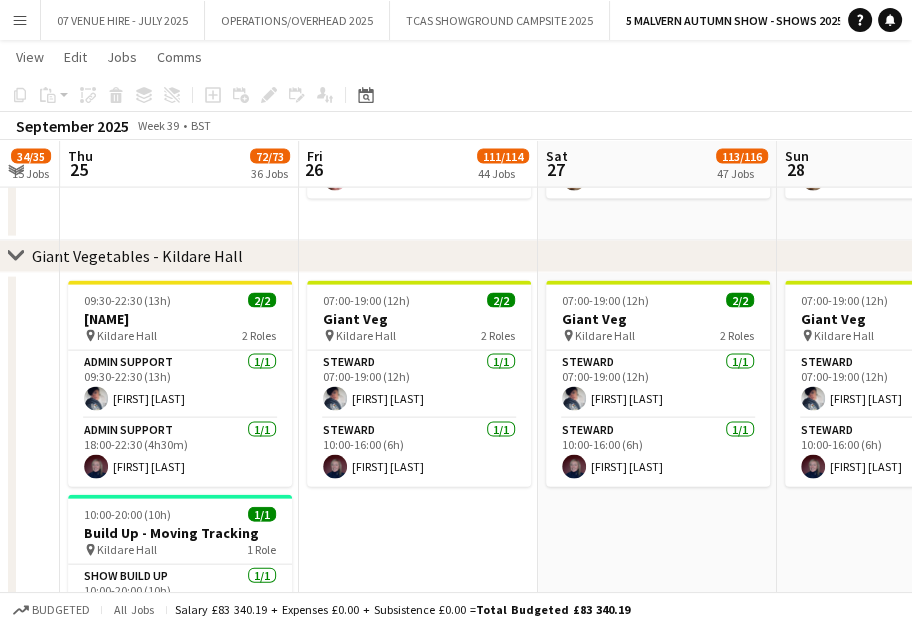 drag, startPoint x: 76, startPoint y: 308, endPoint x: 244, endPoint y: 321, distance: 168.50223 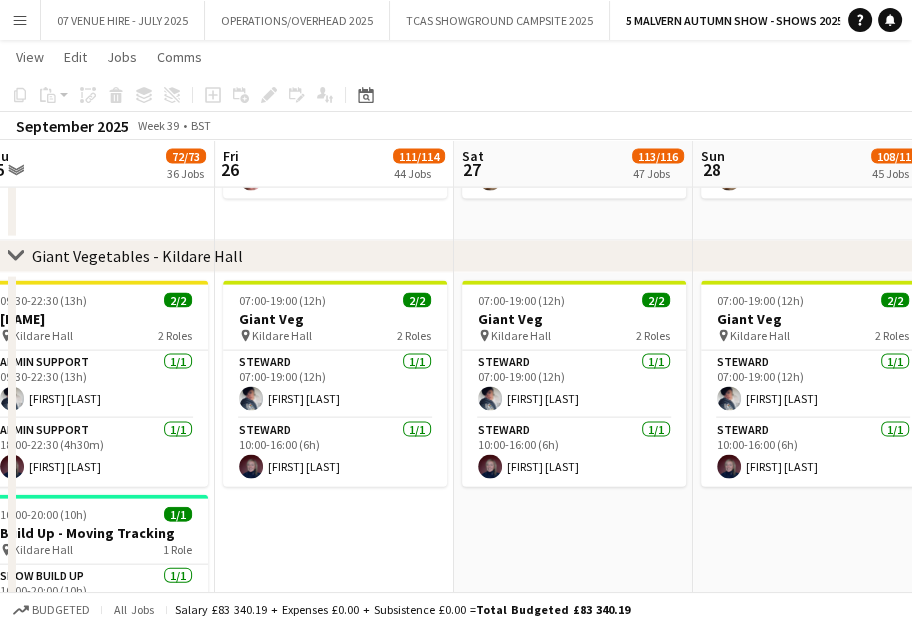 scroll, scrollTop: 0, scrollLeft: 454, axis: horizontal 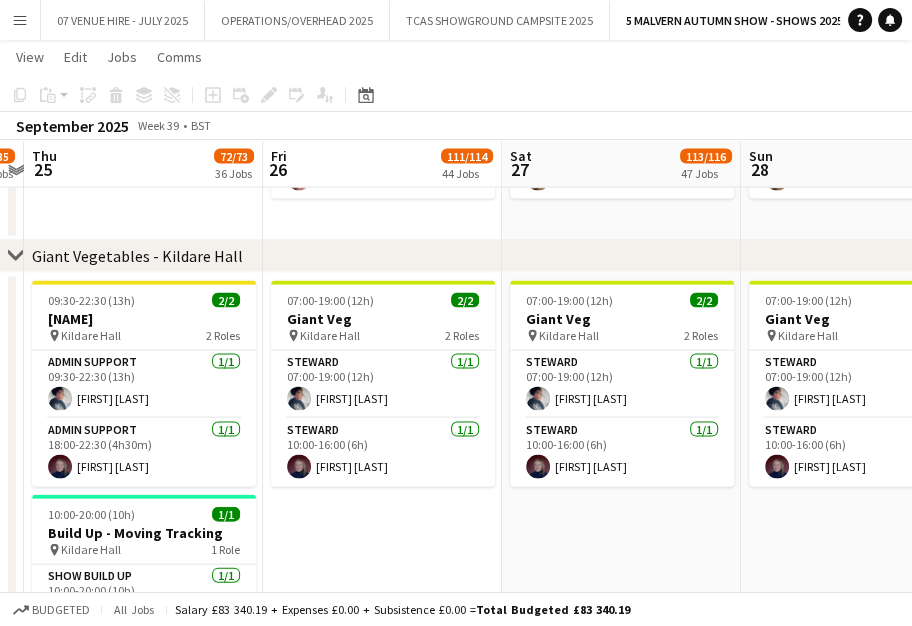 drag, startPoint x: 611, startPoint y: 307, endPoint x: 575, endPoint y: 293, distance: 38.626415 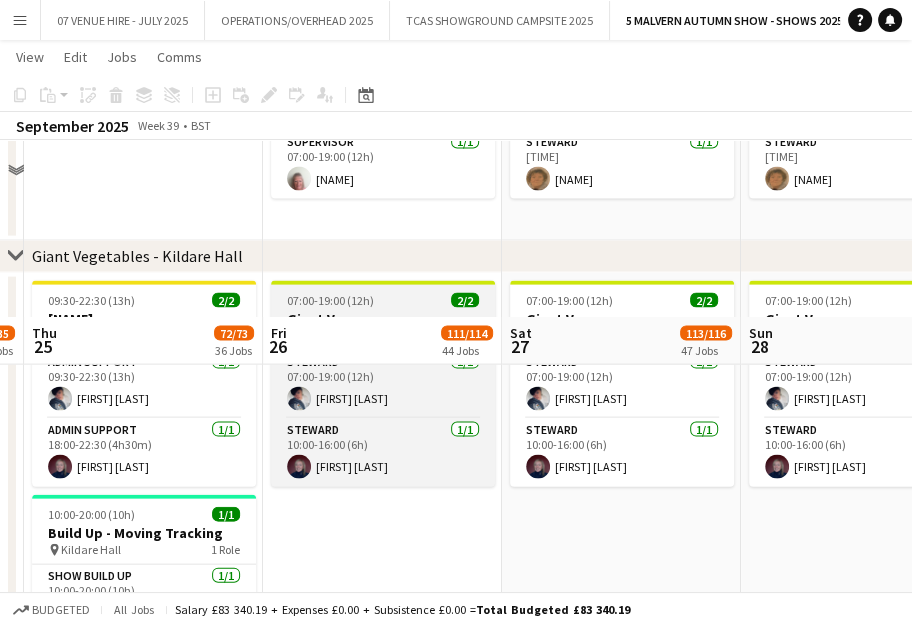 scroll, scrollTop: 3666, scrollLeft: 0, axis: vertical 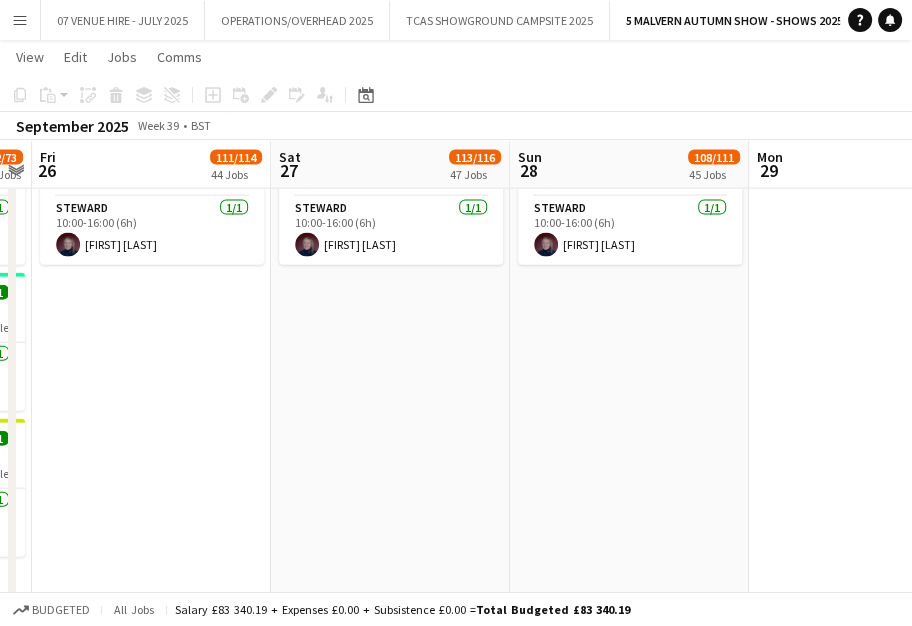 drag, startPoint x: 451, startPoint y: 373, endPoint x: 220, endPoint y: 414, distance: 234.61032 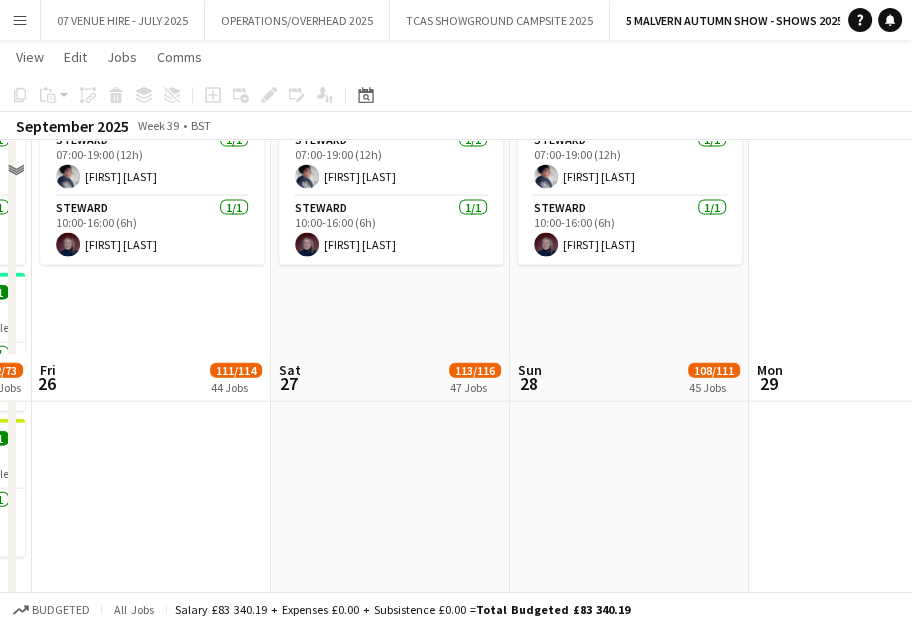 scroll, scrollTop: 4000, scrollLeft: 0, axis: vertical 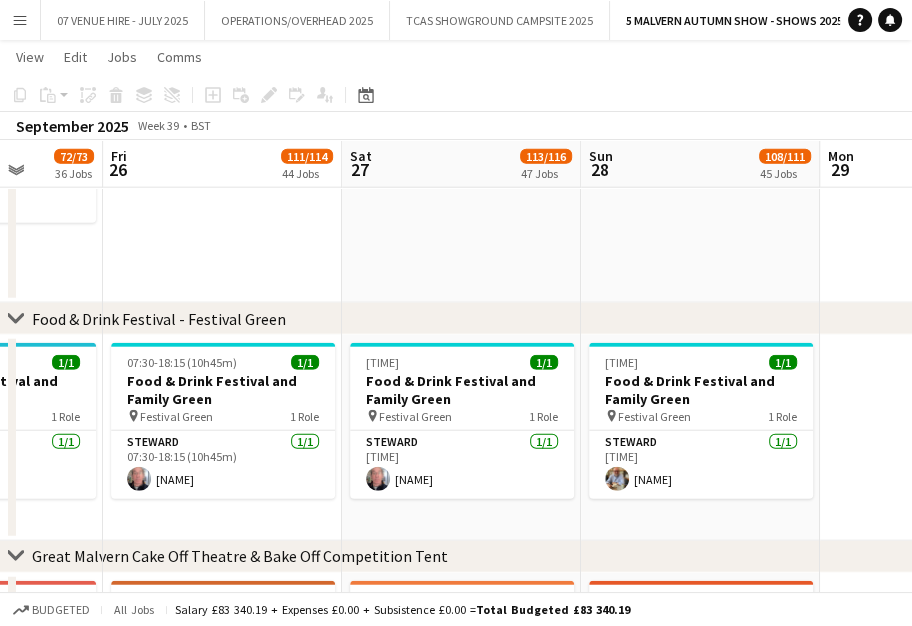 drag, startPoint x: 209, startPoint y: 416, endPoint x: 279, endPoint y: 381, distance: 78.26238 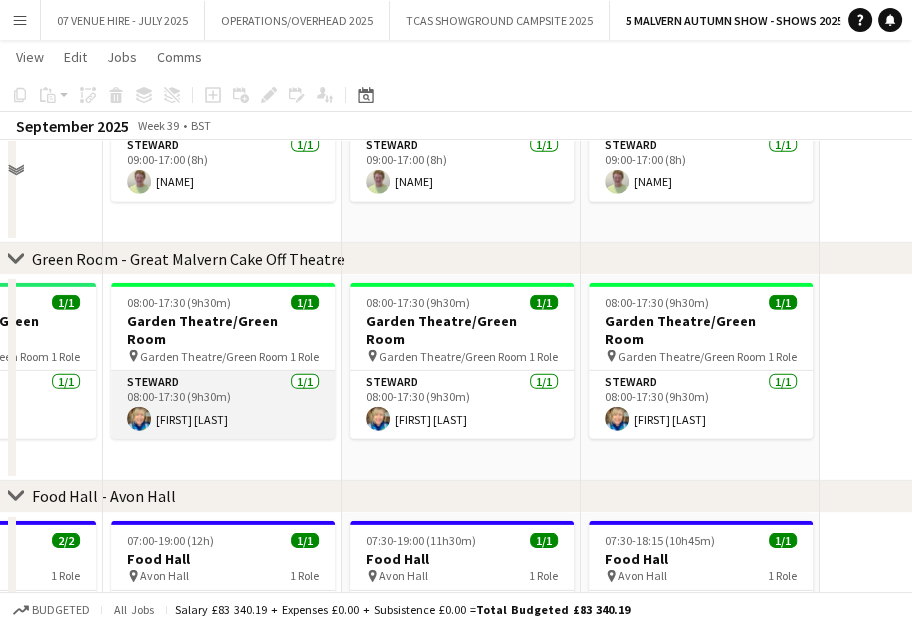 scroll, scrollTop: 4716, scrollLeft: 0, axis: vertical 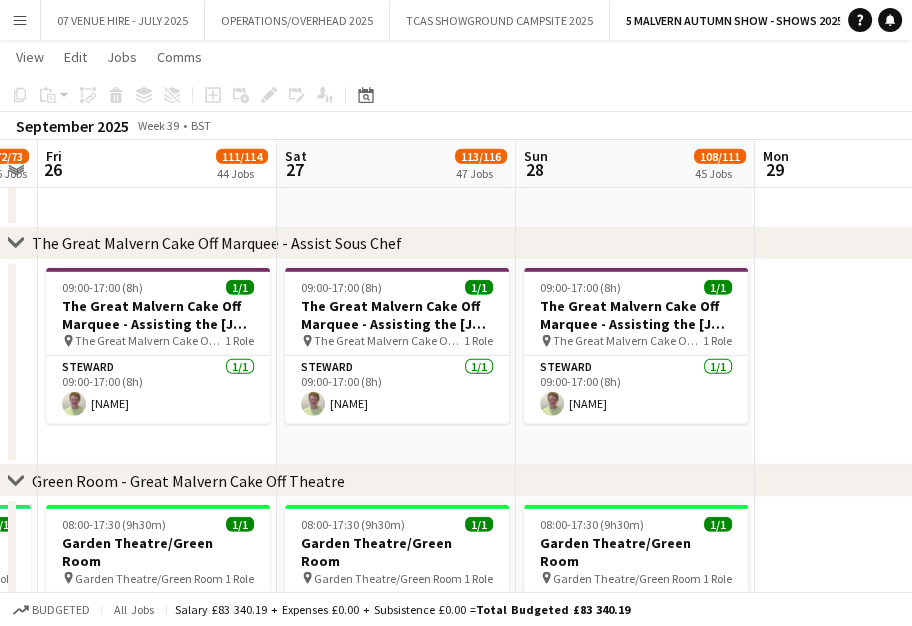 drag, startPoint x: 705, startPoint y: 312, endPoint x: 640, endPoint y: 326, distance: 66.4906 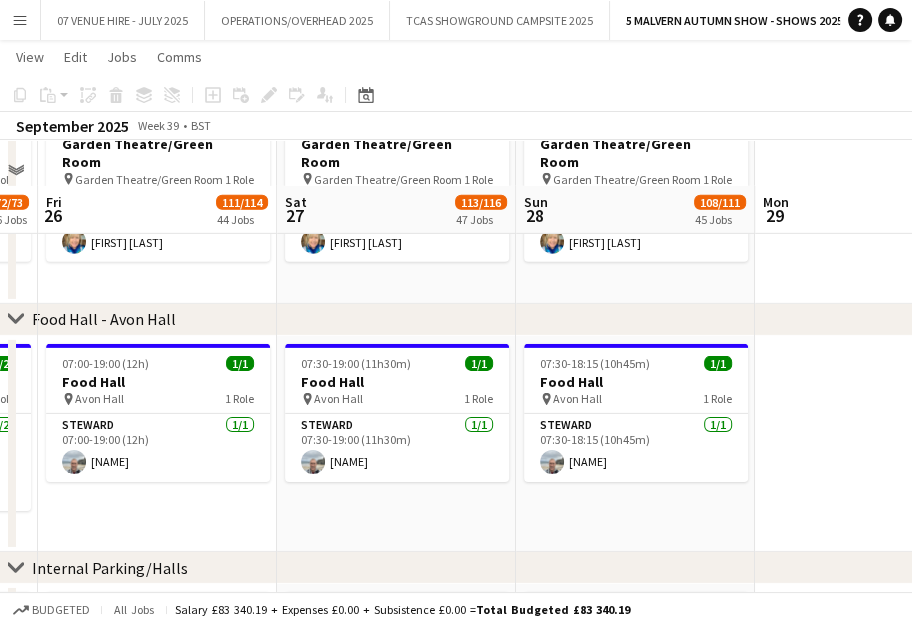 scroll, scrollTop: 5160, scrollLeft: 0, axis: vertical 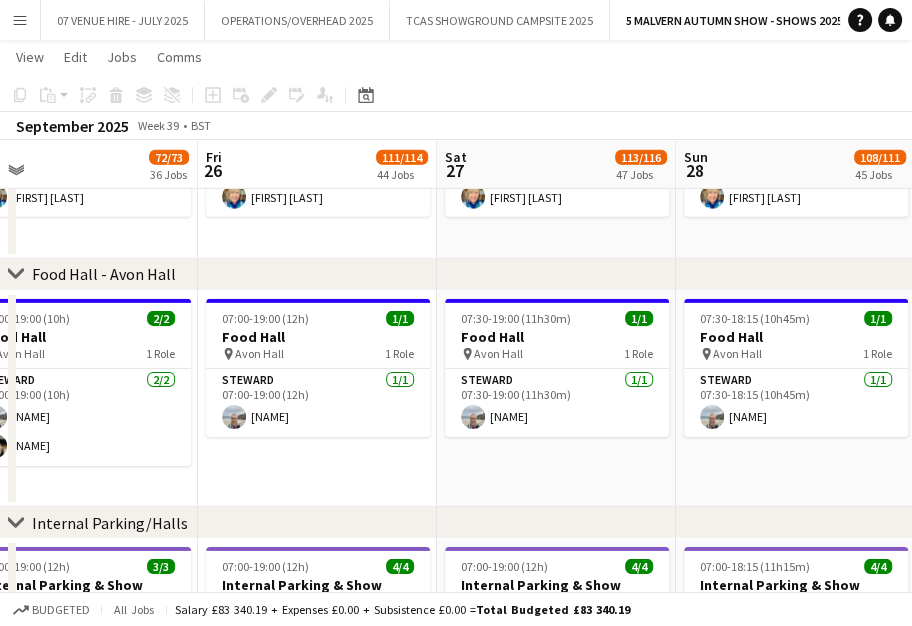 drag, startPoint x: 202, startPoint y: 335, endPoint x: 362, endPoint y: 375, distance: 164.92422 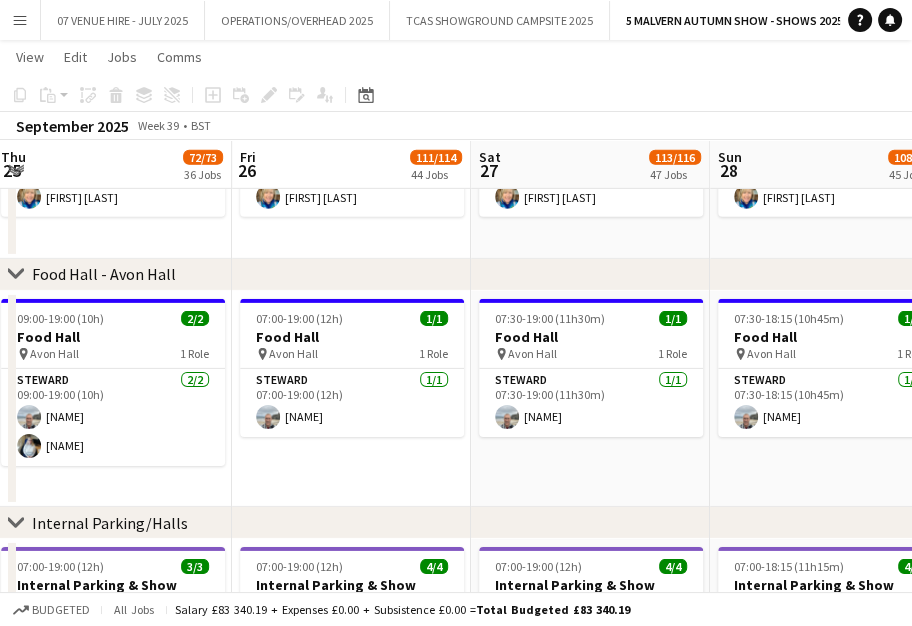 scroll, scrollTop: 0, scrollLeft: 731, axis: horizontal 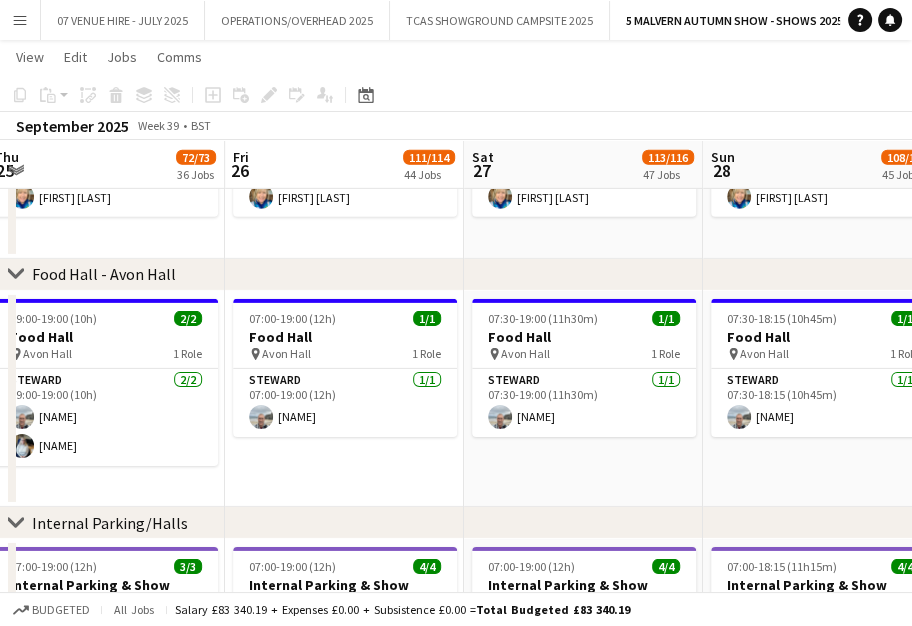 drag, startPoint x: 97, startPoint y: 332, endPoint x: 124, endPoint y: 365, distance: 42.638012 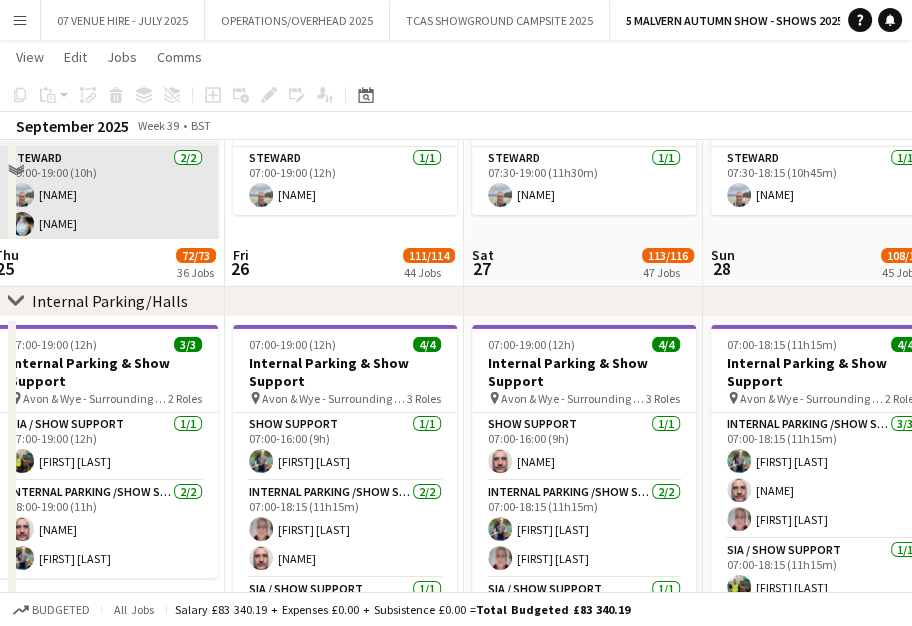 scroll, scrollTop: 5494, scrollLeft: 0, axis: vertical 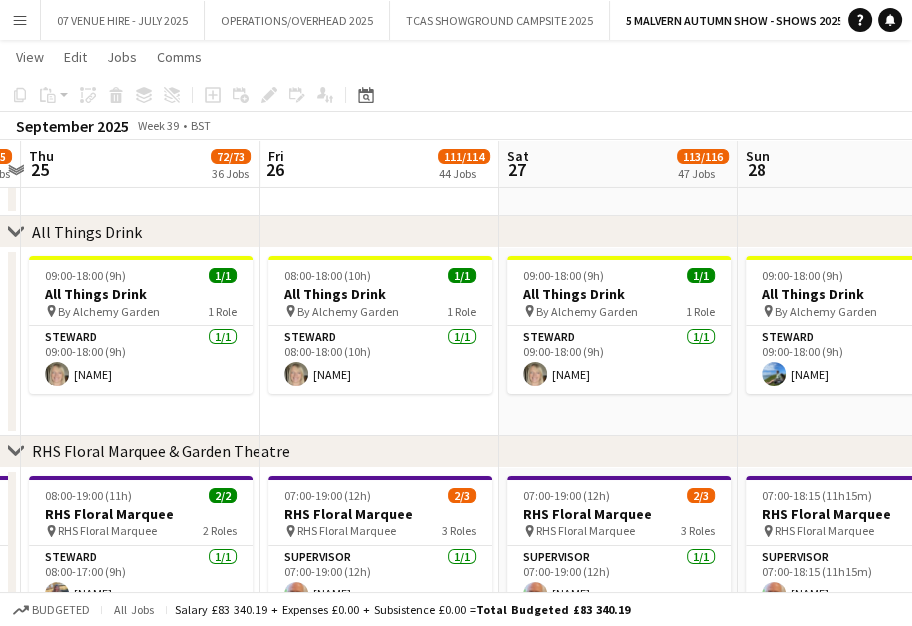 drag, startPoint x: 537, startPoint y: 300, endPoint x: 573, endPoint y: 311, distance: 37.64306 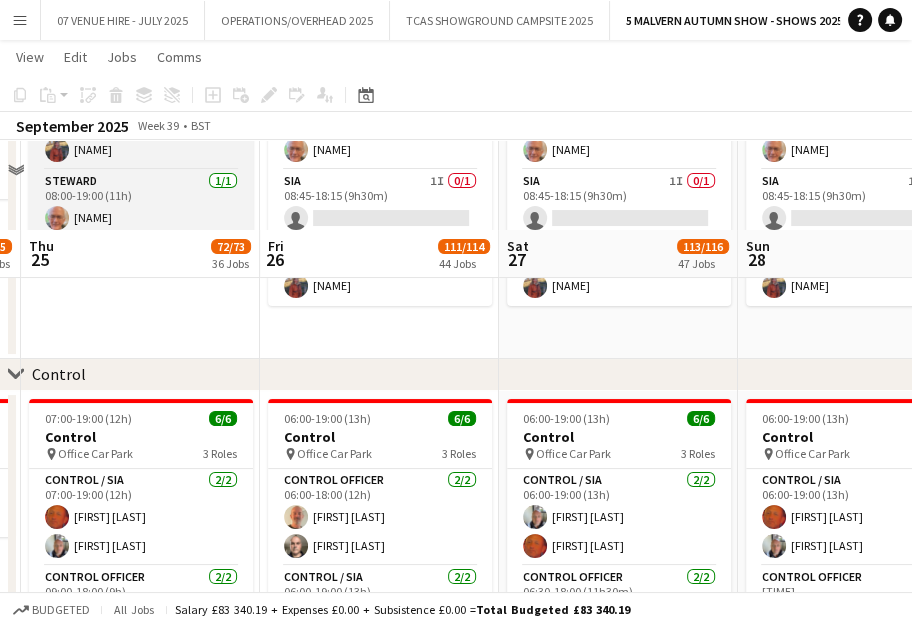 scroll, scrollTop: 6494, scrollLeft: 0, axis: vertical 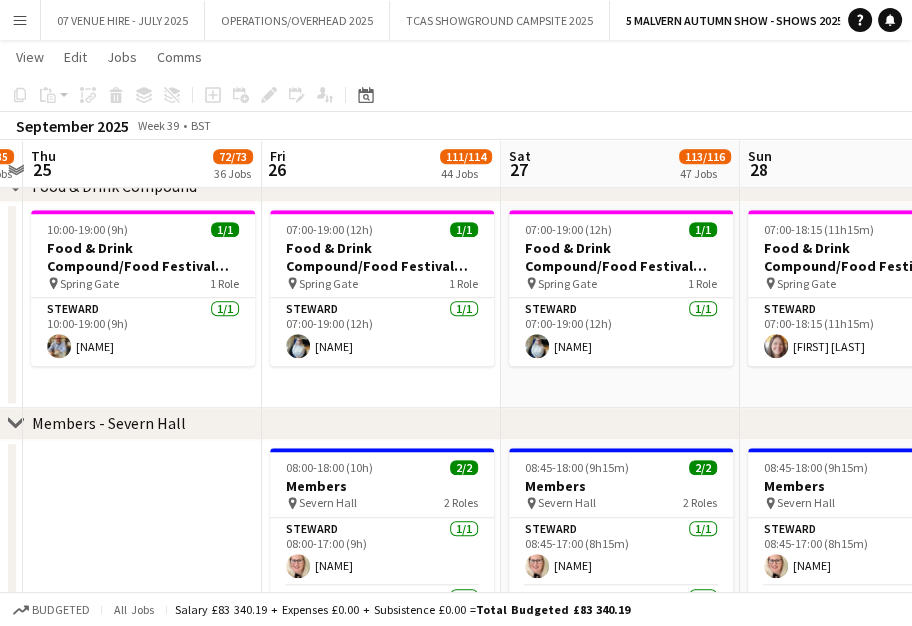 drag, startPoint x: 118, startPoint y: 229, endPoint x: 119, endPoint y: 253, distance: 24.020824 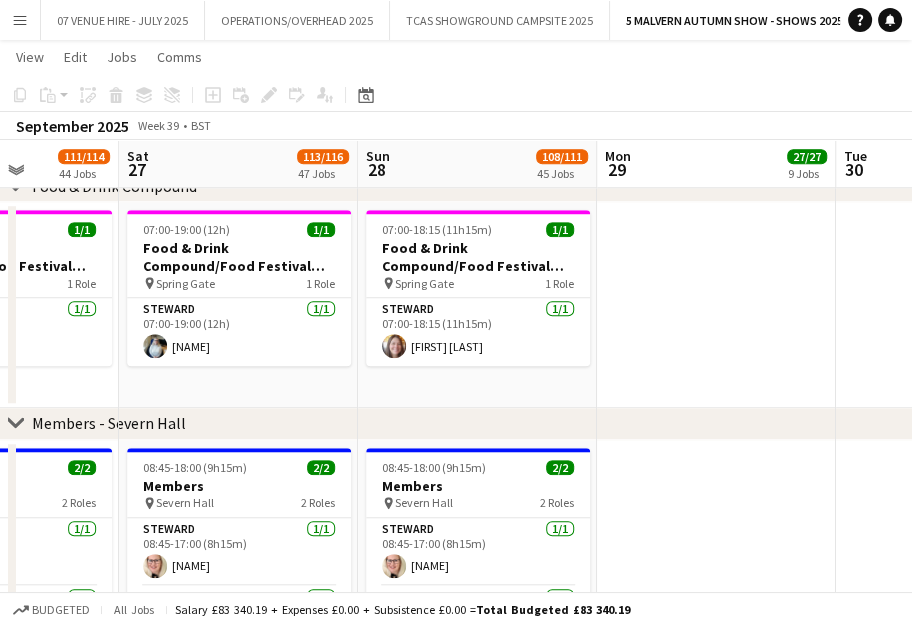drag, startPoint x: 607, startPoint y: 277, endPoint x: 404, endPoint y: 259, distance: 203.79646 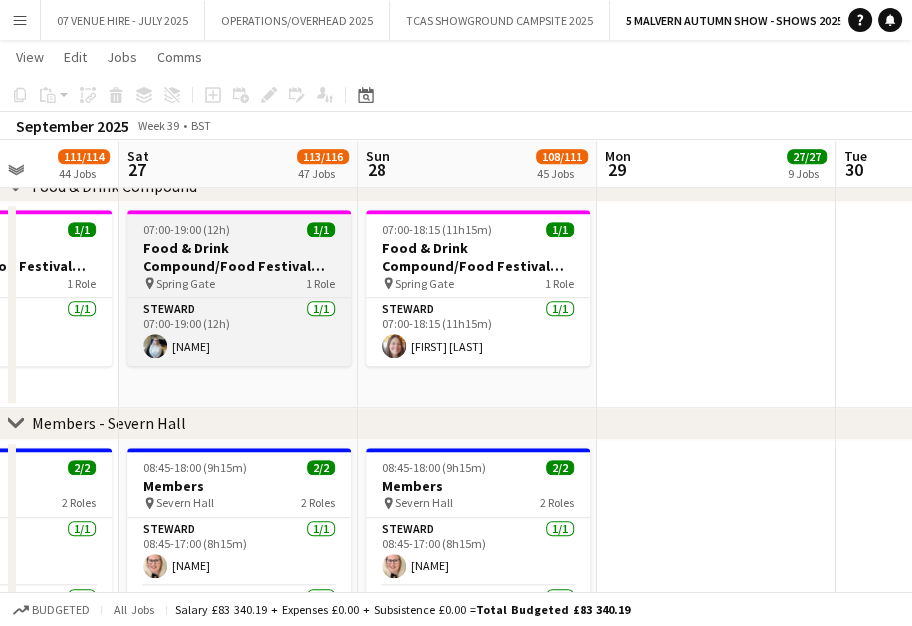 scroll, scrollTop: 0, scrollLeft: 657, axis: horizontal 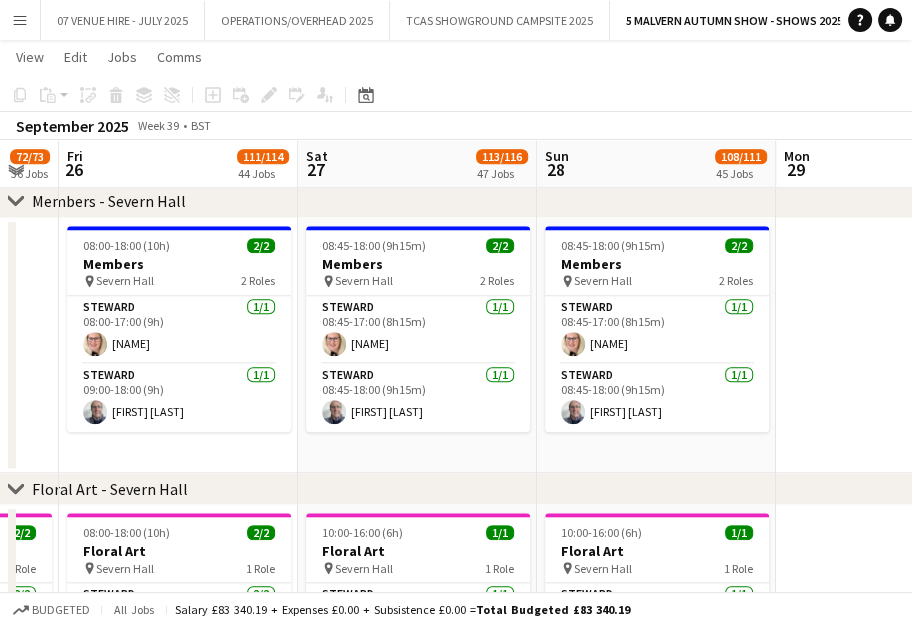 click on "Tue   23   22/24   9 Jobs   Wed   24   34/35   15 Jobs   Thu   25   72/73   36 Jobs   Fri   26   111/114   44 Jobs   Sat   27   113/116   47 Jobs   Sun   28   108/111   45 Jobs   Mon   29   27/27   9 Jobs   Tue   30   17/17   3 Jobs   Wed   1   16/16   2 Jobs      09:00-17:30 (8h30m)    1/1   Shows Staff Assistant
pin
Perry Suite   1 Role   Shows Staff Assistant   1/1   09:00-17:30 (8h30m)
Esme Ruff     09:30-17:00 (7h30m)    1/1   Shows Team Assistant
pin
Perry Suite   1 Role   Admin Support   1/1   09:30-17:00 (7h30m)
Sandra Beddoe     09:00-18:00 (9h)    1/1   Shows Staff Assistant
pin
Perry Suite   1 Role   Shows Staff Assistant   1/1   09:00-18:00 (9h)
Esme Ruff     09:30-17:00 (7h30m)    1/1   Shows Team Assistant
pin
Perry Suite   1 Role   Admin Support   1/1   09:30-17:00 (7h30m)
Claire Warburton     08:00-18:30 (10h30m)    1/1" at bounding box center (456, -912) 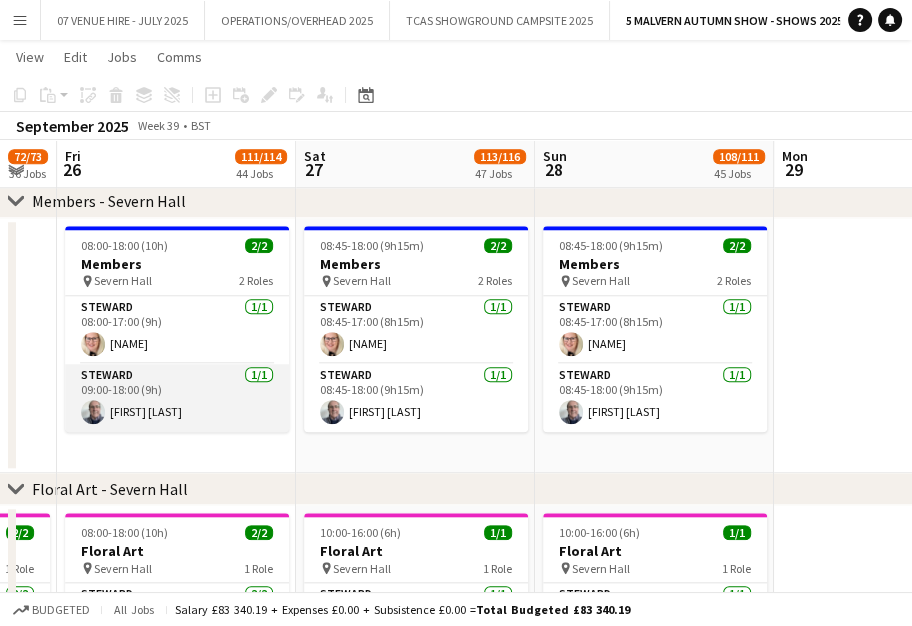 scroll, scrollTop: 7827, scrollLeft: 0, axis: vertical 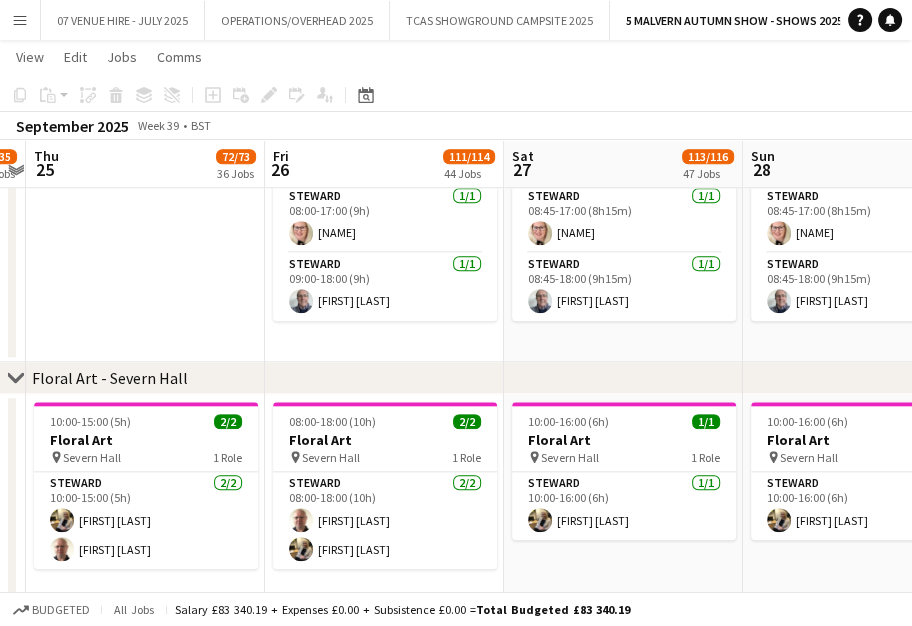 drag, startPoint x: 131, startPoint y: 418, endPoint x: 339, endPoint y: 414, distance: 208.03845 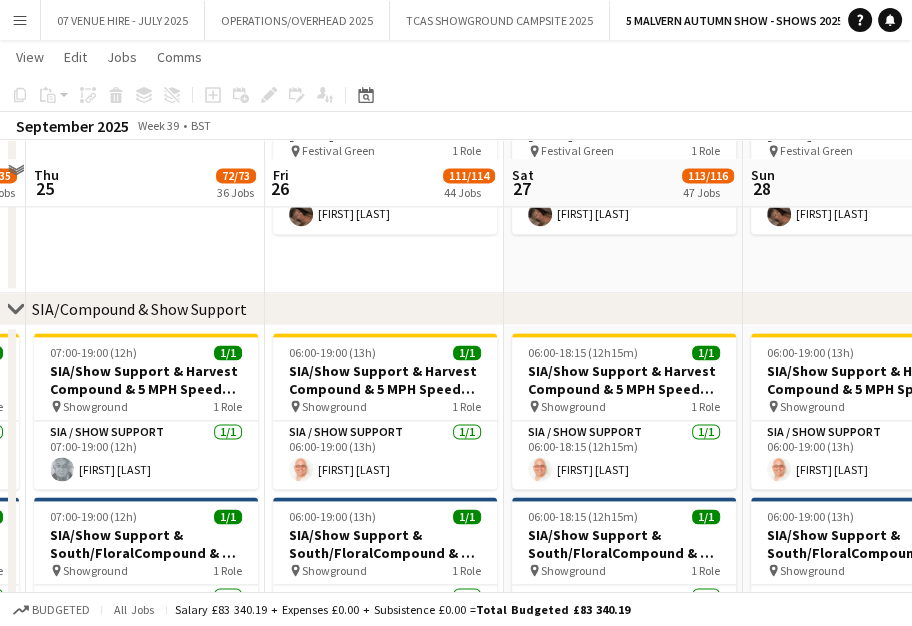 scroll, scrollTop: 8494, scrollLeft: 0, axis: vertical 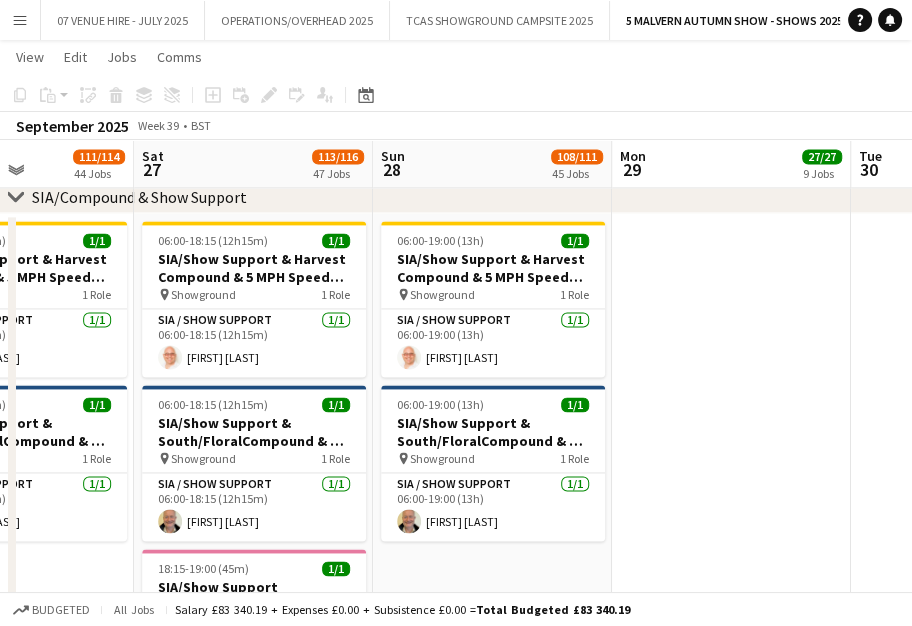 drag, startPoint x: 623, startPoint y: 429, endPoint x: 422, endPoint y: 457, distance: 202.94087 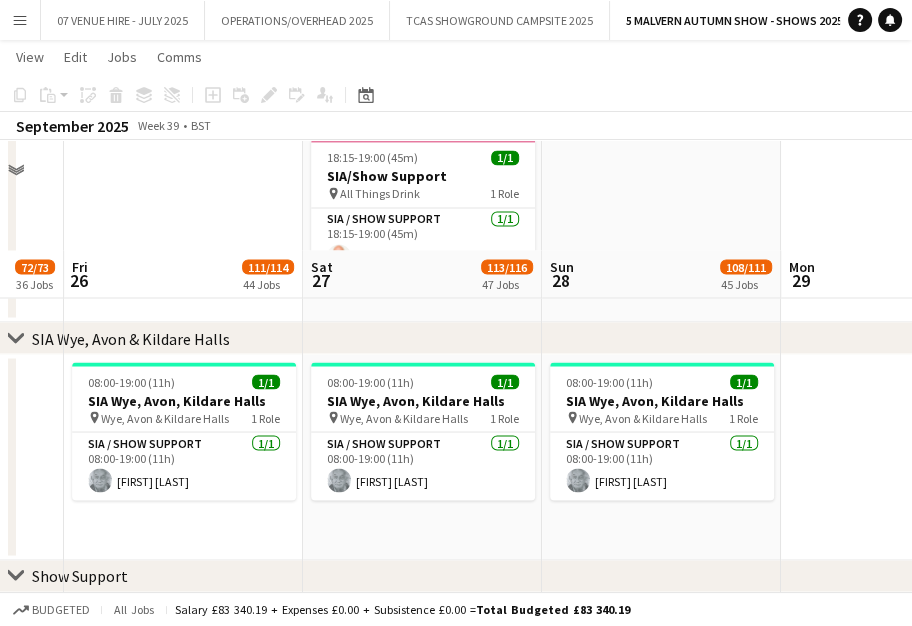 scroll, scrollTop: 9160, scrollLeft: 0, axis: vertical 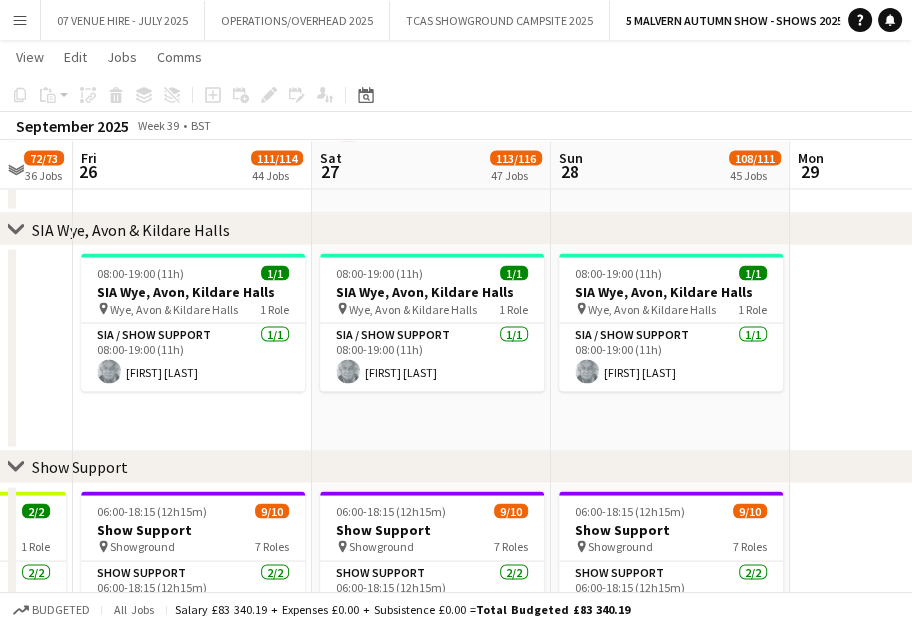 drag, startPoint x: 248, startPoint y: 515, endPoint x: 486, endPoint y: 467, distance: 242.7921 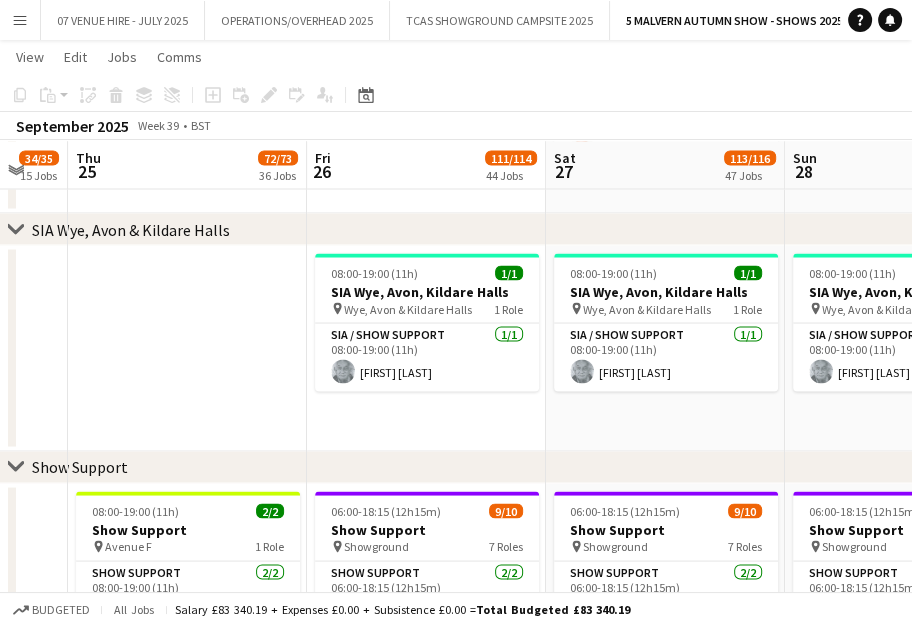 drag, startPoint x: 217, startPoint y: 522, endPoint x: 475, endPoint y: 507, distance: 258.43567 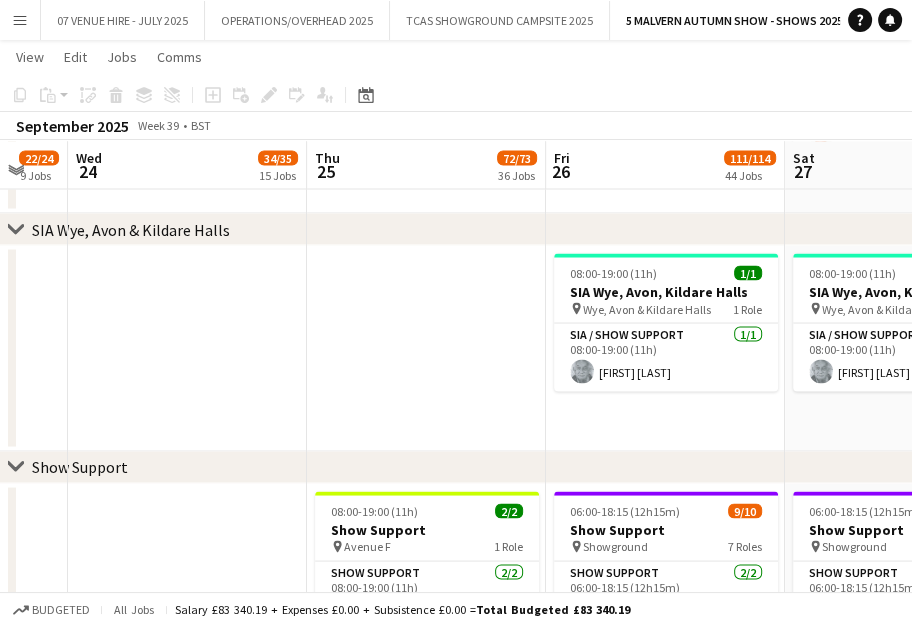 scroll, scrollTop: 0, scrollLeft: 625, axis: horizontal 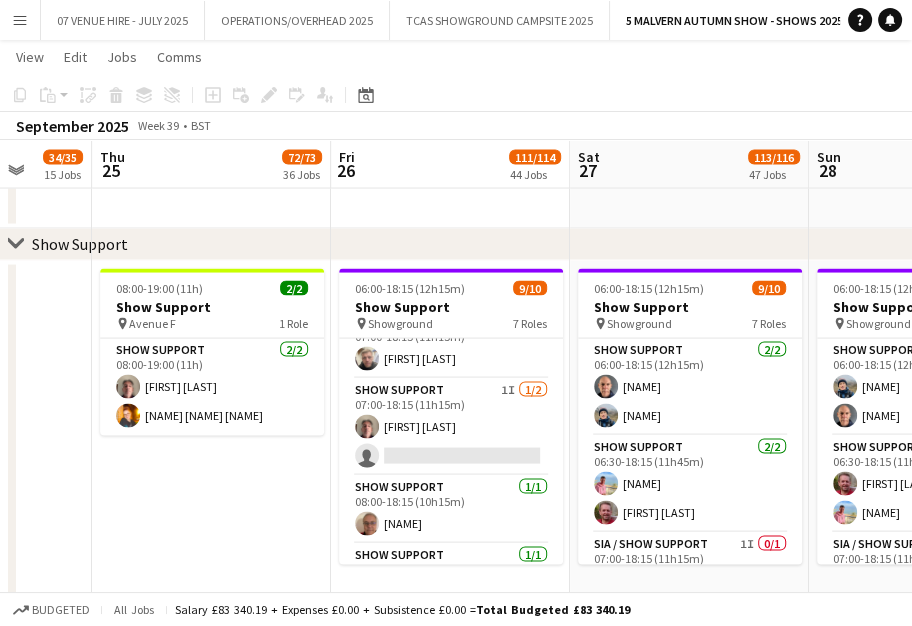 drag, startPoint x: 420, startPoint y: 456, endPoint x: 529, endPoint y: 250, distance: 233.06007 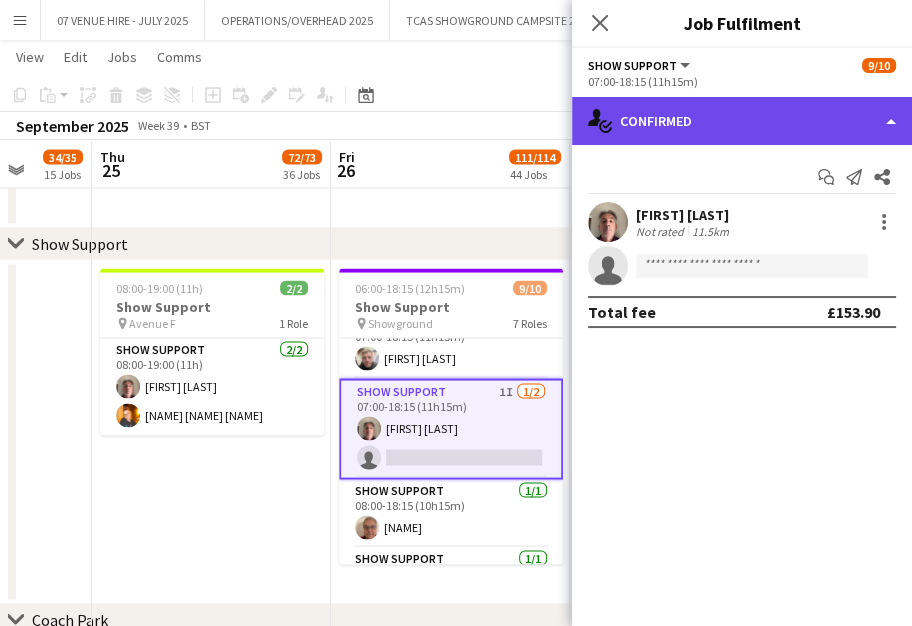 click on "single-neutral-actions-check-2
Confirmed" 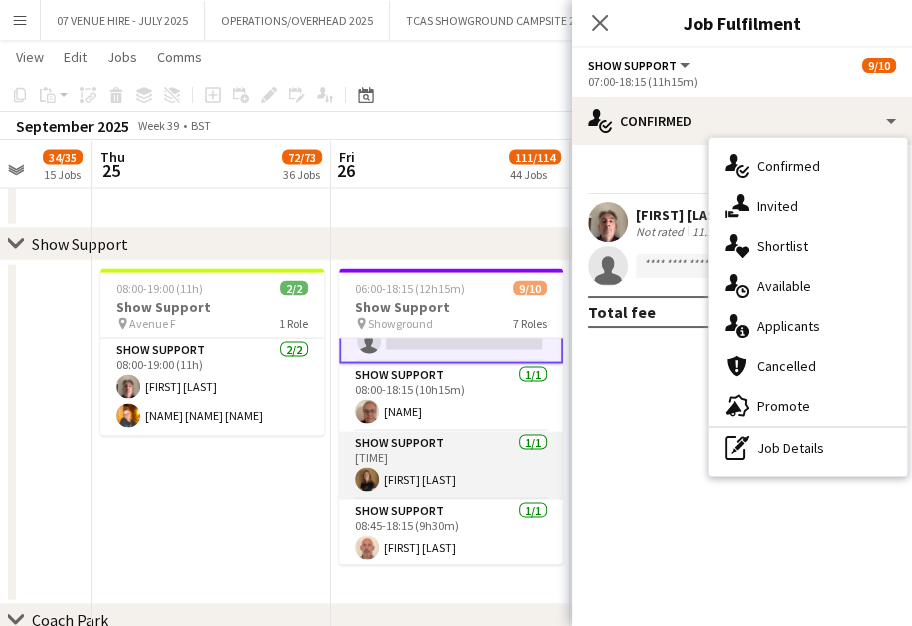 scroll, scrollTop: 339, scrollLeft: 0, axis: vertical 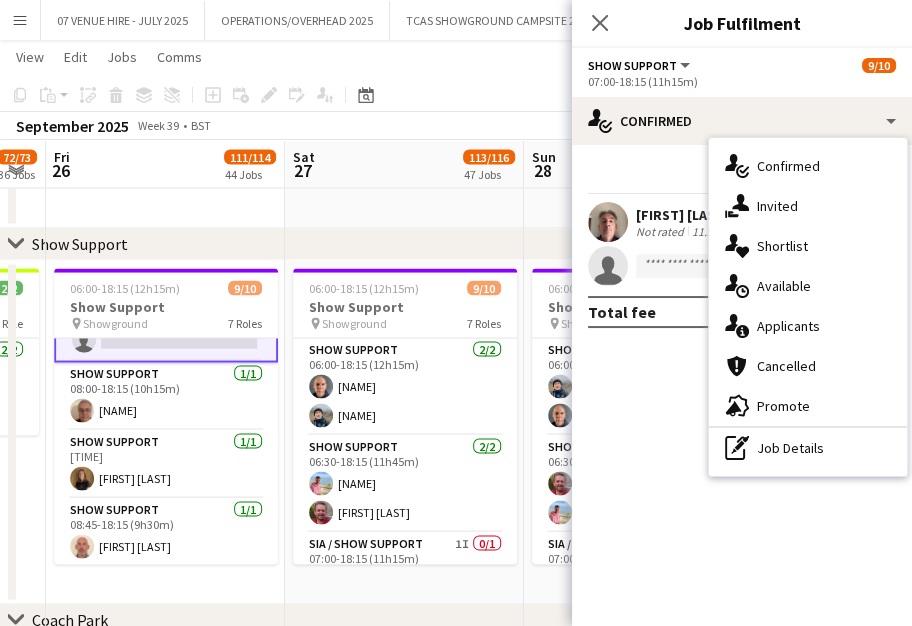 drag, startPoint x: 474, startPoint y: 311, endPoint x: 154, endPoint y: 330, distance: 320.56357 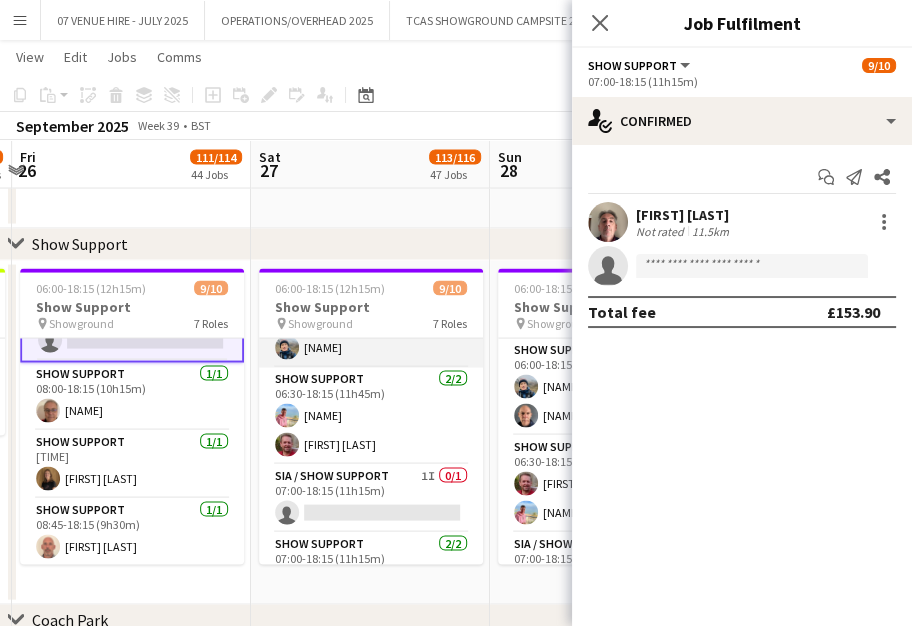 scroll, scrollTop: 111, scrollLeft: 0, axis: vertical 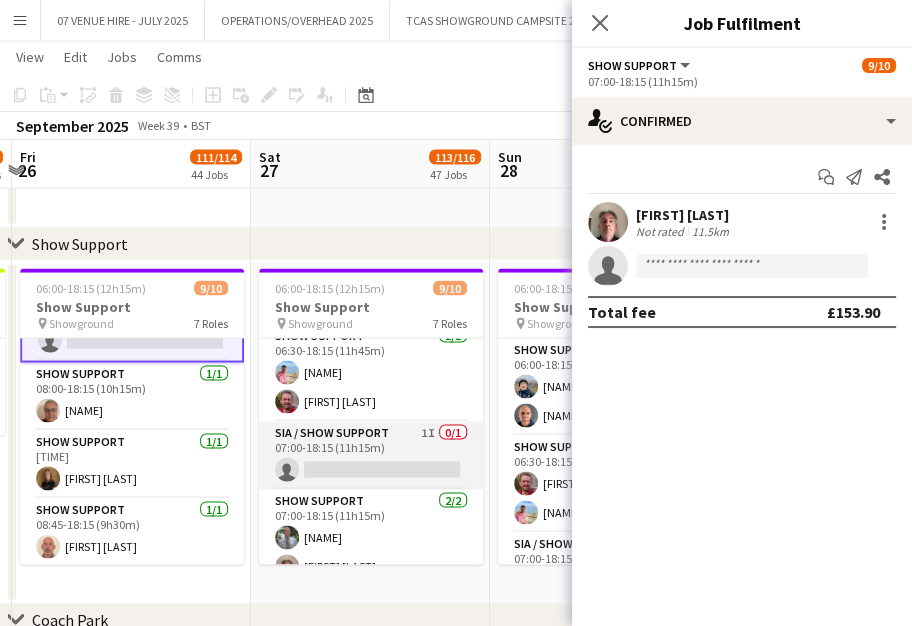 click on "SIA / Show Support   1I   0/1   07:00-18:15 (11h15m)
single-neutral-actions" at bounding box center [371, 456] 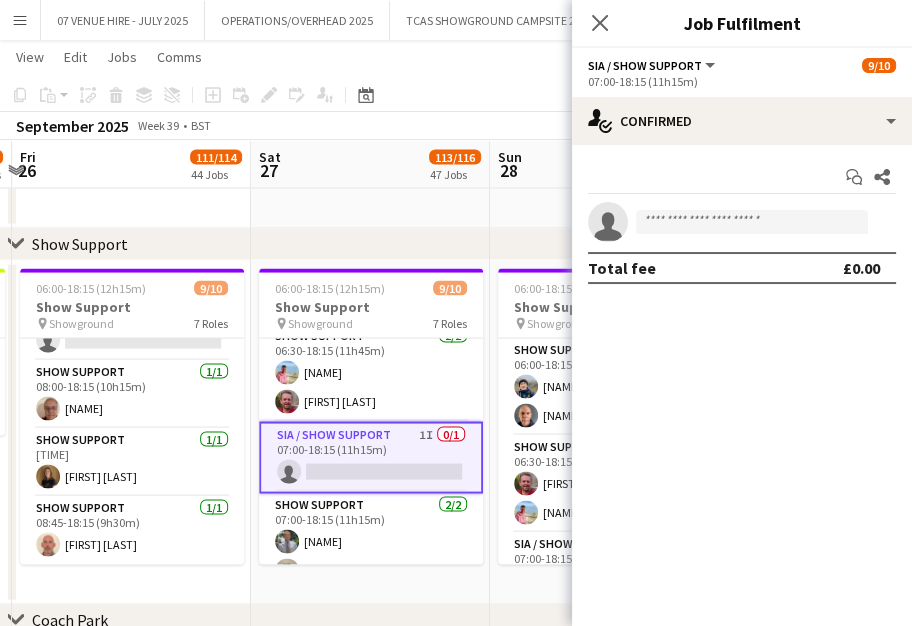 scroll, scrollTop: 336, scrollLeft: 0, axis: vertical 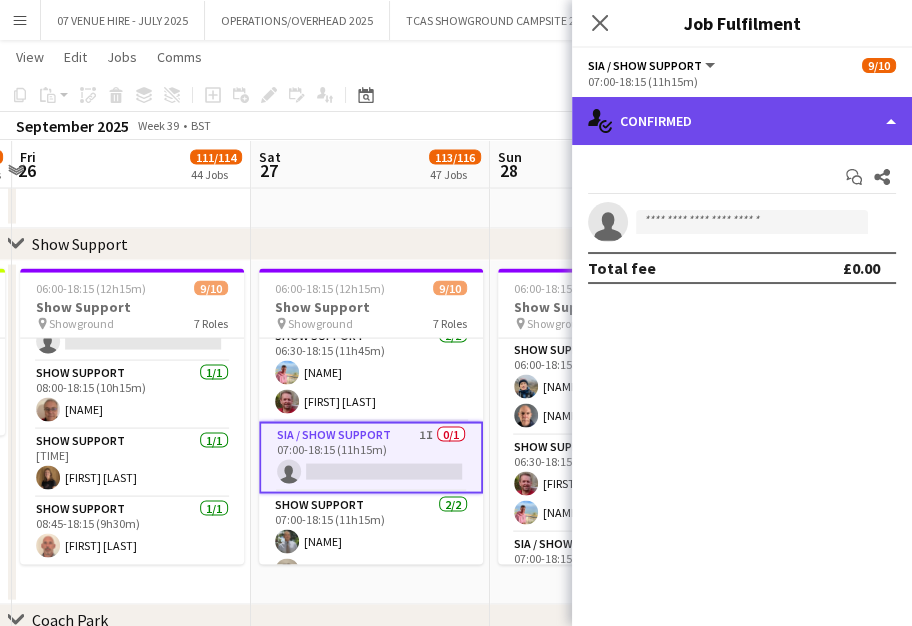 click on "single-neutral-actions-check-2
Confirmed" 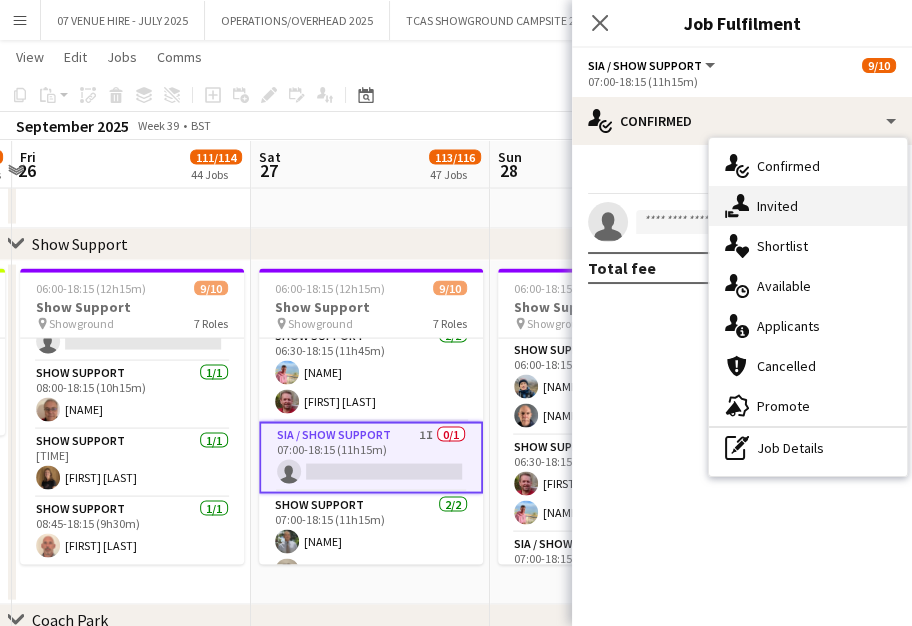 click on "single-neutral-actions-share-1" 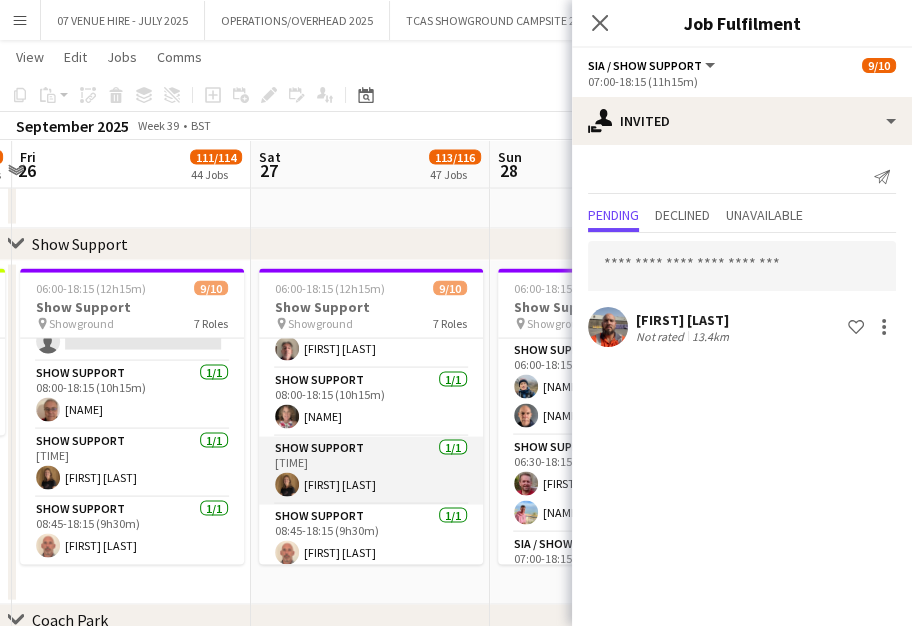 scroll, scrollTop: 339, scrollLeft: 0, axis: vertical 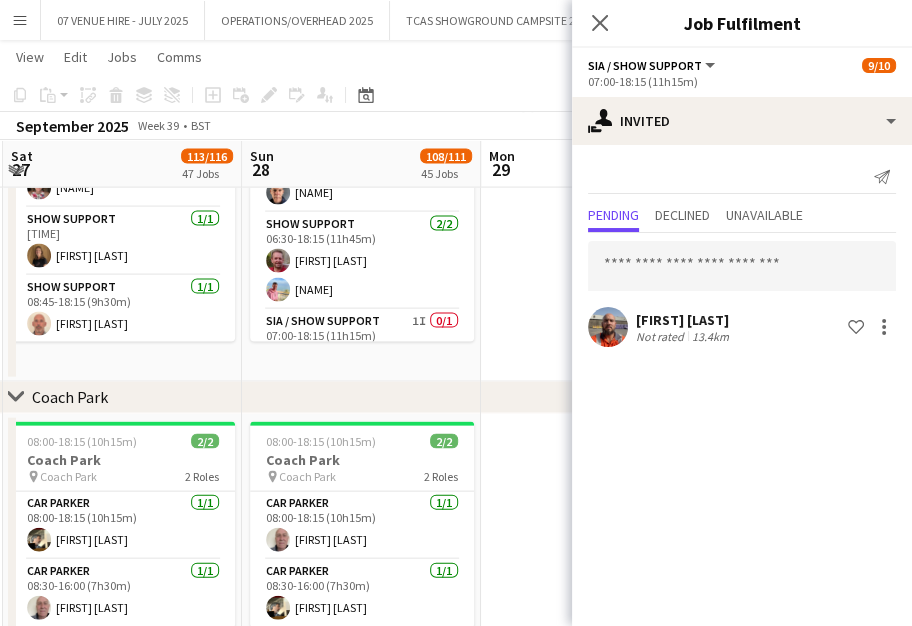 drag, startPoint x: 391, startPoint y: 365, endPoint x: 144, endPoint y: 360, distance: 247.0506 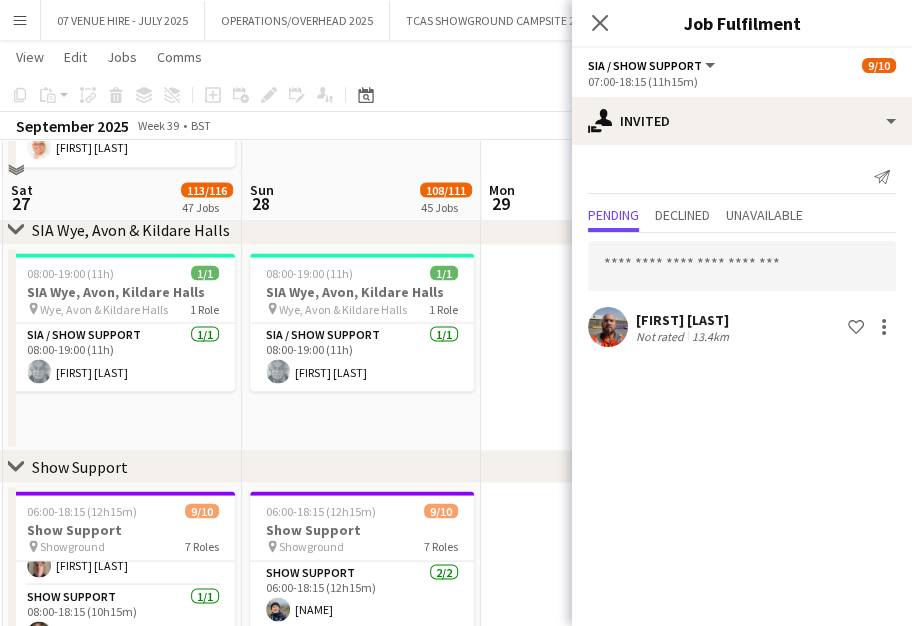 scroll, scrollTop: 9382, scrollLeft: 0, axis: vertical 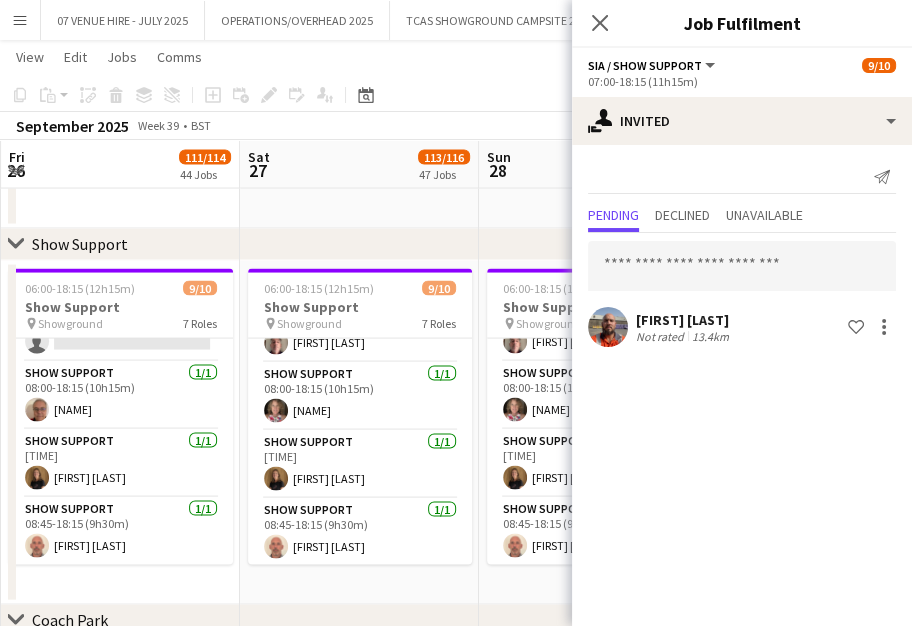 drag, startPoint x: 117, startPoint y: 296, endPoint x: 354, endPoint y: 315, distance: 237.76038 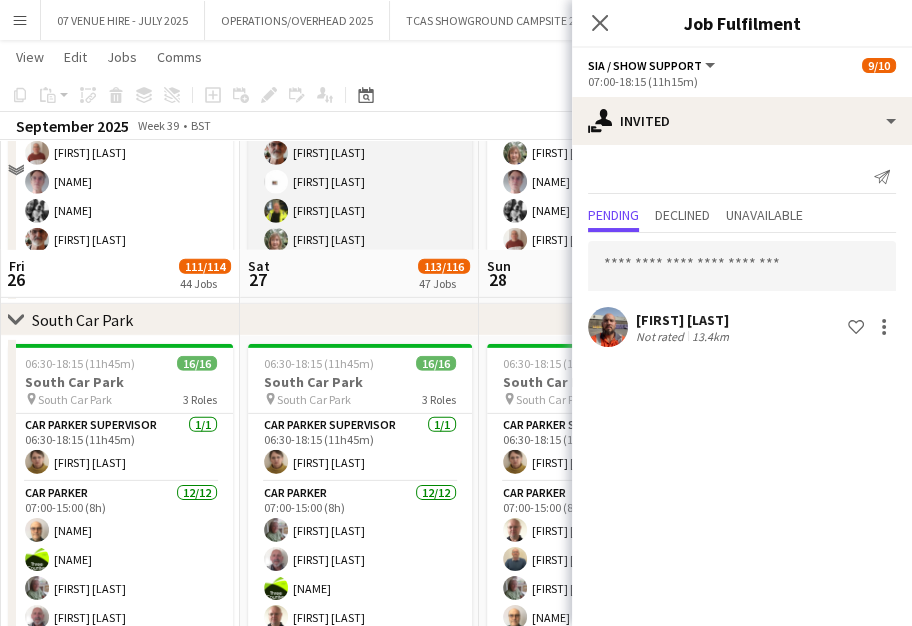 scroll, scrollTop: 11271, scrollLeft: 0, axis: vertical 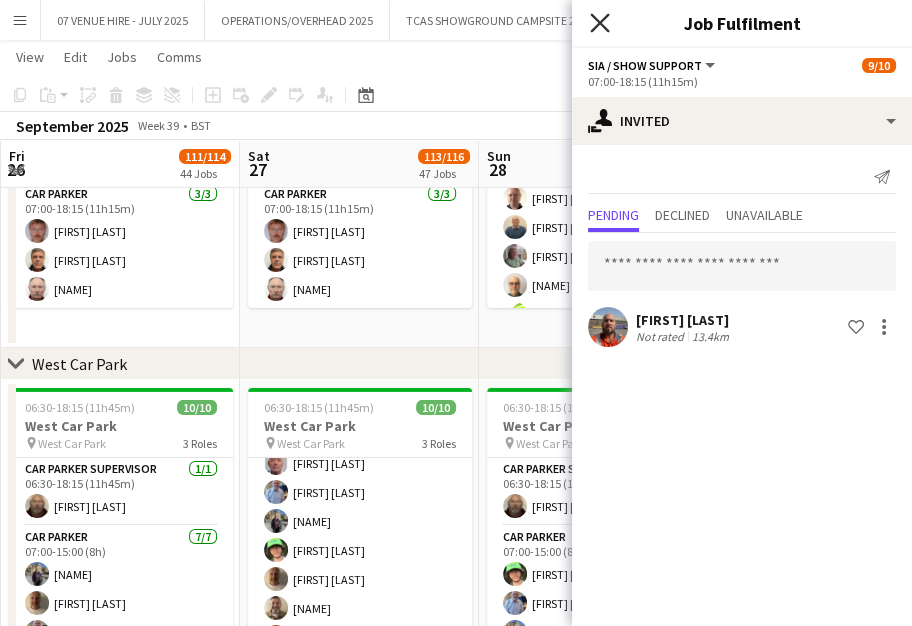 click on "Close pop-in" 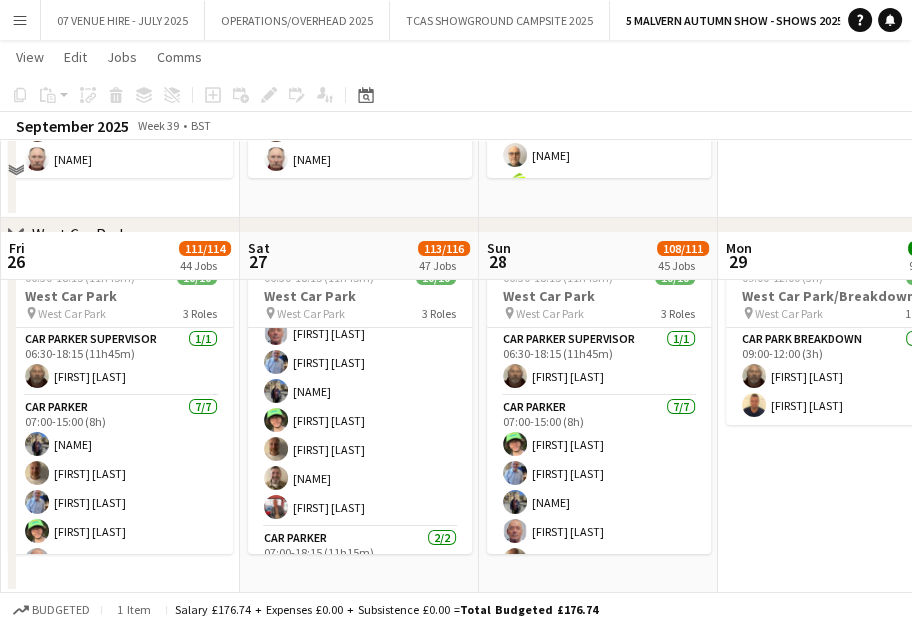 scroll, scrollTop: 11716, scrollLeft: 0, axis: vertical 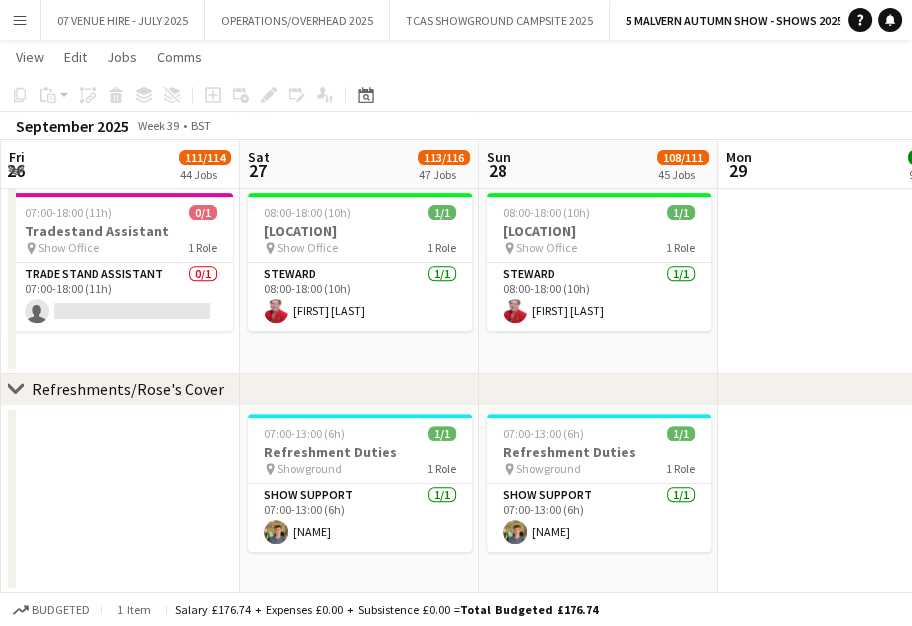drag, startPoint x: 570, startPoint y: 85, endPoint x: 330, endPoint y: 93, distance: 240.1333 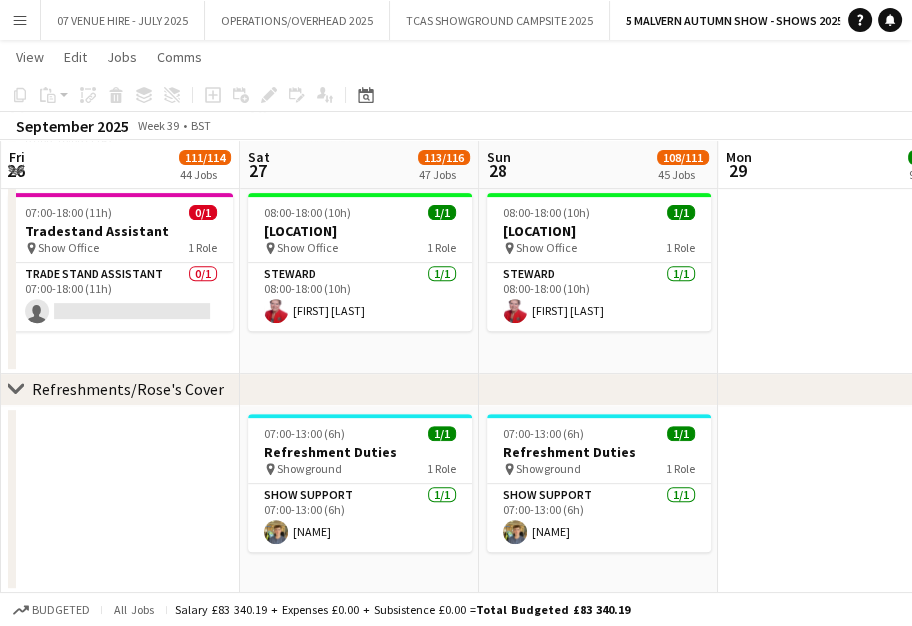 scroll, scrollTop: 336, scrollLeft: 0, axis: vertical 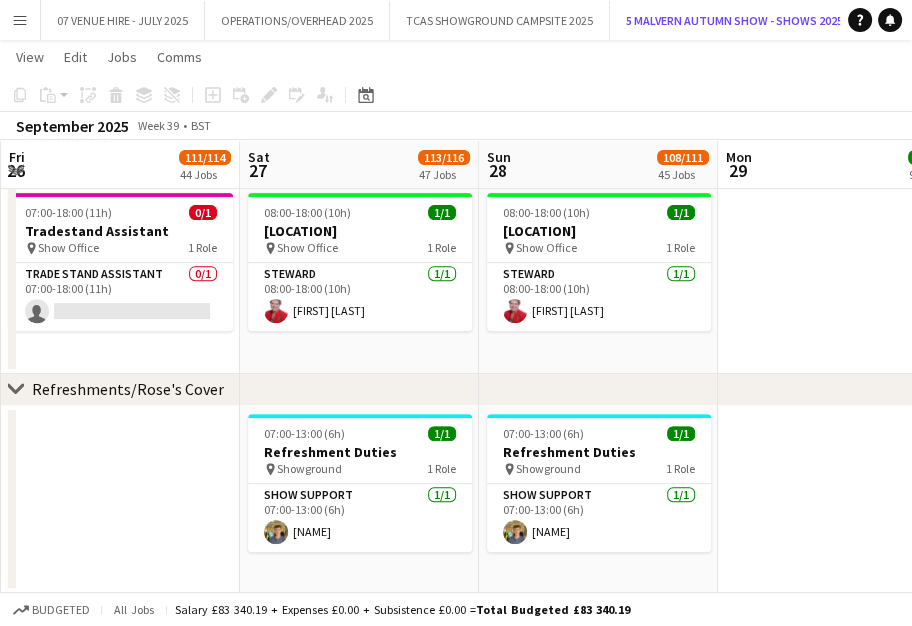 drag, startPoint x: 666, startPoint y: 17, endPoint x: 496, endPoint y: -3, distance: 171.17242 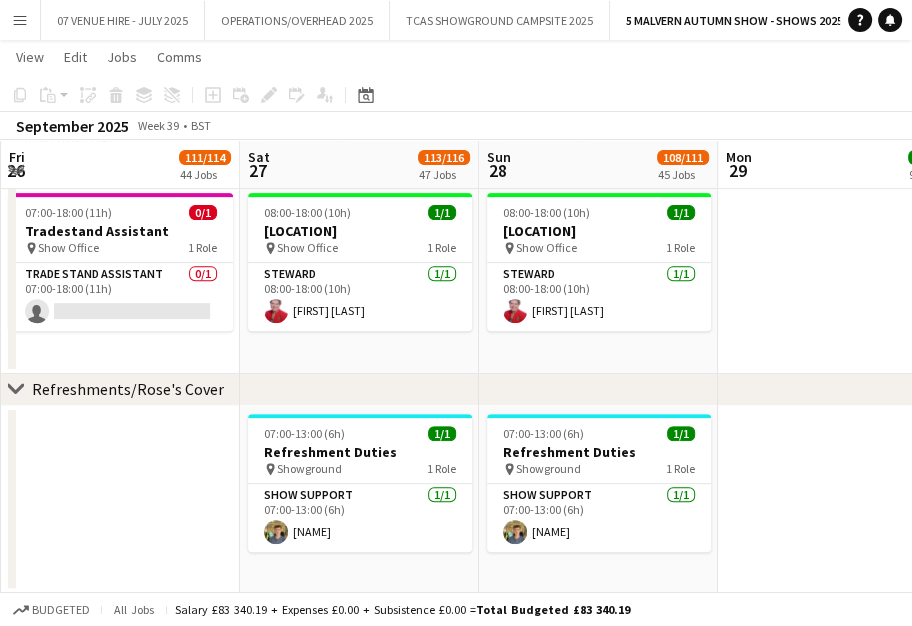 click on "Menu" at bounding box center (20, 20) 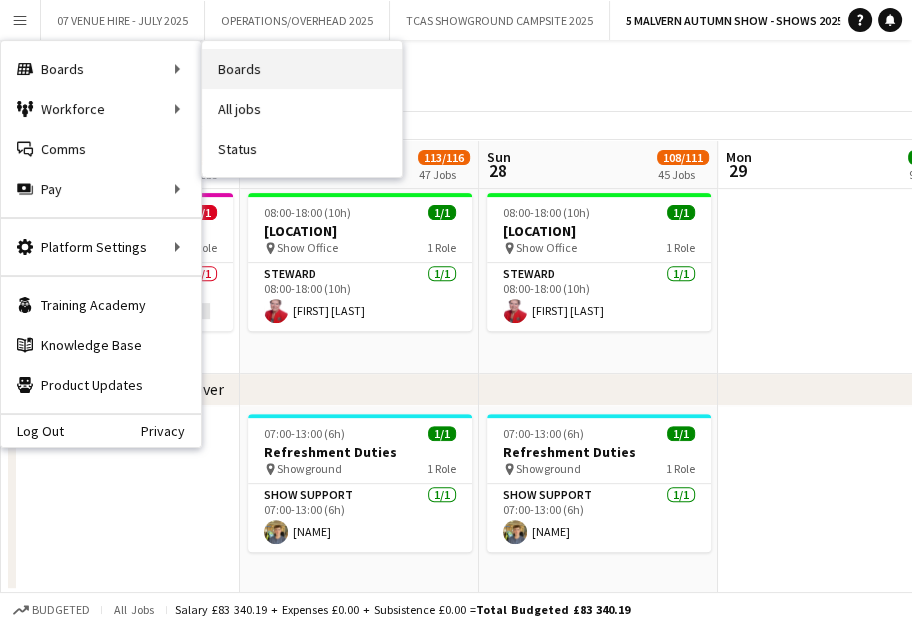 click on "Boards" at bounding box center (302, 69) 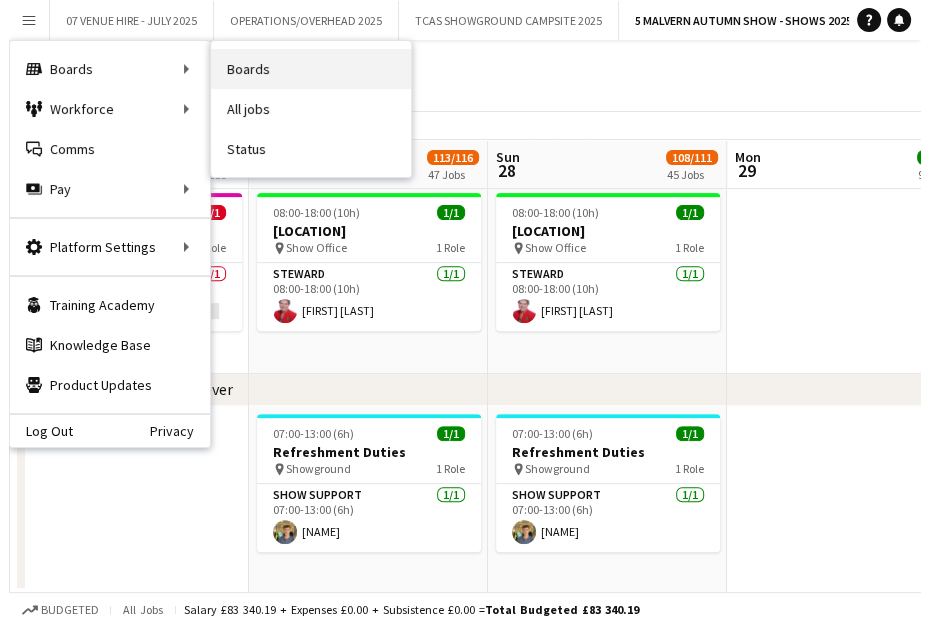 scroll, scrollTop: 0, scrollLeft: 0, axis: both 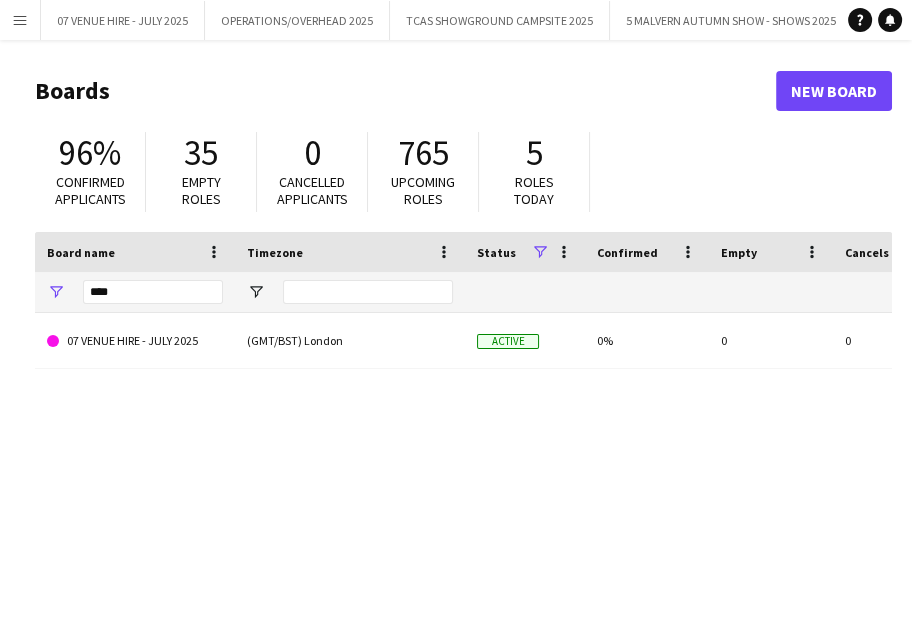 click on "Empty roles" 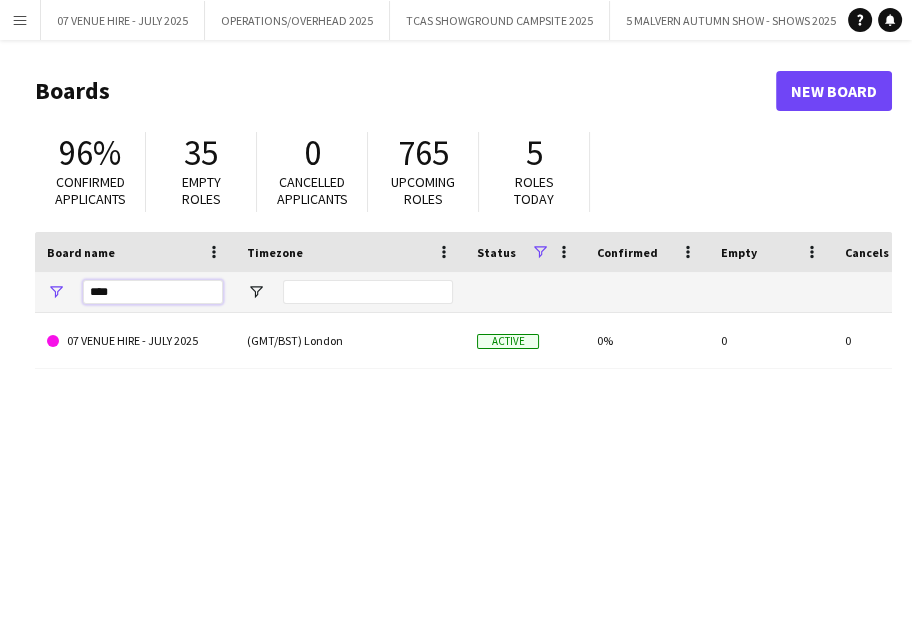 drag, startPoint x: 187, startPoint y: 295, endPoint x: -73, endPoint y: 281, distance: 260.37665 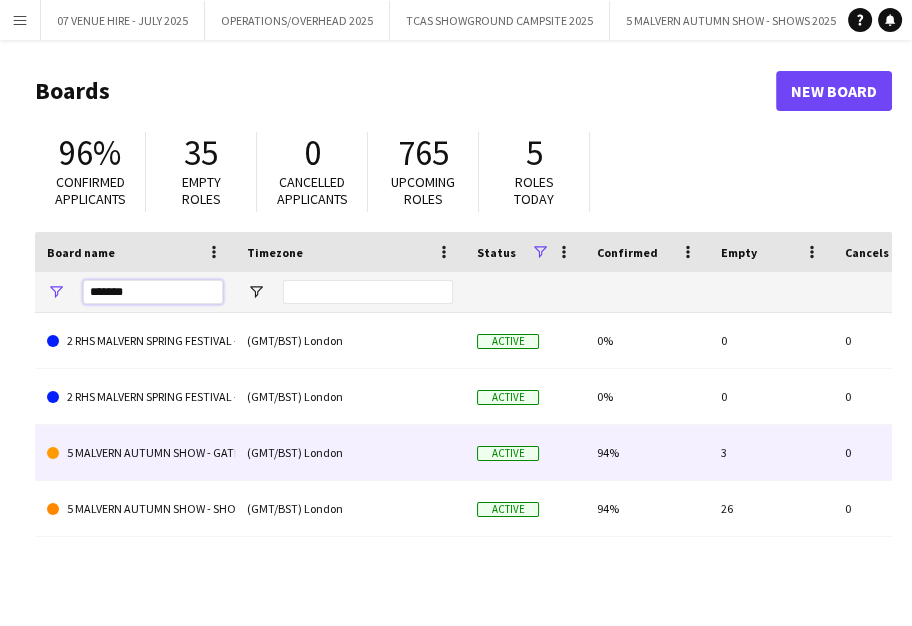 type on "*******" 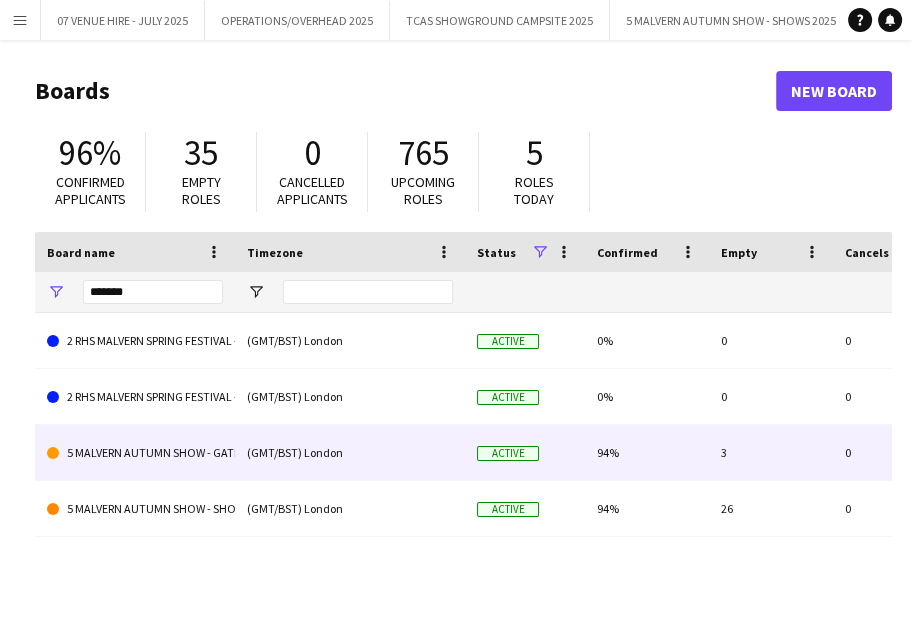 click on "5 MALVERN AUTUMN SHOW - GATES 2025" 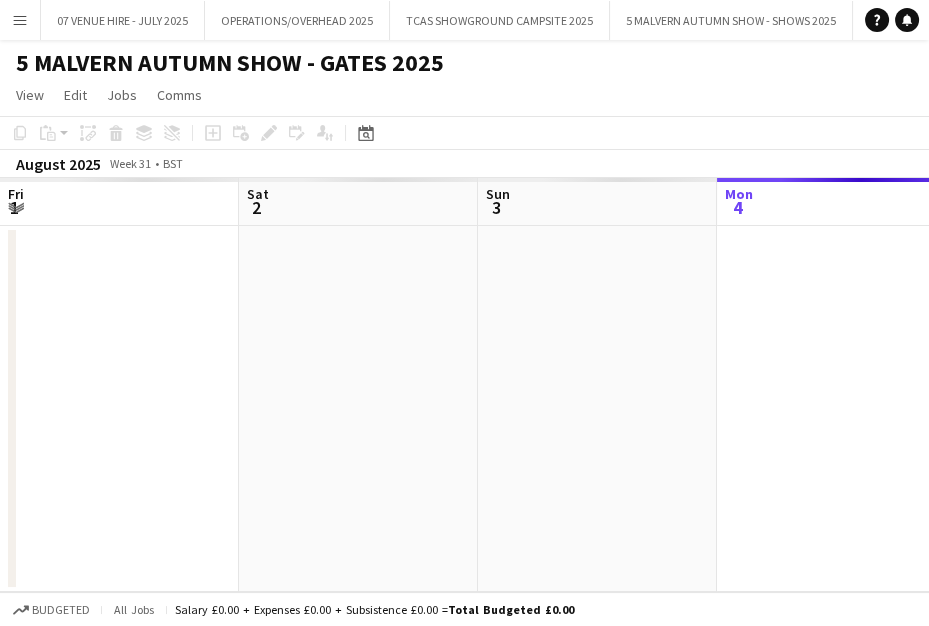 scroll, scrollTop: 0, scrollLeft: 97, axis: horizontal 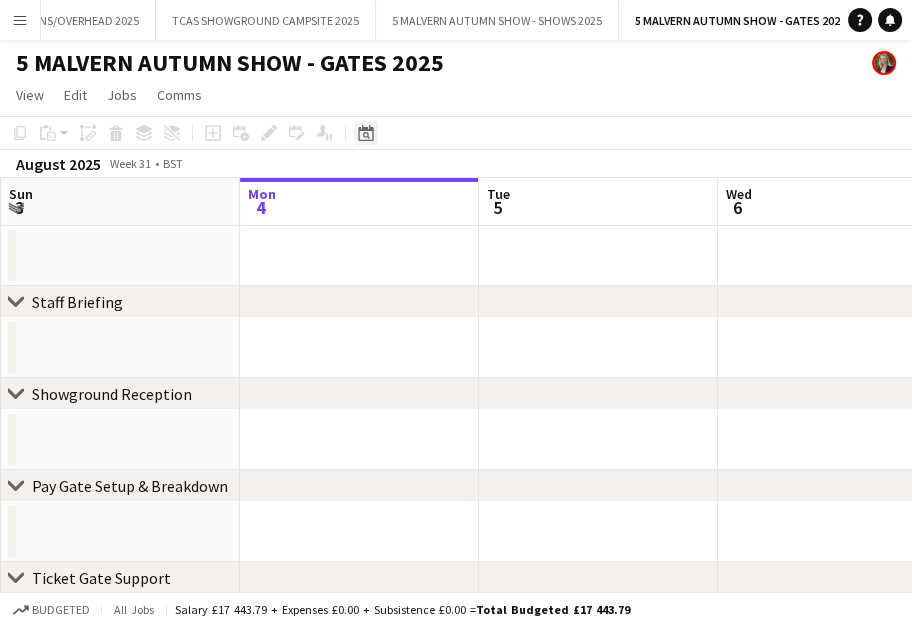 click on "Date picker" 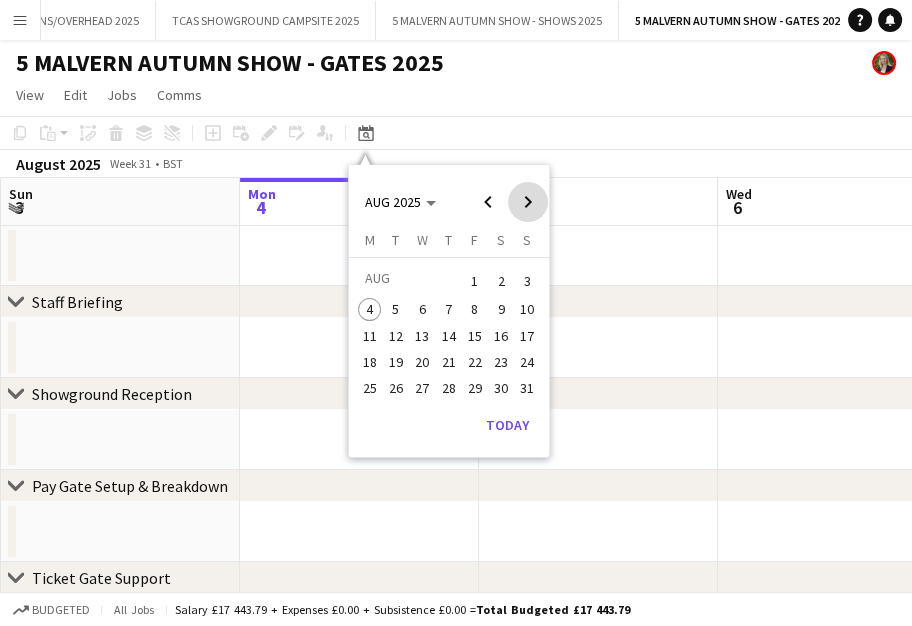 click at bounding box center [528, 202] 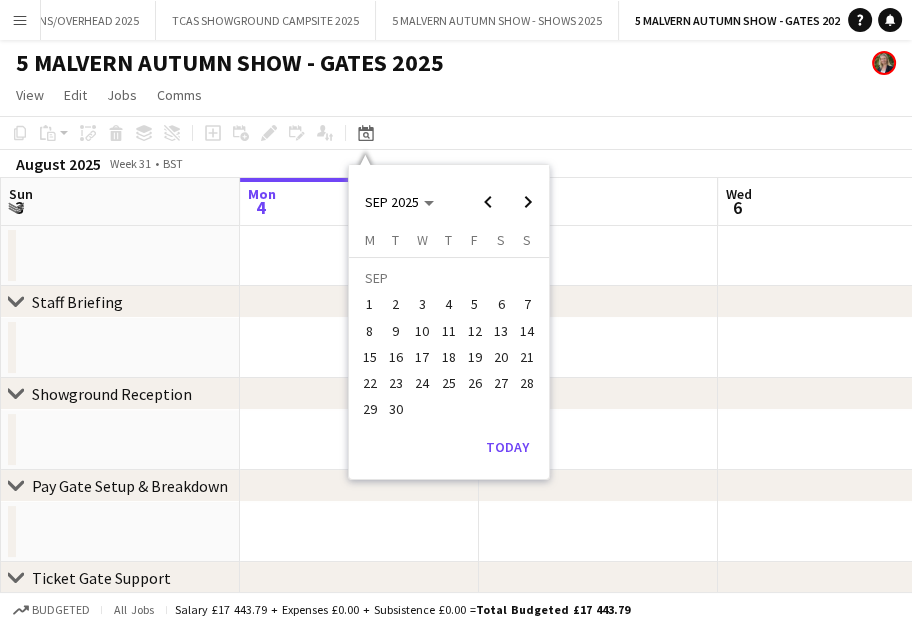 click on "28" at bounding box center (528, 383) 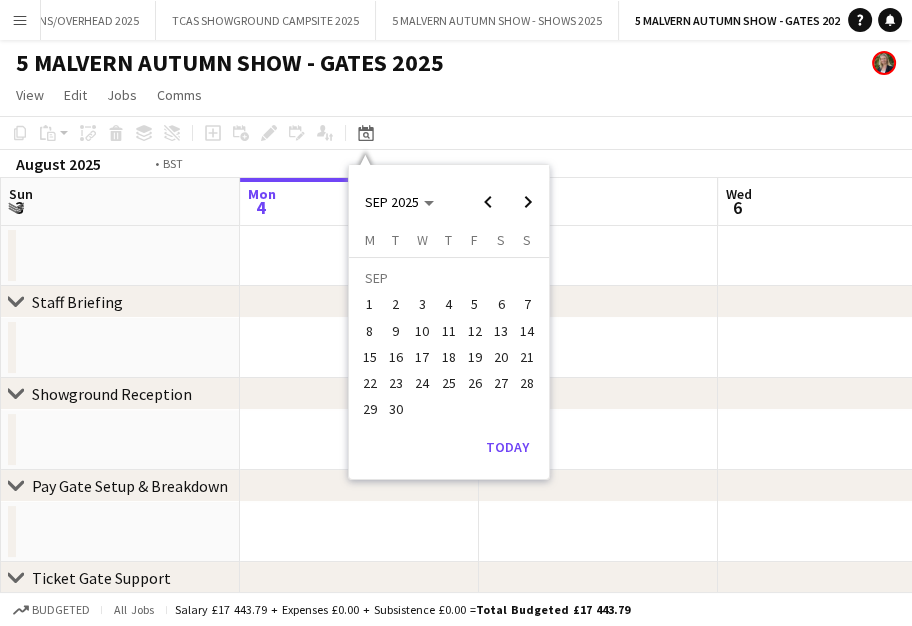scroll, scrollTop: 0, scrollLeft: 687, axis: horizontal 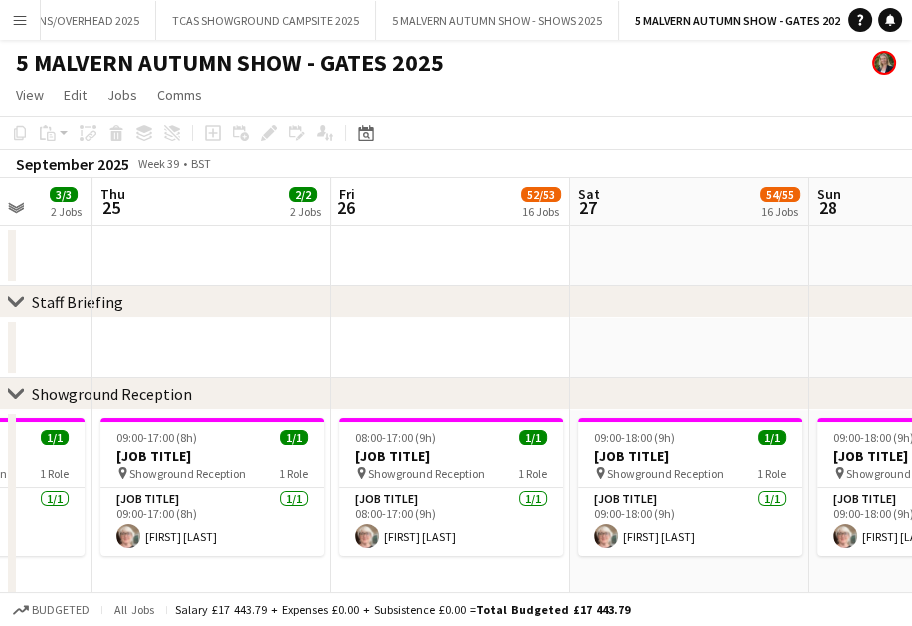 drag, startPoint x: 117, startPoint y: 464, endPoint x: 722, endPoint y: 484, distance: 605.3305 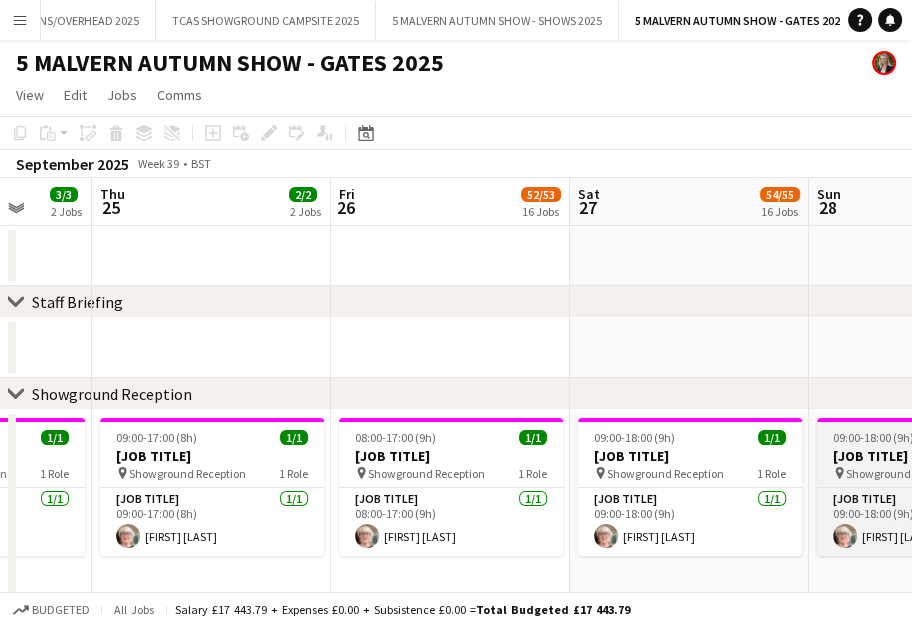 scroll, scrollTop: 0, scrollLeft: 560, axis: horizontal 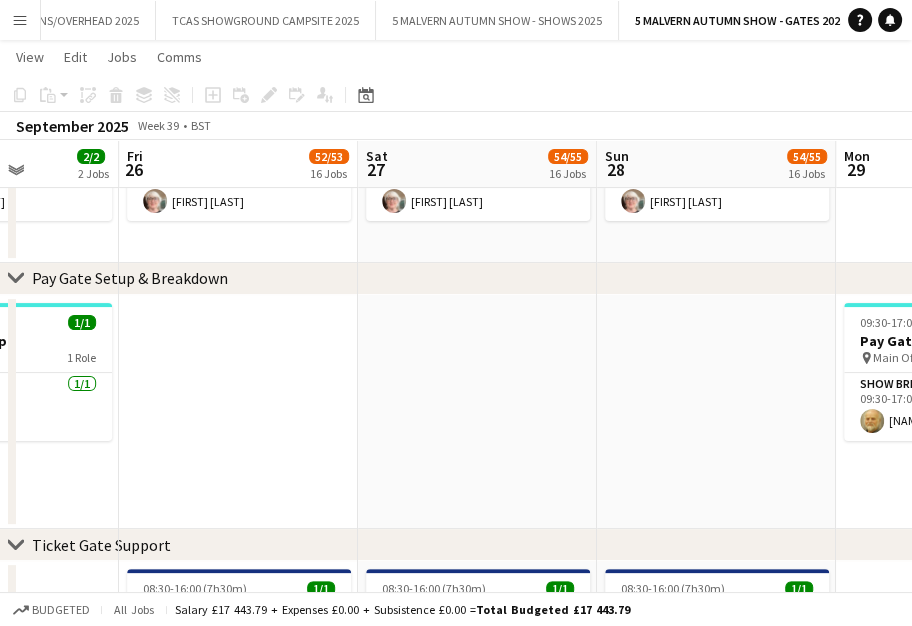 drag, startPoint x: 94, startPoint y: 347, endPoint x: 54, endPoint y: 423, distance: 85.883644 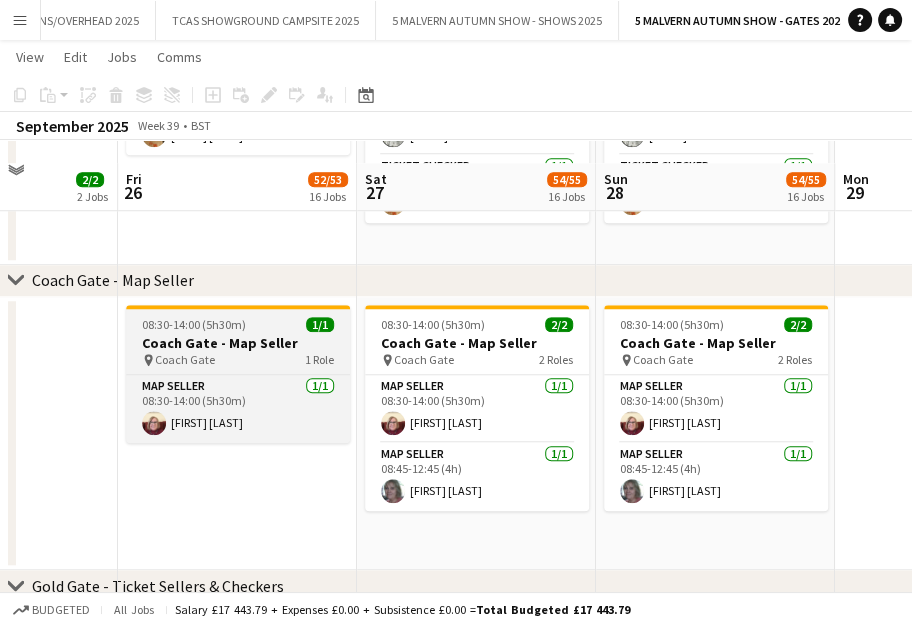 scroll, scrollTop: 1444, scrollLeft: 0, axis: vertical 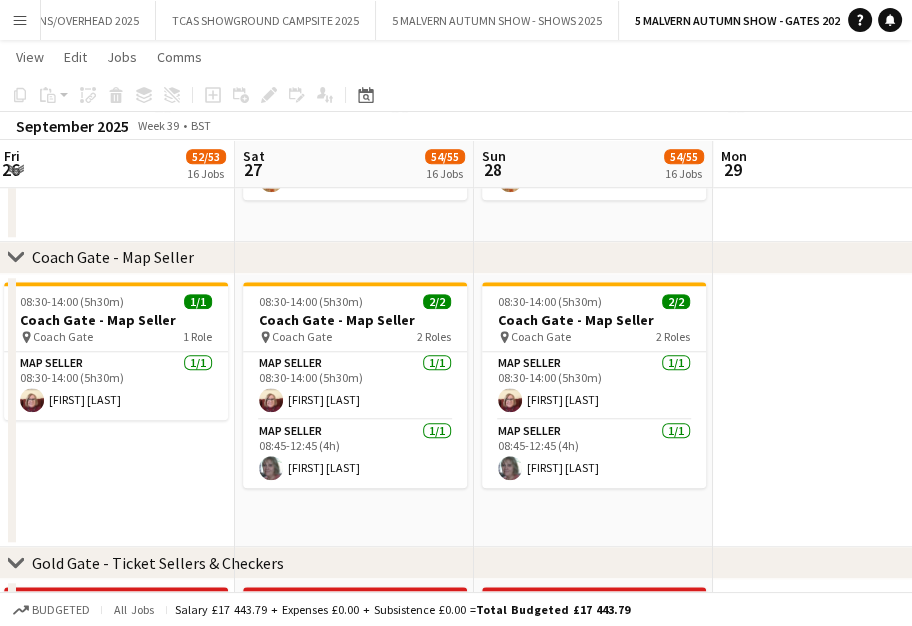 drag, startPoint x: 527, startPoint y: 299, endPoint x: 405, endPoint y: 314, distance: 122.91867 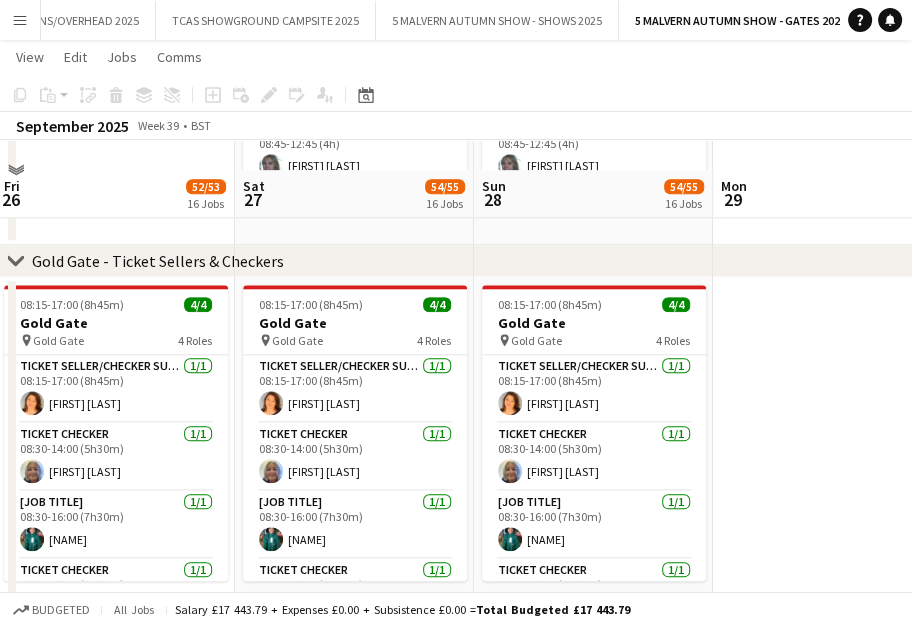 scroll, scrollTop: 1777, scrollLeft: 0, axis: vertical 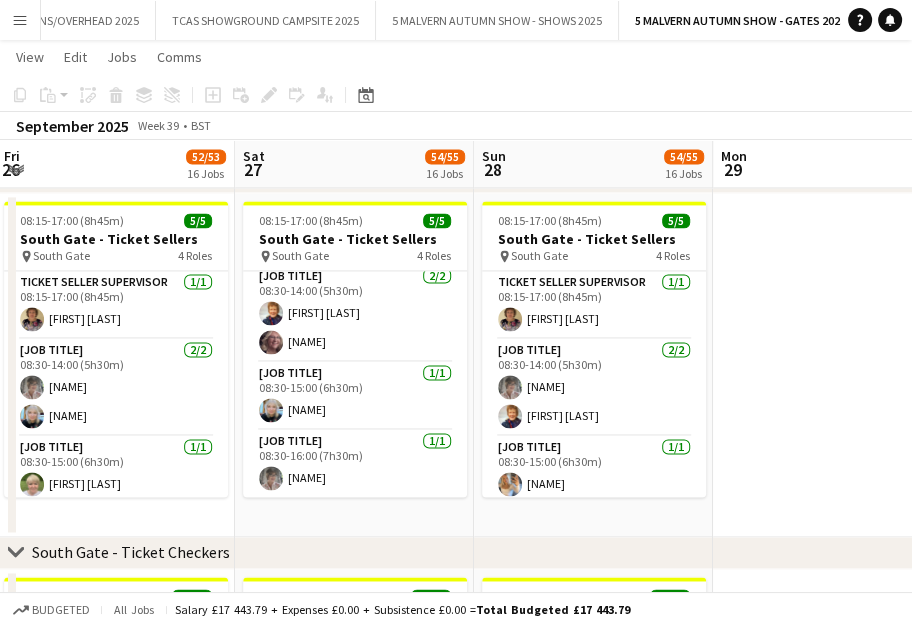 click on "08:15-17:00 (8h45m)    5/5   South Gate - Ticket Sellers
pin
South Gate   4 Roles   Ticket Seller Supervisor   1/1   08:15-17:00 (8h45m)
Janet Murphy  Ticket Seller   2/2   08:30-14:00 (5h30m)
Karen Bevan Angela Kemili  Ticket Seller   1/1   08:30-15:00 (6h30m)
Carol Passey  Ticket Seller   1/1   08:30-16:00 (7h30m)
Sandra Kettle" at bounding box center [354, 365] 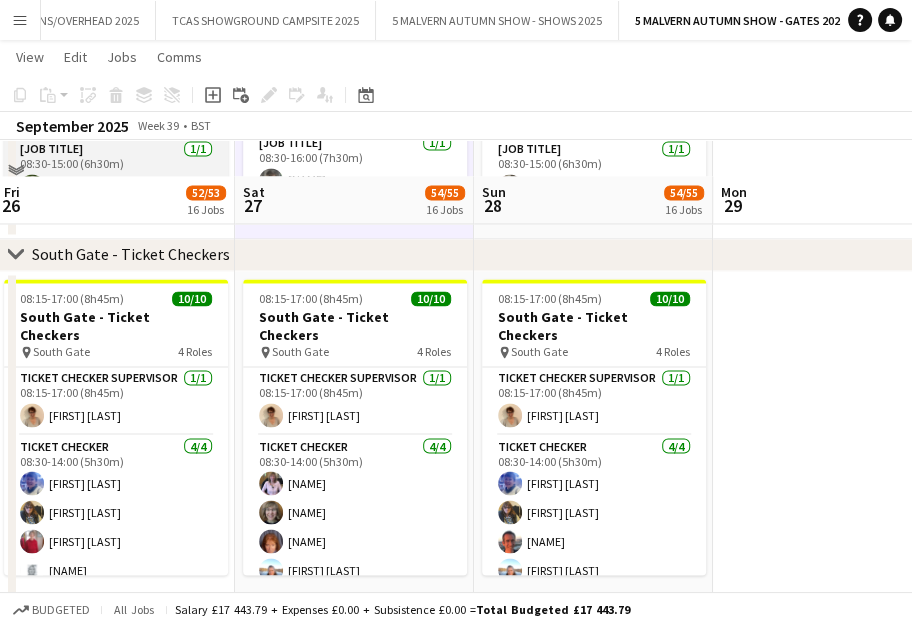scroll, scrollTop: 2777, scrollLeft: 0, axis: vertical 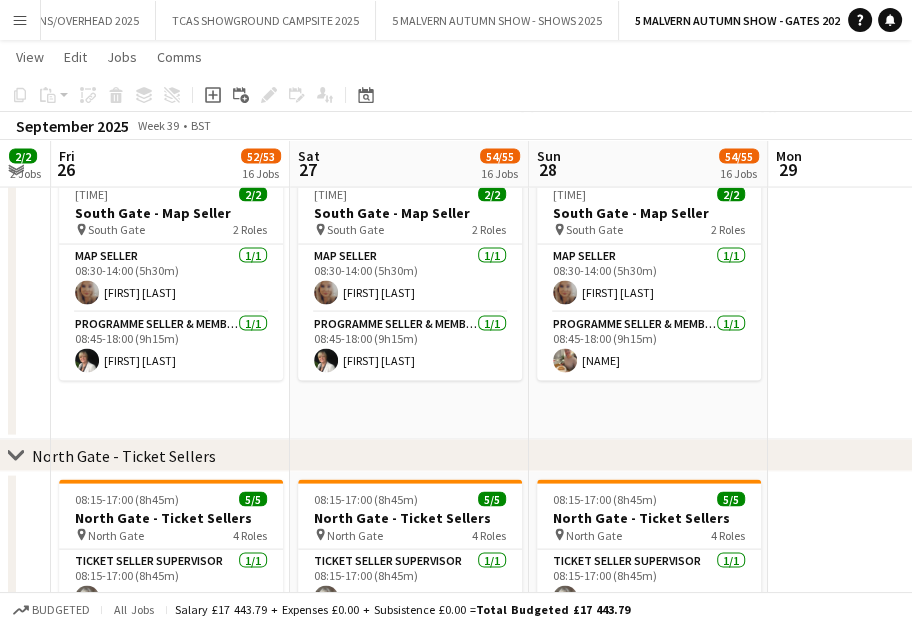 drag, startPoint x: 144, startPoint y: 195, endPoint x: 199, endPoint y: 246, distance: 75.00667 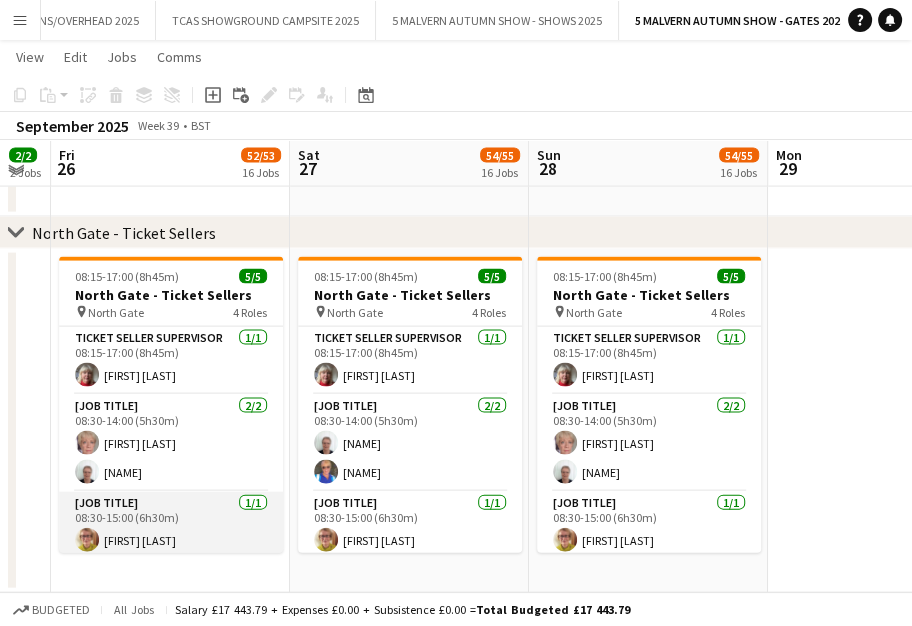 scroll, scrollTop: 3444, scrollLeft: 0, axis: vertical 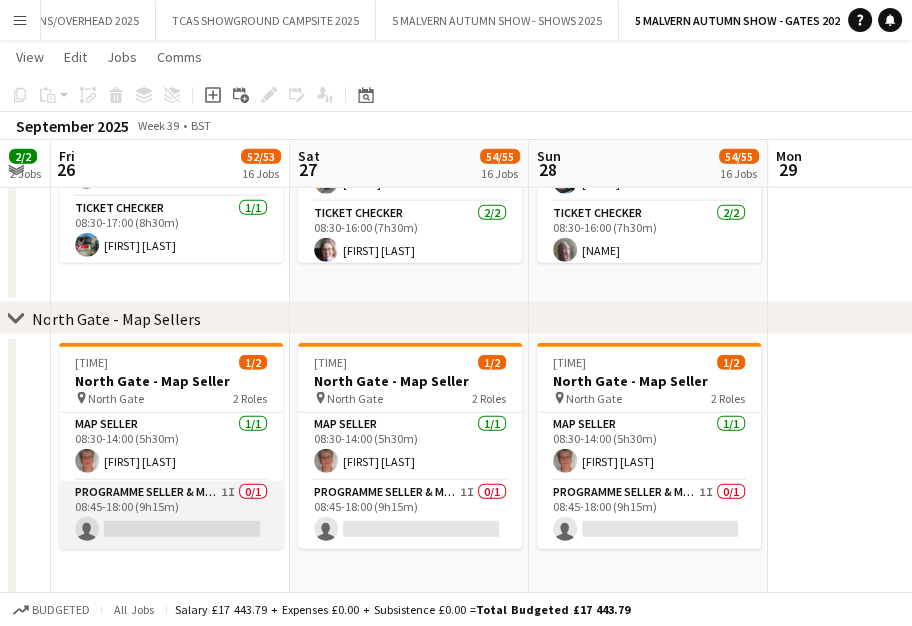 click on "Programme Seller & Membership Promoter   1I   0/1   08:45-18:00 (9h15m)
single-neutral-actions" at bounding box center [171, 515] 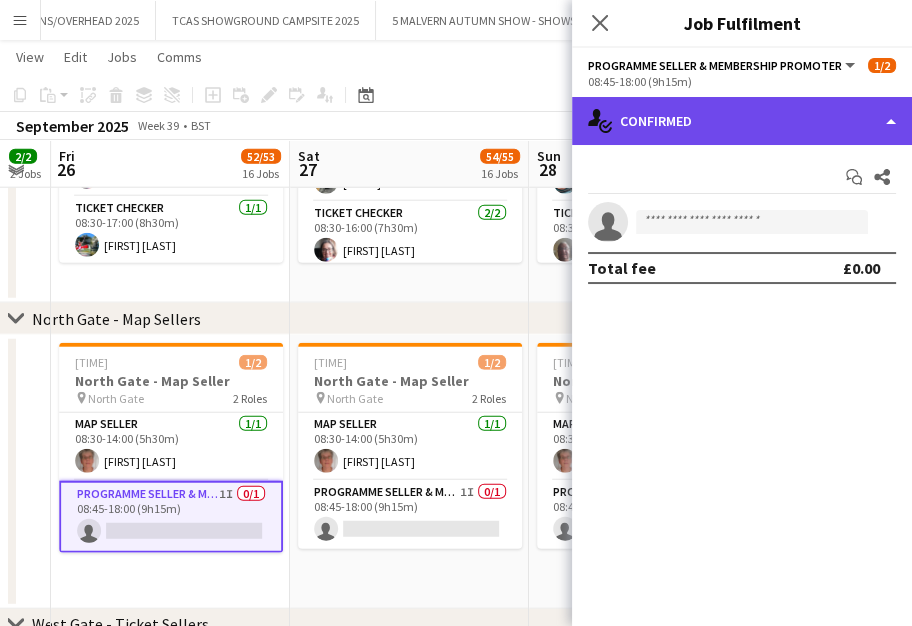 click on "single-neutral-actions-check-2
Confirmed" 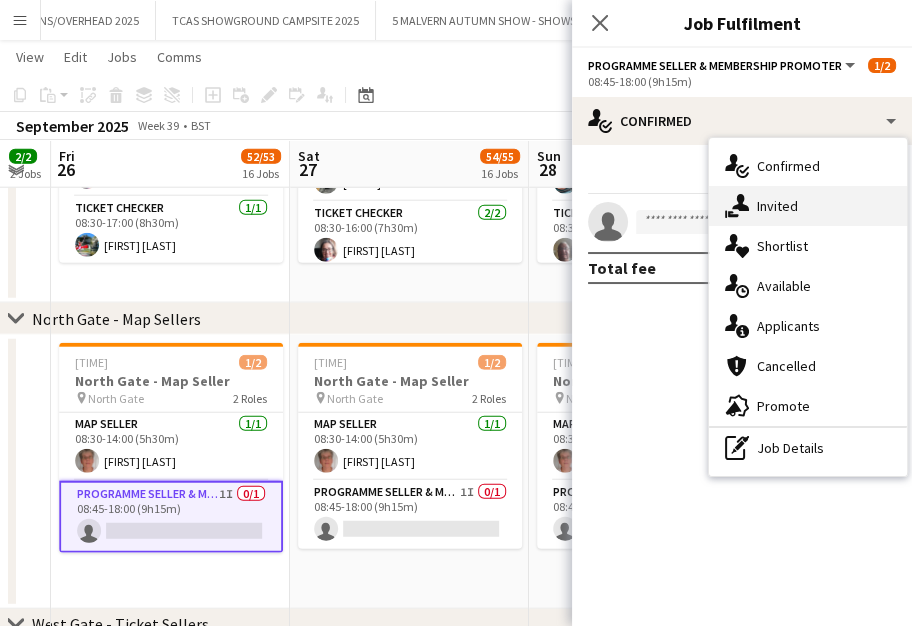 click 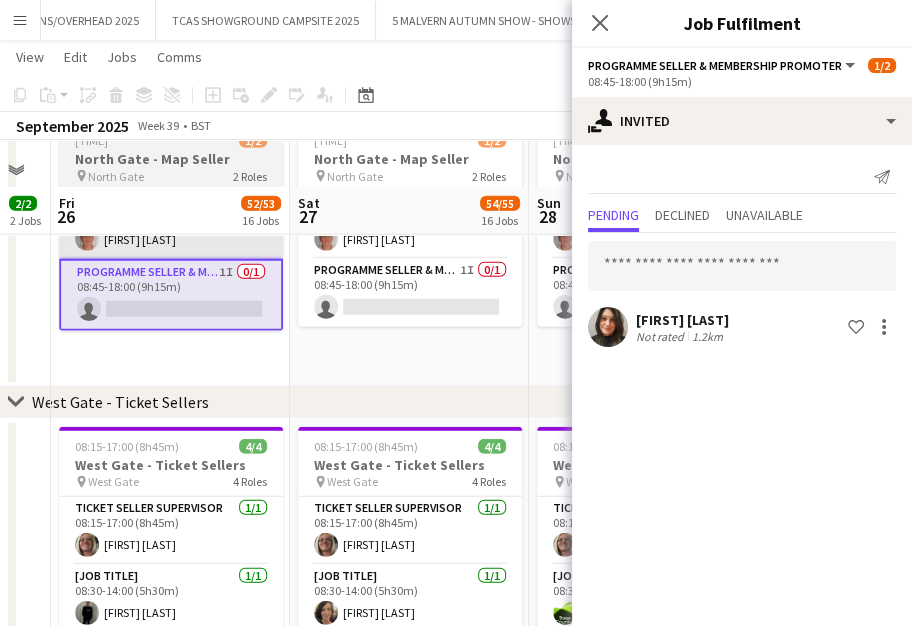 scroll, scrollTop: 4444, scrollLeft: 0, axis: vertical 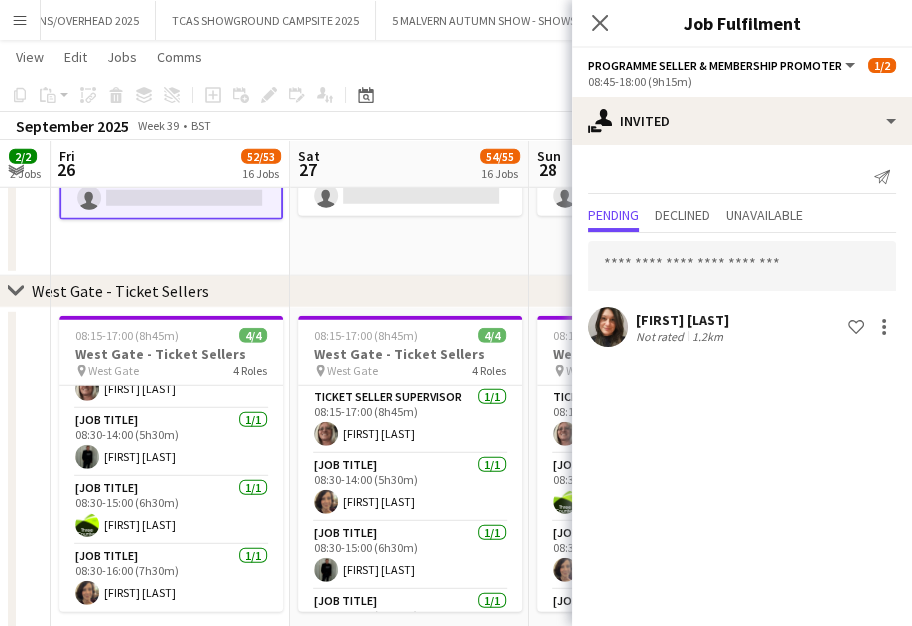 drag, startPoint x: 608, startPoint y: 21, endPoint x: 537, endPoint y: 75, distance: 89.20202 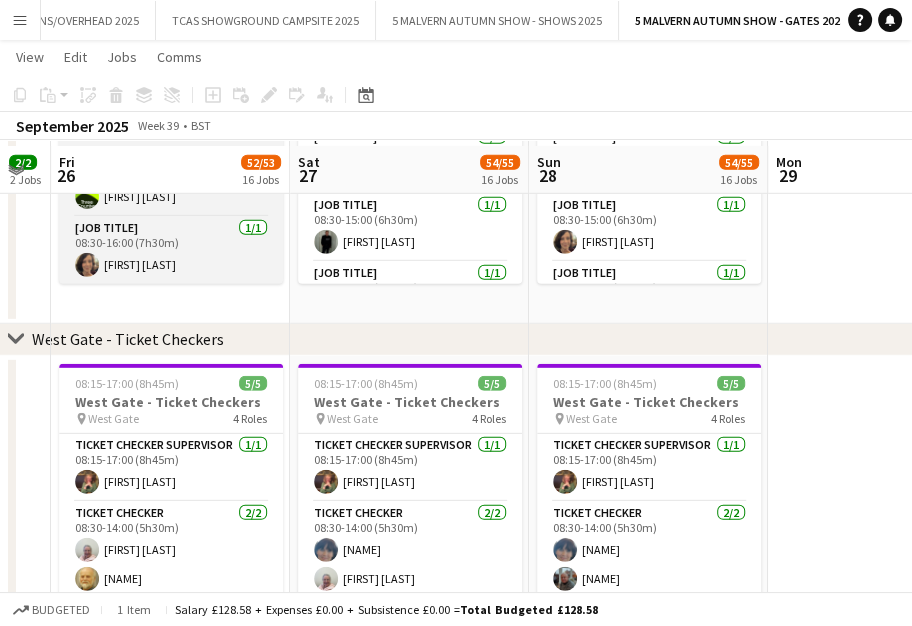 scroll, scrollTop: 4777, scrollLeft: 0, axis: vertical 